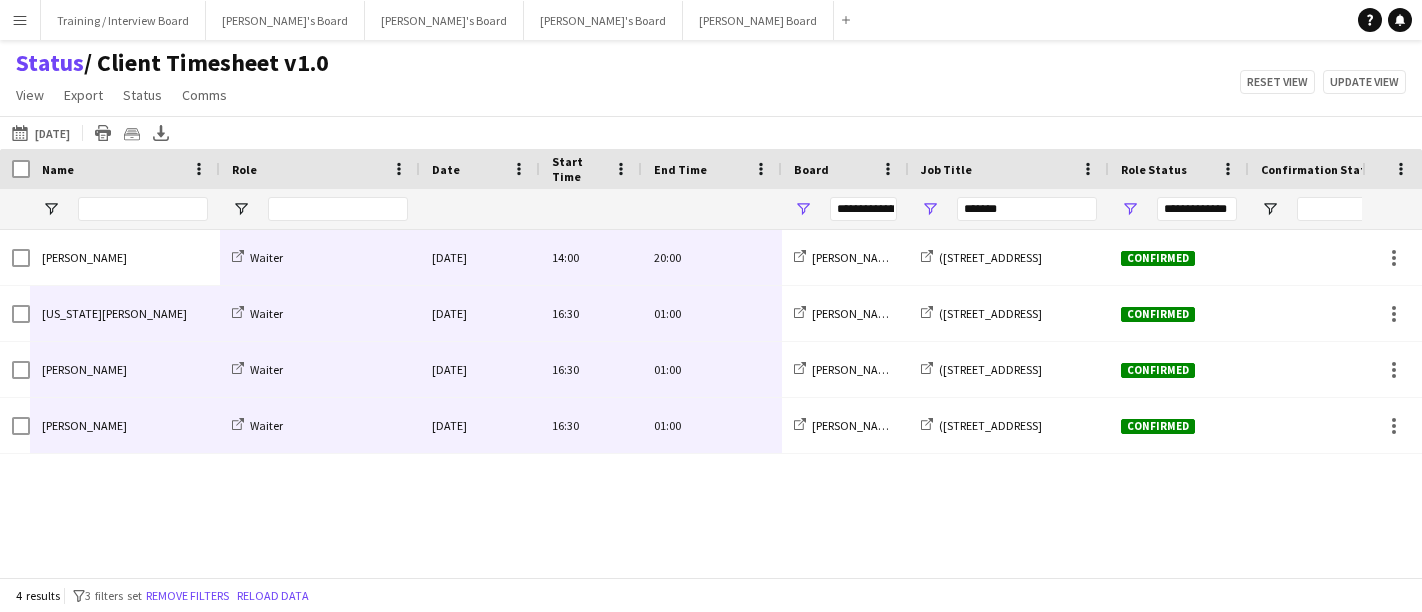 scroll, scrollTop: 0, scrollLeft: 0, axis: both 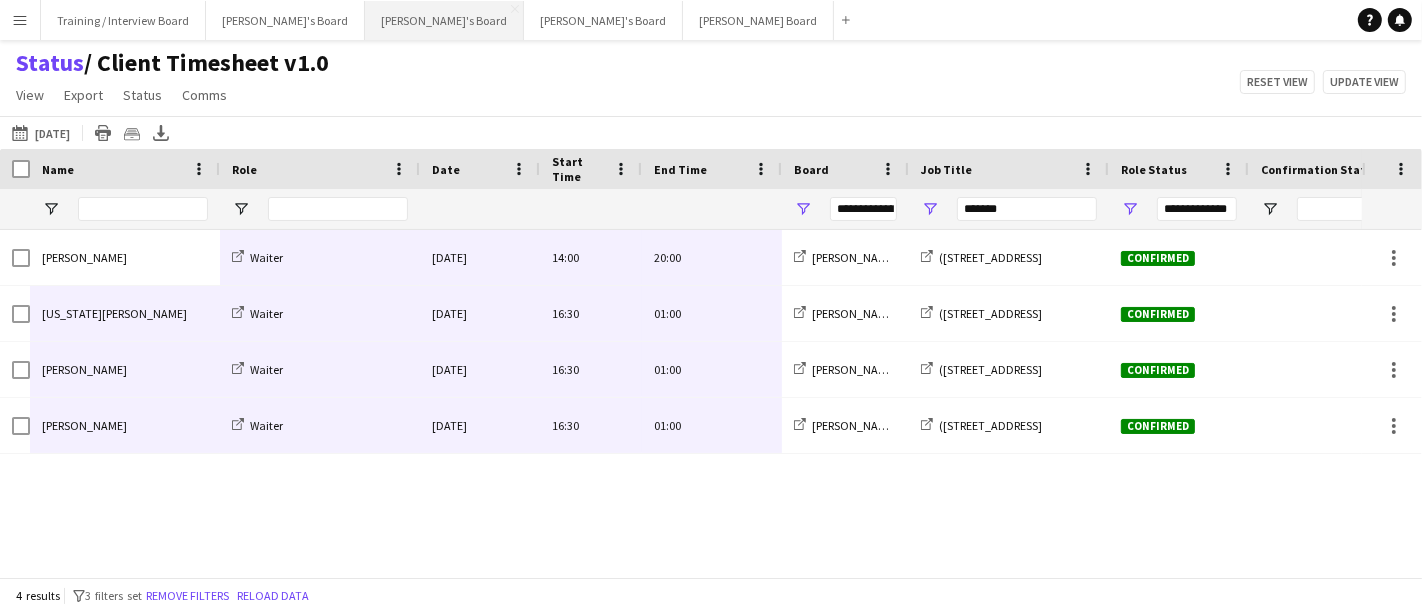 click on "[PERSON_NAME]'s Board
Close" at bounding box center [444, 20] 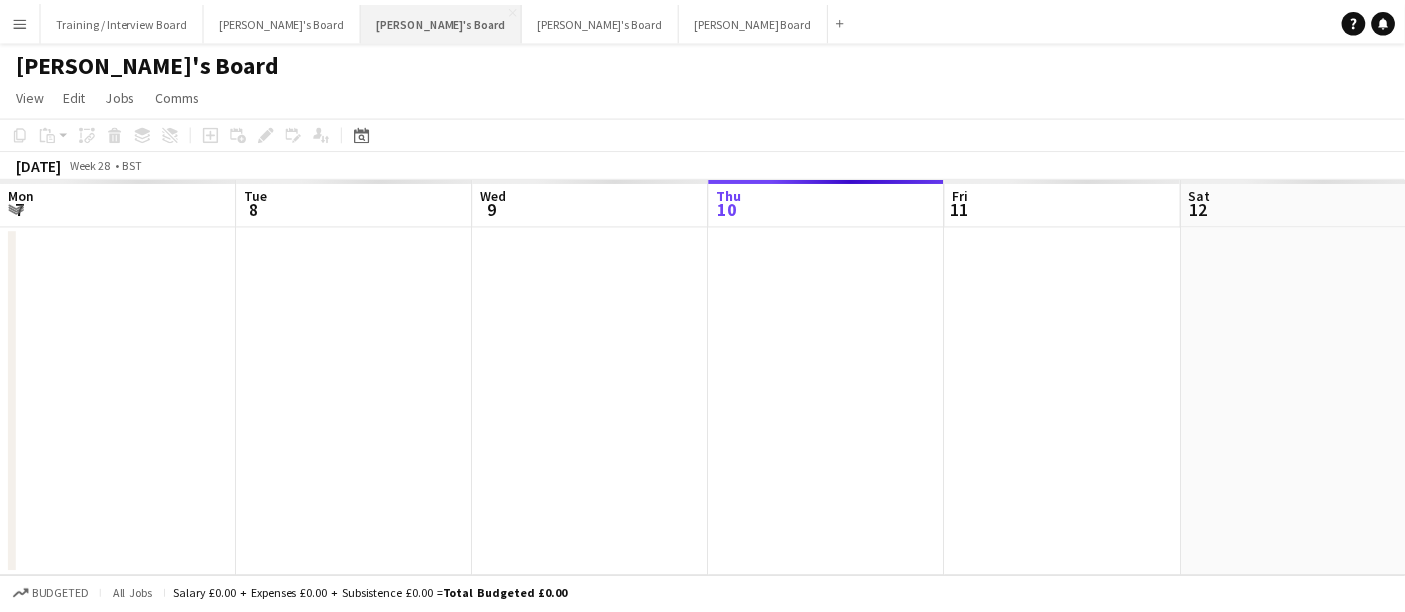 scroll, scrollTop: 0, scrollLeft: 477, axis: horizontal 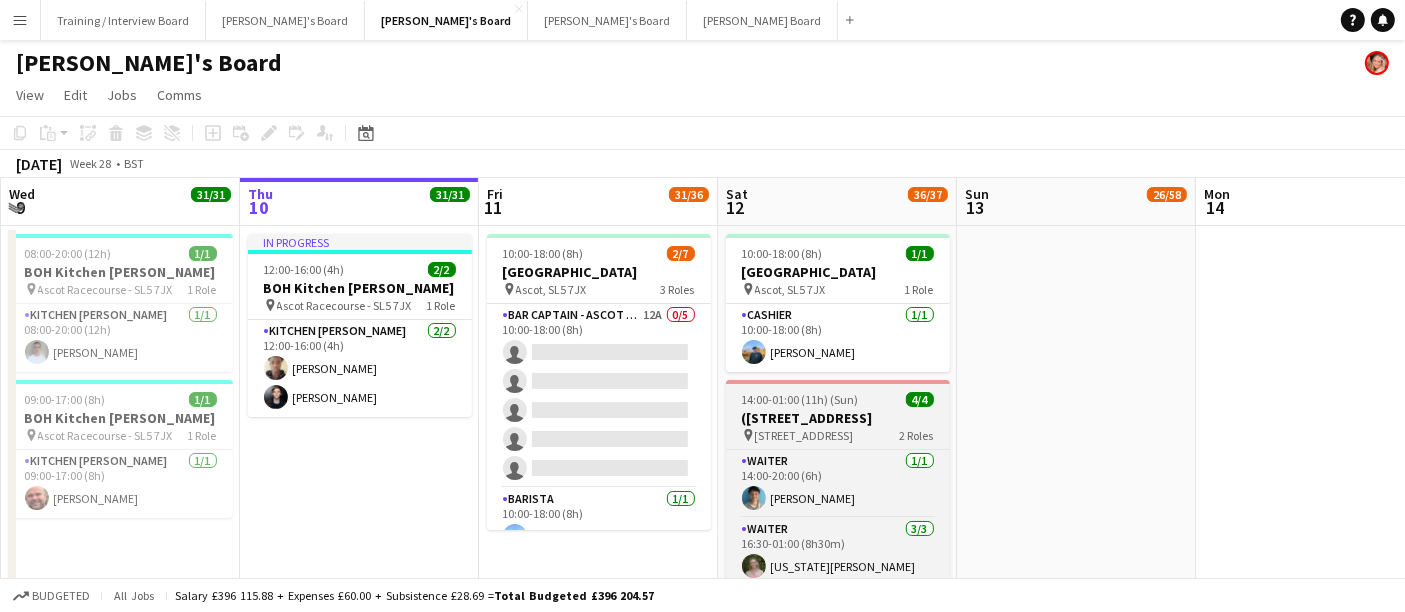 click on "([STREET_ADDRESS]" at bounding box center [838, 418] 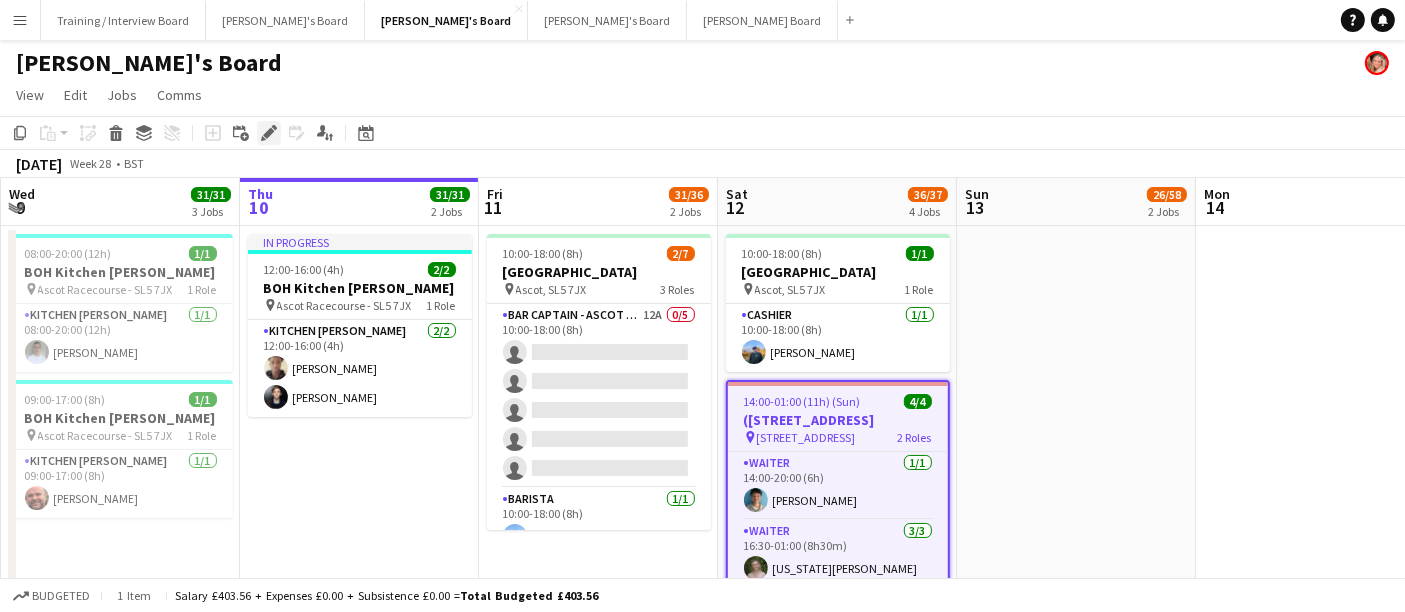 click 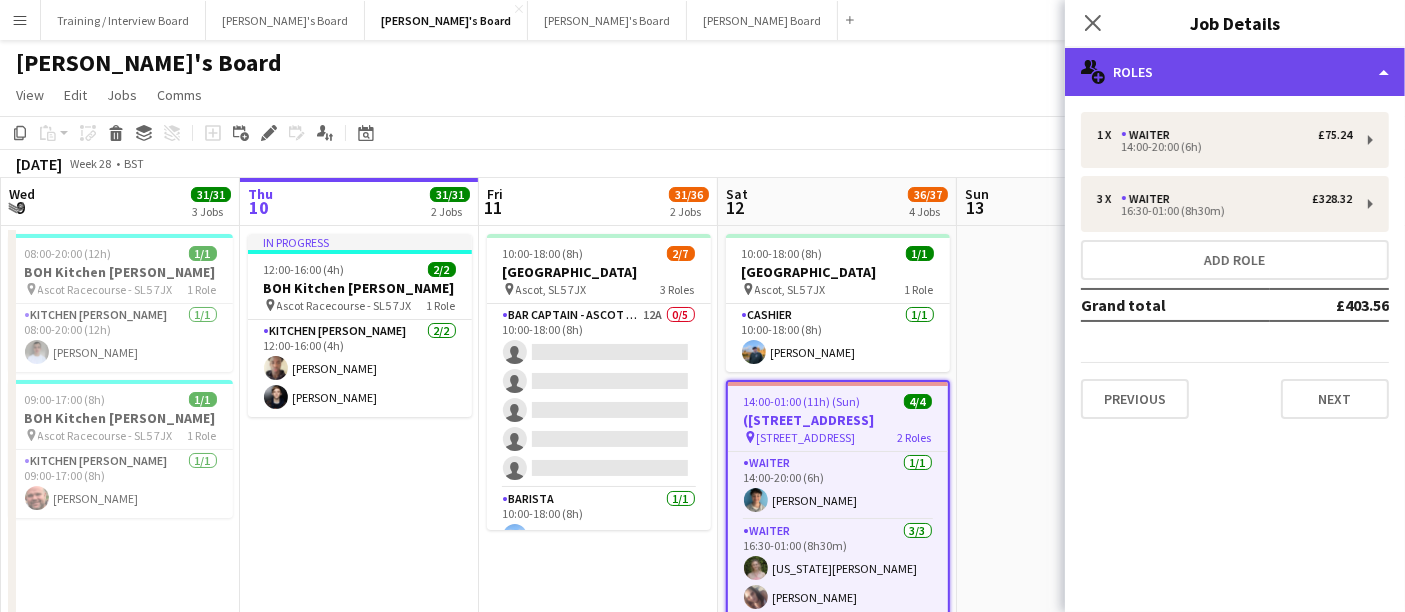 click on "multiple-users-add
Roles" 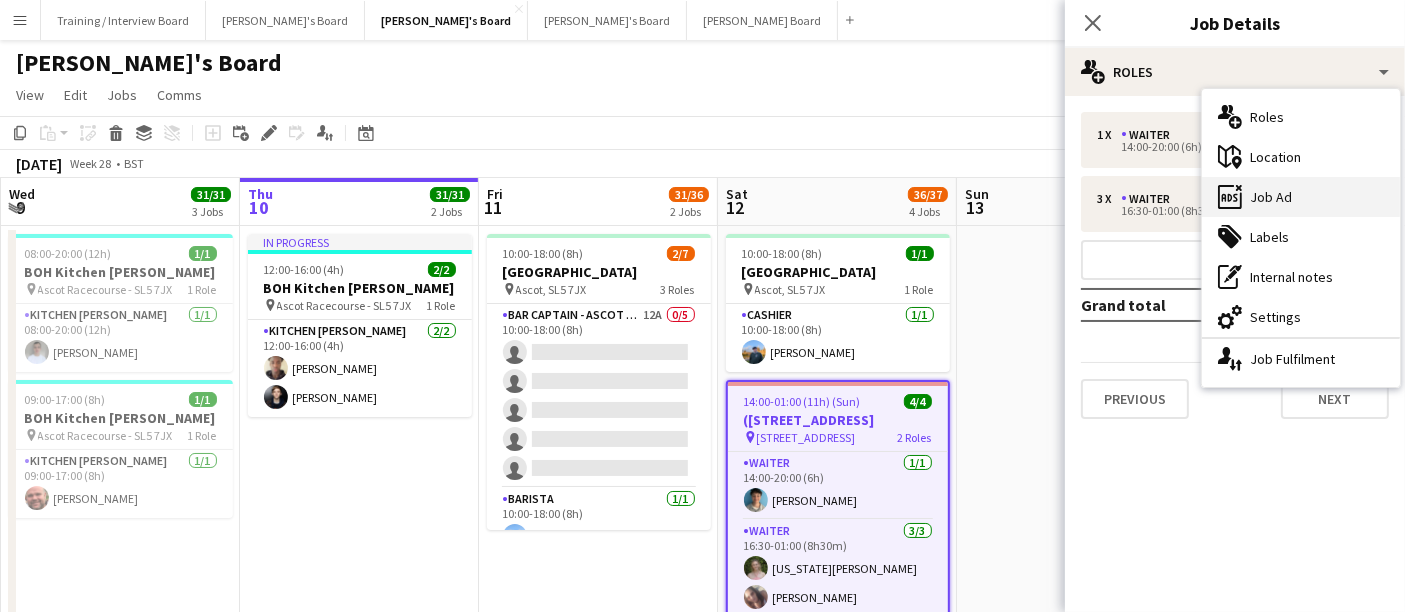 click on "ads-window
Job Ad" at bounding box center (1301, 197) 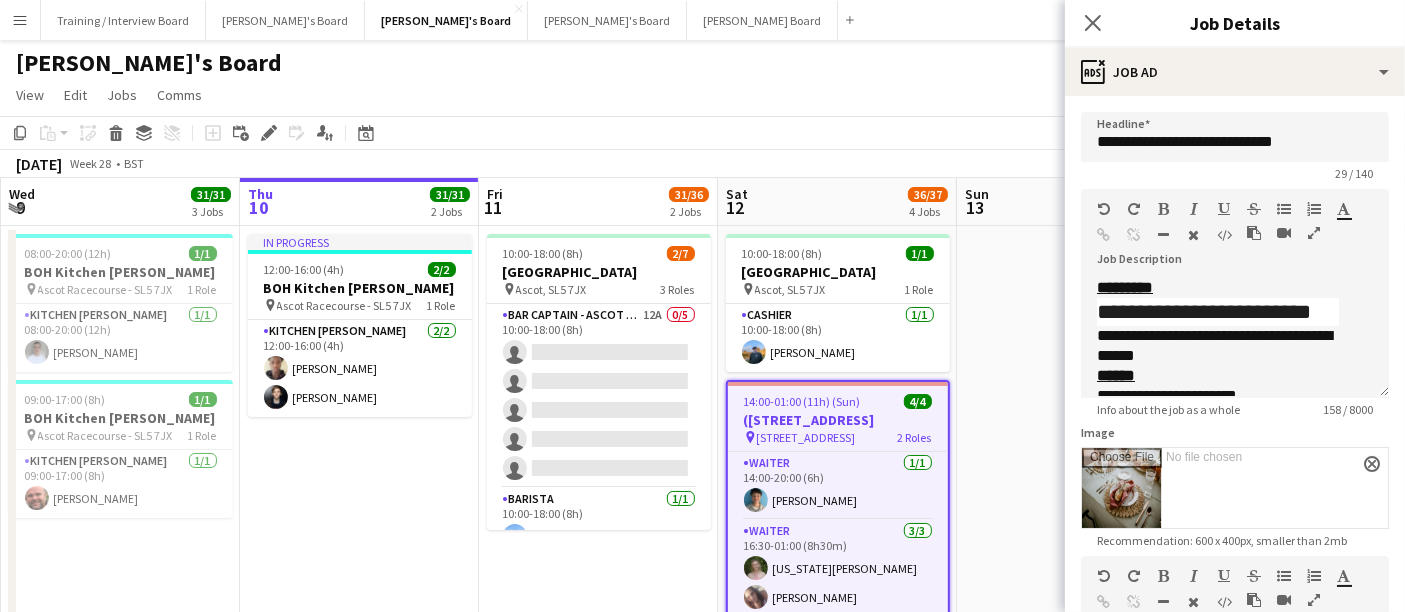 scroll, scrollTop: 63, scrollLeft: 0, axis: vertical 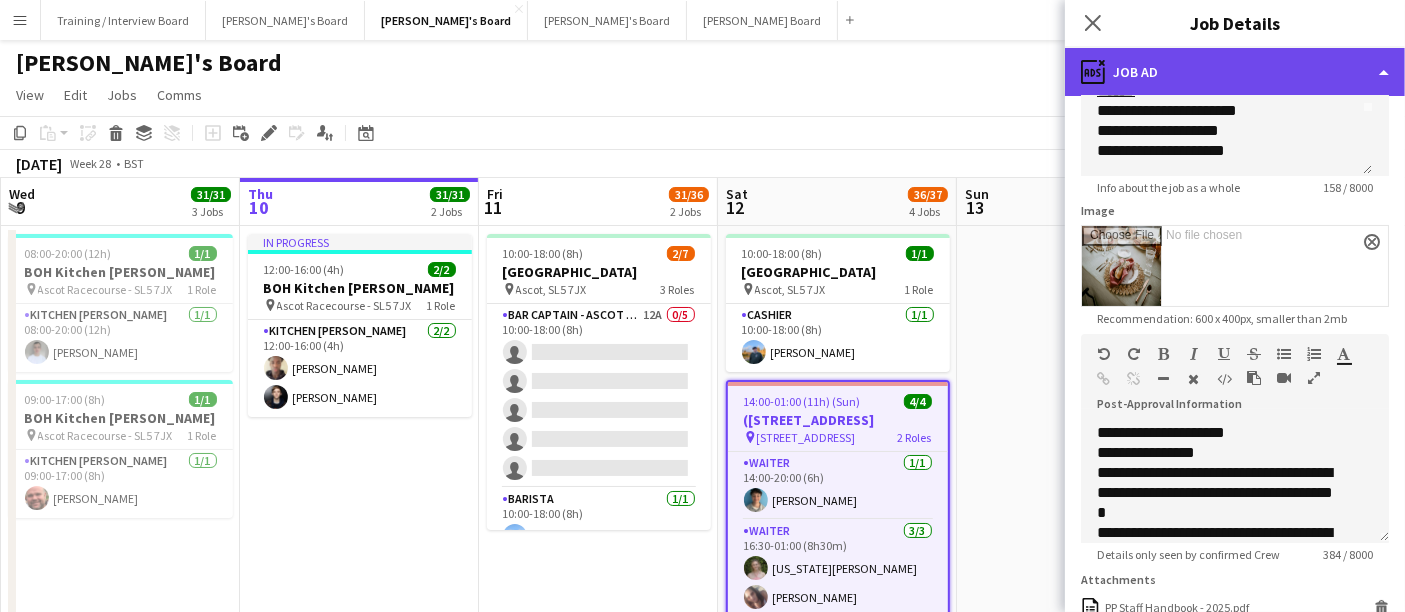 click on "ads-window
Job Ad" 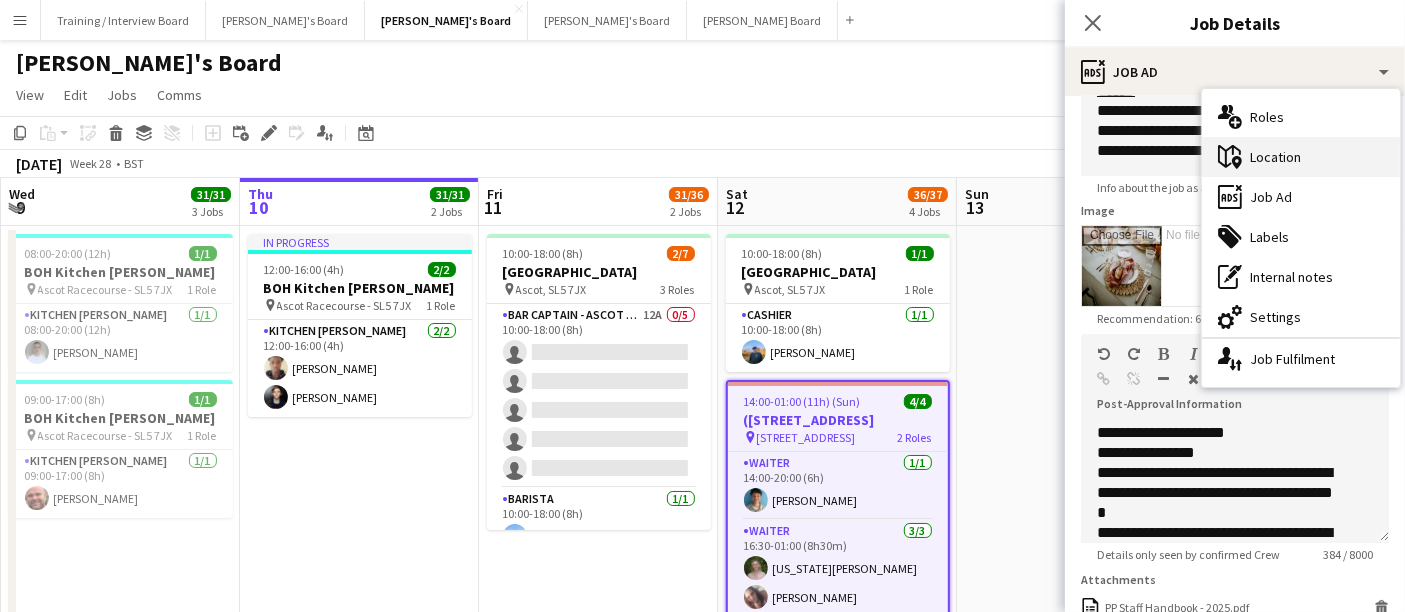 click on "maps-pin-1
Location" at bounding box center (1301, 157) 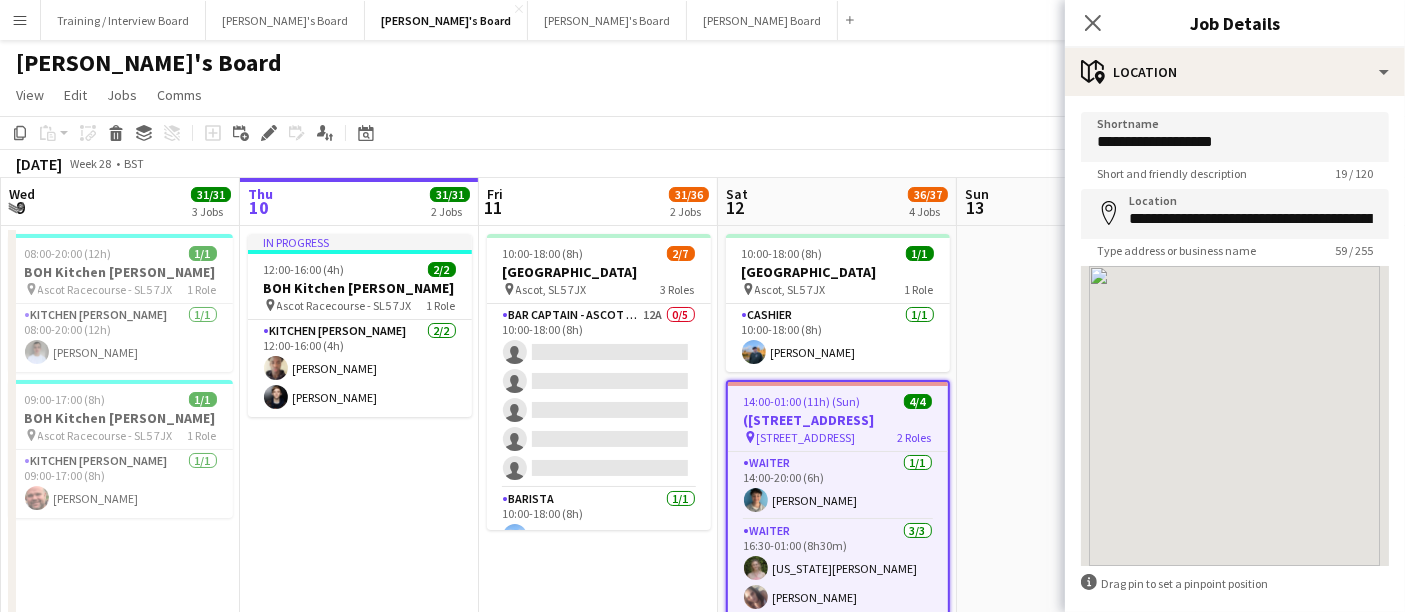 scroll, scrollTop: 0, scrollLeft: 0, axis: both 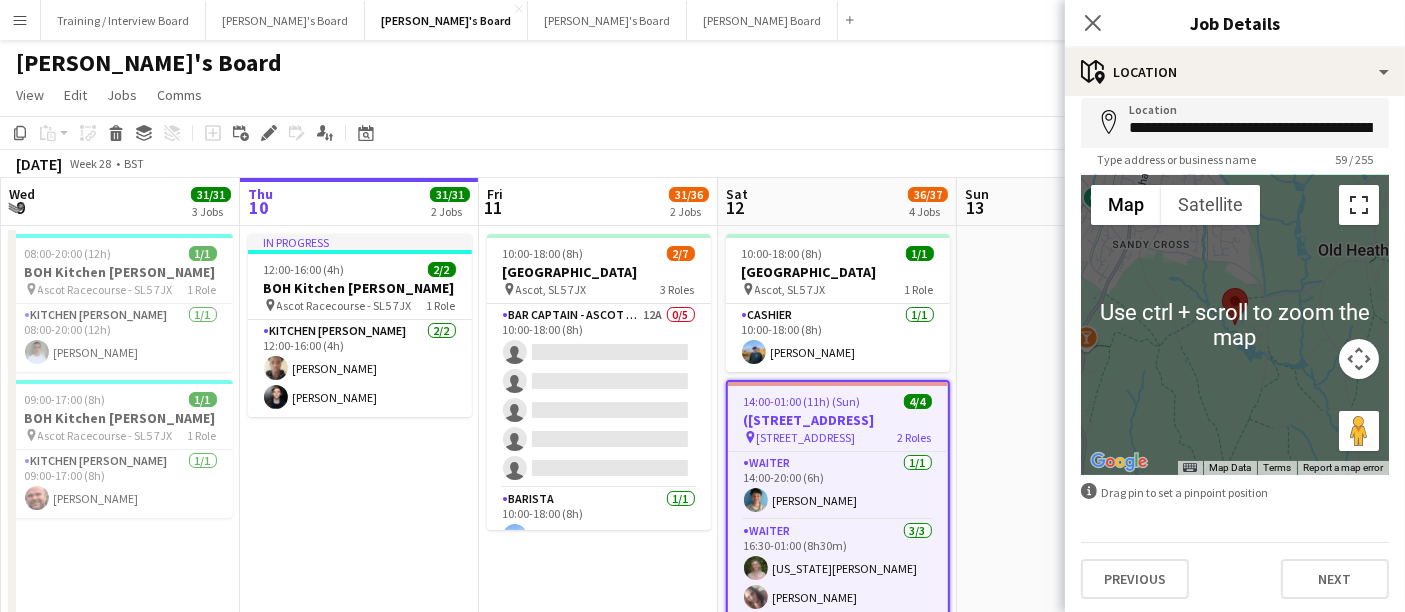 click at bounding box center [1359, 205] 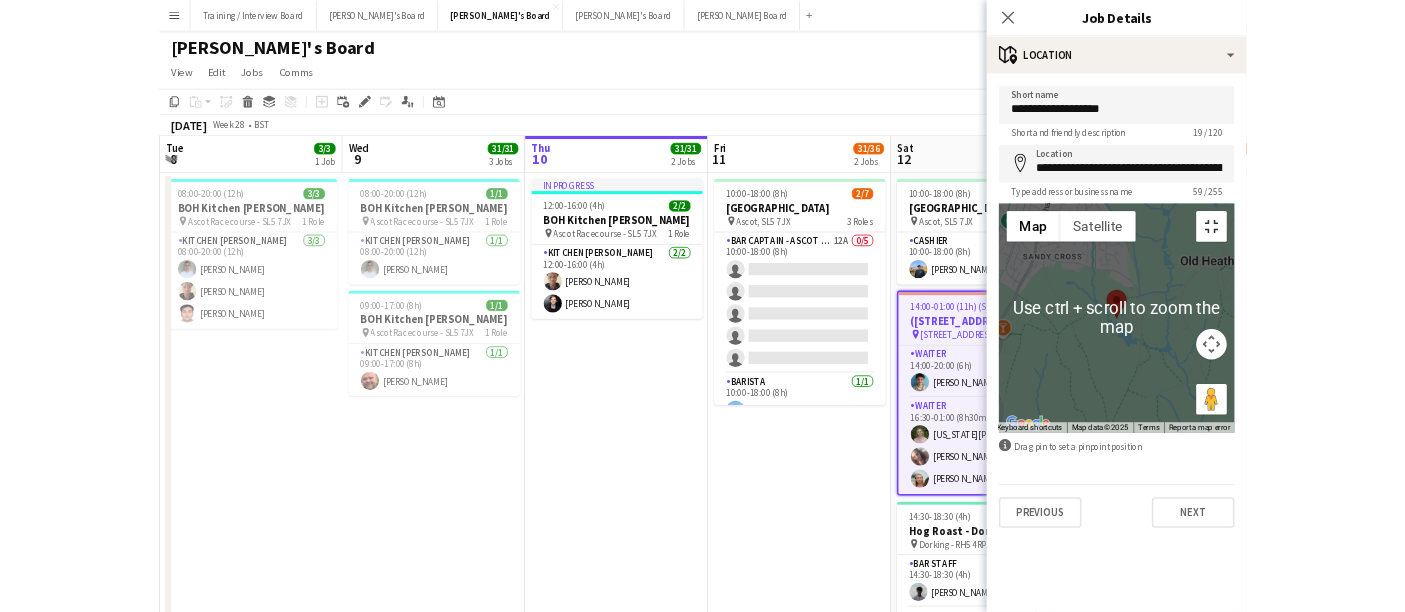 scroll, scrollTop: 0, scrollLeft: 0, axis: both 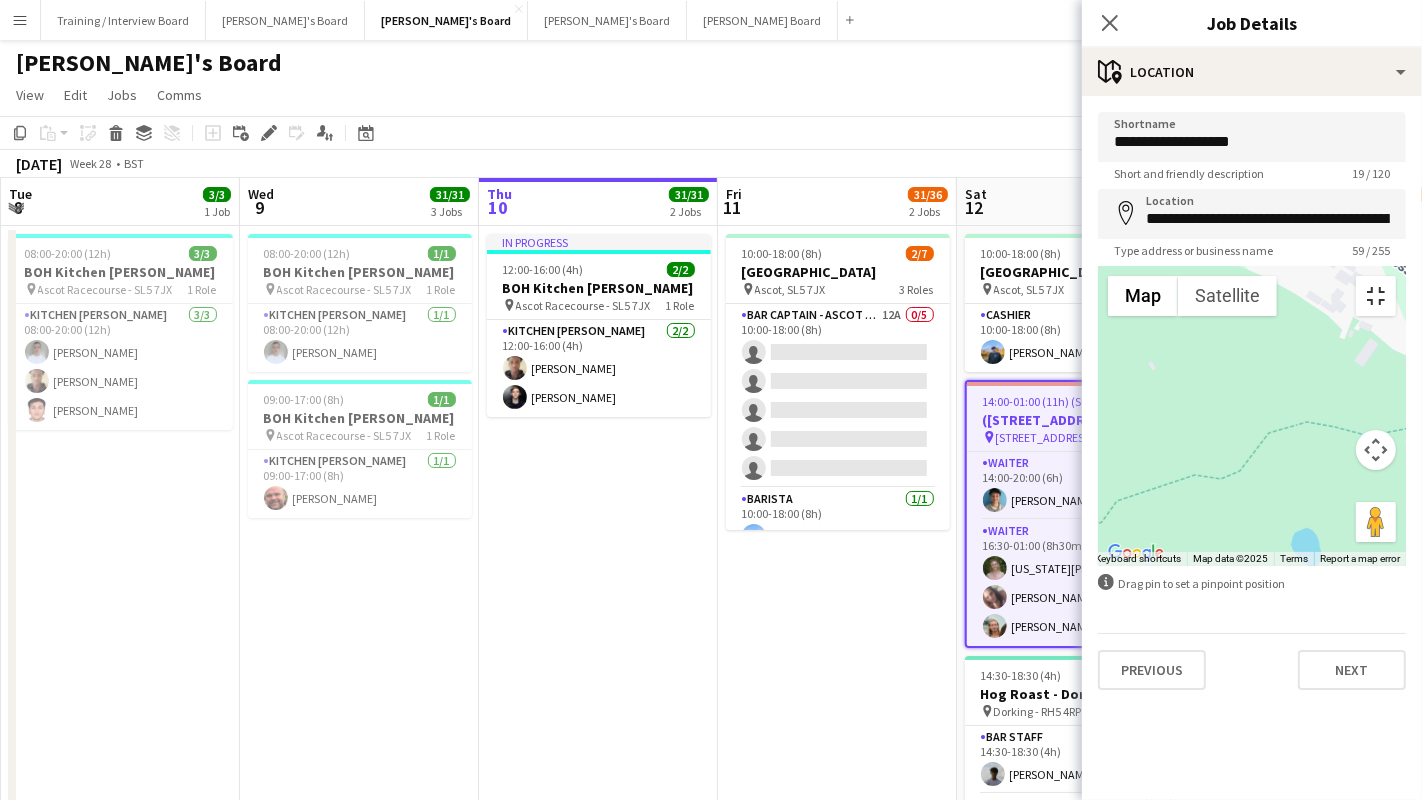 click at bounding box center [1376, 296] 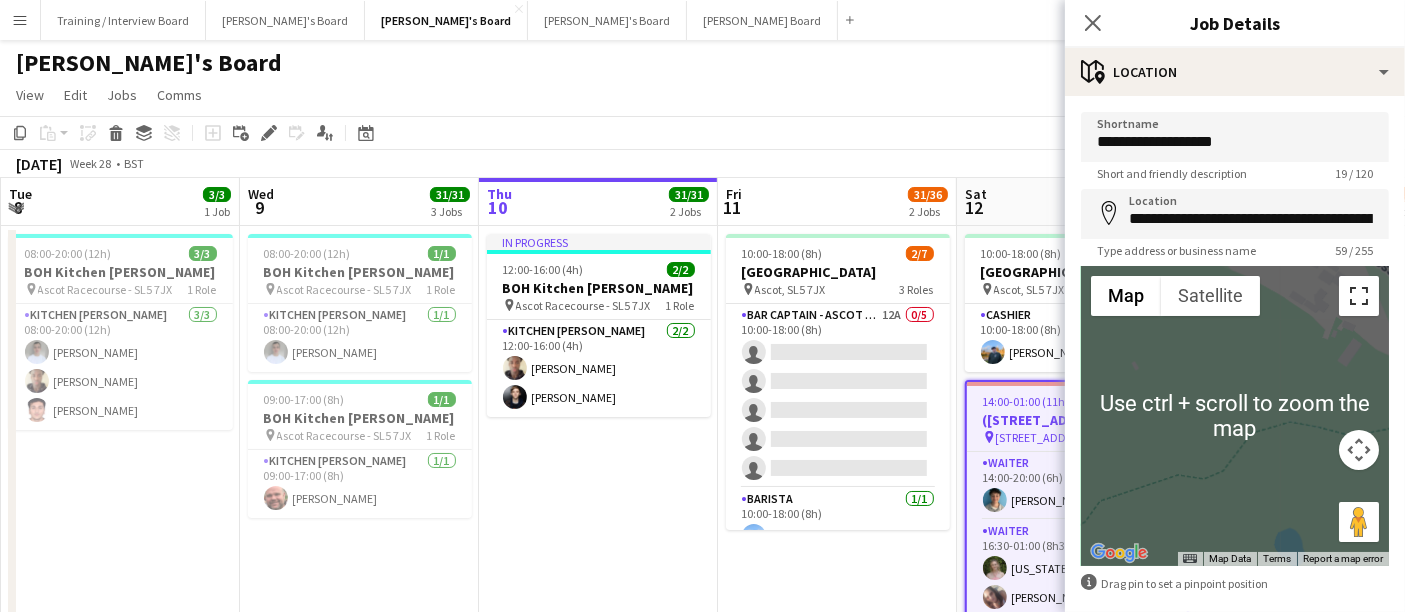 scroll, scrollTop: 91, scrollLeft: 0, axis: vertical 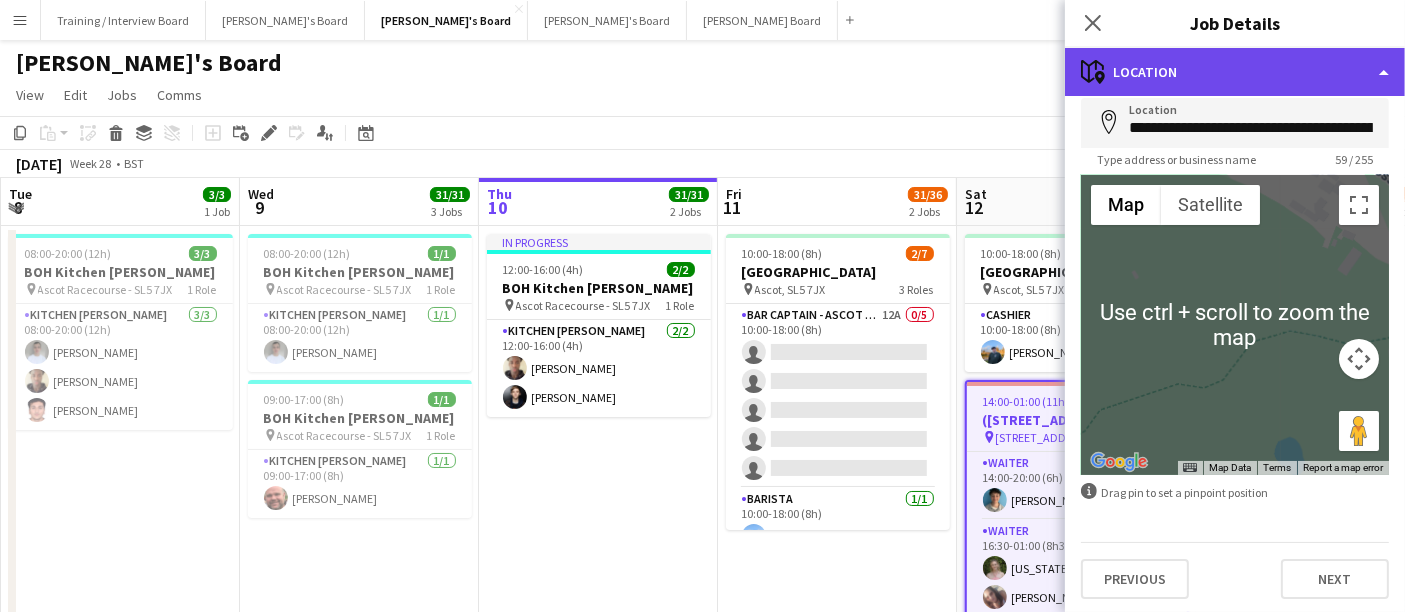 click on "maps-pin-1
Location" 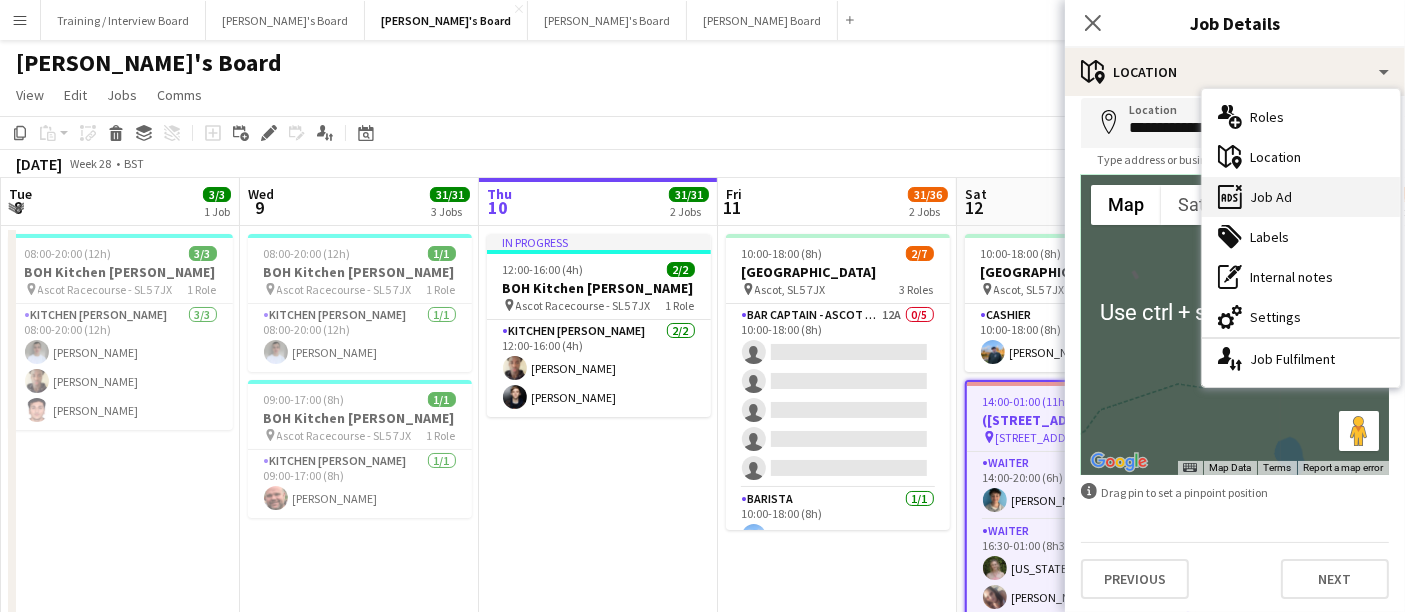 click on "ads-window
Job Ad" at bounding box center (1301, 197) 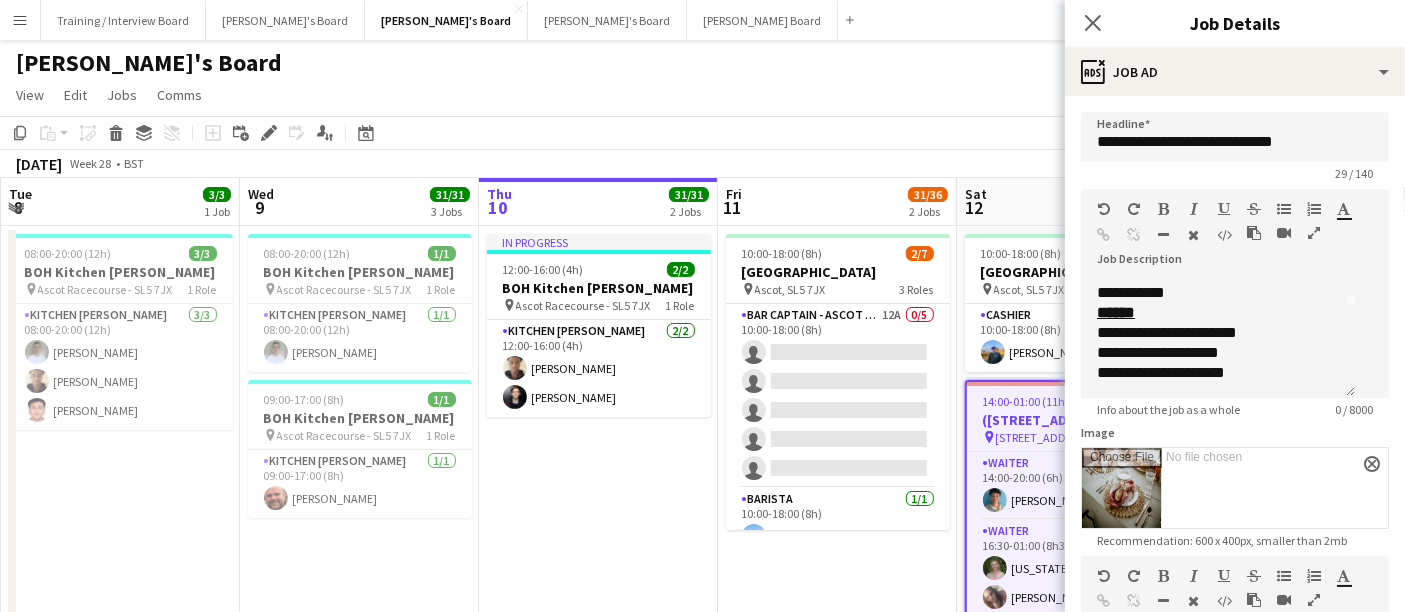 scroll, scrollTop: 63, scrollLeft: 0, axis: vertical 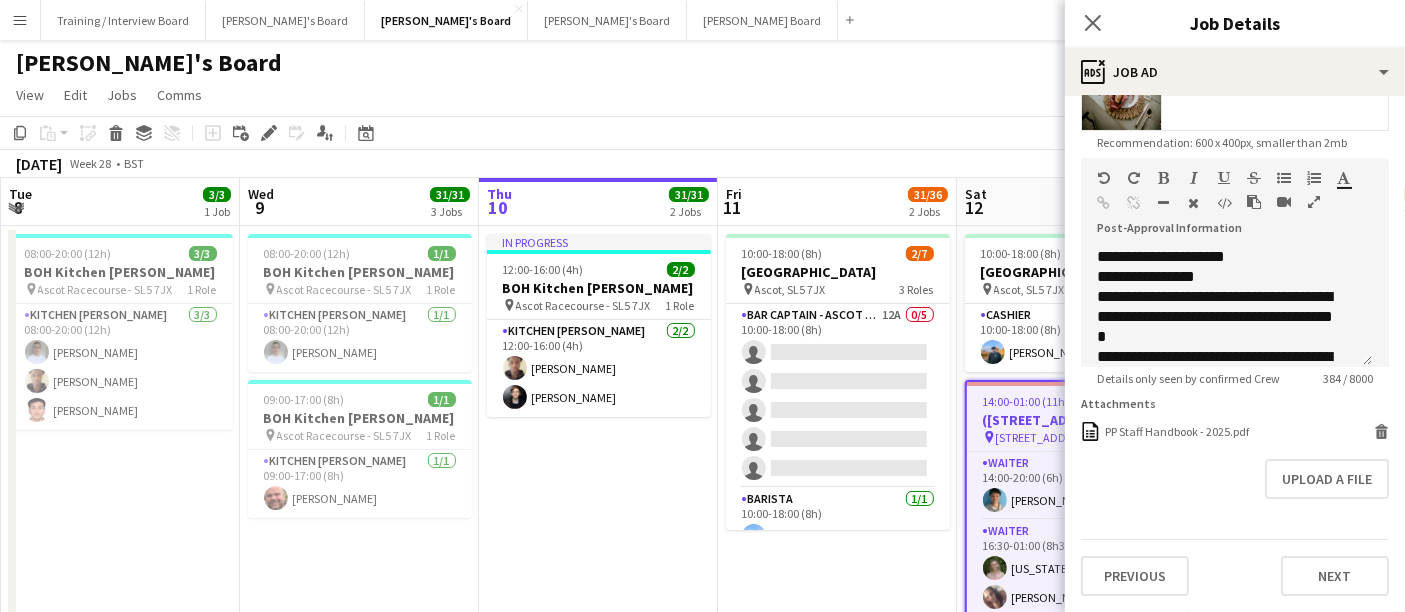 click on "In progress   12:00-16:00 (4h)    2/2   BOH Kitchen Porter
pin
Ascot Racecourse - SL5 7JX   1 Role   Kitchen Porter   2/2   12:00-16:00 (4h)
Oji Adoh Peter Heeney" at bounding box center (598, 1830) 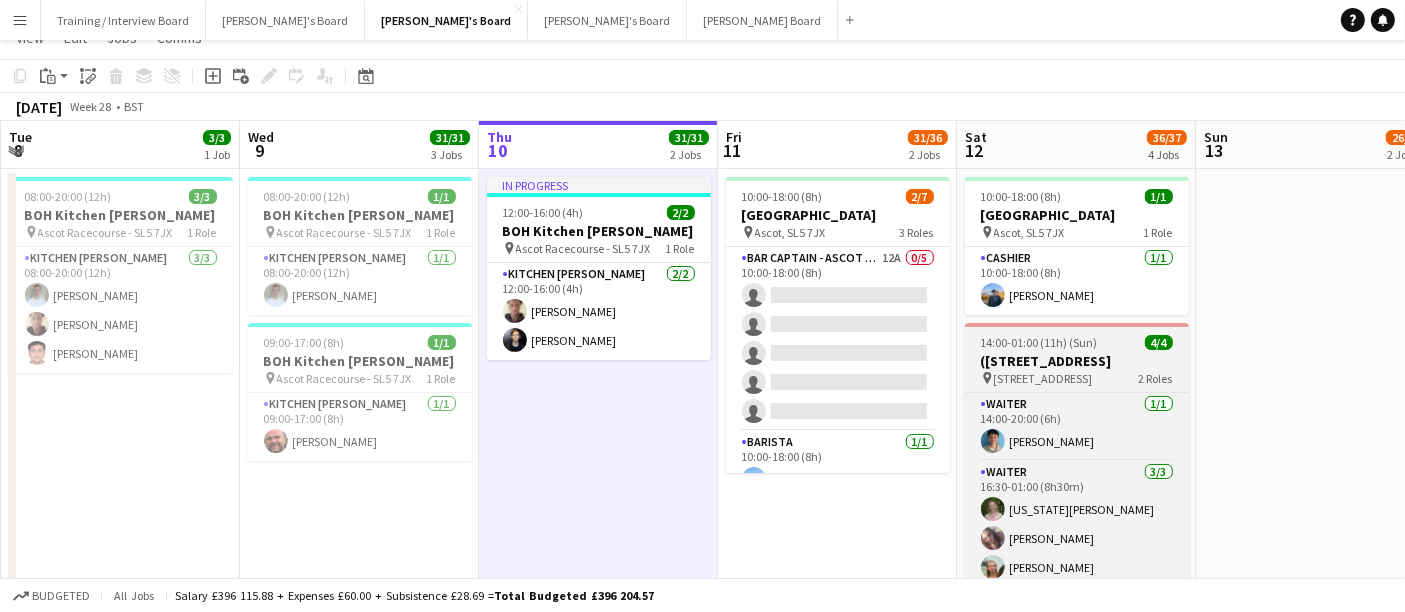 scroll, scrollTop: 0, scrollLeft: 0, axis: both 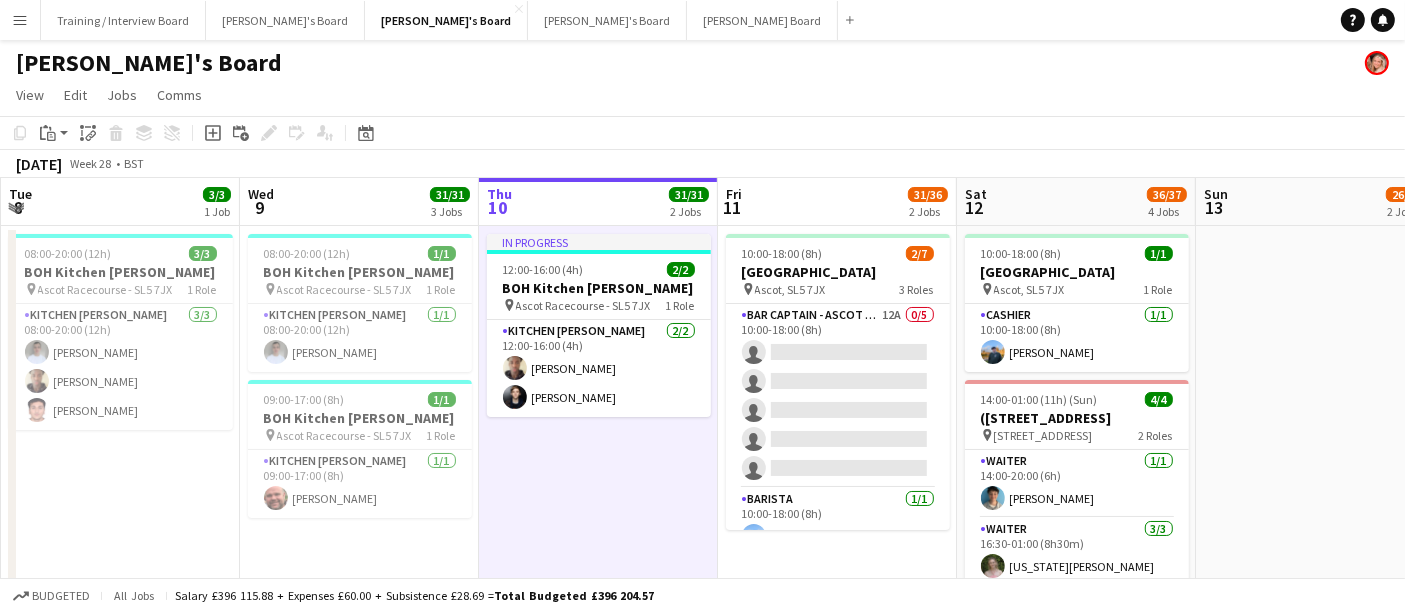 drag, startPoint x: 534, startPoint y: 422, endPoint x: 557, endPoint y: 433, distance: 25.495098 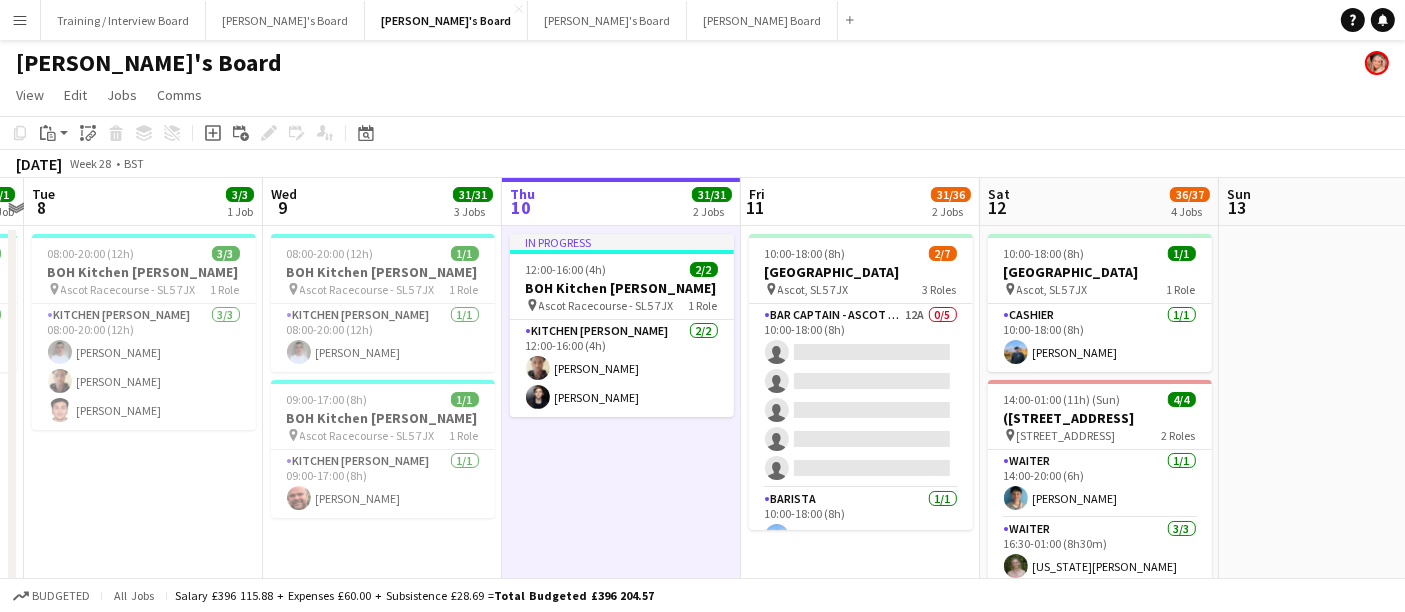 scroll, scrollTop: 0, scrollLeft: 634, axis: horizontal 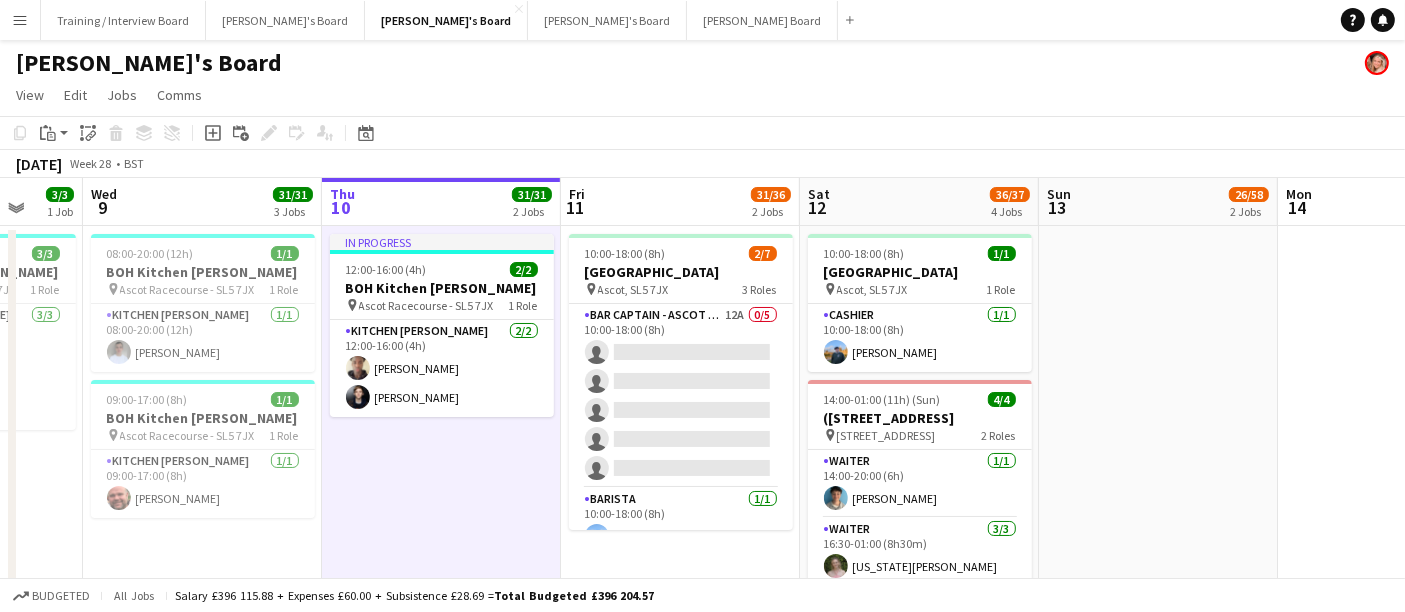 click on "Sun   6   3/4   3 Jobs   Mon   7   1/1   1 Job   Tue   8   3/3   1 Job   Wed   9   31/31   3 Jobs   Thu   10   31/31   2 Jobs   Fri   11   31/36   2 Jobs   Sat   12   36/37   4 Jobs   Sun   13   26/58   2 Jobs   Mon   14   Tue   15   Wed   16      07:30-20:30 (13h)    0/1
pin
Northamptonshire-NN12 8TN   1 Role   Cancelled   10A   0/1   07:30-20:30 (13h)
single-neutral-actions
08:00-18:00 (10h)    1/1   BOH Kitchen Porter
pin
Ascot Racecourse - SL5 7JX   1 Role   Kitchen Porter   1/1   08:00-18:00 (10h)
Eva De matos     08:00-20:00 (12h)    2/2   Madly Bars - Henley
pin
Henley on Thames RG9 3EX   1 Role   BAR STAFF   2/2   08:00-20:00 (12h)
Julie Bright Andrew Hickling     08:00-16:00 (8h)    1/1   BOH Kitchen Porter
pin
Ascot Racecourse - SL5 7JX   1 Role   Kitchen Porter   1/1   08:00-16:00 (8h)
Connor Upton" at bounding box center (702, 2284) 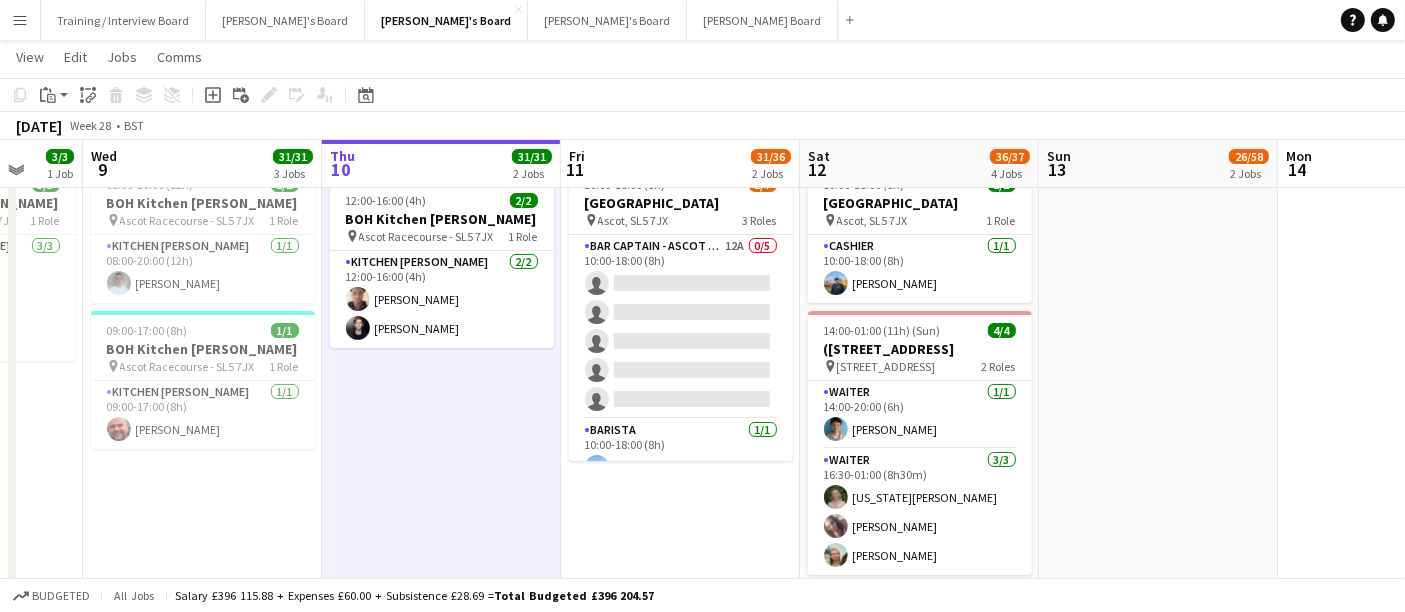 scroll, scrollTop: 0, scrollLeft: 0, axis: both 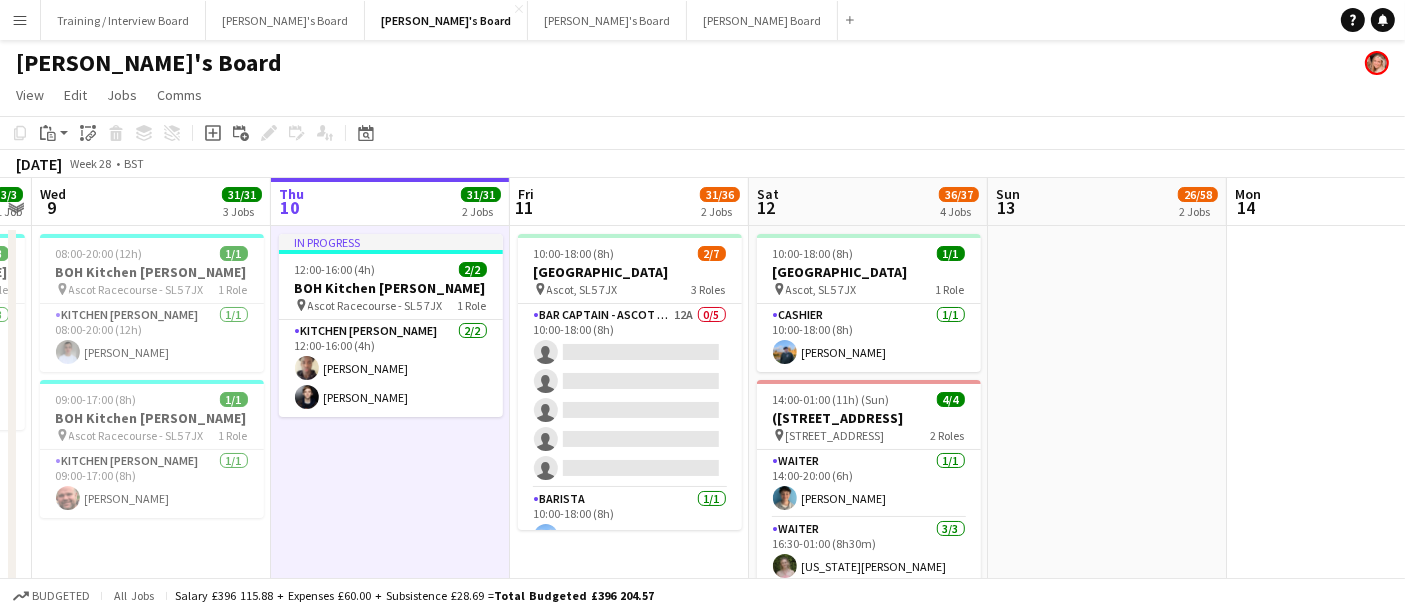 click on "Sun   6   3/4   3 Jobs   Mon   7   1/1   1 Job   Tue   8   3/3   1 Job   Wed   9   31/31   3 Jobs   Thu   10   31/31   2 Jobs   Fri   11   31/36   2 Jobs   Sat   12   36/37   4 Jobs   Sun   13   26/58   2 Jobs   Mon   14   Tue   15   Wed   16      07:30-20:30 (13h)    0/1
pin
Northamptonshire-NN12 8TN   1 Role   Cancelled   10A   0/1   07:30-20:30 (13h)
single-neutral-actions
08:00-18:00 (10h)    1/1   BOH Kitchen Porter
pin
Ascot Racecourse - SL5 7JX   1 Role   Kitchen Porter   1/1   08:00-18:00 (10h)
Eva De matos     08:00-20:00 (12h)    2/2   Madly Bars - Henley
pin
Henley on Thames RG9 3EX   1 Role   BAR STAFF   2/2   08:00-20:00 (12h)
Julie Bright Andrew Hickling     08:00-16:00 (8h)    1/1   BOH Kitchen Porter
pin
Ascot Racecourse - SL5 7JX   1 Role   Kitchen Porter   1/1   08:00-16:00 (8h)
Connor Upton" at bounding box center [702, 2284] 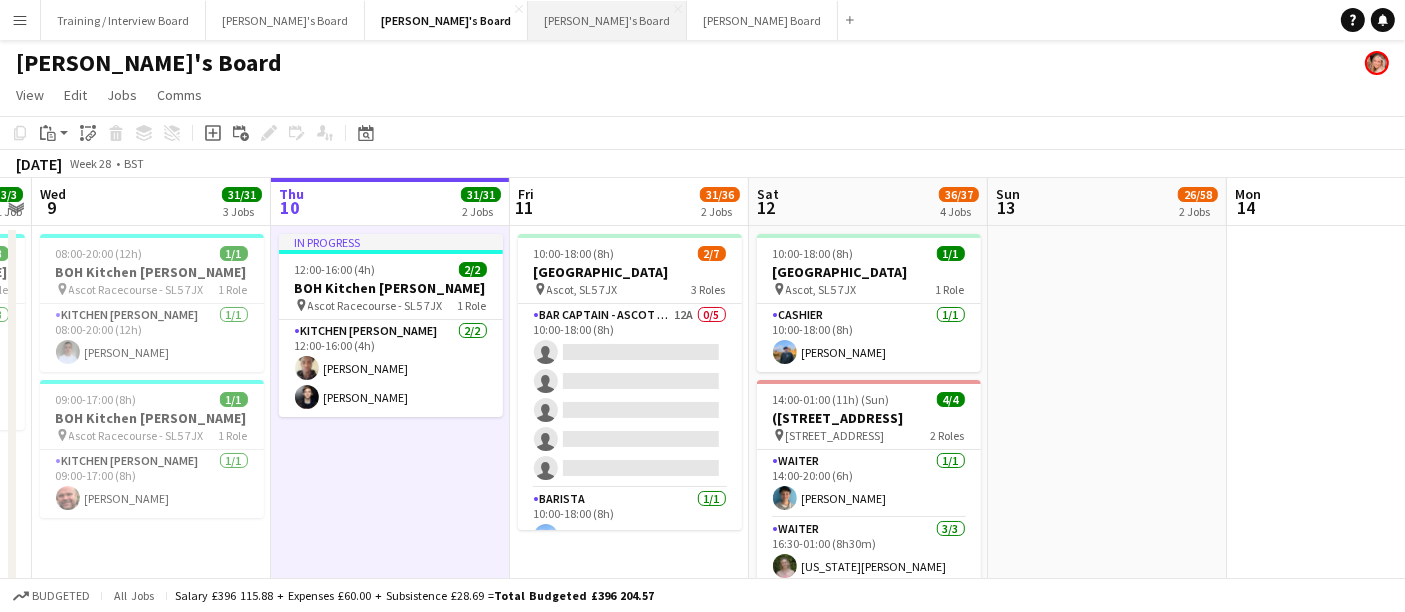 click on "Thomasina's Board
Close" at bounding box center (607, 20) 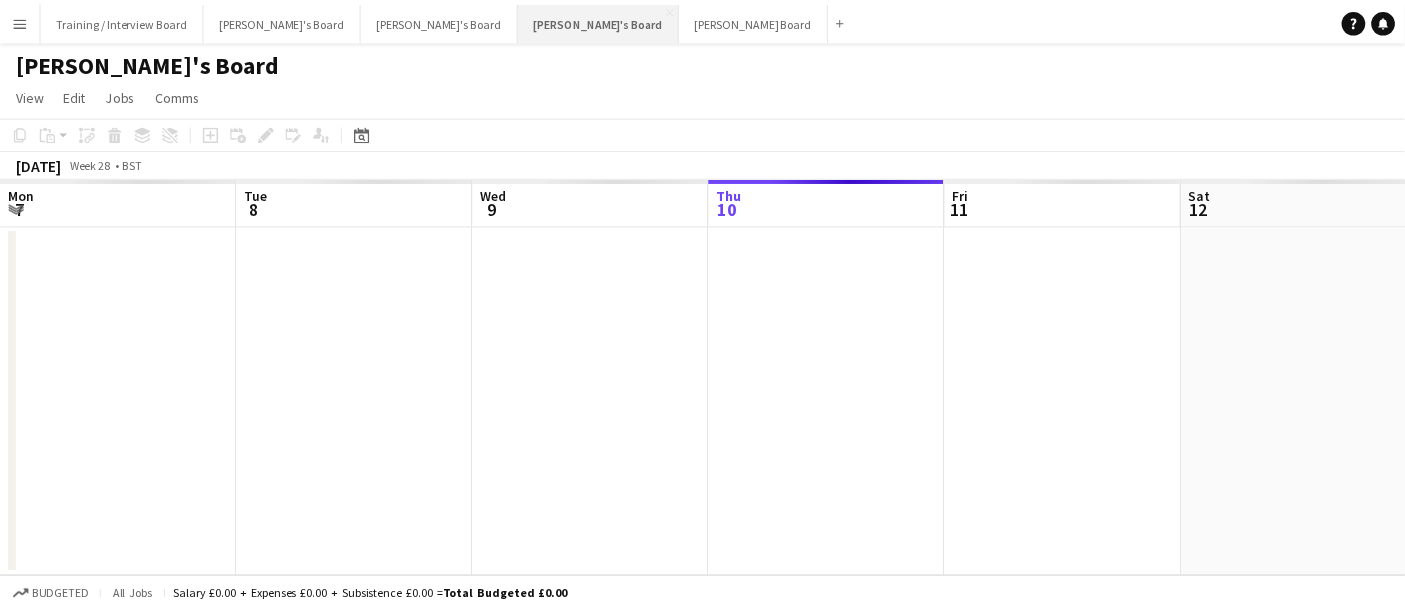 scroll, scrollTop: 0, scrollLeft: 477, axis: horizontal 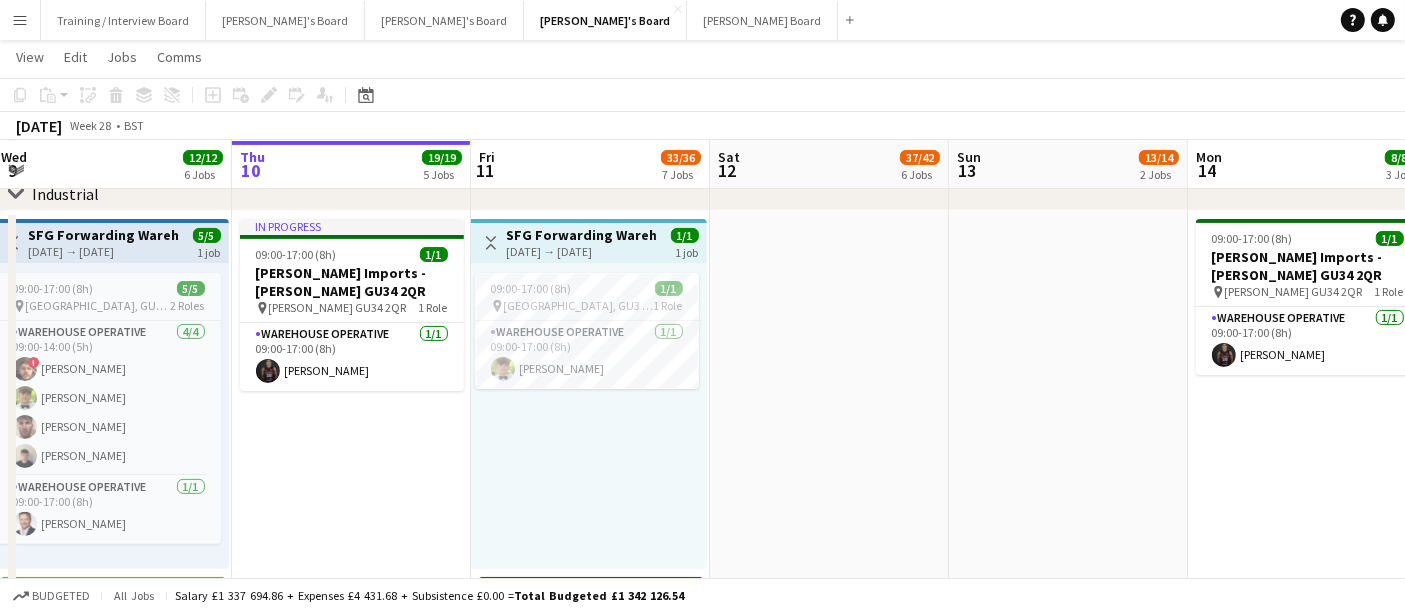 click on "Mon   7   7/7   3 Jobs   Tue   8   9/9   4 Jobs   Wed   9   12/12   6 Jobs   Thu   10   19/19   5 Jobs   Fri   11   33/36   7 Jobs   Sat   12   37/42   6 Jobs   Sun   13   13/14   2 Jobs   Mon   14   8/8   3 Jobs   Tue   15   14/16   4 Jobs   Wed   16   2/2   2 Jobs   Thu   17   2/2   2 Jobs      10:00-16:00 (6h)    2/2   Logistics Assistant ICC World Championships
pin
Lord Cricket Ground NW8 8QN   1 Role   RECUP   2/2   10:00-16:00 (6h)
Muhammad Imad Hugo Jones     10:00-16:00 (6h)    2/2   Logistics Assistant ICC World Championships
pin
Lord Cricket Ground NW8 8QN   1 Role   RECUP   2/2   10:00-16:00 (6h)
Muhammad Imad DENITSA TODOROVA     15:30-21:30 (6h)    1/1   Peapod & Co - LONDON
pin
London SE1 2AS   1 Role   Waiter   1/1   15:30-21:30 (6h)
Iris Sorrell     17:30-23:30 (6h)    2/2   Wild Tart - Belgravia London SW1W 9NF
pin
Belgravia SW1W 9NF" at bounding box center (702, 900) 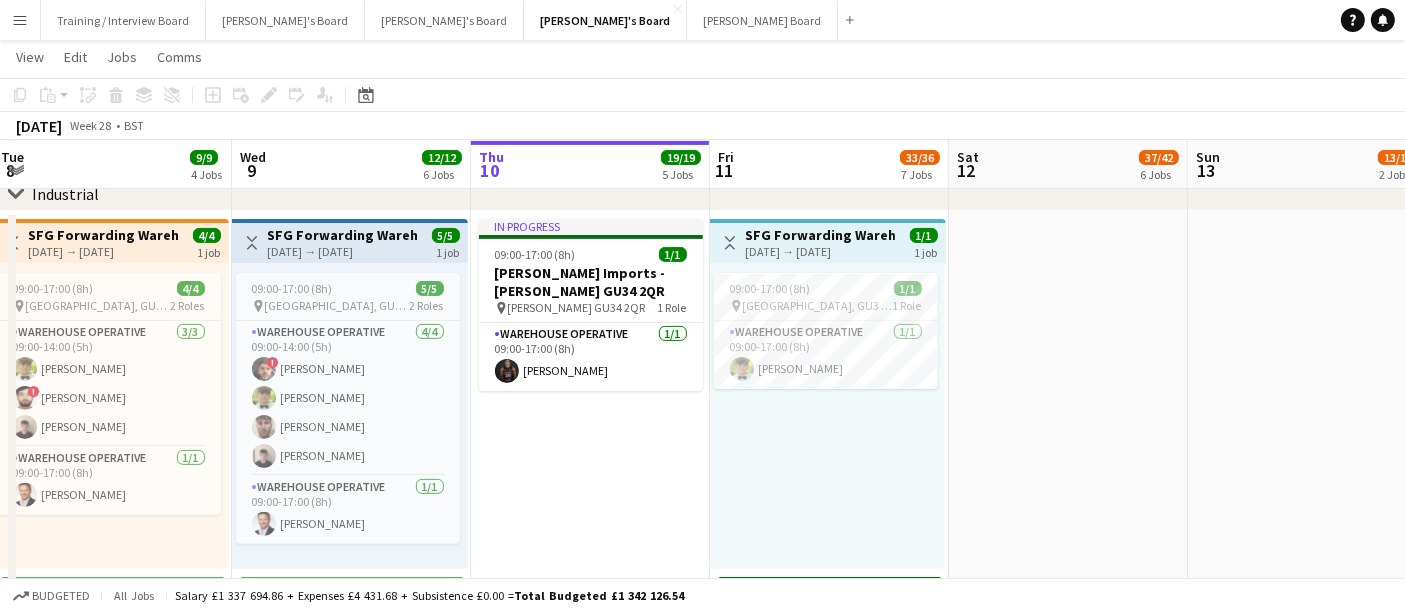 scroll, scrollTop: 0, scrollLeft: 534, axis: horizontal 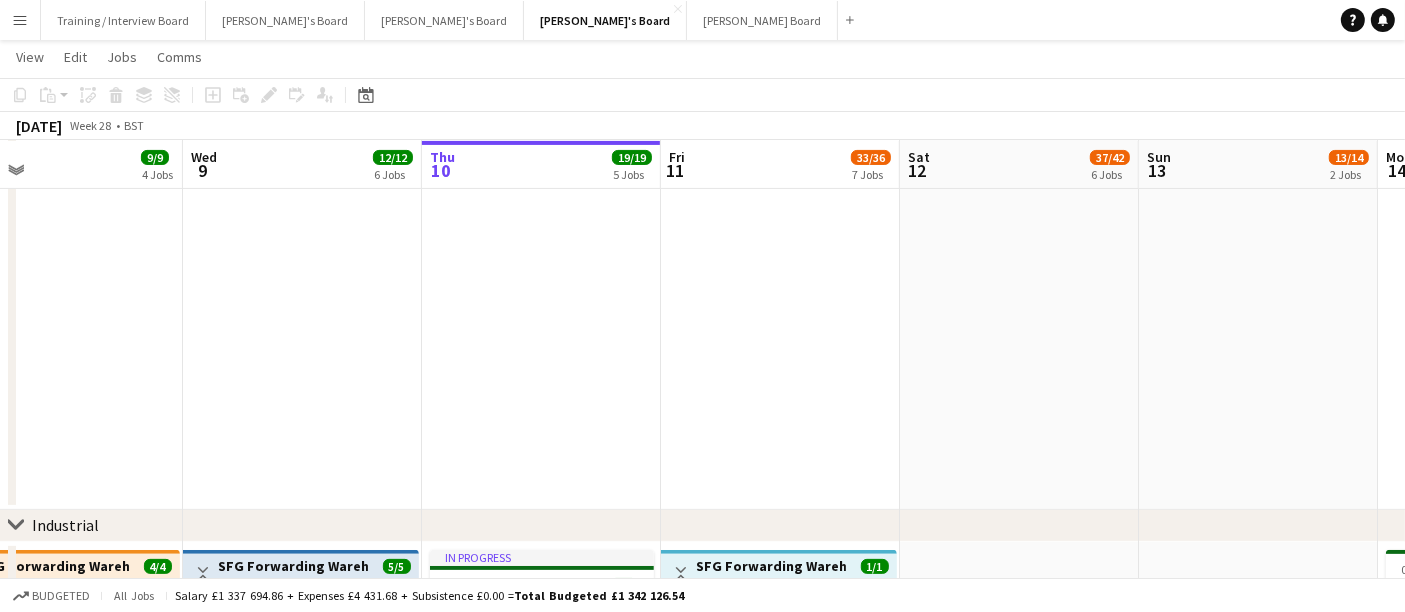 drag, startPoint x: 797, startPoint y: 412, endPoint x: 842, endPoint y: 426, distance: 47.127487 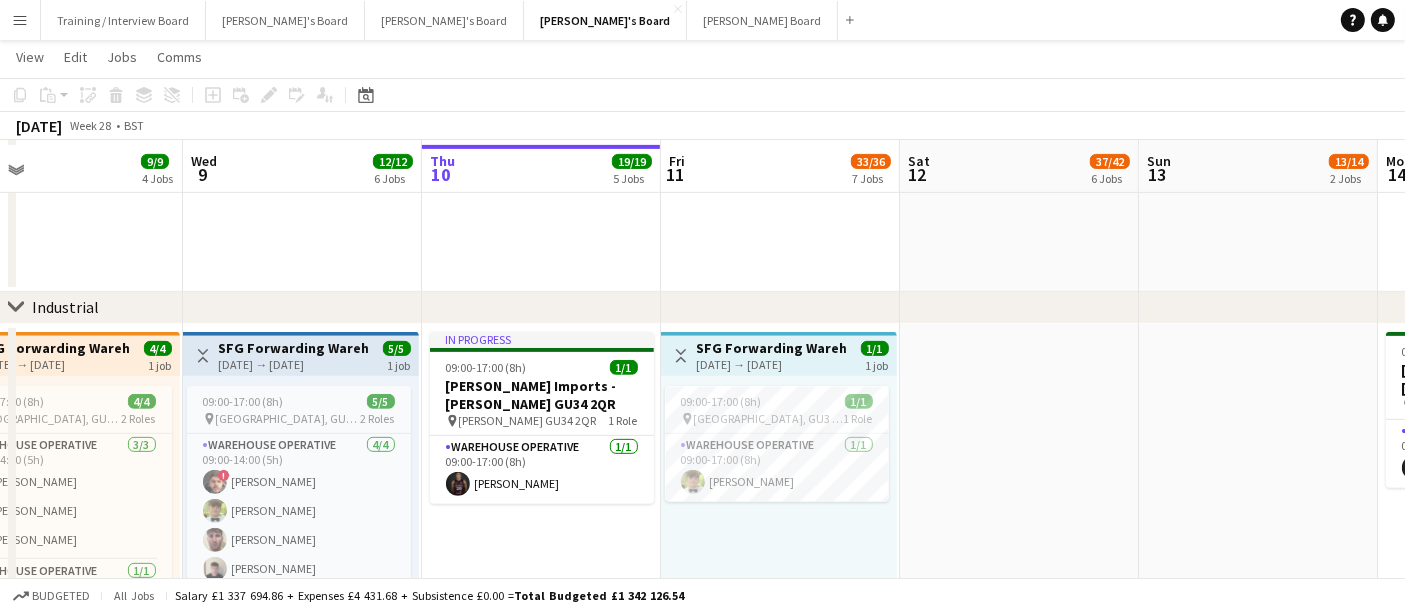 scroll, scrollTop: 777, scrollLeft: 0, axis: vertical 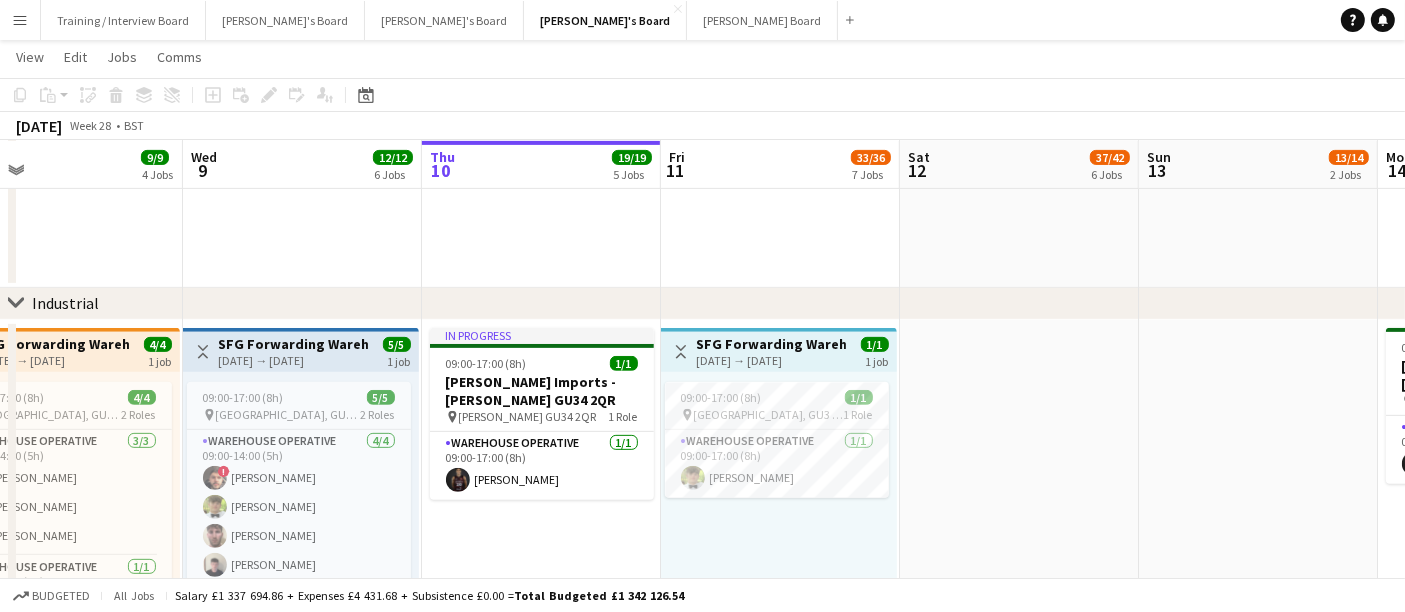 click at bounding box center (1019, 616) 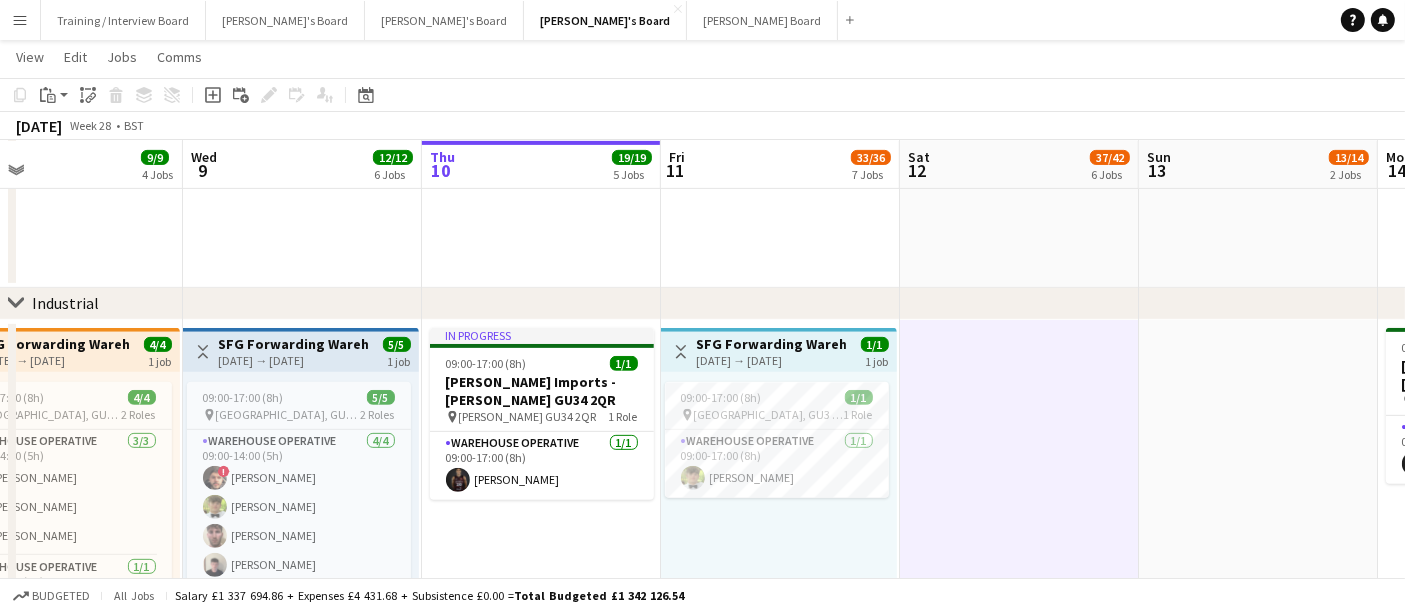 scroll, scrollTop: 0, scrollLeft: 594, axis: horizontal 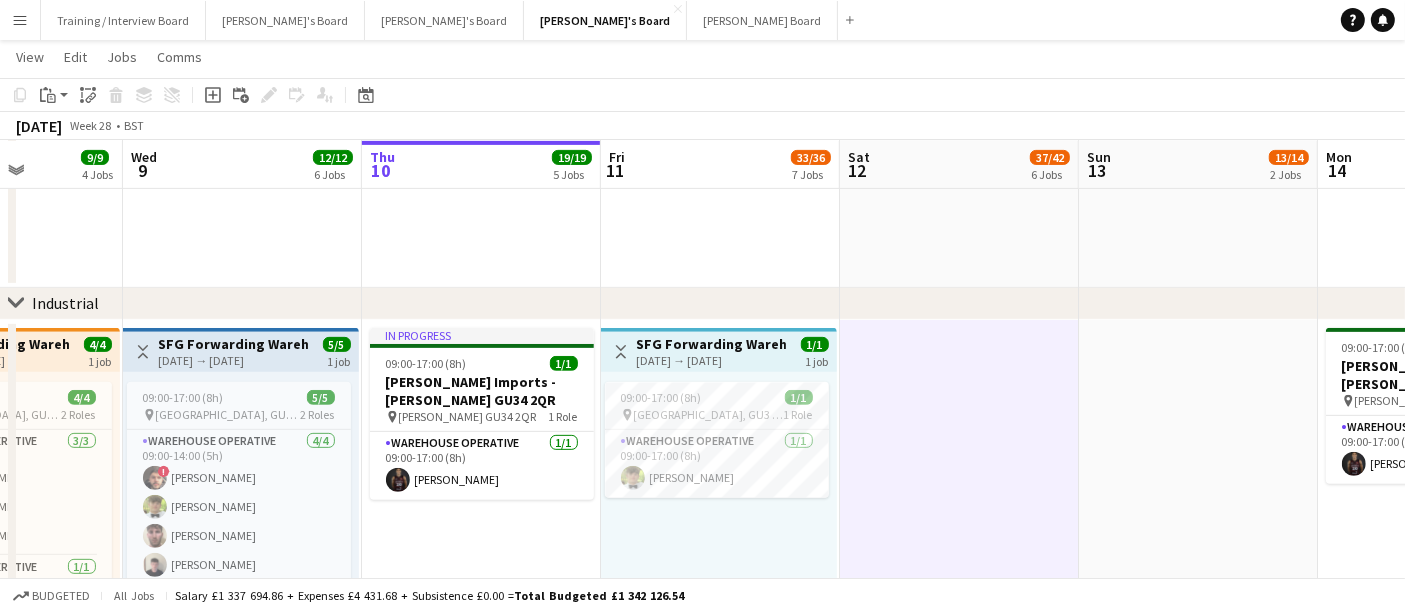 drag, startPoint x: 995, startPoint y: 416, endPoint x: 934, endPoint y: 419, distance: 61.073727 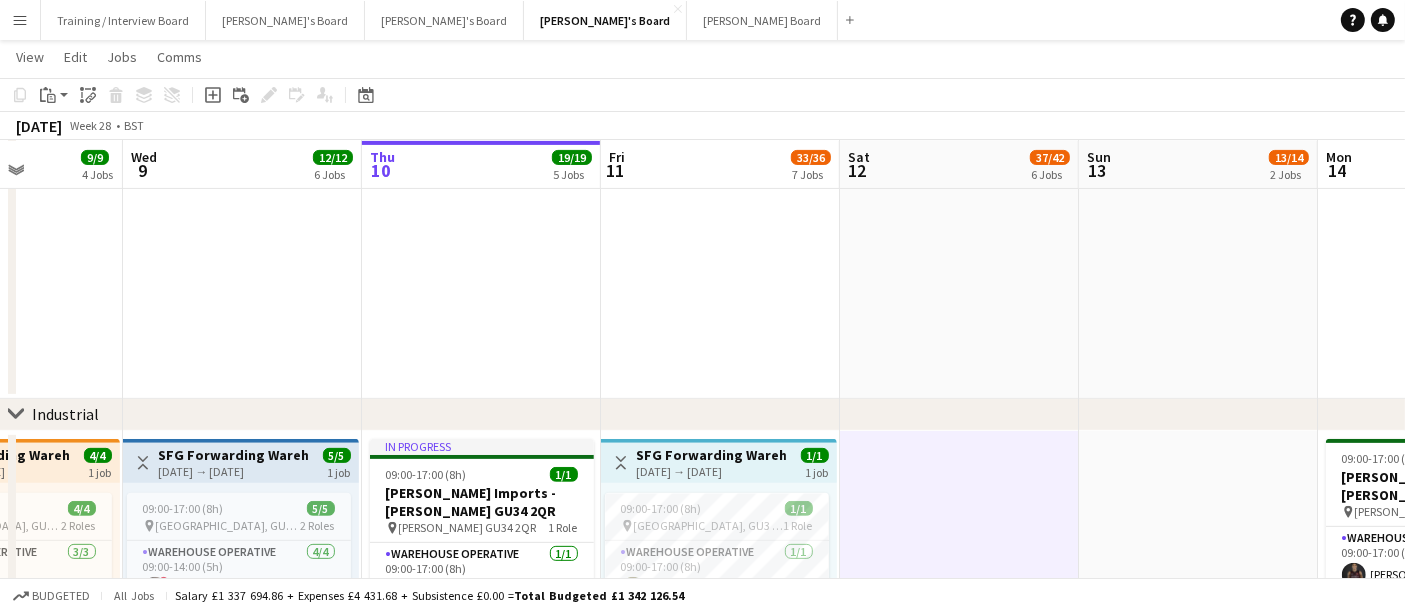 click at bounding box center [959, 727] 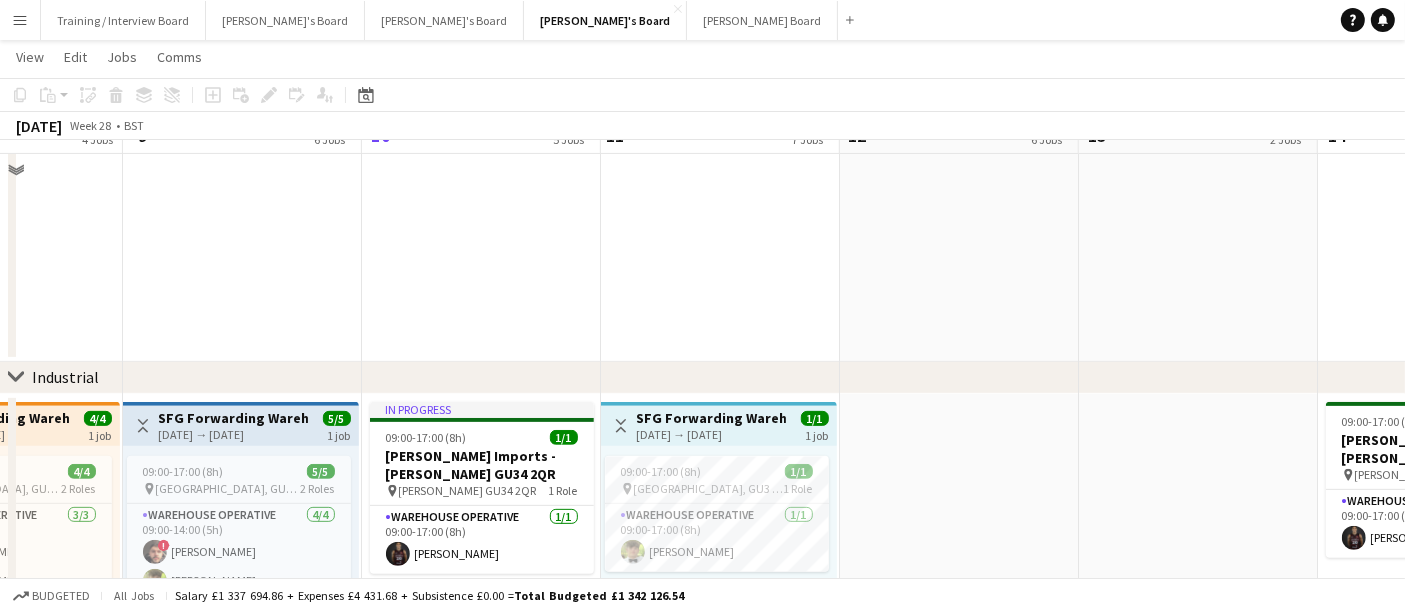 scroll, scrollTop: 777, scrollLeft: 0, axis: vertical 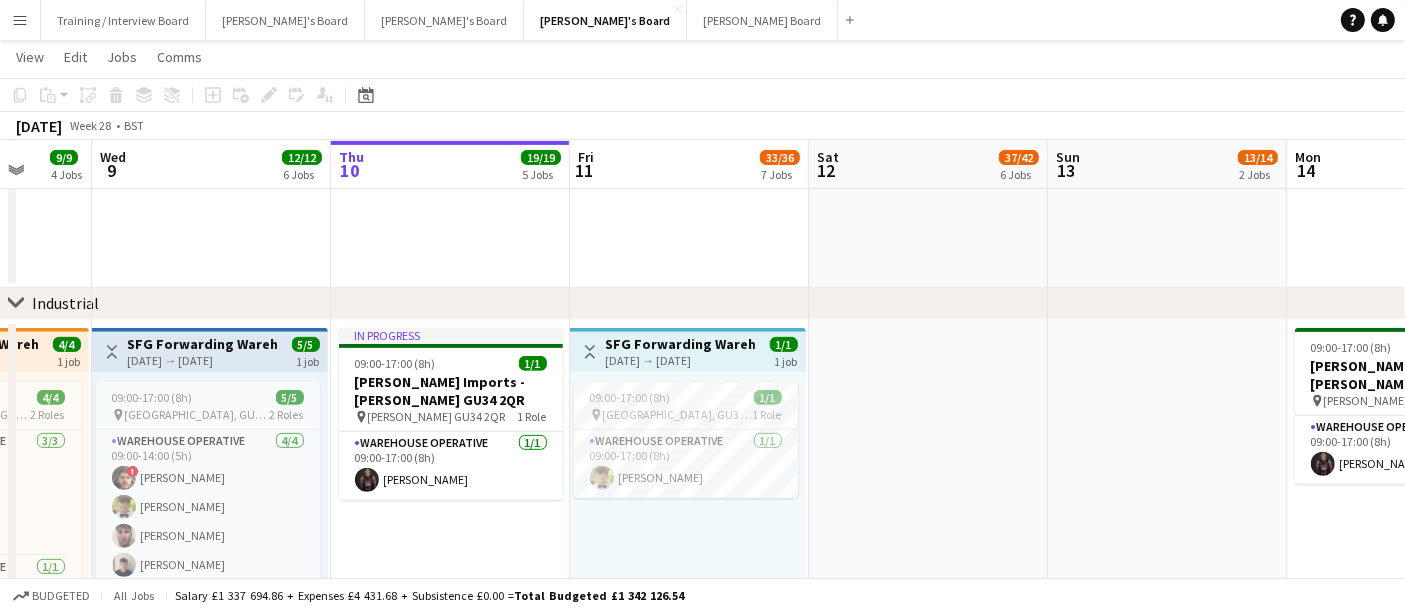 click on "Sun   6   38/39   4 Jobs   Mon   7   7/7   3 Jobs   Tue   8   9/9   4 Jobs   Wed   9   12/12   6 Jobs   Thu   10   19/19   5 Jobs   Fri   11   33/36   7 Jobs   Sat   12   37/42   6 Jobs   Sun   13   13/14   2 Jobs   Mon   14   8/8   3 Jobs   Tue   15   14/16   4 Jobs   Wed   16   2/2   2 Jobs      10:00-19:00 (9h)    1/1   Henley Regatta - CAVENDISH
pin
Henley-on-Thames, RG9 3EX   1 Role   Barista   1/1   10:00-19:00 (9h)
Ella Holmes     11:00-23:00 (12h)    35/36   (34)Bootleg Bars - GUILFEST!
pin
GUILFEST   3 Roles   BAR STAFF   112A   31/32   11:00-23:00 (12h)
Dagmar Bailey Neve San Emeterio Jazmin Gammon Beth Thorpe ! Toby Doyle Ben Macallan Thomas Malins Hannah Jacobs Julian Fernandes Guy van Oudtshoorn Lana Boyd-Livingston Lucy Graham Victoria Brierly lucy sargent Tabby Barlow Sabine Coombs ! Sam Martin Fred Kavanagh Rory Whelan Katie Jones Oliver Joslin Tom Buckmaster Mark Warner Maddie Nash Patrick Edwards Jack Humphries" at bounding box center [702, 844] 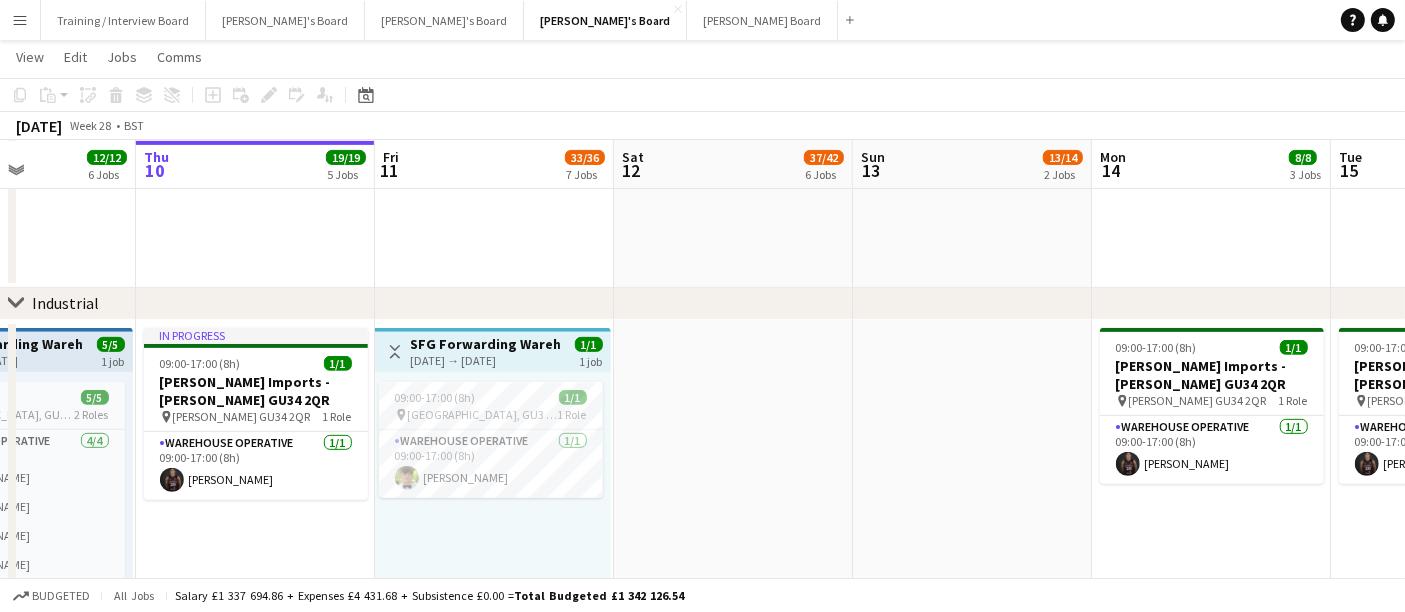 scroll, scrollTop: 0, scrollLeft: 822, axis: horizontal 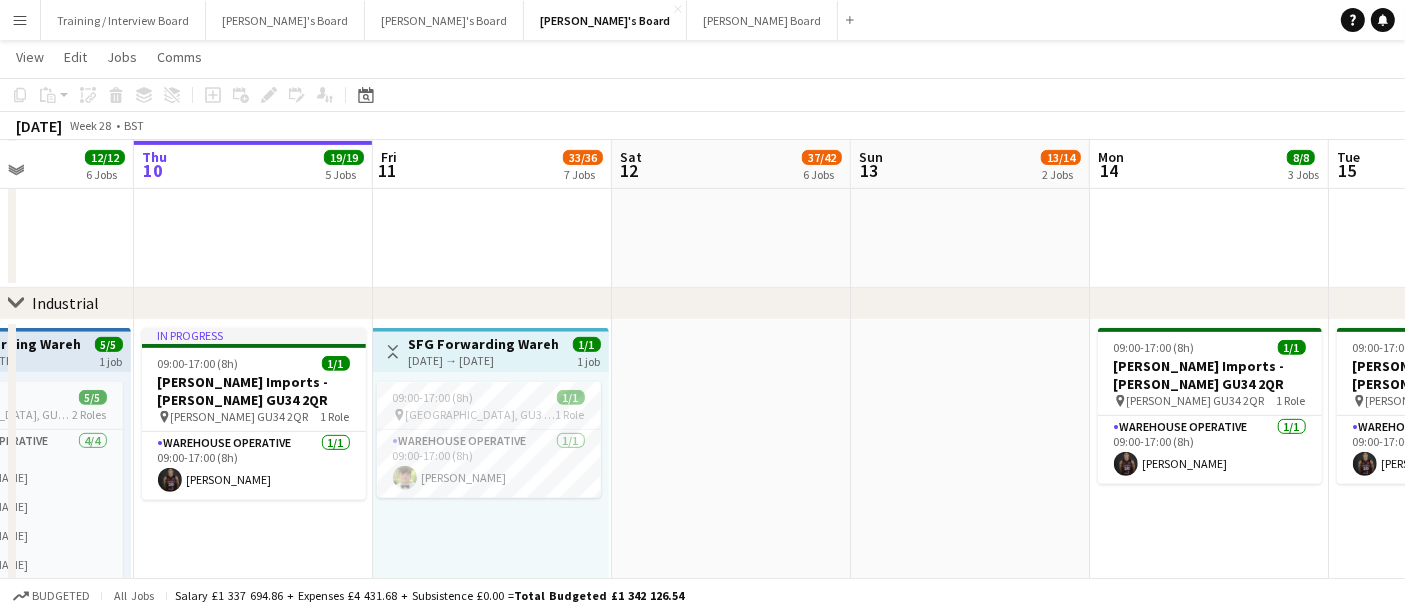 drag, startPoint x: 1018, startPoint y: 450, endPoint x: 821, endPoint y: 475, distance: 198.57996 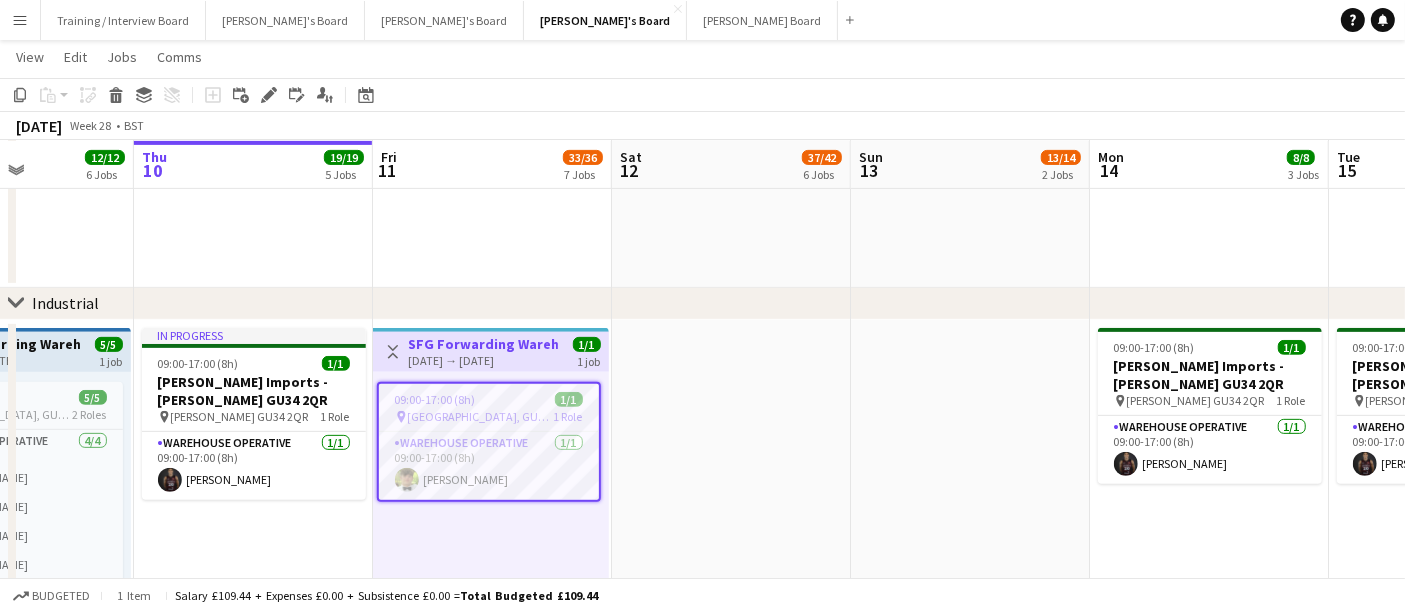 click on "pin
Guildford, GU3 2DX   1 Role" at bounding box center (489, 417) 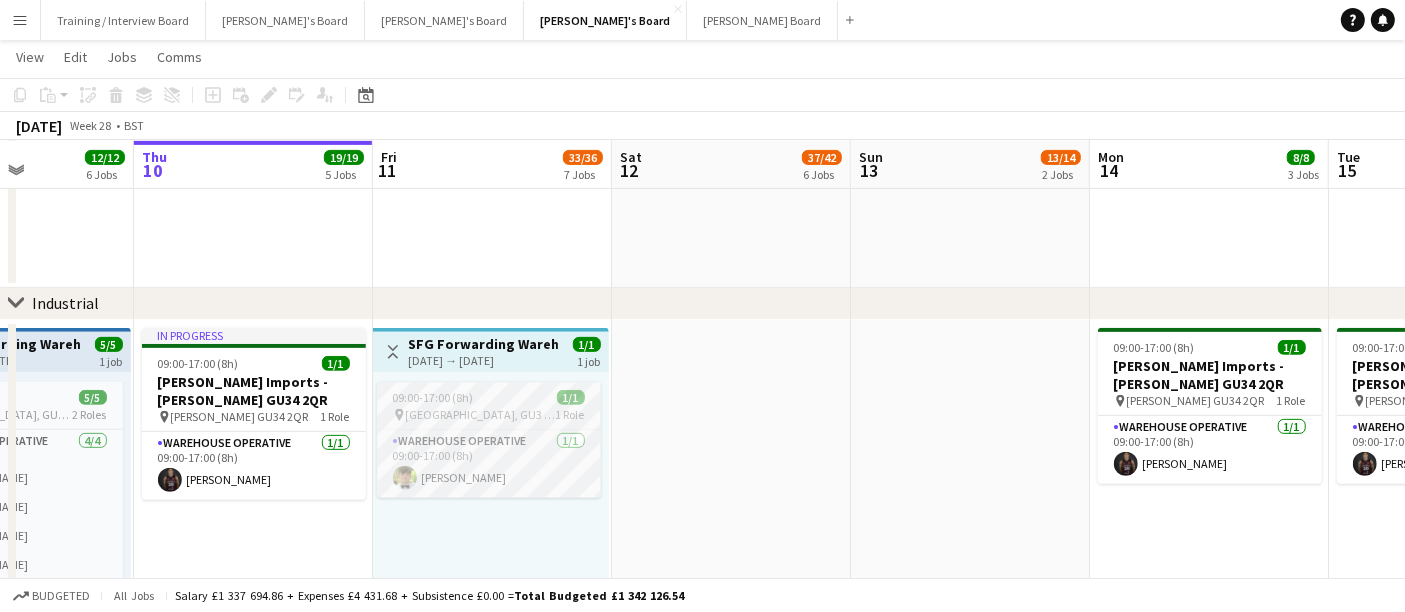 click on "pin
Guildford, GU3 2DX   1 Role" at bounding box center [489, 415] 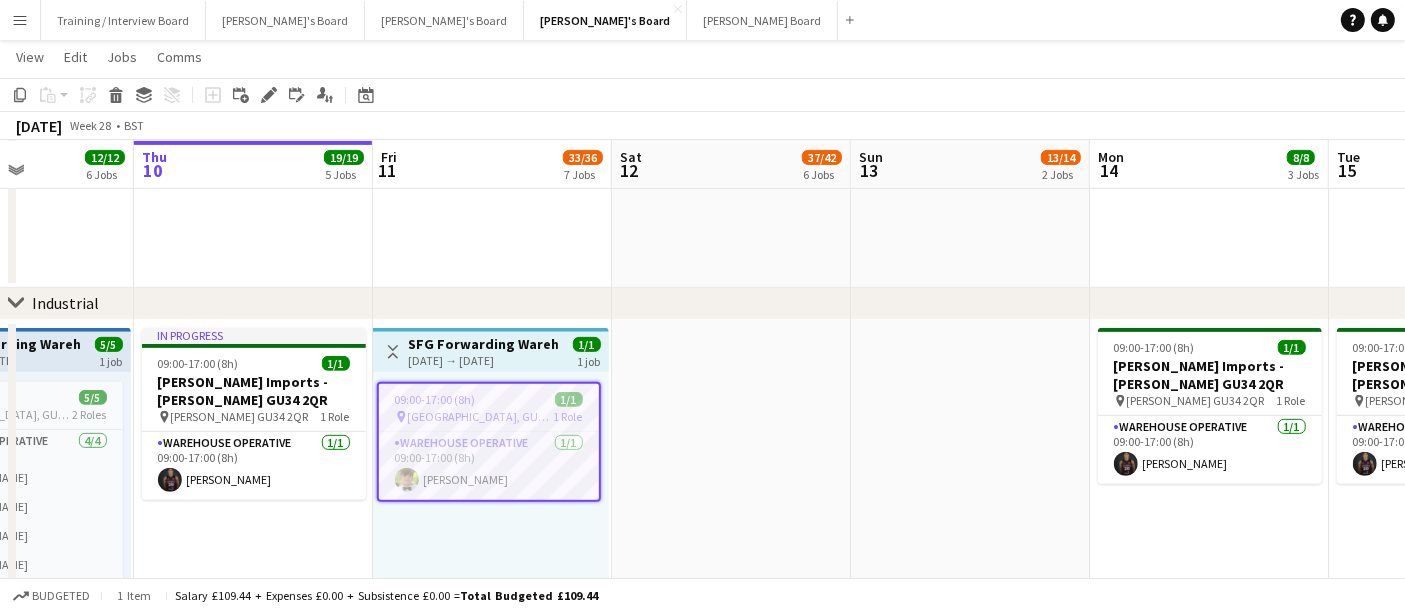 click on "pin
Guildford, GU3 2DX   1 Role" at bounding box center [489, 417] 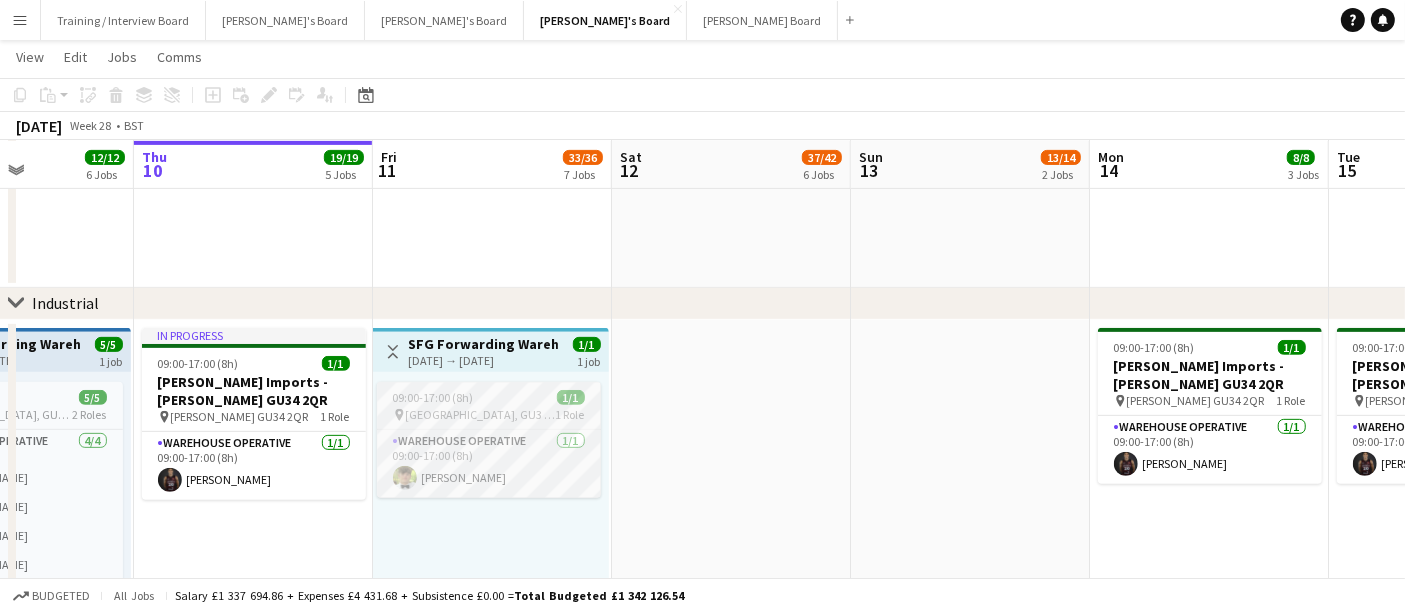 click on "pin
Guildford, GU3 2DX   1 Role" at bounding box center [489, 415] 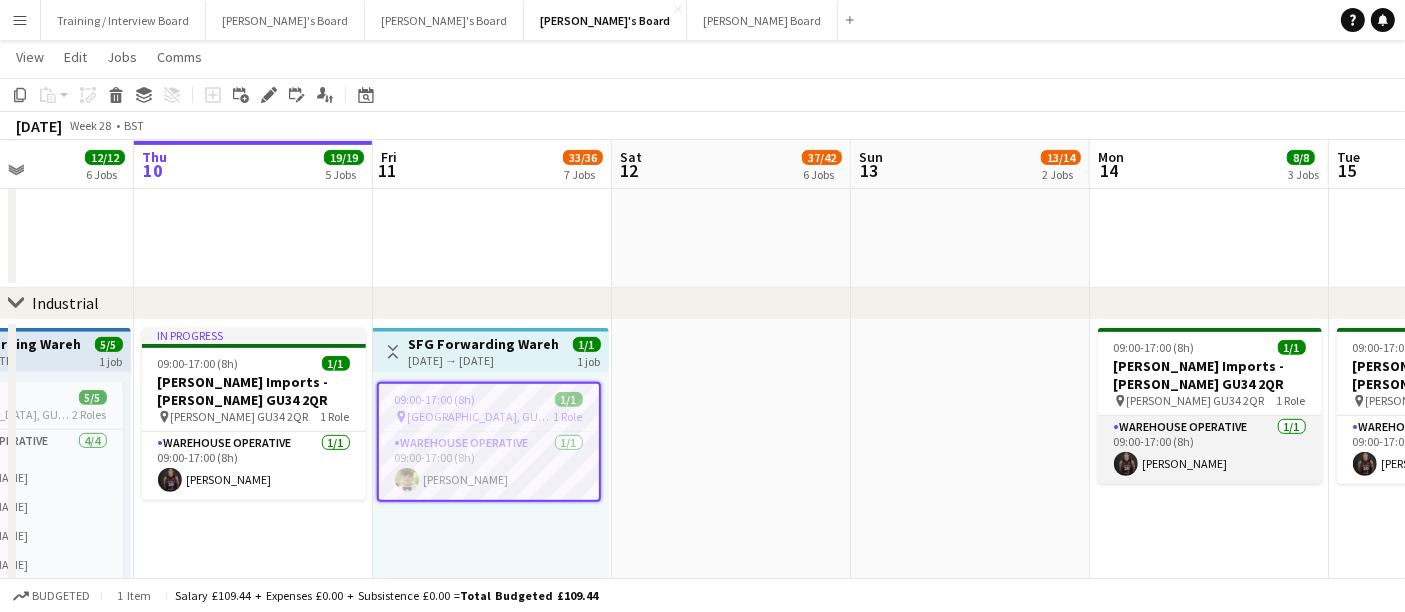 click on "Warehouse Operative   1/1   09:00-17:00 (8h)
Tony Idiata Mendez" at bounding box center [1210, 450] 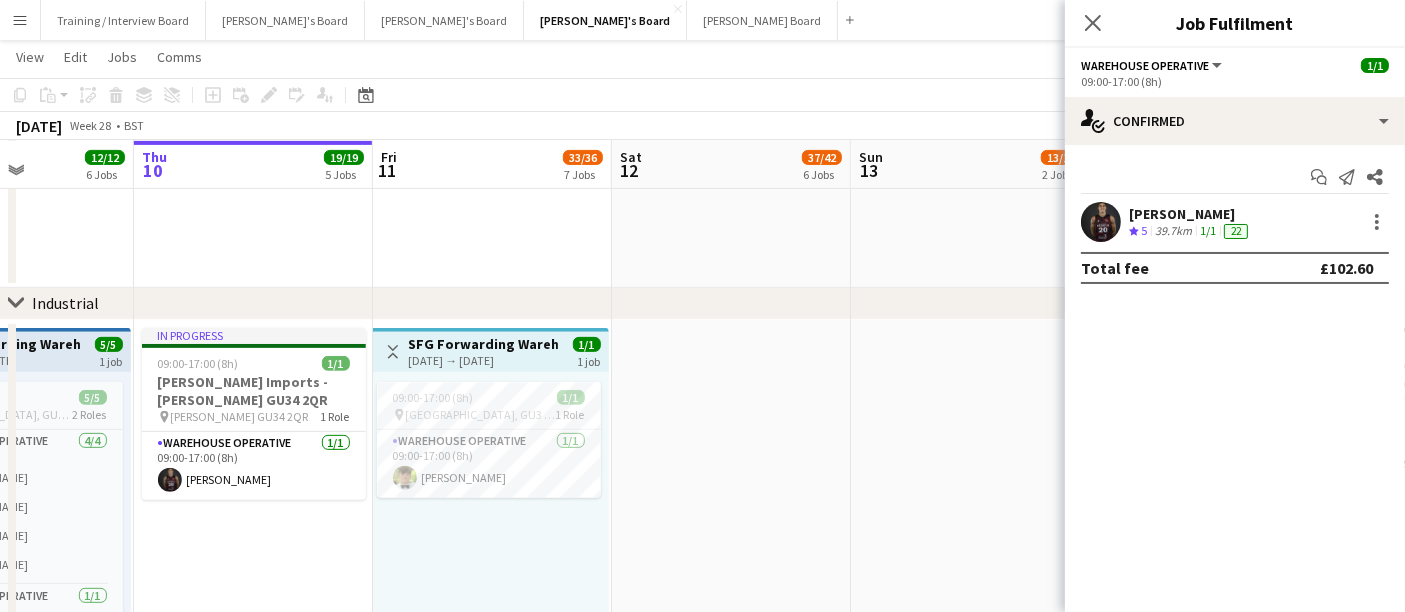 click at bounding box center [970, 616] 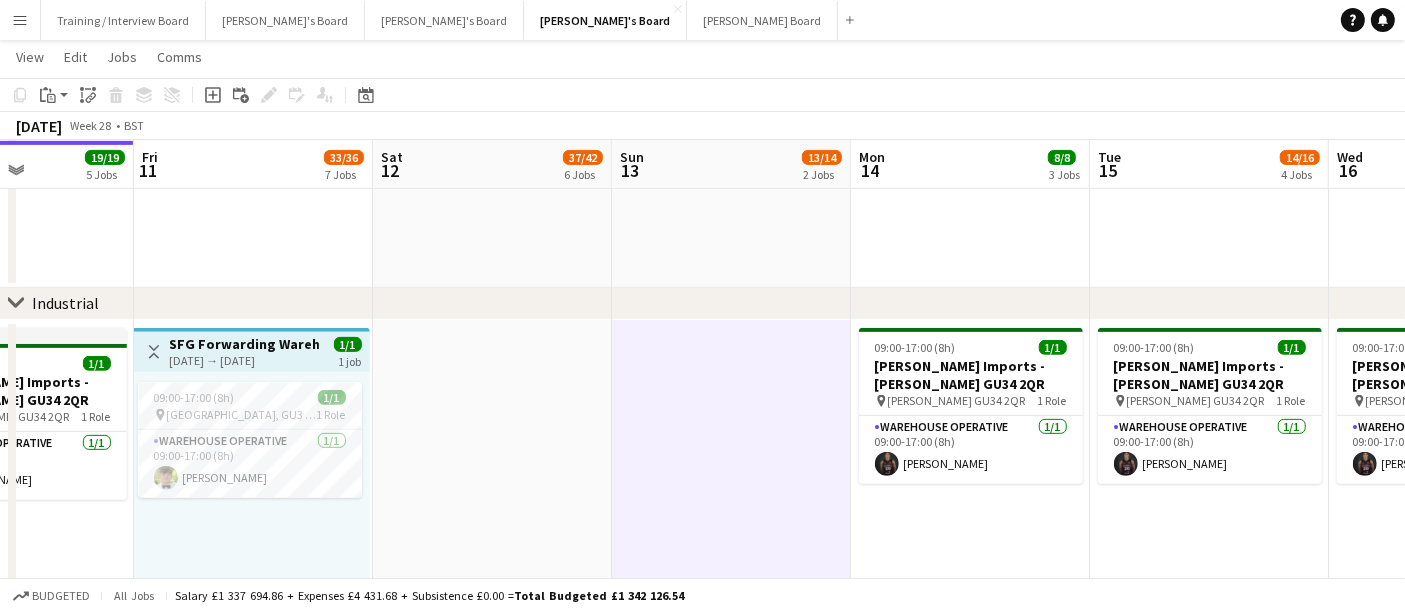 scroll, scrollTop: 0, scrollLeft: 754, axis: horizontal 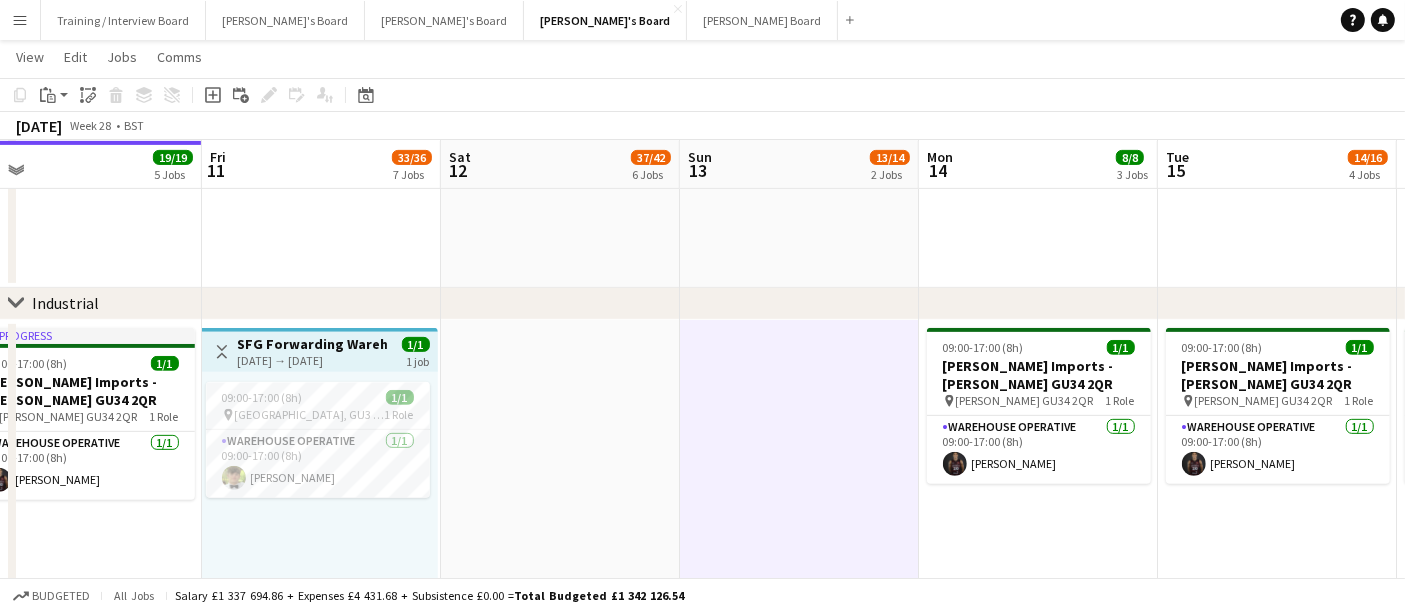 drag, startPoint x: 809, startPoint y: 485, endPoint x: 753, endPoint y: 474, distance: 57.070133 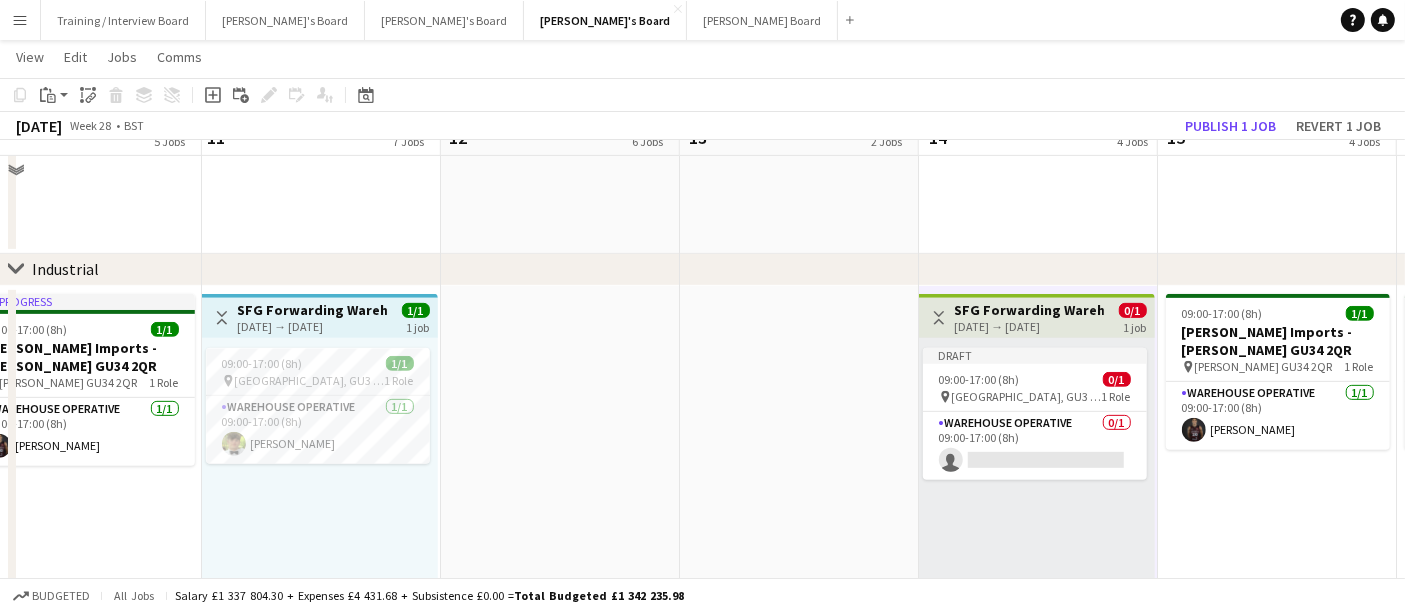 scroll, scrollTop: 777, scrollLeft: 0, axis: vertical 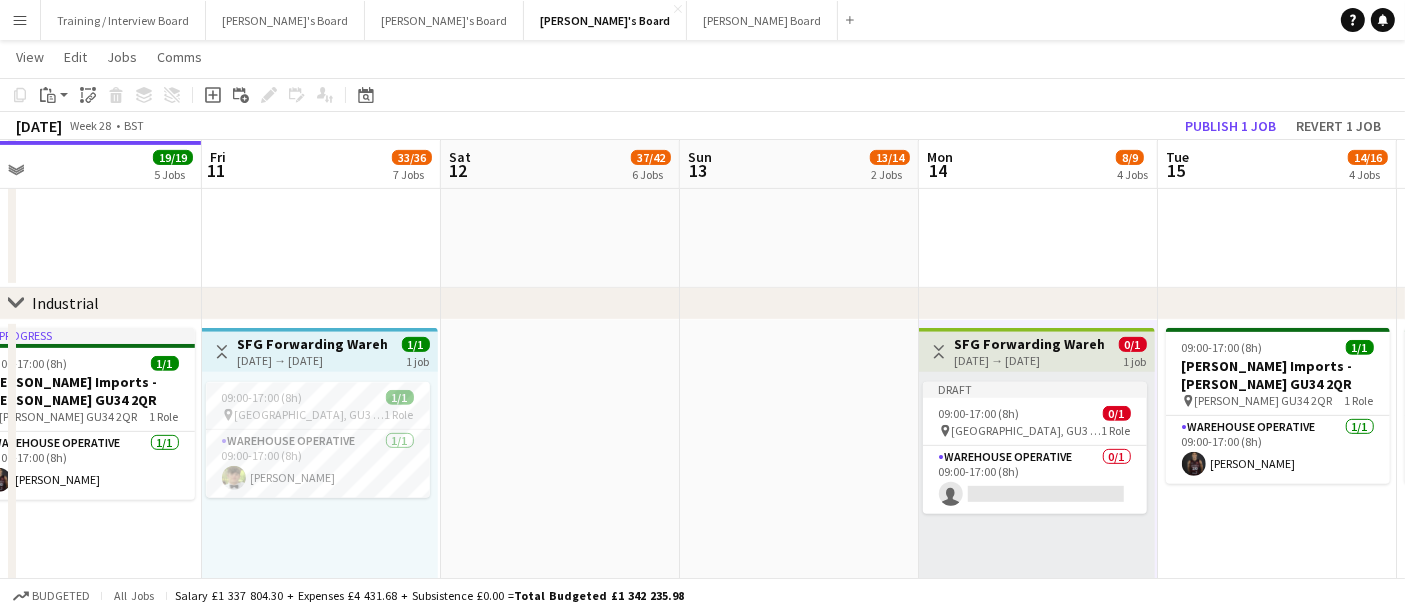 click on "Copy
Paste
Paste   Ctrl+V Paste with crew  Ctrl+Shift+V
Paste linked Job
[GEOGRAPHIC_DATA]
Group
Ungroup
Add job
Add linked Job
Edit
Edit linked Job
Applicants
Date picker
[DATE] [DATE] [DATE] M [DATE] T [DATE] W [DATE] T [DATE] F [DATE] S [DATE] S  [DATE]   2   3   4   5   6   7   8   9   10   11   12   13   14   15   16   17   18   19   20   21   22   23   24   25   26   27   28   29   30   31
Comparison range
Comparison range
[DATE]" 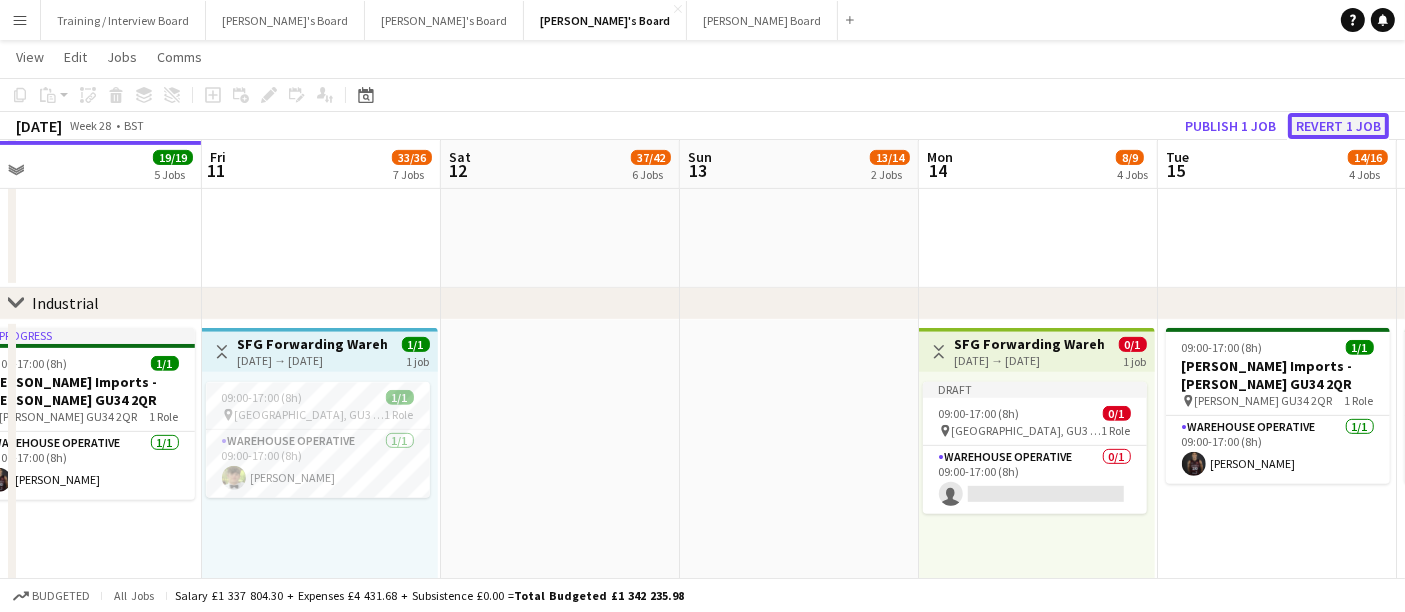 click on "Revert 1 job" 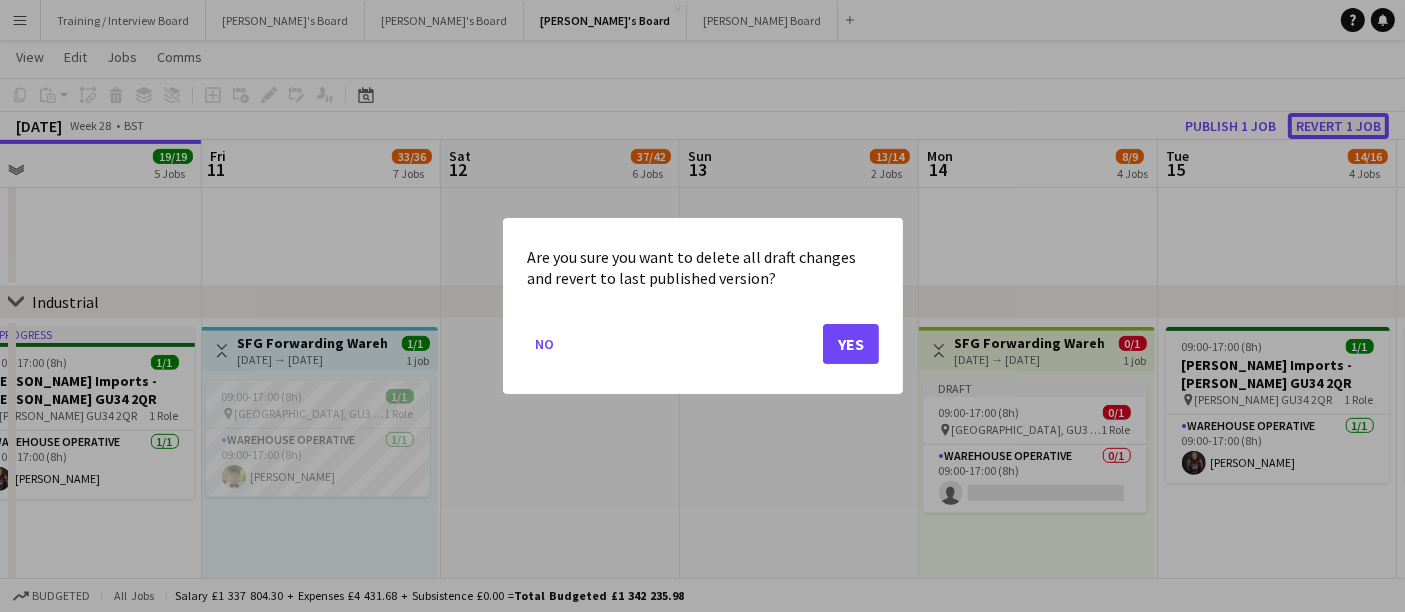 scroll, scrollTop: 0, scrollLeft: 0, axis: both 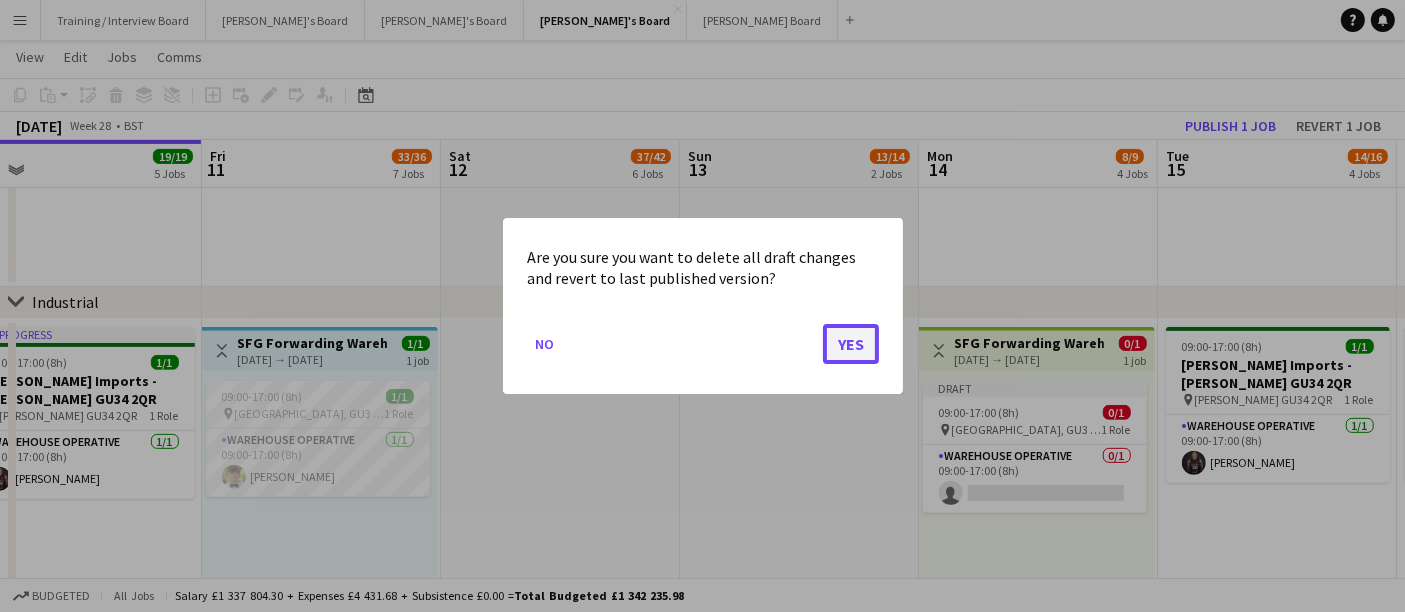 click on "Yes" 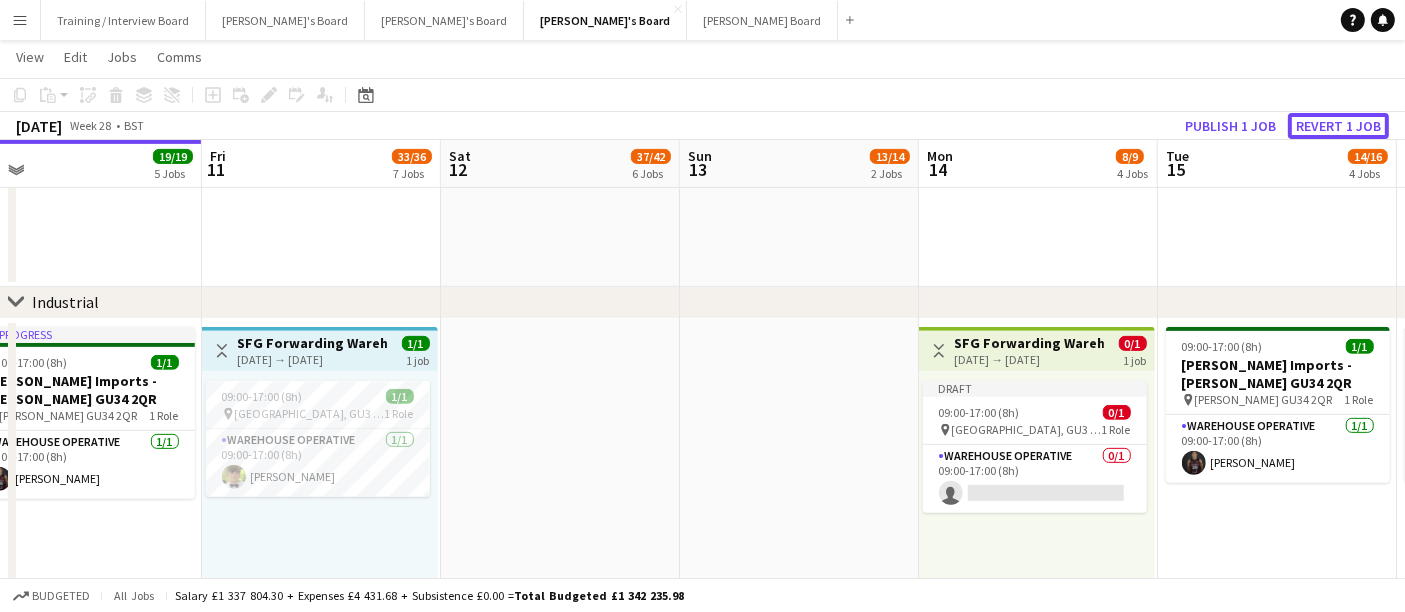 scroll, scrollTop: 777, scrollLeft: 0, axis: vertical 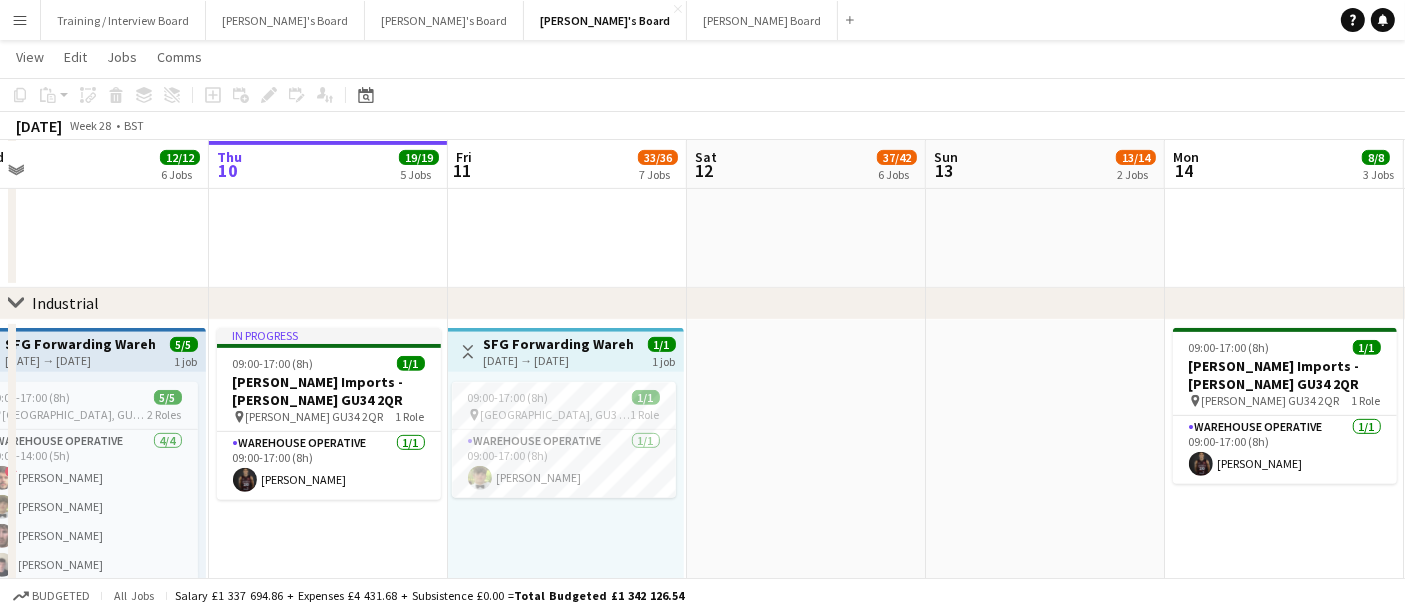 drag, startPoint x: 565, startPoint y: 459, endPoint x: 785, endPoint y: 487, distance: 221.77466 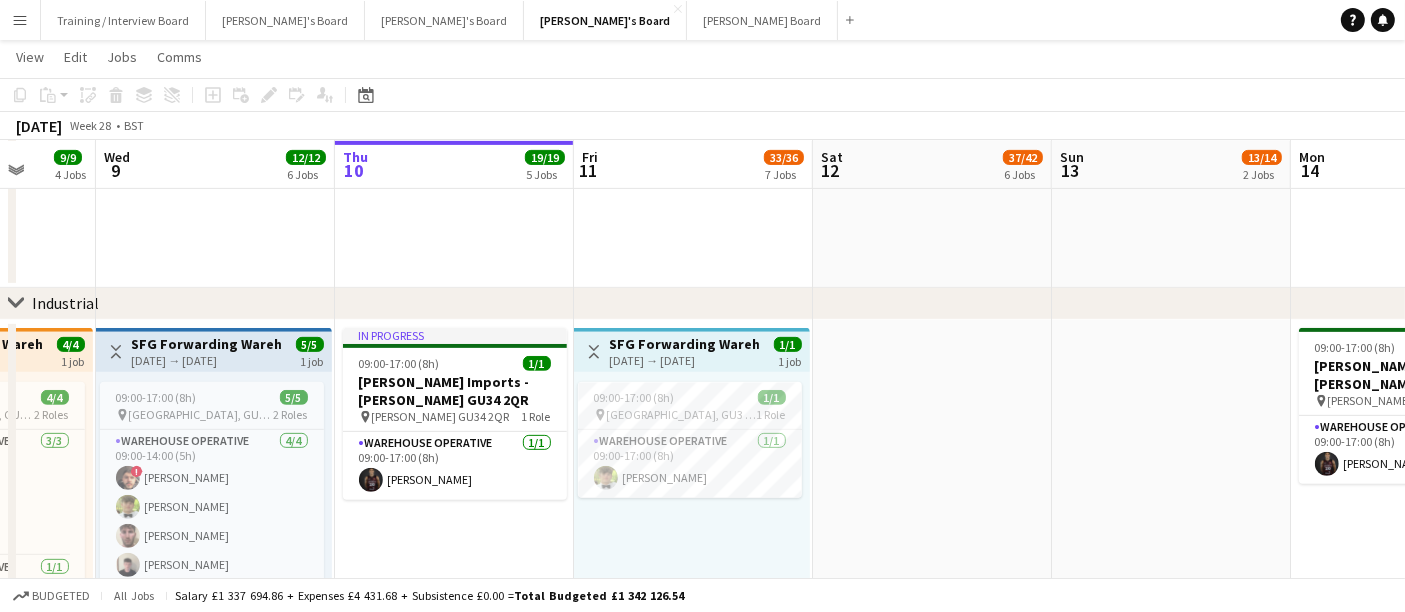 drag, startPoint x: 668, startPoint y: 512, endPoint x: 720, endPoint y: 518, distance: 52.34501 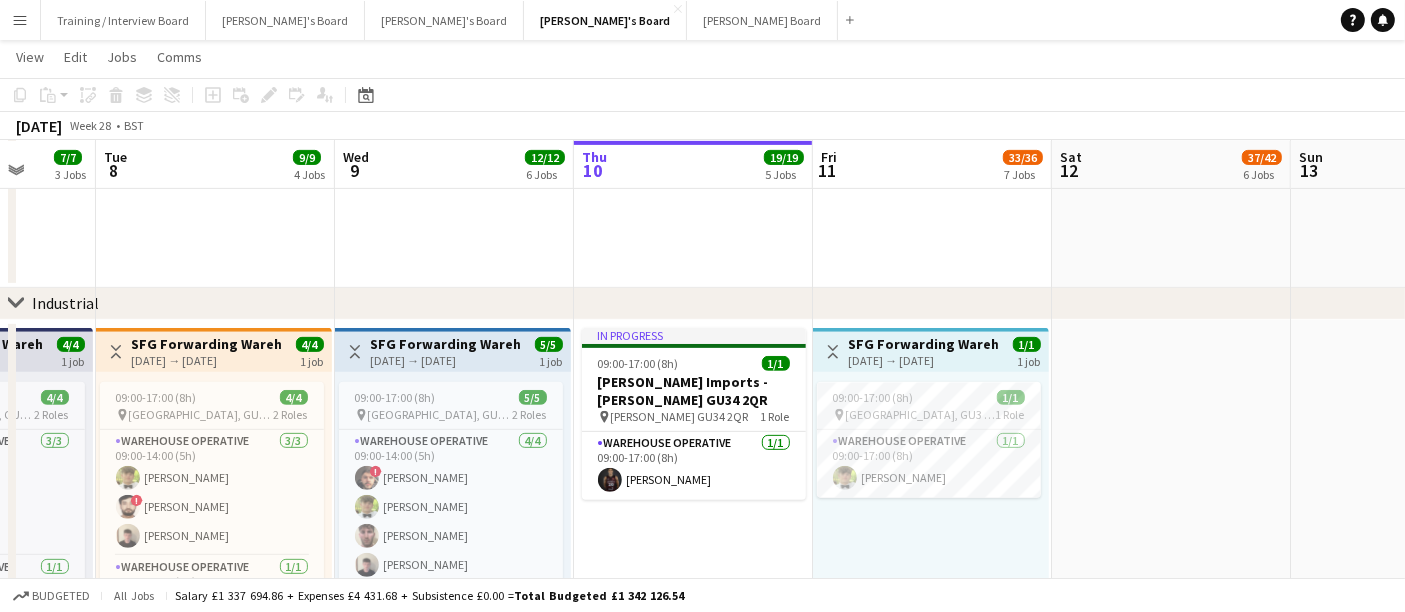 scroll, scrollTop: 0, scrollLeft: 613, axis: horizontal 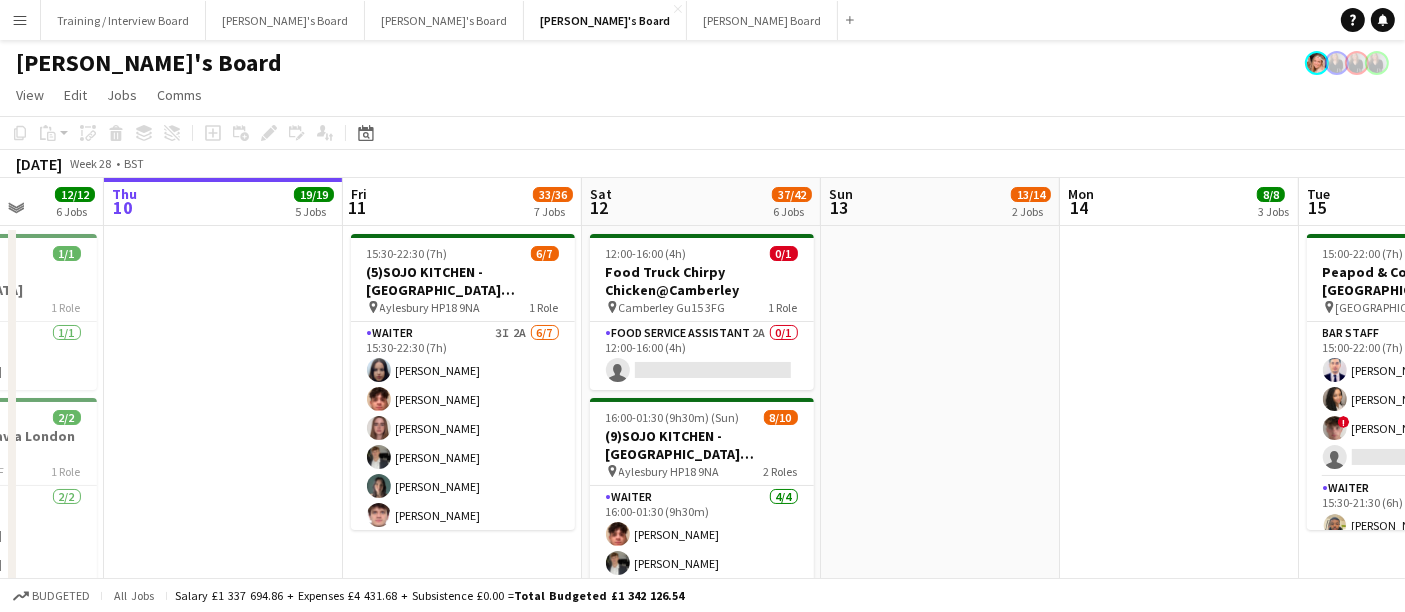 drag, startPoint x: 837, startPoint y: 416, endPoint x: 511, endPoint y: 364, distance: 330.1212 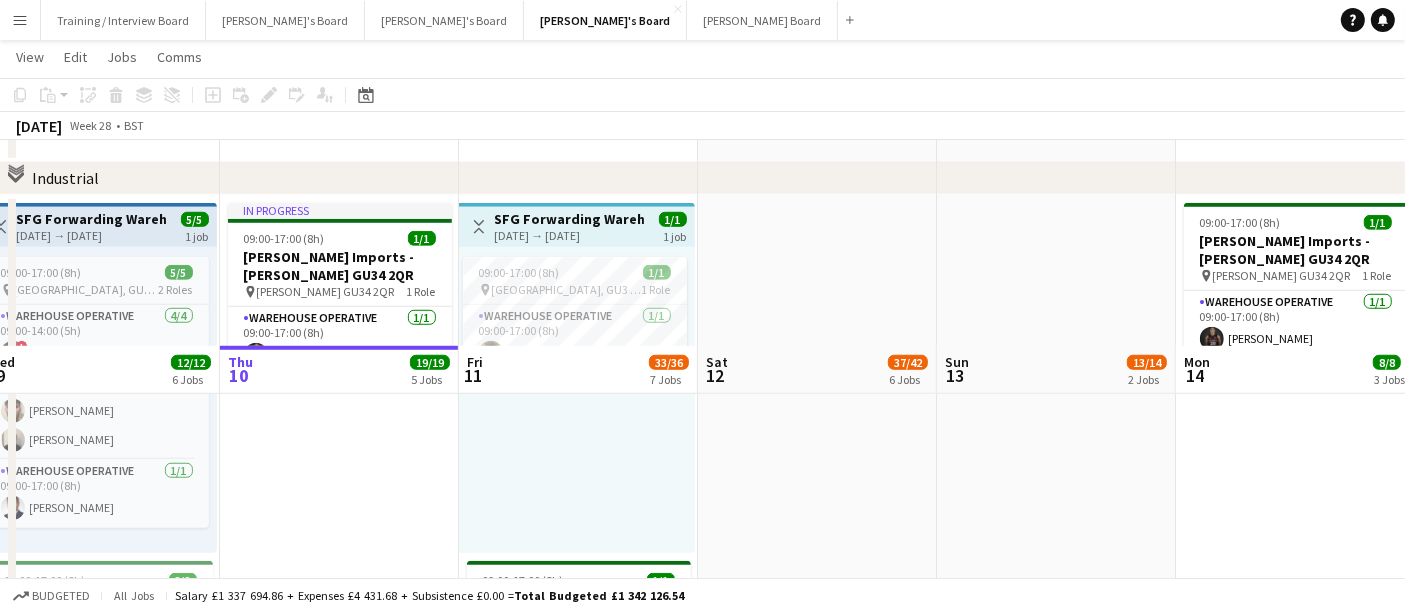 scroll, scrollTop: 1333, scrollLeft: 0, axis: vertical 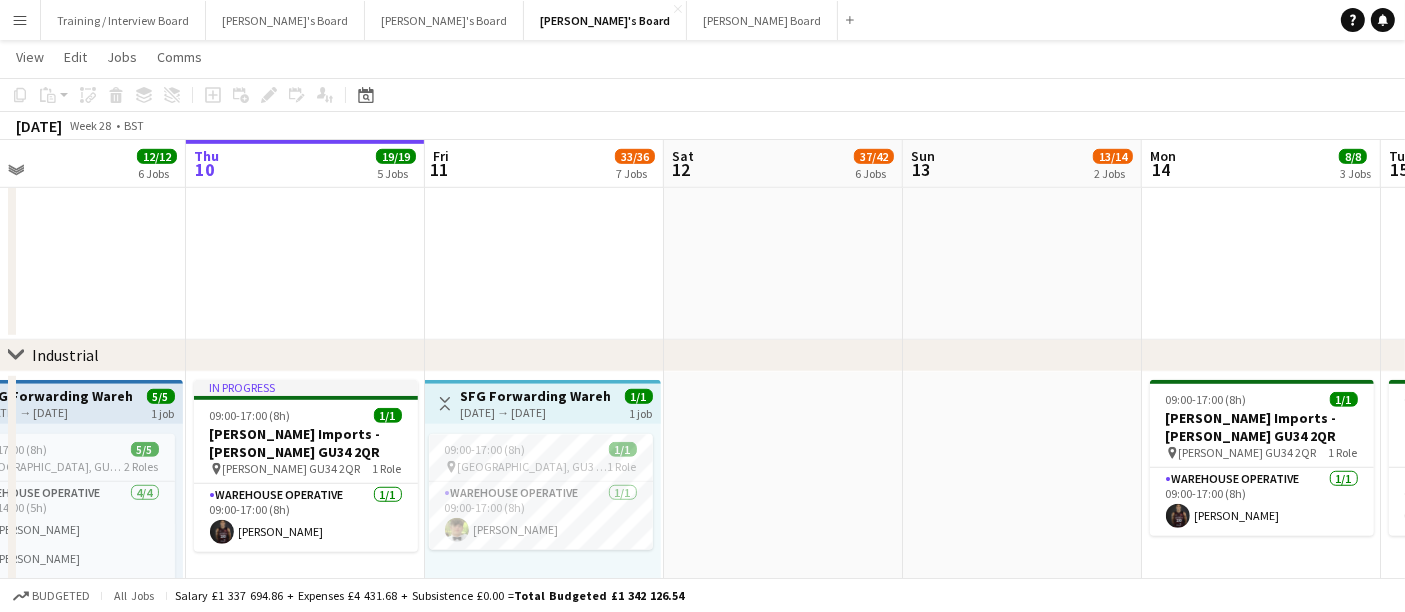 drag, startPoint x: 921, startPoint y: 452, endPoint x: 1122, endPoint y: 480, distance: 202.94087 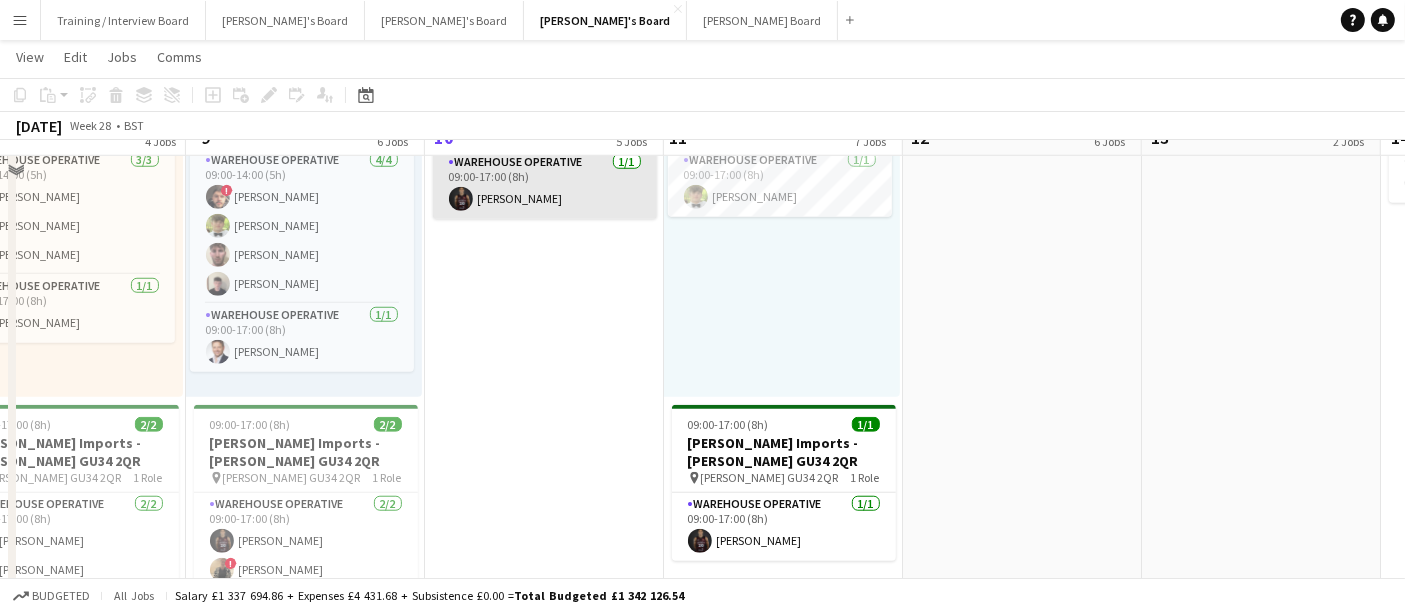 scroll, scrollTop: 1444, scrollLeft: 0, axis: vertical 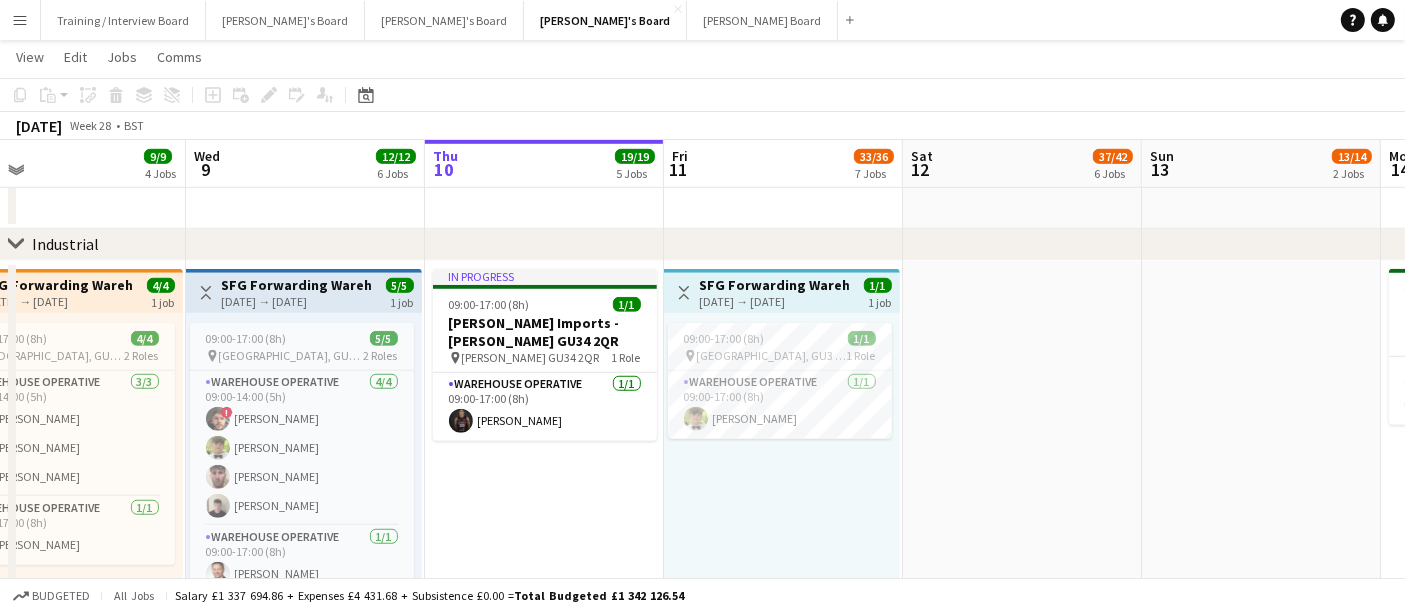 click on "SFG Forwarding Warehouse Assistant - Guildford" at bounding box center [296, 285] 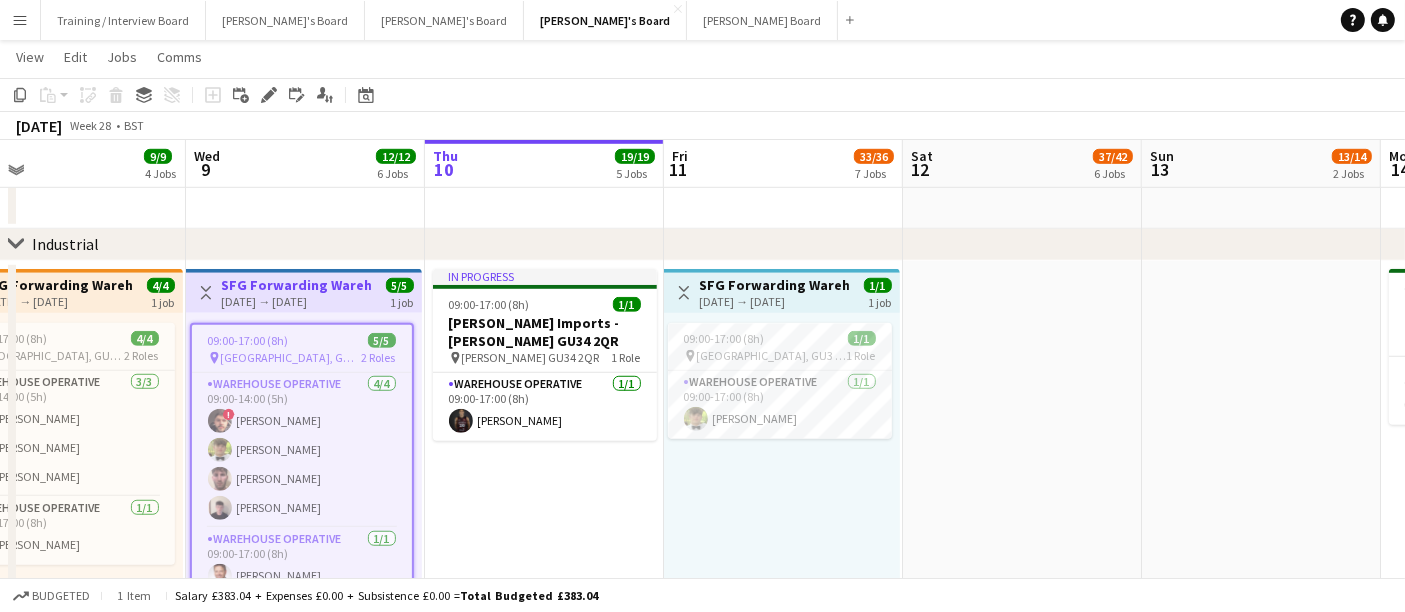 click on "SFG Forwarding Warehouse Assistant - Guildford" at bounding box center [296, 285] 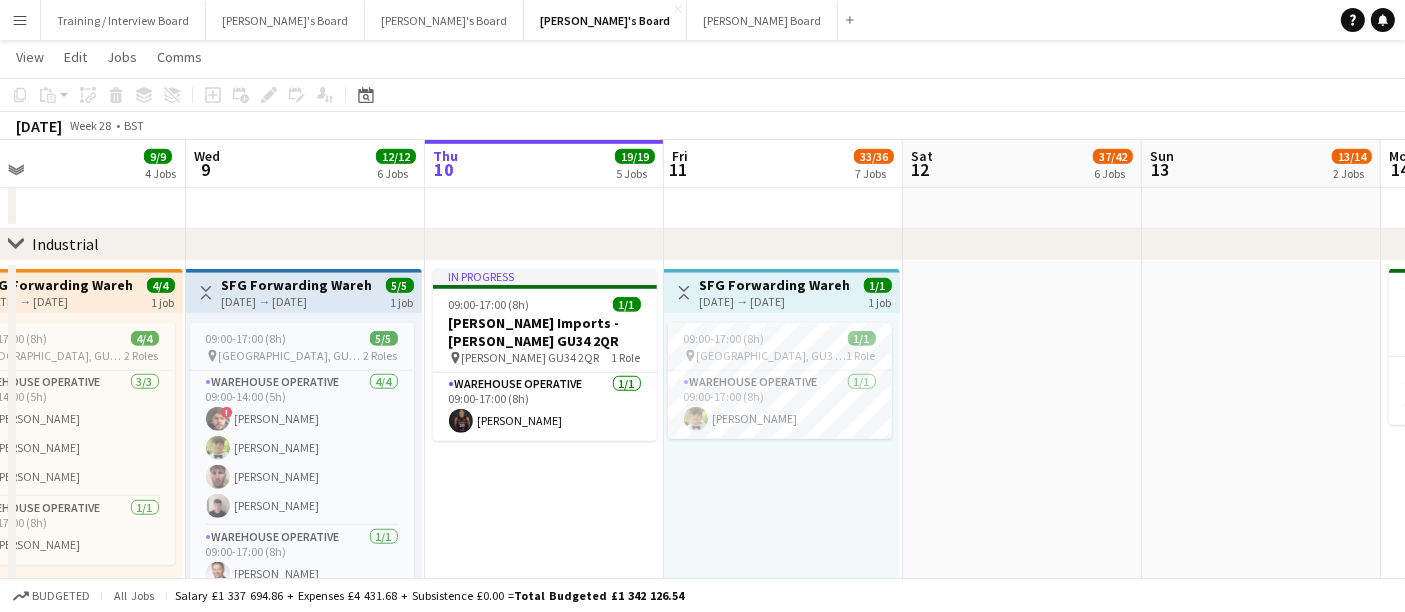click on "SFG Forwarding Warehouse Assistant - Guildford" at bounding box center [296, 285] 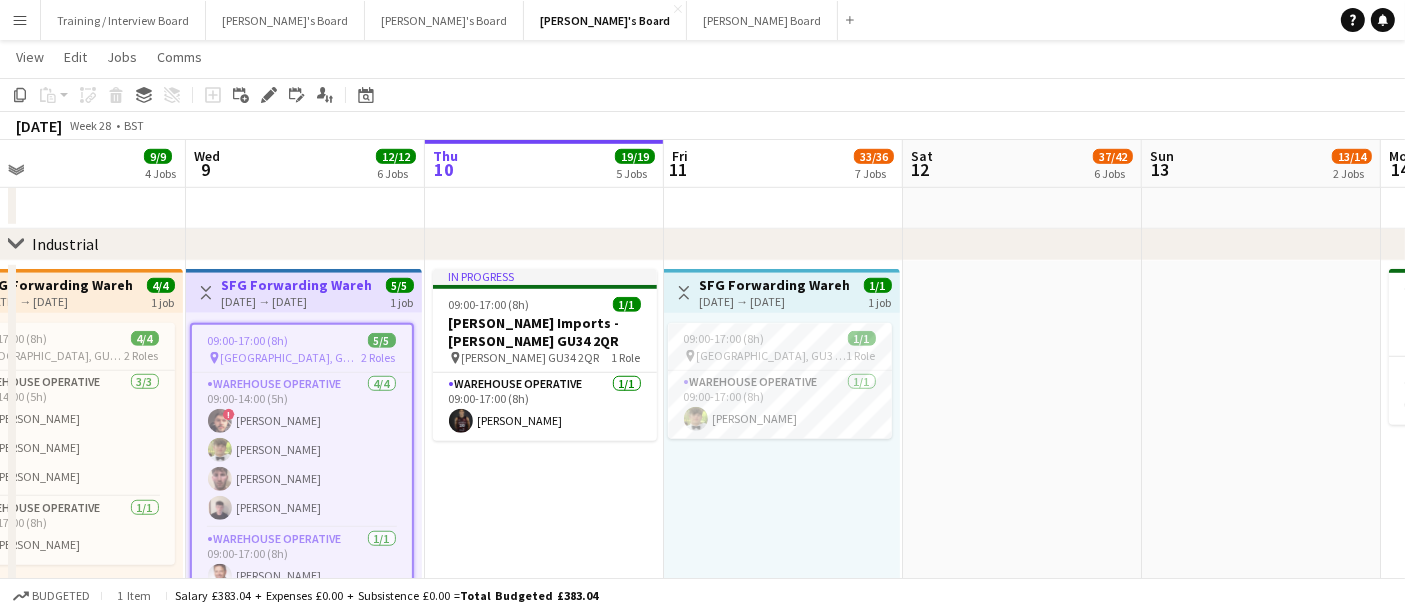 click on "SFG Forwarding Warehouse Assistant - Guildford" at bounding box center [296, 285] 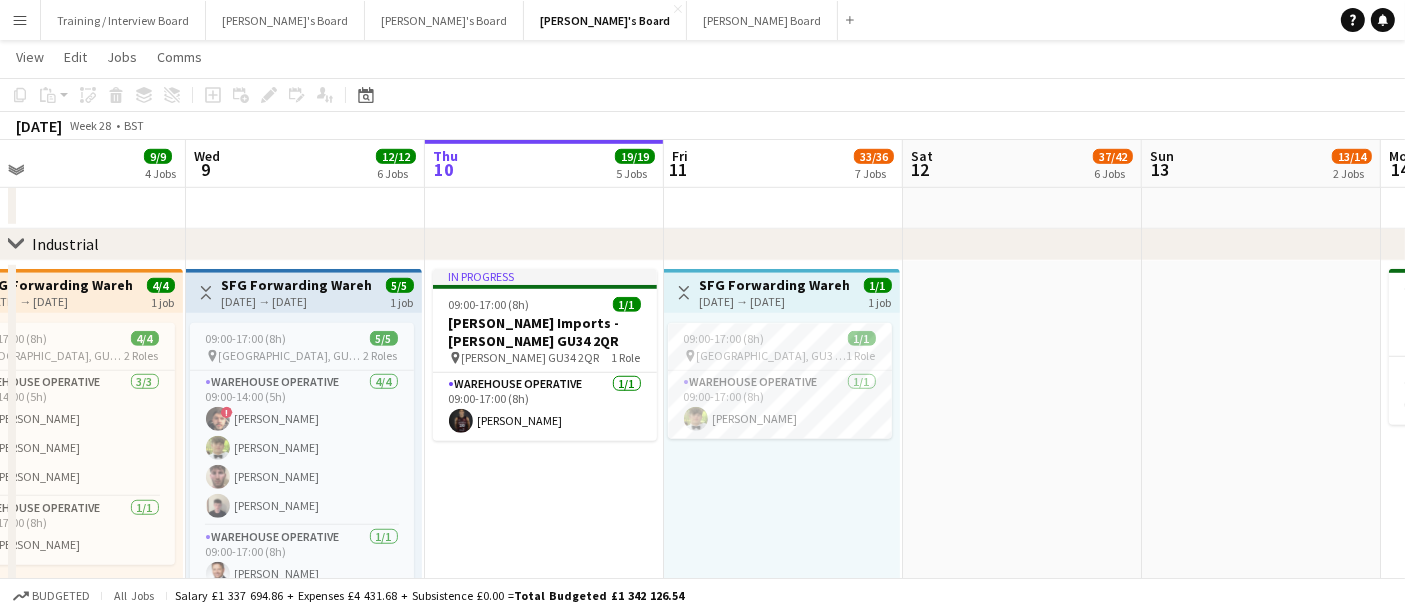 click on "SFG Forwarding Warehouse Assistant - Guildford" at bounding box center [296, 285] 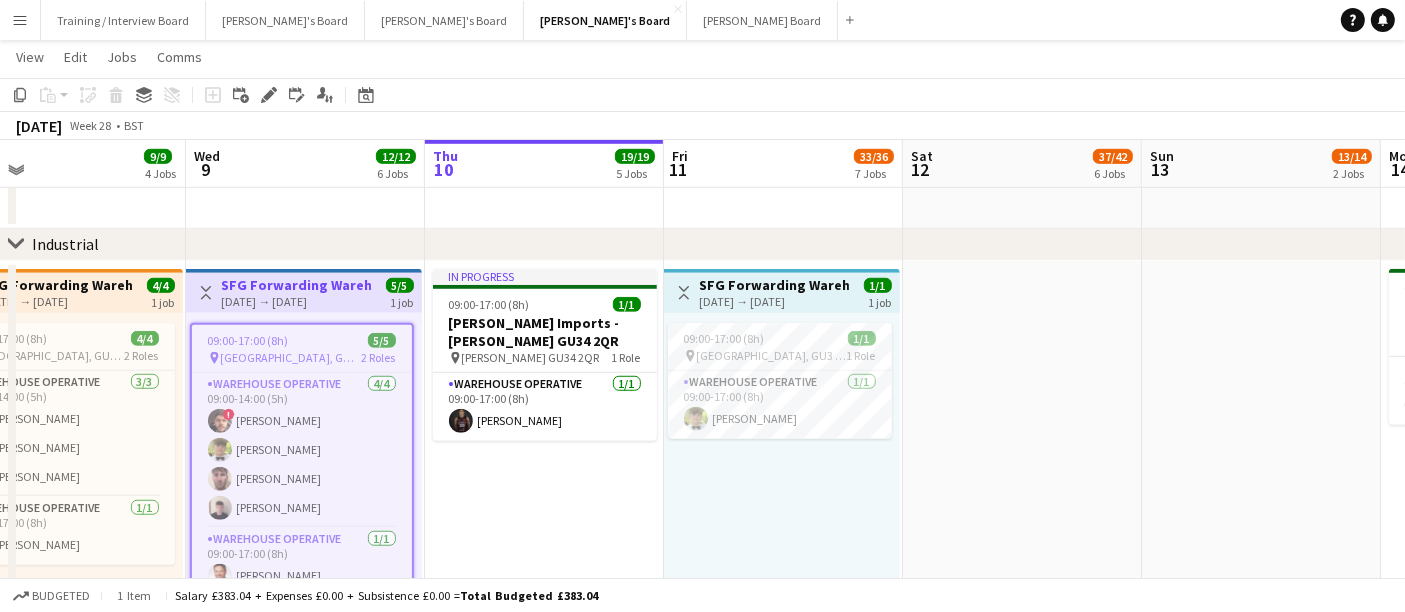 click on "1 job" at bounding box center (402, 301) 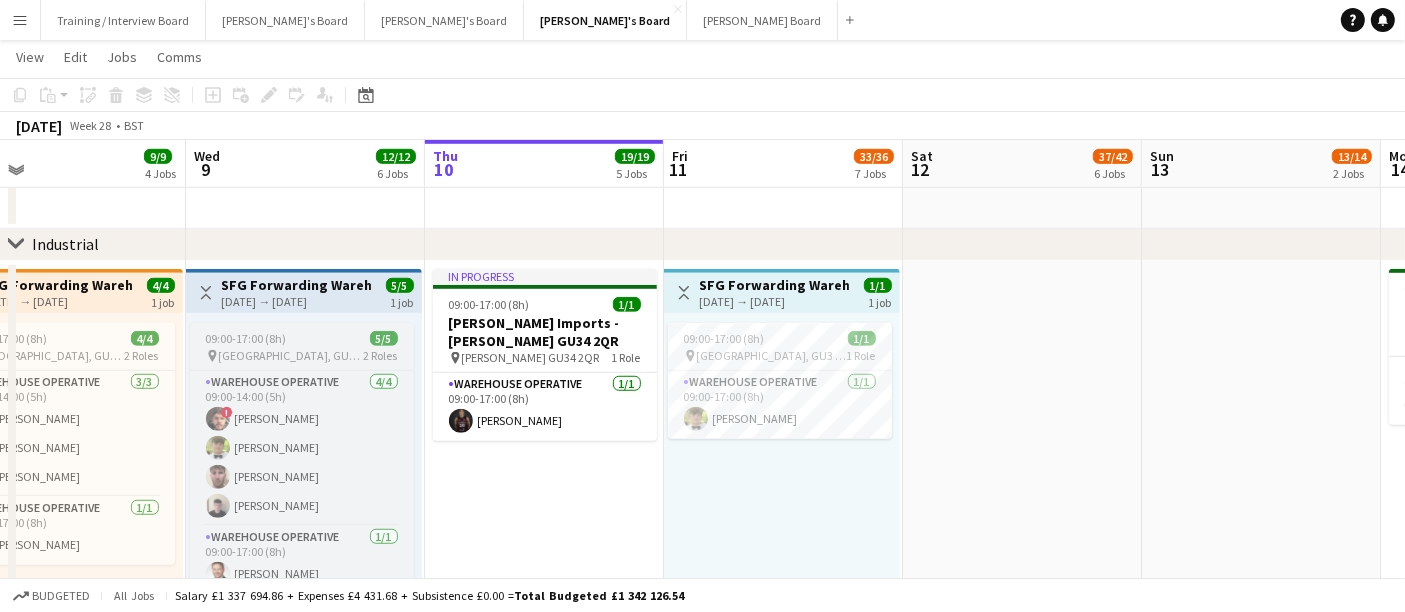 click on "pin
Guildford, GU3 2DX   2 Roles" at bounding box center (302, 356) 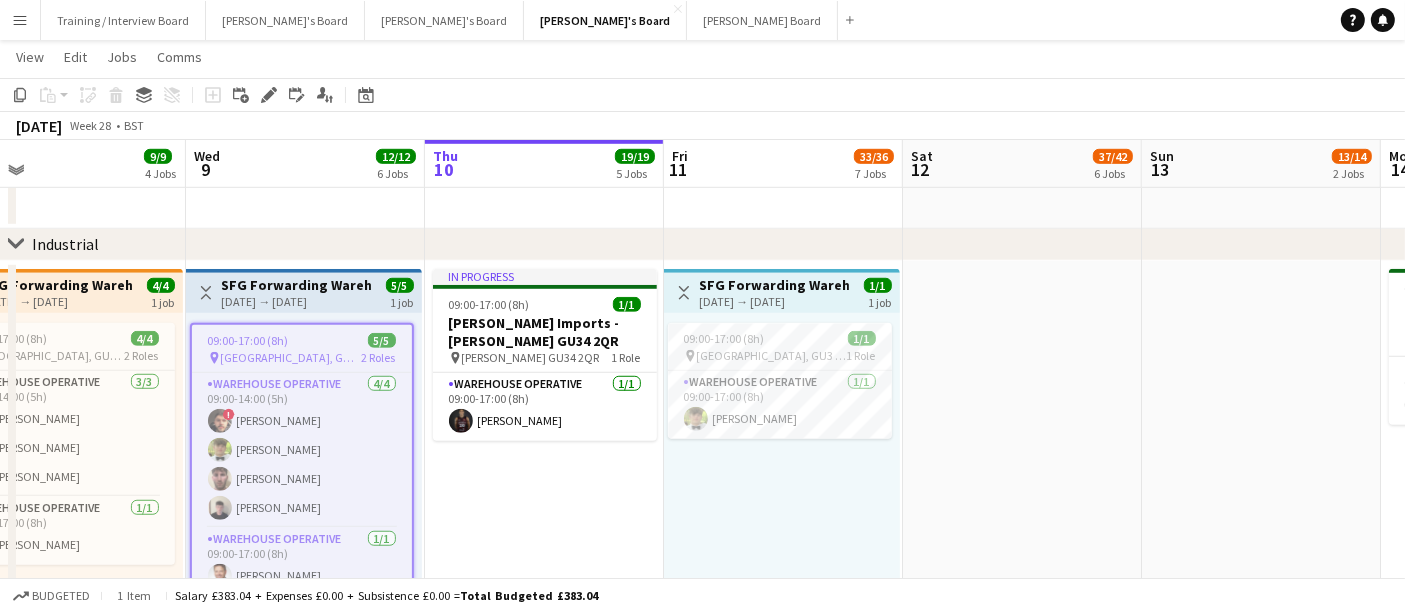 click on "09:00-17:00 (8h)    5/5
pin
Guildford, GU3 2DX   2 Roles   Warehouse Operative   4/4   09:00-14:00 (5h)
! Christopher Waters Alexander Frizzell Oliver Frizzell Jonathan Gilbert  Warehouse Operative   1/1   09:00-17:00 (8h)
Gustav Ek" at bounding box center [302, 460] 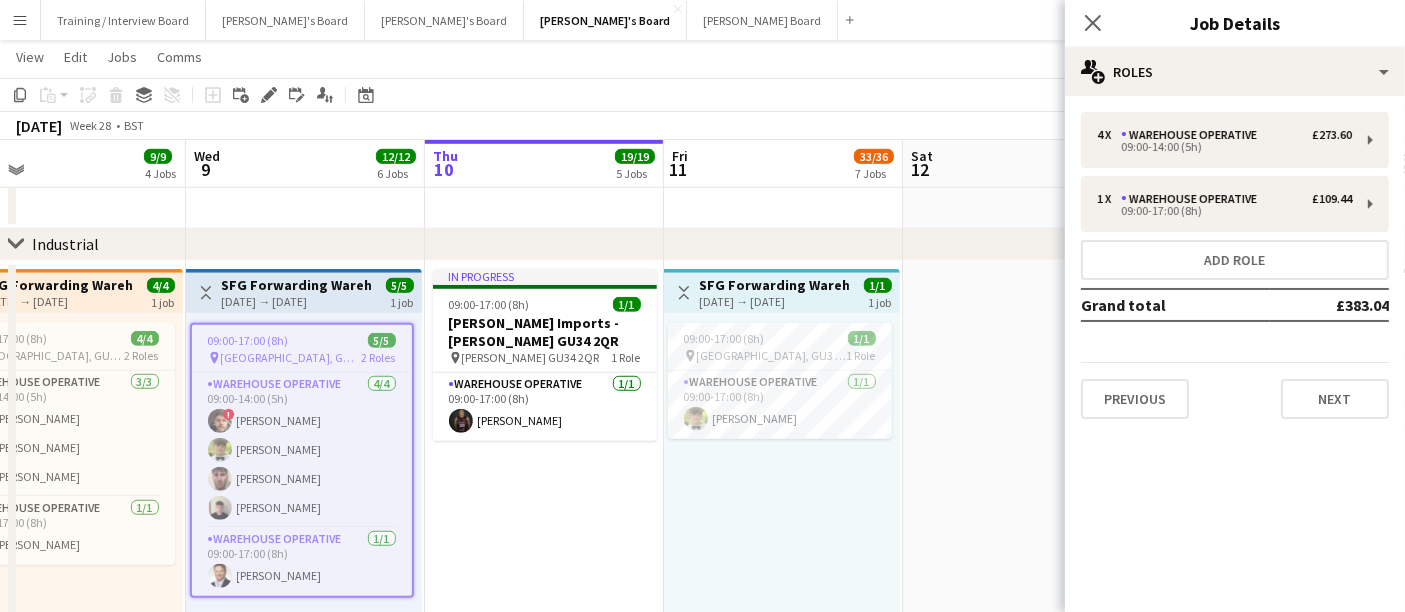 click at bounding box center [1022, 557] 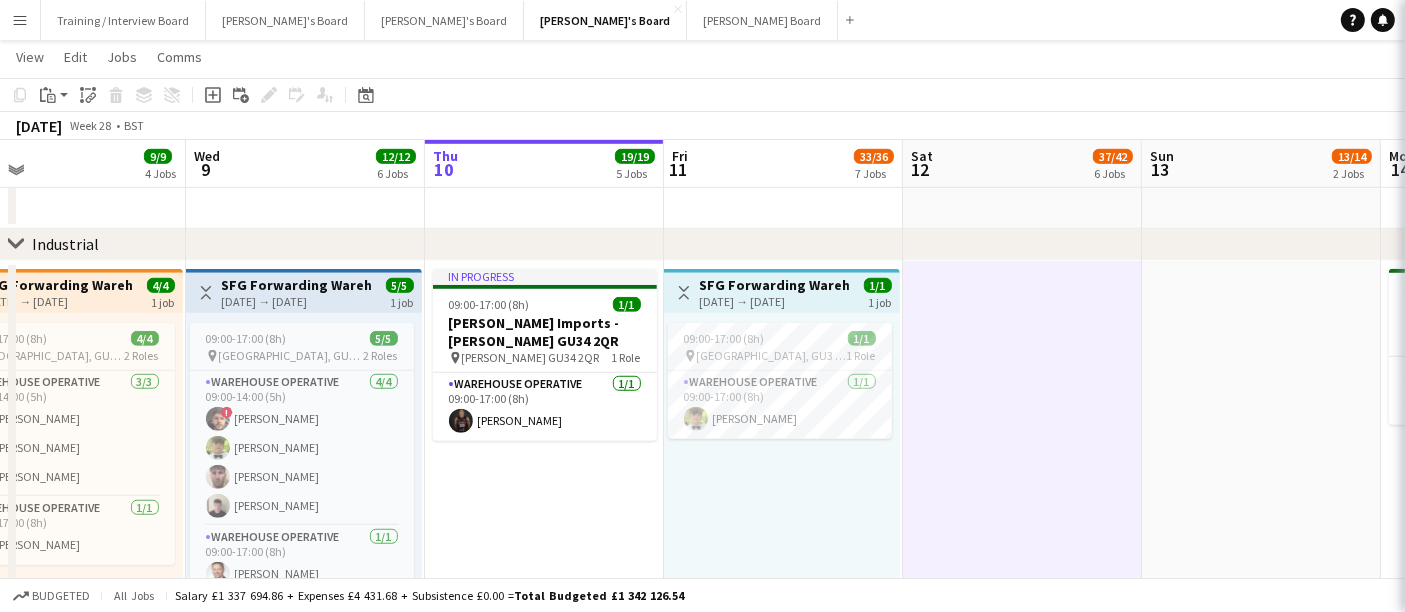 click on "11-07-2025 → 11-07-2025" at bounding box center [774, 301] 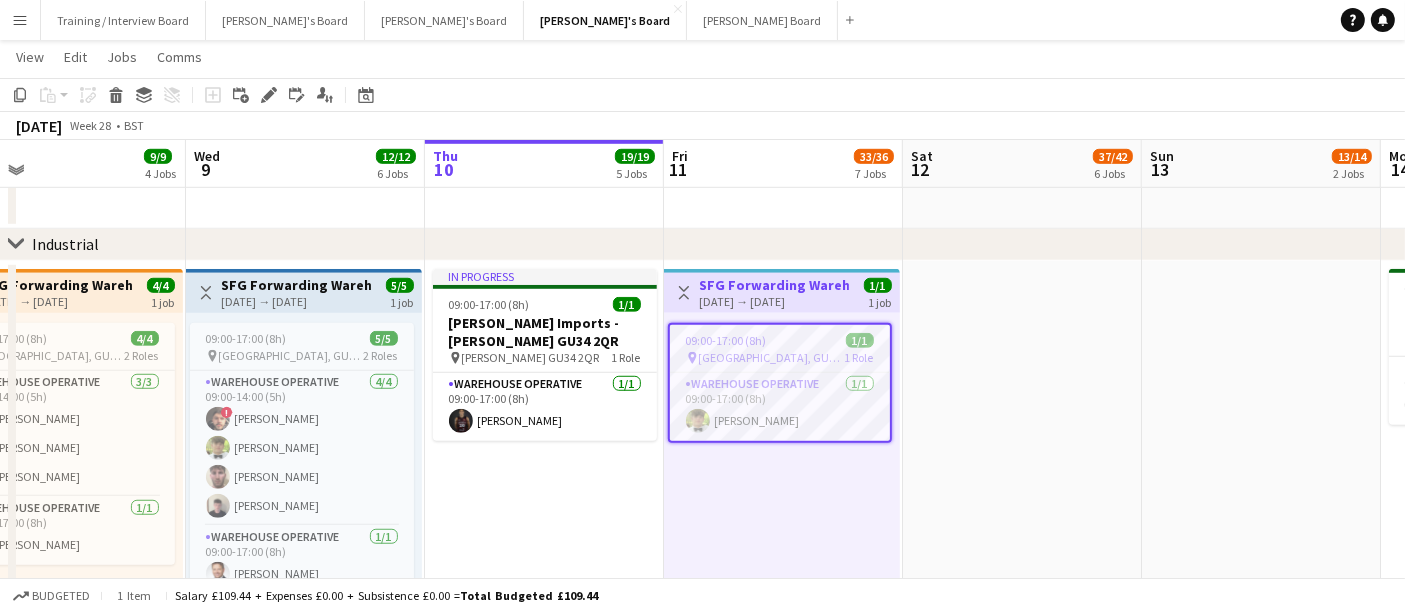 click on "11-07-2025 → 11-07-2025" at bounding box center [774, 301] 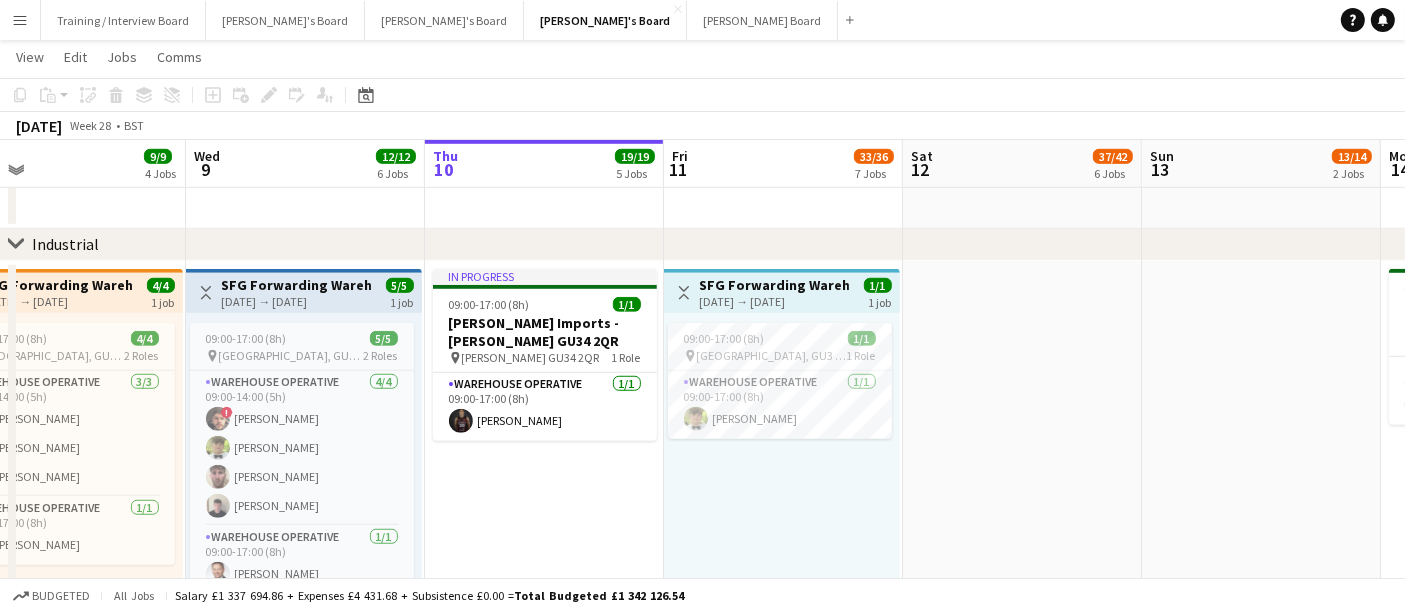 click on "11-07-2025 → 11-07-2025" at bounding box center [774, 301] 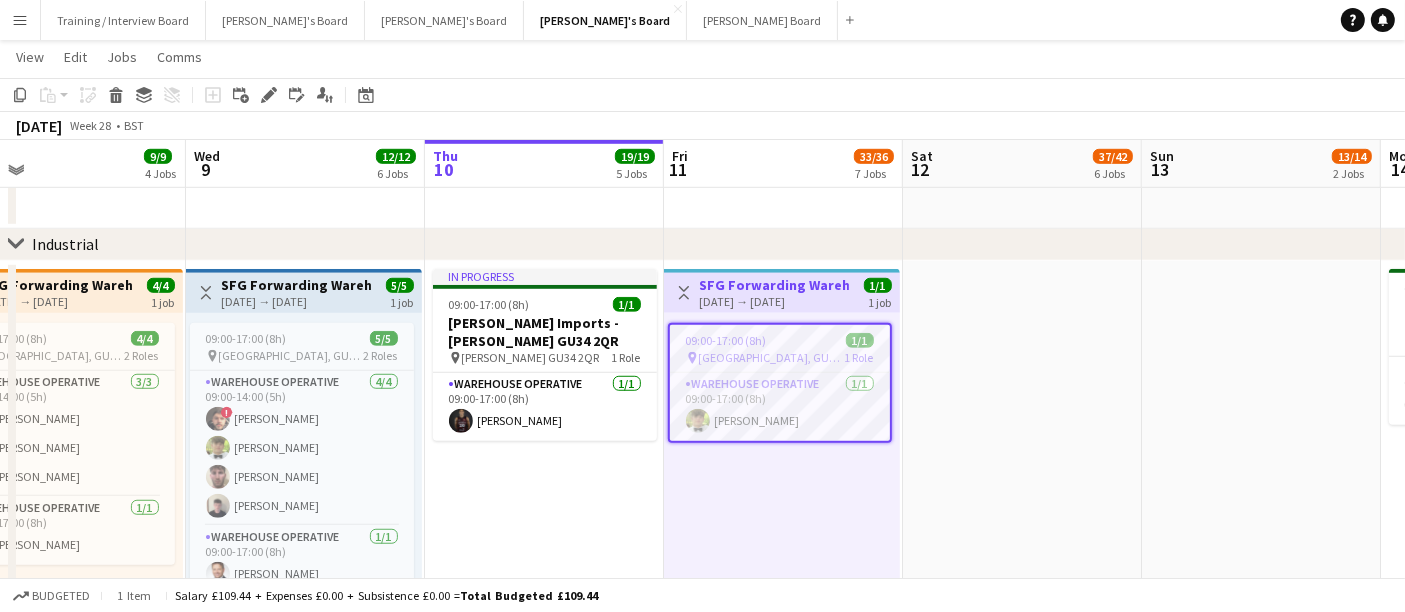 click at bounding box center [1022, 557] 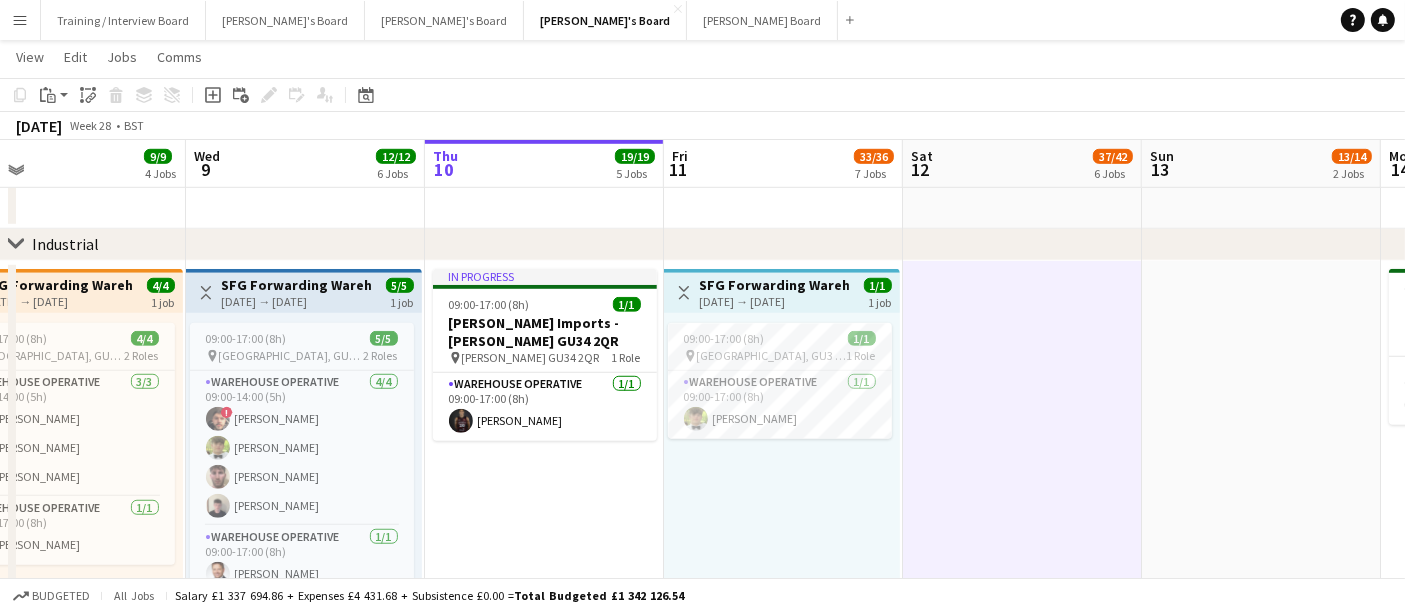 click at bounding box center [1022, 557] 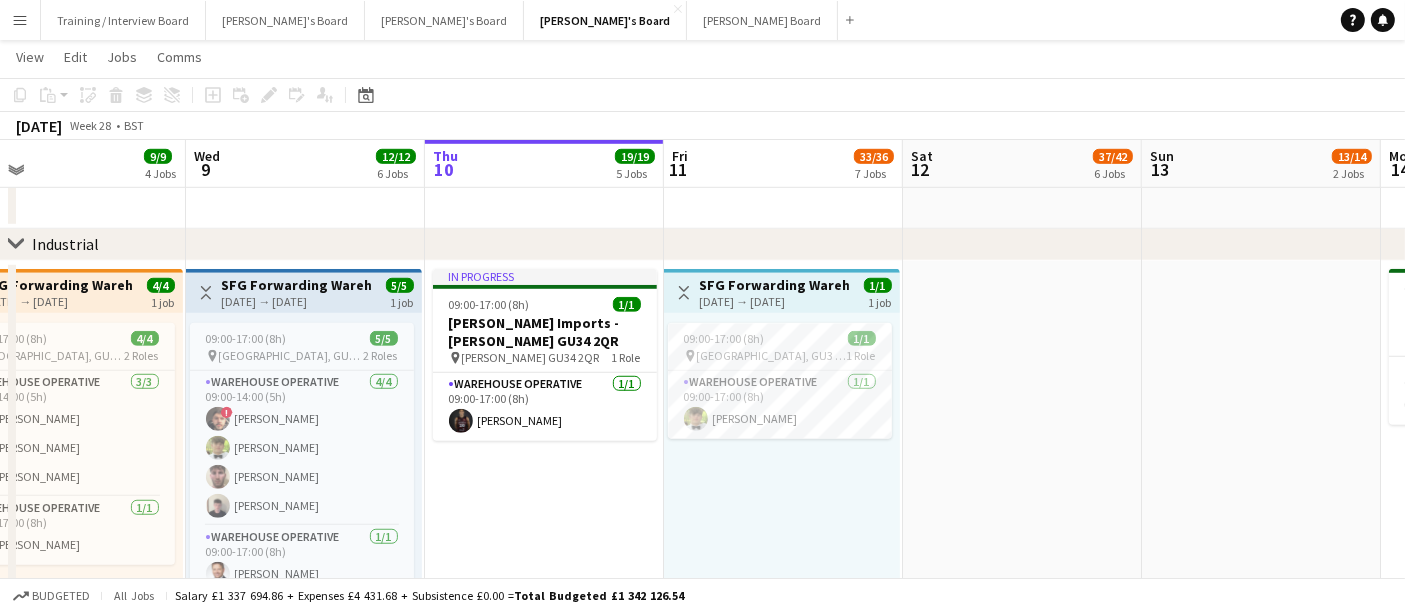click at bounding box center [1022, 557] 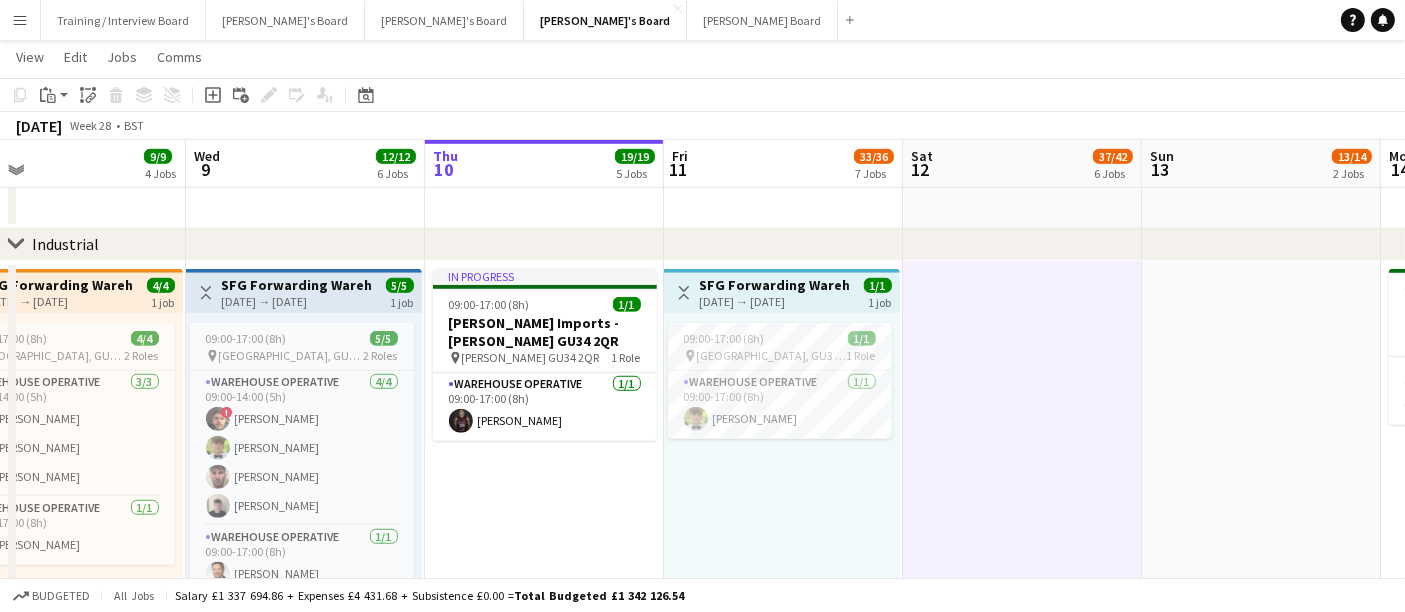 click at bounding box center [1022, 557] 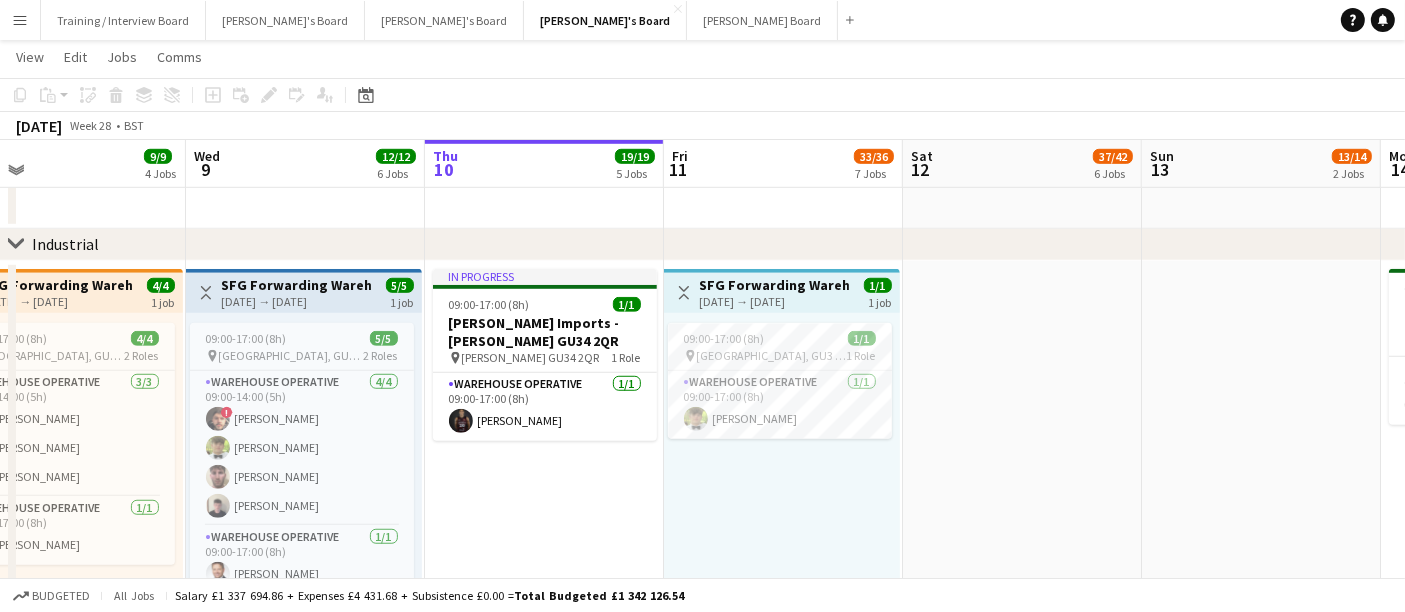 click at bounding box center (1022, 557) 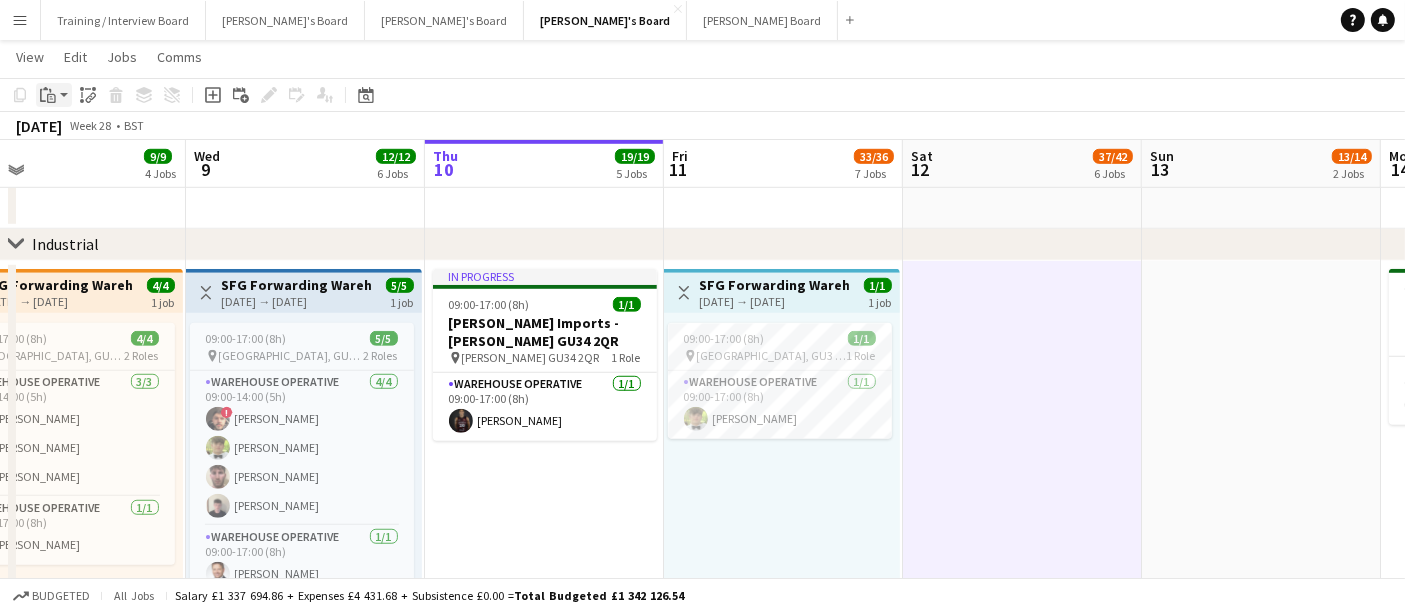 click on "Paste" at bounding box center [48, 95] 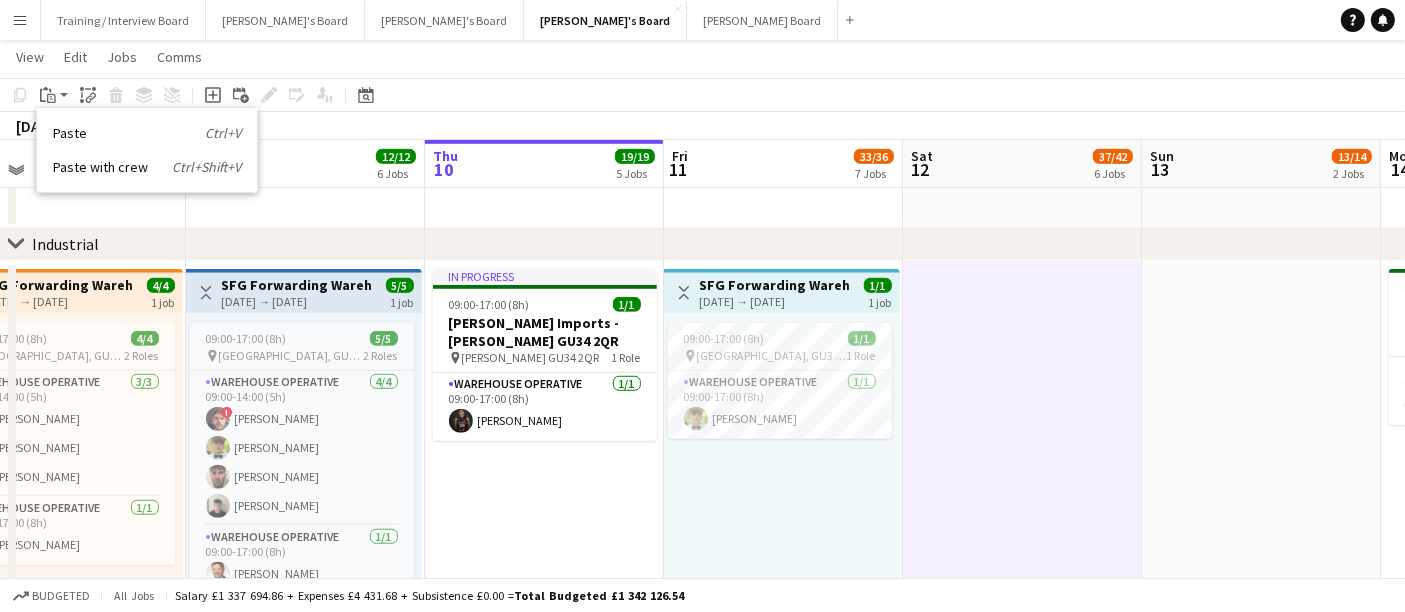 drag, startPoint x: 171, startPoint y: 131, endPoint x: 274, endPoint y: 169, distance: 109.786156 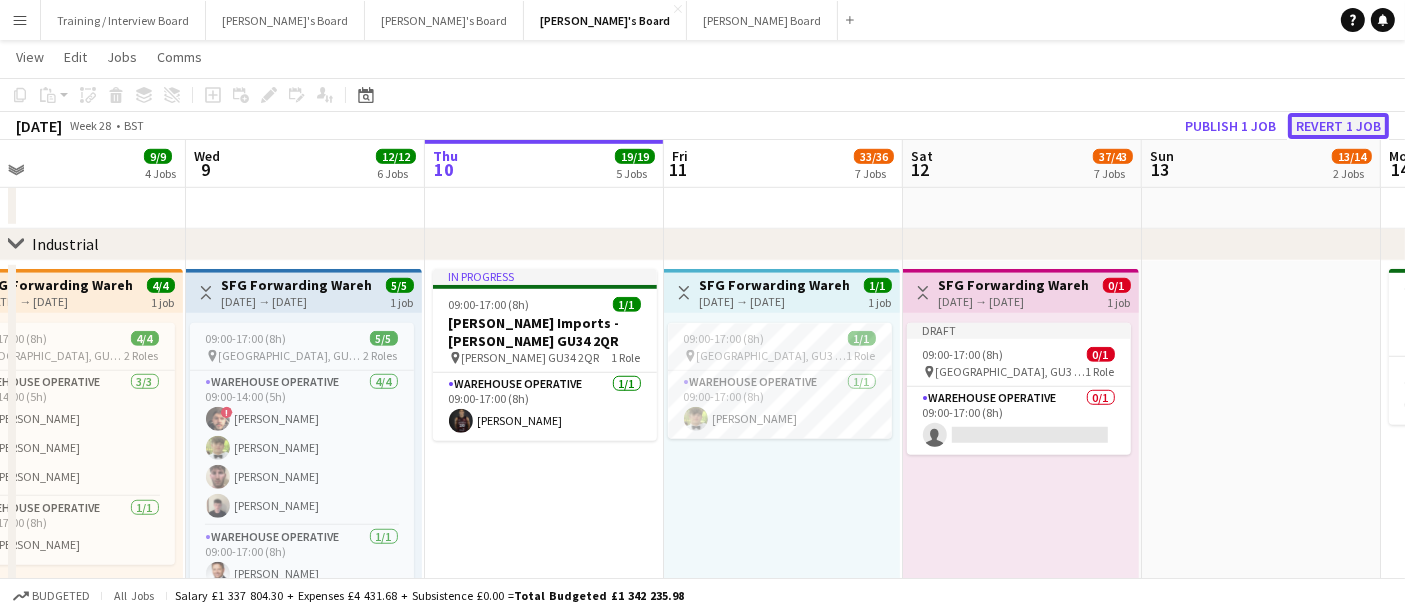 click on "Revert 1 job" 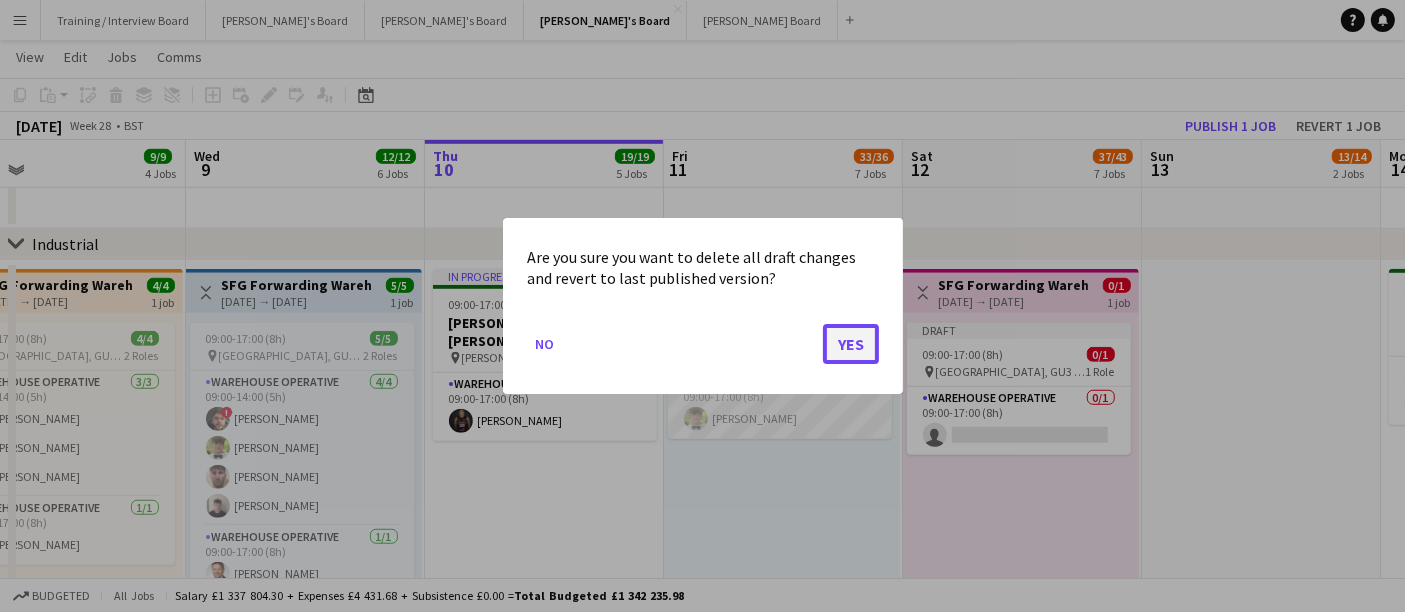 click on "Yes" 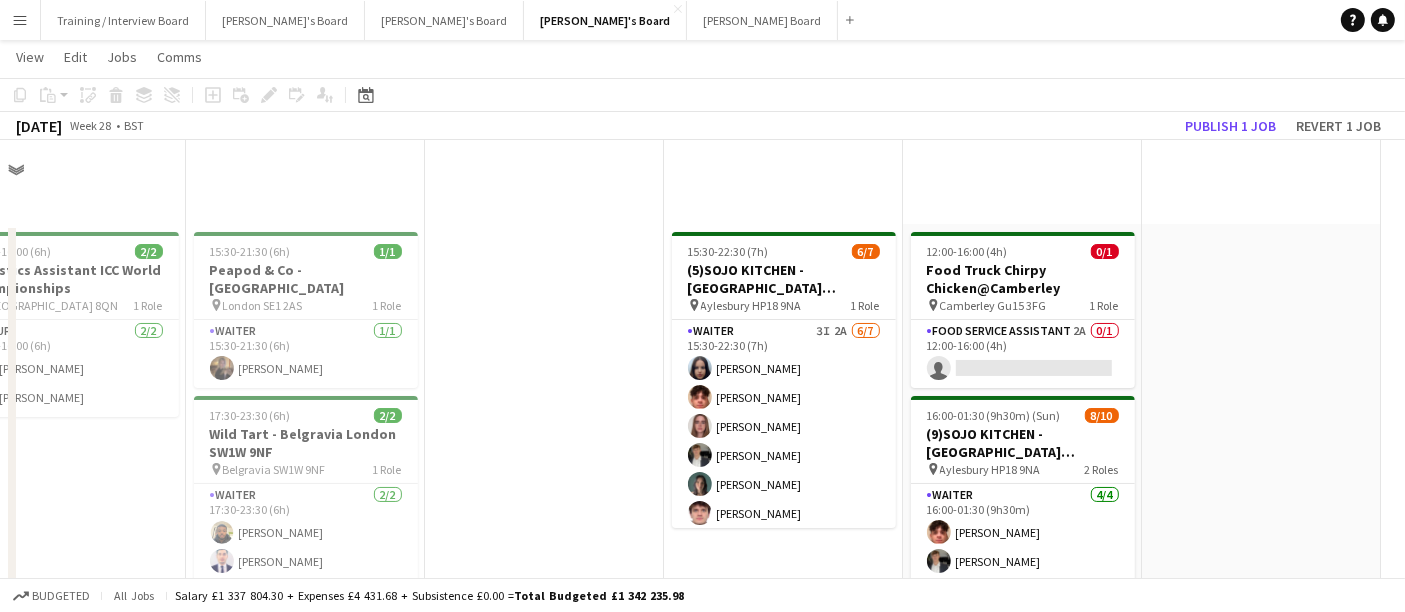 scroll, scrollTop: 1444, scrollLeft: 0, axis: vertical 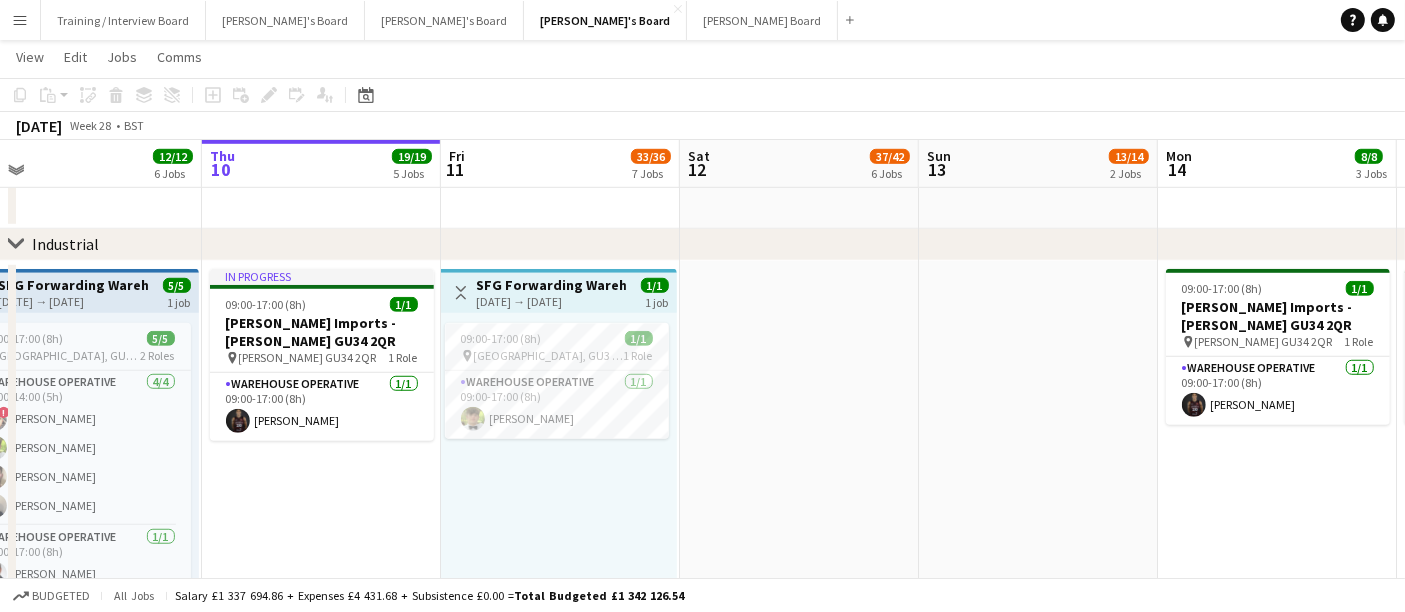 drag, startPoint x: 1132, startPoint y: 415, endPoint x: 901, endPoint y: 418, distance: 231.01949 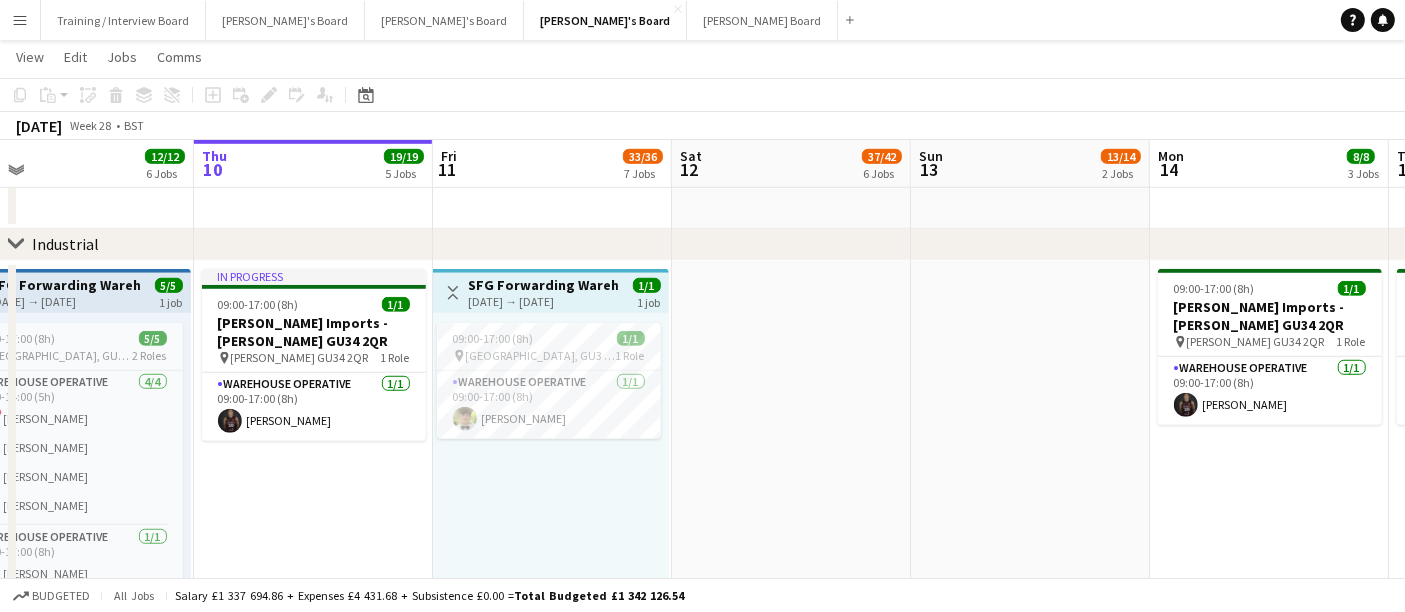 click at bounding box center (791, 557) 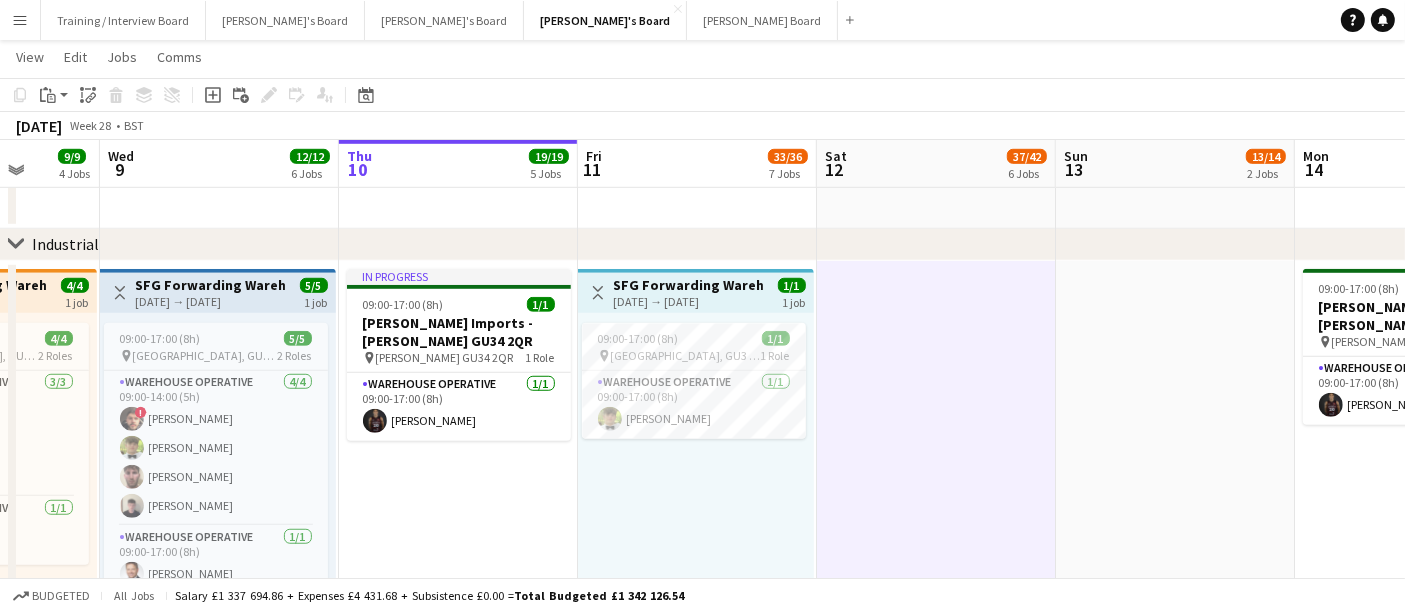drag, startPoint x: 748, startPoint y: 495, endPoint x: 795, endPoint y: 484, distance: 48.270073 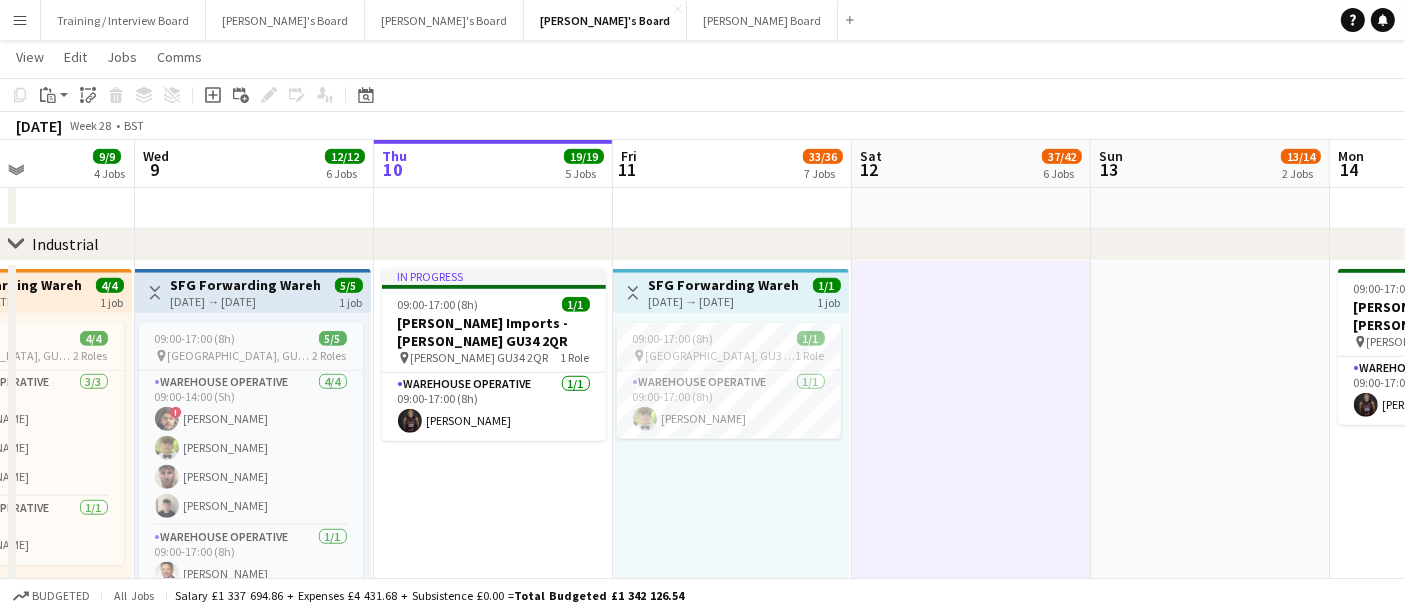 click on "09:00-17:00 (8h)    1/1
pin
Guildford, GU3 2DX   1 Role   Warehouse Operative   1/1   09:00-17:00 (8h)
Alexander Frizzell" at bounding box center [731, 466] 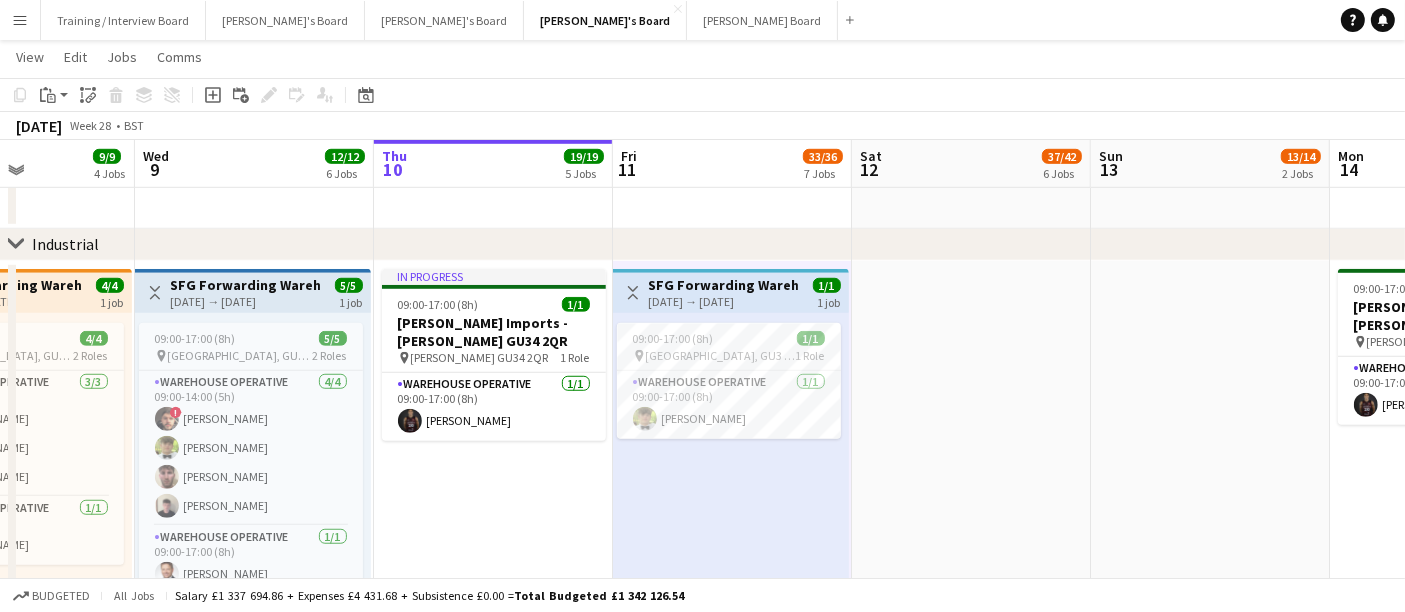 drag, startPoint x: 642, startPoint y: 475, endPoint x: 797, endPoint y: 495, distance: 156.285 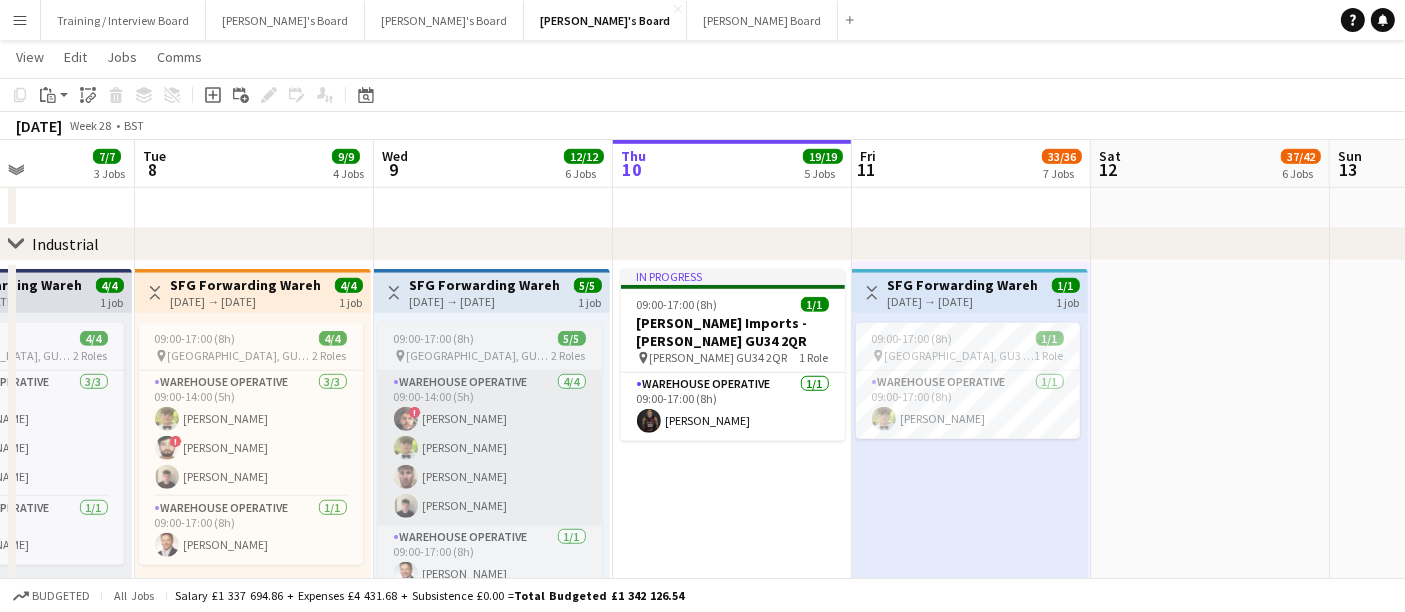 scroll, scrollTop: 0, scrollLeft: 517, axis: horizontal 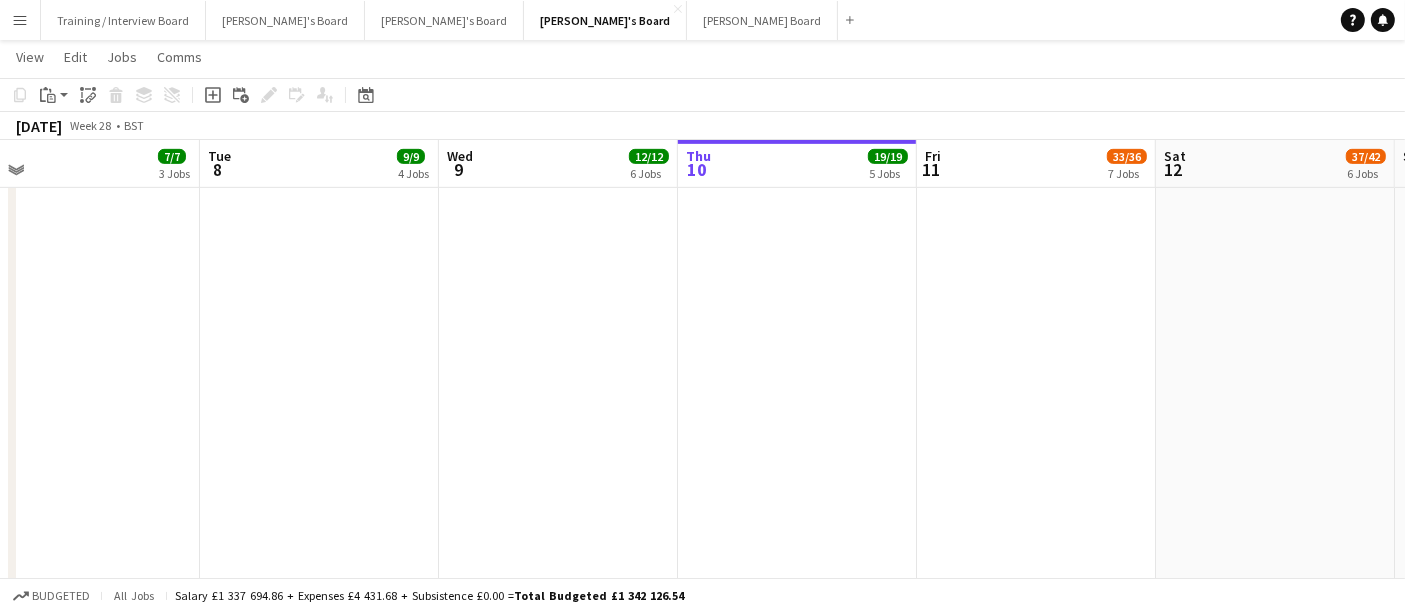 click on "Sat   5   88/88   7 Jobs   Sun   6   38/39   4 Jobs   Mon   7   7/7   3 Jobs   Tue   8   9/9   4 Jobs   Wed   9   12/12   6 Jobs   Thu   10   19/19   5 Jobs   Fri   11   33/36   7 Jobs   Sat   12   37/42   6 Jobs   Sun   13   13/14   2 Jobs   Mon   14   8/8   3 Jobs   Tue   15   14/16   4 Jobs      08:00-18:00 (10h)    1/1   Reuz - Hampton Court Flower Show
pin
Hampton Court KT8 9AU   1 Role   RECUP   1/1   08:00-18:00 (10h)
Ekow Tachie-Mensah     10:00-19:00 (9h)    1/1   Henley Regatta - CAVENDISH
pin
Henley-on-Thames, RG9 3EX   1 Role   Barista   1/1   10:00-19:00 (9h)
! Libby Calow     10:00-15:00 (5h)    1/1   Wild Tart - Belgravia London SW1W 9NF
pin
Belgravia SW1W 9NF   1 Role   Waiter   1/1   10:00-15:00 (5h)
Britney Metuk     10:30-19:00 (8h30m)    19/19   (17)Henley Regatta - Archie's Food
pin
Henley-on-Thames, RG9 3EX   3 Roles   BAR STAFF  ! !" at bounding box center (702, 925) 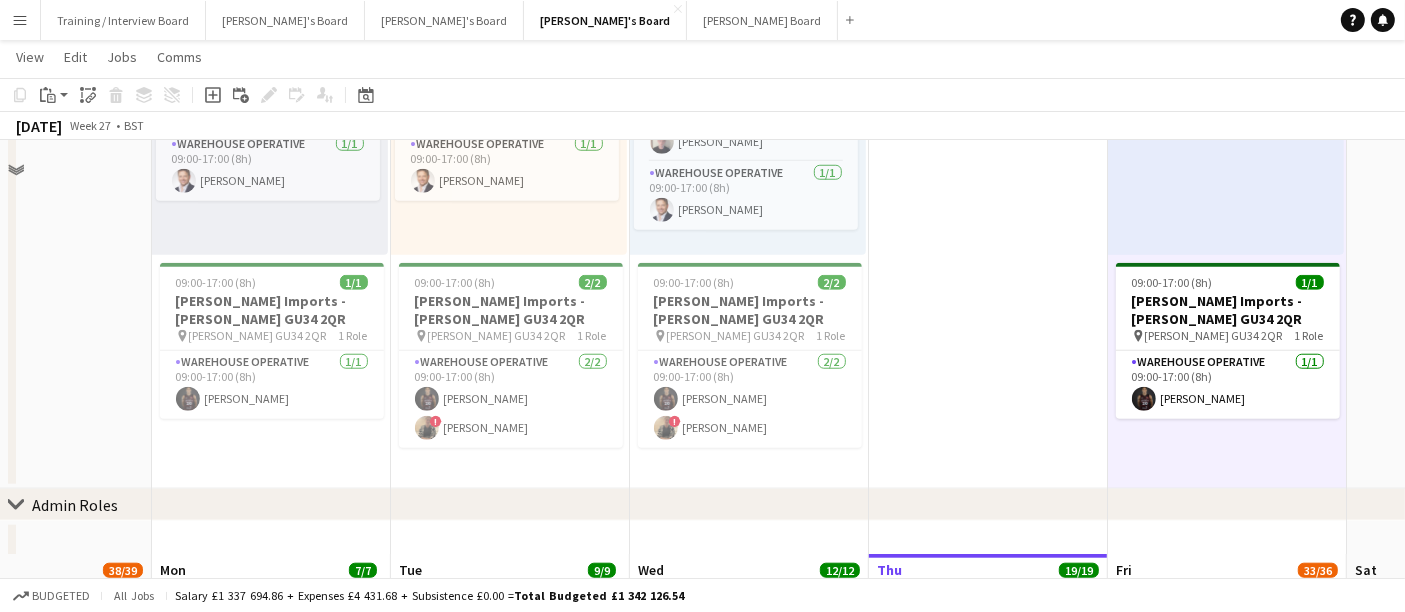 scroll, scrollTop: 1666, scrollLeft: 0, axis: vertical 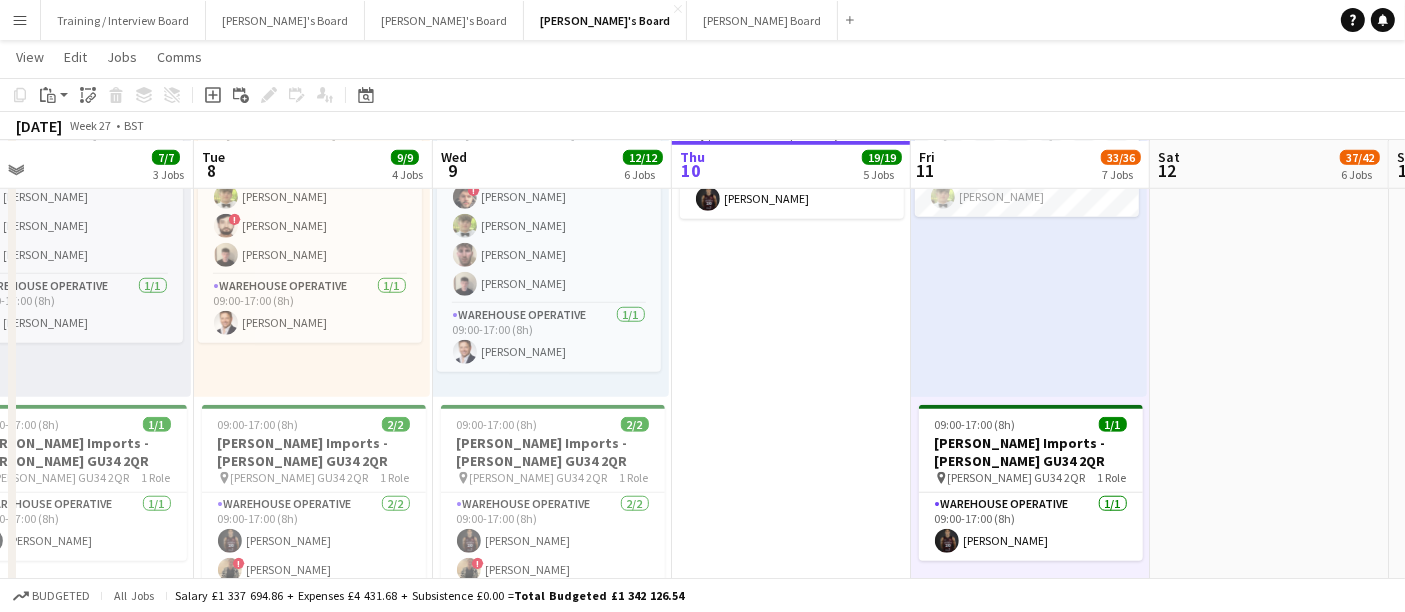 drag, startPoint x: 1031, startPoint y: 421, endPoint x: 835, endPoint y: 424, distance: 196.02296 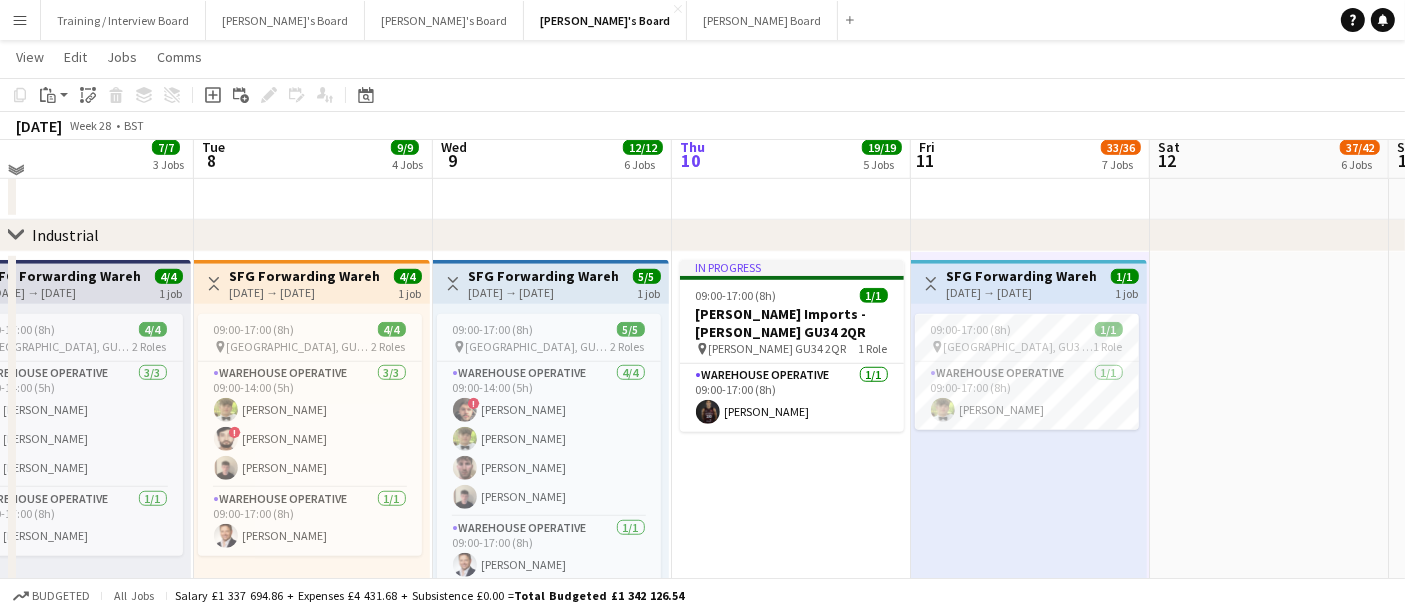 scroll, scrollTop: 1444, scrollLeft: 0, axis: vertical 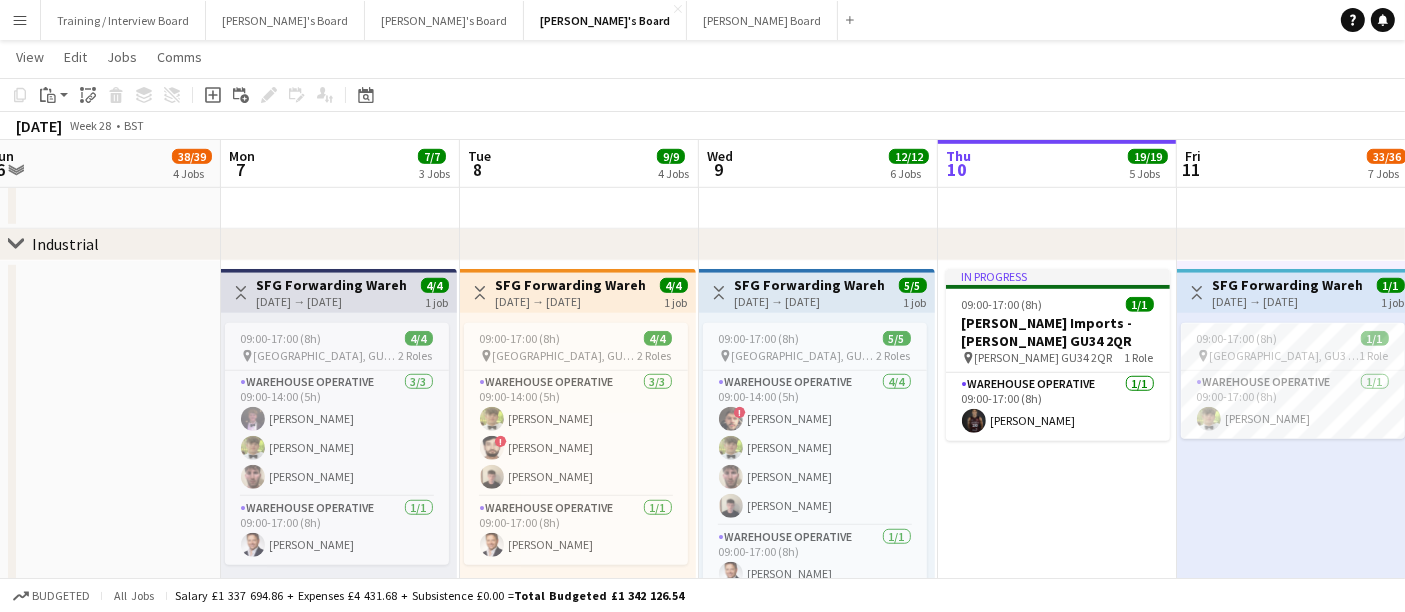drag, startPoint x: 645, startPoint y: 412, endPoint x: 755, endPoint y: 432, distance: 111.8034 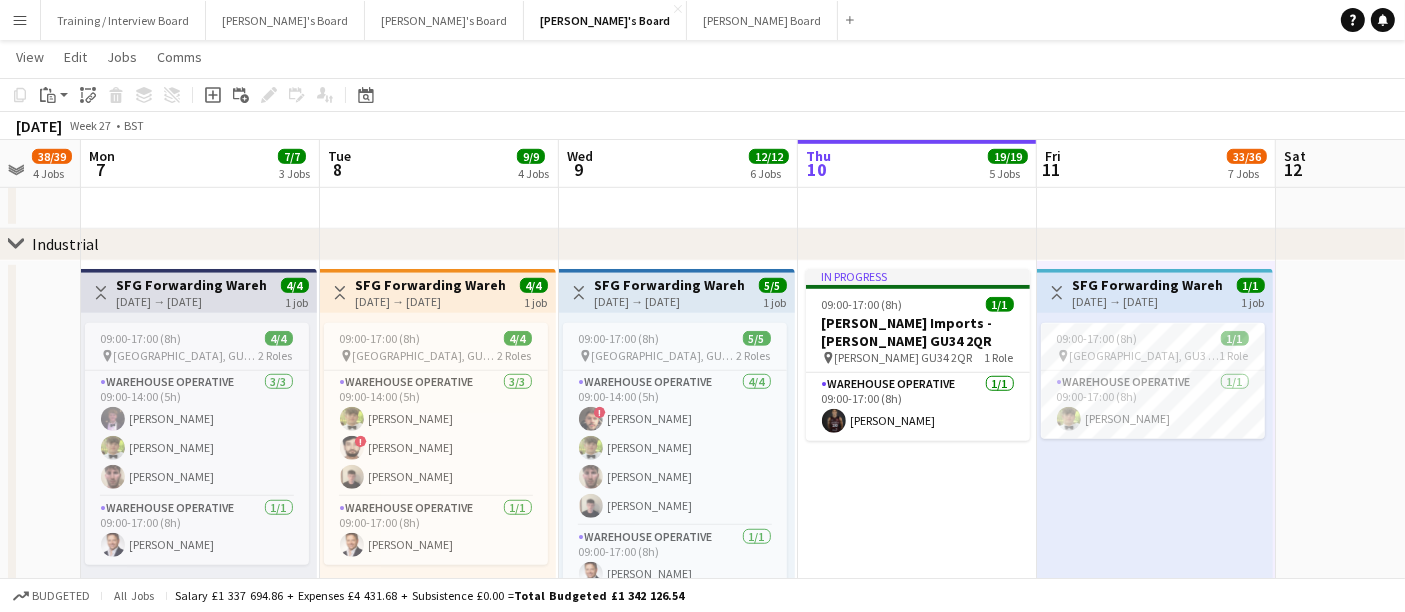 scroll, scrollTop: 0, scrollLeft: 660, axis: horizontal 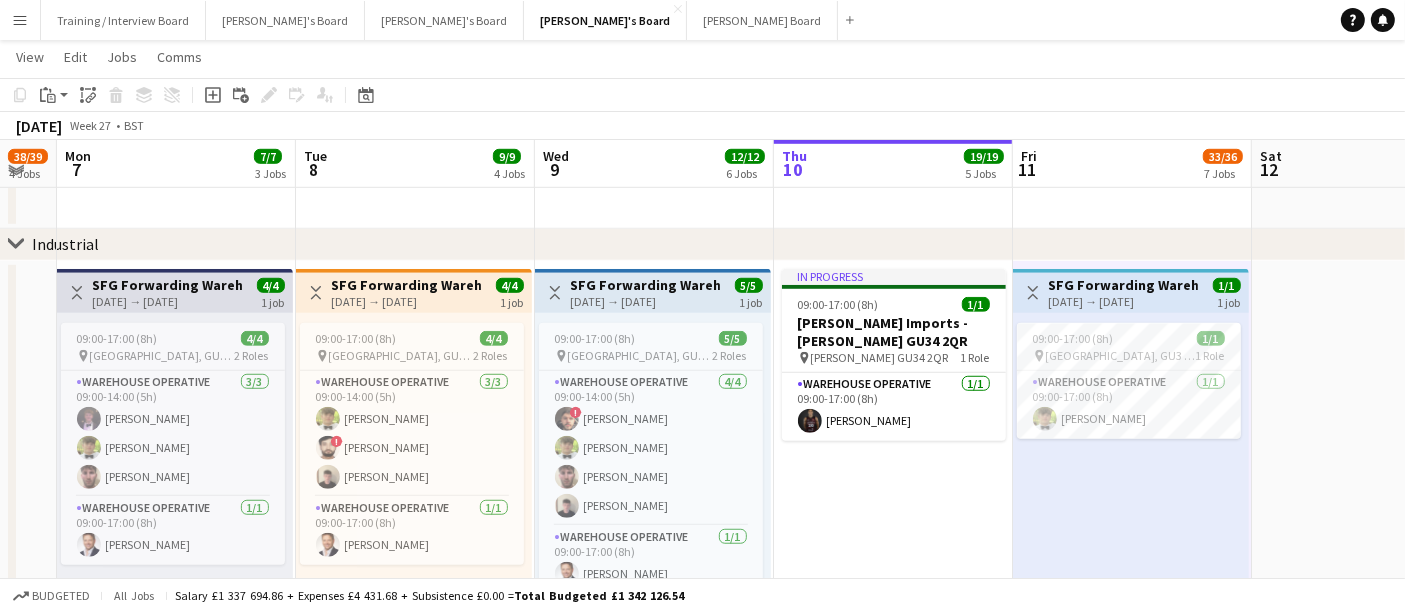 drag, startPoint x: 1027, startPoint y: 424, endPoint x: 863, endPoint y: 398, distance: 166.04819 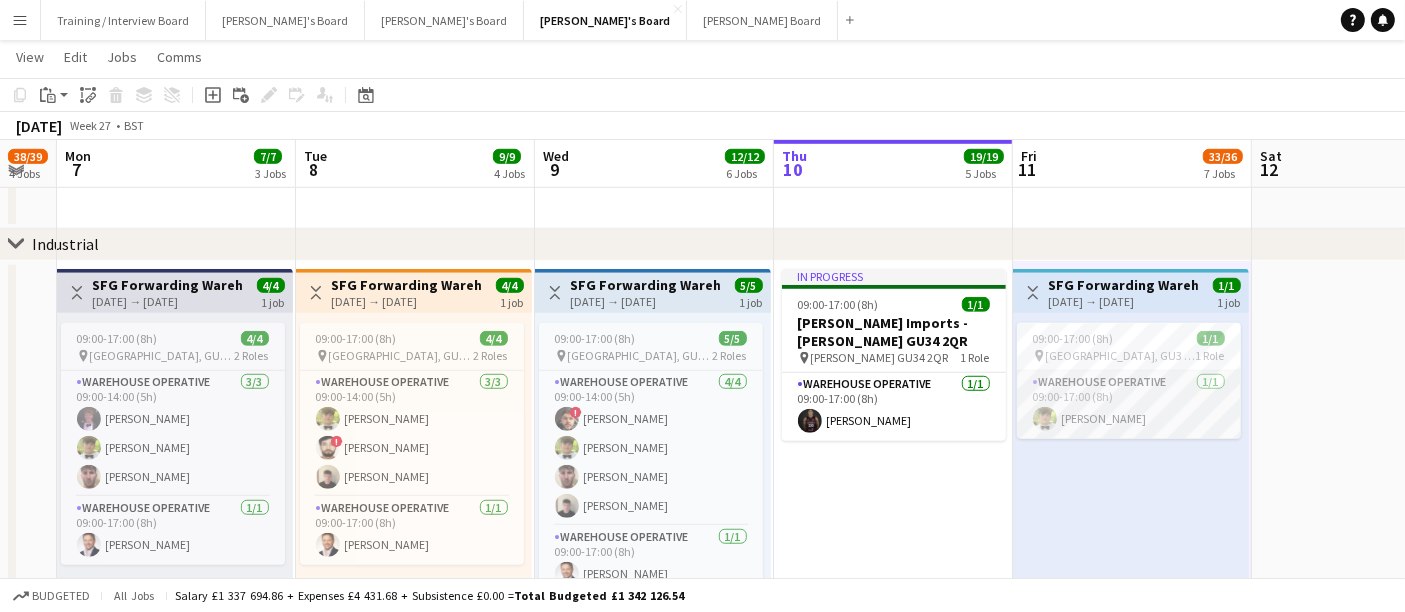 click on "Warehouse Operative   1/1   09:00-17:00 (8h)
Alexander Frizzell" at bounding box center [1129, 405] 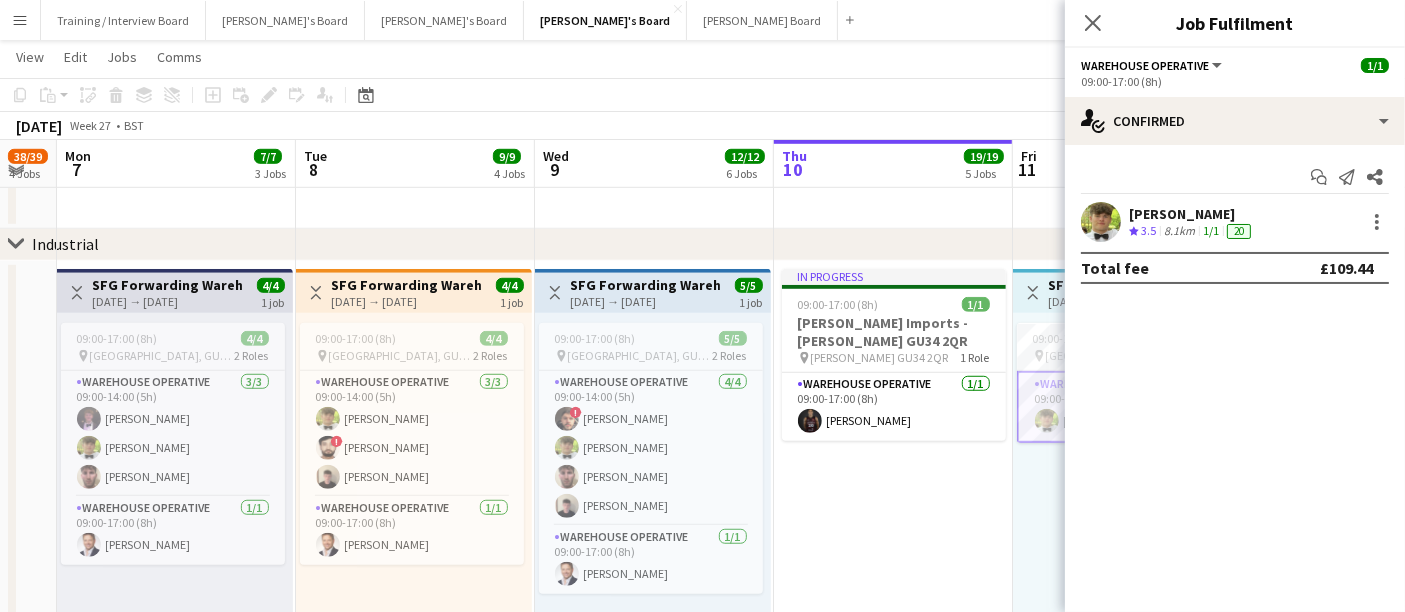click on "Toggle View
SFG Forwarding Warehouse Assistant - Guildford   11-07-2025 → 11-07-2025   1/1   1 job" at bounding box center (1131, 291) 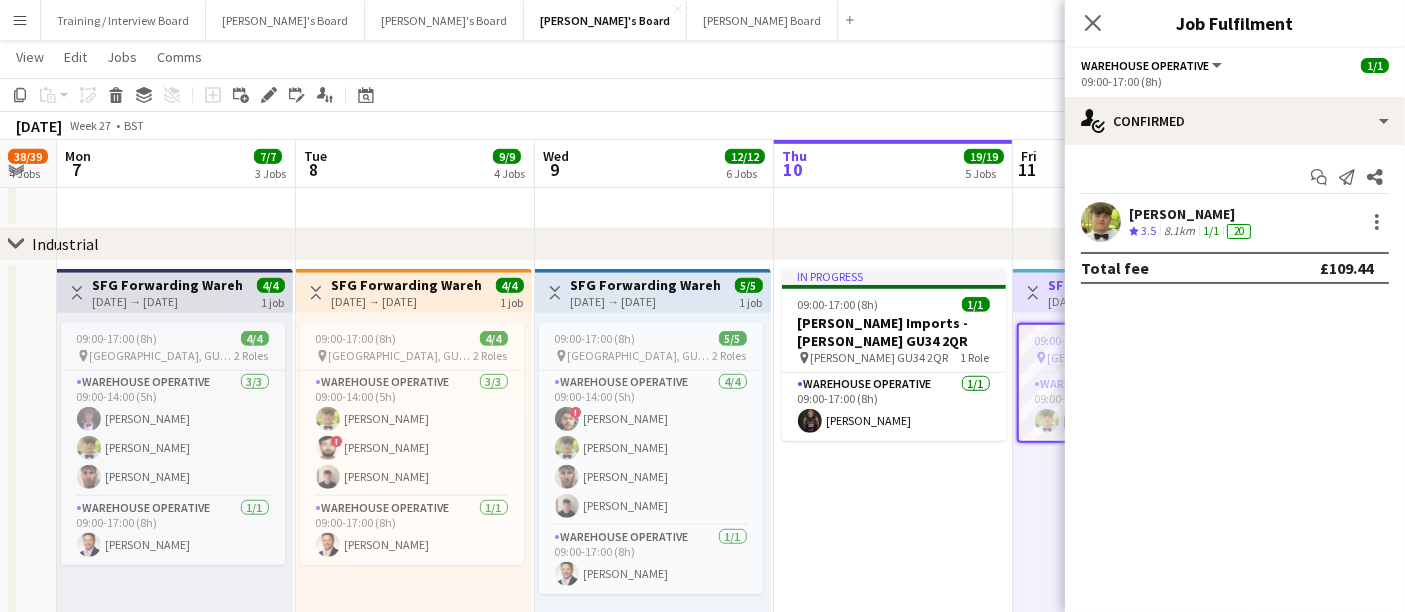 click on "Toggle View" at bounding box center (1033, 293) 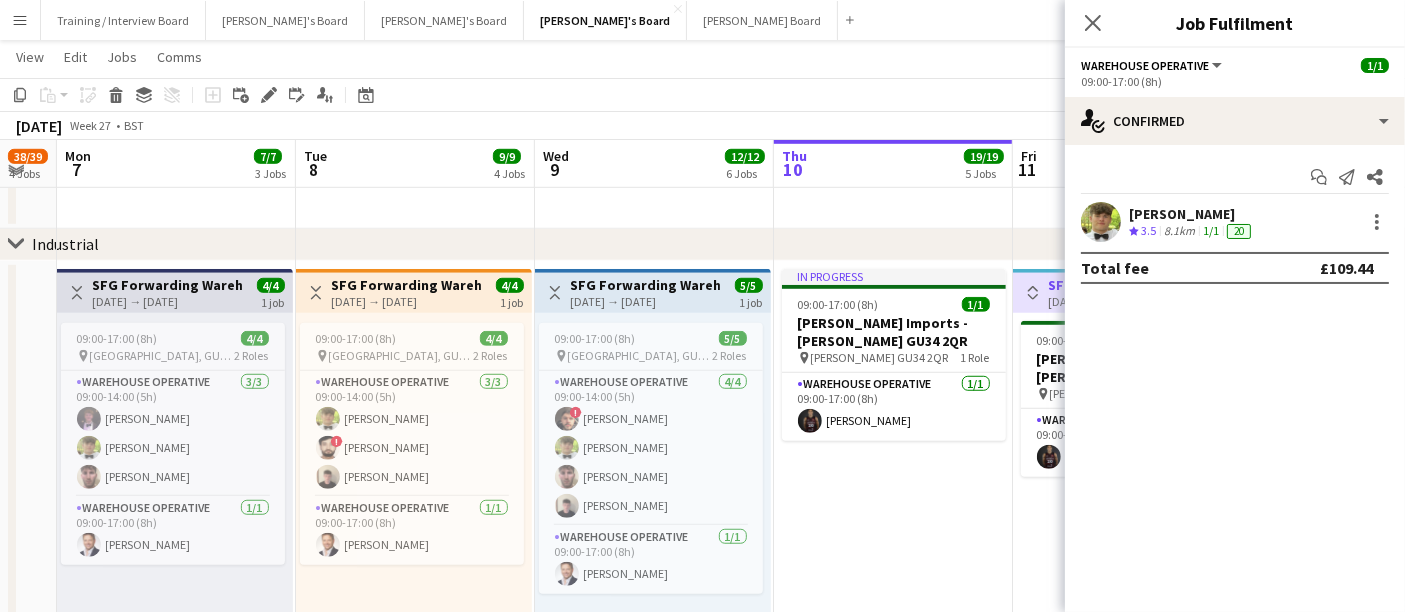 click on "Toggle View" at bounding box center (1033, 293) 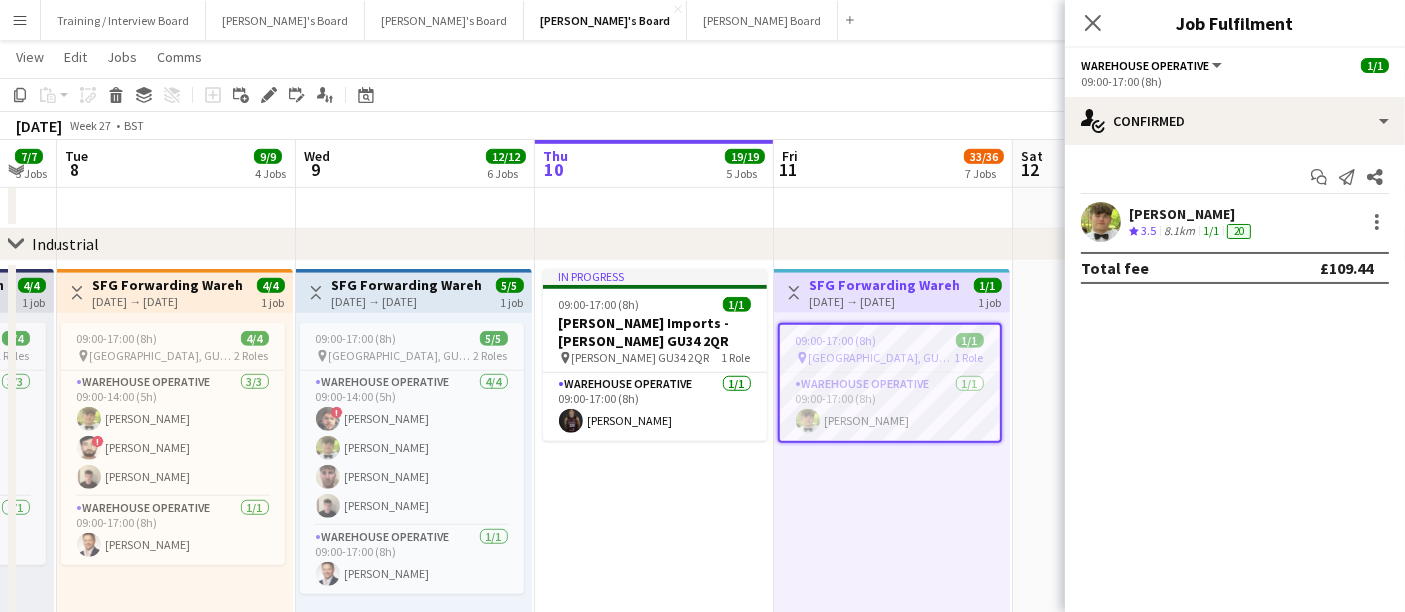 scroll, scrollTop: 0, scrollLeft: 705, axis: horizontal 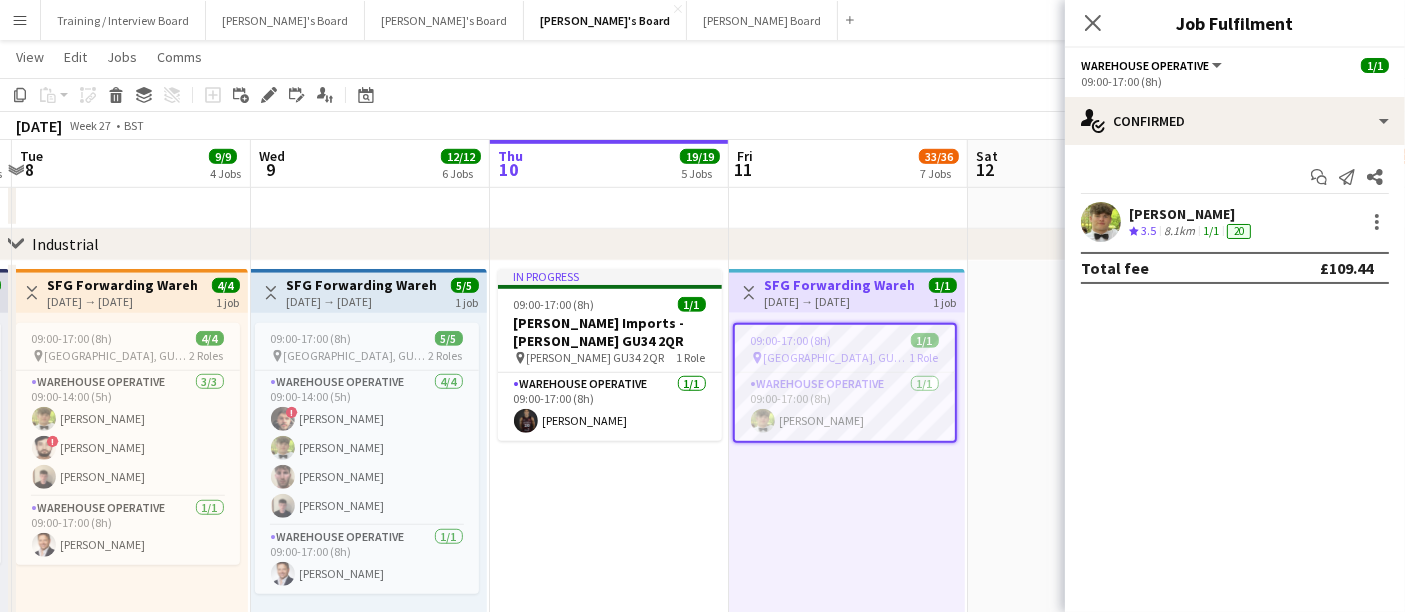 drag, startPoint x: 837, startPoint y: 524, endPoint x: 677, endPoint y: 488, distance: 164 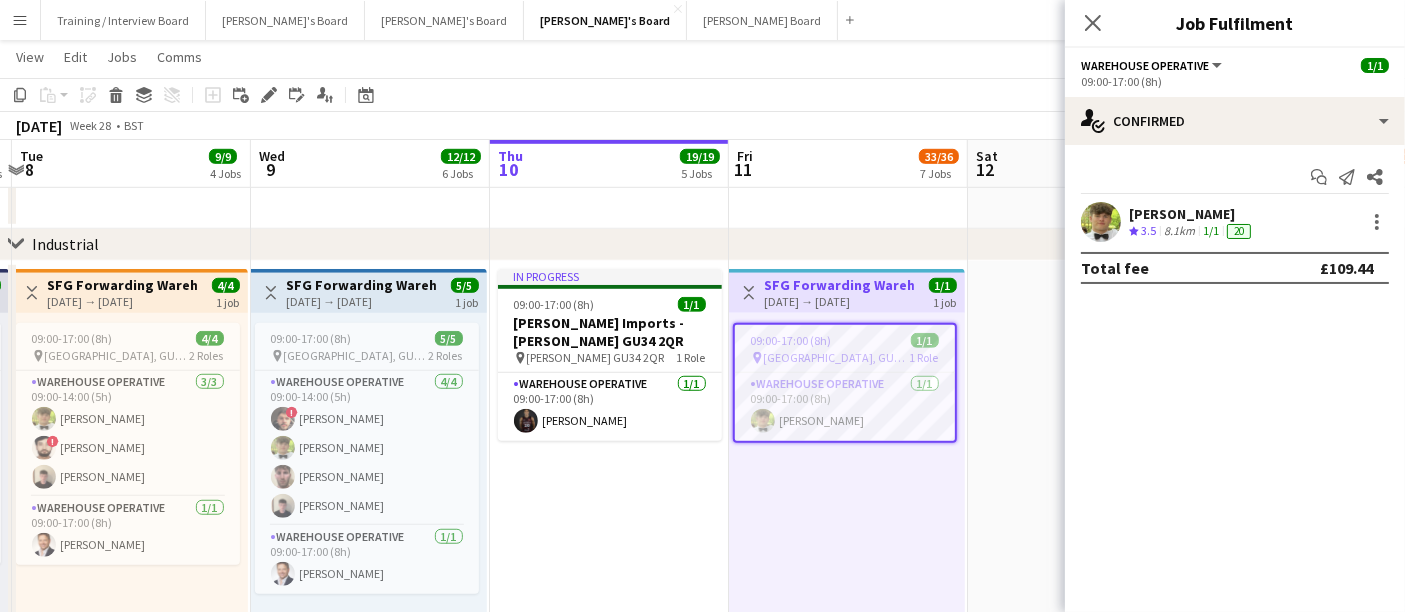 drag, startPoint x: 938, startPoint y: 290, endPoint x: 822, endPoint y: 455, distance: 201.69531 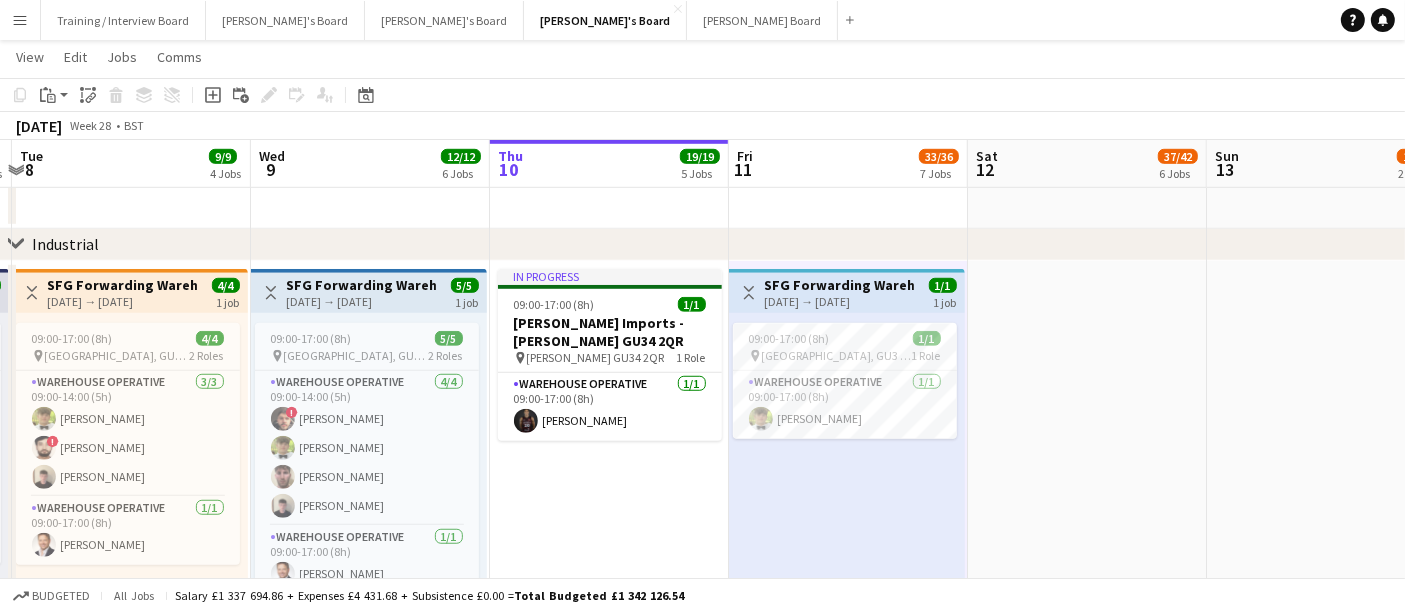 scroll, scrollTop: 0, scrollLeft: 705, axis: horizontal 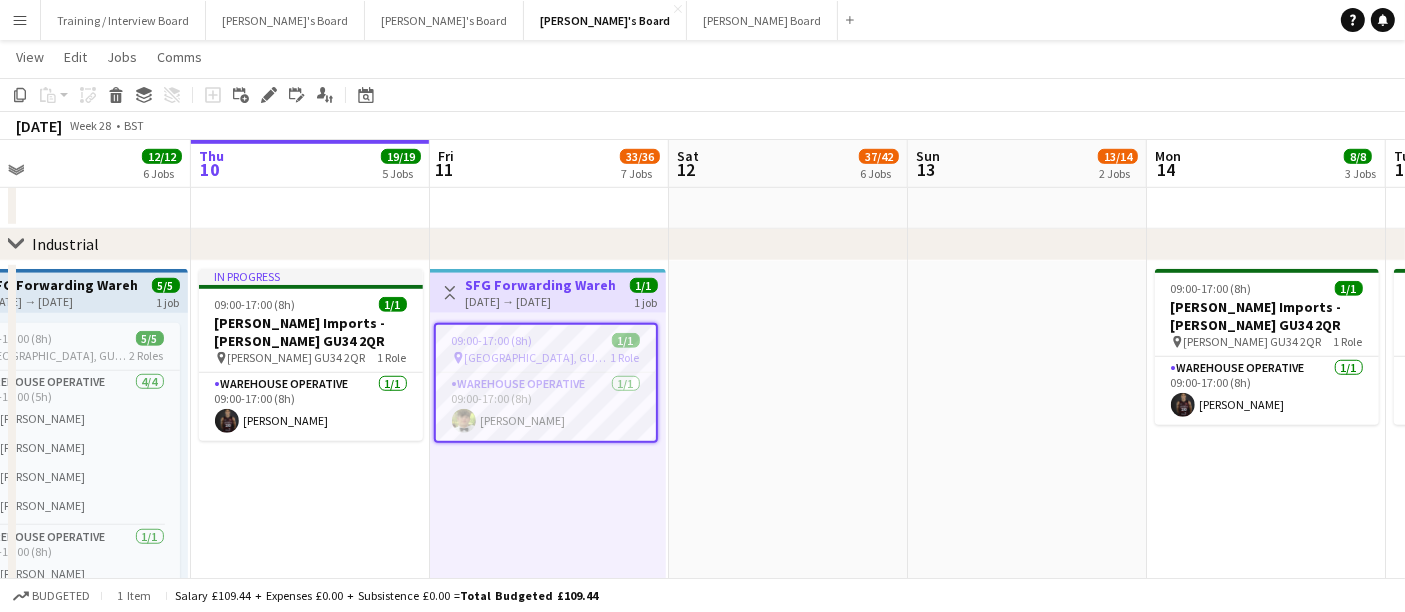 drag, startPoint x: 1144, startPoint y: 396, endPoint x: 1094, endPoint y: 387, distance: 50.803543 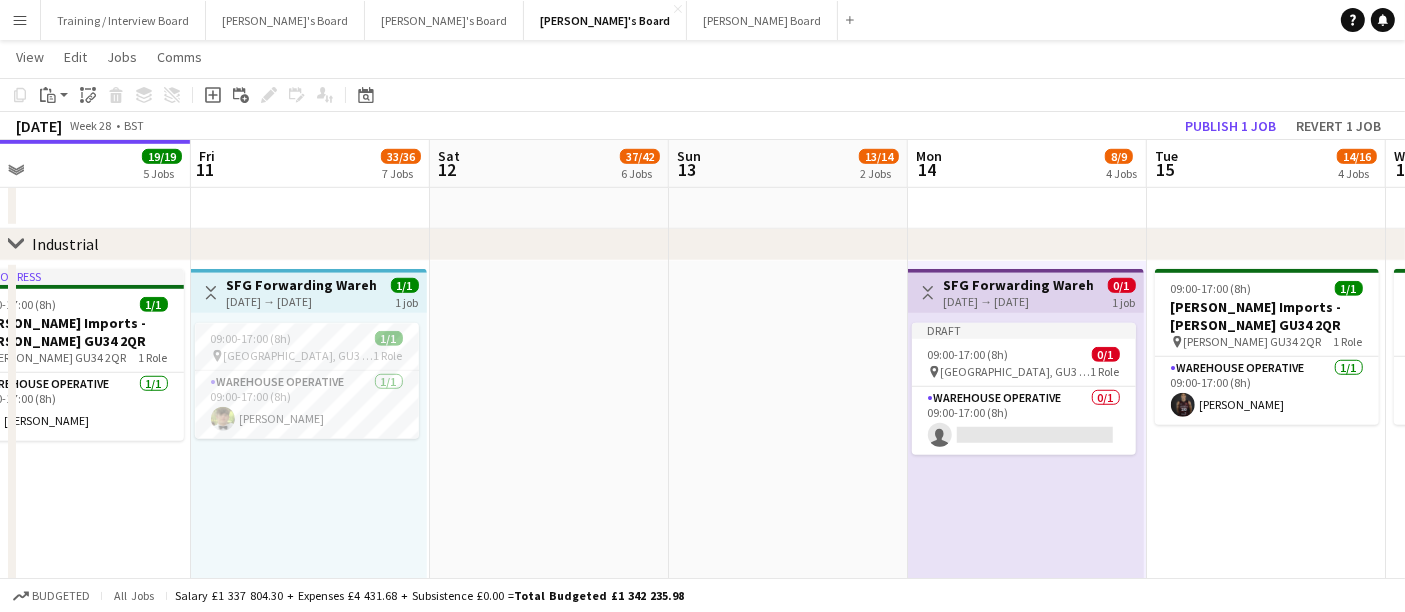 scroll, scrollTop: 0, scrollLeft: 603, axis: horizontal 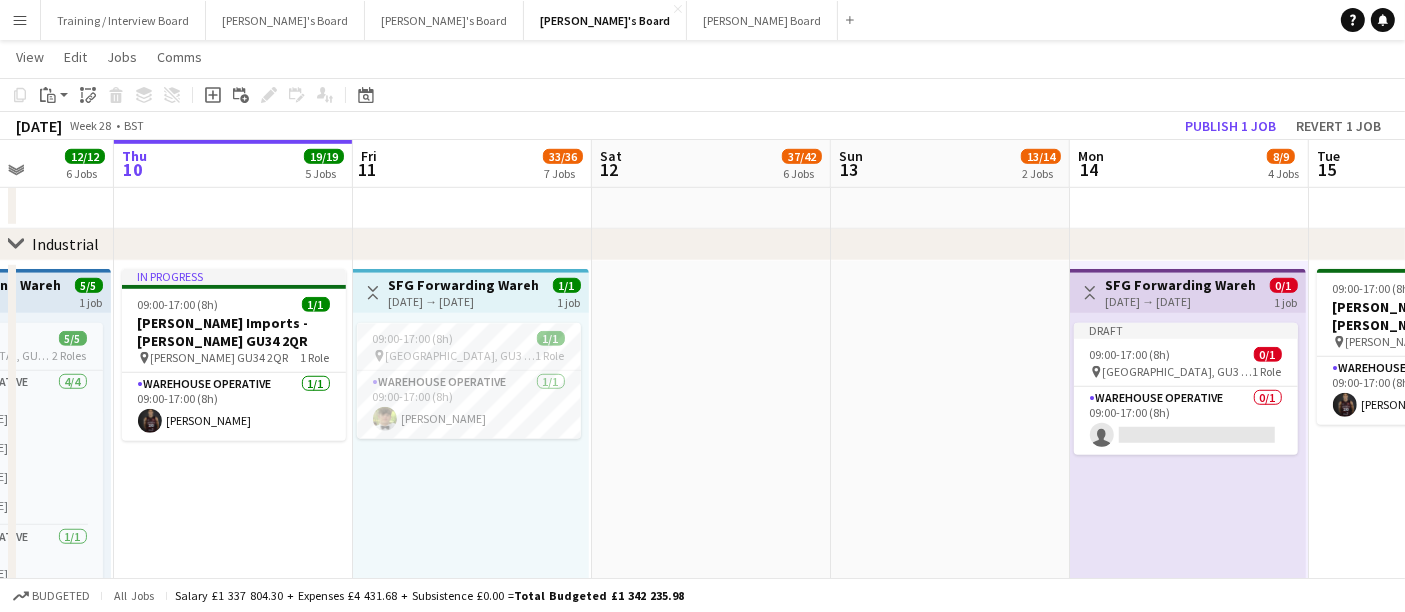 drag, startPoint x: 993, startPoint y: 427, endPoint x: 971, endPoint y: 418, distance: 23.769728 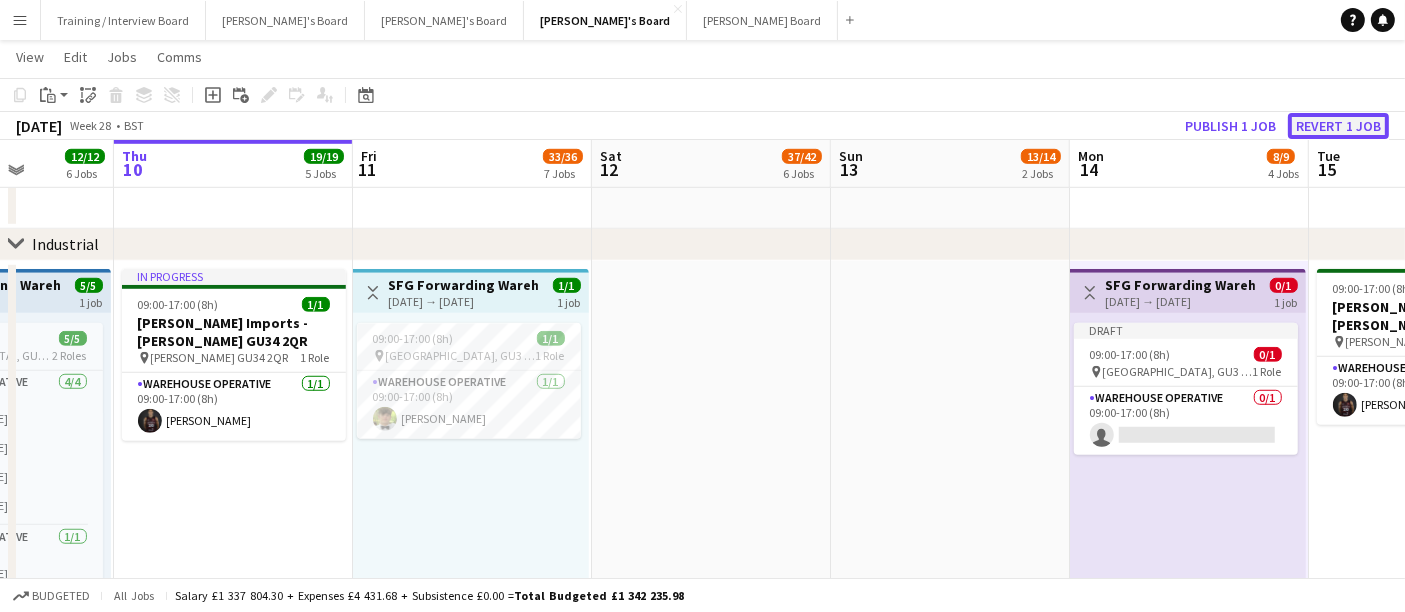 drag, startPoint x: 1331, startPoint y: 112, endPoint x: 1337, endPoint y: 124, distance: 13.416408 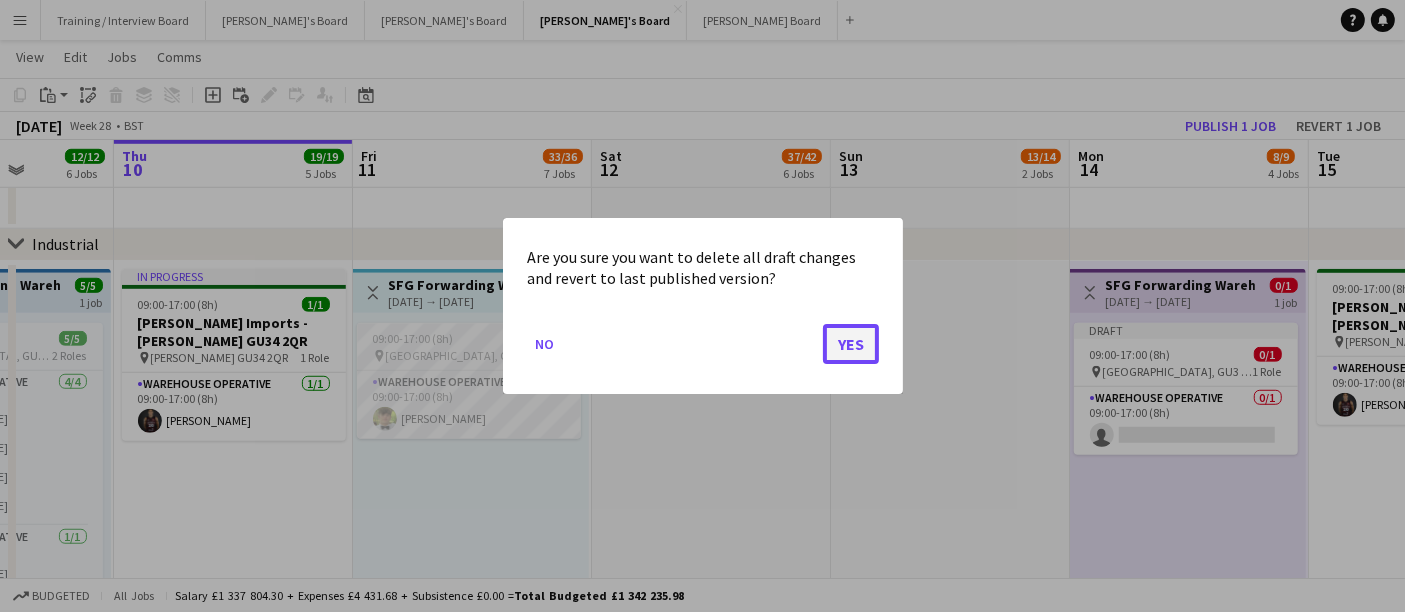 click on "Yes" 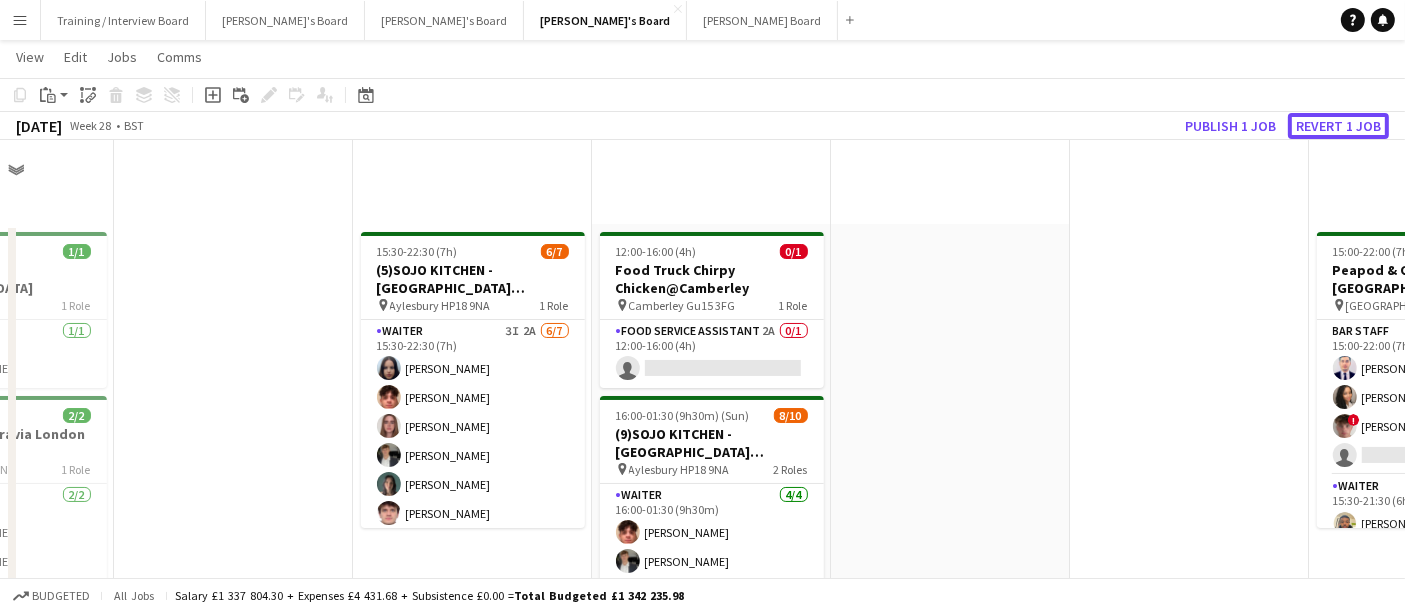 scroll, scrollTop: 1444, scrollLeft: 0, axis: vertical 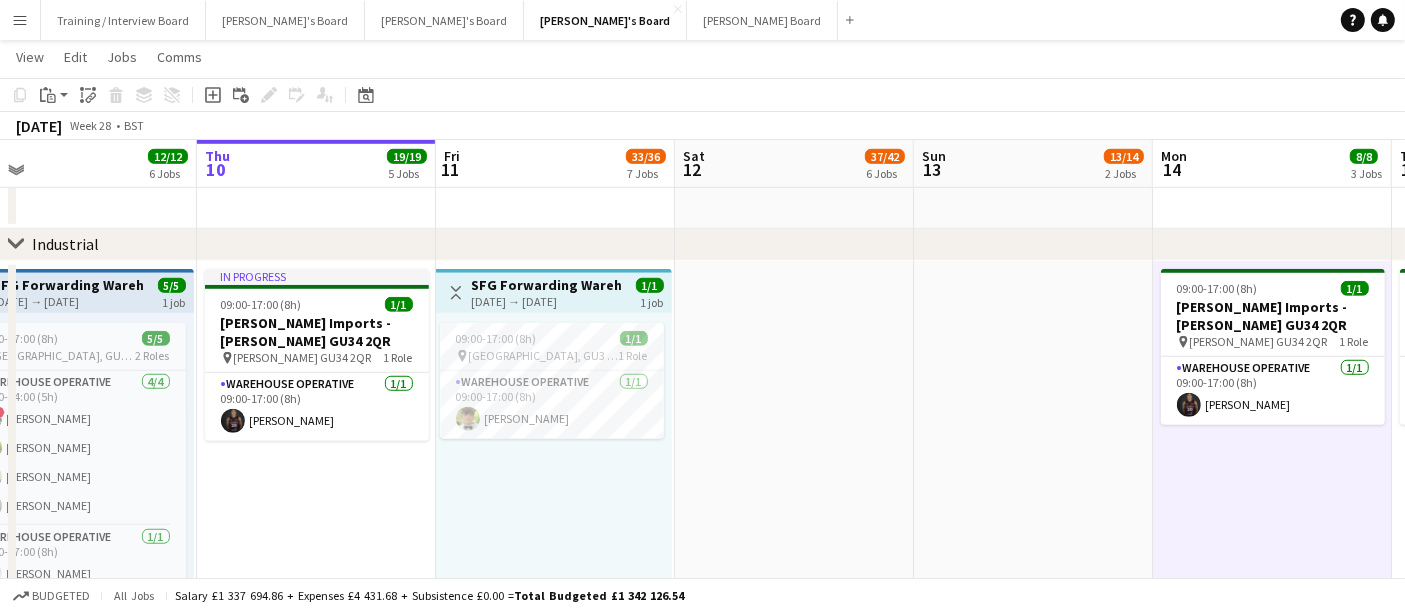 click on "09:00-17:00 (8h)    1/1
pin
Guildford, GU3 2DX   1 Role   Warehouse Operative   1/1   09:00-17:00 (8h)
Alexander Frizzell" at bounding box center [554, 466] 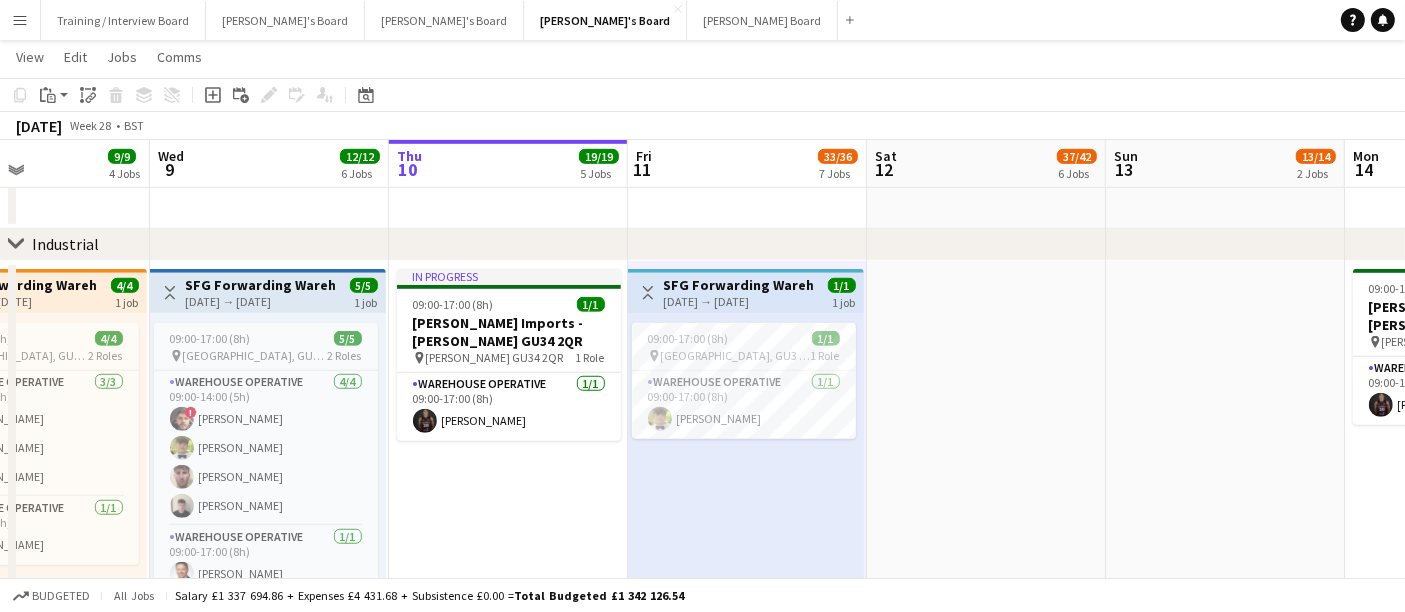 scroll, scrollTop: 0, scrollLeft: 566, axis: horizontal 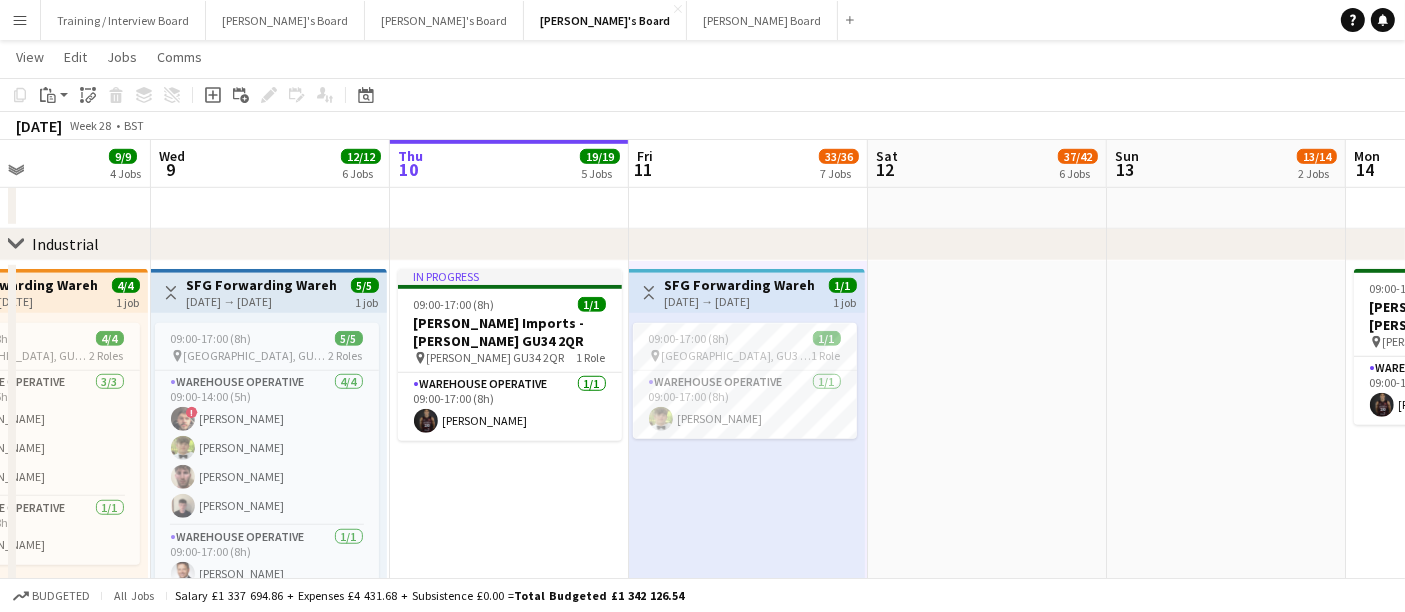click on "09-07-2025 → 09-07-2025" at bounding box center [261, 301] 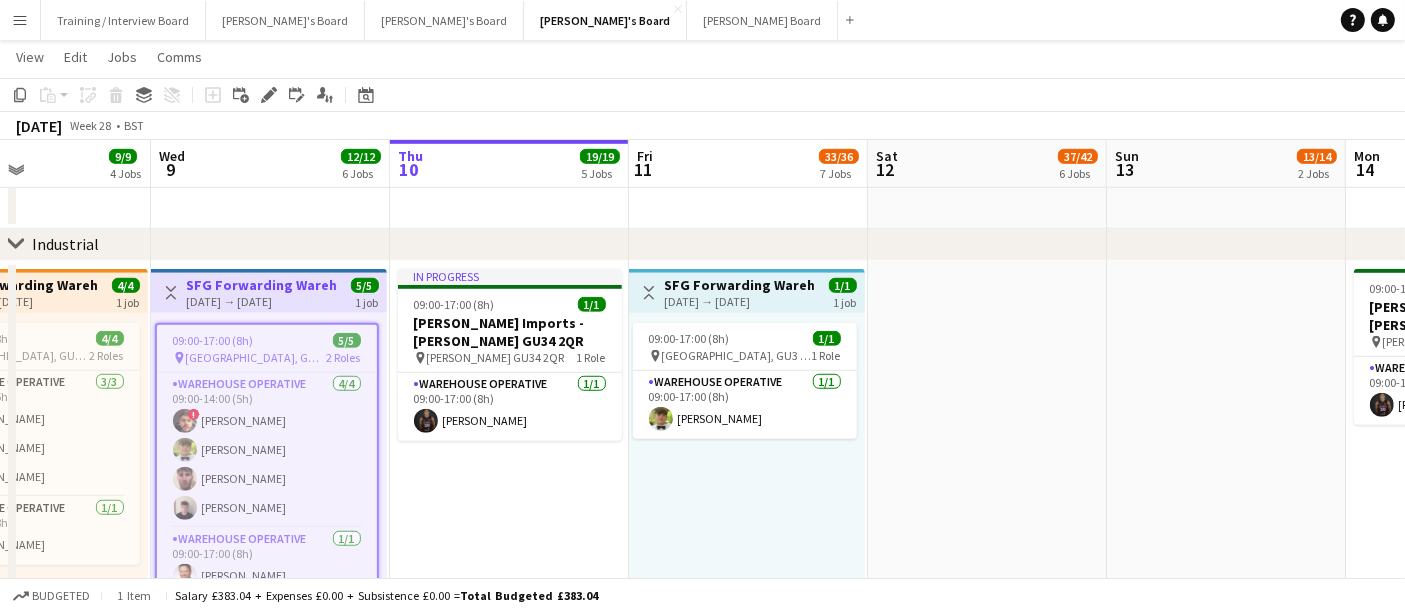 click at bounding box center [987, 557] 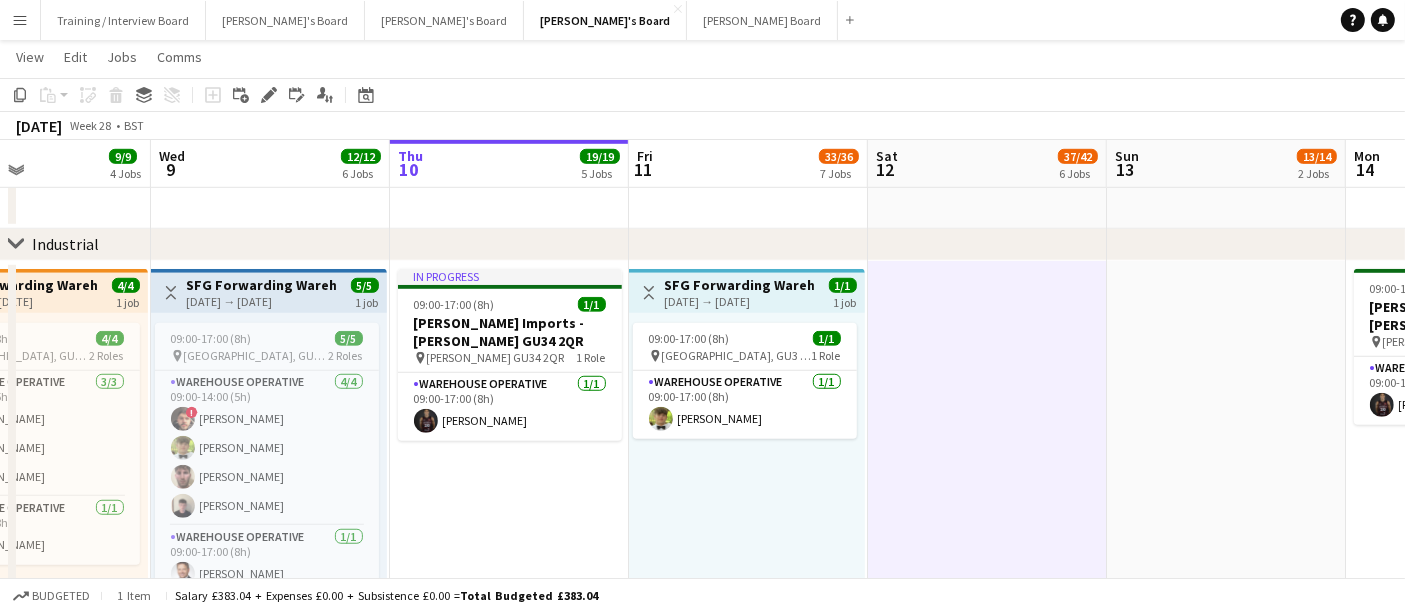 scroll, scrollTop: 0, scrollLeft: 568, axis: horizontal 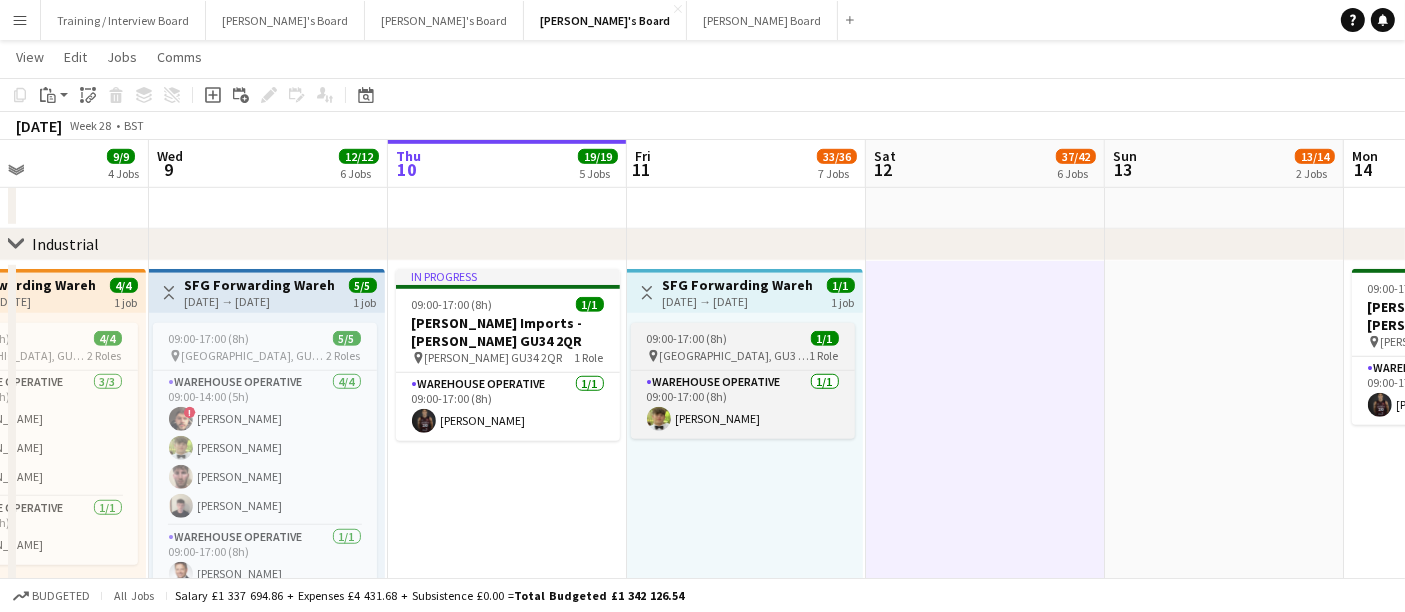 click on "09:00-17:00 (8h)    1/1
pin
Guildford, GU3 2DX   1 Role   Warehouse Operative   1/1   09:00-17:00 (8h)
Alexander Frizzell" at bounding box center [743, 381] 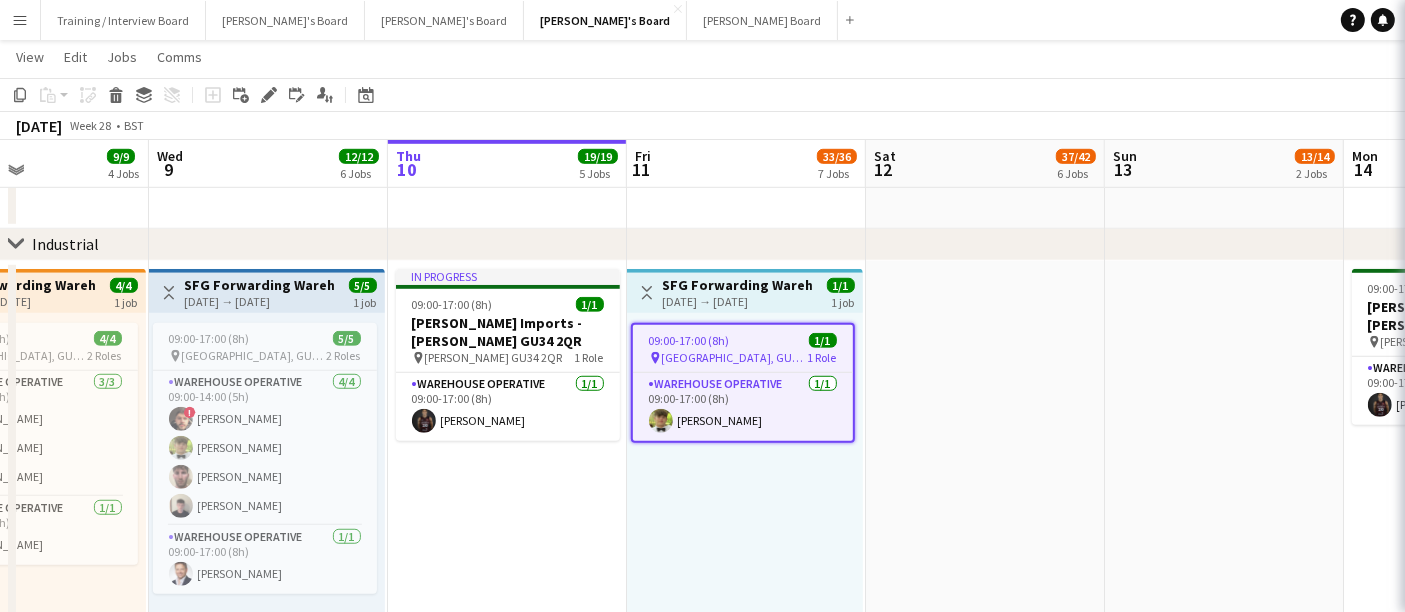 click on "09:00-17:00 (8h)    1/1" at bounding box center (743, 340) 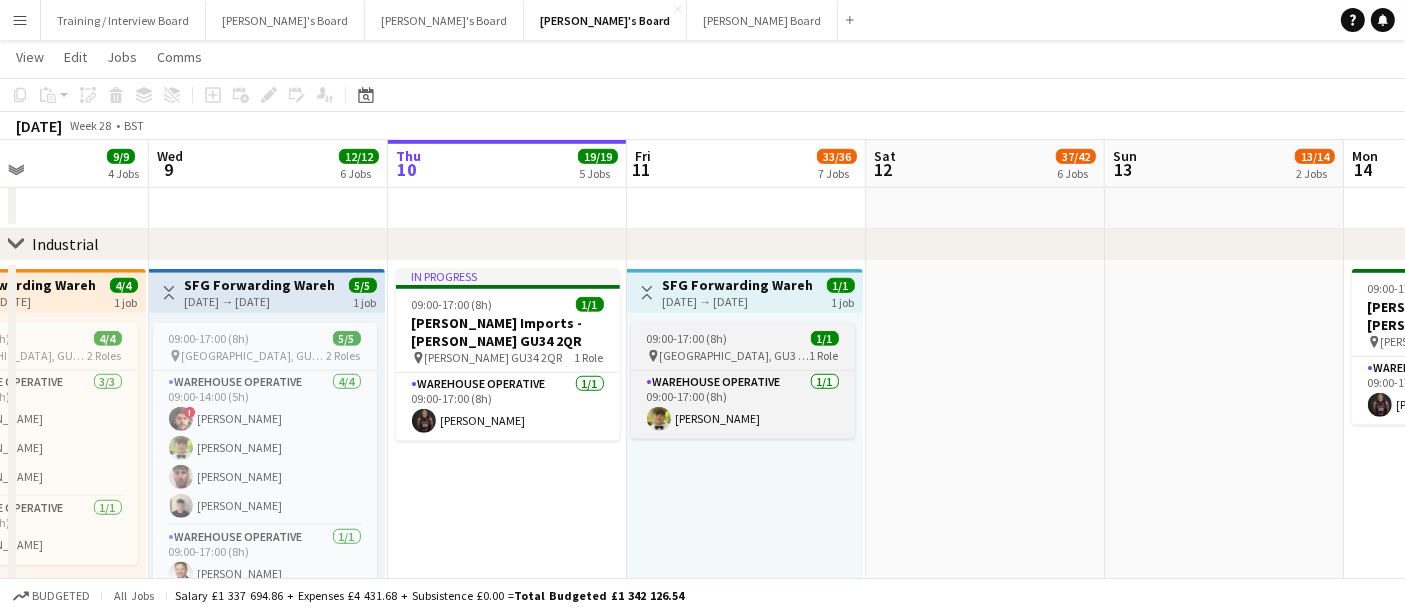 click on "09:00-17:00 (8h)    1/1
pin
Guildford, GU3 2DX   1 Role   Warehouse Operative   1/1   09:00-17:00 (8h)
Alexander Frizzell" at bounding box center [743, 381] 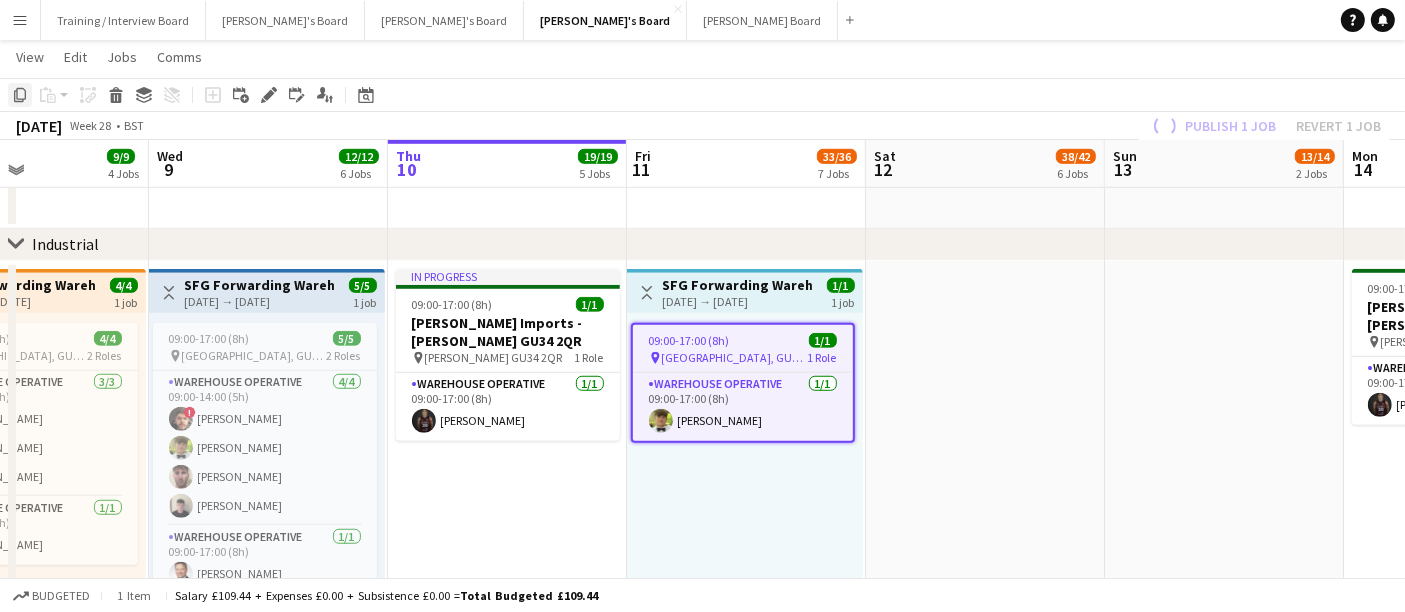 drag, startPoint x: 25, startPoint y: 86, endPoint x: 9, endPoint y: 88, distance: 16.124516 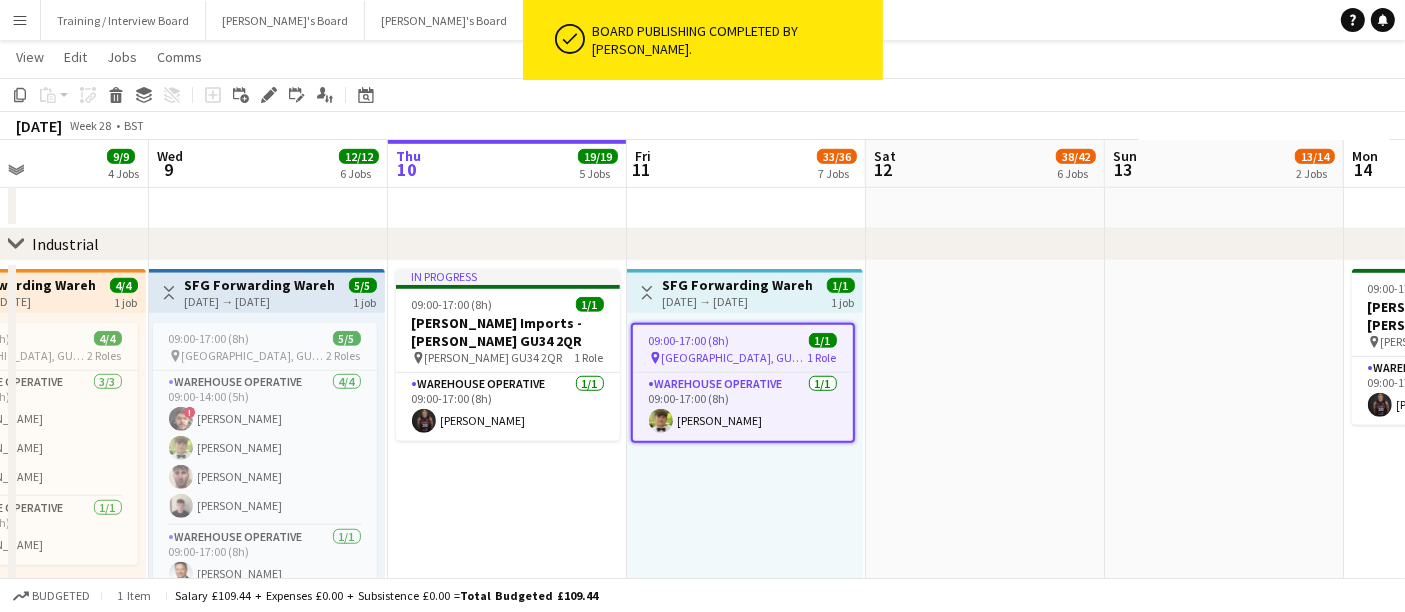 click at bounding box center (985, 557) 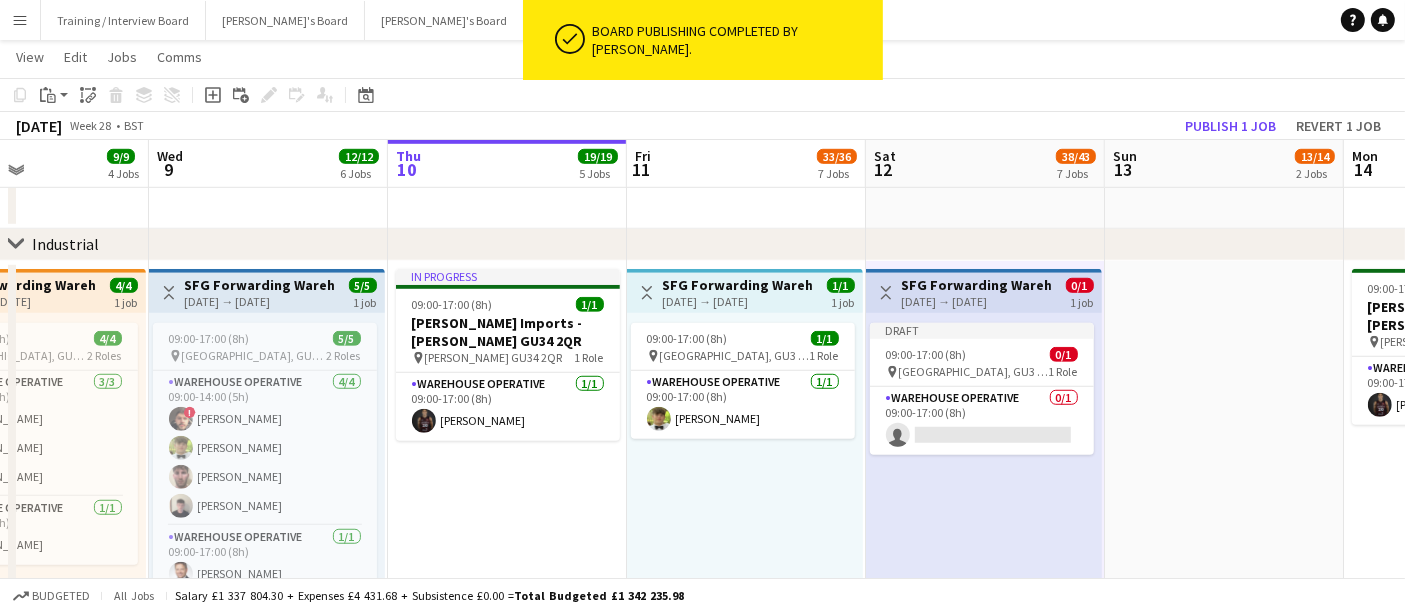 click on "Mon   14   8/8   3 Jobs" at bounding box center (1463, 164) 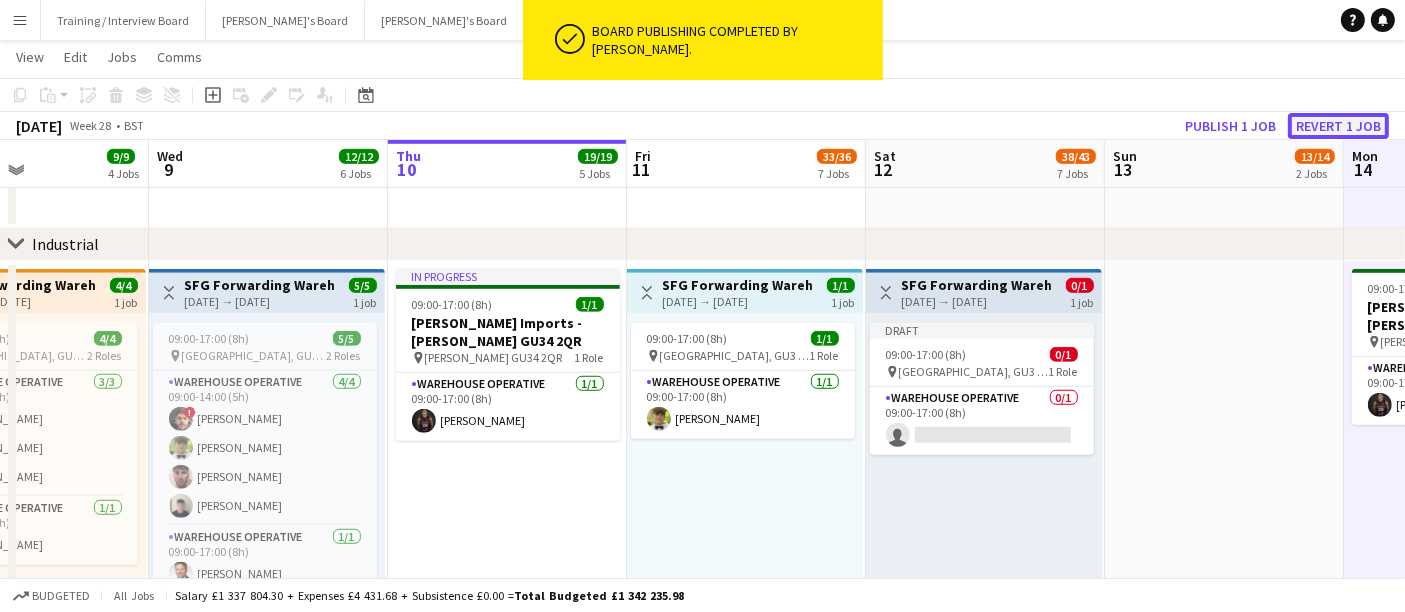 click on "Revert 1 job" 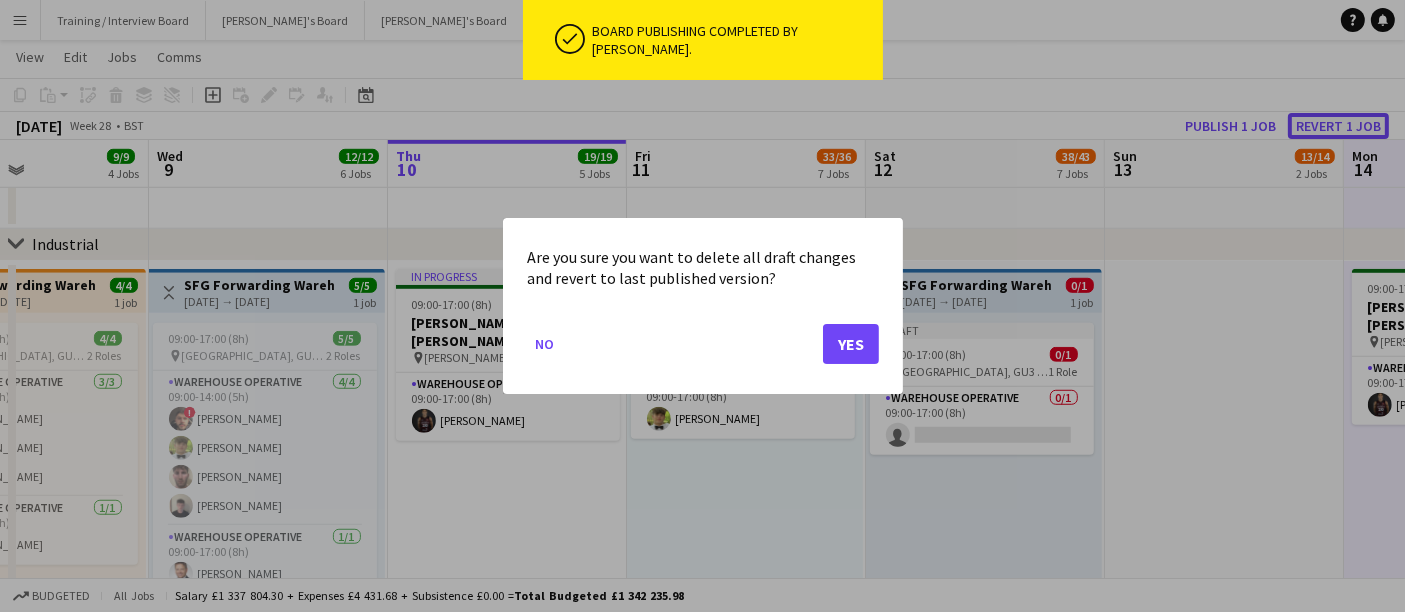 scroll, scrollTop: 0, scrollLeft: 0, axis: both 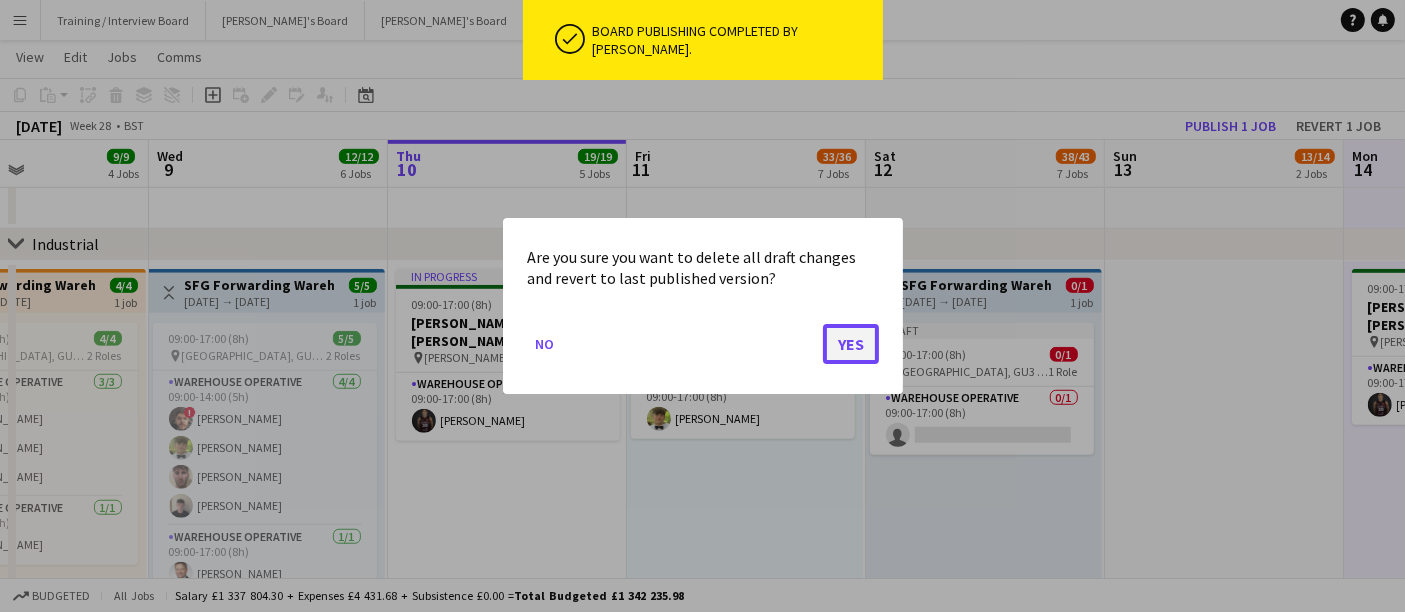 click on "Yes" 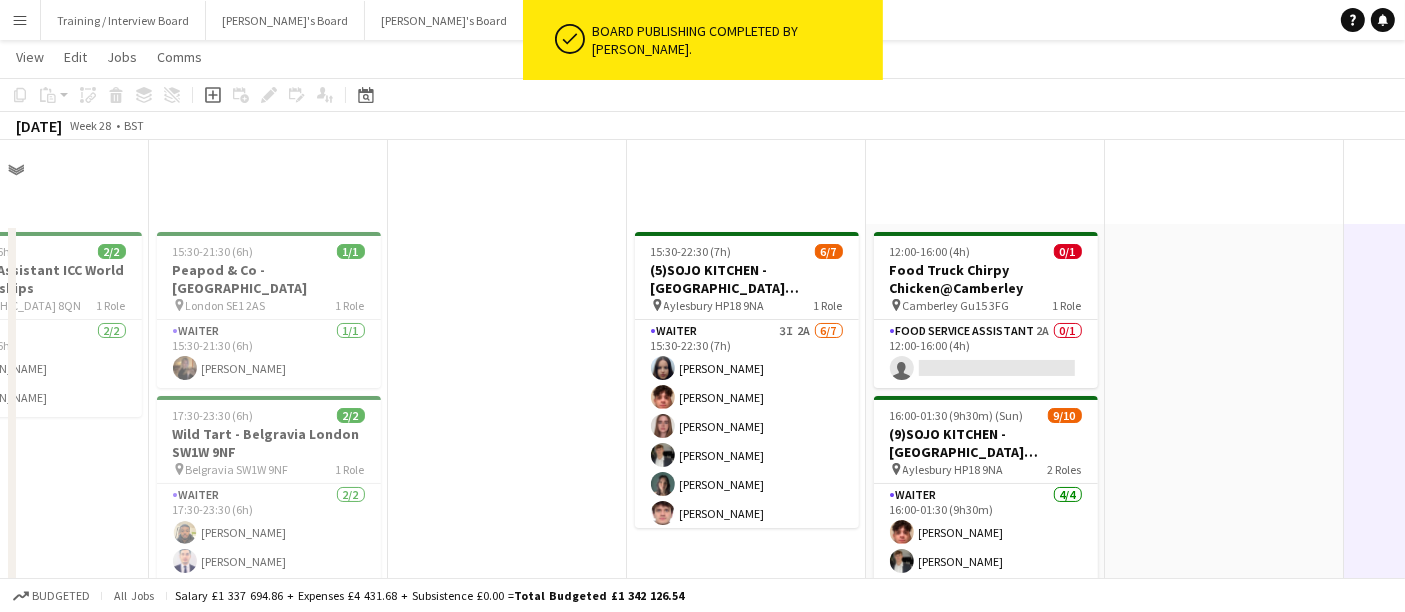 scroll, scrollTop: 1444, scrollLeft: 0, axis: vertical 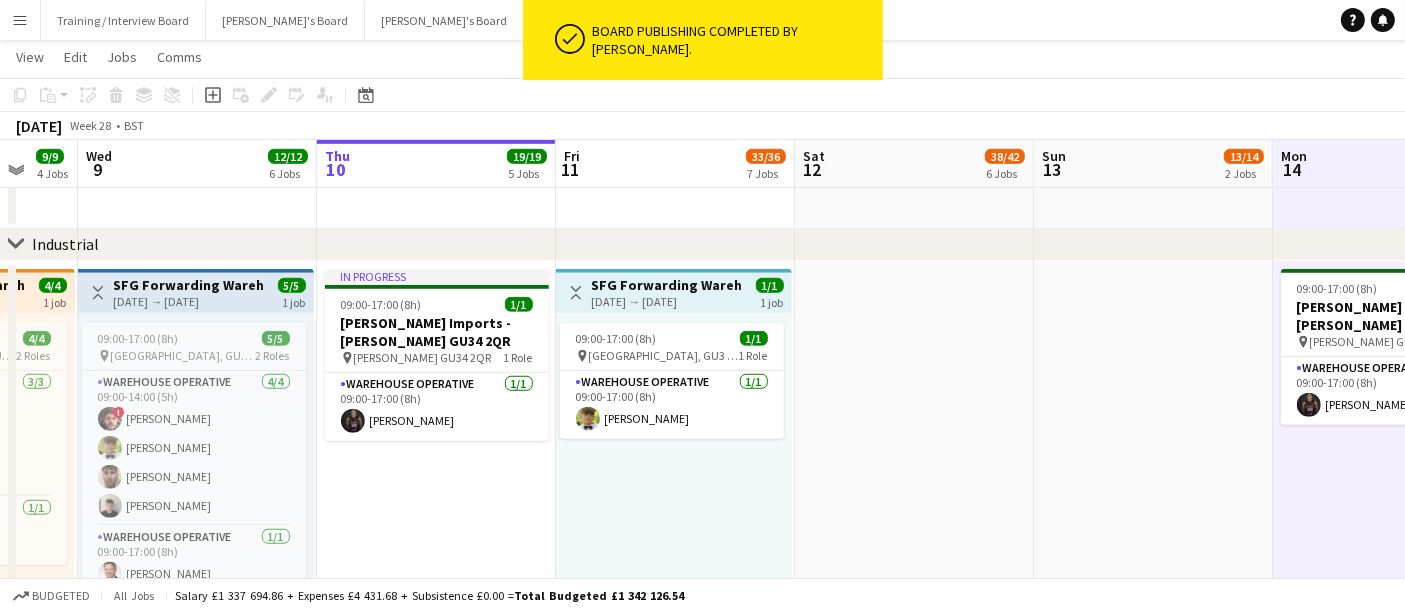 click on "Sun   6   38/39   4 Jobs   Mon   7   7/7   3 Jobs   Tue   8   9/9   4 Jobs   Wed   9   12/12   6 Jobs   Thu   10   19/19   5 Jobs   Fri   11   33/36   7 Jobs   Sat   12   38/42   6 Jobs   Sun   13   13/14   2 Jobs   Mon   14   8/8   3 Jobs   Tue   15   14/16   4 Jobs   Wed   16   2/2   2 Jobs      10:00-19:00 (9h)    1/1   Henley Regatta - CAVENDISH
pin
Henley-on-Thames, RG9 3EX   1 Role   Barista   1/1   10:00-19:00 (9h)
Ella Holmes     11:00-23:00 (12h)    35/36   (34)Bootleg Bars - GUILFEST!
pin
GUILFEST   3 Roles   BAR STAFF   112A   31/32   11:00-23:00 (12h)
Dagmar Bailey Neve San Emeterio Jazmin Gammon Beth Thorpe ! Toby Doyle Ben Macallan Thomas Malins Hannah Jacobs Julian Fernandes Guy van Oudtshoorn Lana Boyd-Livingston Lucy Graham Victoria Brierly lucy sargent Tabby Barlow Sabine Coombs ! Sam Martin Fred Kavanagh Rory Whelan Katie Jones Oliver Joslin Tom Buckmaster Mark Warner Maddie Nash Patrick Edwards Jack Humphries" at bounding box center [702, 481] 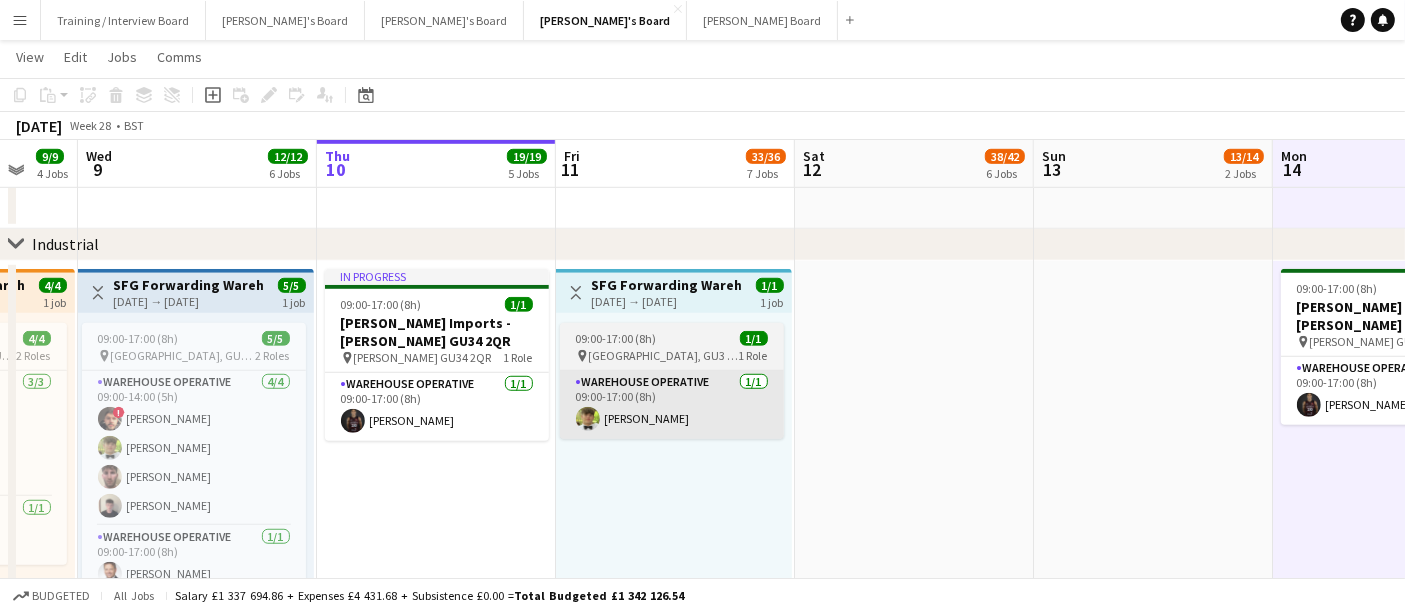 click on "Warehouse Operative   1/1   09:00-17:00 (8h)
Alexander Frizzell" at bounding box center (672, 405) 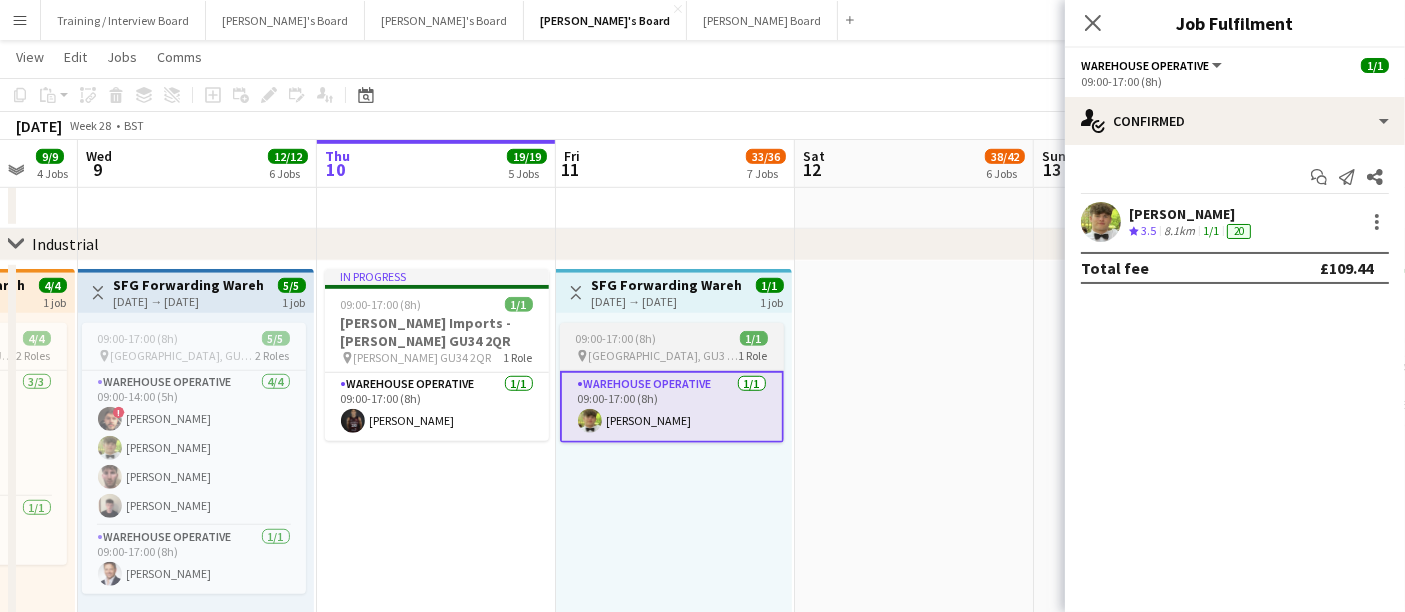 click on "pin
Guildford, GU3 2DX   1 Role" at bounding box center [672, 356] 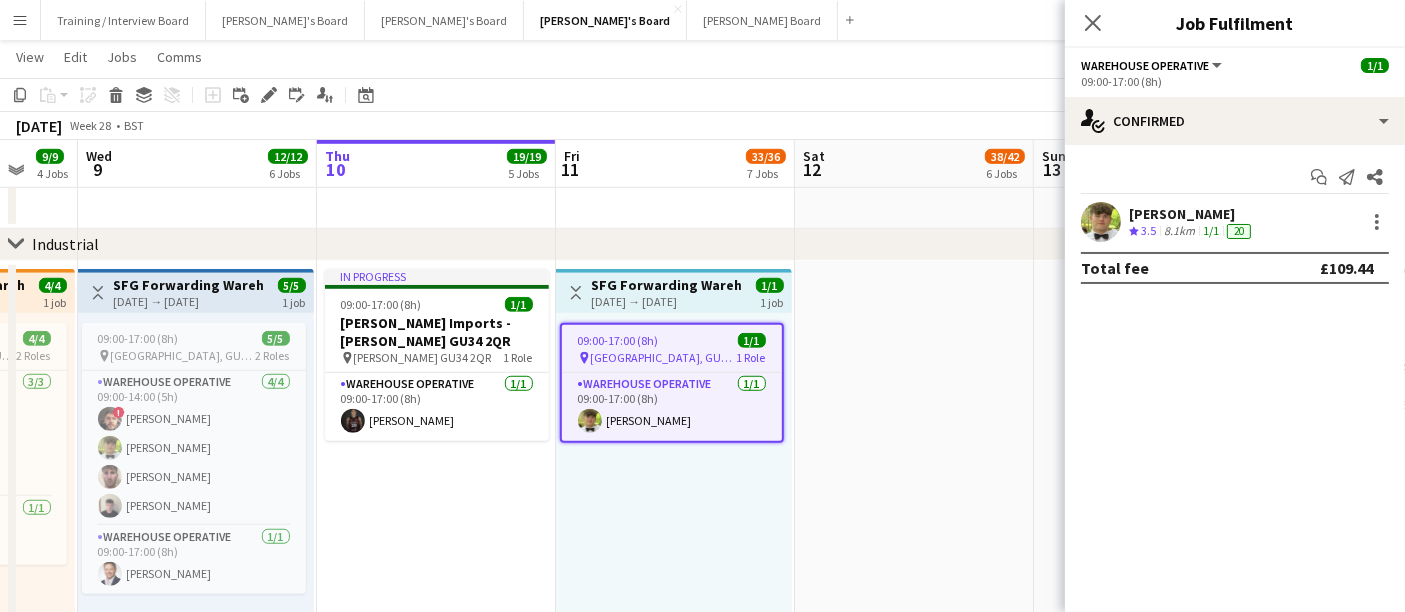click on "Guildford, GU3 2DX" at bounding box center (664, 357) 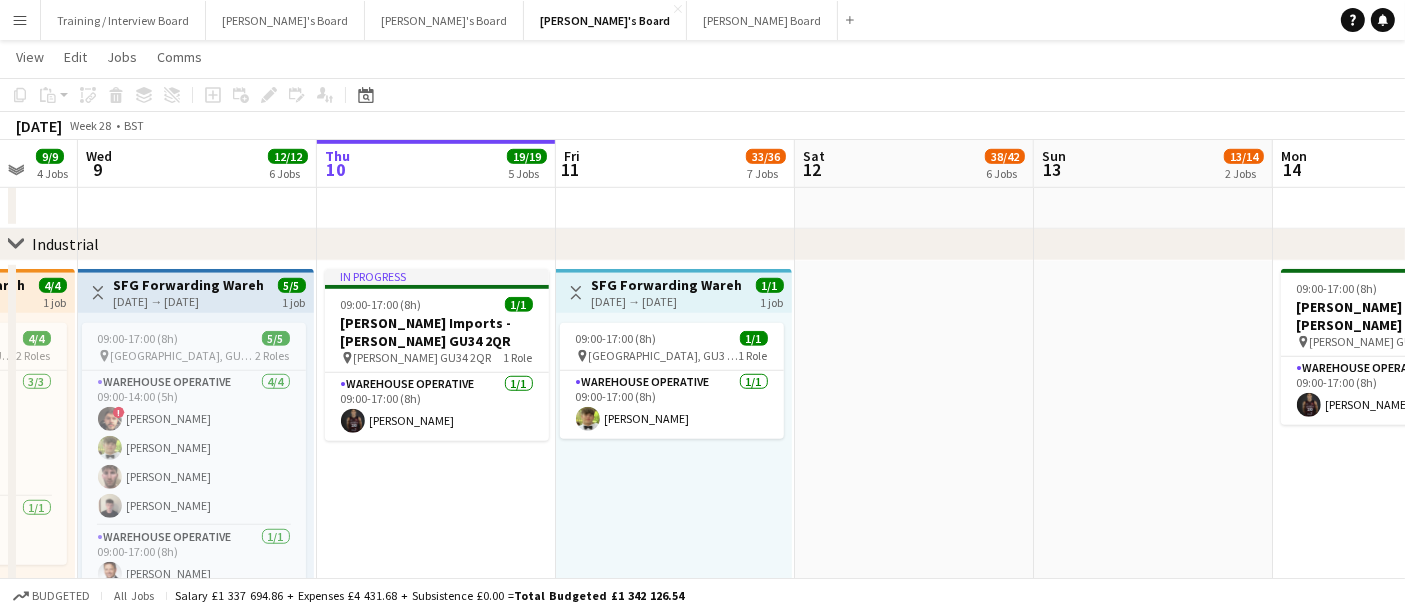 click on "Toggle View
SFG Forwarding Warehouse Assistant - Guildford   11-07-2025 → 11-07-2025   1/1   1 job" at bounding box center (674, 291) 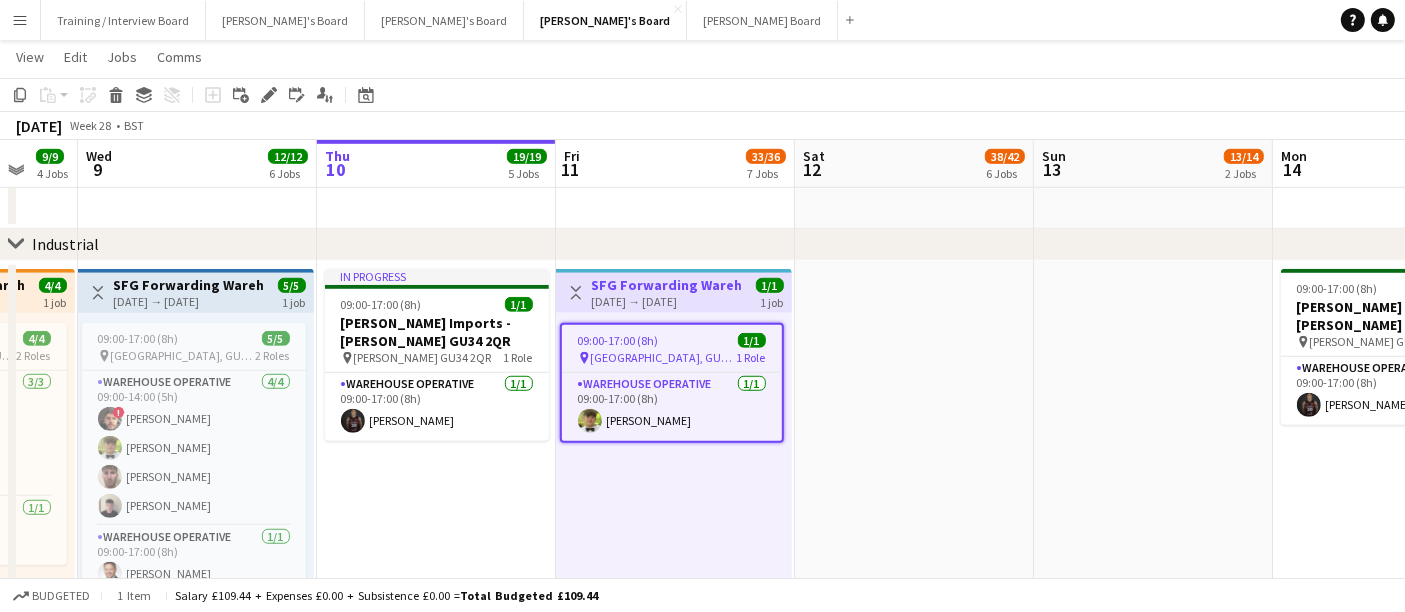 click on "Toggle View
SFG Forwarding Warehouse Assistant - Guildford   11-07-2025 → 11-07-2025   1/1   1 job" at bounding box center [674, 291] 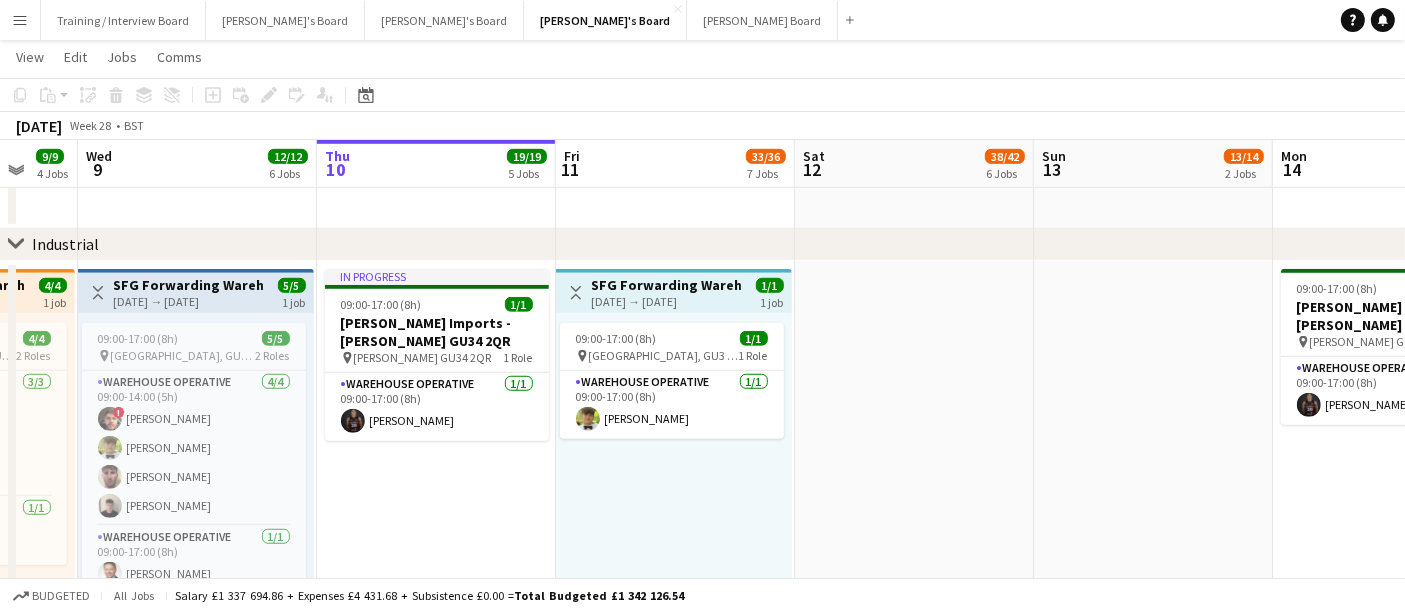 click on "Toggle View
SFG Forwarding Warehouse Assistant - Guildford   11-07-2025 → 11-07-2025   1/1   1 job" at bounding box center (674, 291) 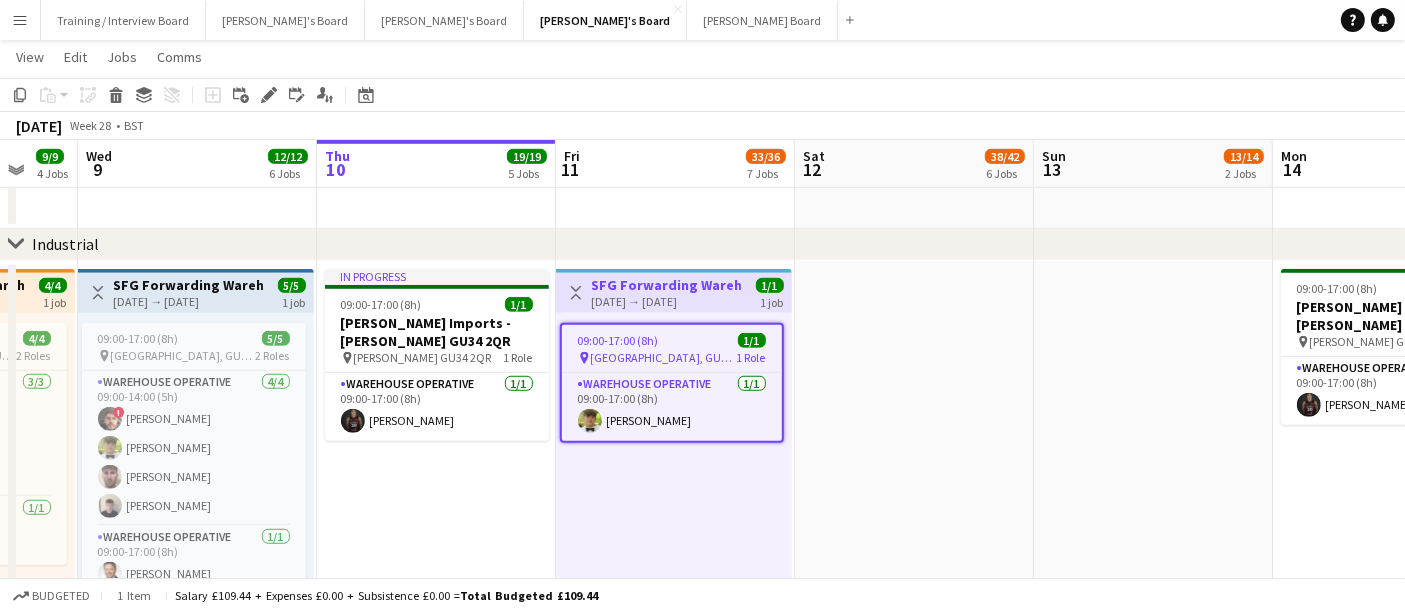 drag, startPoint x: 707, startPoint y: 301, endPoint x: 614, endPoint y: 314, distance: 93.904205 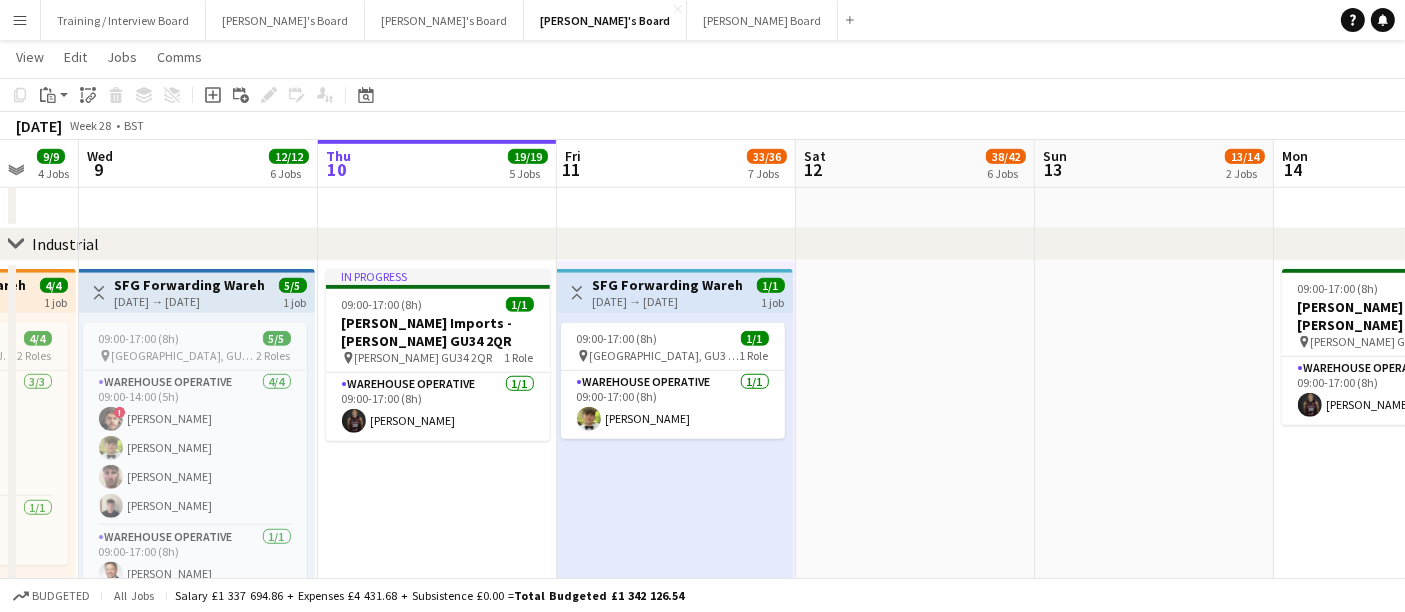 click on "11-07-2025 → 11-07-2025" at bounding box center (667, 301) 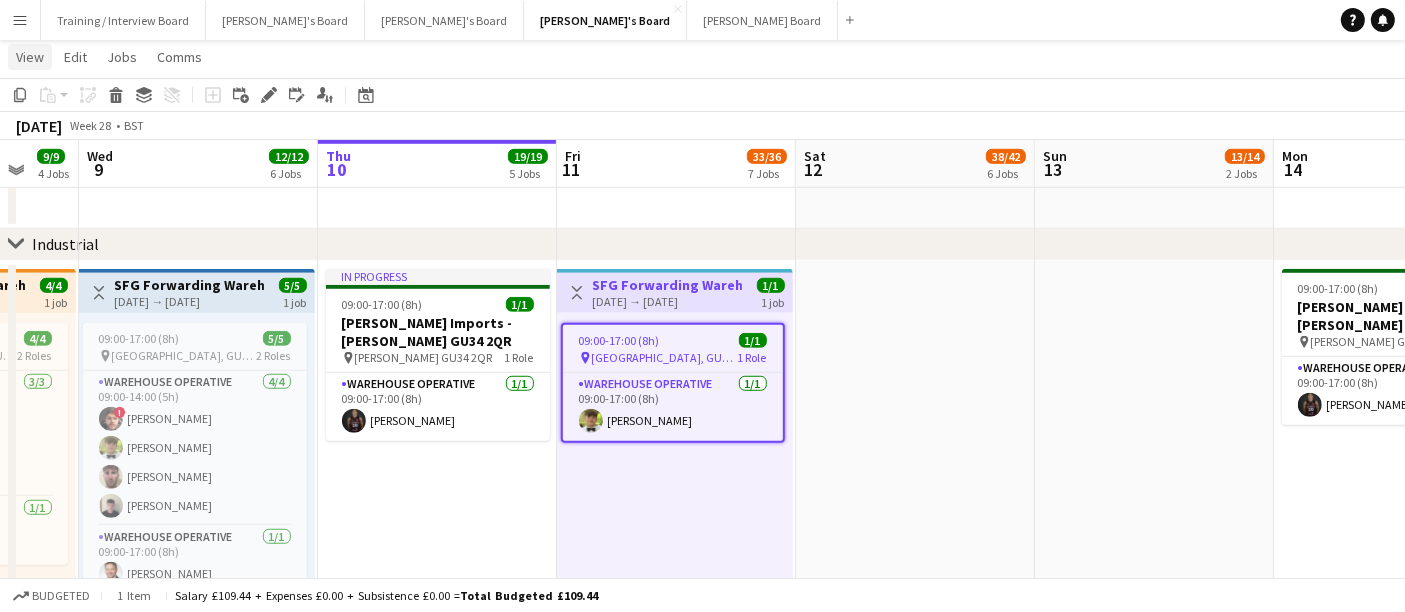 click on "View" 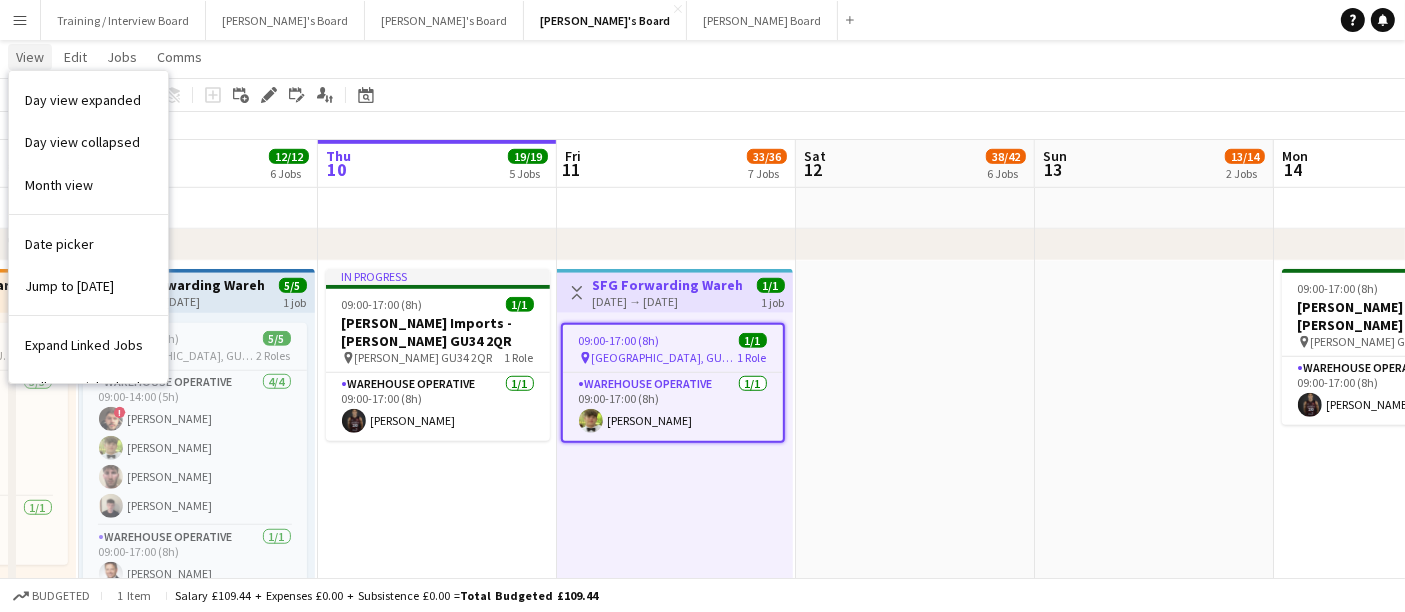 click on "View" 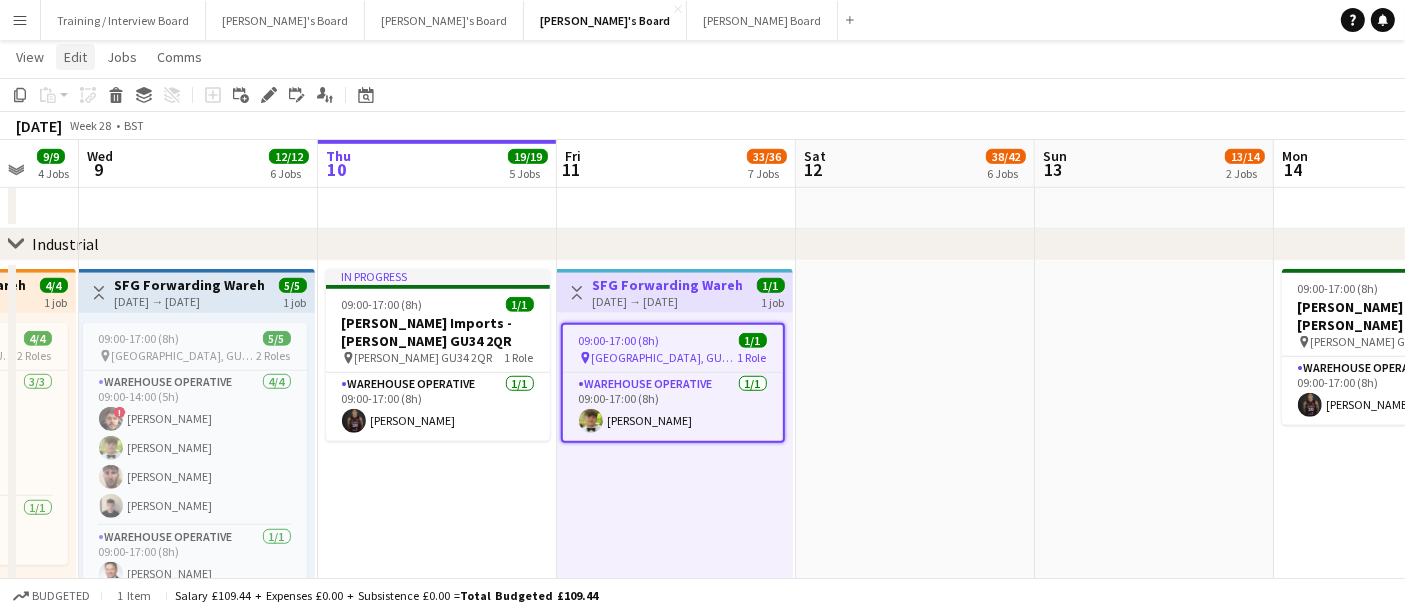 click on "Edit" 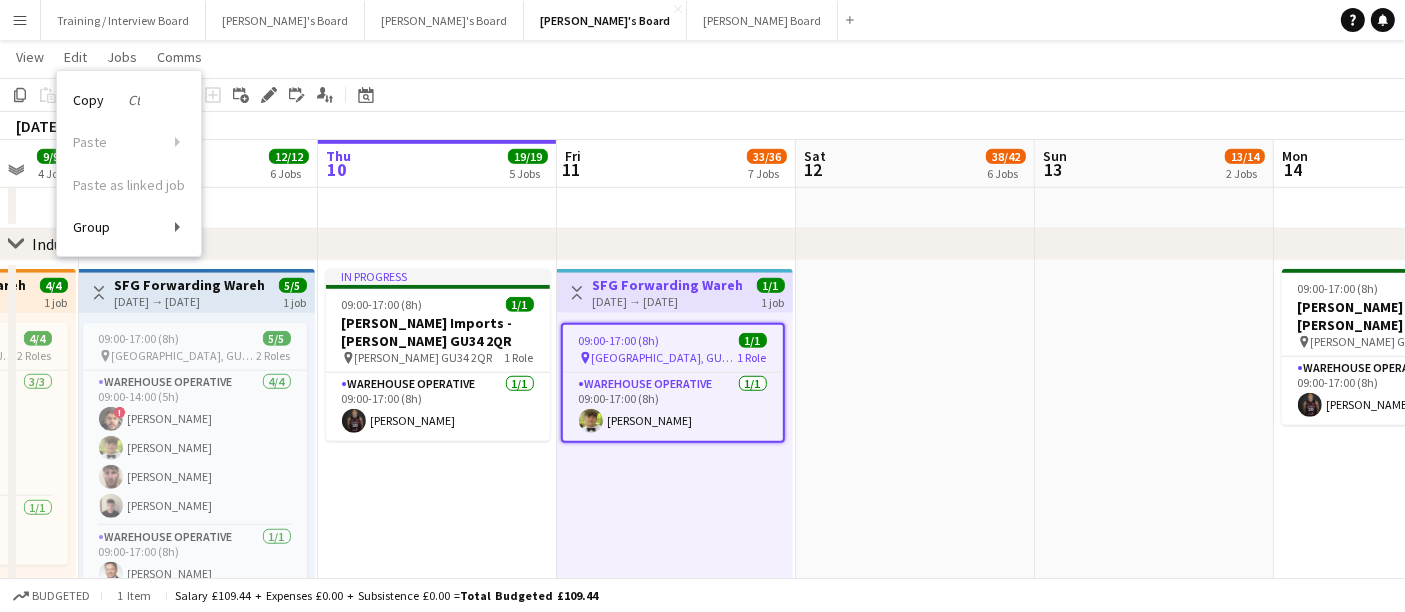 click at bounding box center [915, 557] 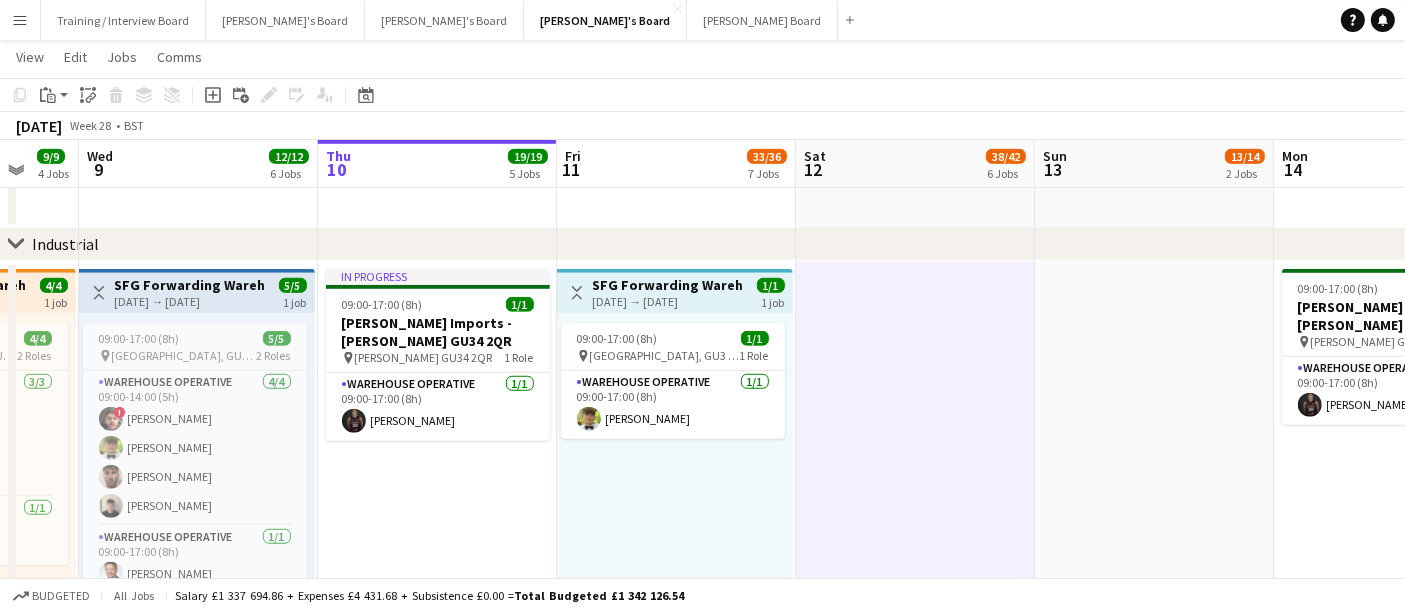 click on "In progress   09:00-17:00 (8h)    1/1   Harvey Imports - ALTON GU34 2QR
pin
Alton GU34 2QR   1 Role   Warehouse Operative   1/1   09:00-17:00 (8h)
Tony Idiata Mendez" at bounding box center [437, 557] 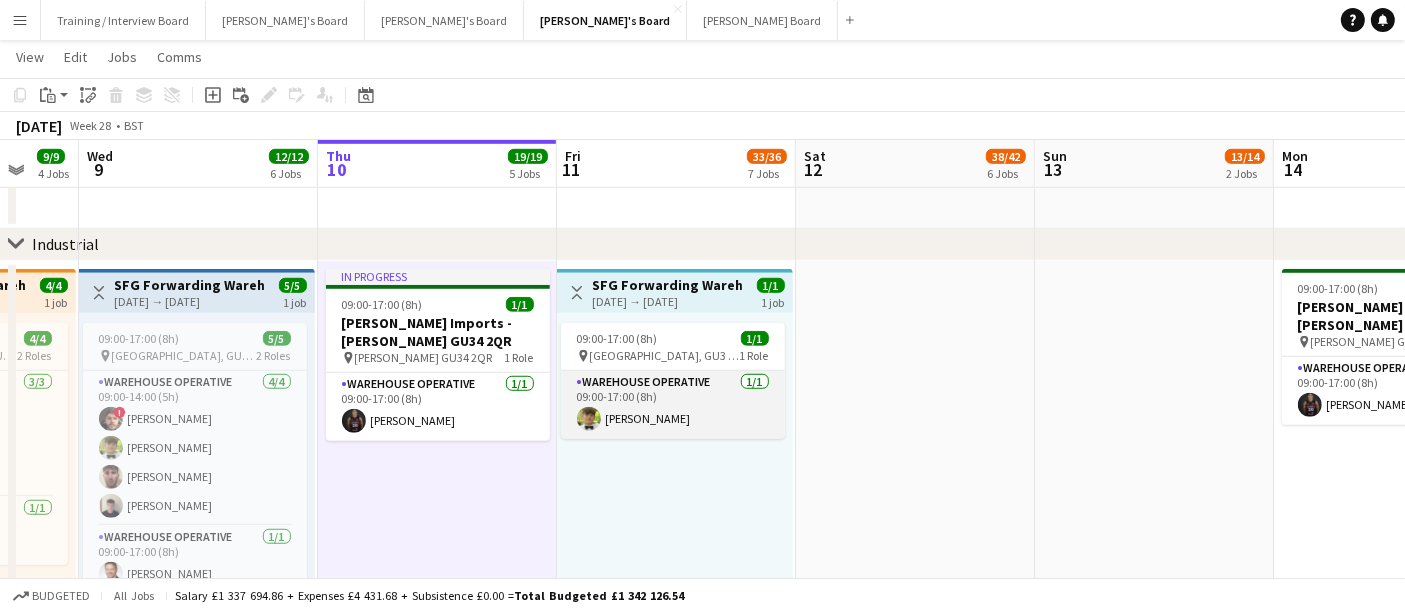 click on "Warehouse Operative   1/1   09:00-17:00 (8h)
Alexander Frizzell" at bounding box center (673, 405) 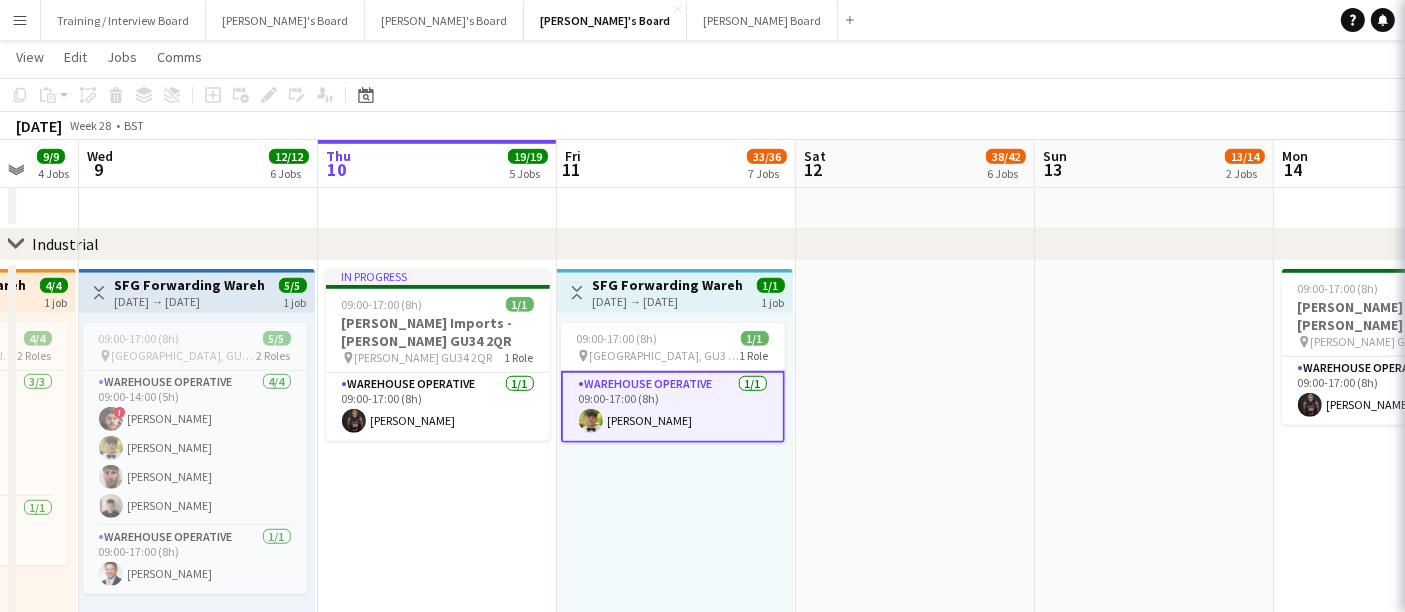 click on "09:00-17:00 (8h)    1/1
pin
Guildford, GU3 2DX   1 Role   Warehouse Operative   1/1   09:00-17:00 (8h)
Alexander Frizzell" at bounding box center [673, 383] 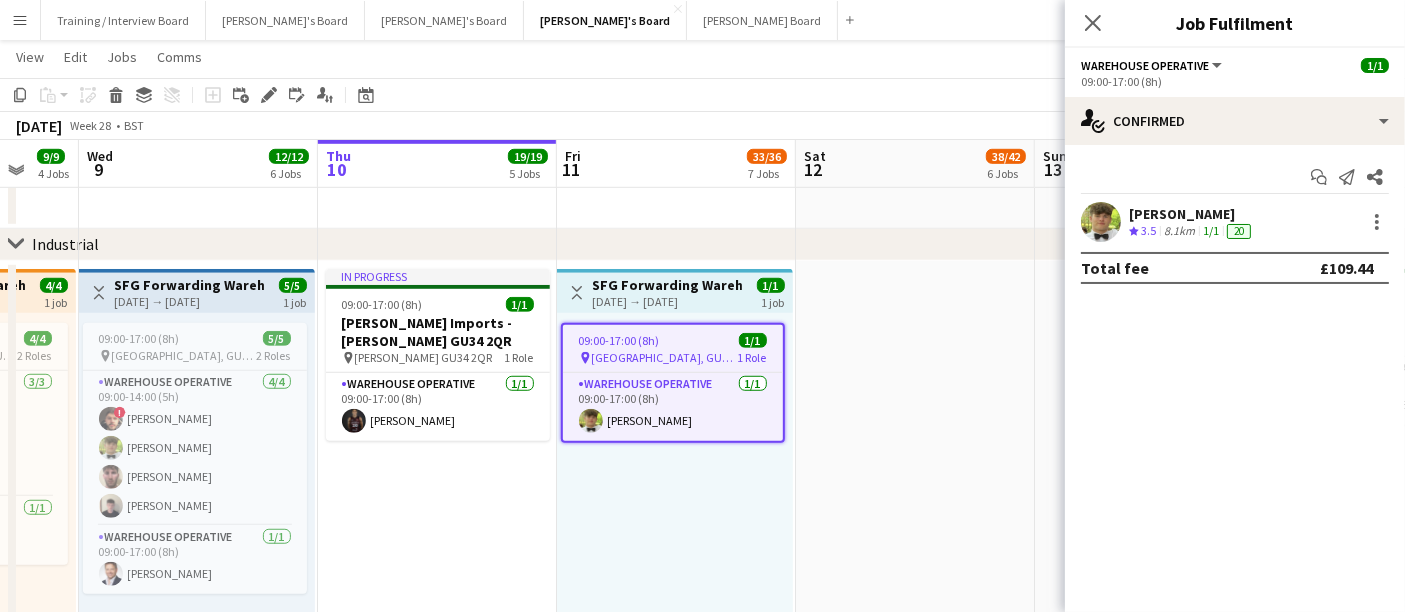 click on "Guildford, GU3 2DX" at bounding box center (665, 357) 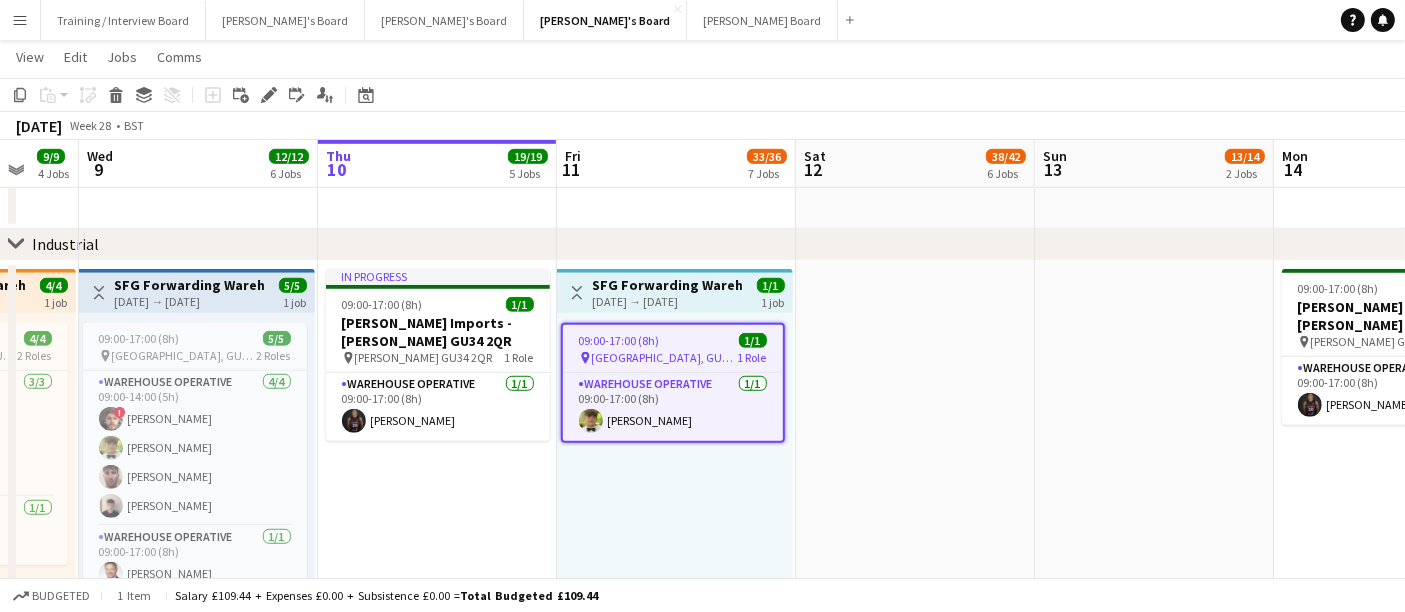 click on "Guildford, GU3 2DX" at bounding box center [665, 357] 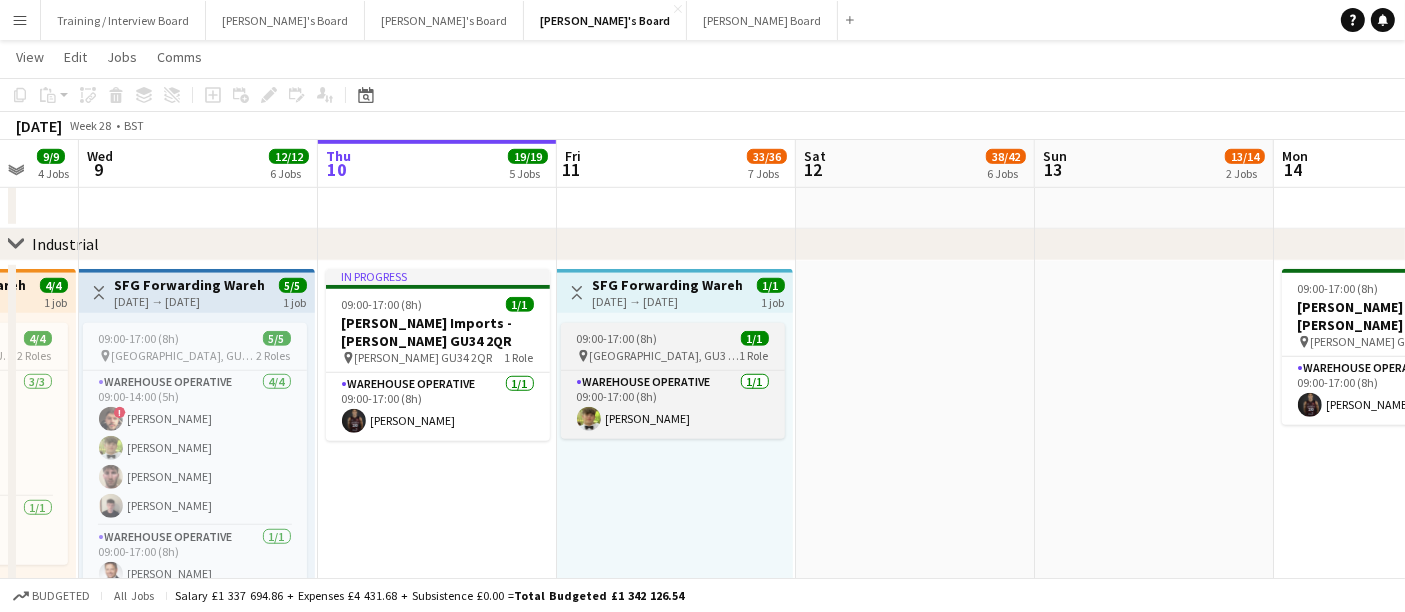 click on "Guildford, GU3 2DX" at bounding box center (665, 355) 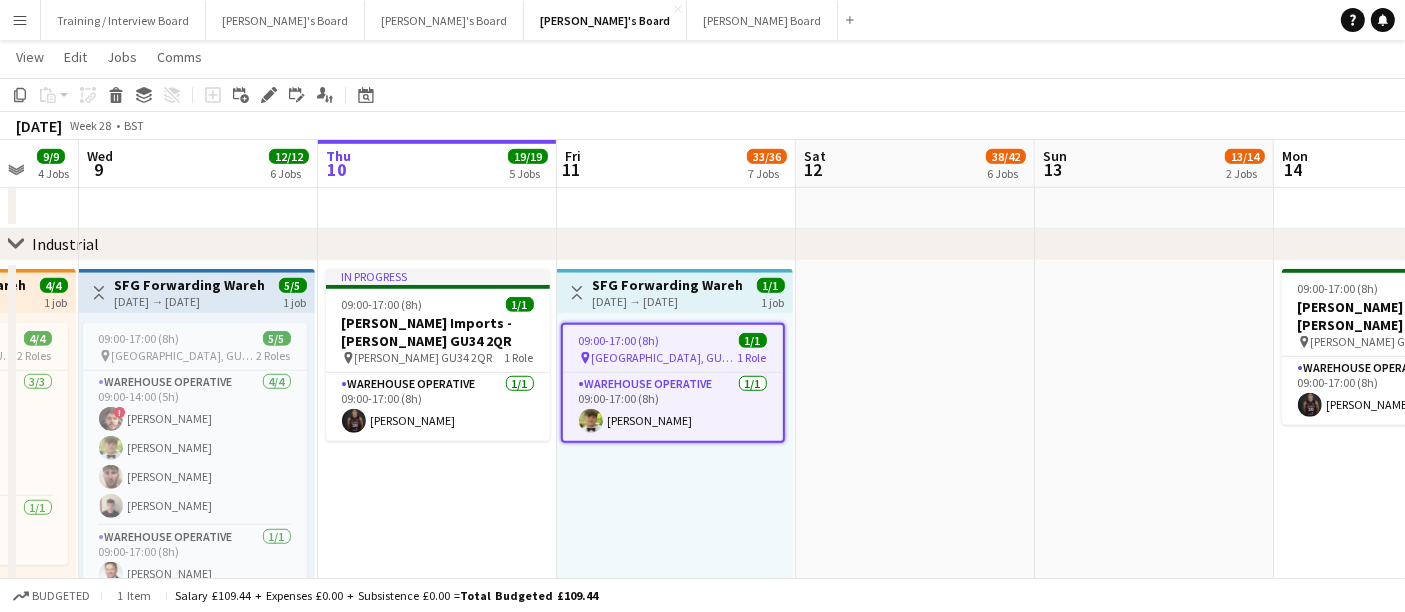 click at bounding box center [1154, 557] 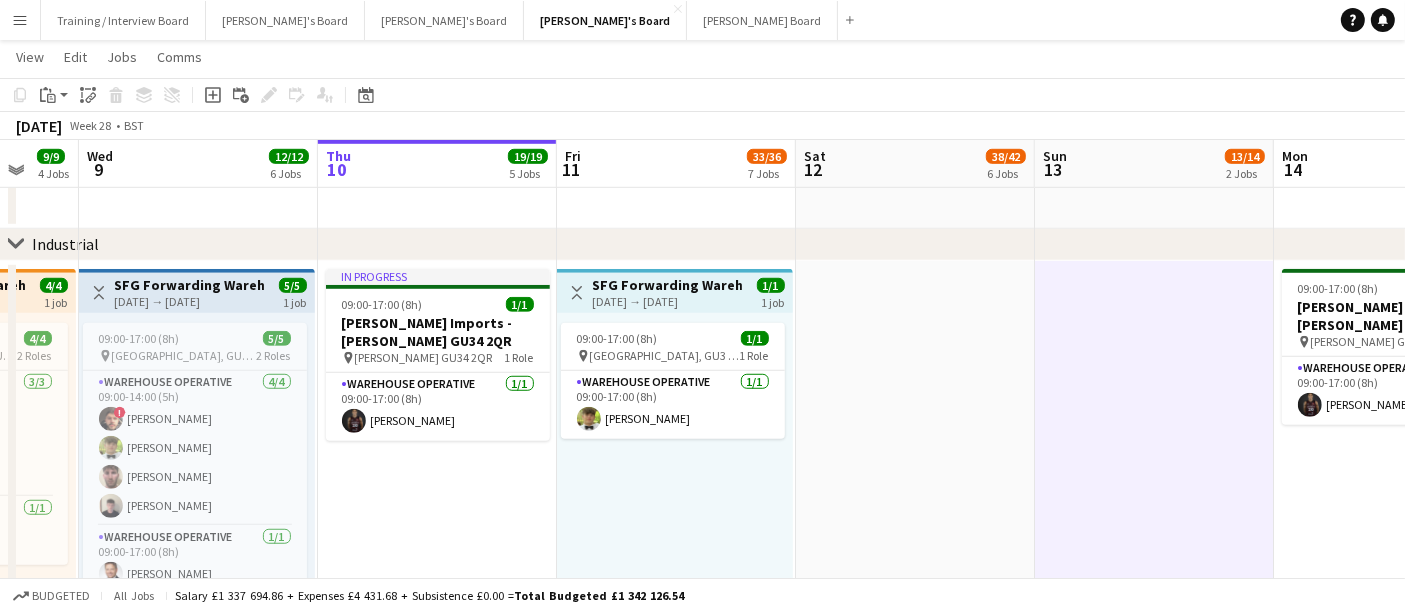 click on "1 job" at bounding box center (295, 301) 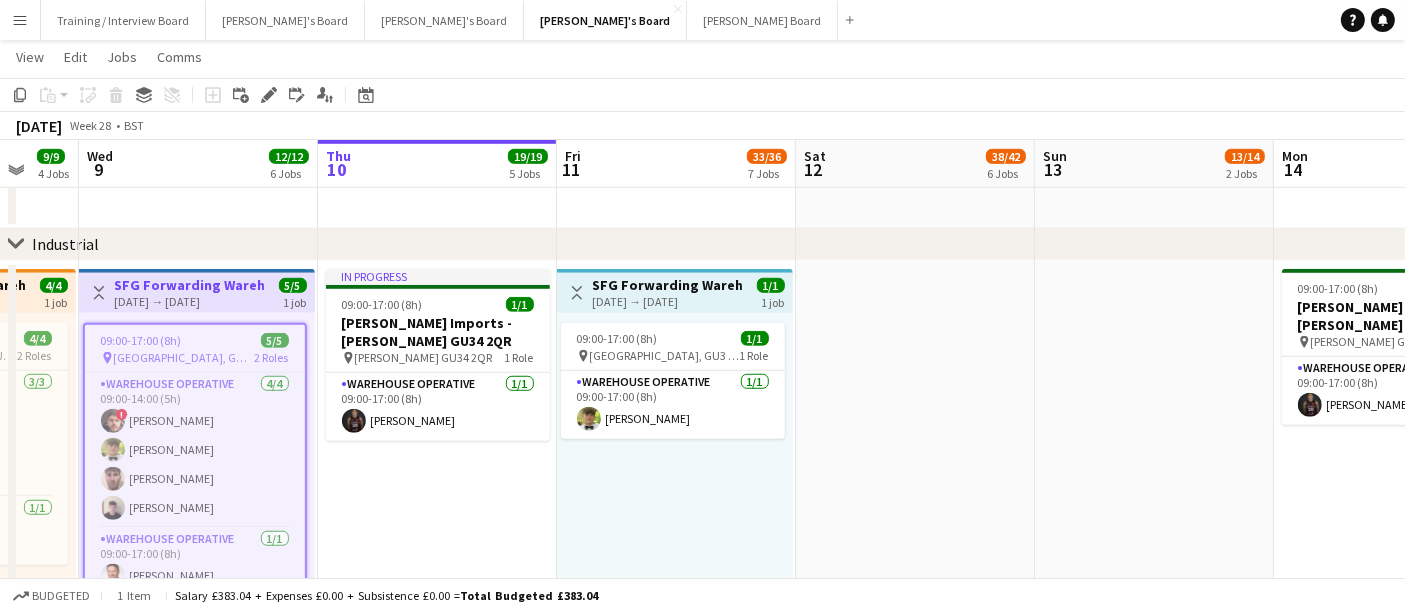 scroll, scrollTop: 0, scrollLeft: 645, axis: horizontal 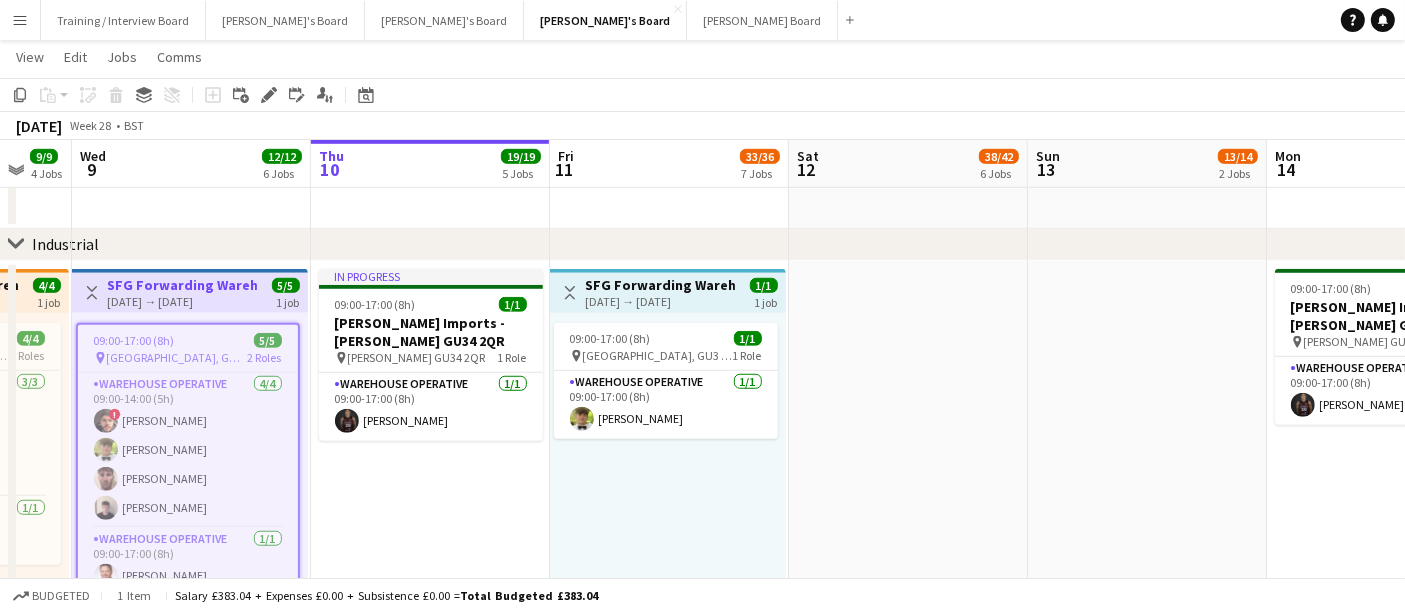 click on "Sun   6   38/39   4 Jobs   Mon   7   7/7   3 Jobs   Tue   8   9/9   4 Jobs   Wed   9   12/12   6 Jobs   Thu   10   19/19   5 Jobs   Fri   11   33/36   7 Jobs   Sat   12   38/42   6 Jobs   Sun   13   13/14   2 Jobs   Mon   14   8/8   3 Jobs   Tue   15   14/16   4 Jobs   Wed   16   2/2   2 Jobs      10:00-19:00 (9h)    1/1   Henley Regatta - CAVENDISH
pin
Henley-on-Thames, RG9 3EX   1 Role   Barista   1/1   10:00-19:00 (9h)
Ella Holmes     11:00-23:00 (12h)    35/36   (34)Bootleg Bars - GUILFEST!
pin
GUILFEST   3 Roles   BAR STAFF   112A   31/32   11:00-23:00 (12h)
Dagmar Bailey Neve San Emeterio Jazmin Gammon Beth Thorpe ! Toby Doyle Ben Macallan Thomas Malins Hannah Jacobs Julian Fernandes Guy van Oudtshoorn Lana Boyd-Livingston Lucy Graham Victoria Brierly lucy sargent Tabby Barlow Sabine Coombs ! Sam Martin Fred Kavanagh Rory Whelan Katie Jones Oliver Joslin Tom Buckmaster Mark Warner Maddie Nash Patrick Edwards Jack Humphries" at bounding box center (702, 481) 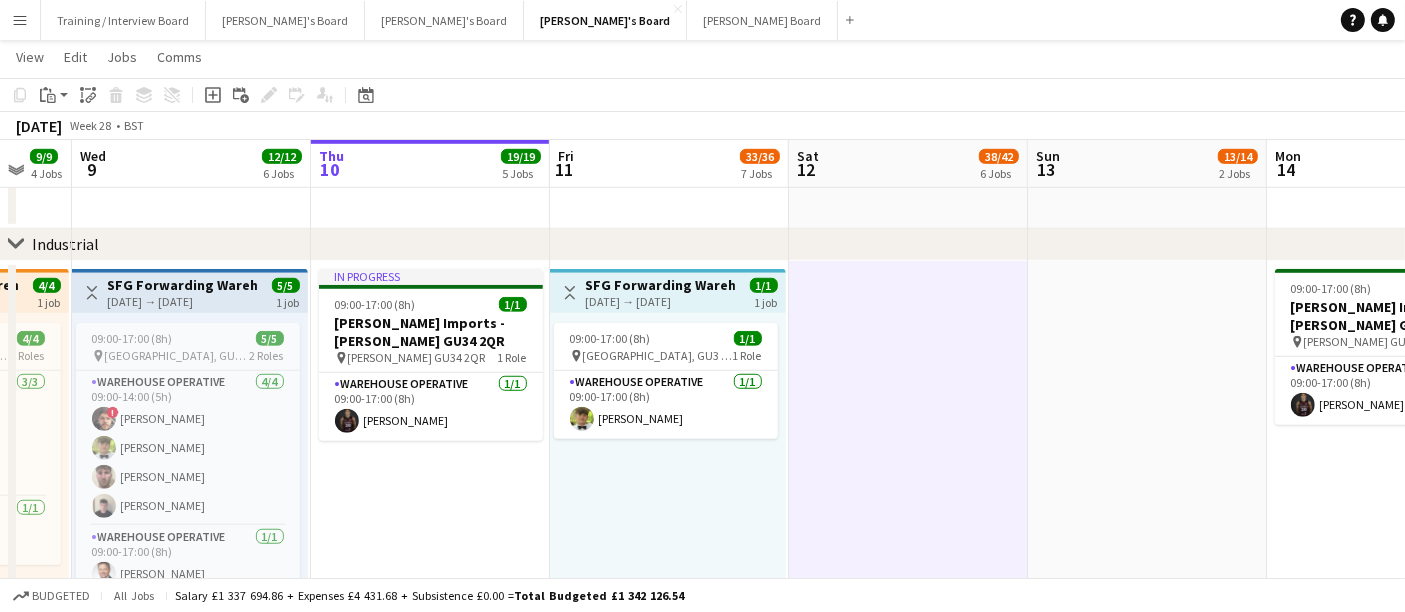 click on "09:00-17:00 (8h)    1/1
pin
Guildford, GU3 2DX   1 Role   Warehouse Operative   1/1   09:00-17:00 (8h)
Alexander Frizzell" at bounding box center [668, 466] 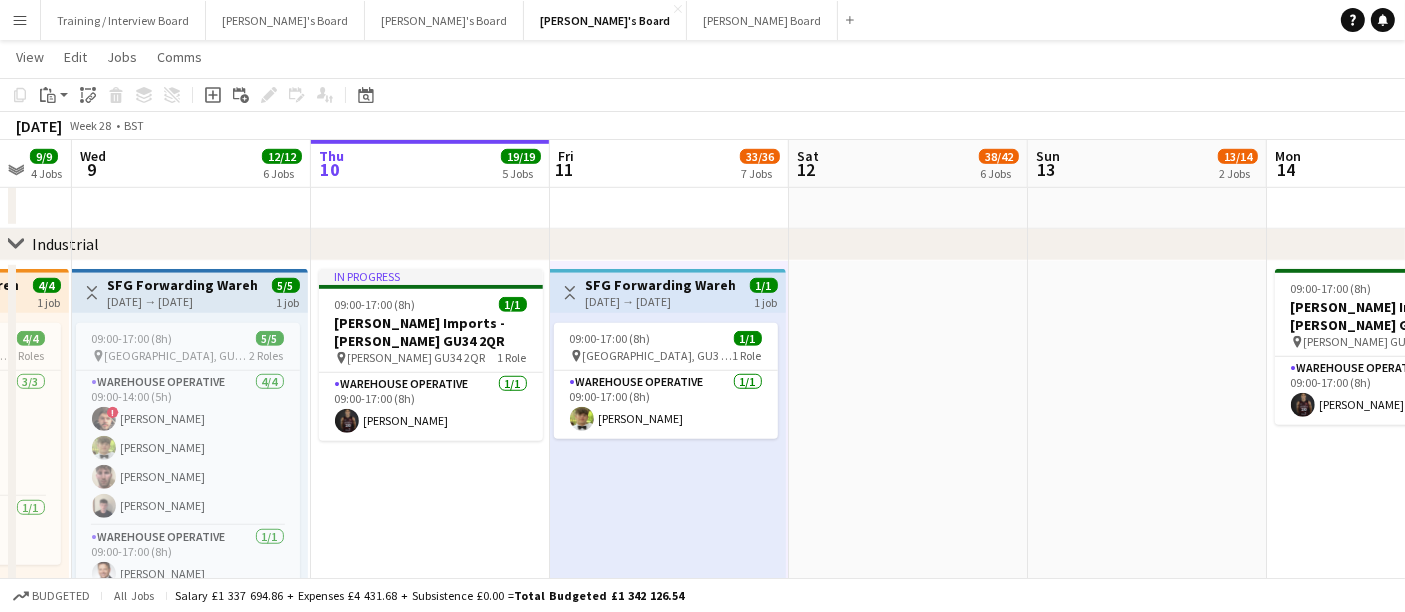 scroll, scrollTop: 0, scrollLeft: 607, axis: horizontal 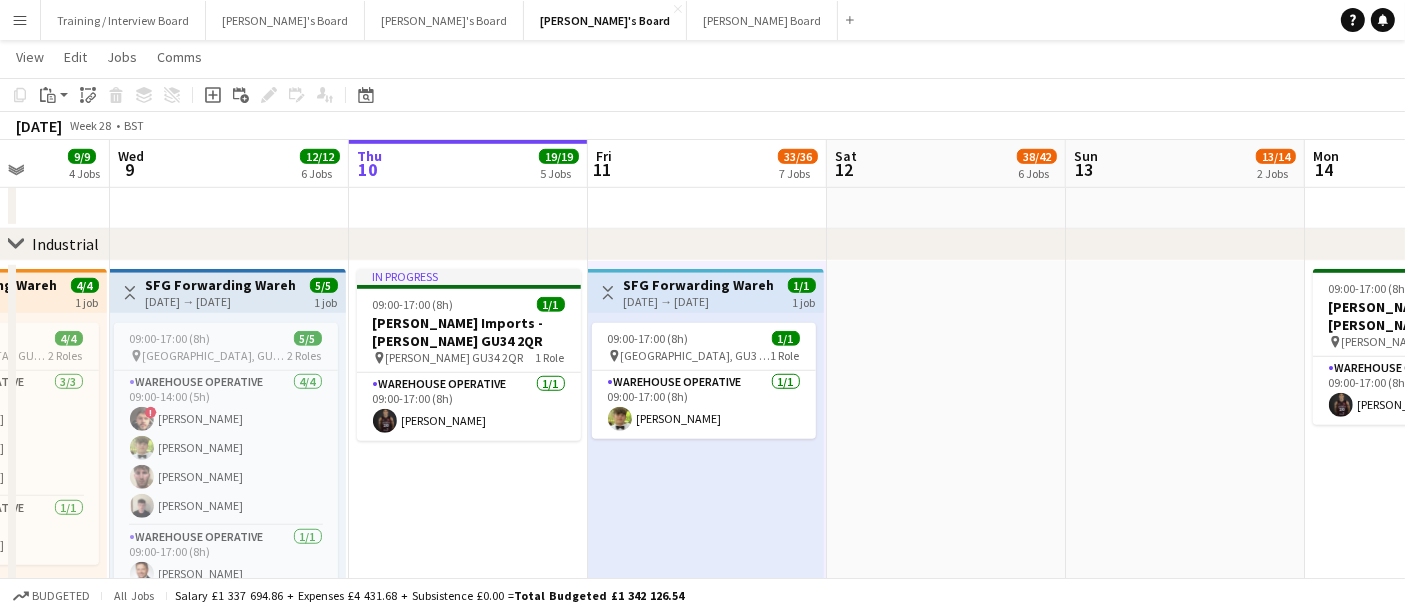 drag, startPoint x: 359, startPoint y: 467, endPoint x: 635, endPoint y: 578, distance: 297.48447 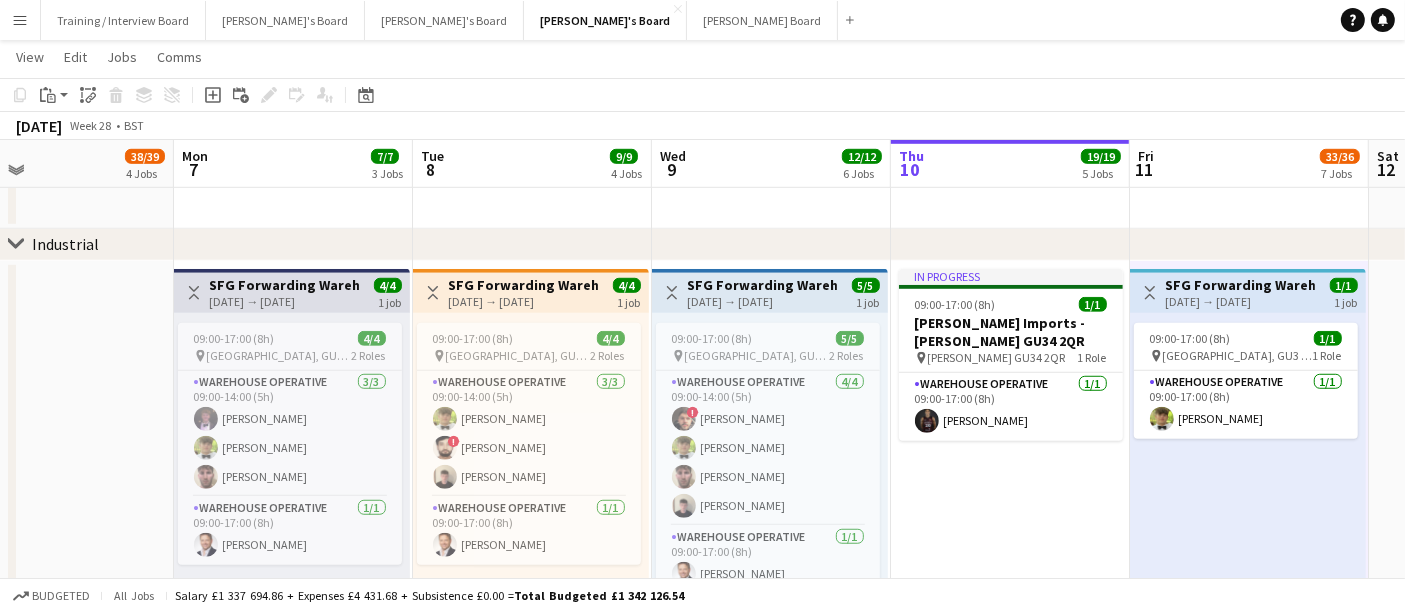 drag, startPoint x: 440, startPoint y: 341, endPoint x: 637, endPoint y: 350, distance: 197.20547 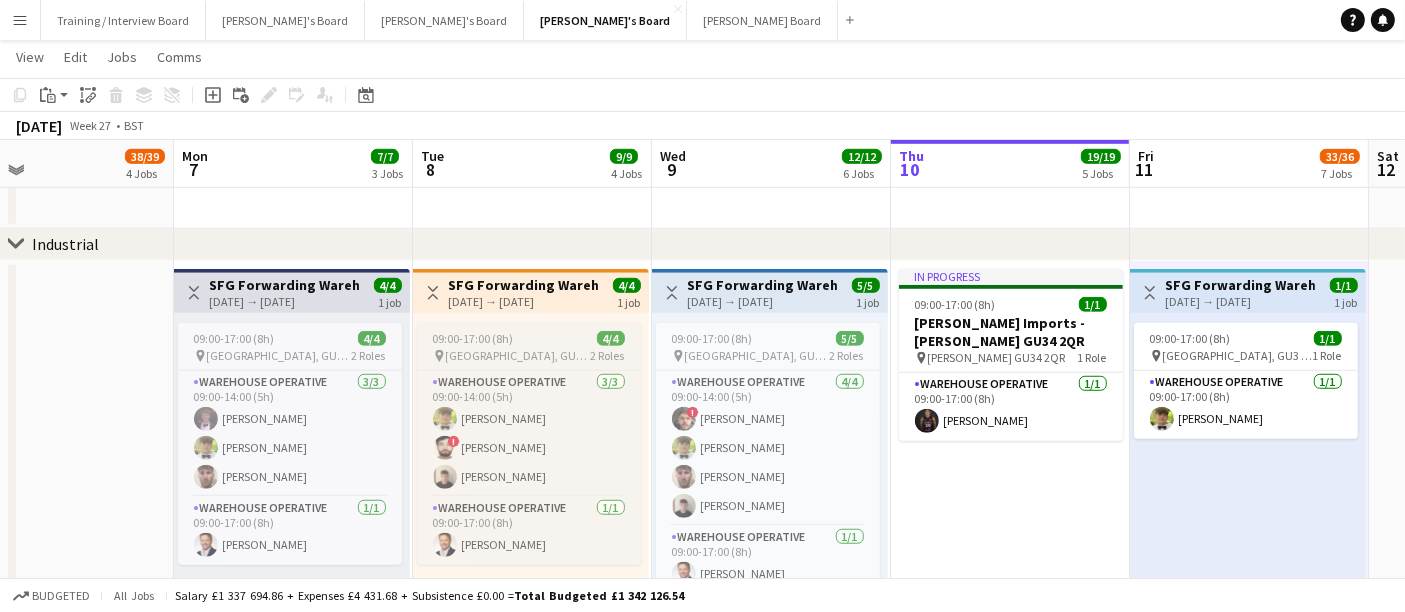 scroll, scrollTop: 0, scrollLeft: 425, axis: horizontal 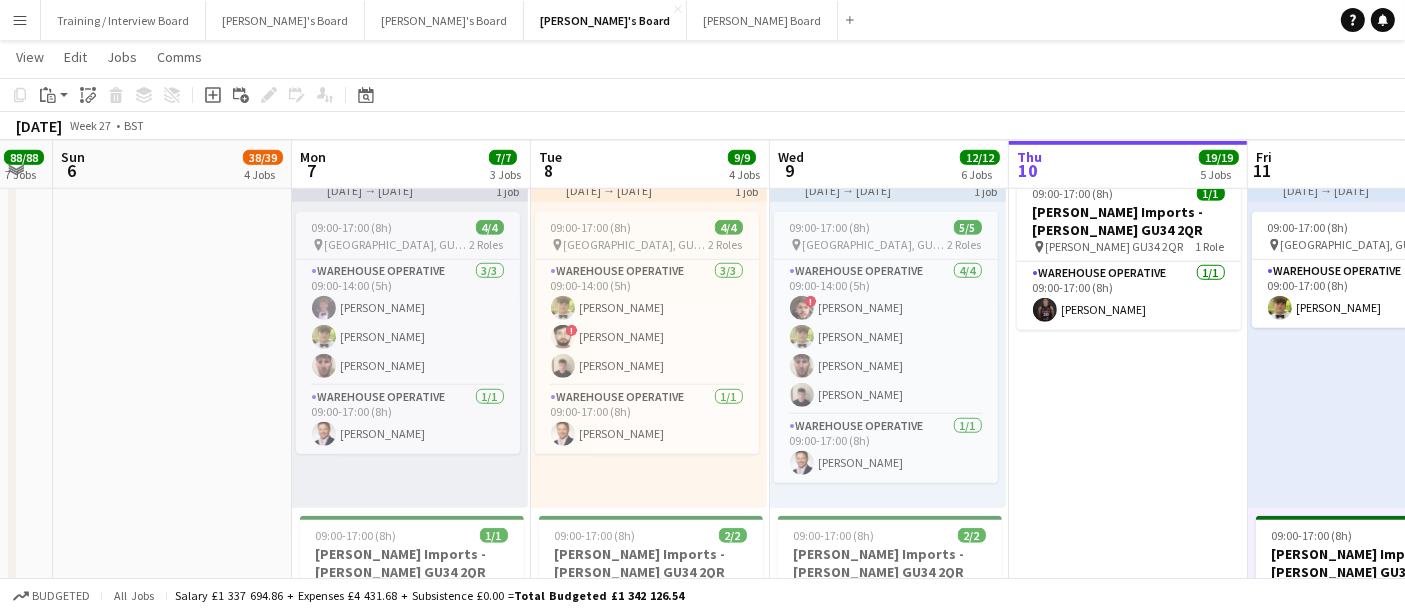 click at bounding box center [172, 446] 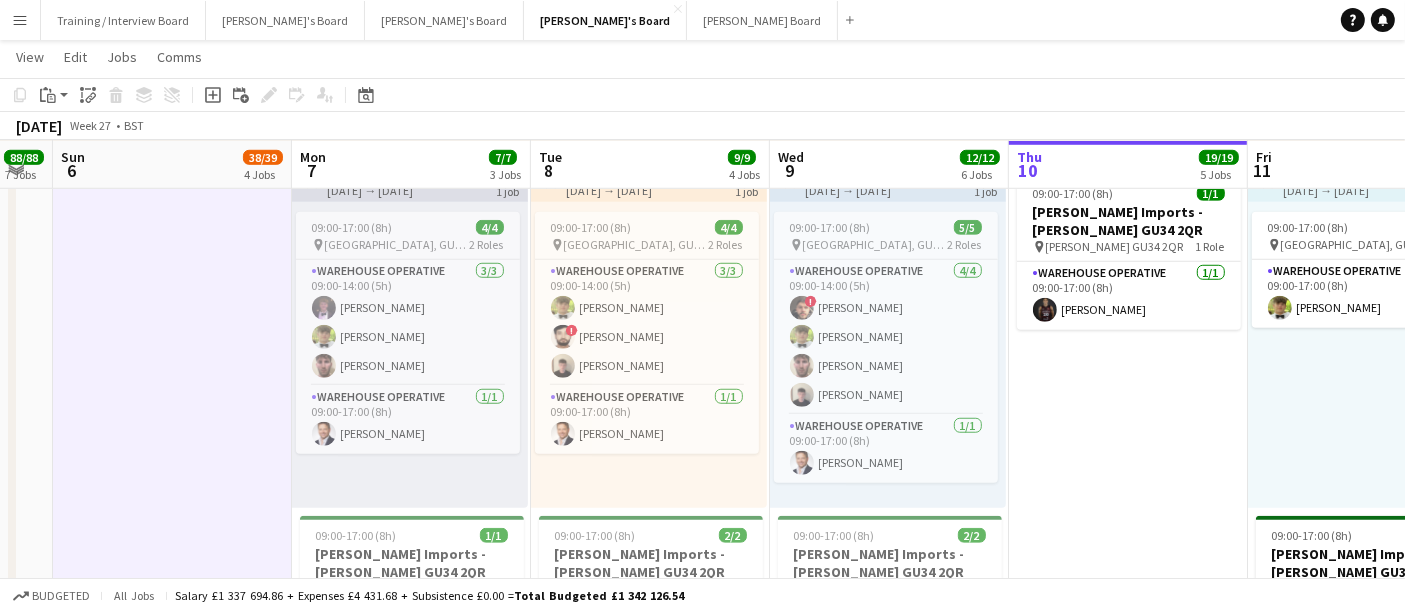 drag, startPoint x: 163, startPoint y: 484, endPoint x: 485, endPoint y: 528, distance: 324.9923 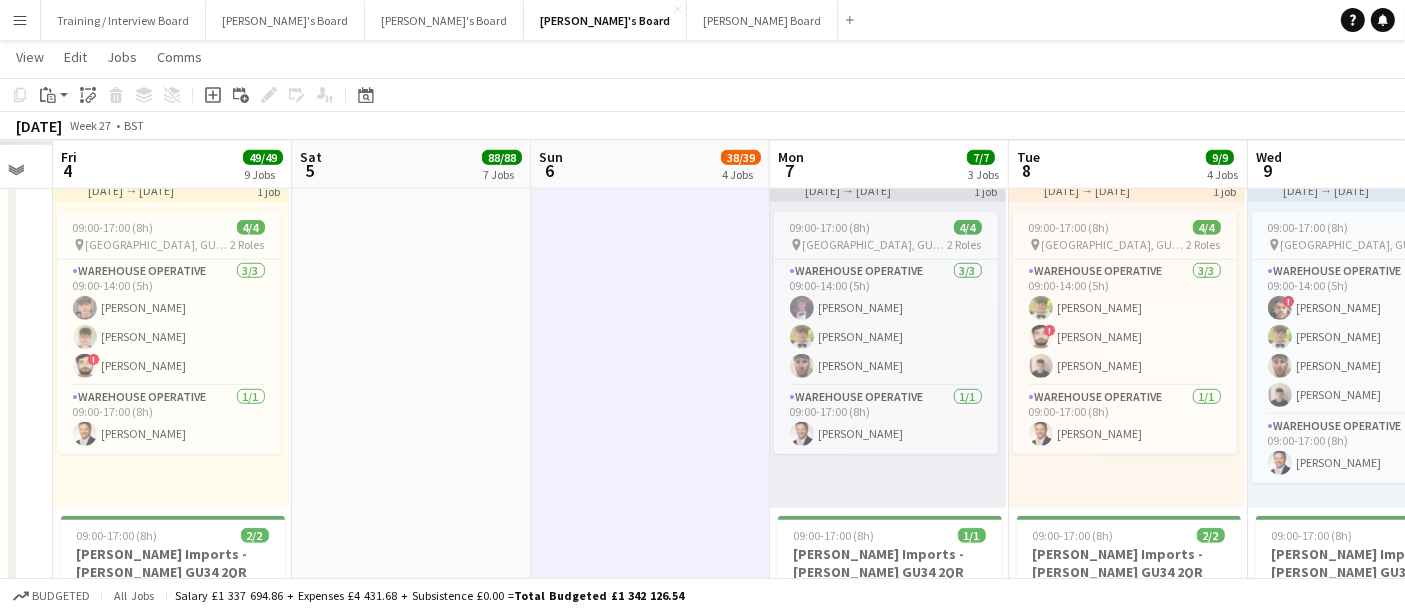 scroll, scrollTop: 0, scrollLeft: 585, axis: horizontal 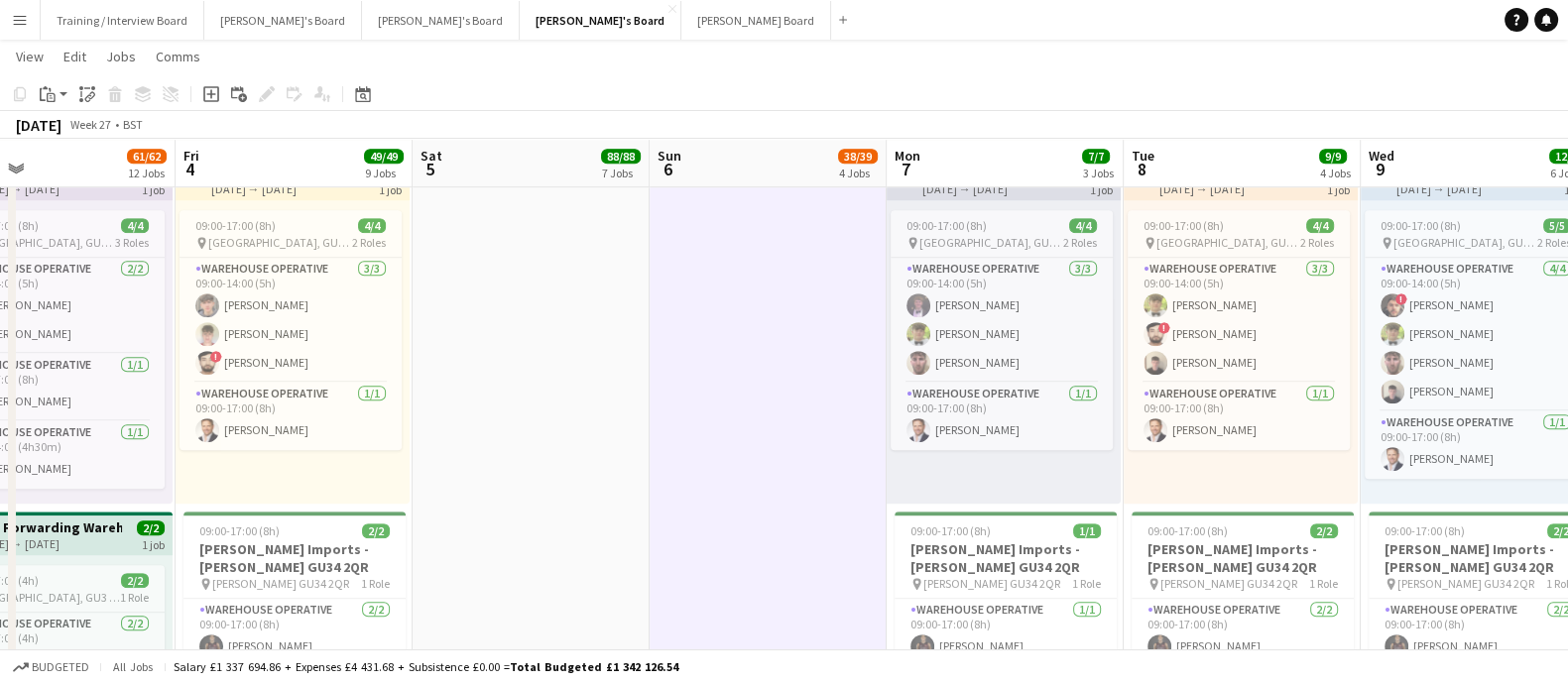 drag, startPoint x: 413, startPoint y: 473, endPoint x: 784, endPoint y: 309, distance: 405.632 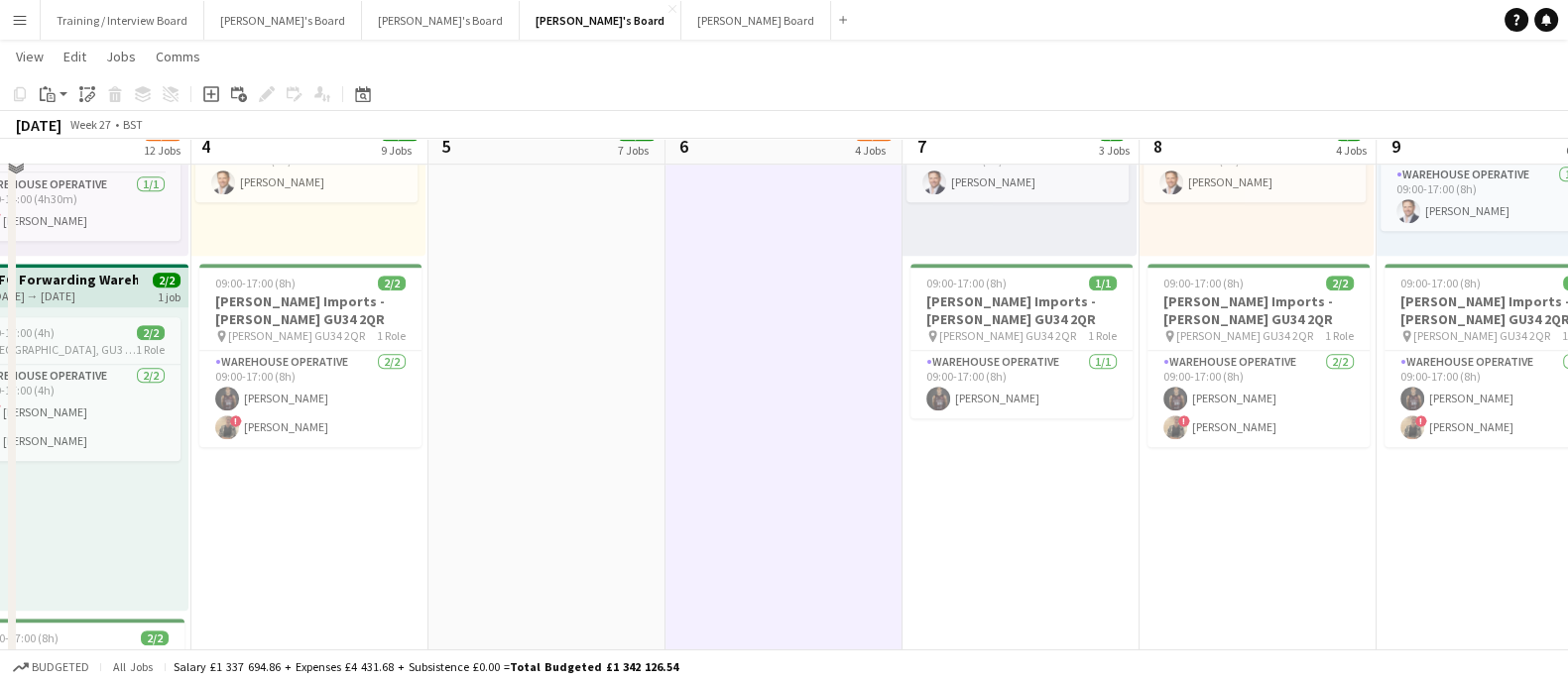 scroll, scrollTop: 1541, scrollLeft: 0, axis: vertical 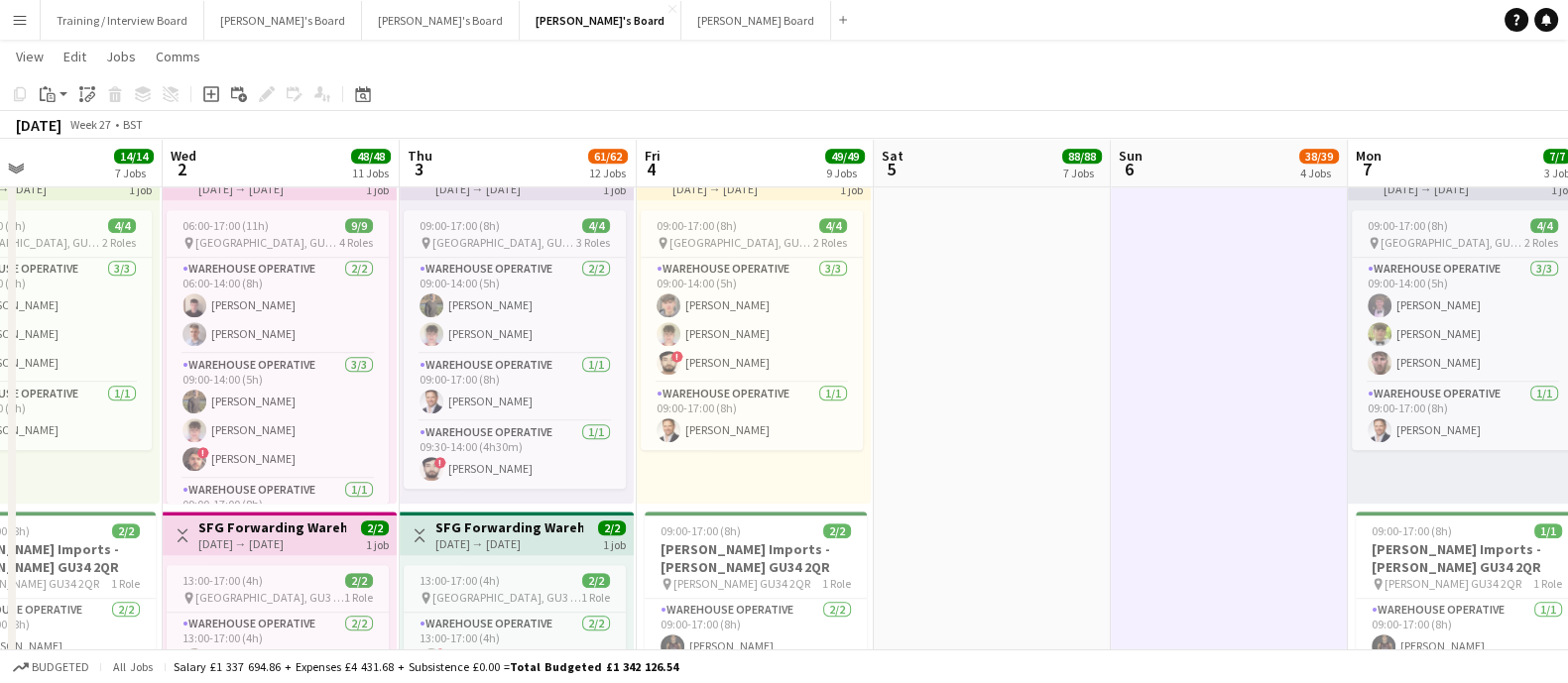 drag, startPoint x: 535, startPoint y: 519, endPoint x: 1022, endPoint y: 493, distance: 487.6936 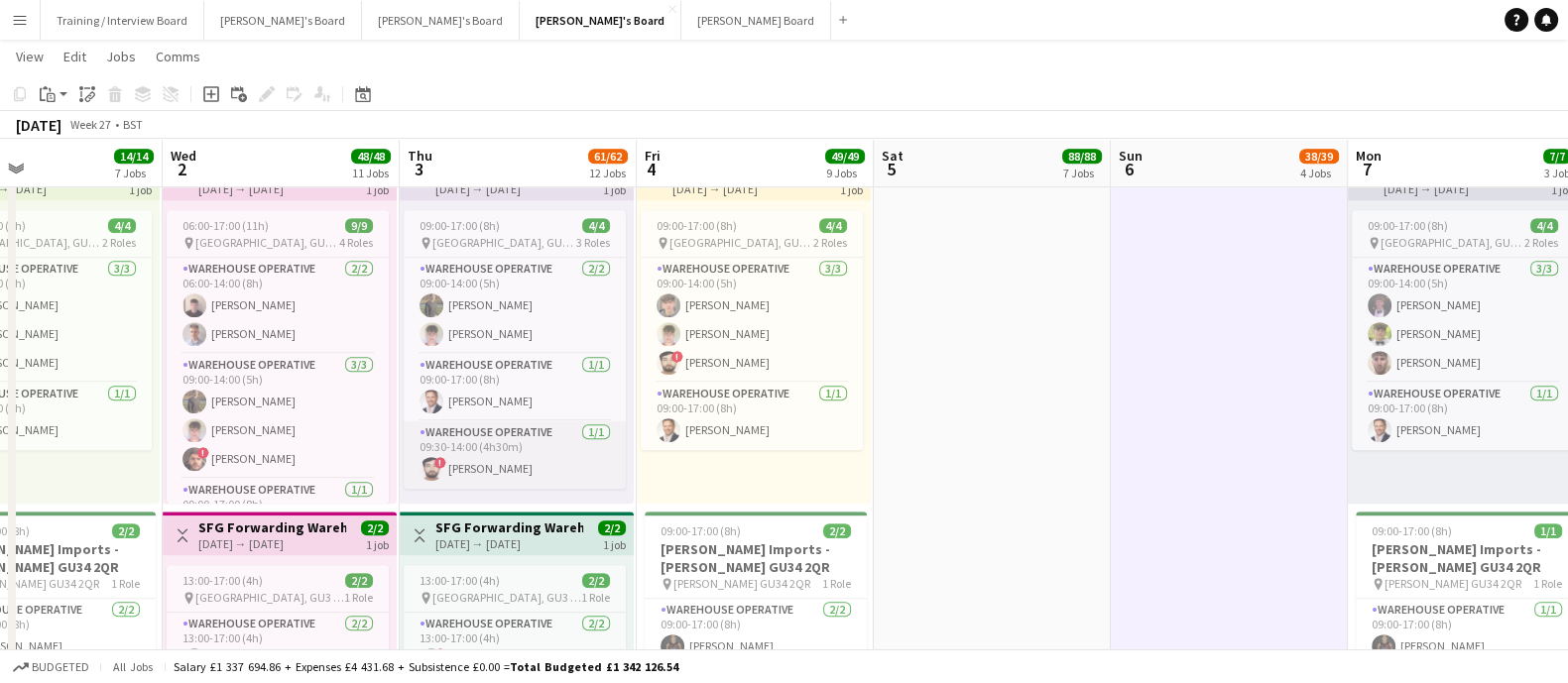 scroll, scrollTop: 0, scrollLeft: 505, axis: horizontal 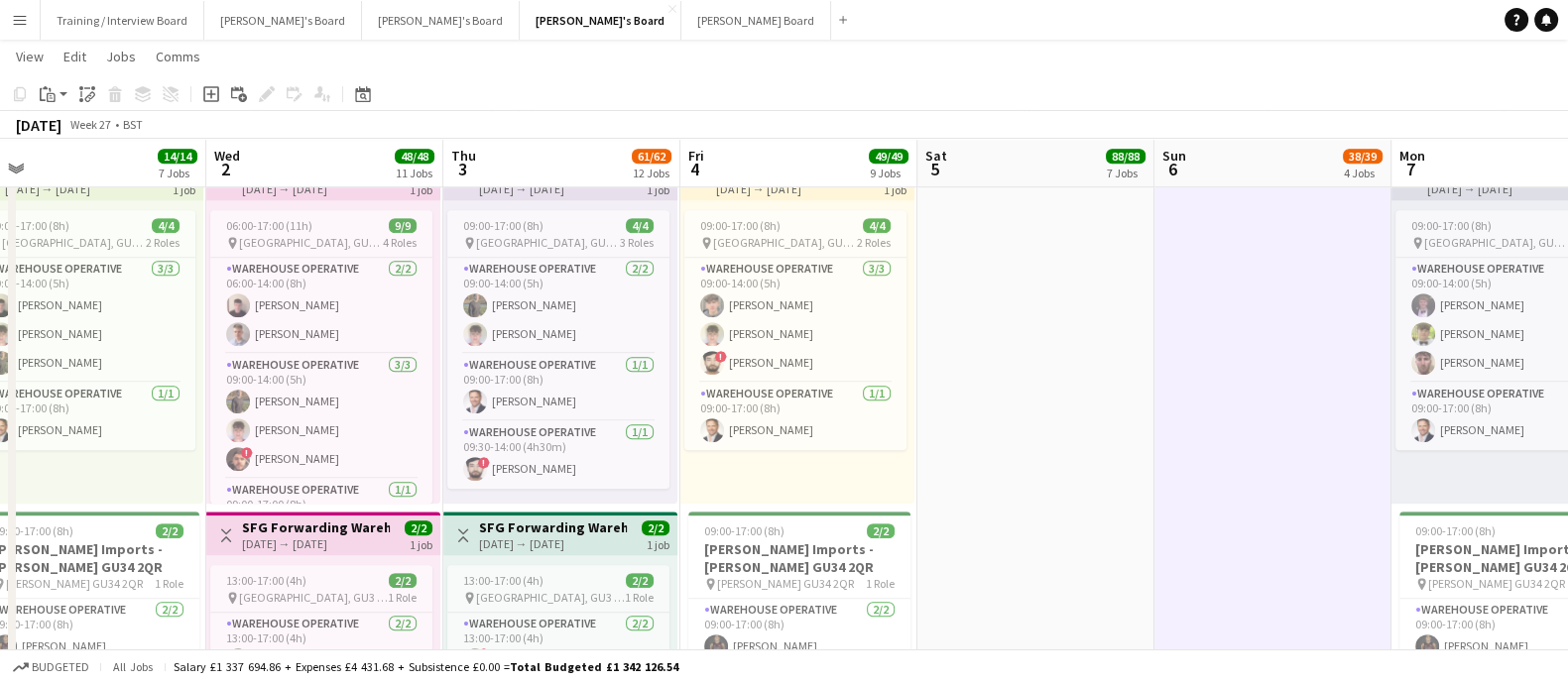 click on "SFG Forwarding Warehouse Assistant - Guildford" at bounding box center [315, 527] 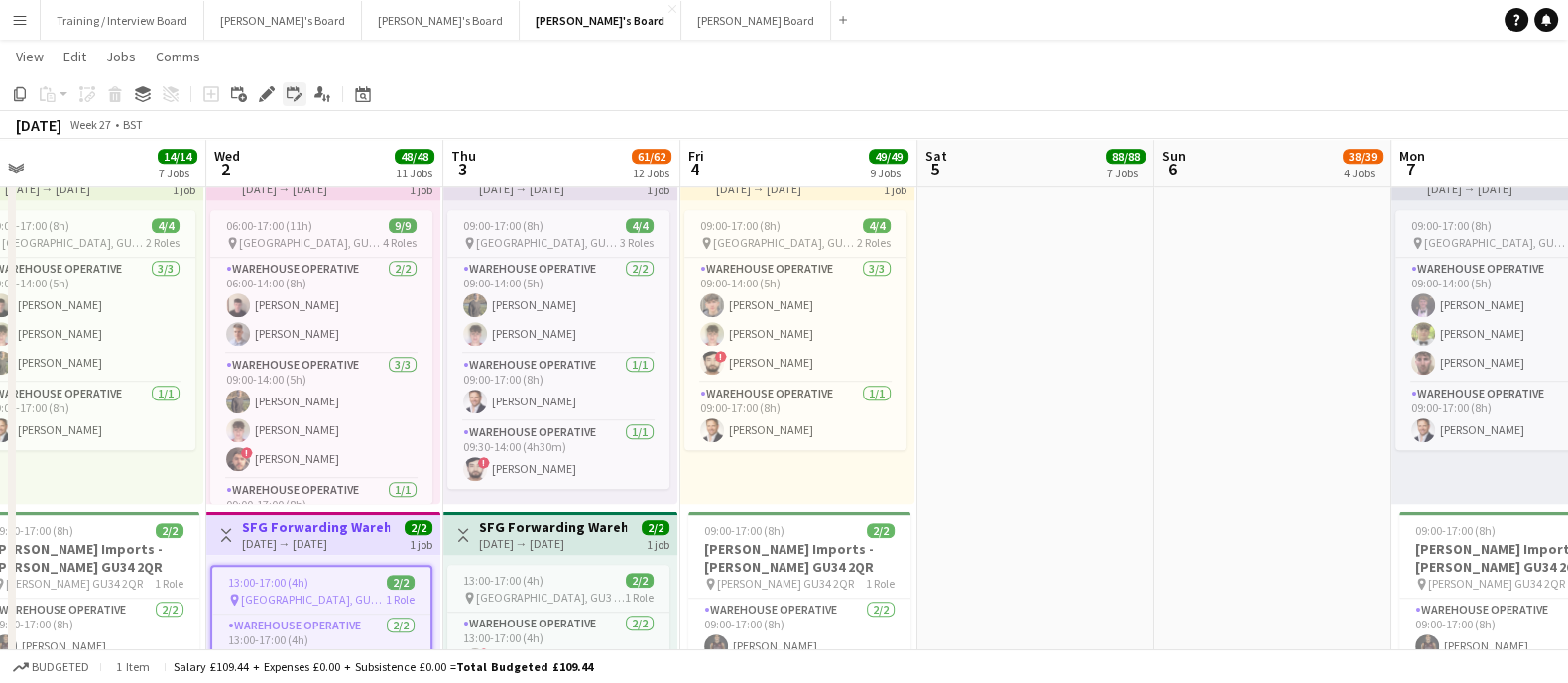 click 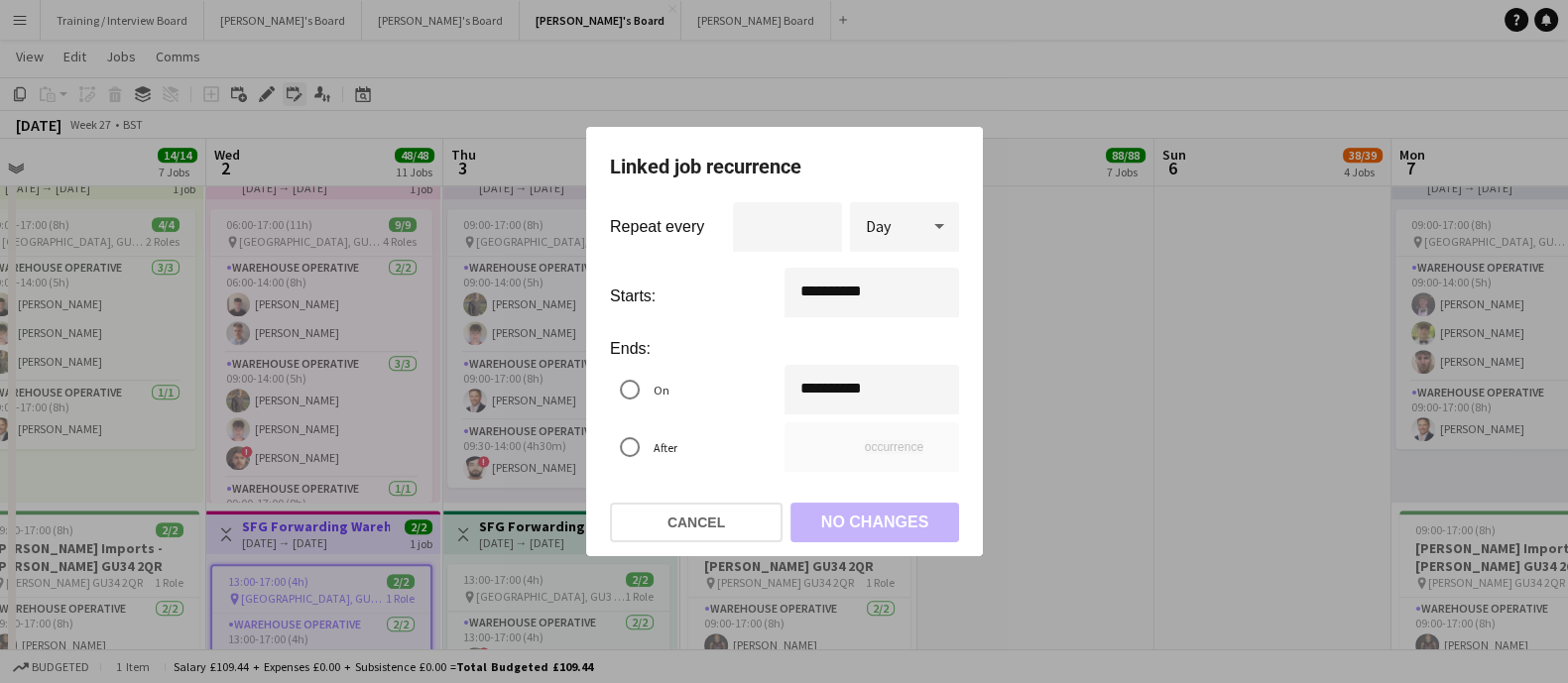 scroll, scrollTop: 0, scrollLeft: 0, axis: both 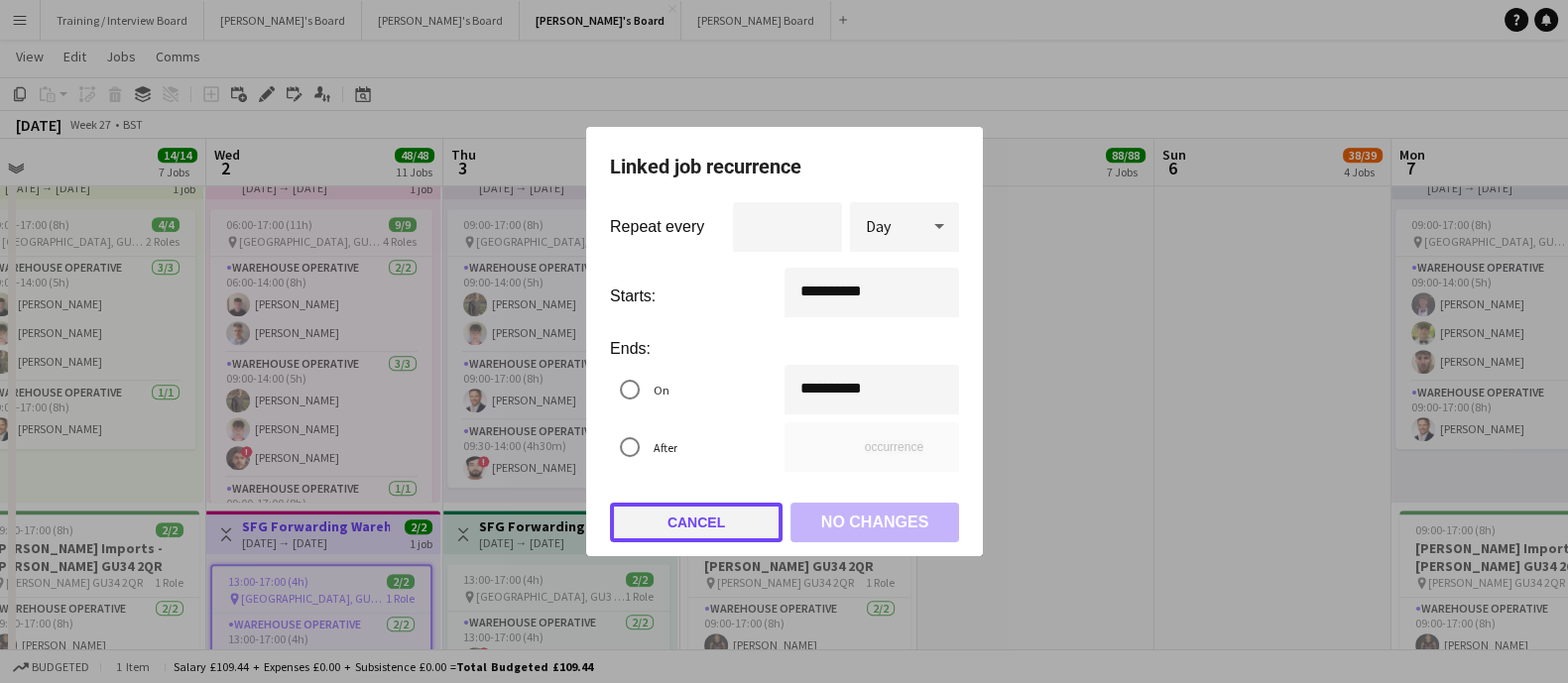 click on "Cancel" 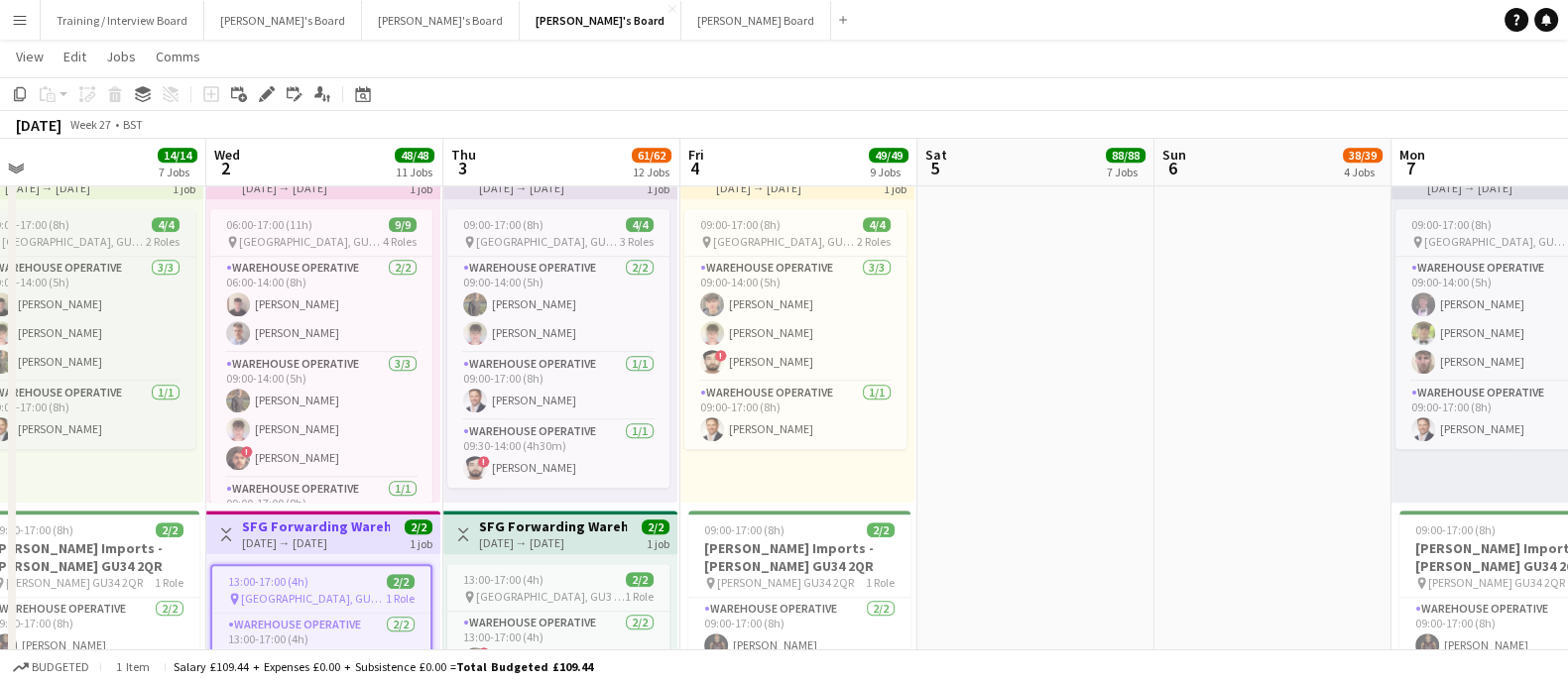 scroll, scrollTop: 1541, scrollLeft: 0, axis: vertical 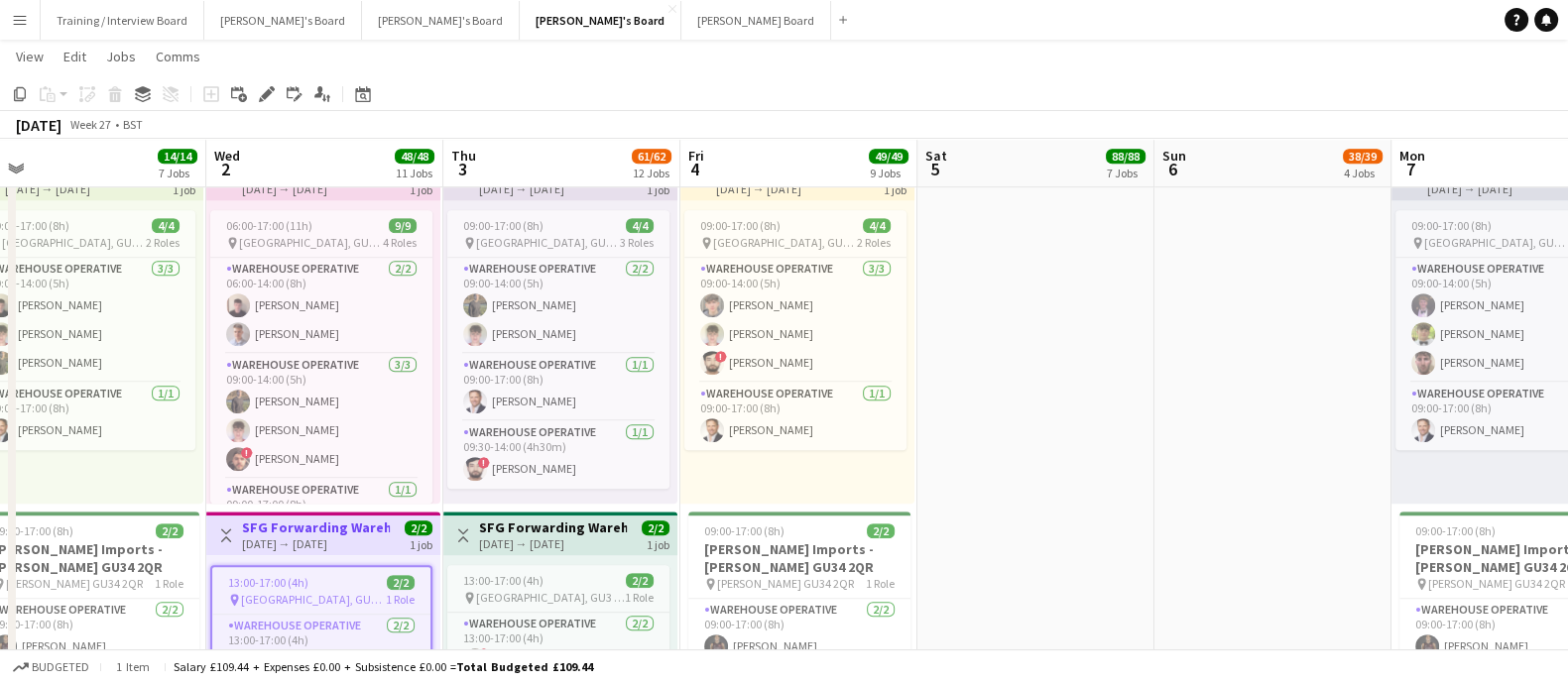 drag, startPoint x: 421, startPoint y: 350, endPoint x: 1017, endPoint y: 403, distance: 598.3519 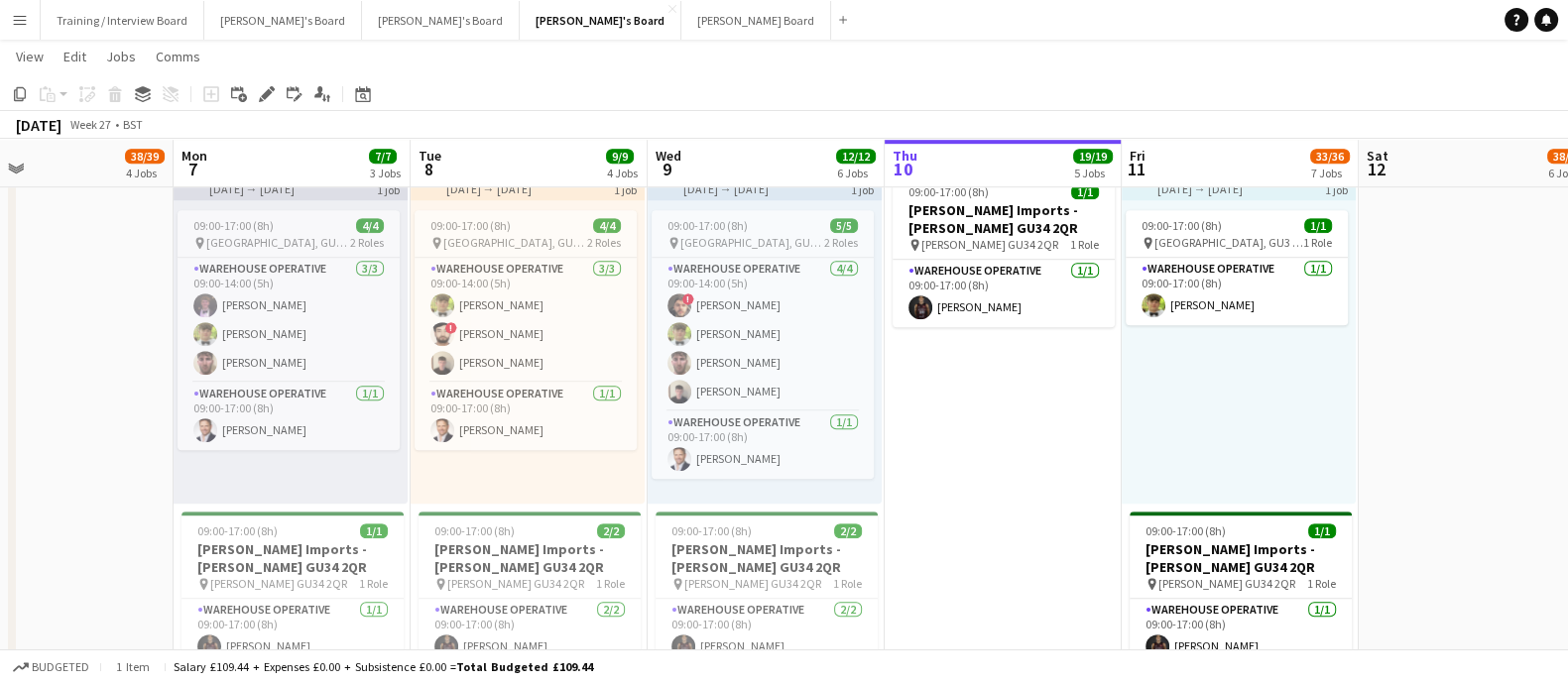 drag, startPoint x: 1235, startPoint y: 396, endPoint x: 517, endPoint y: 385, distance: 718.08426 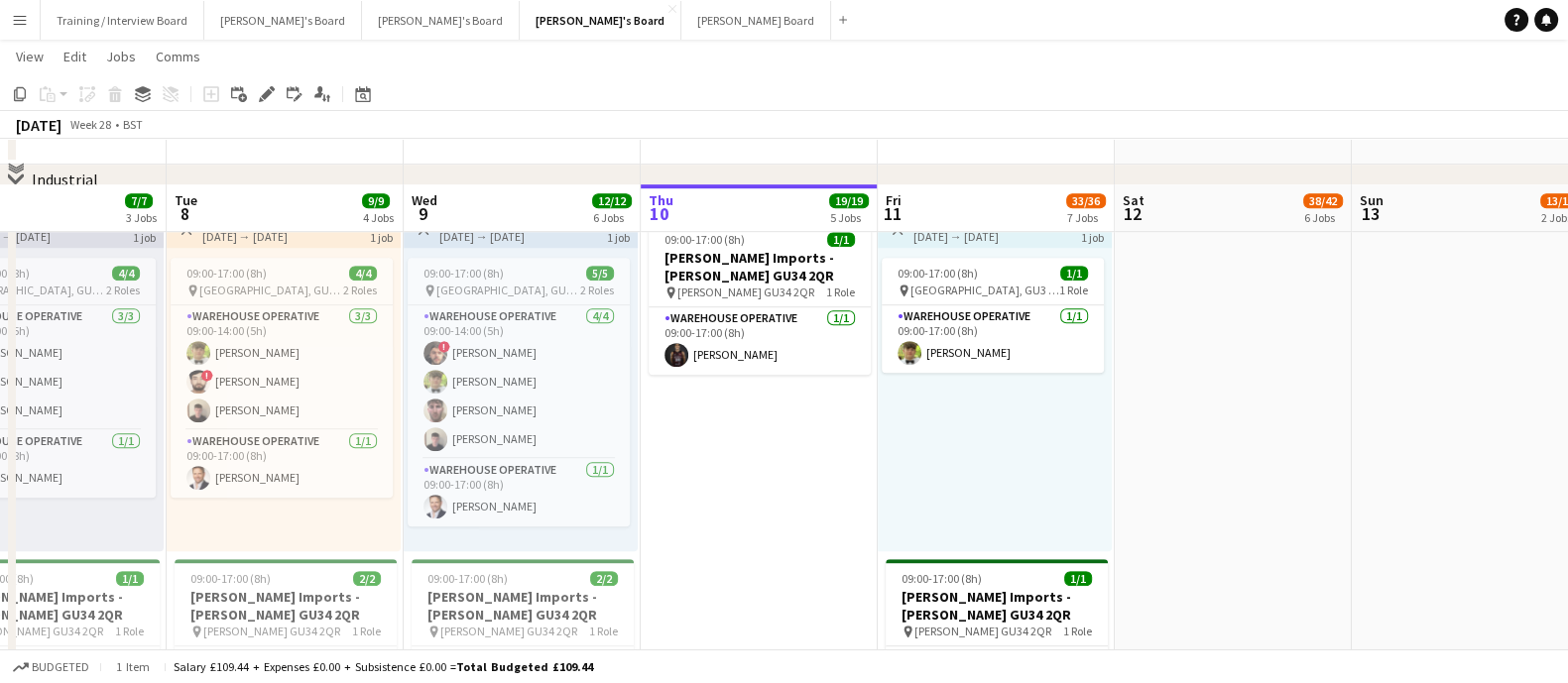 scroll, scrollTop: 1294, scrollLeft: 0, axis: vertical 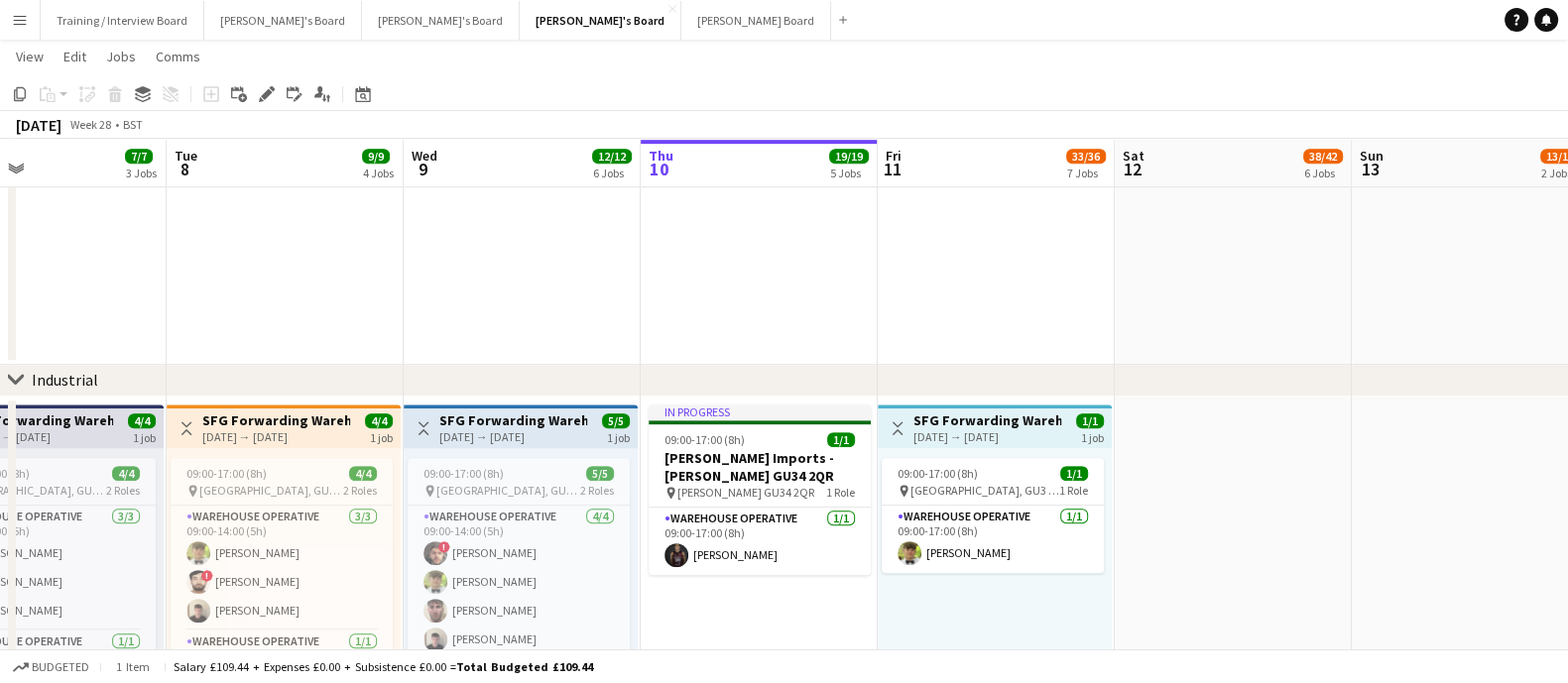 drag, startPoint x: 1221, startPoint y: 567, endPoint x: 1054, endPoint y: 555, distance: 167.43058 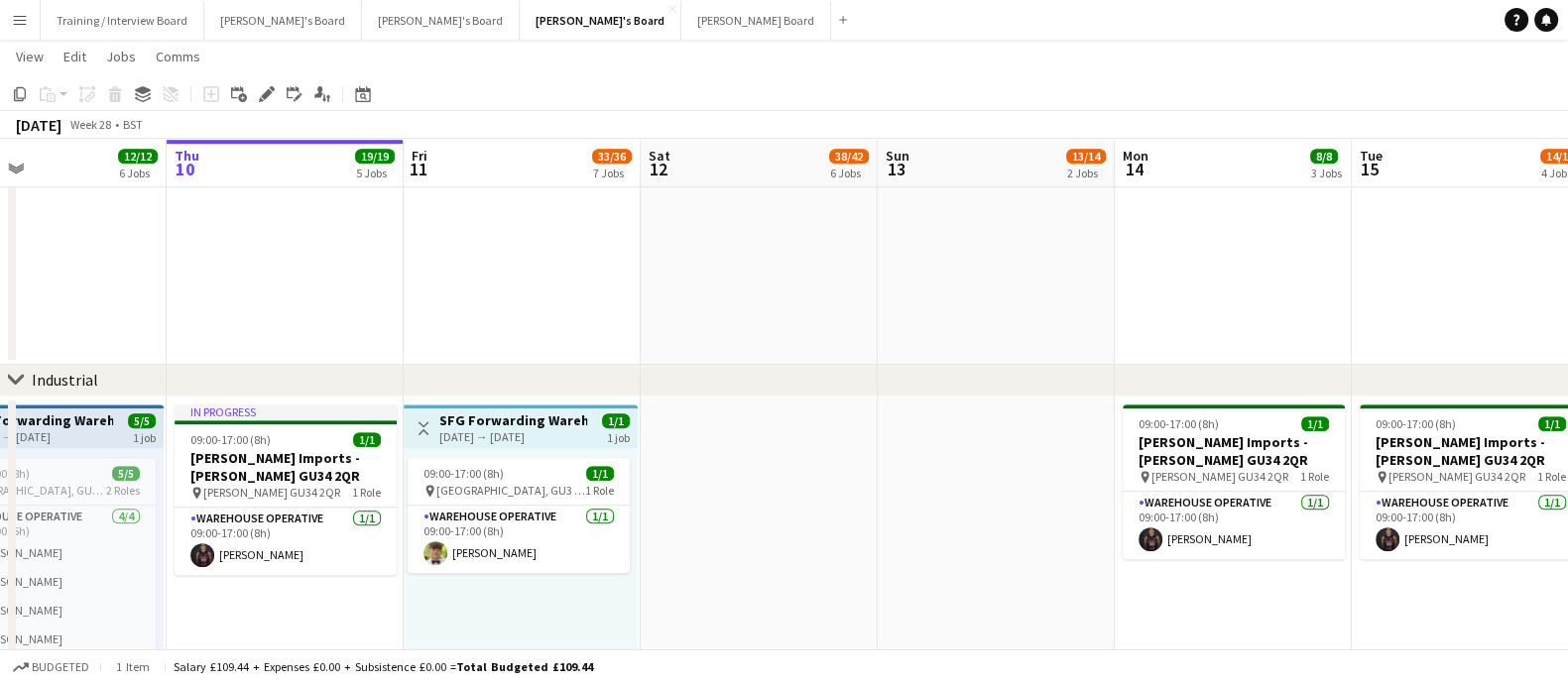 scroll, scrollTop: 0, scrollLeft: 481, axis: horizontal 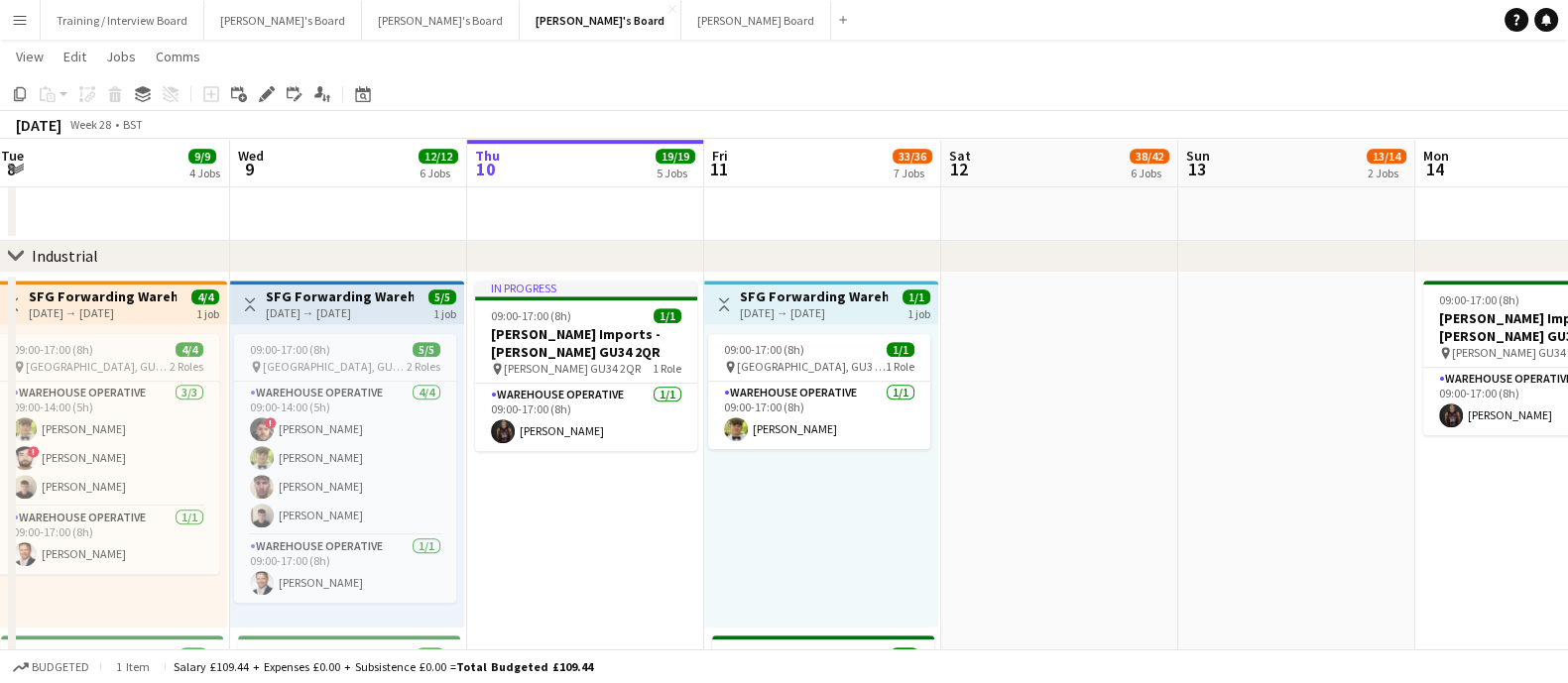 click on "SFG Forwarding Warehouse Assistant - Guildford" at bounding box center [813, 296] 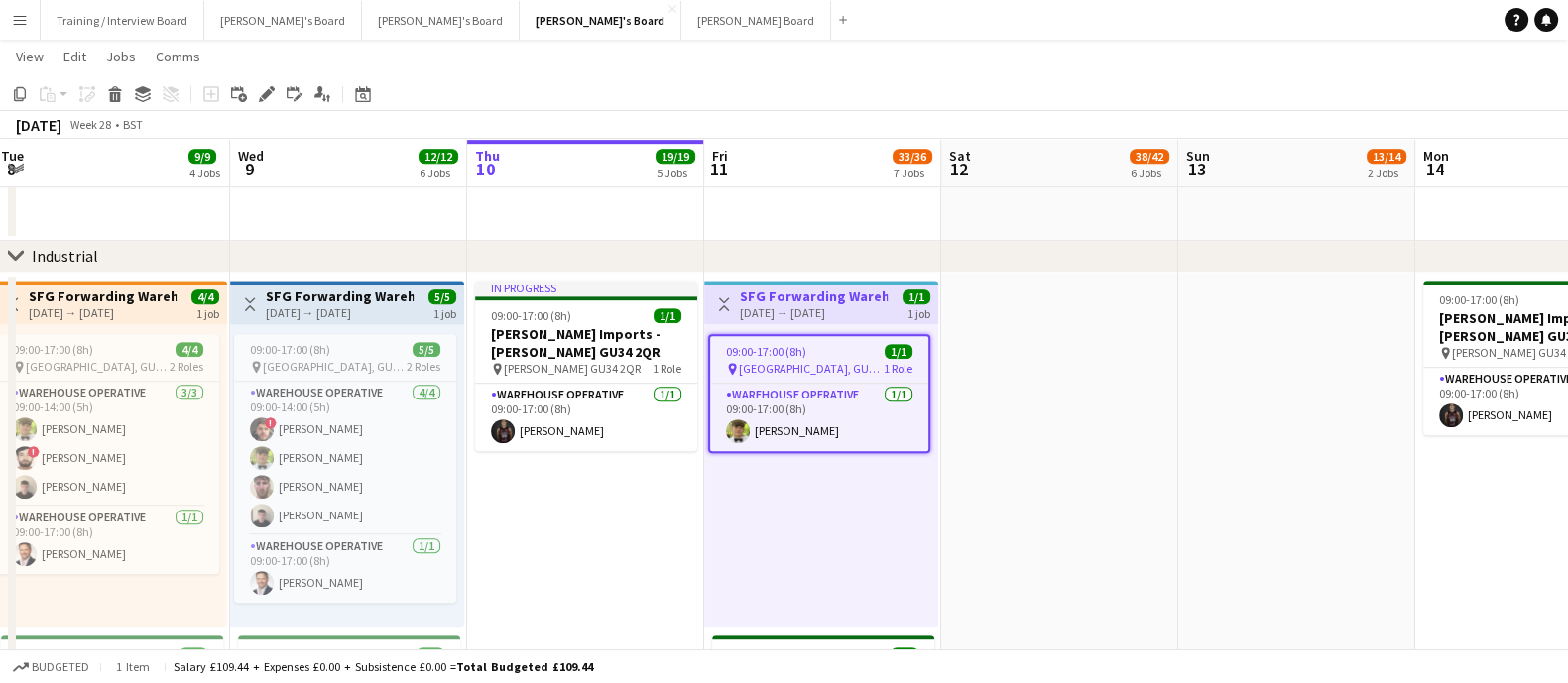 click on "Budgeted   1 item   Salary £109.44 + Expenses £0.00 + Subsistence £0.00 =   Total Budgeted £109.44" 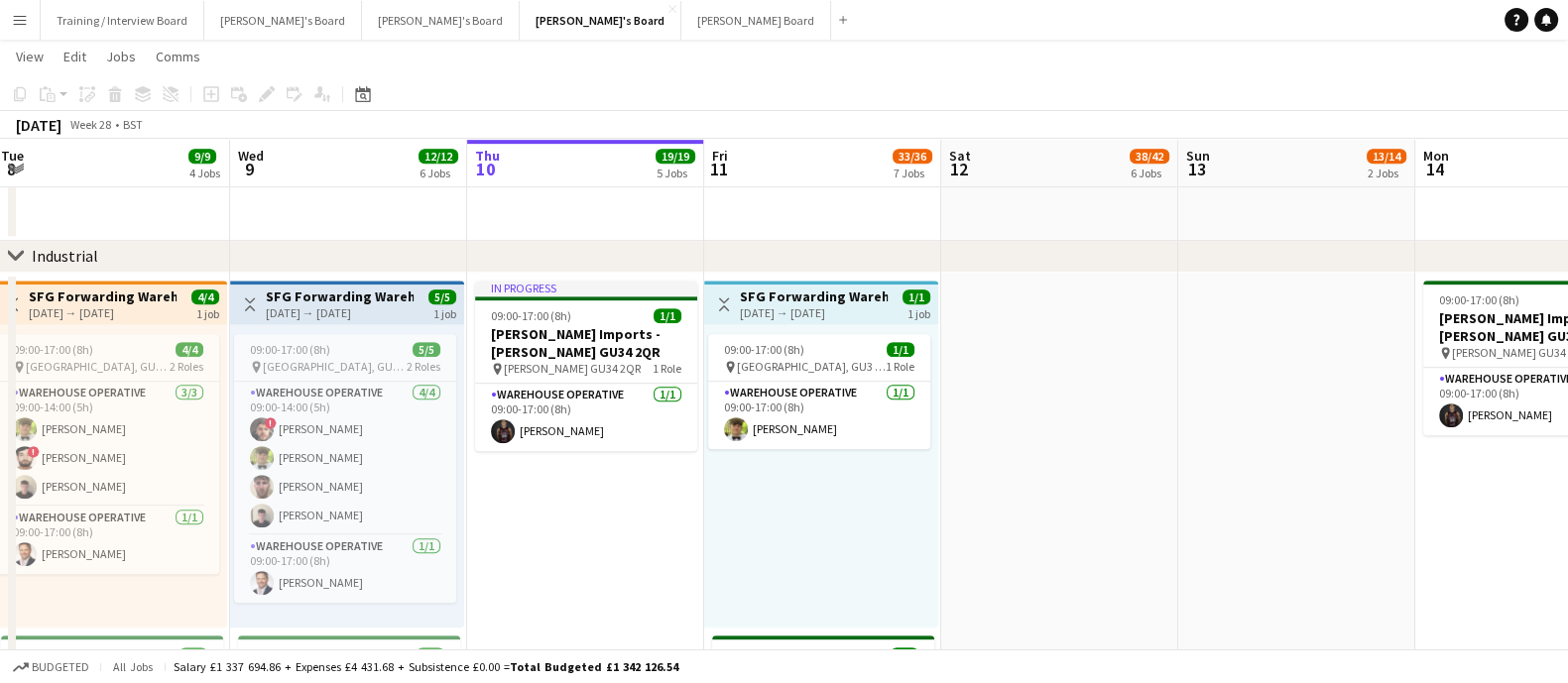 click on "09-07-2025 → 09-07-2025" at bounding box center (339, 312) 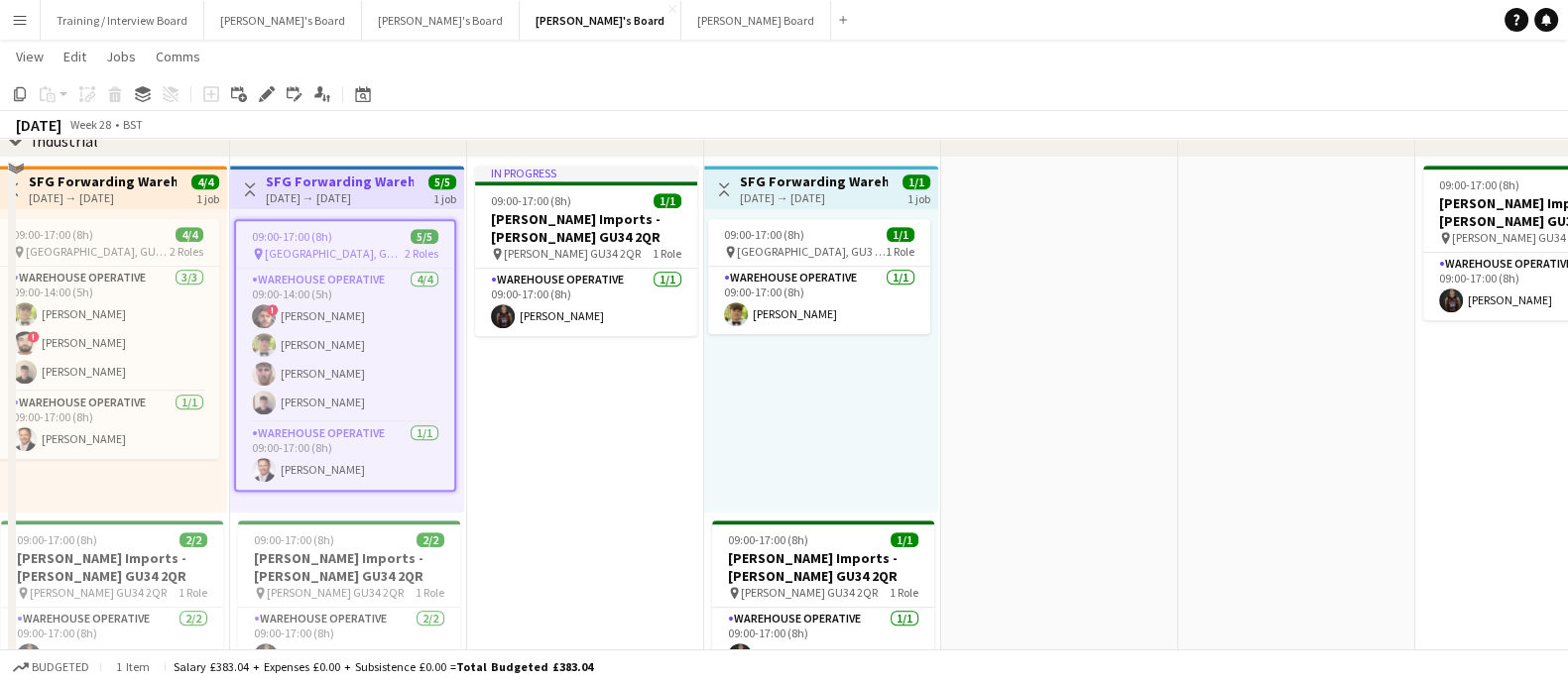 scroll, scrollTop: 1418, scrollLeft: 0, axis: vertical 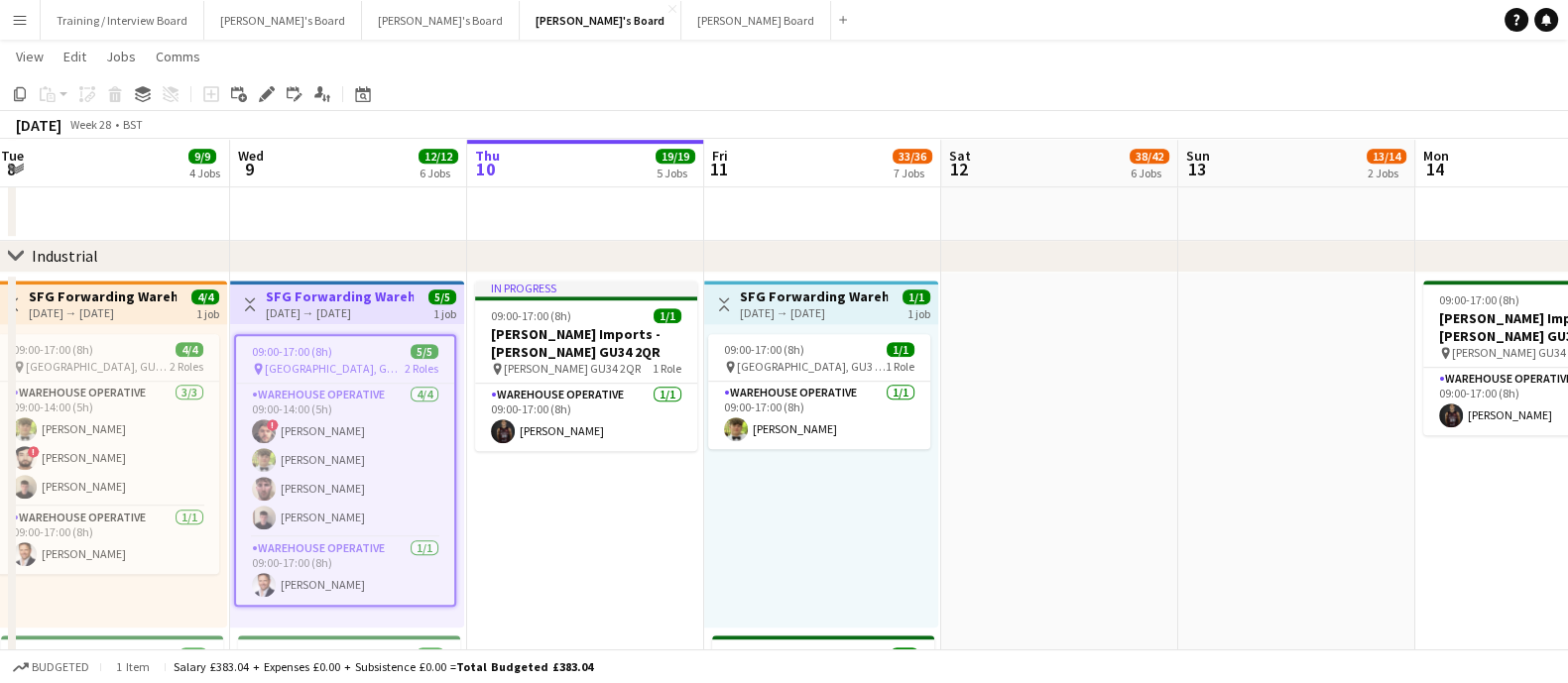click on "09:00-17:00 (8h)    1/1
pin
Guildford, GU3 2DX   1 Role   Warehouse Operative   1/1   09:00-17:00 (8h)
Alexander Frizzell" at bounding box center [821, 476] 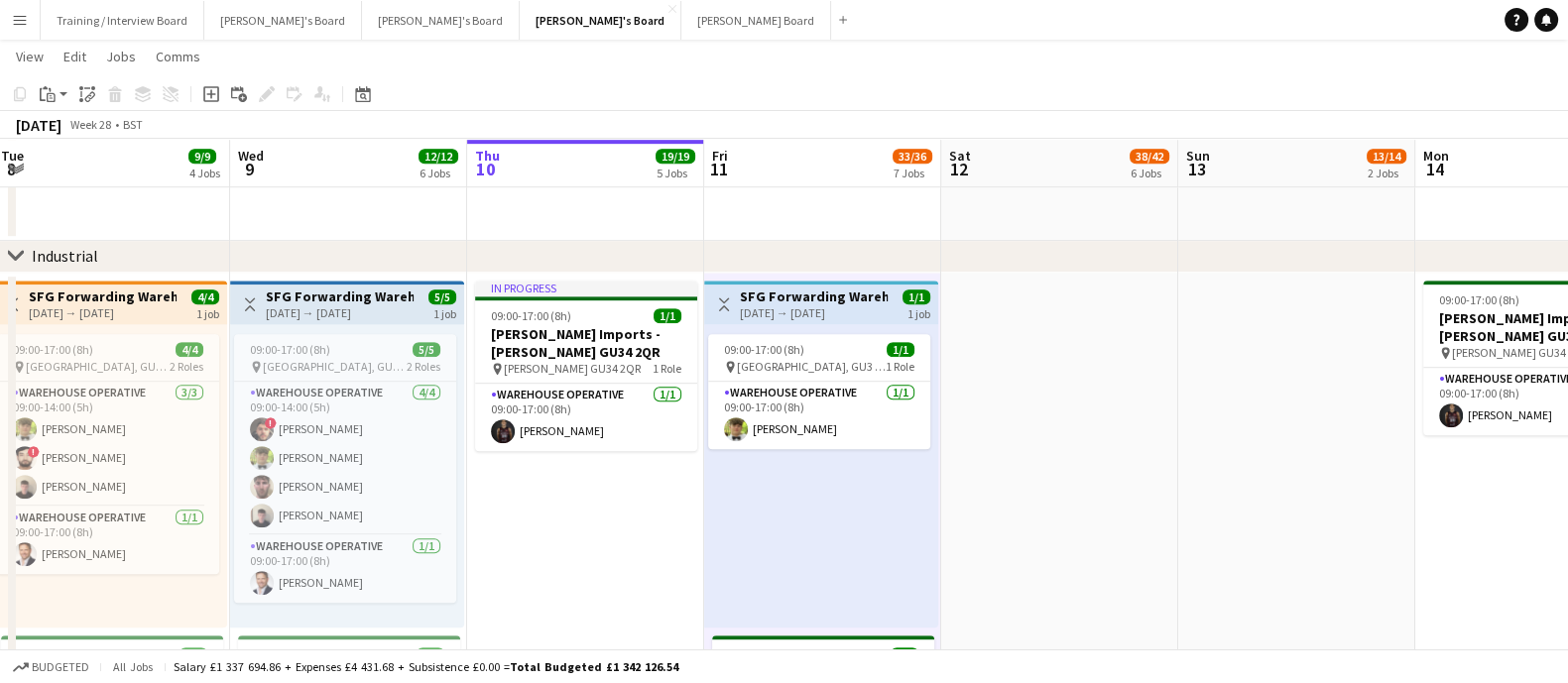 click on "09:00-17:00 (8h)    1/1
pin
Guildford, GU3 2DX   1 Role   Warehouse Operative   1/1   09:00-17:00 (8h)
Alexander Frizzell" at bounding box center [821, 476] 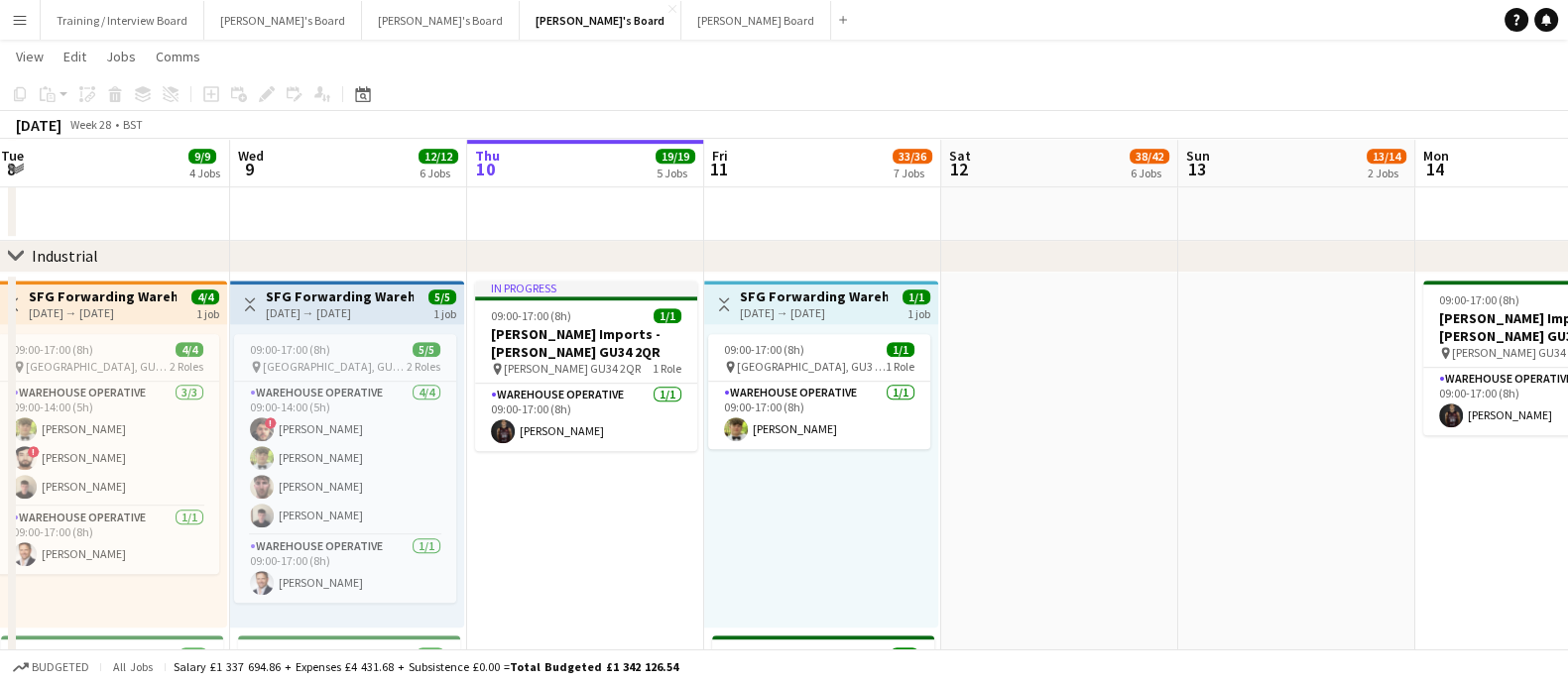 click on "Toggle View
SFG Forwarding Warehouse Assistant - Guildford   11-07-2025 → 11-07-2025   1/1   1 job" at bounding box center [821, 302] 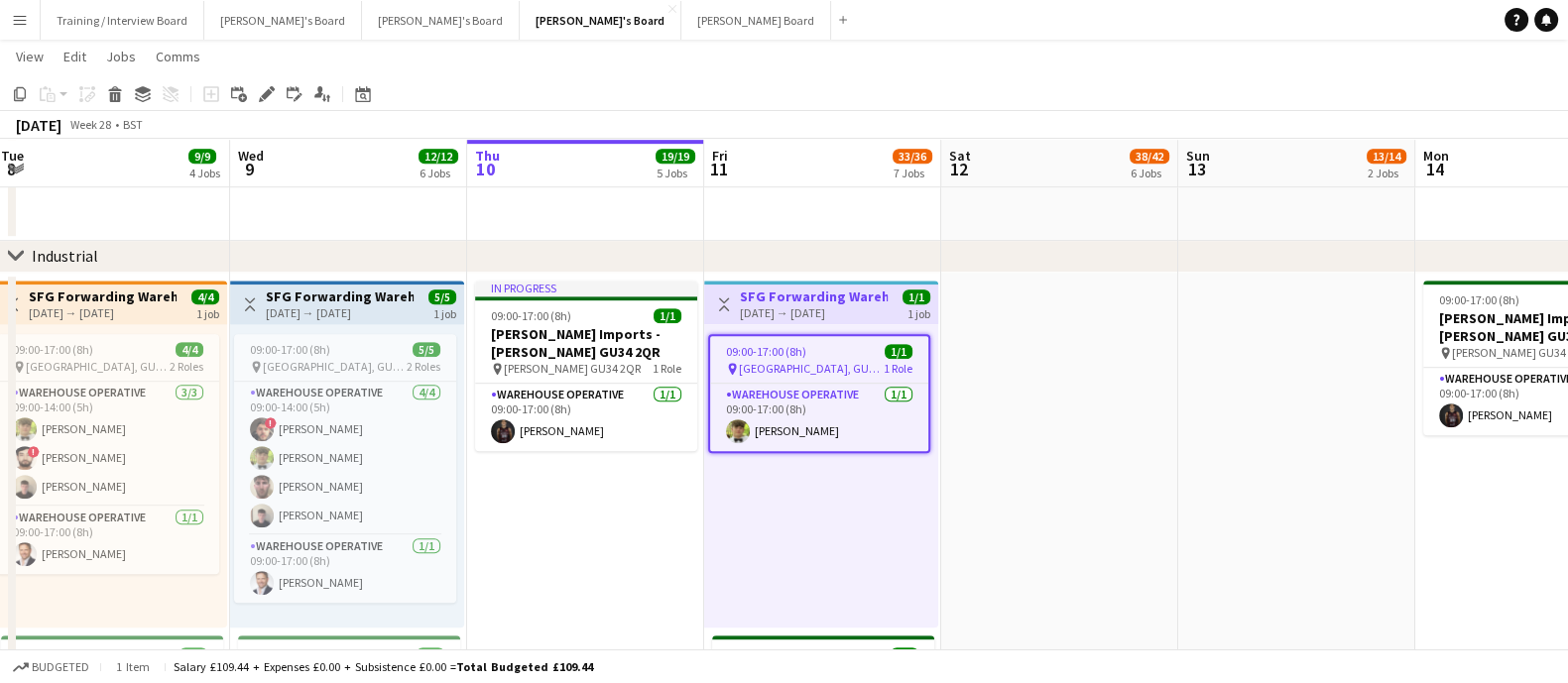 click on "SFG Forwarding Warehouse Assistant - Guildford" at bounding box center (813, 296) 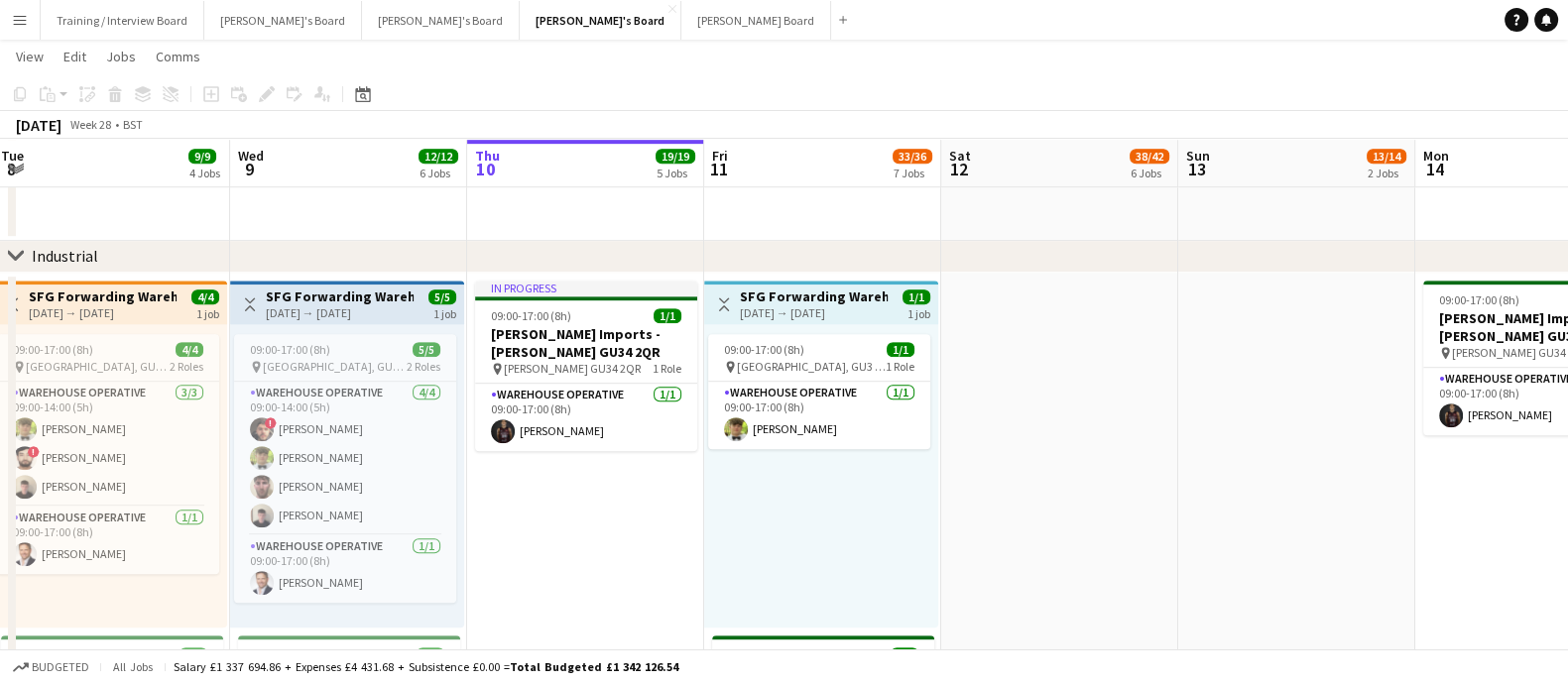 click on "SFG Forwarding Warehouse Assistant - Guildford" at bounding box center (813, 296) 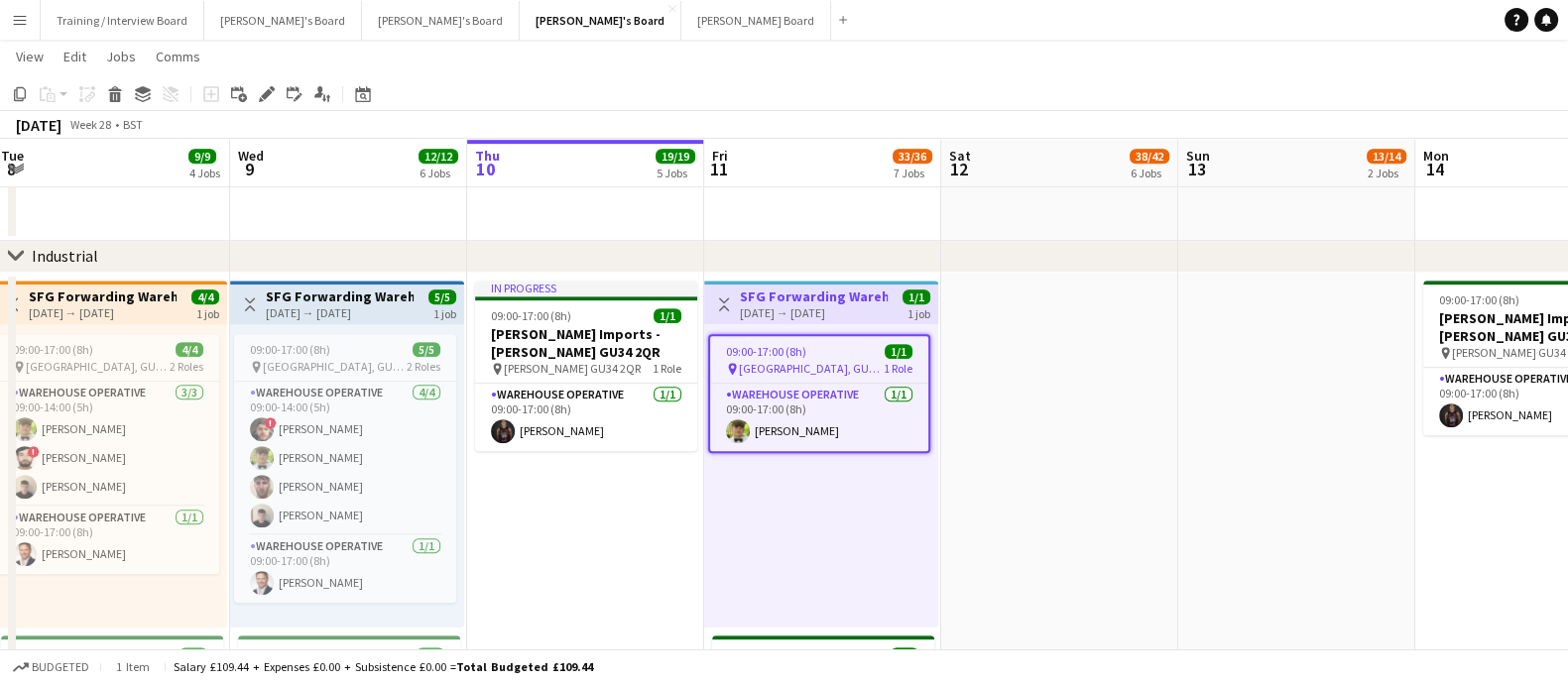 click on "1/1   1 job" at bounding box center (916, 305) 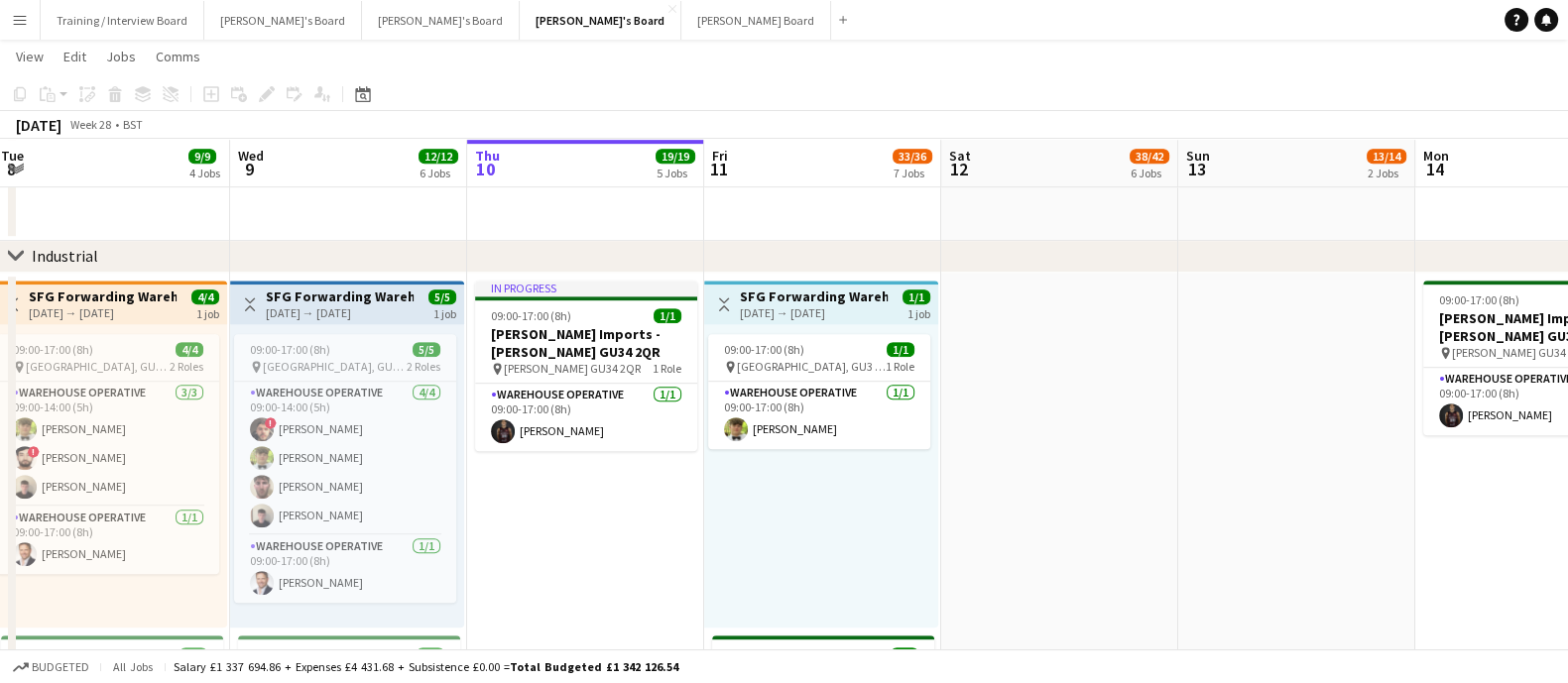 click on "1/1   1 job" at bounding box center (916, 305) 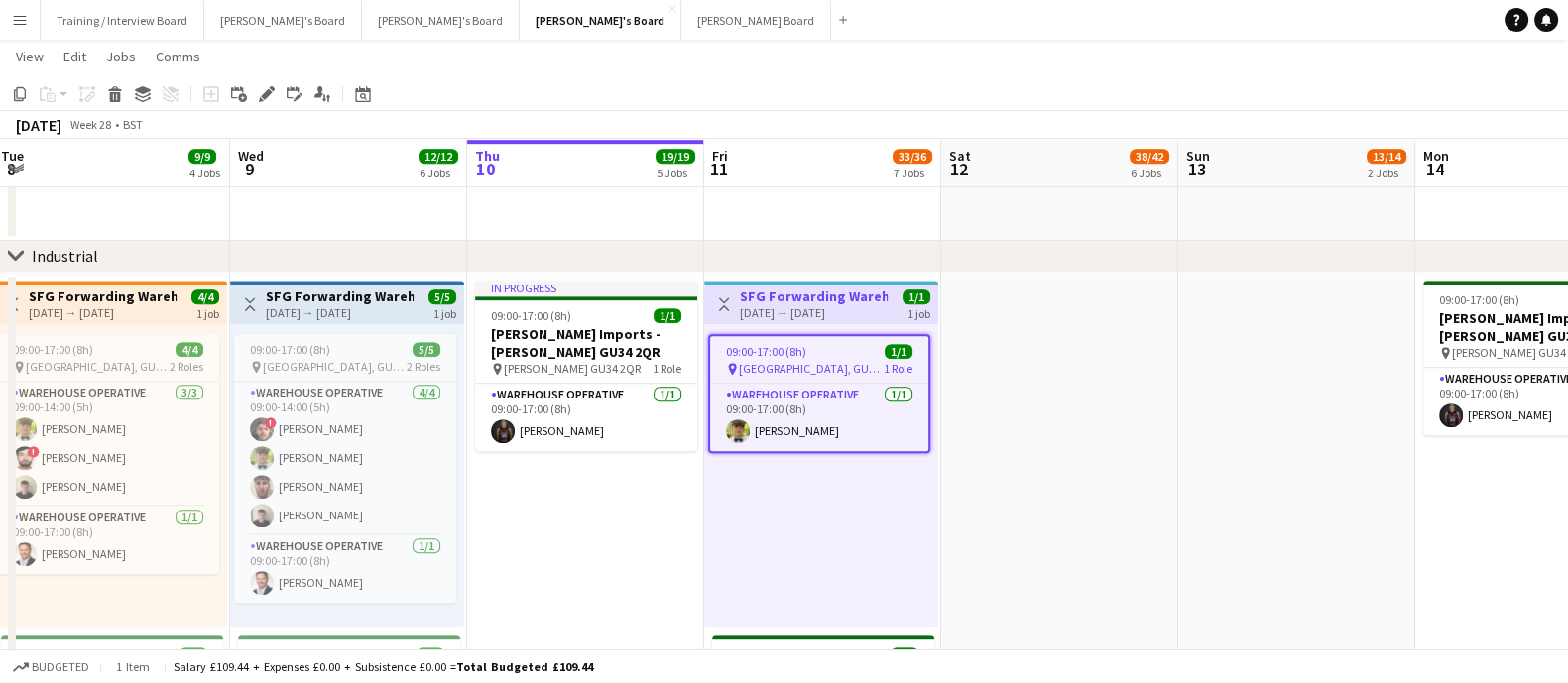 click on "Toggle View
SFG Forwarding Warehouse Assistant - Guildford   11-07-2025 → 11-07-2025   1/1   1 job" at bounding box center (821, 304) 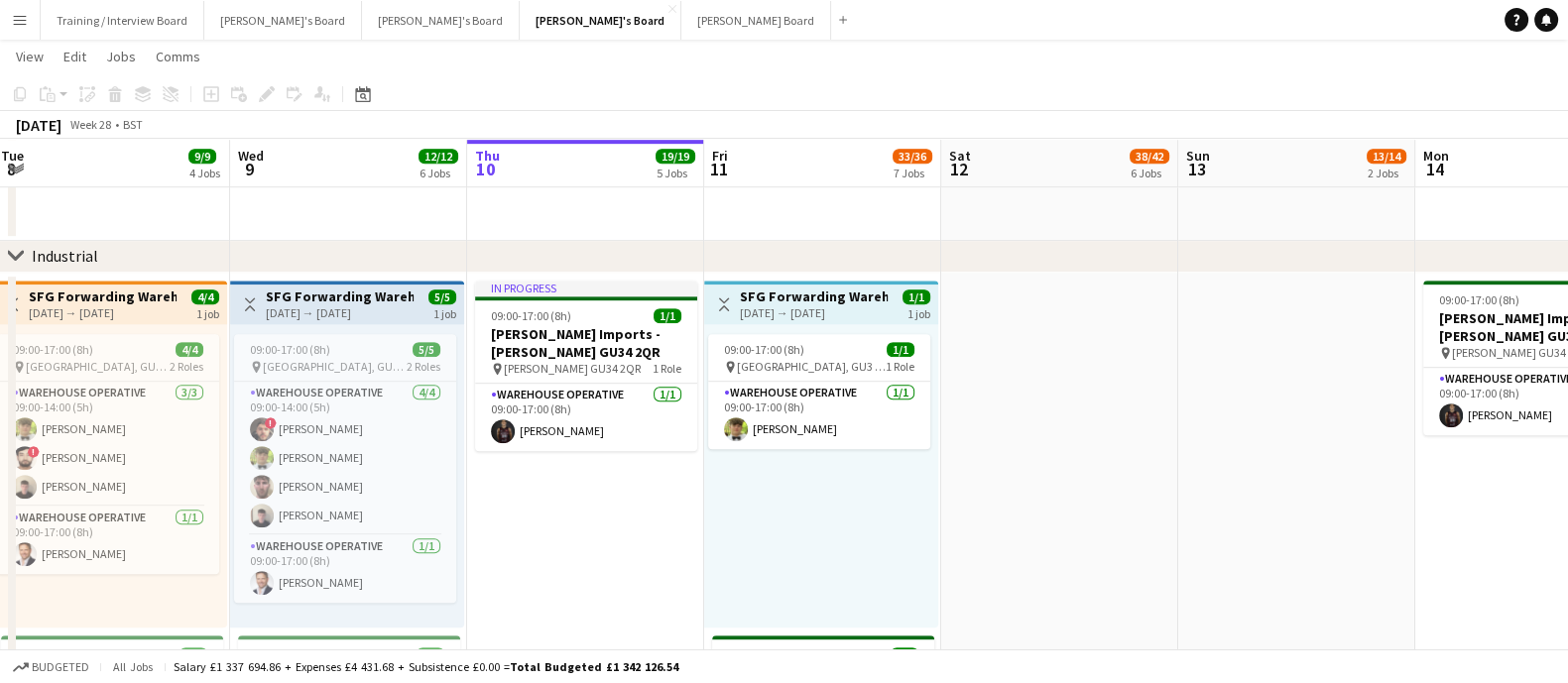 click on "Toggle View
SFG Forwarding Warehouse Assistant - Guildford   11-07-2025 → 11-07-2025   1/1   1 job" at bounding box center [821, 304] 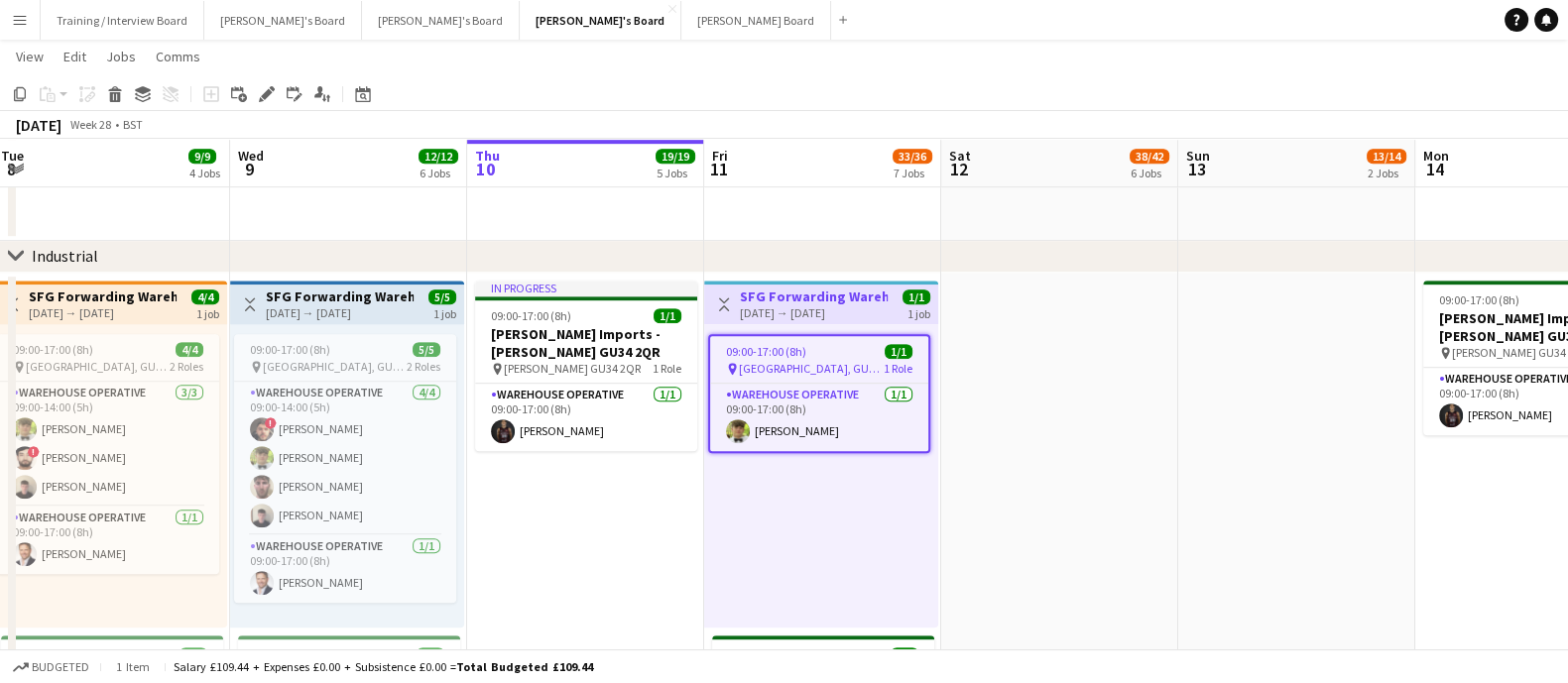 click at bounding box center (1059, 743) 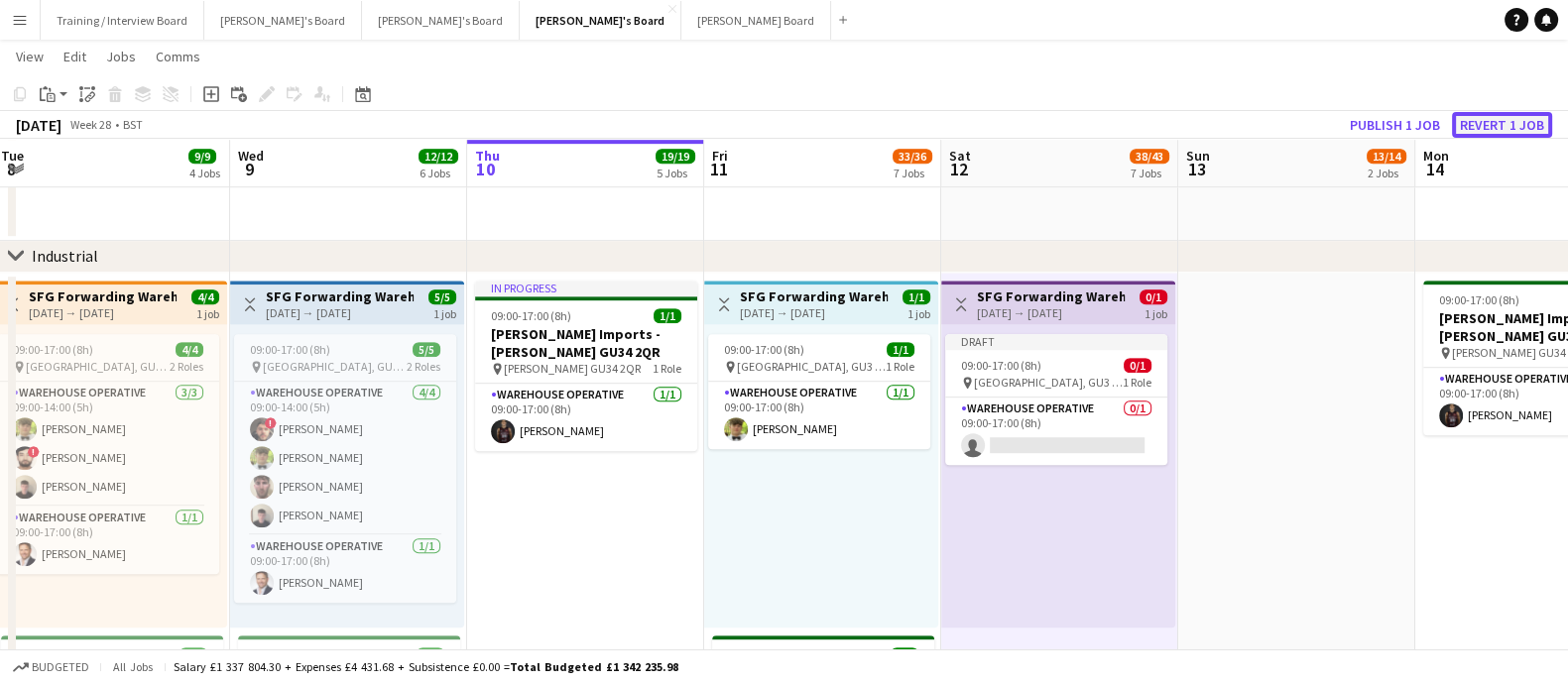click on "Revert 1 job" 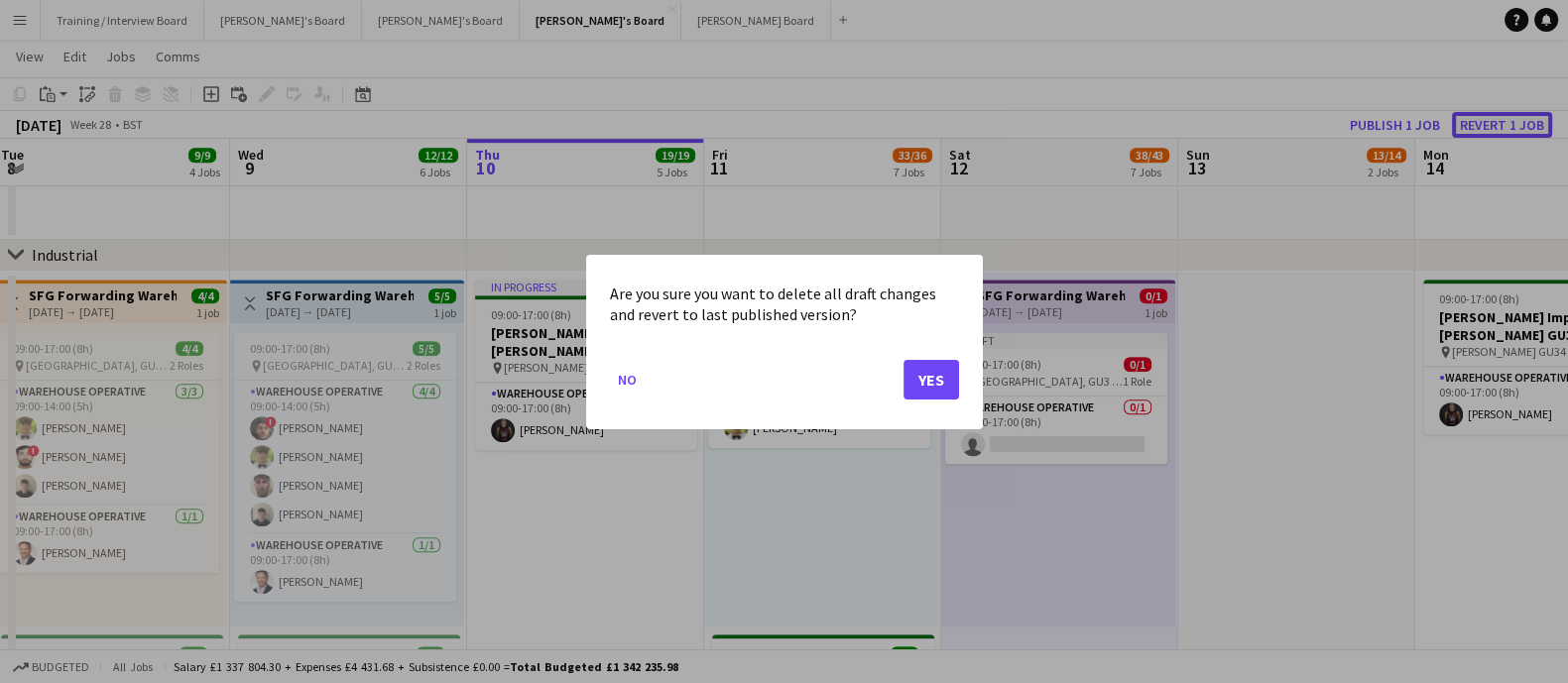 scroll, scrollTop: 0, scrollLeft: 0, axis: both 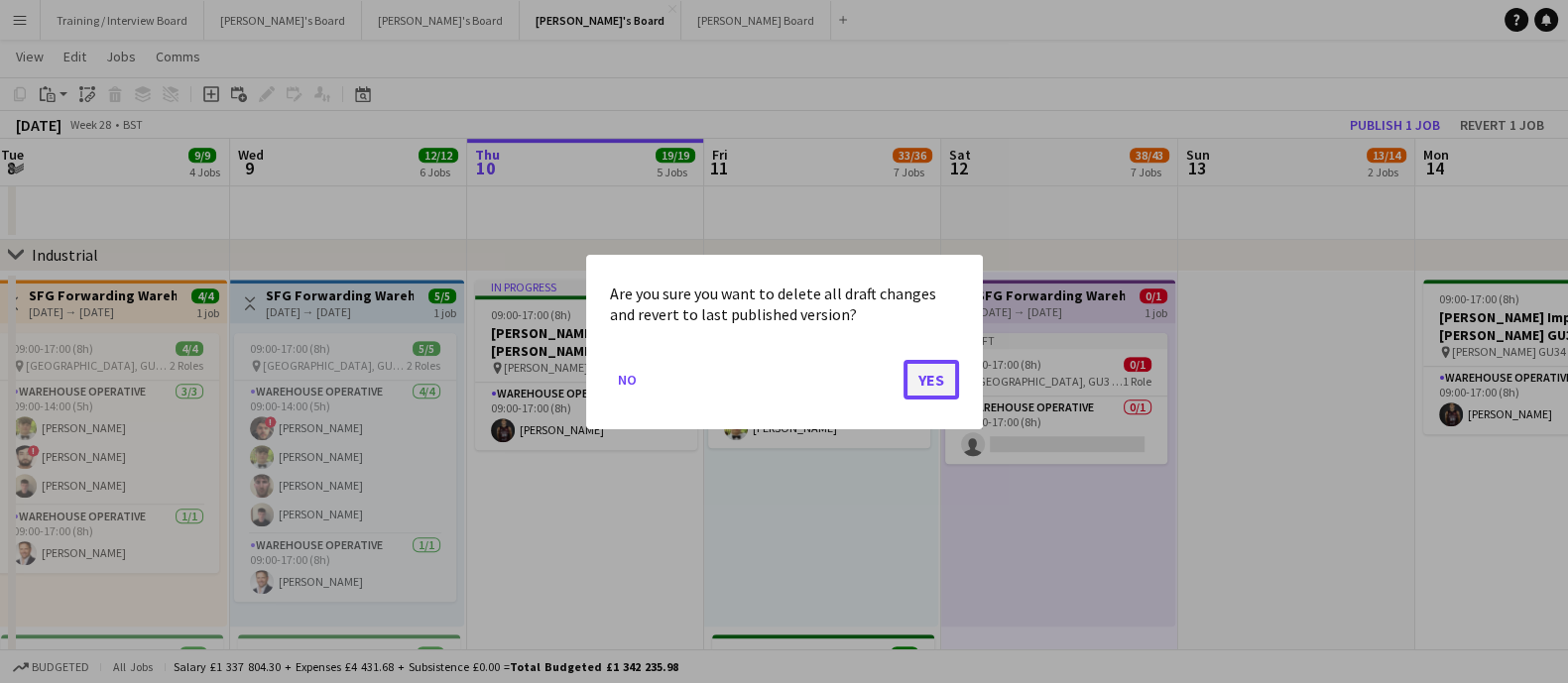 click on "Yes" 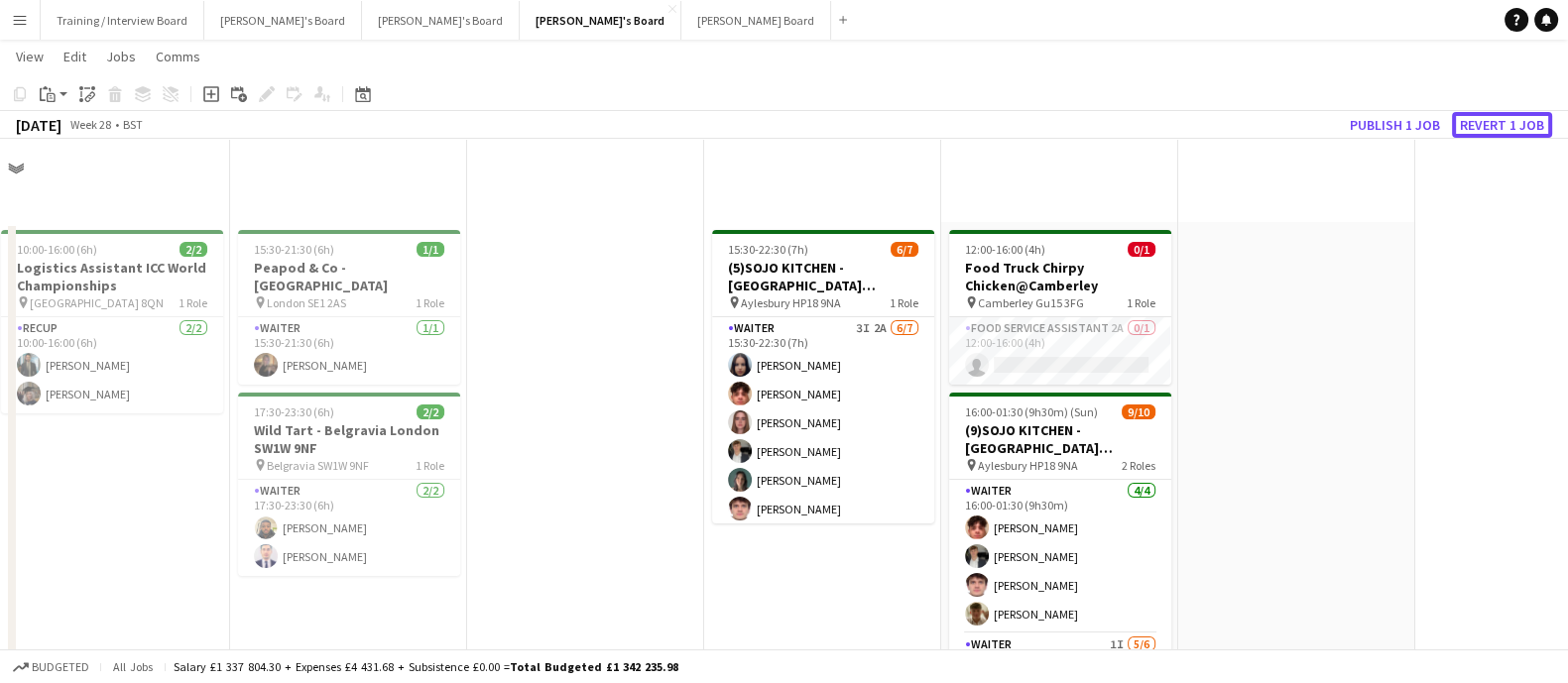scroll, scrollTop: 1418, scrollLeft: 0, axis: vertical 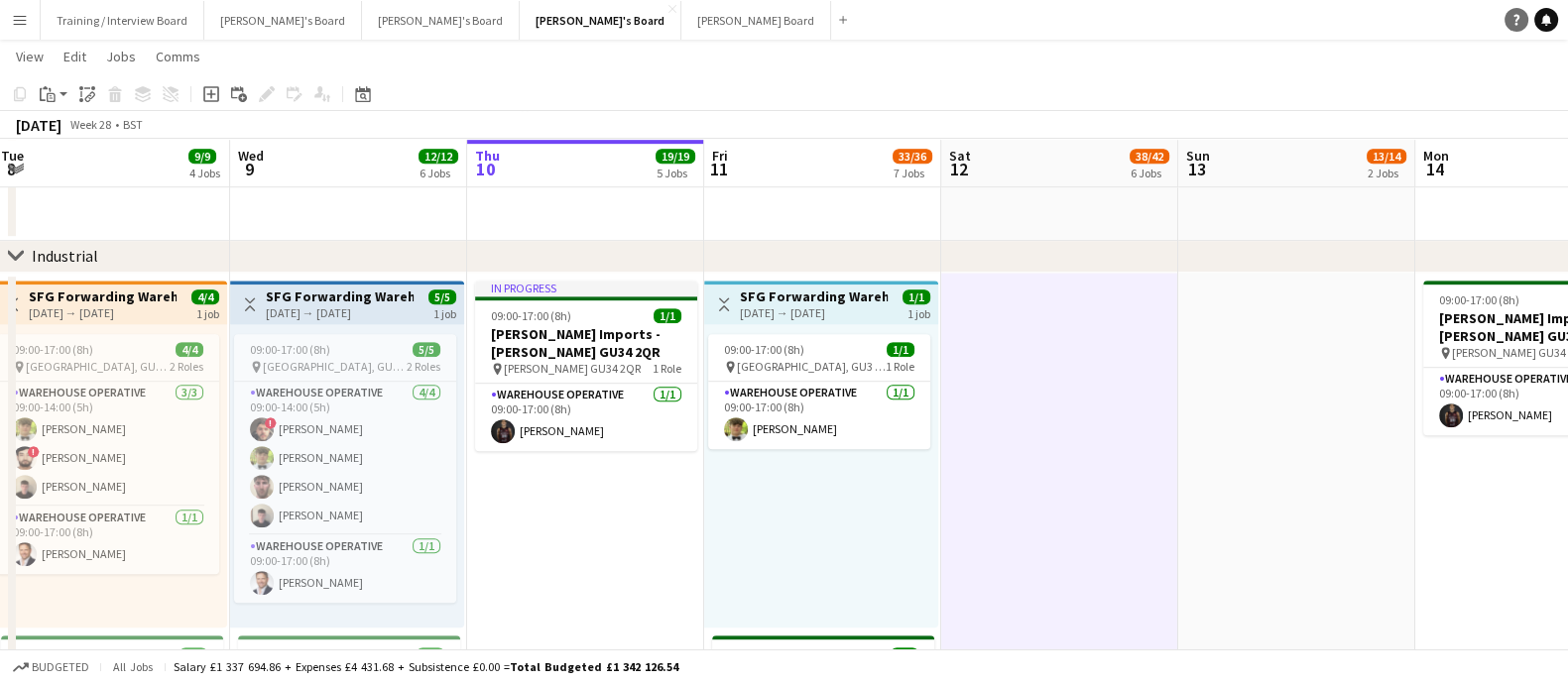 click on "Help" at bounding box center [1516, 20] 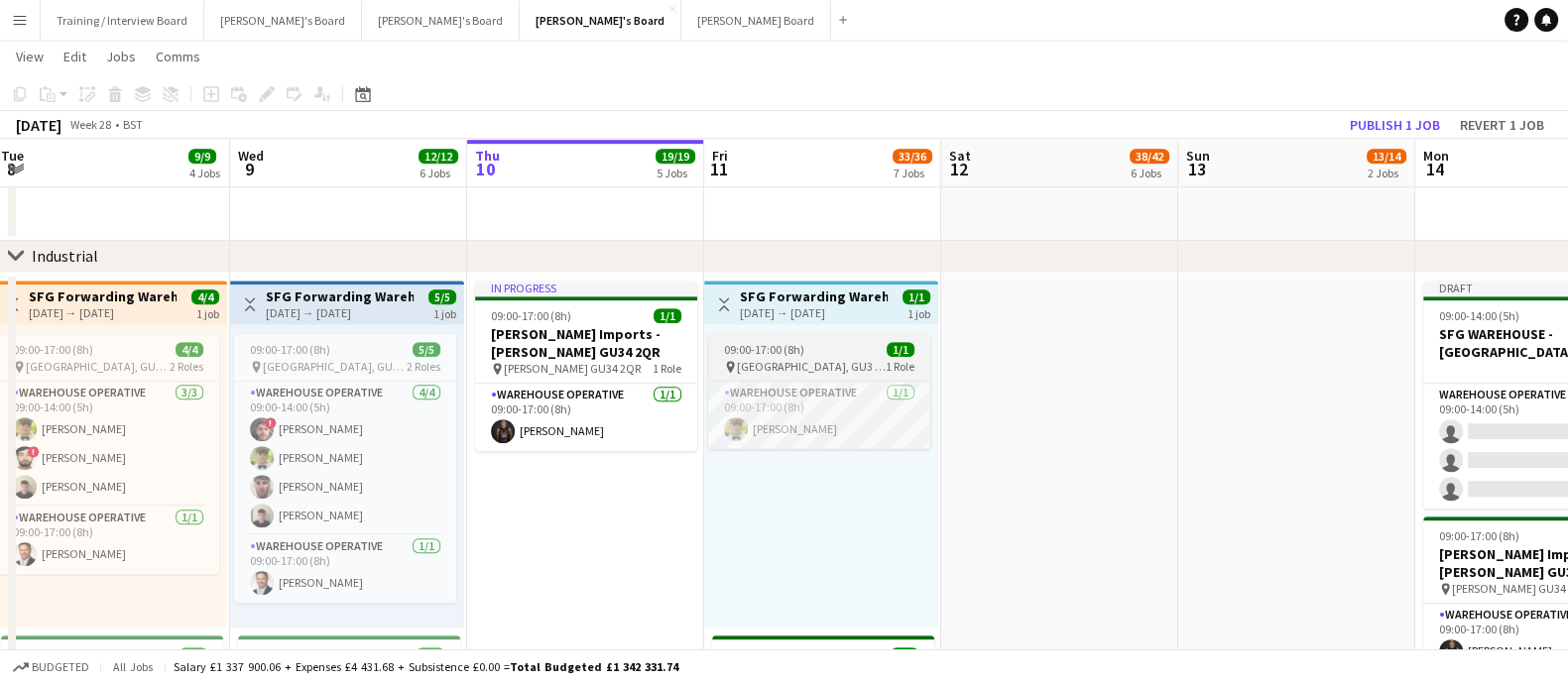 click on "09:00-17:00 (8h)    1/1" at bounding box center (819, 349) 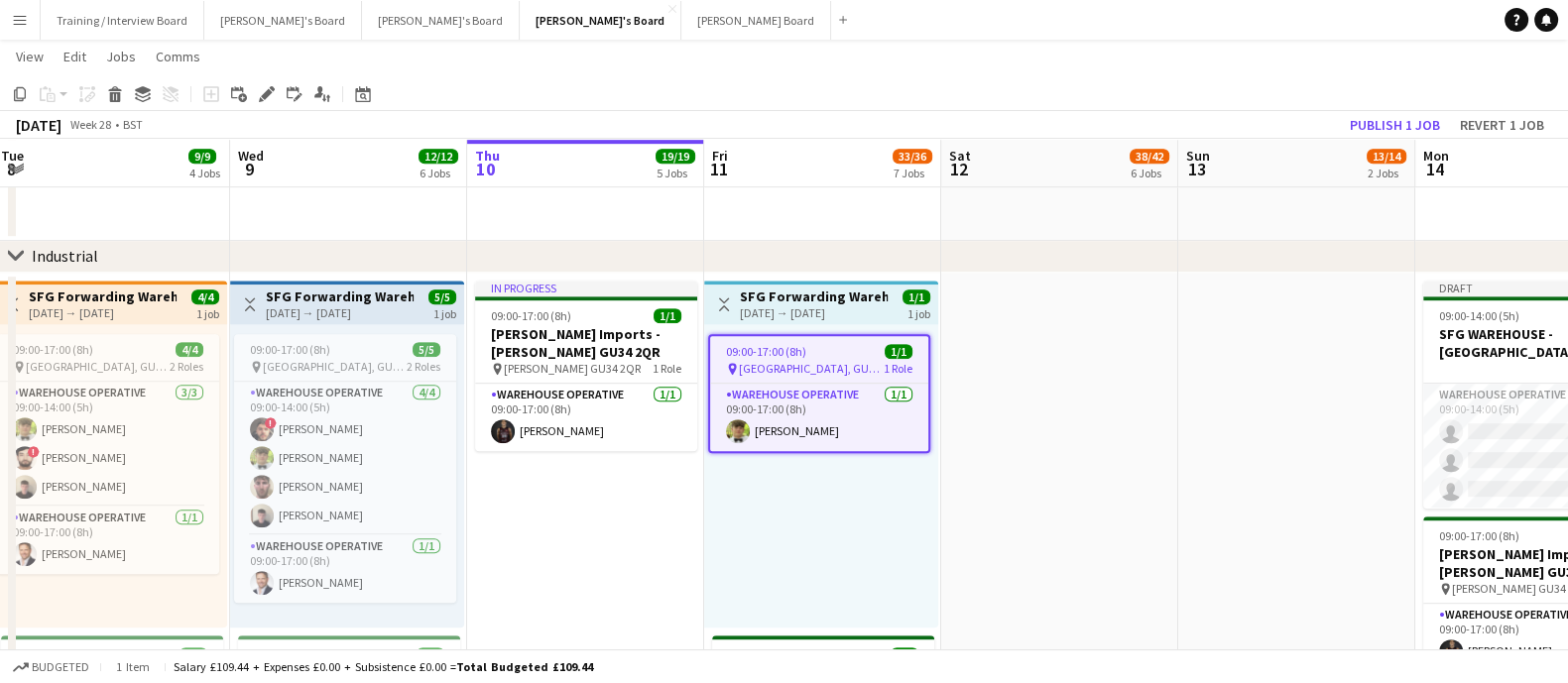 click at bounding box center (1059, 743) 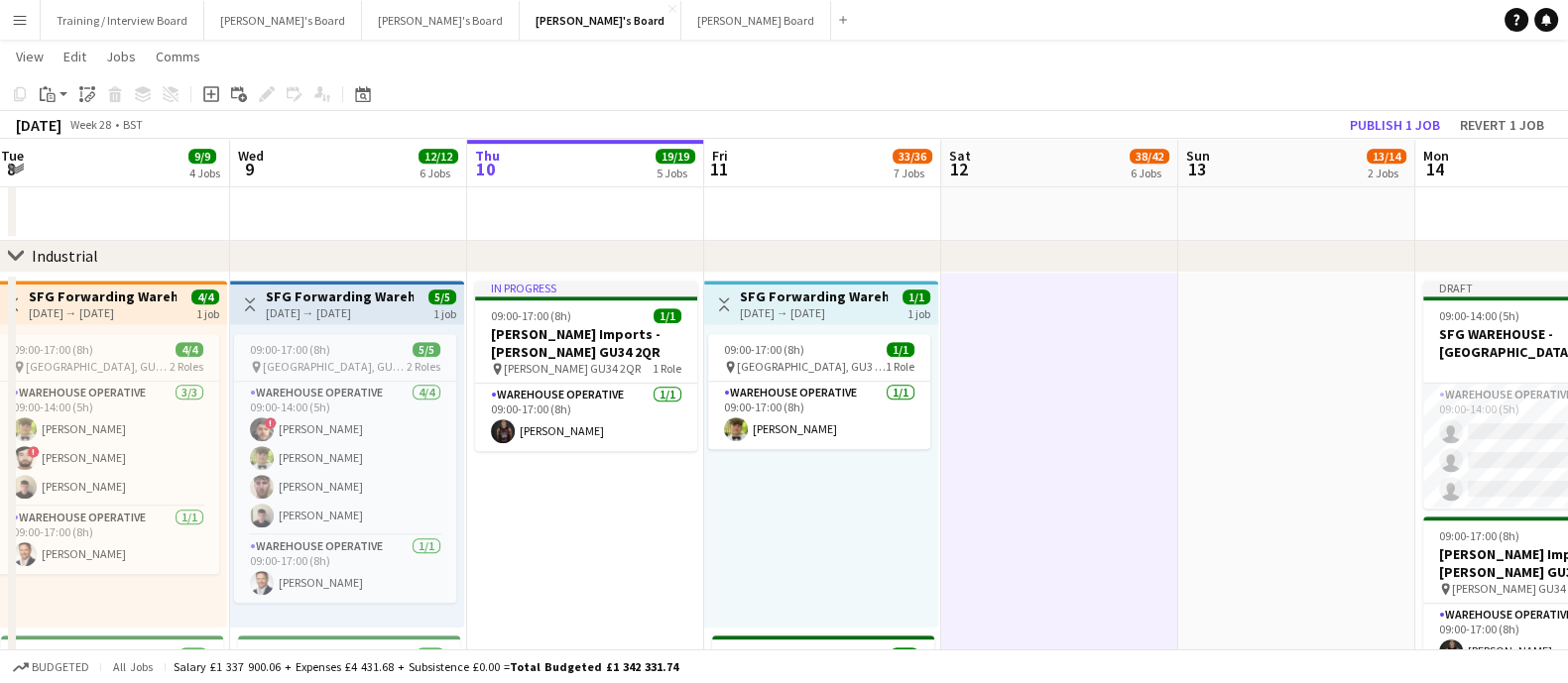 click at bounding box center (1059, 743) 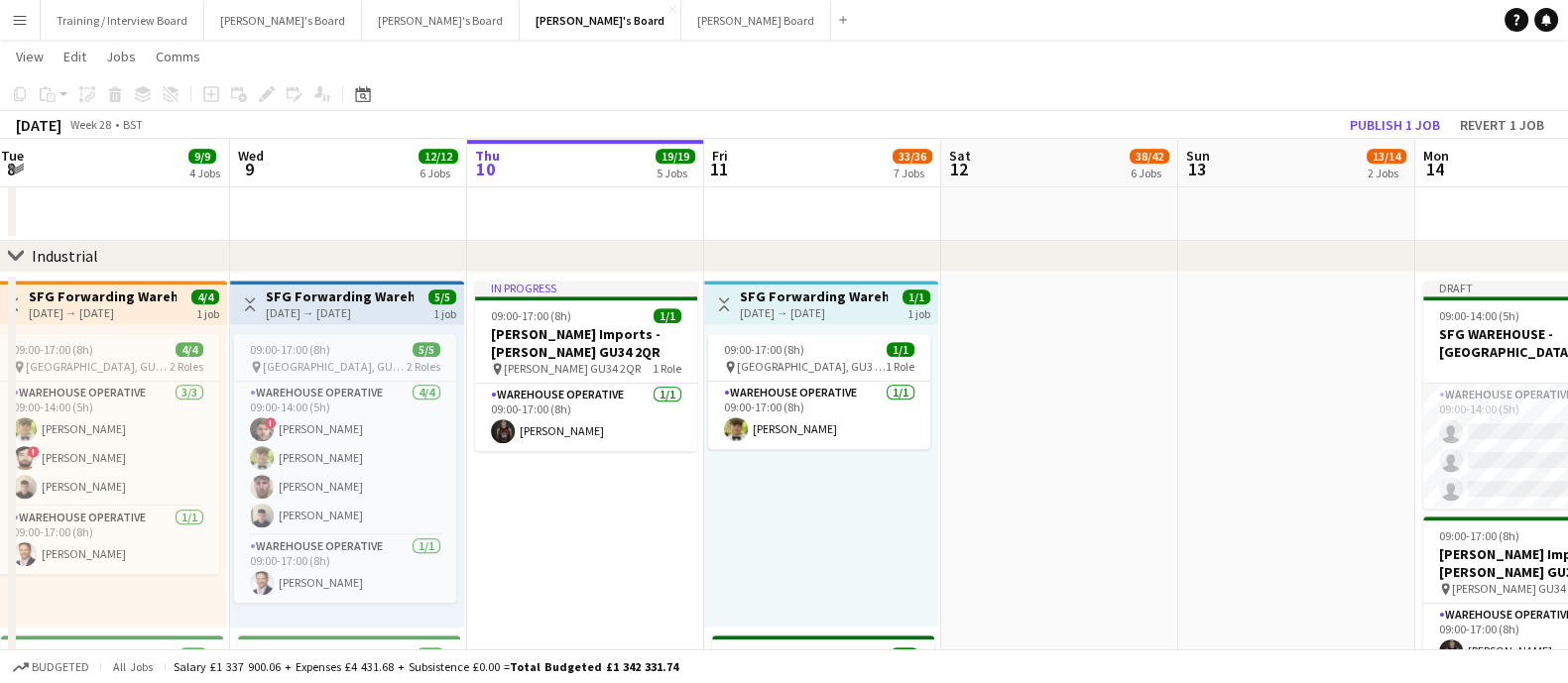 click on "09-07-2025 → 09-07-2025" at bounding box center (339, 312) 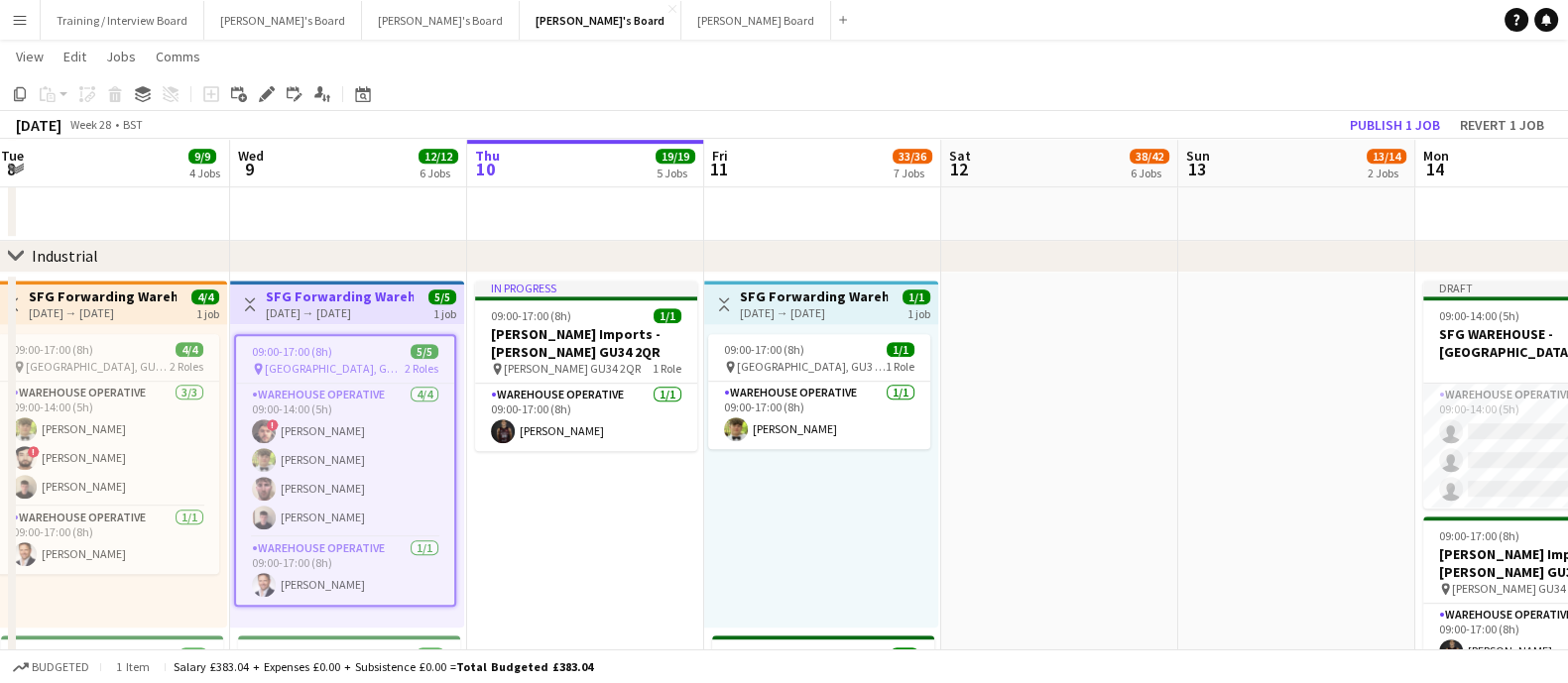 click on "09:00-17:00 (8h)    5/5" at bounding box center (345, 351) 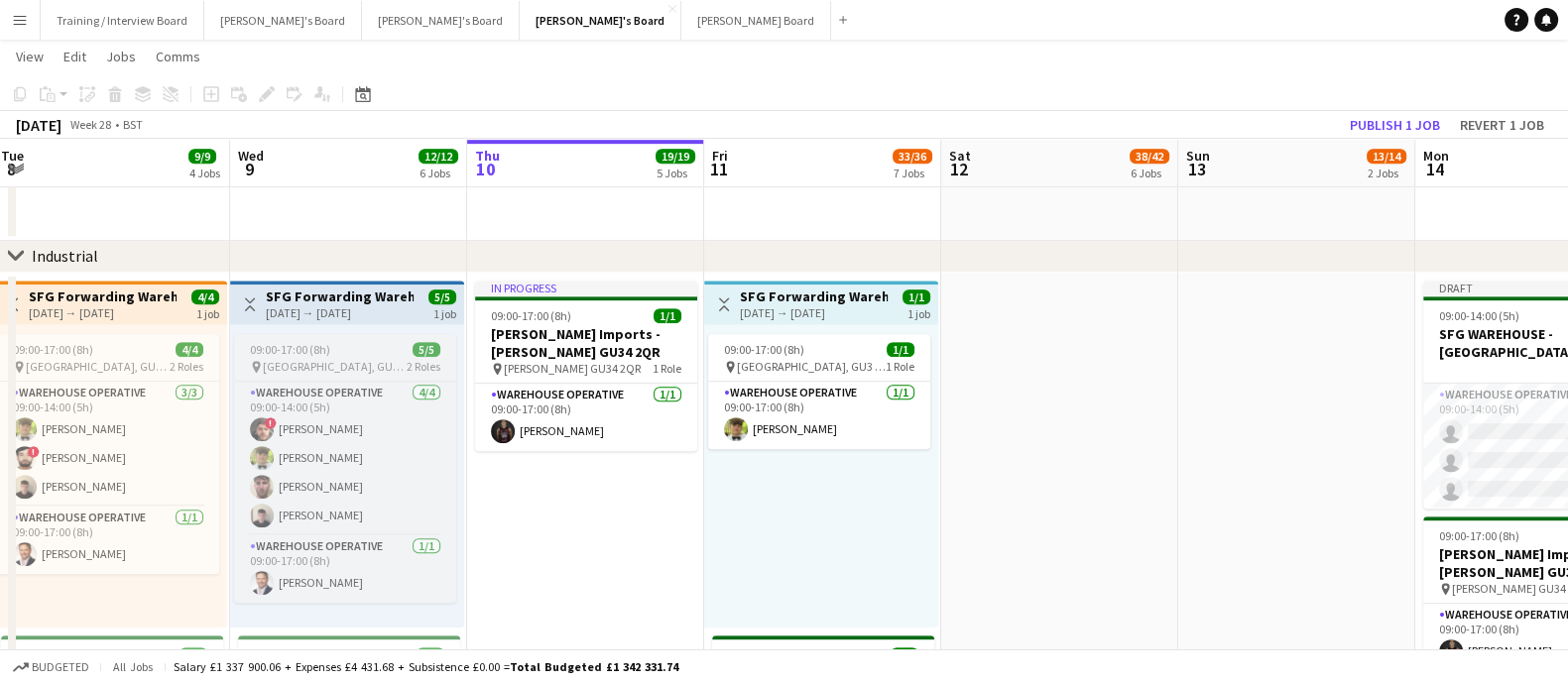 click on "Guildford, GU3 2DX" at bounding box center [334, 366] 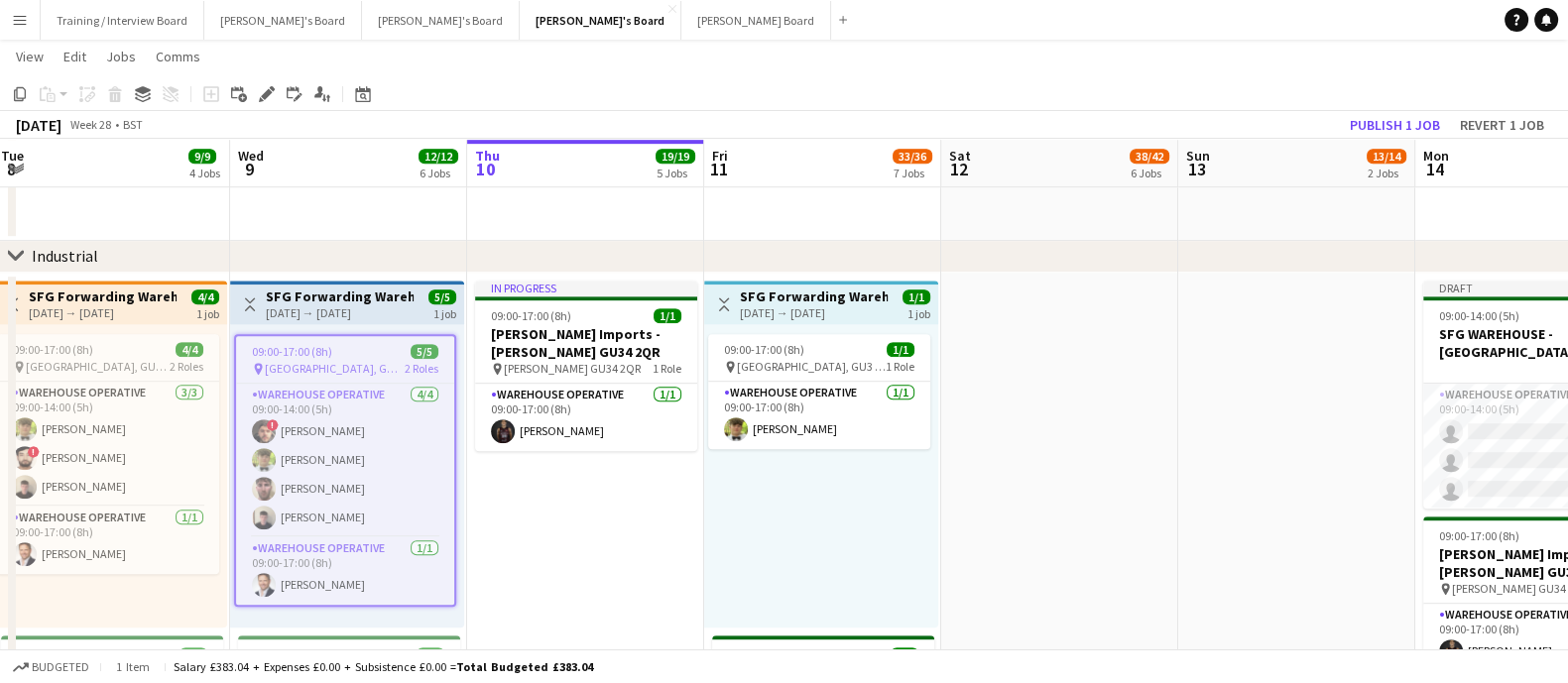 click on "Sun   6   38/39   4 Jobs   Mon   7   7/7   3 Jobs   Tue   8   9/9   4 Jobs   Wed   9   12/12   6 Jobs   Thu   10   19/19   5 Jobs   Fri   11   33/36   7 Jobs   Sat   12   38/42   6 Jobs   Sun   13   13/14   2 Jobs   Mon   14   8/11   4 Jobs   Tue   15   14/16   4 Jobs   Wed   16   2/2   2 Jobs   Thu   17   2/2   2 Jobs      10:00-19:00 (9h)    1/1   Henley Regatta - CAVENDISH
pin
Henley-on-Thames, RG9 3EX   1 Role   Barista   1/1   10:00-19:00 (9h)
Ella Holmes     11:00-23:00 (12h)    35/36   (34)Bootleg Bars - GUILFEST!
pin
GUILFEST   3 Roles   BAR STAFF   112A   31/32   11:00-23:00 (12h)
Dagmar Bailey Neve San Emeterio Jazmin Gammon Beth Thorpe ! Toby Doyle Ben Macallan Thomas Malins Hannah Jacobs Julian Fernandes Guy van Oudtshoorn Lana Boyd-Livingston Lucy Graham Victoria Brierly lucy sargent Tabby Barlow Sabine Coombs ! Sam Martin Fred Kavanagh Rory Whelan Katie Jones Oliver Joslin Tom Buckmaster Mark Warner Maddie Nash" at bounding box center (784, 800) 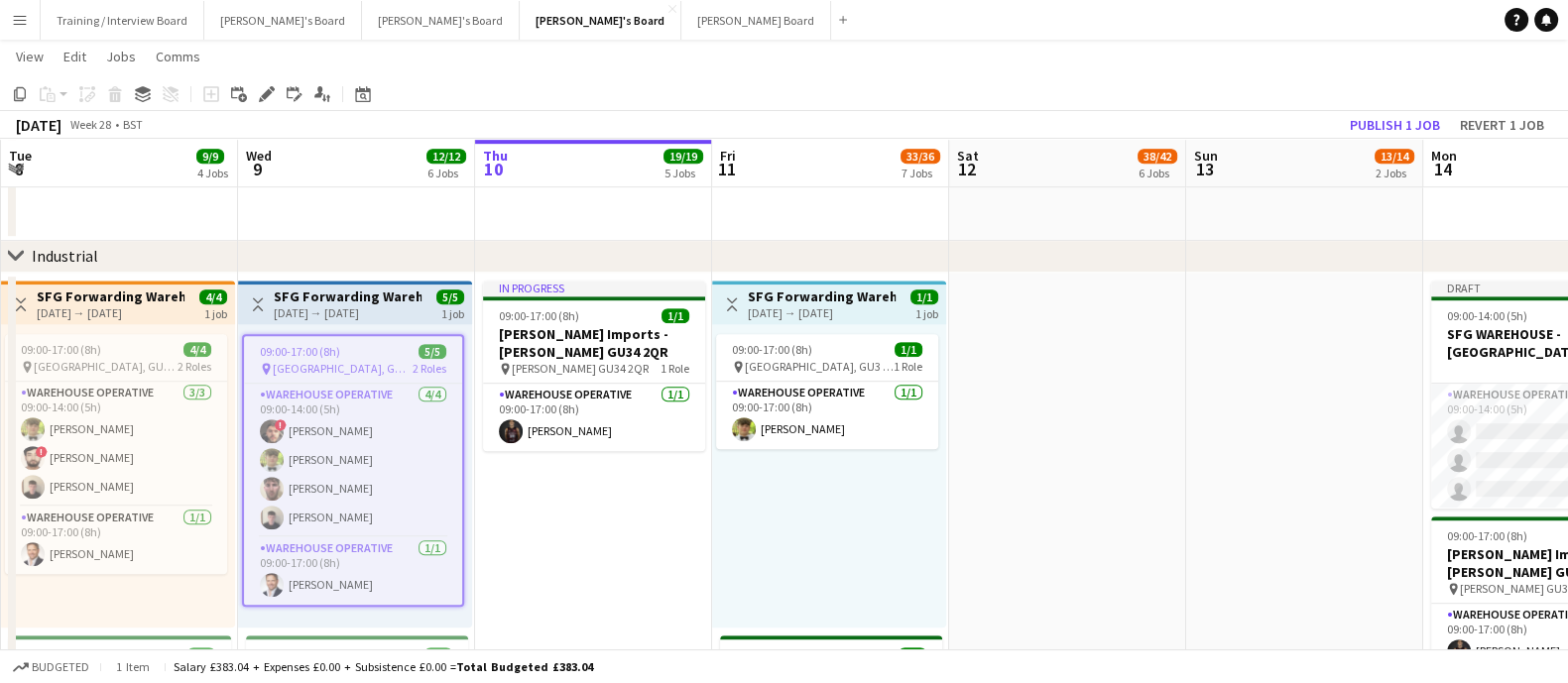 click at bounding box center (1067, 743) 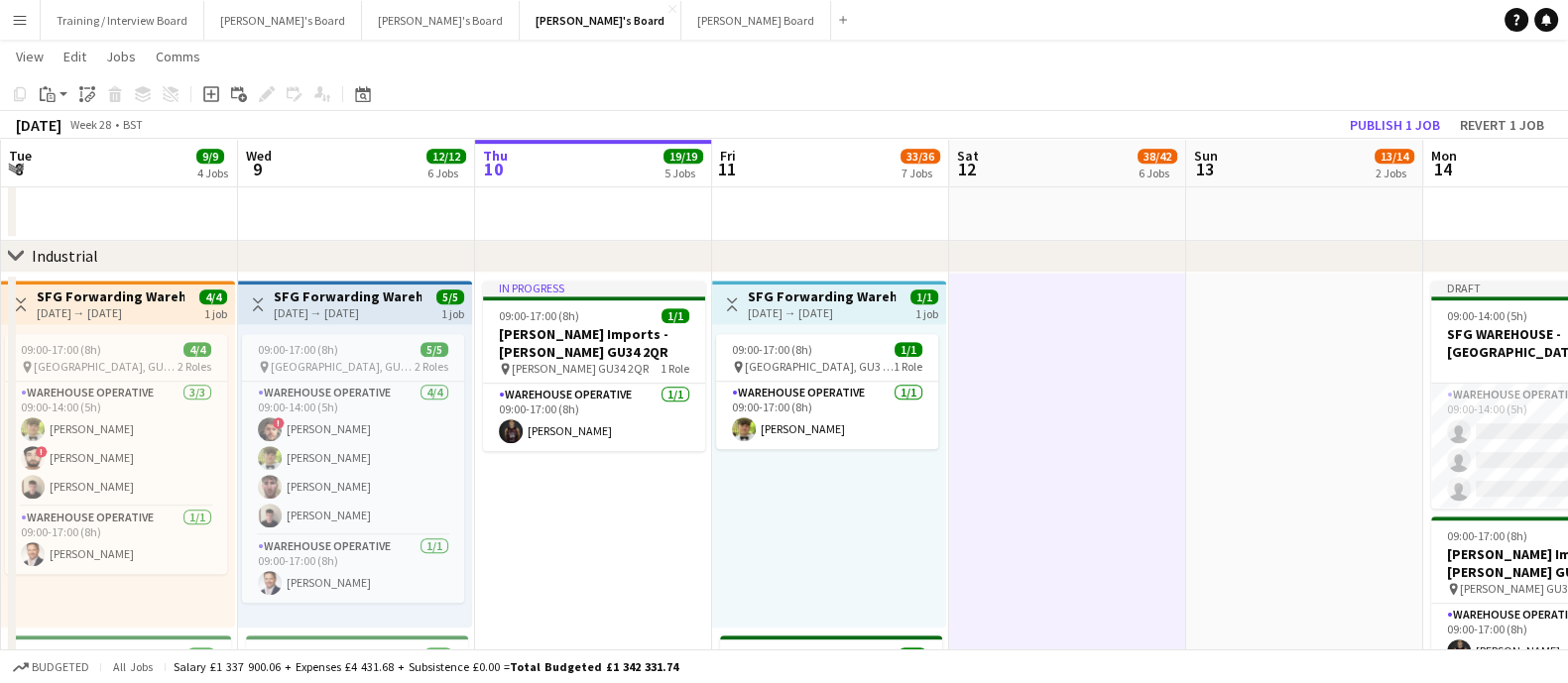 scroll, scrollTop: 0, scrollLeft: 726, axis: horizontal 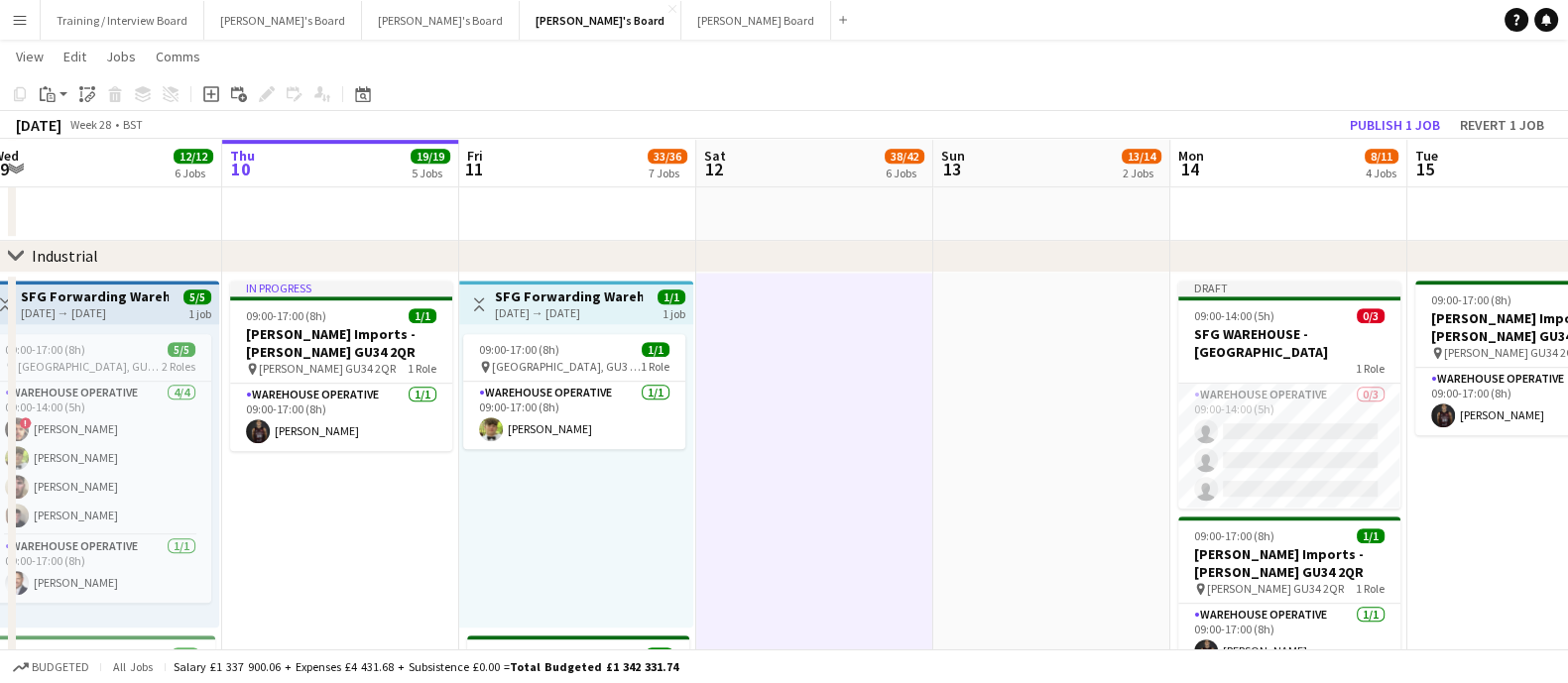 drag, startPoint x: 1043, startPoint y: 550, endPoint x: 790, endPoint y: 510, distance: 256.14254 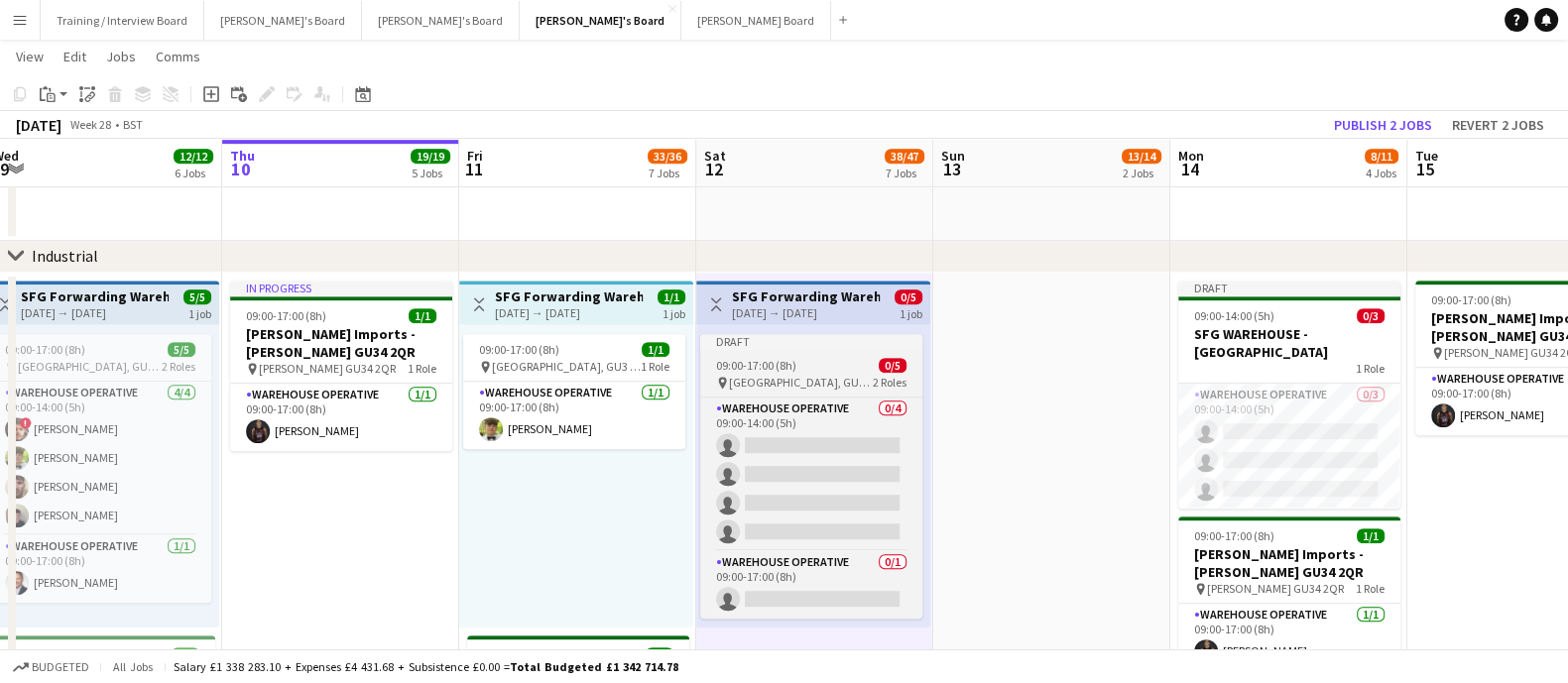 click on "pin
Guildford, GU3 2DX   2 Roles" at bounding box center (811, 383) 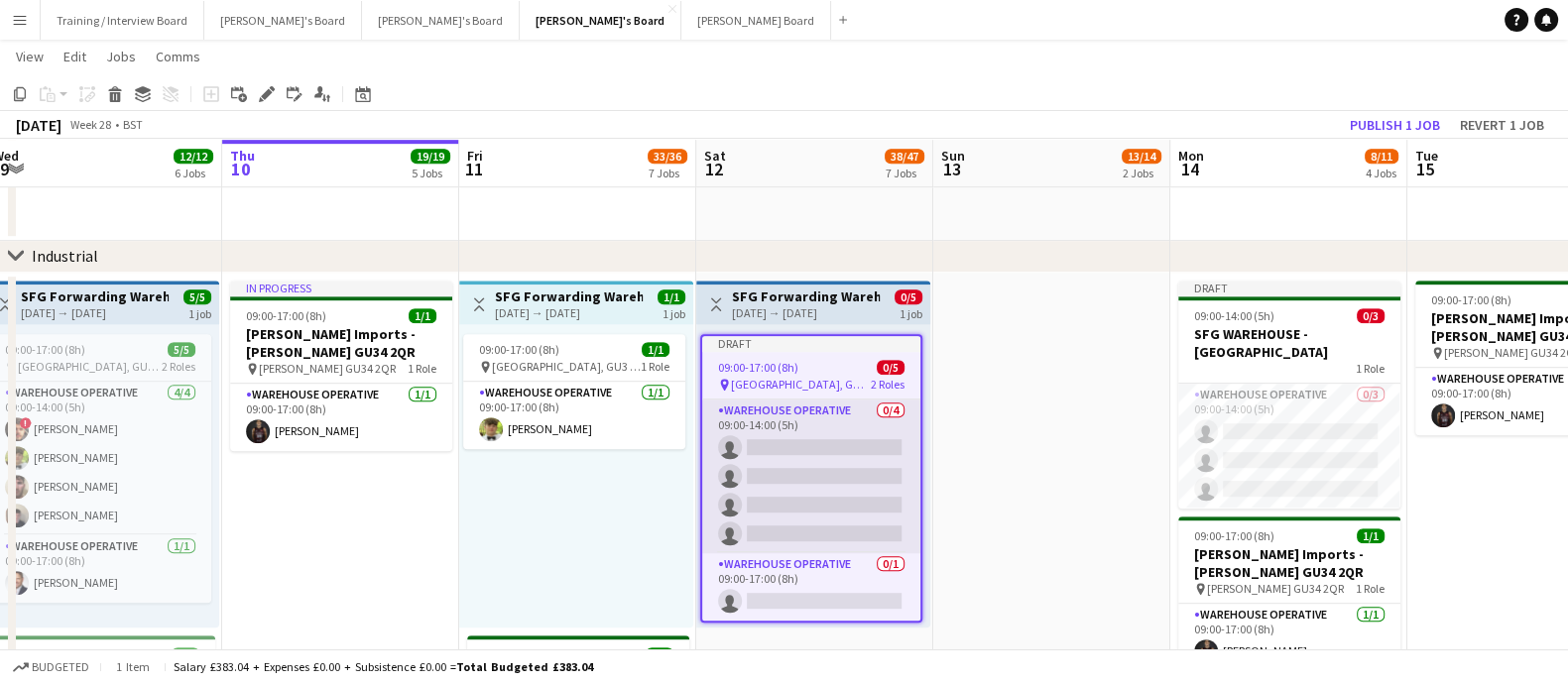 click on "Warehouse Operative   0/4   09:00-14:00 (5h)
single-neutral-actions
single-neutral-actions
single-neutral-actions
single-neutral-actions" at bounding box center (811, 476) 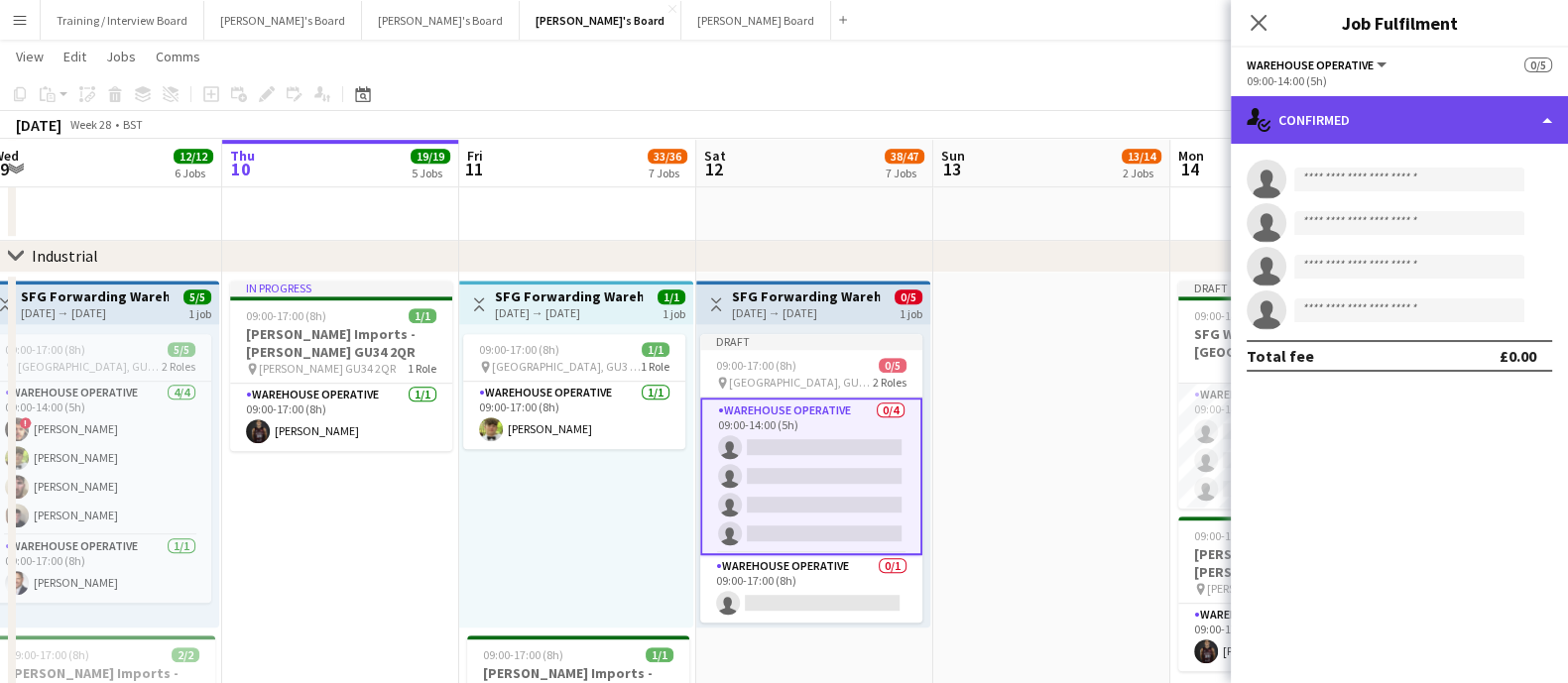 click on "single-neutral-actions-check-2
Confirmed" 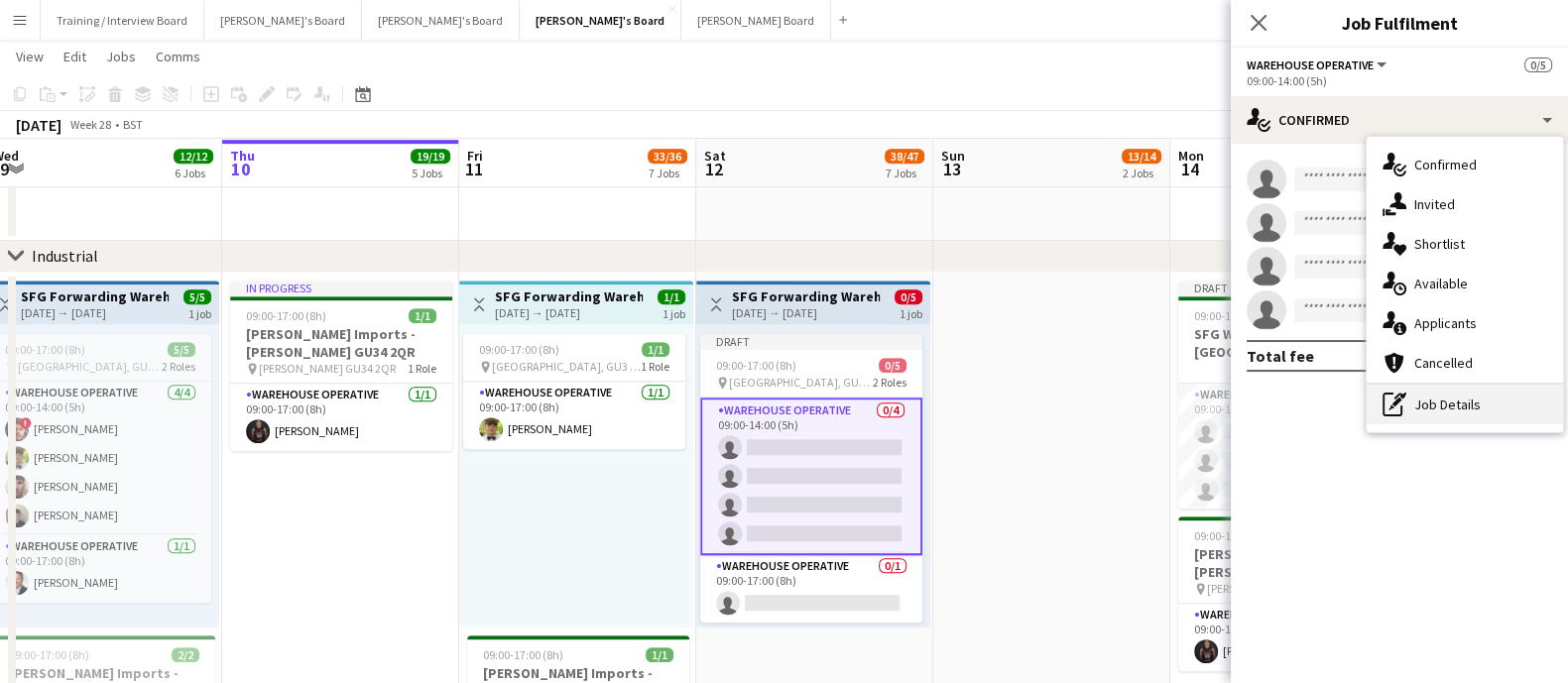 click on "pen-write
Job Details" at bounding box center (1465, 404) 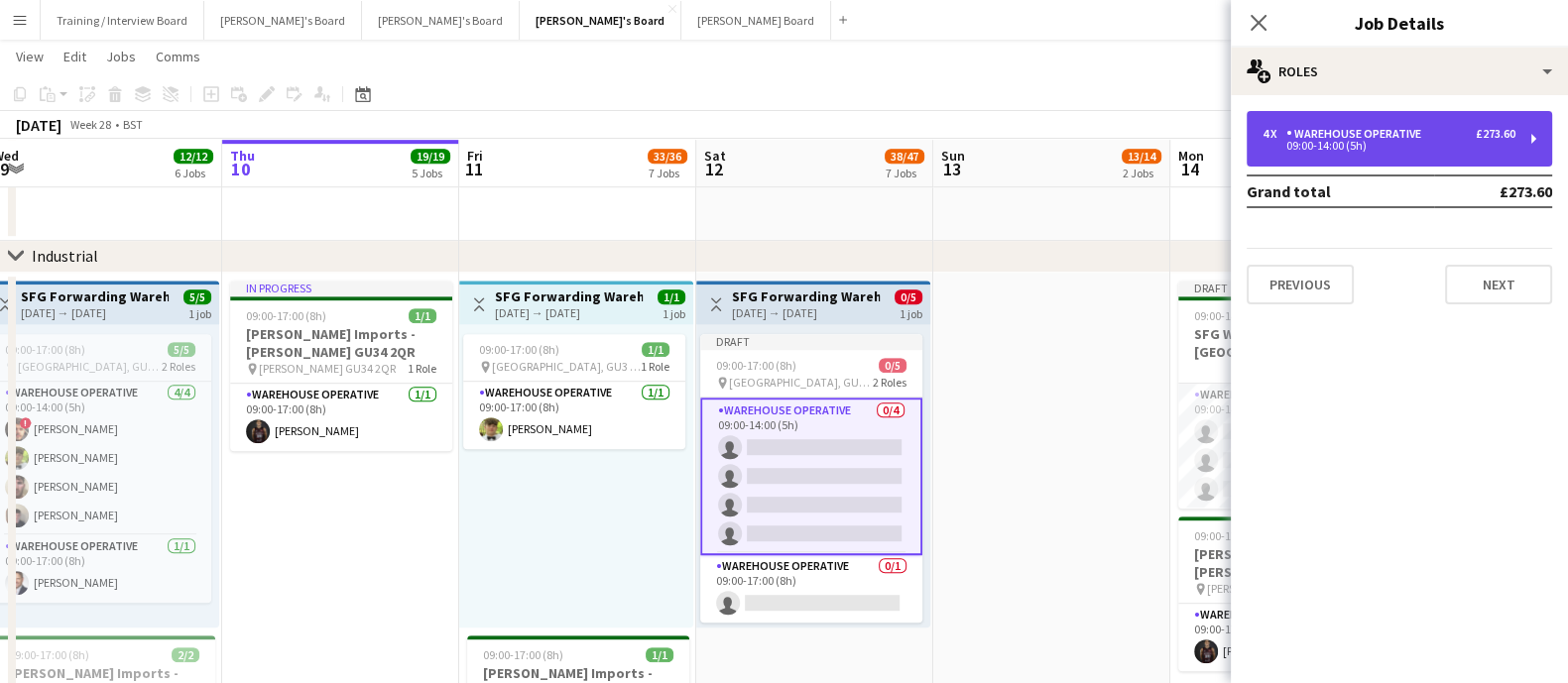 click on "4 x   Warehouse Operative   £273.60   09:00-14:00 (5h)" at bounding box center (1399, 139) 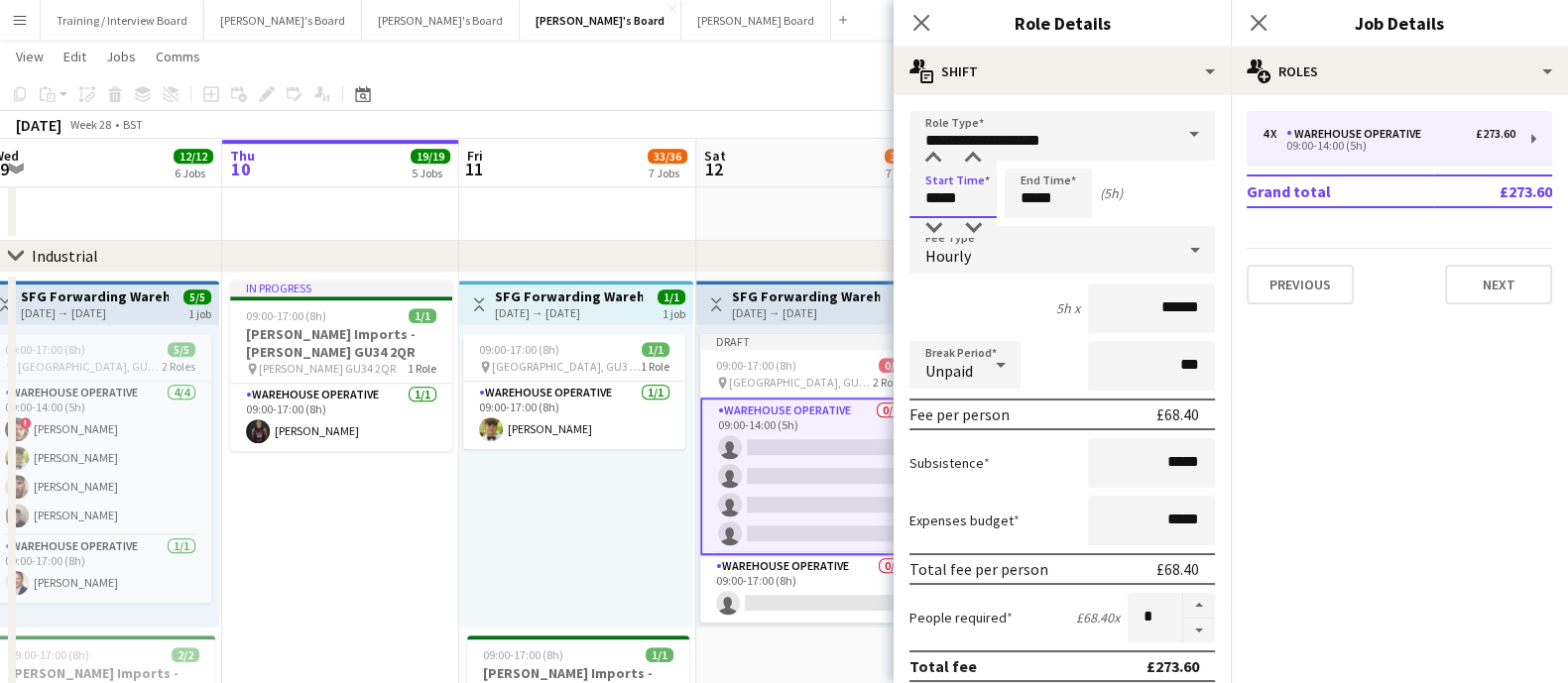 drag, startPoint x: 971, startPoint y: 180, endPoint x: 788, endPoint y: 161, distance: 183.98369 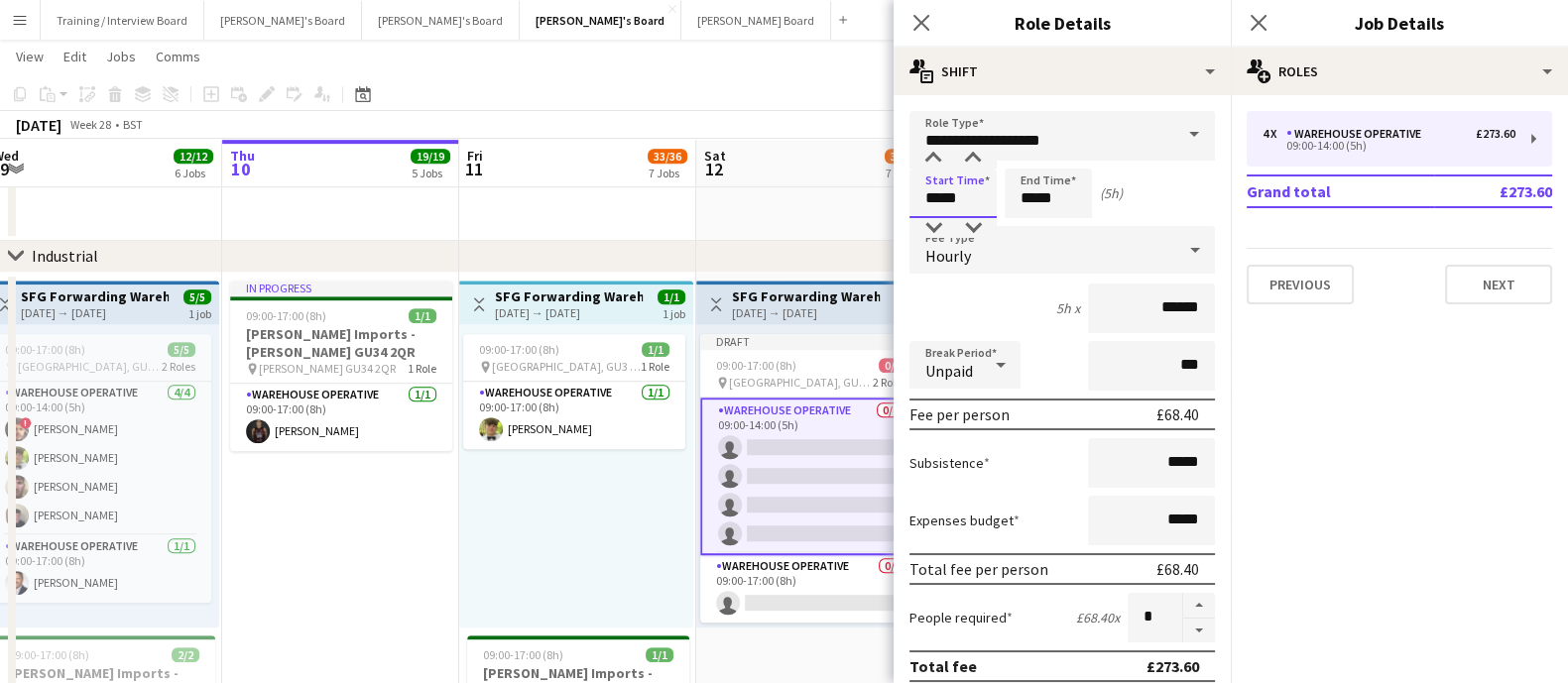 click on "Menu
Boards
Boards   Boards   All jobs   Status
Workforce
Workforce   My Workforce   Recruiting
Comms
Comms
Pay
Pay   Approvals   Payments   Reports
Platform Settings
Platform Settings   App settings   Your settings   Profiles
Training Academy
Training Academy
Knowledge Base
Knowledge Base
Product Updates
Product Updates   Log Out   Privacy   Training / Interview Board
Close
[PERSON_NAME]'s Board
Close
[PERSON_NAME]'s Board
Close
[PERSON_NAME]'s Board
Close
[PERSON_NAME] Board
Close
Add
Help
Notifications" at bounding box center [784, 778] 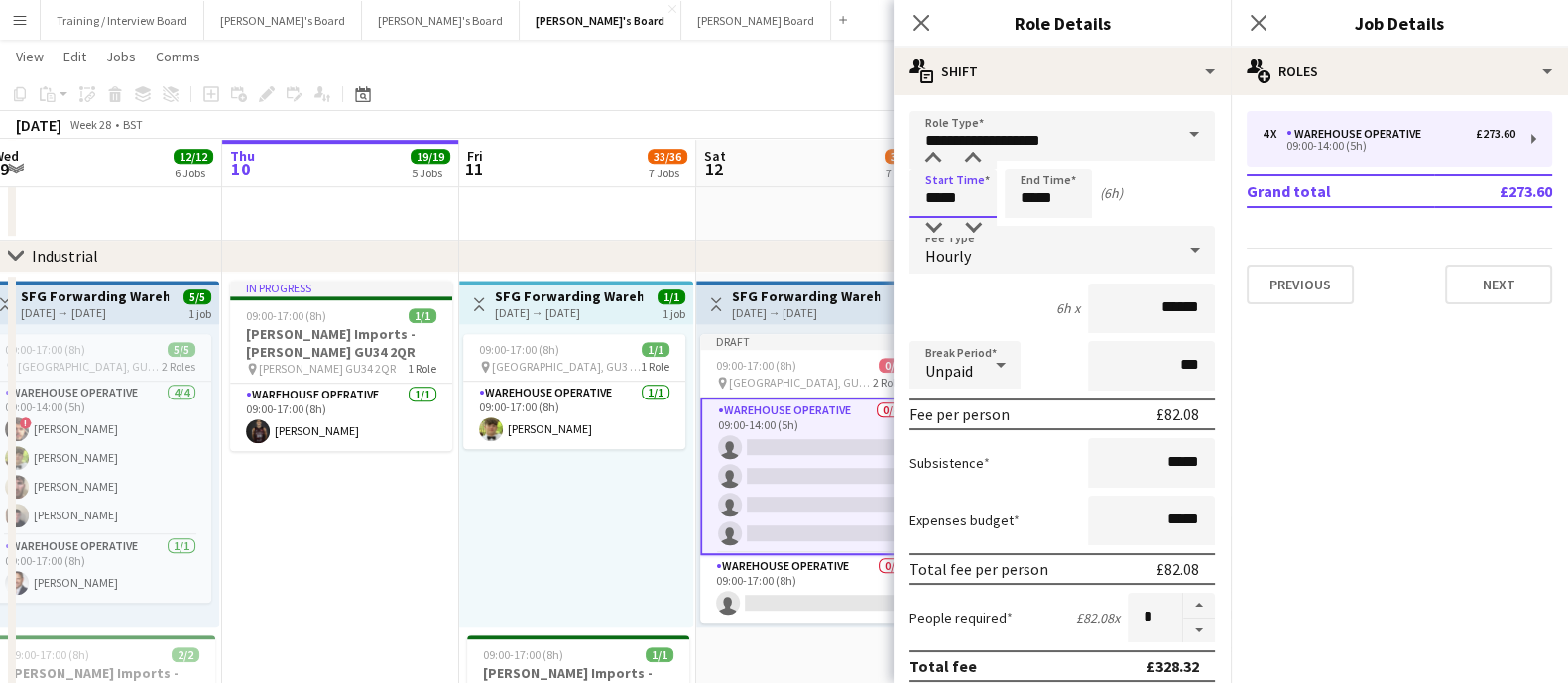 type on "*****" 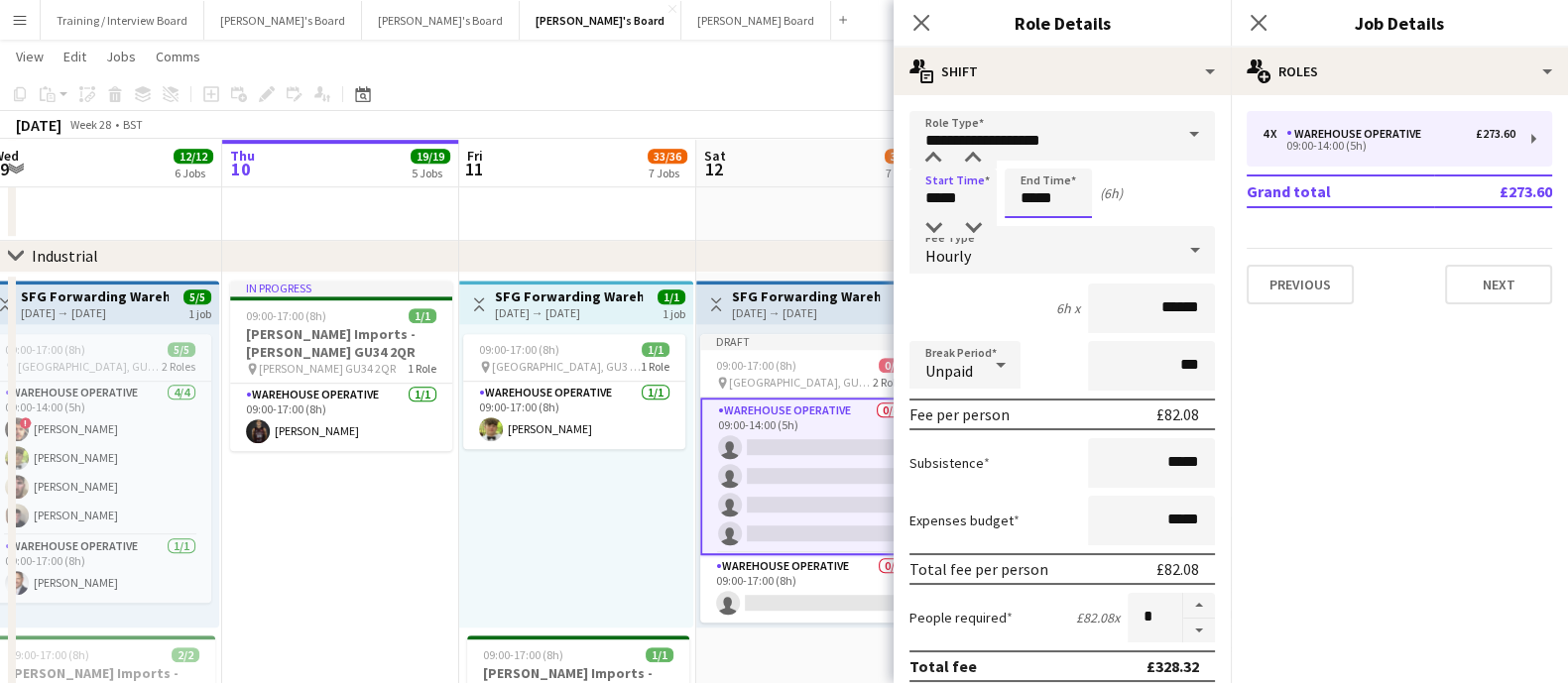 click on "*****" at bounding box center (1048, 193) 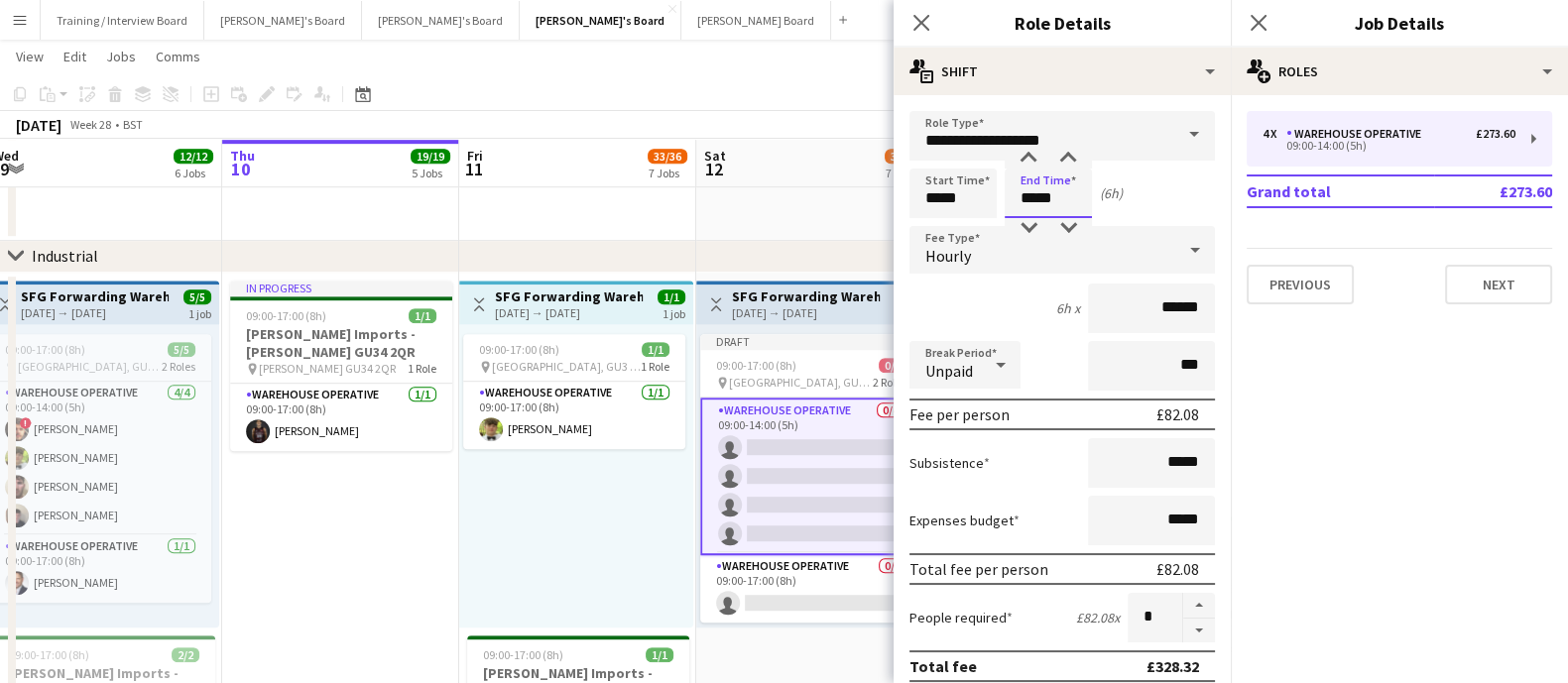 drag, startPoint x: 1083, startPoint y: 196, endPoint x: 951, endPoint y: 192, distance: 132.06059 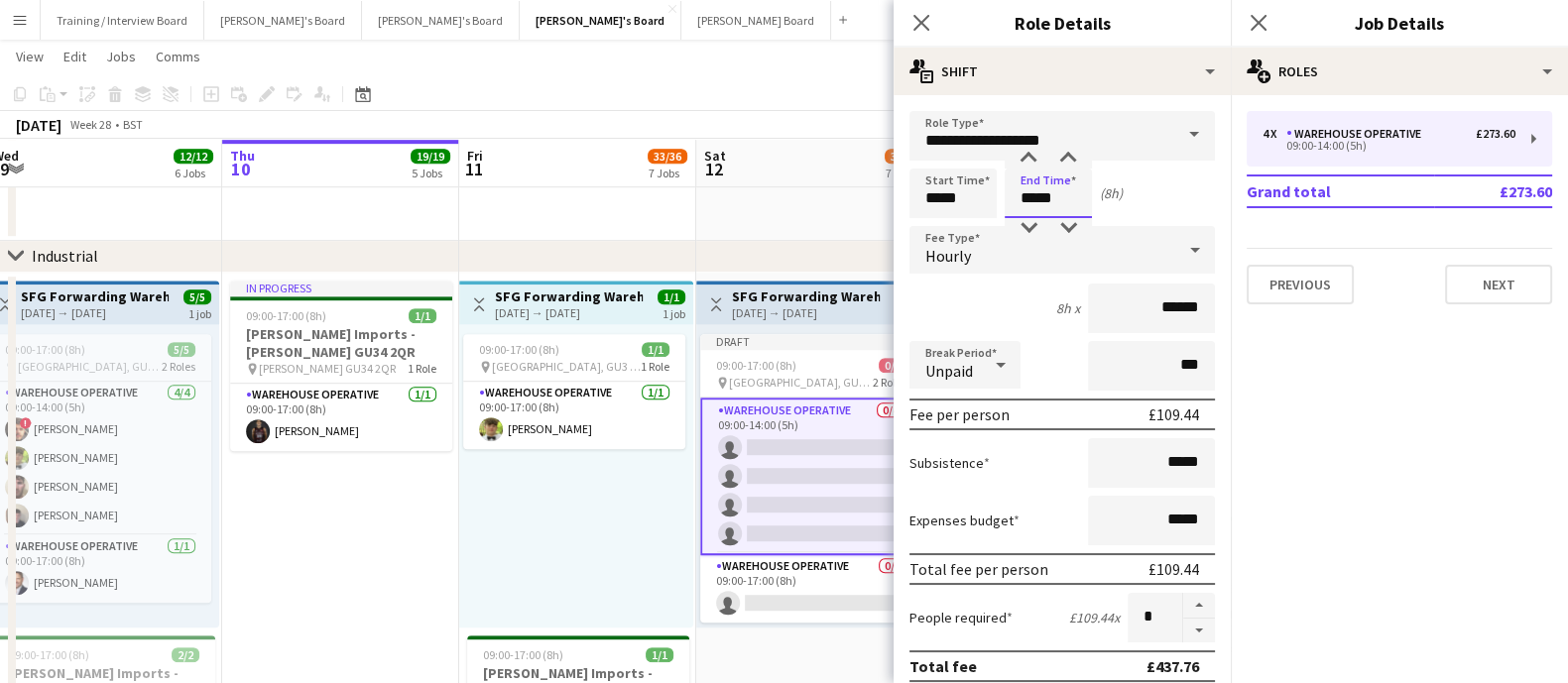 type on "*****" 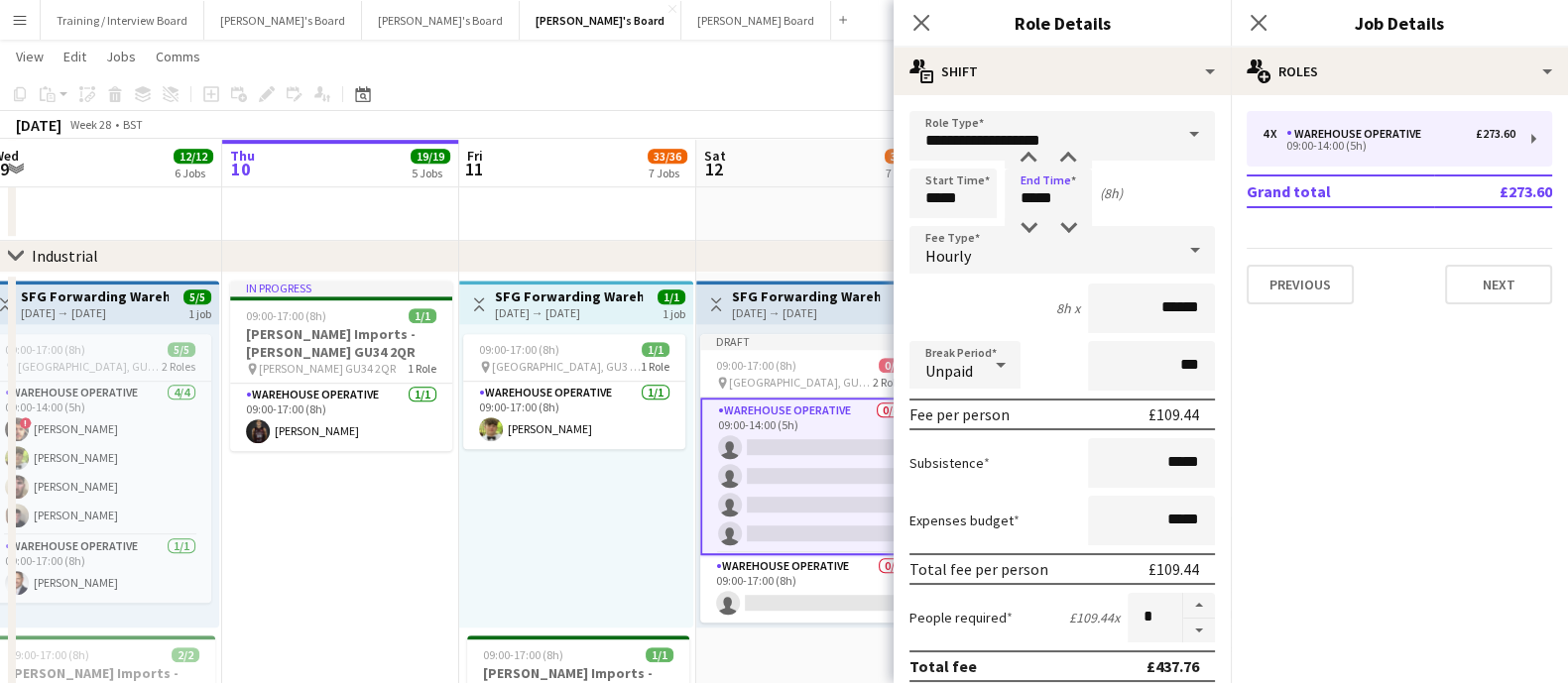 click on "09:00-17:00 (8h)    1/1
pin
Guildford, GU3 2DX   1 Role   Warehouse Operative   1/1   09:00-17:00 (8h)
Alexander Frizzell" at bounding box center (576, 476) 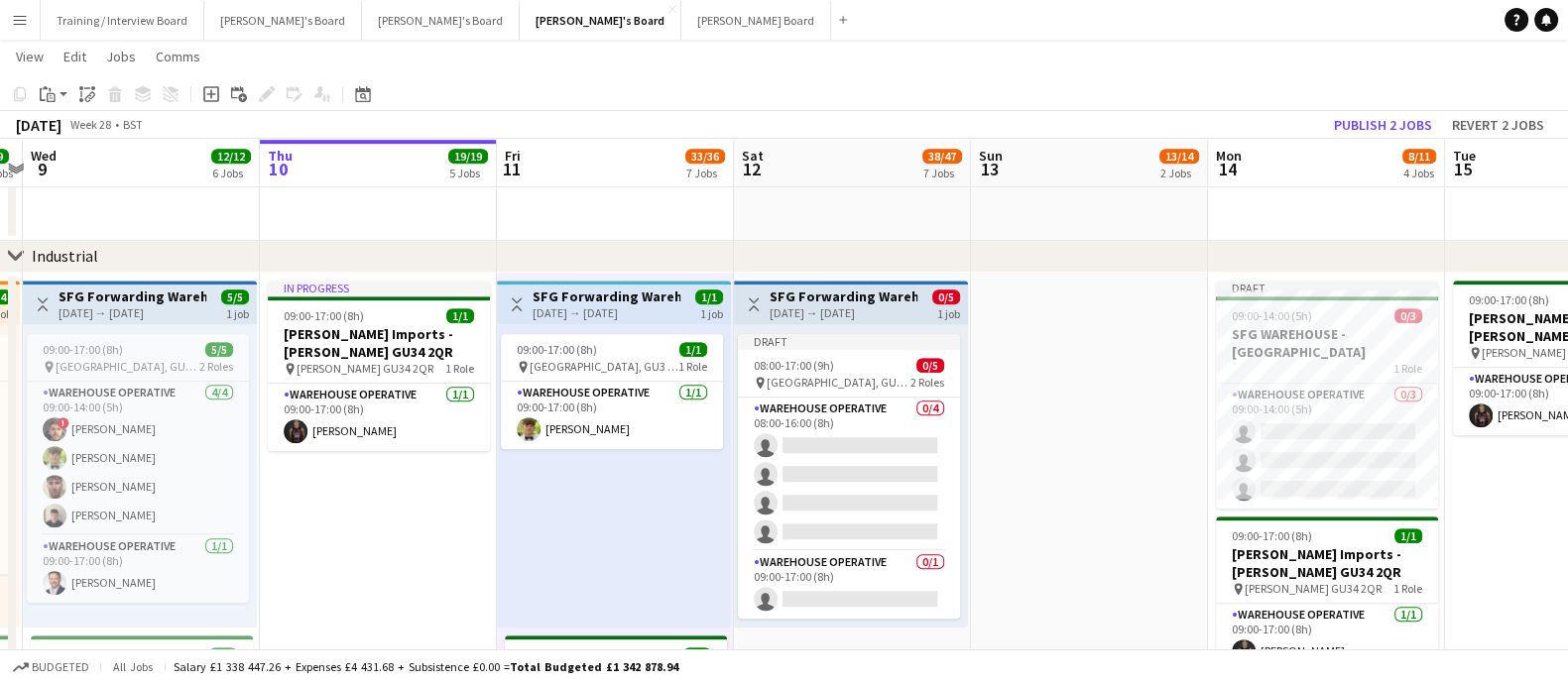 scroll, scrollTop: 0, scrollLeft: 685, axis: horizontal 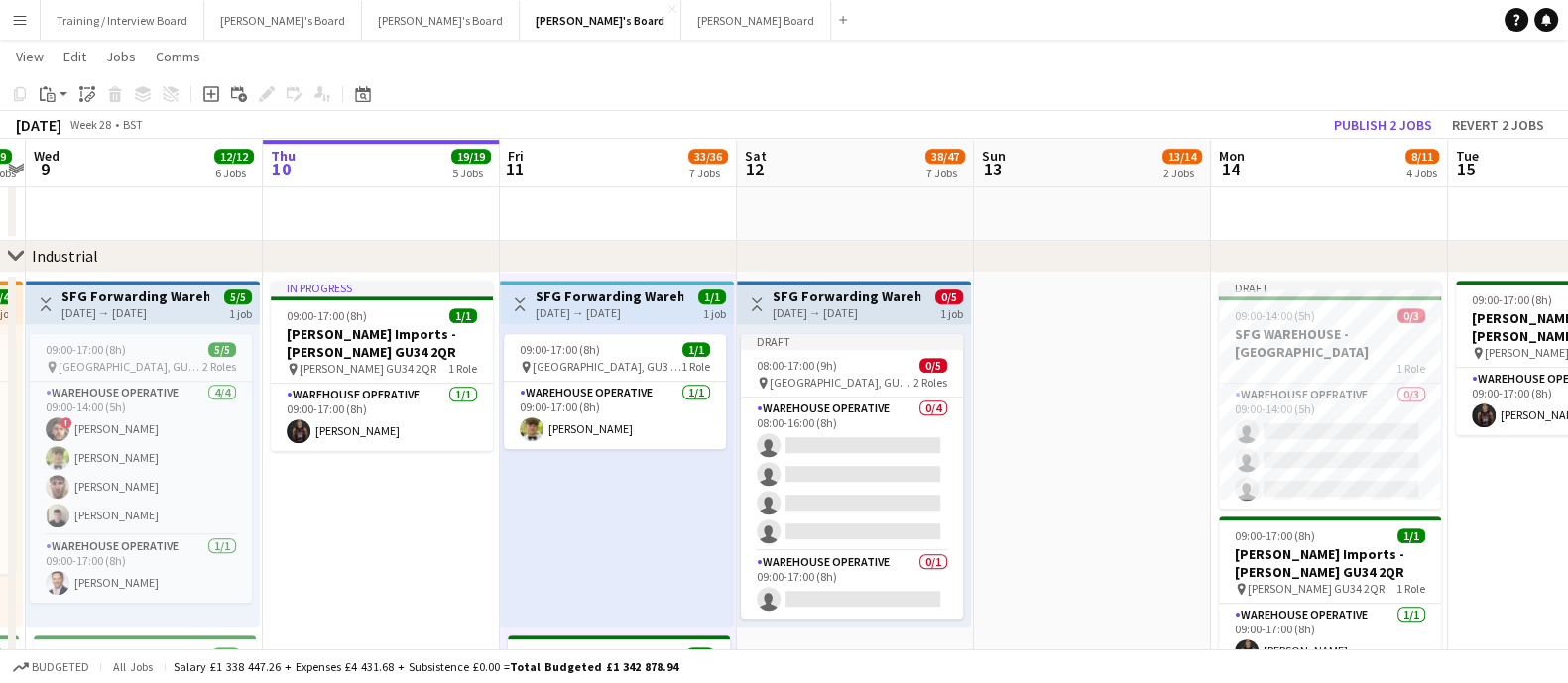 drag, startPoint x: 515, startPoint y: 496, endPoint x: 555, endPoint y: 508, distance: 41.76123 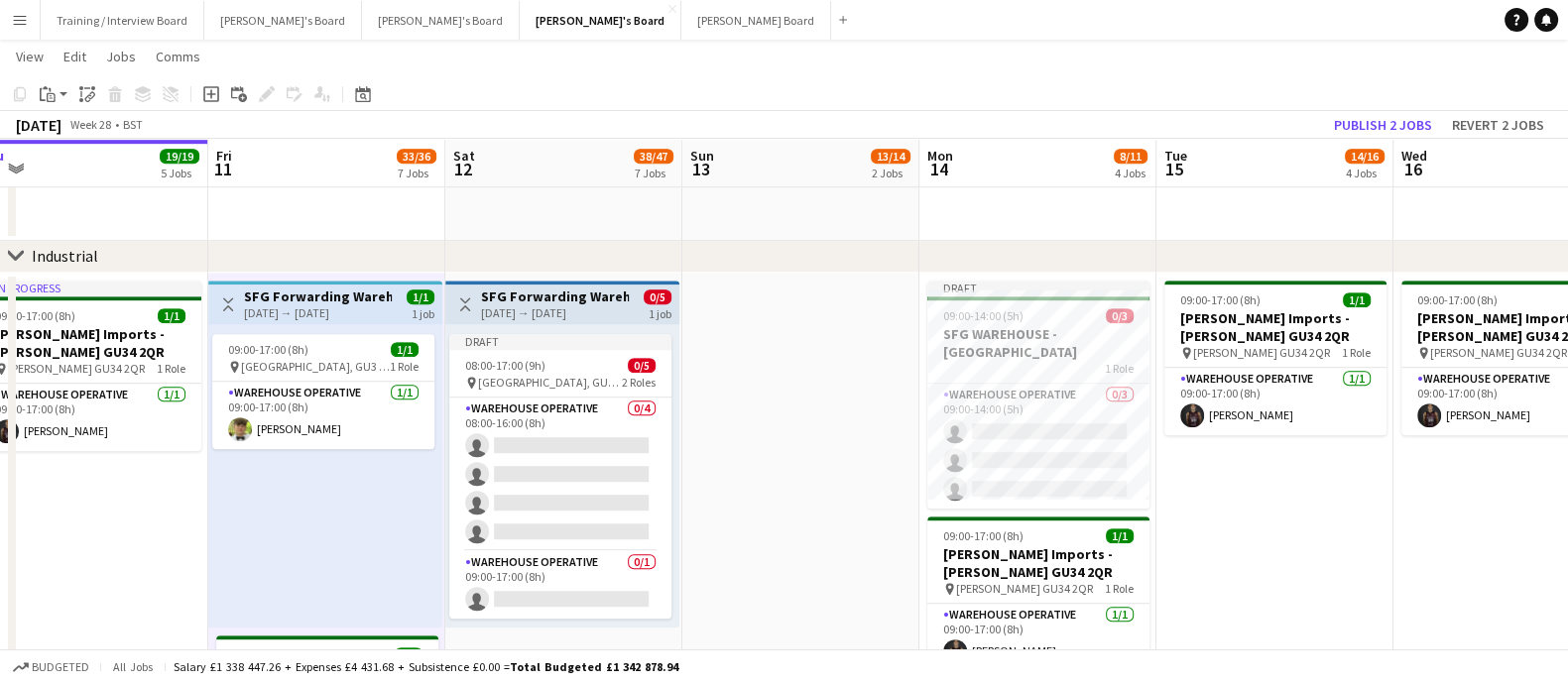 scroll, scrollTop: 0, scrollLeft: 742, axis: horizontal 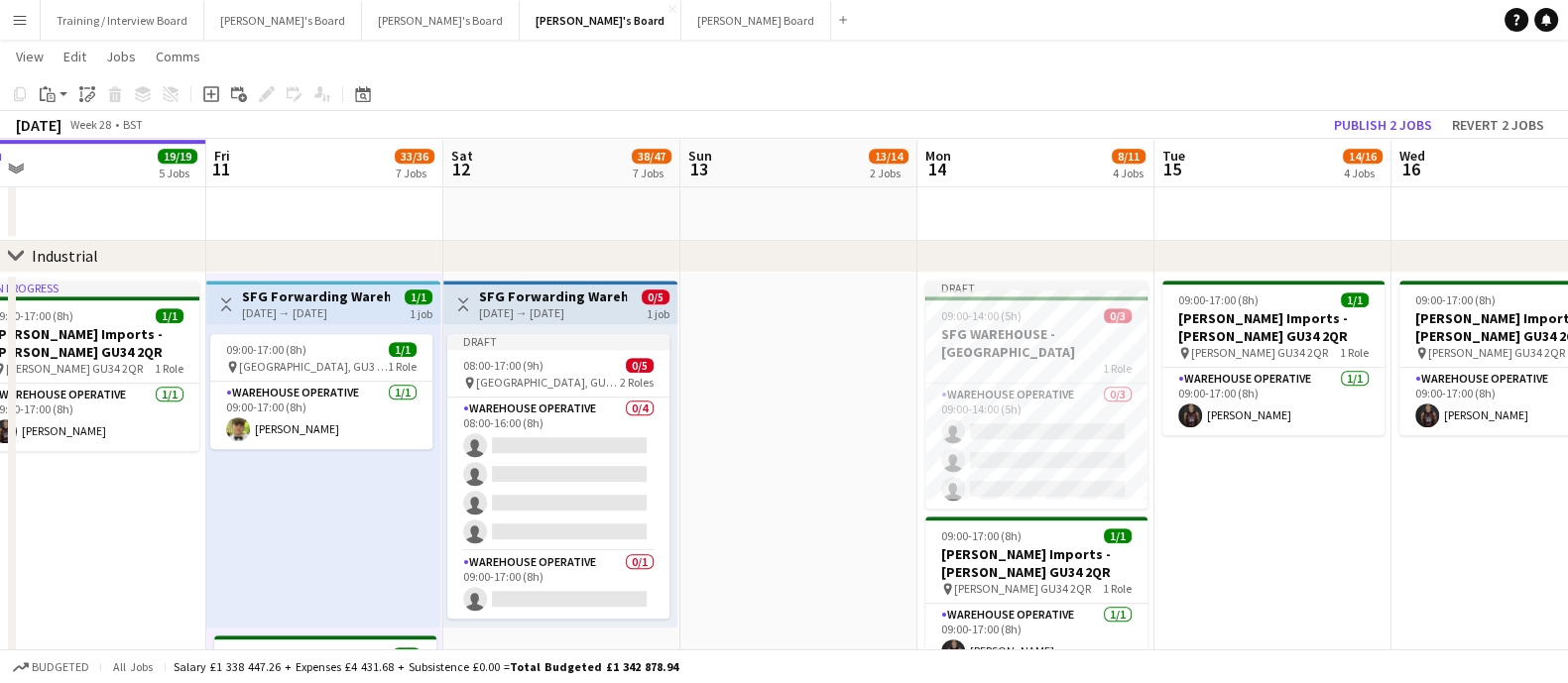 drag, startPoint x: 867, startPoint y: 481, endPoint x: 657, endPoint y: 463, distance: 210.77002 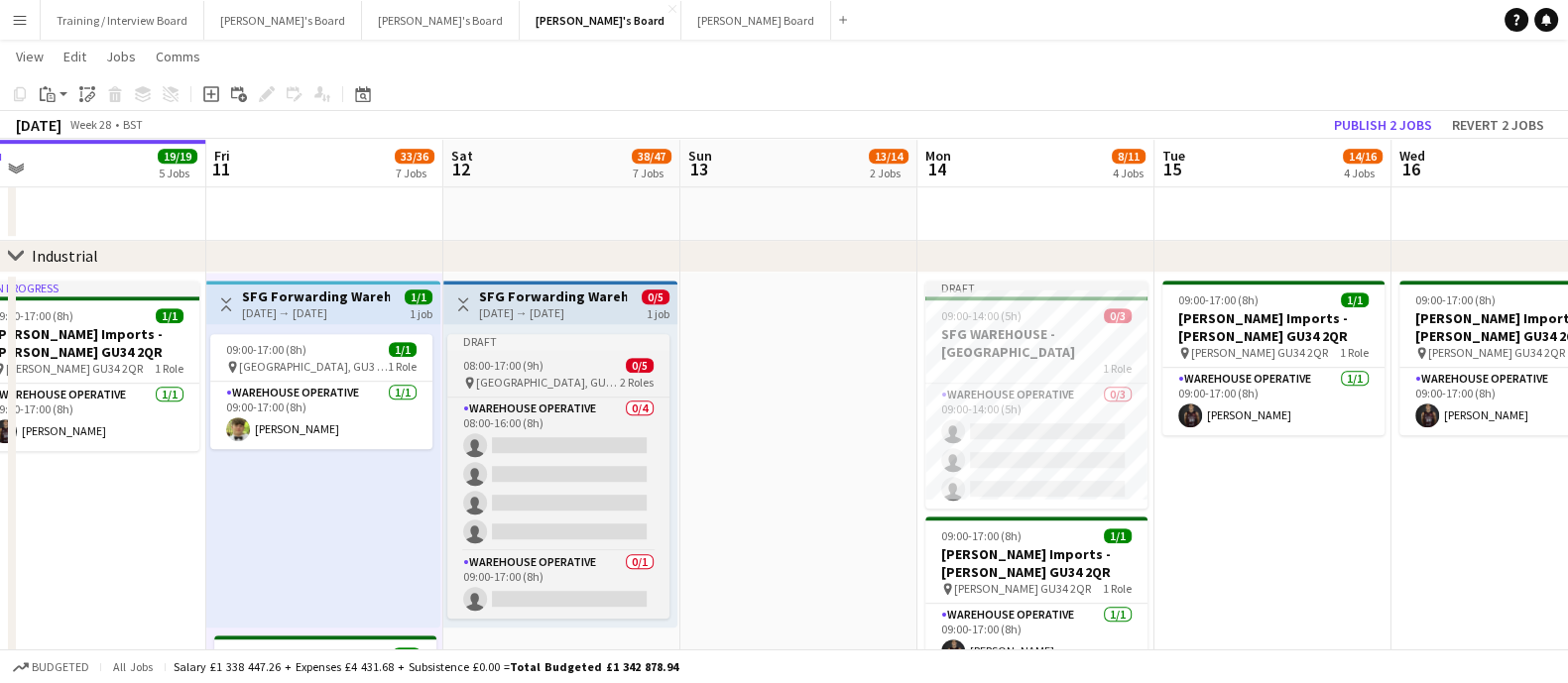 click on "Draft" at bounding box center [558, 342] 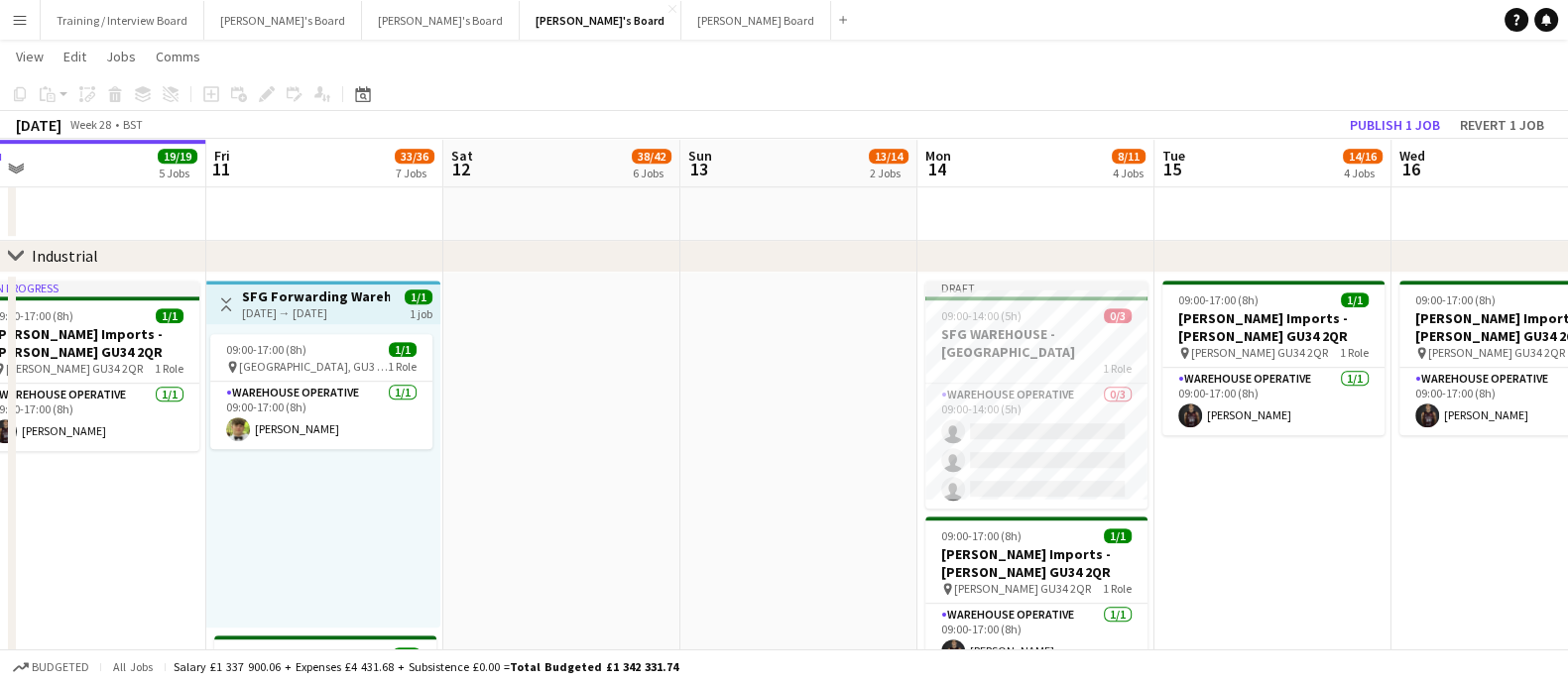 click at bounding box center (798, 743) 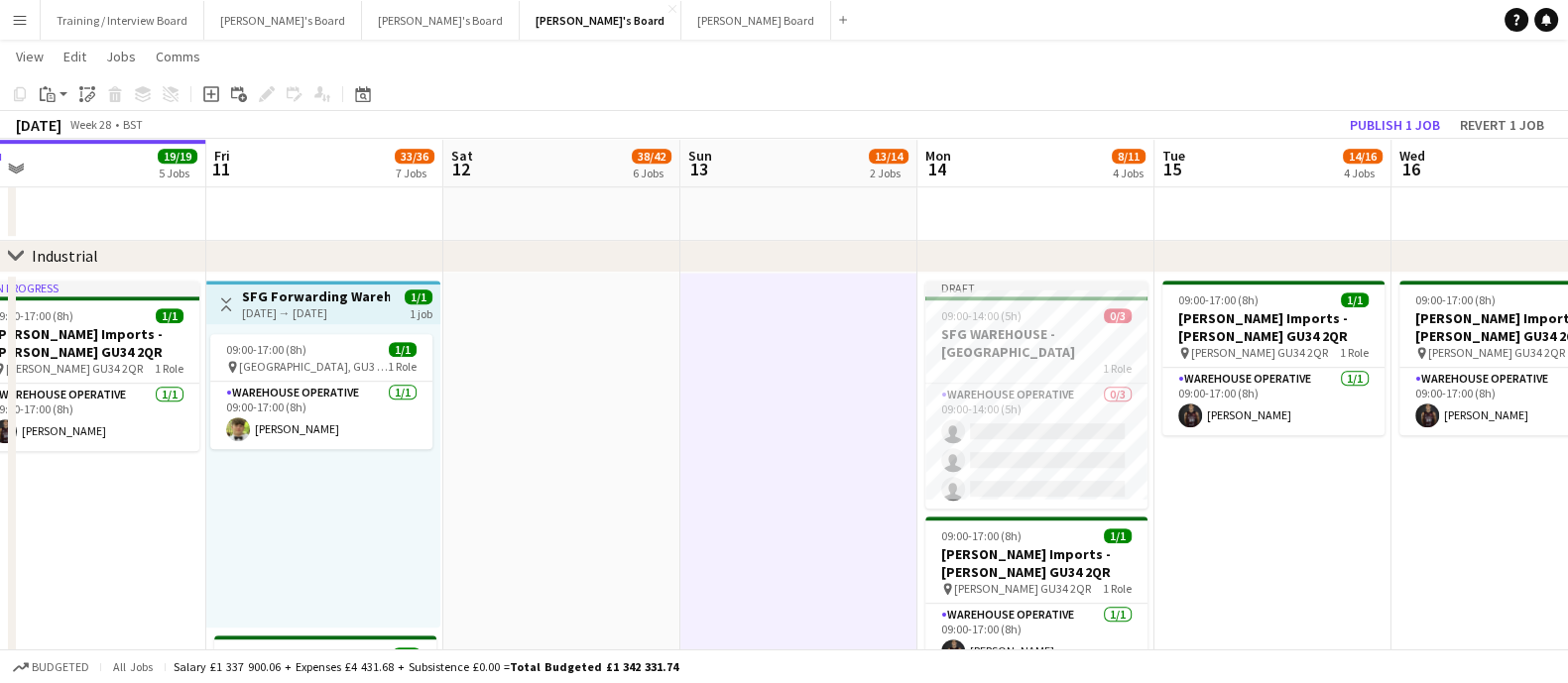 scroll, scrollTop: 0, scrollLeft: 690, axis: horizontal 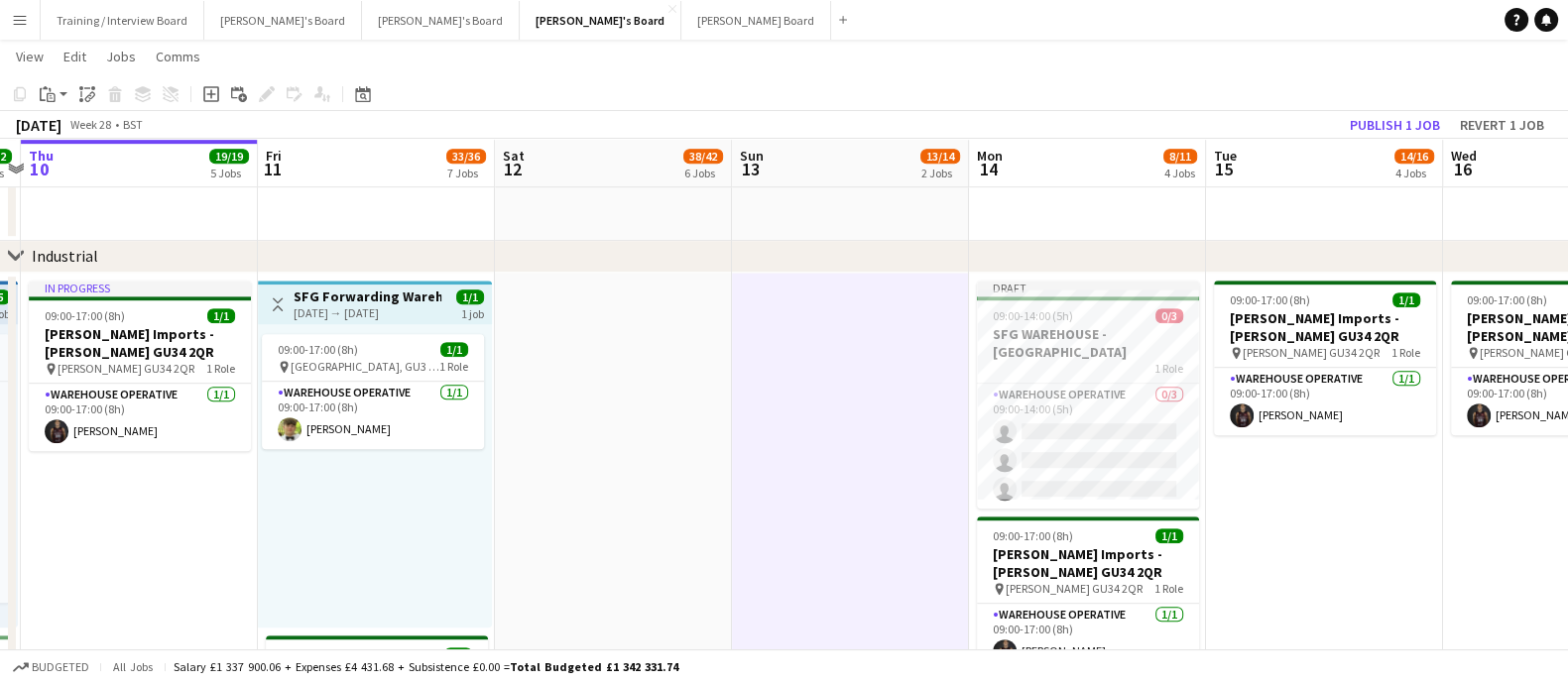 drag, startPoint x: 667, startPoint y: 412, endPoint x: 719, endPoint y: 446, distance: 62.1289 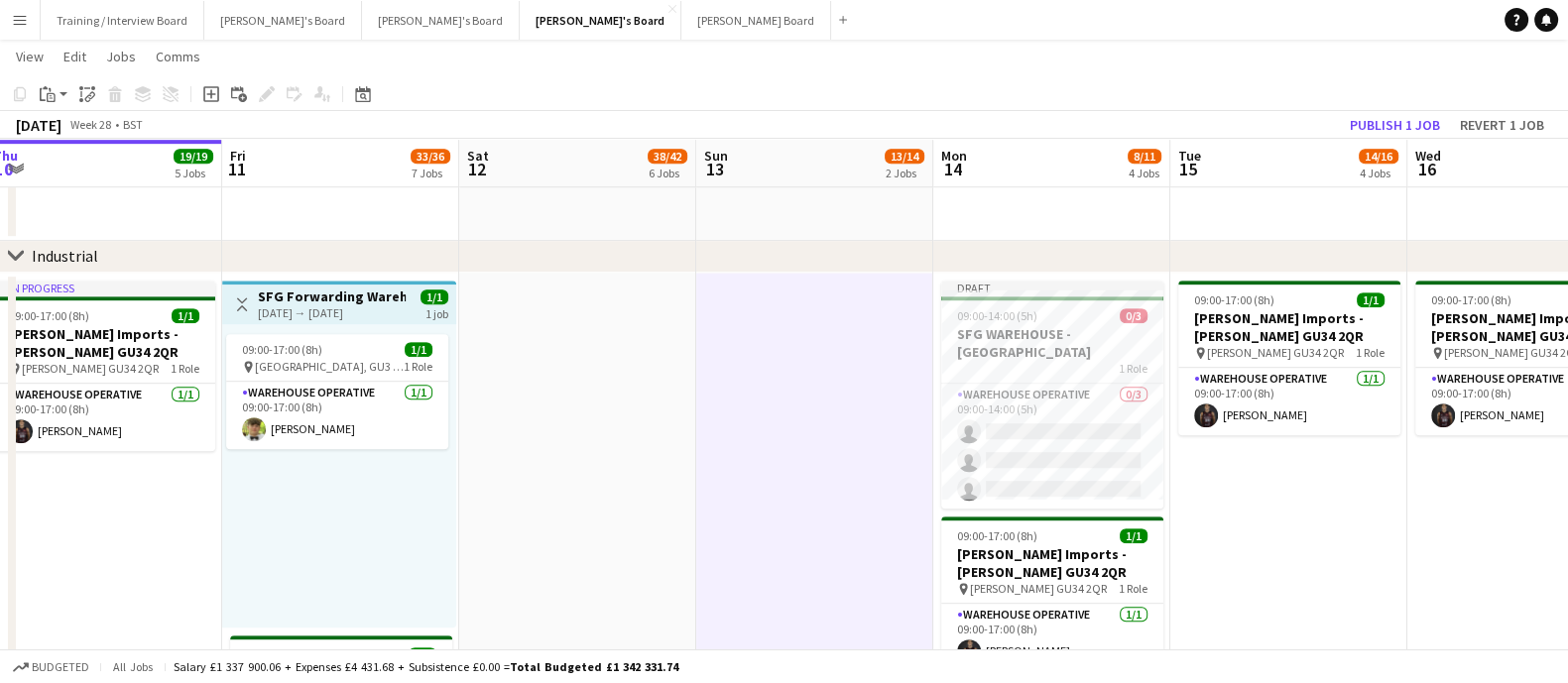 drag, startPoint x: 761, startPoint y: 563, endPoint x: 725, endPoint y: 517, distance: 58.412327 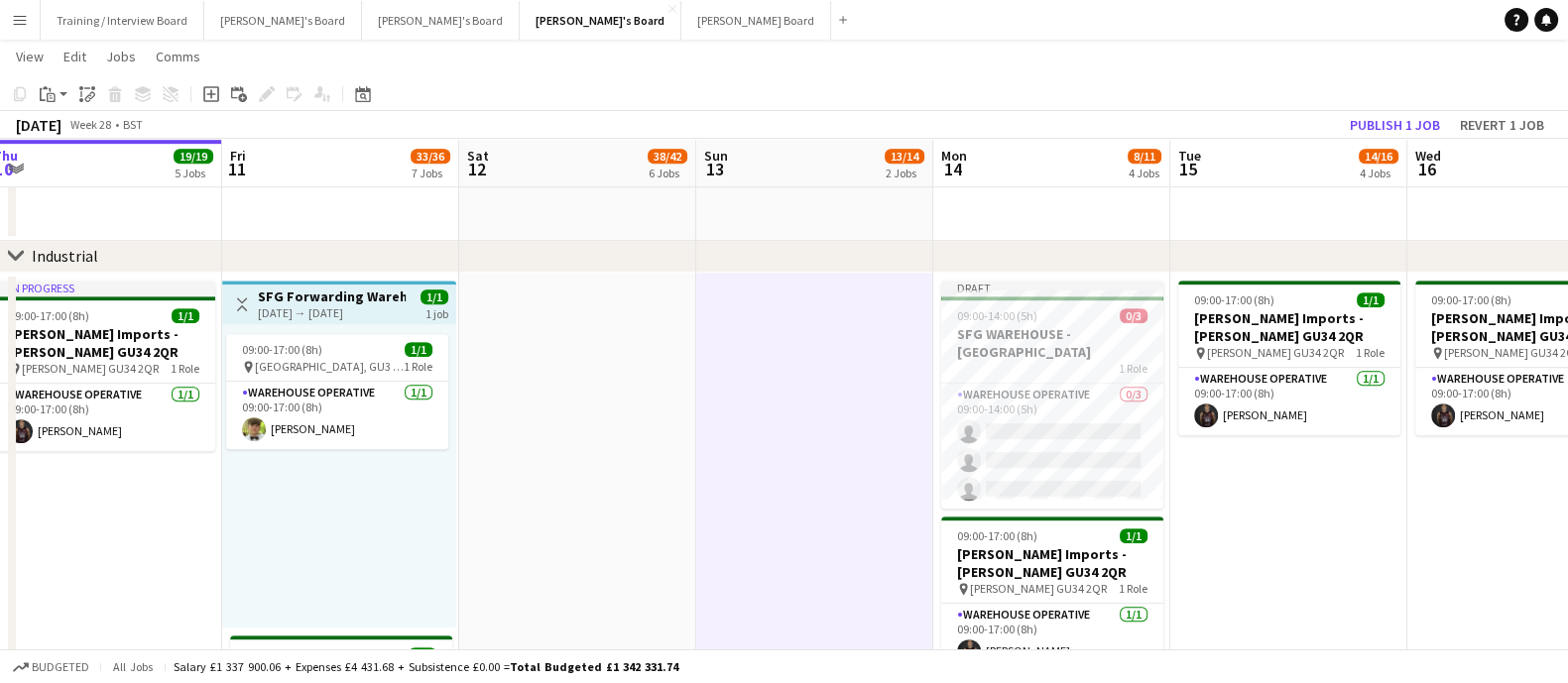 scroll, scrollTop: 0, scrollLeft: 496, axis: horizontal 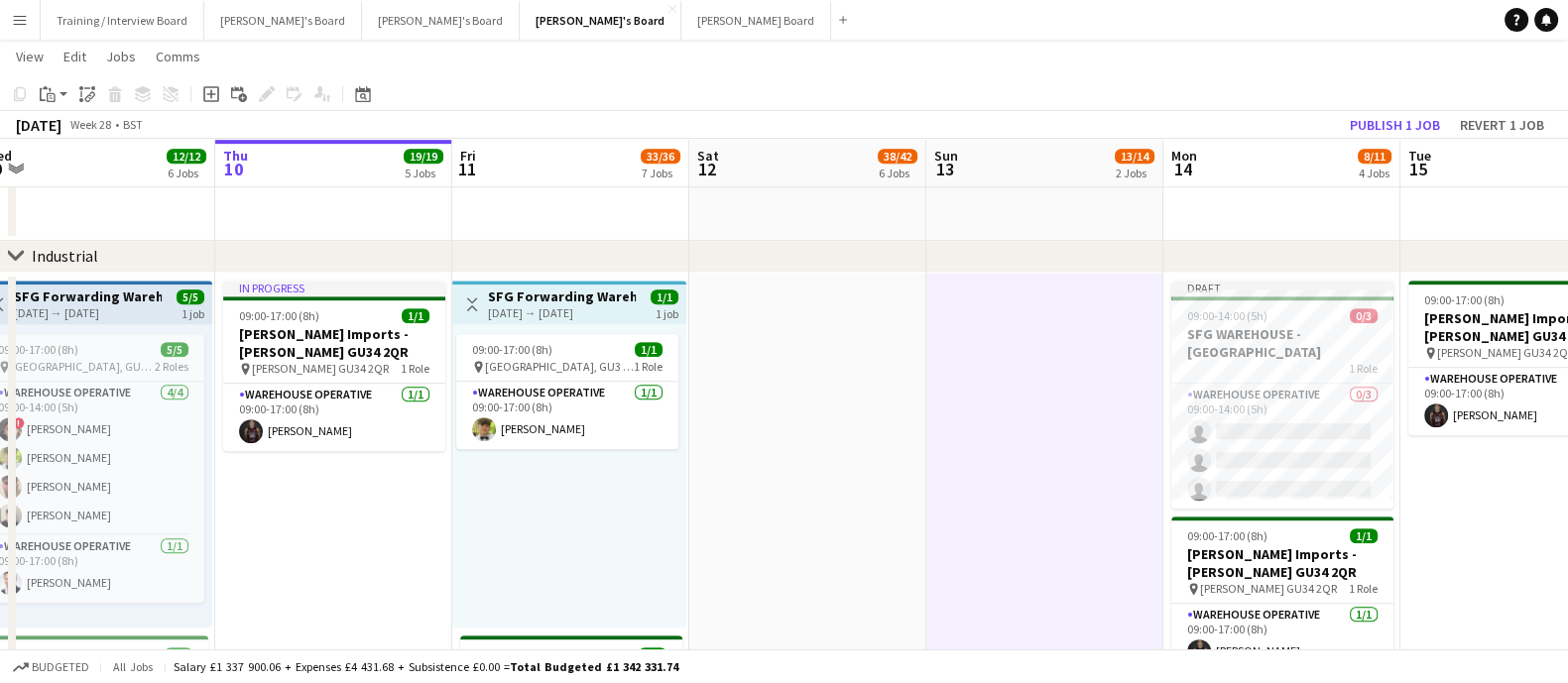 drag, startPoint x: 645, startPoint y: 559, endPoint x: 779, endPoint y: 579, distance: 135.48432 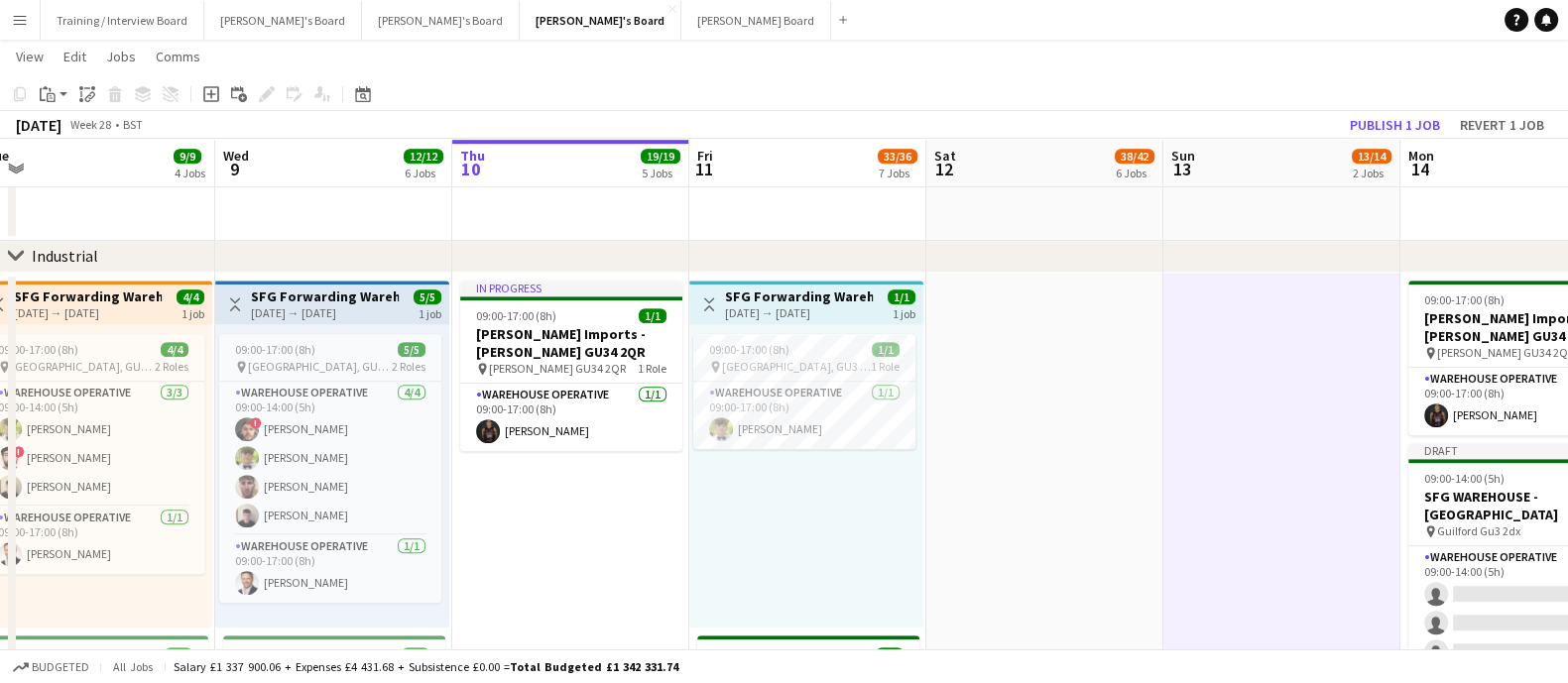scroll, scrollTop: 0, scrollLeft: 527, axis: horizontal 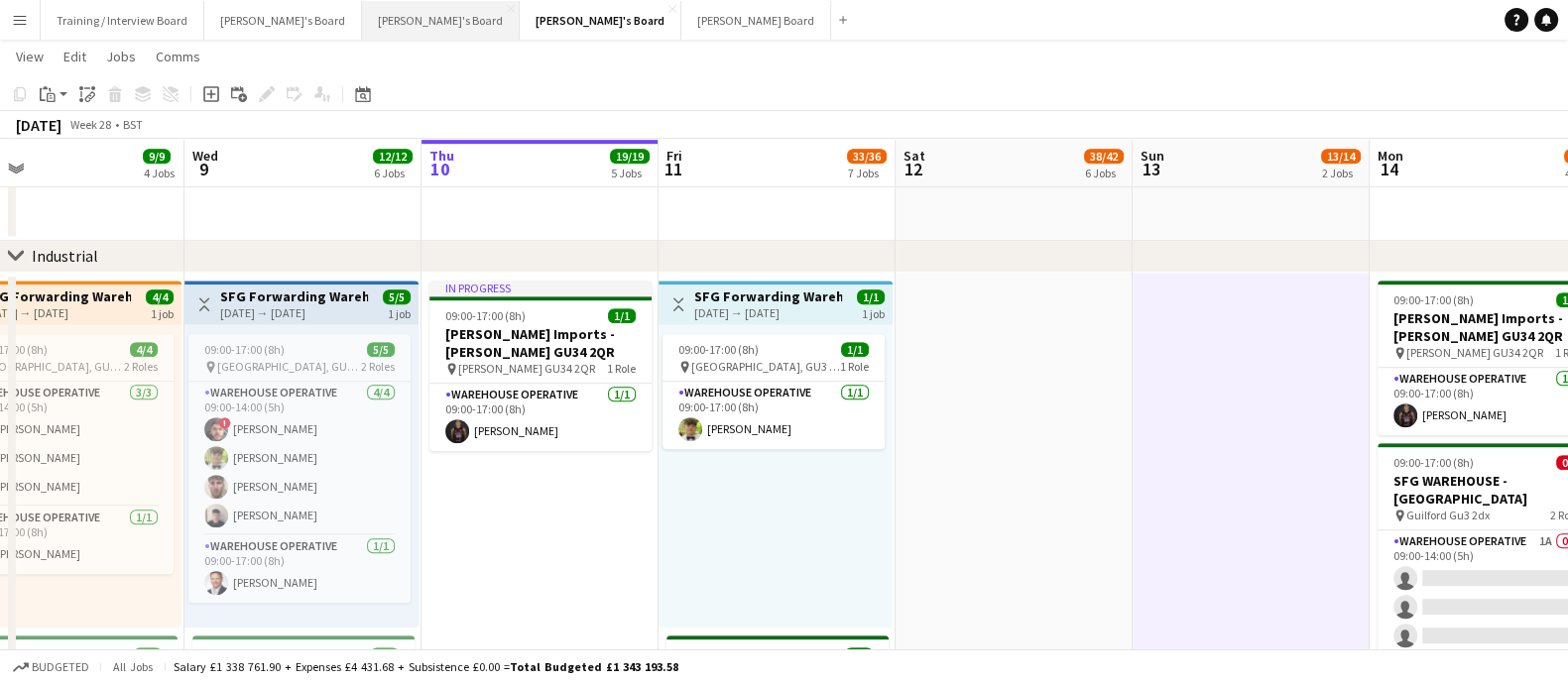 click on "[PERSON_NAME]'s Board
Close" at bounding box center (440, 20) 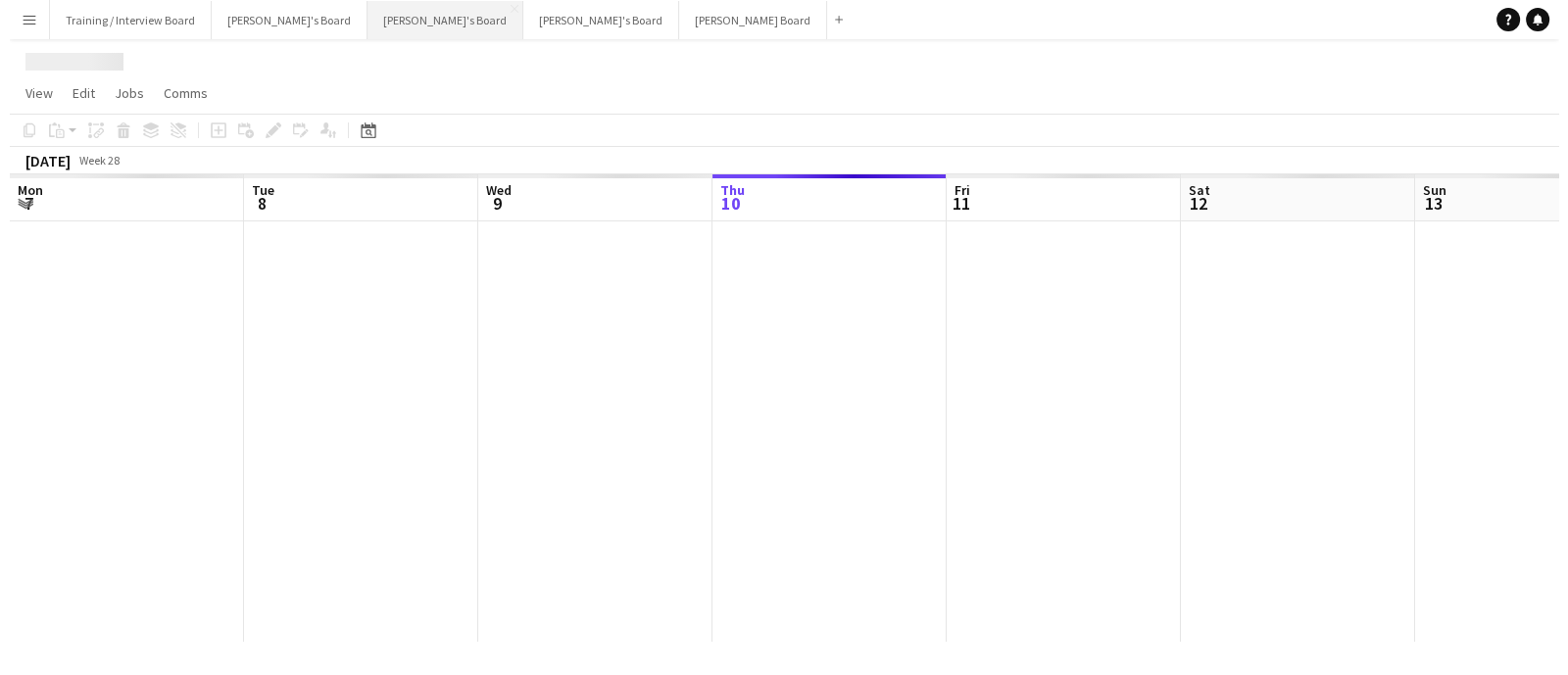 scroll, scrollTop: 0, scrollLeft: 0, axis: both 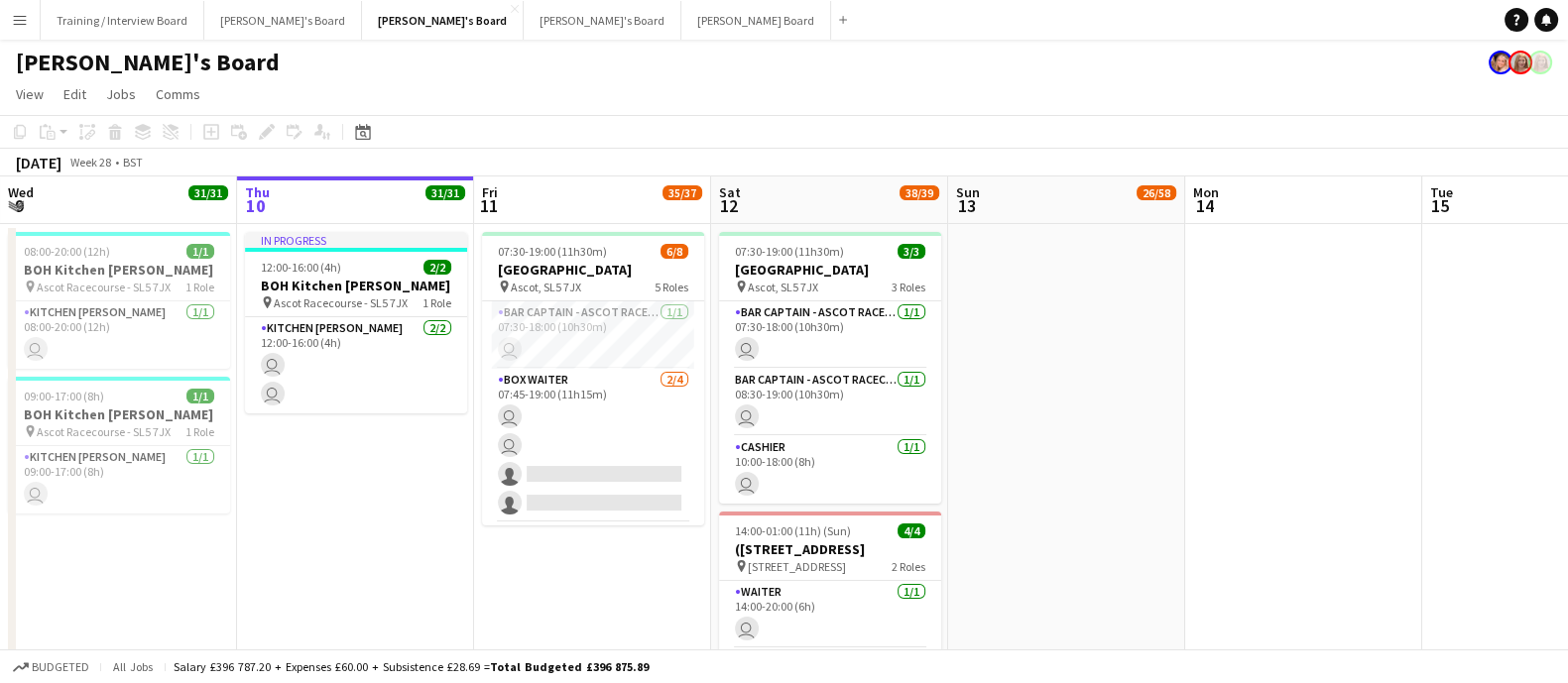 click on "Mon   7   1/1   1 Job   Tue   8   3/3   1 Job   Wed   9   31/31   3 Jobs   Thu   10   31/31   2 Jobs   Fri   11   35/37   2 Jobs   Sat   12   38/39   4 Jobs   Sun   13   26/58   2 Jobs   Mon   14   Tue   15   Wed   16   Thu   17   Fri   18      08:00-16:00 (8h)    1/1   BOH Kitchen Porter
pin
Ascot Racecourse - SL5 7JX   1 Role   Kitchen Porter   1/1   08:00-16:00 (8h)
user
08:00-20:00 (12h)    3/3   BOH Kitchen Porter
pin
Ascot Racecourse - SL5 7JX   1 Role   Kitchen Porter   3/3   08:00-20:00 (12h)
user
user
user
08:00-20:00 (12h)    1/1   BOH Kitchen Porter
pin
Ascot Racecourse - SL5 7JX   1 Role   Kitchen Porter   1/1   08:00-20:00 (12h)
user
09:00-17:00 (8h)    1/1   BOH Kitchen Porter
pin" at bounding box center [784, 1100] 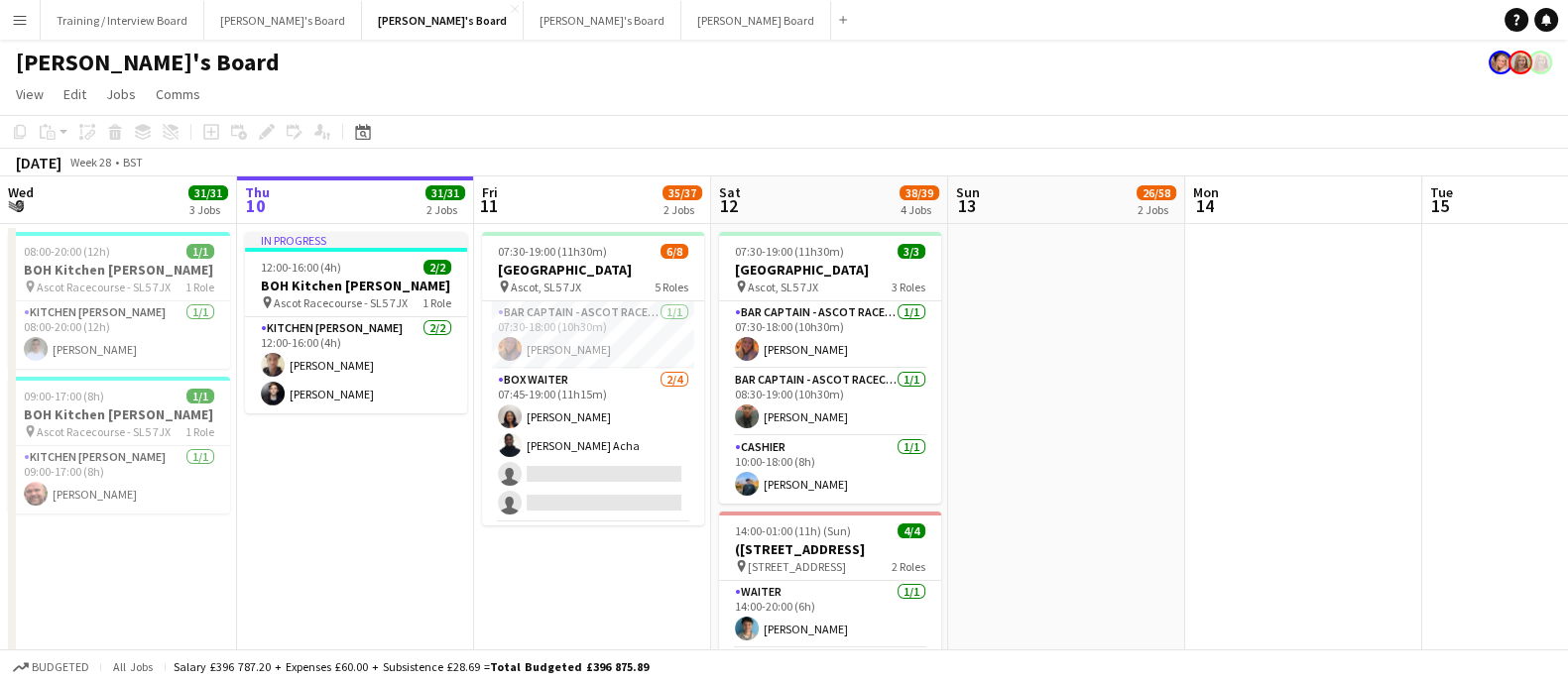scroll, scrollTop: 0, scrollLeft: 693, axis: horizontal 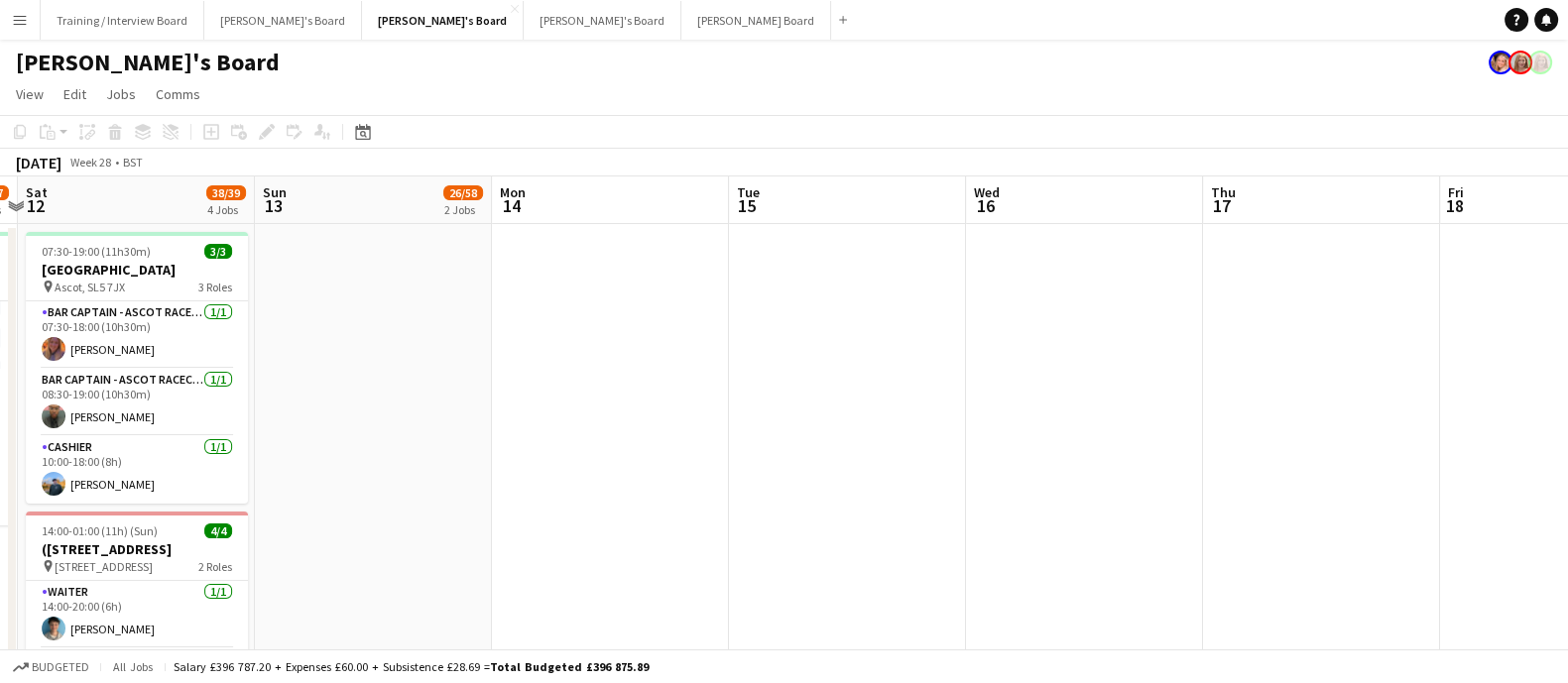 drag, startPoint x: 1017, startPoint y: 329, endPoint x: 937, endPoint y: 338, distance: 80.50466 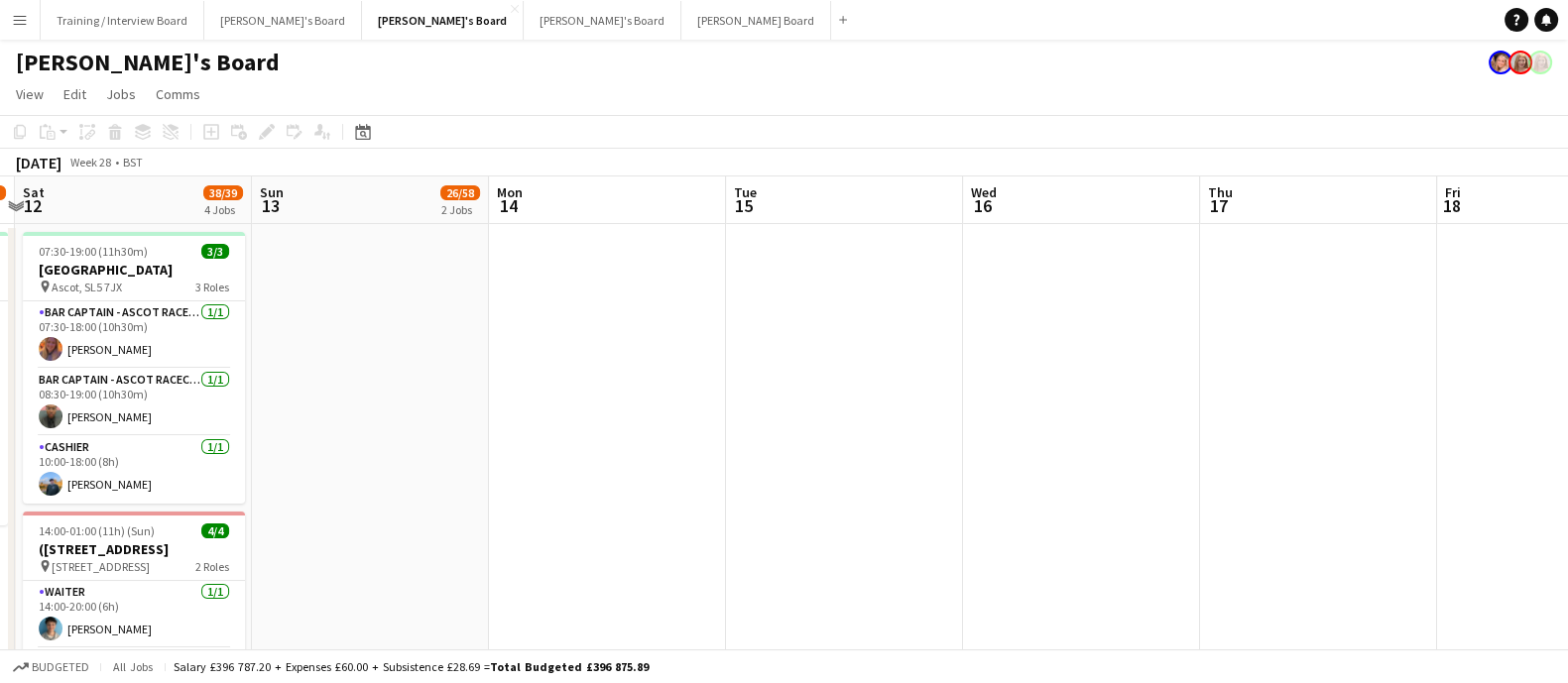click on "Wed   9   31/31   3 Jobs   Thu   10   31/31   2 Jobs   Fri   11   35/37   2 Jobs   Sat   12   38/39   4 Jobs   Sun   13   26/58   2 Jobs   Mon   14   Tue   15   Wed   16   Thu   17   Fri   18   Sat   19   Sun   20      08:00-20:00 (12h)    1/1   BOH Kitchen Porter
pin
Ascot Racecourse - SL5 7JX   1 Role   Kitchen Porter   1/1   08:00-20:00 (12h)
Connor Upton     09:00-17:00 (8h)    1/1   BOH Kitchen Porter
pin
Ascot Racecourse - SL5 7JX   1 Role   Kitchen Porter   1/1   09:00-17:00 (8h)
Dyllon McGregor  In progress   12:00-16:00 (4h)    2/2   BOH Kitchen Porter
pin
Ascot Racecourse - SL5 7JX   1 Role   Kitchen Porter   2/2   12:00-16:00 (4h)
Oji Adoh Peter Heeney     07:30-19:00 (11h30m)    6/8   Ascot Racecourse
pin
Ascot, SL5 7JX   5 Roles   Bar Captain - Ascot Racecourse   1/1   07:30-18:00 (10h30m)
Sian Garner  BOX Waiter   2/4  Kobiha Jegaruban" at bounding box center [784, 1100] 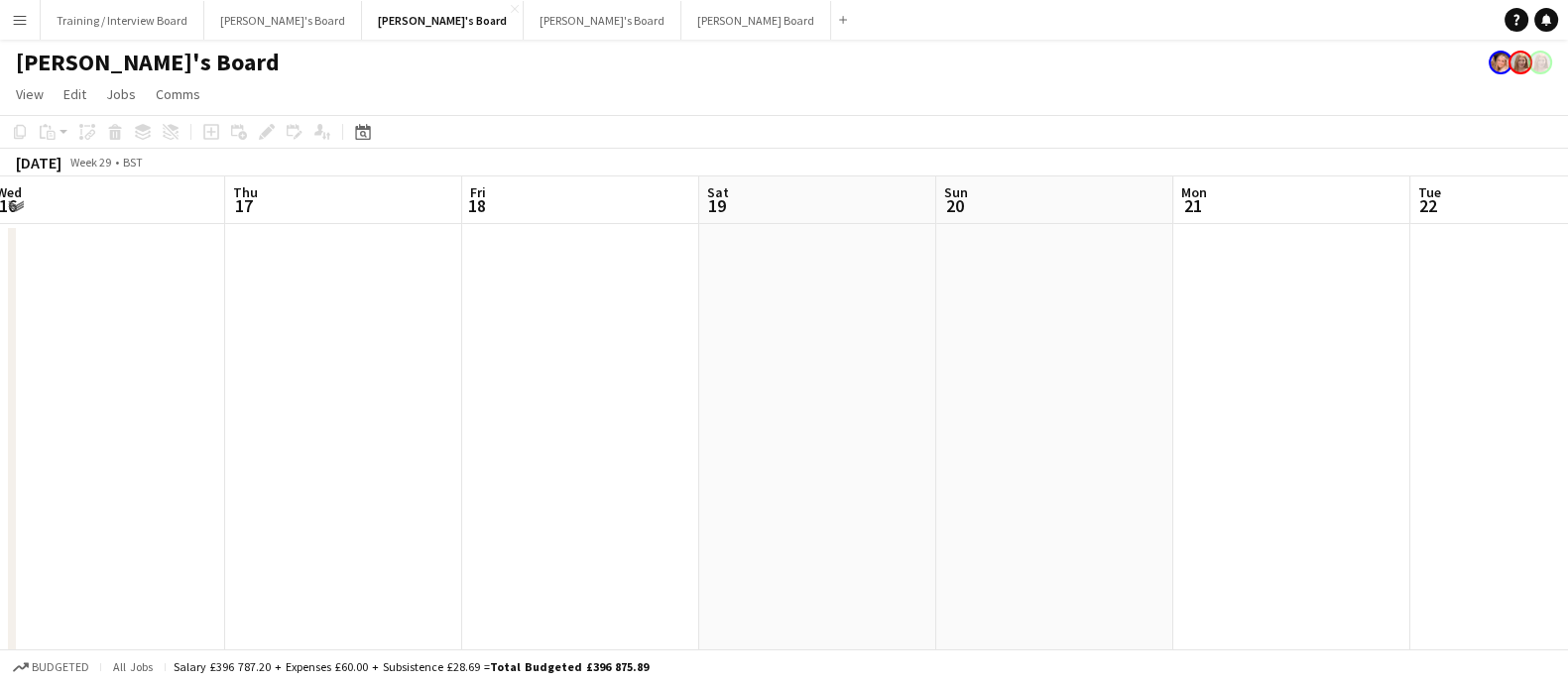 drag, startPoint x: 556, startPoint y: 338, endPoint x: 1097, endPoint y: 442, distance: 550.9056 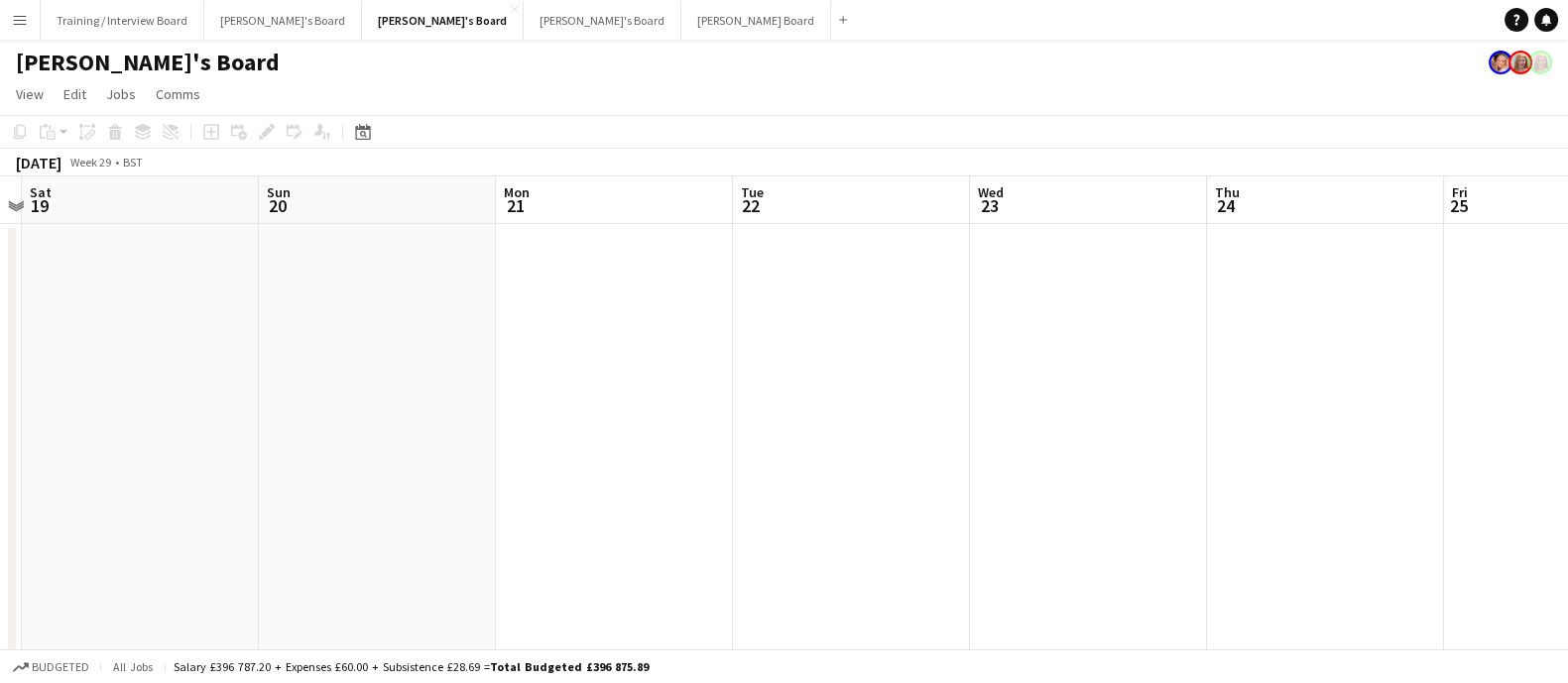 click on "Wed   16   Thu   17   Fri   18   Sat   19   Sun   20   Mon   21   Tue   22   Wed   23   Thu   24   Fri   25   Sat   26   Sun   27" at bounding box center [784, 1100] 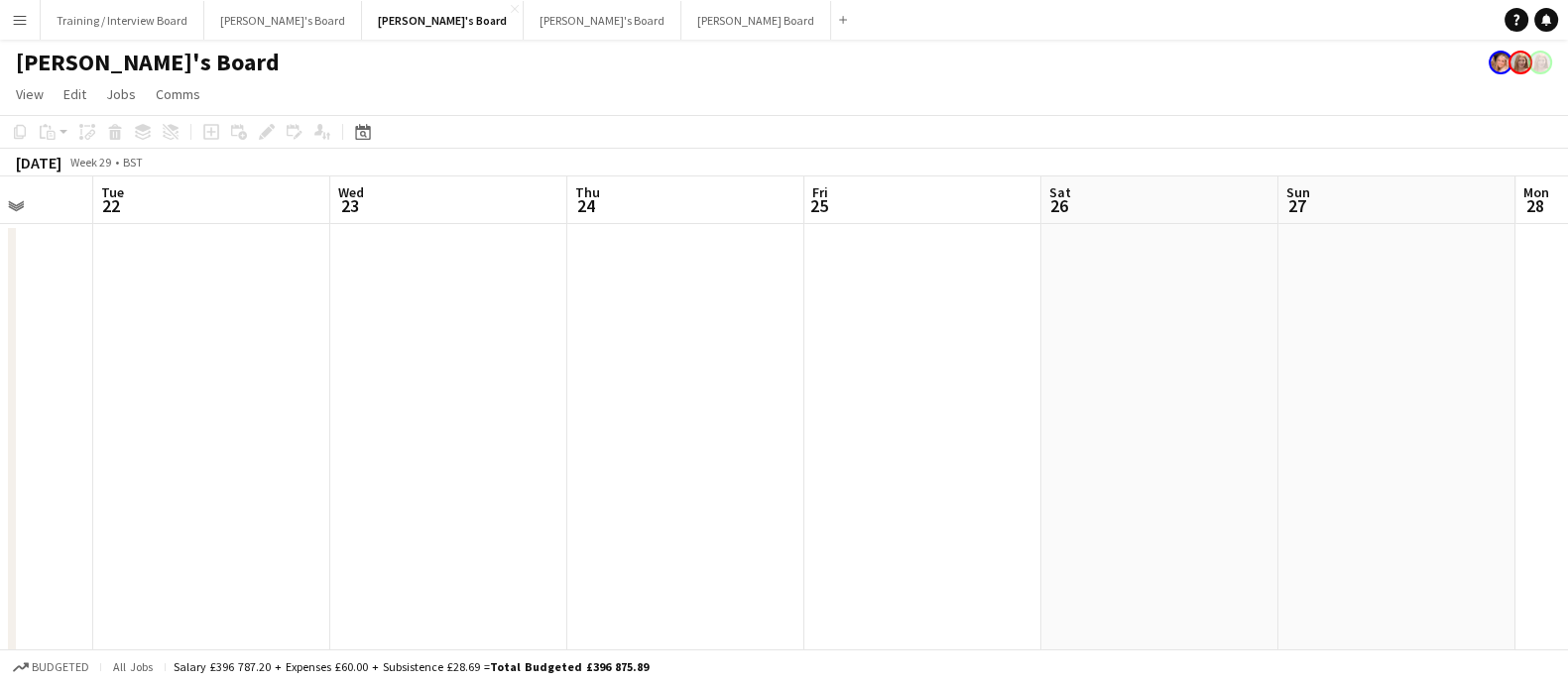drag, startPoint x: 907, startPoint y: 454, endPoint x: 1056, endPoint y: 488, distance: 152.82997 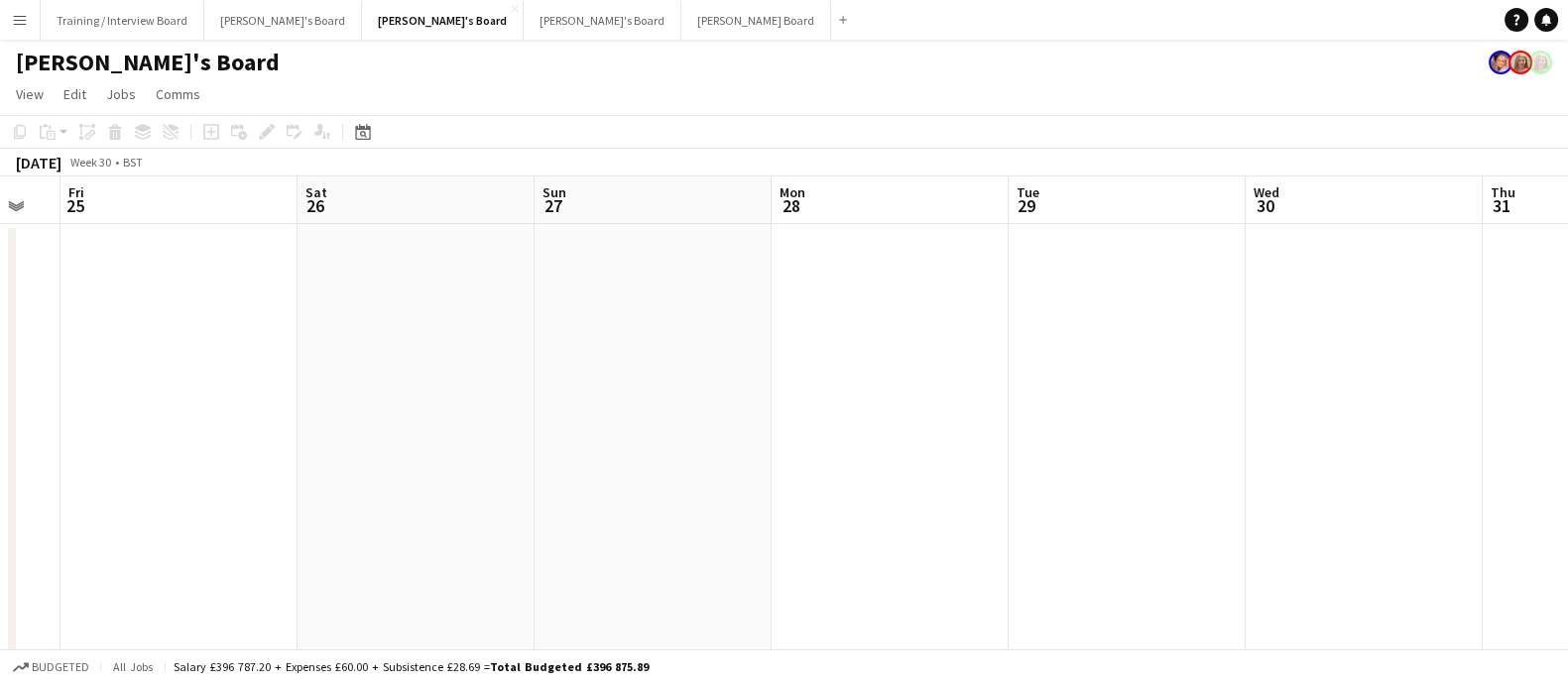 click on "Tue   22   Wed   23   Thu   24   Fri   25   Sat   26   Sun   27   Mon   28   Tue   29   Wed   30   Thu   31   Fri   1   Sat   2" at bounding box center (784, 1100) 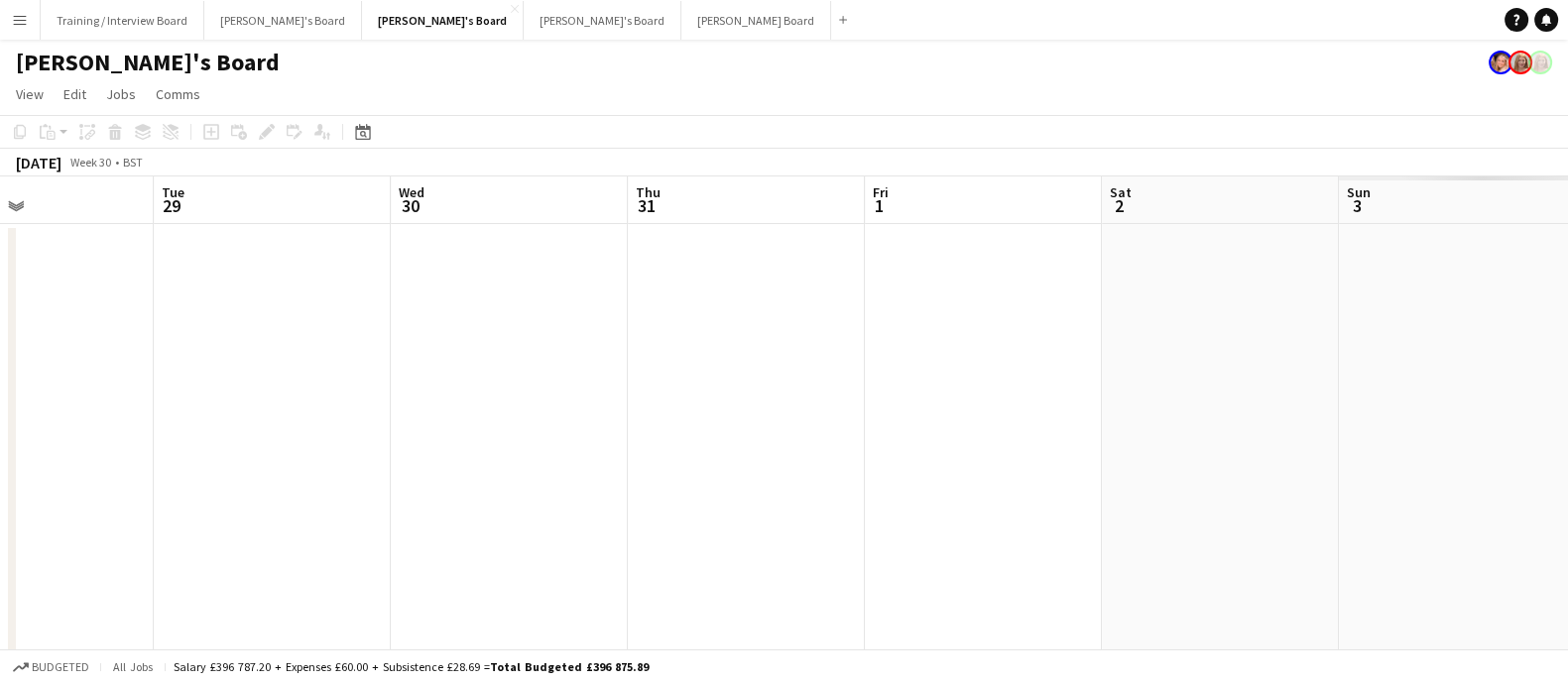 scroll, scrollTop: 0, scrollLeft: 557, axis: horizontal 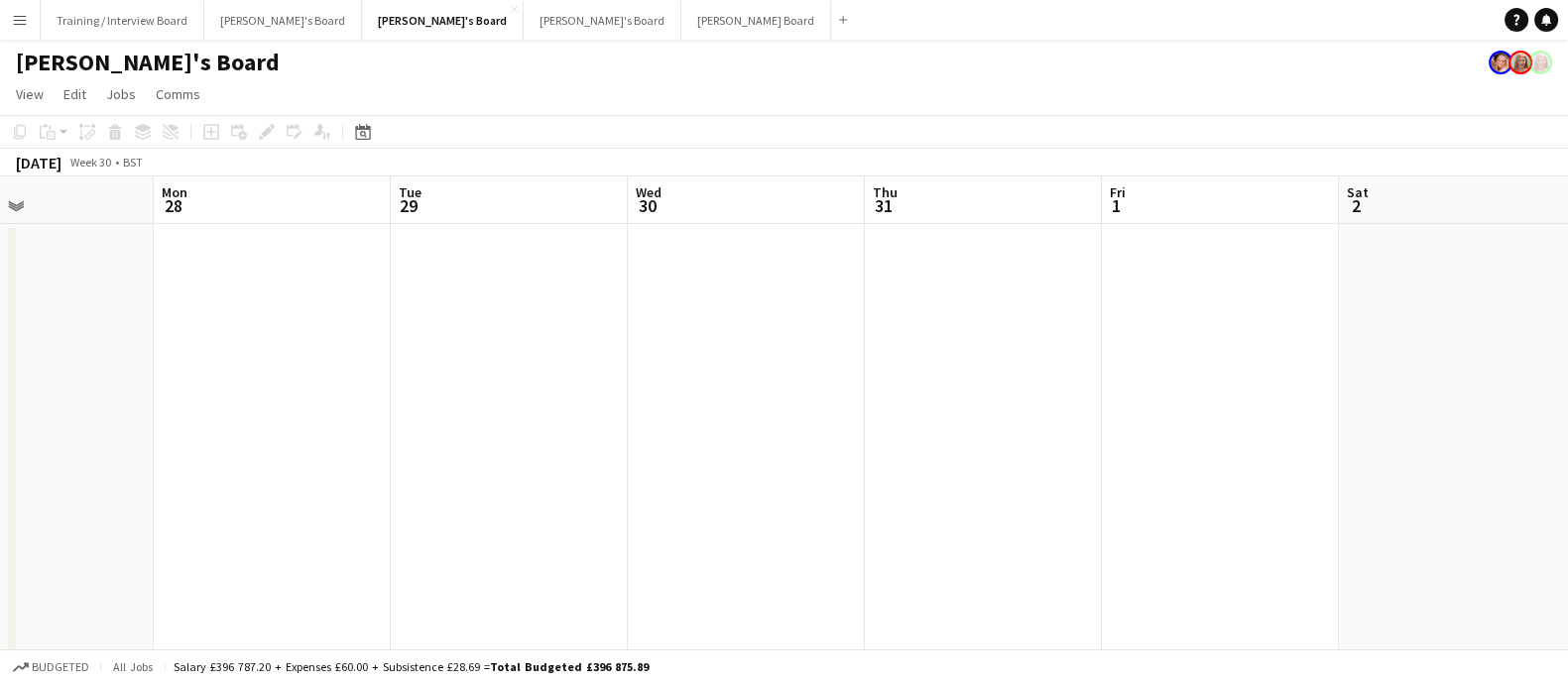 drag, startPoint x: 1237, startPoint y: 372, endPoint x: 629, endPoint y: 286, distance: 614.05212 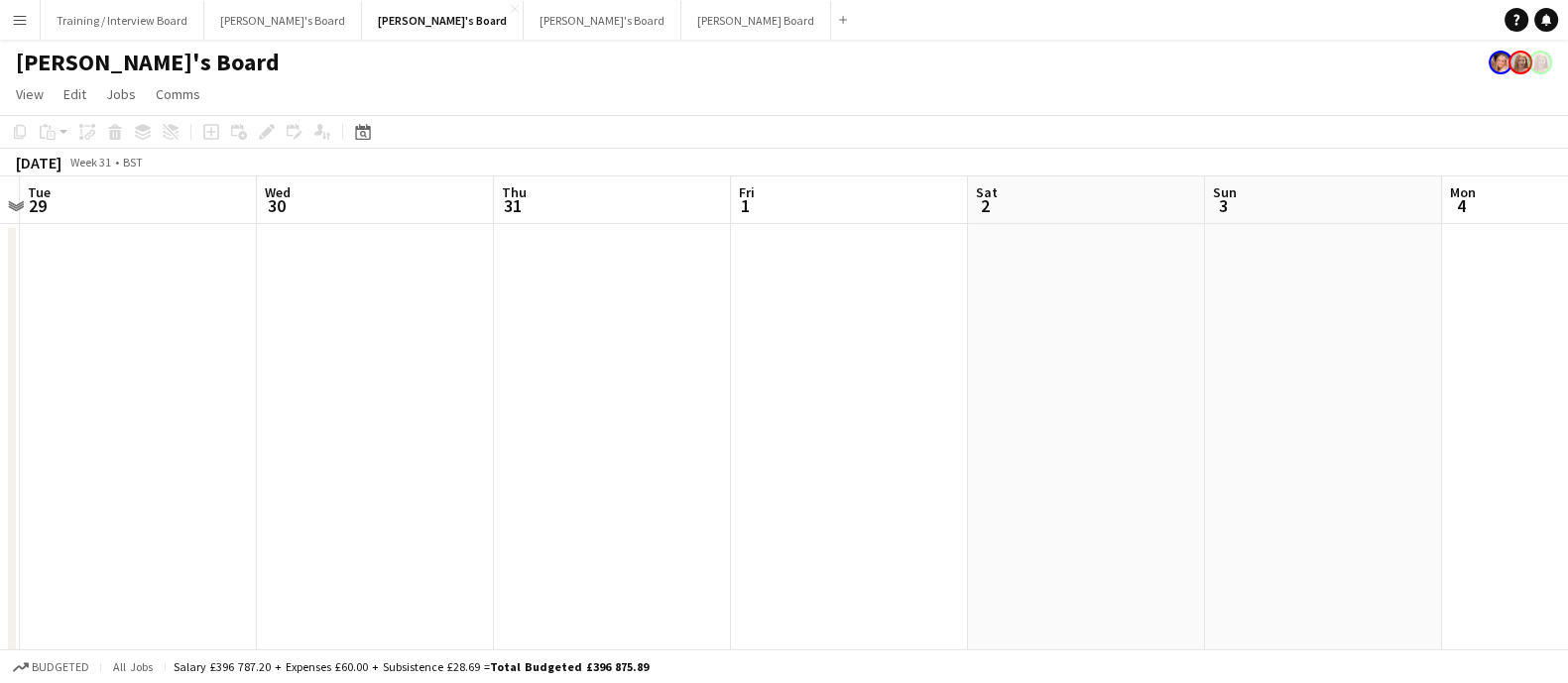 drag, startPoint x: 1160, startPoint y: 440, endPoint x: 817, endPoint y: 459, distance: 343.52584 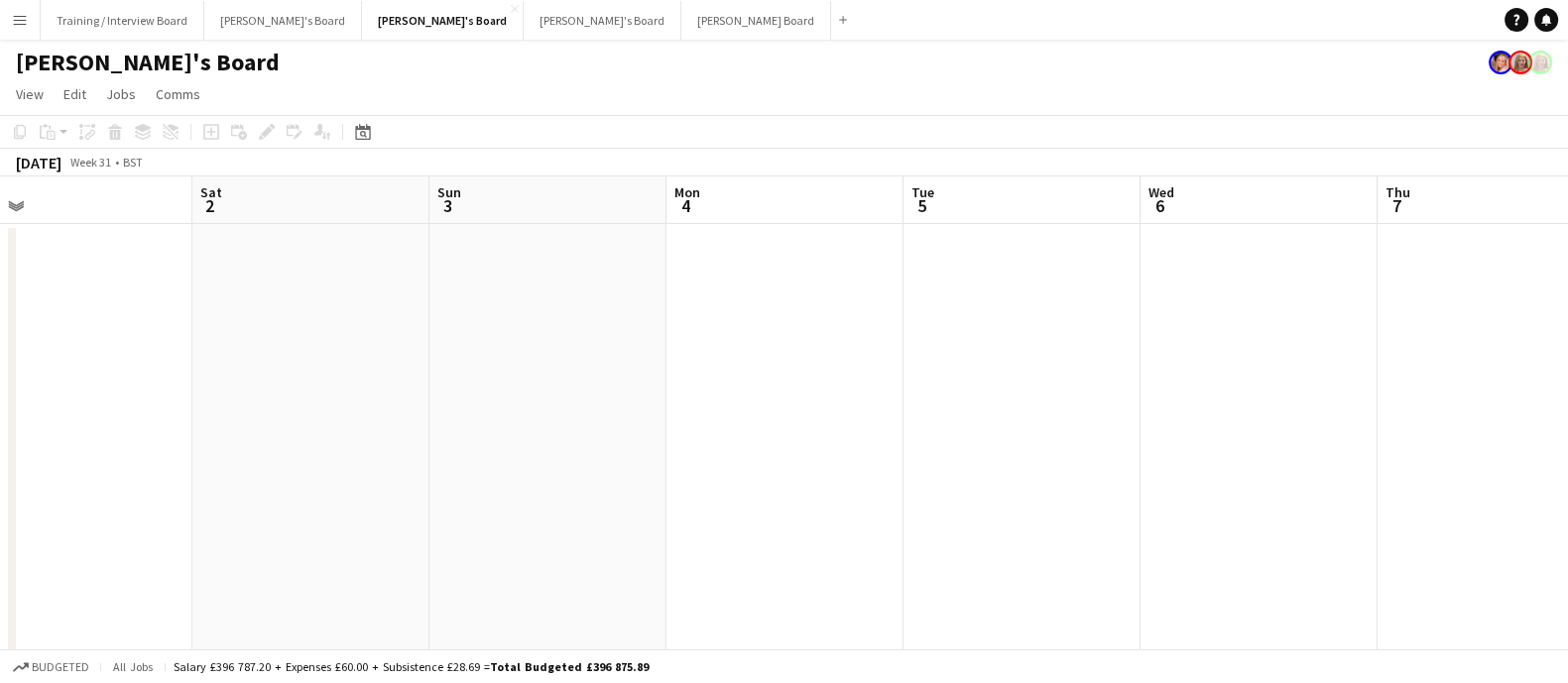 drag, startPoint x: 817, startPoint y: 459, endPoint x: 460, endPoint y: 422, distance: 358.9122 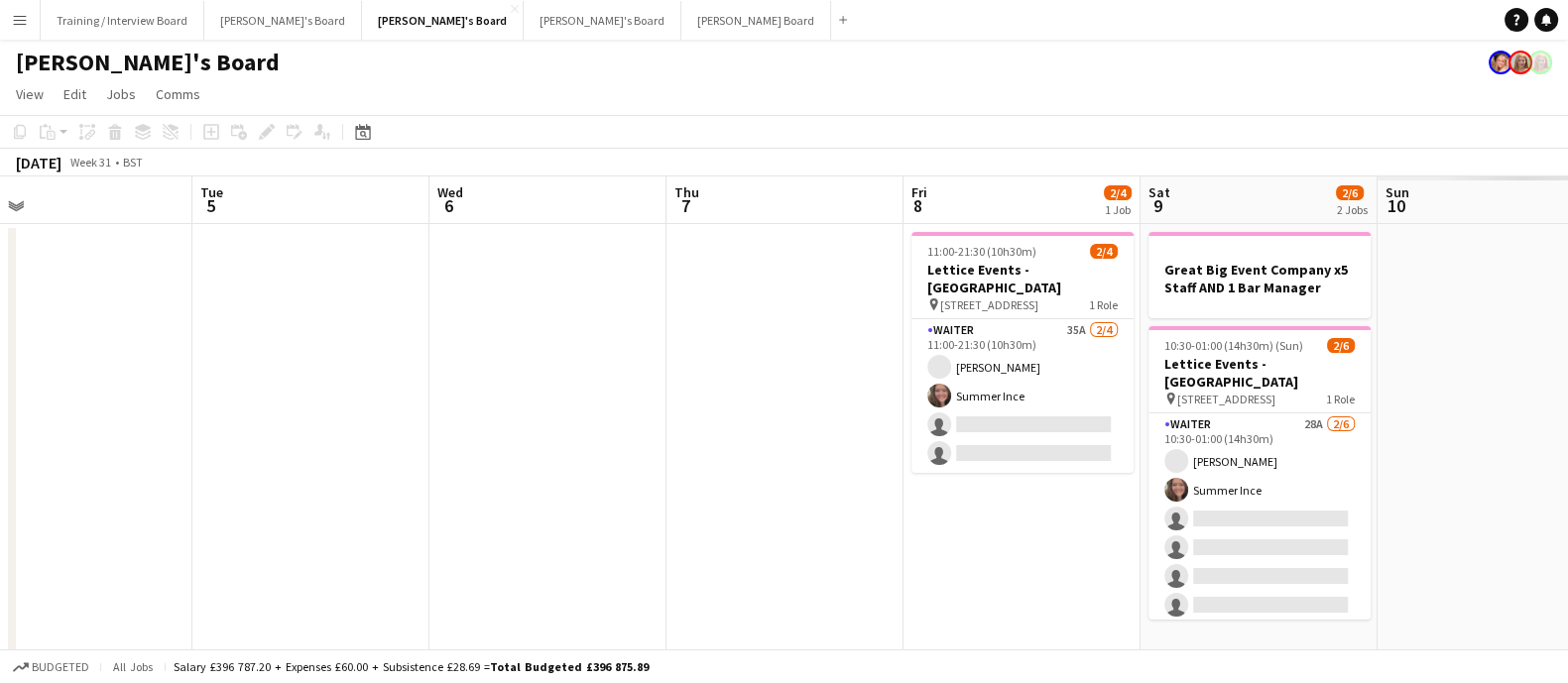 scroll, scrollTop: 0, scrollLeft: 760, axis: horizontal 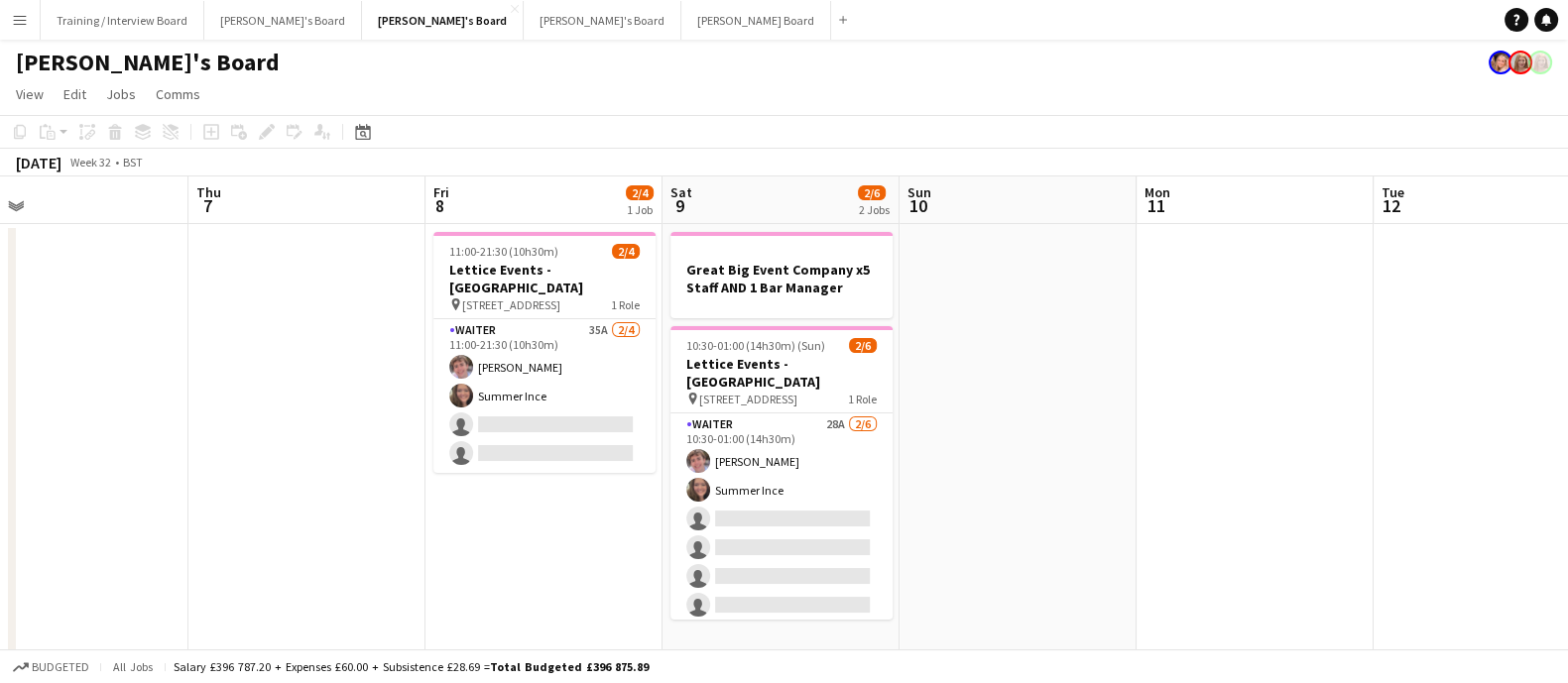 drag, startPoint x: 1464, startPoint y: 382, endPoint x: 1073, endPoint y: 384, distance: 391.00512 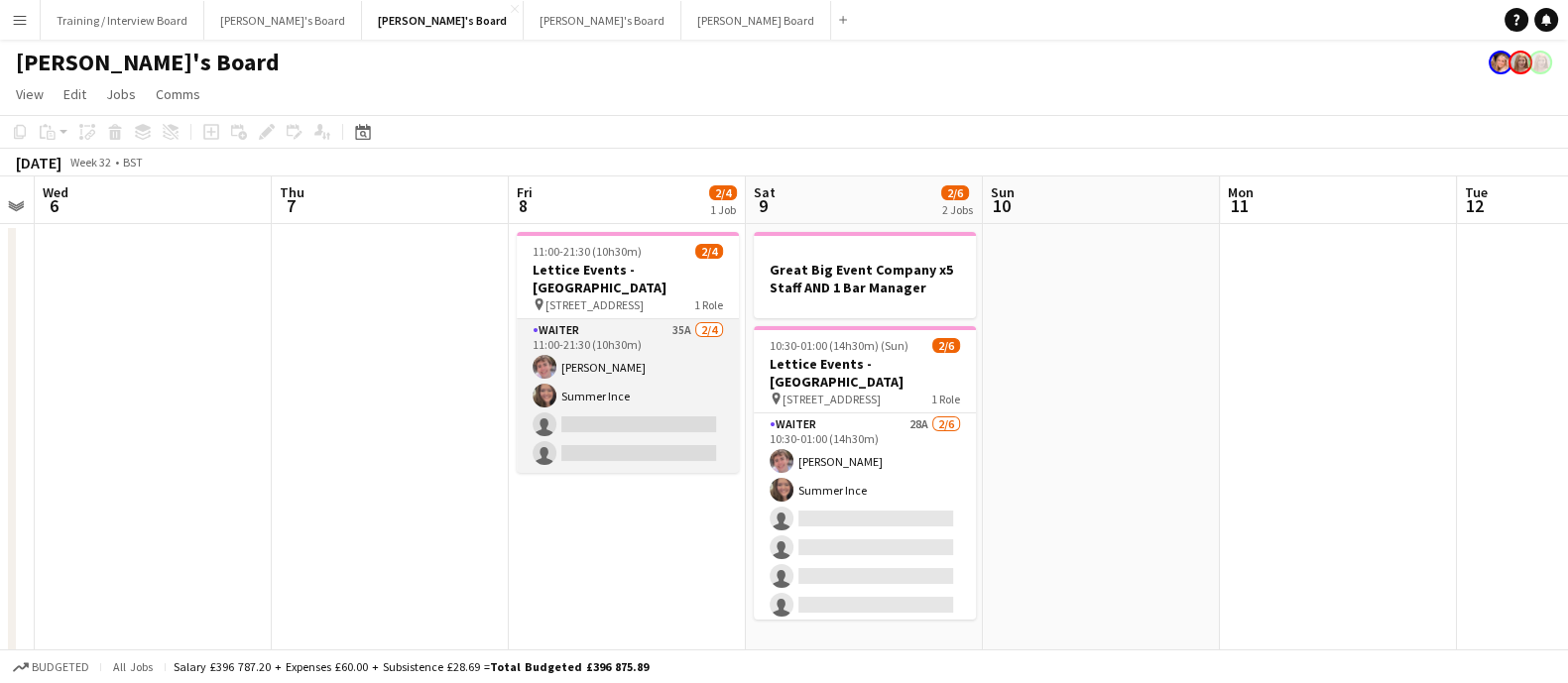 click on "Waiter   35A   2/4   11:00-21:30 (10h30m)
Will Yeatman Summer Ince
single-neutral-actions
single-neutral-actions" at bounding box center (628, 396) 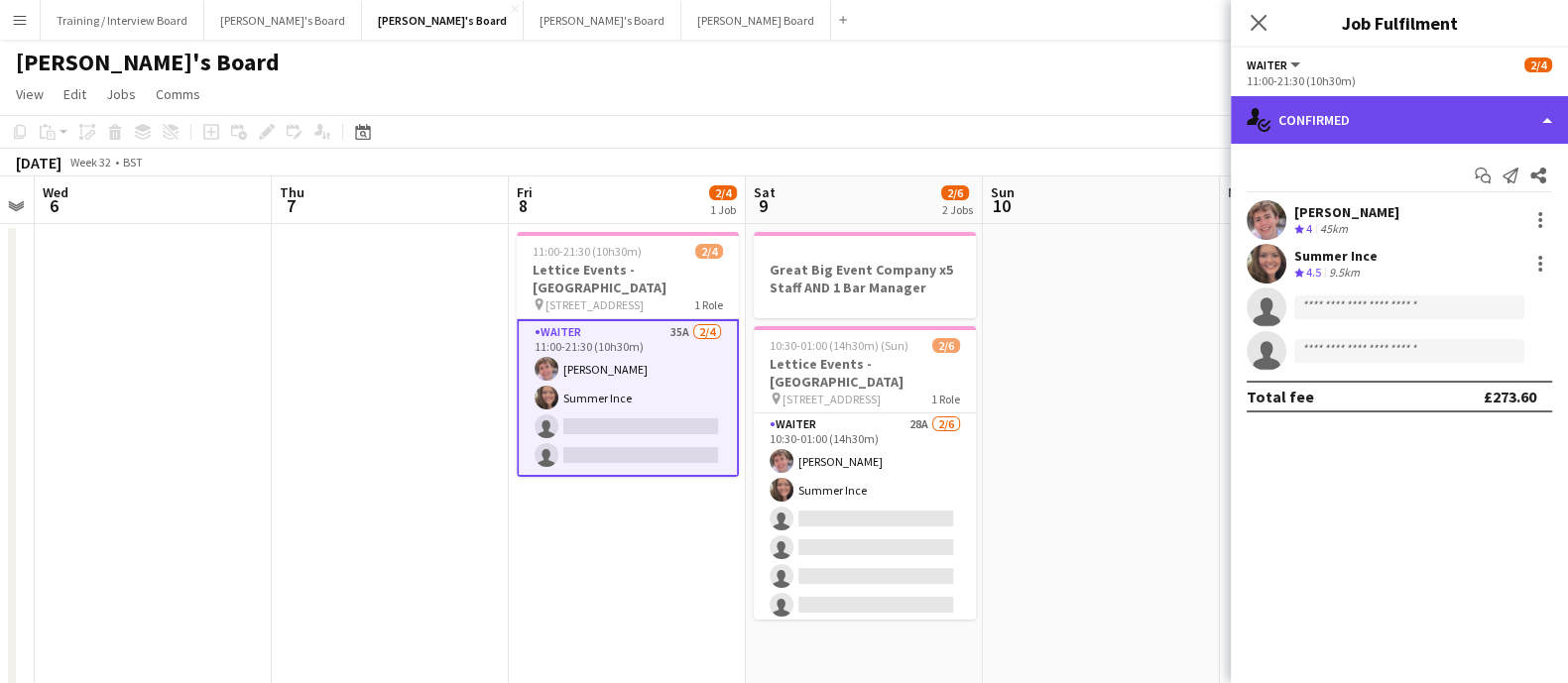 click on "single-neutral-actions-check-2
Confirmed" 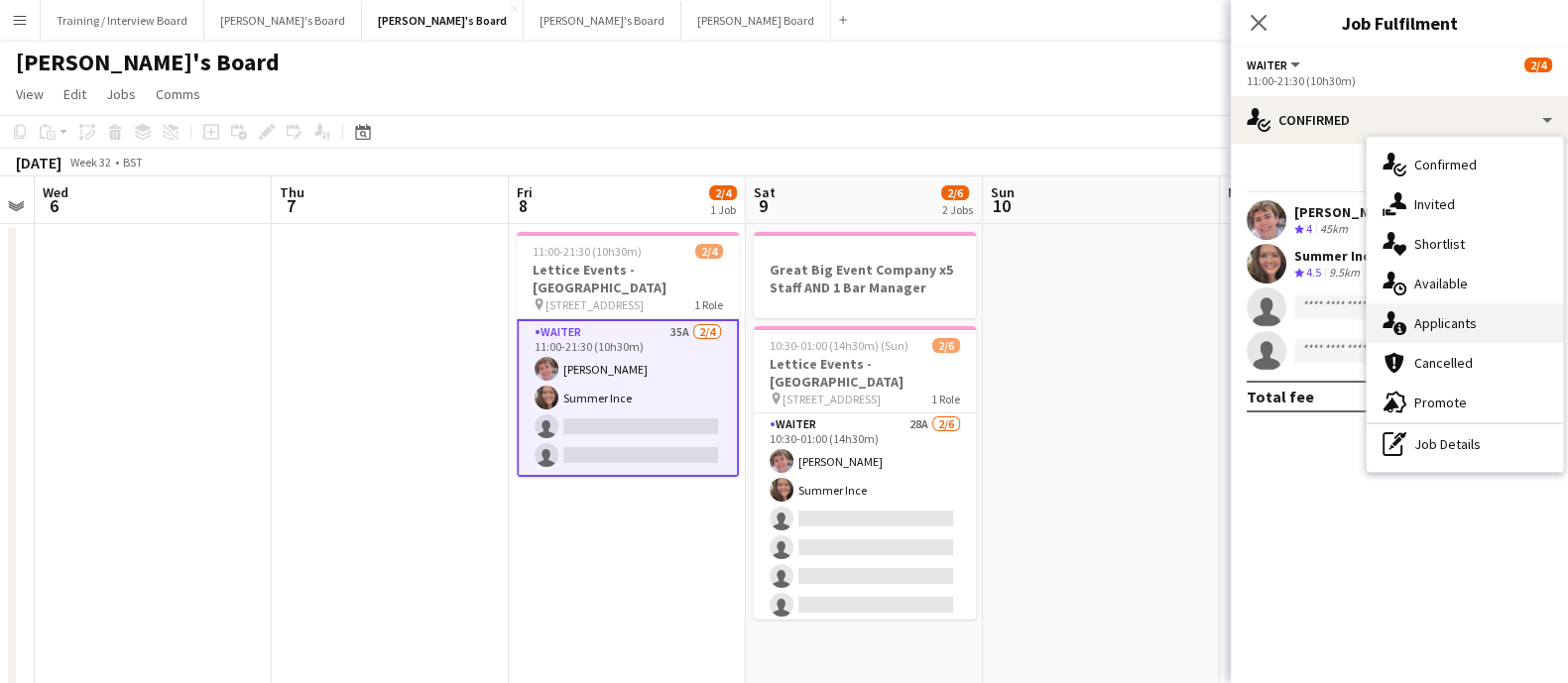 click on "single-neutral-actions-information
Applicants" at bounding box center (1465, 323) 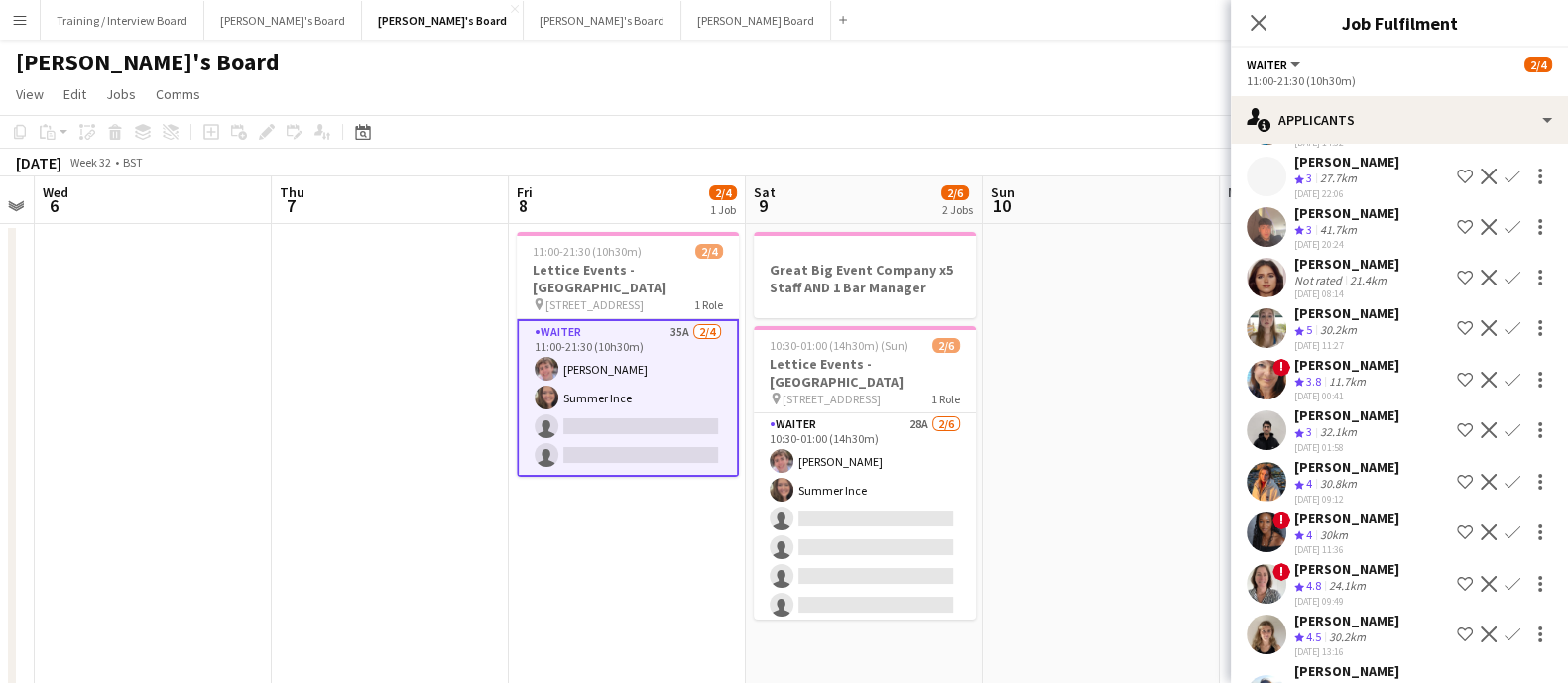 scroll, scrollTop: 1115, scrollLeft: 0, axis: vertical 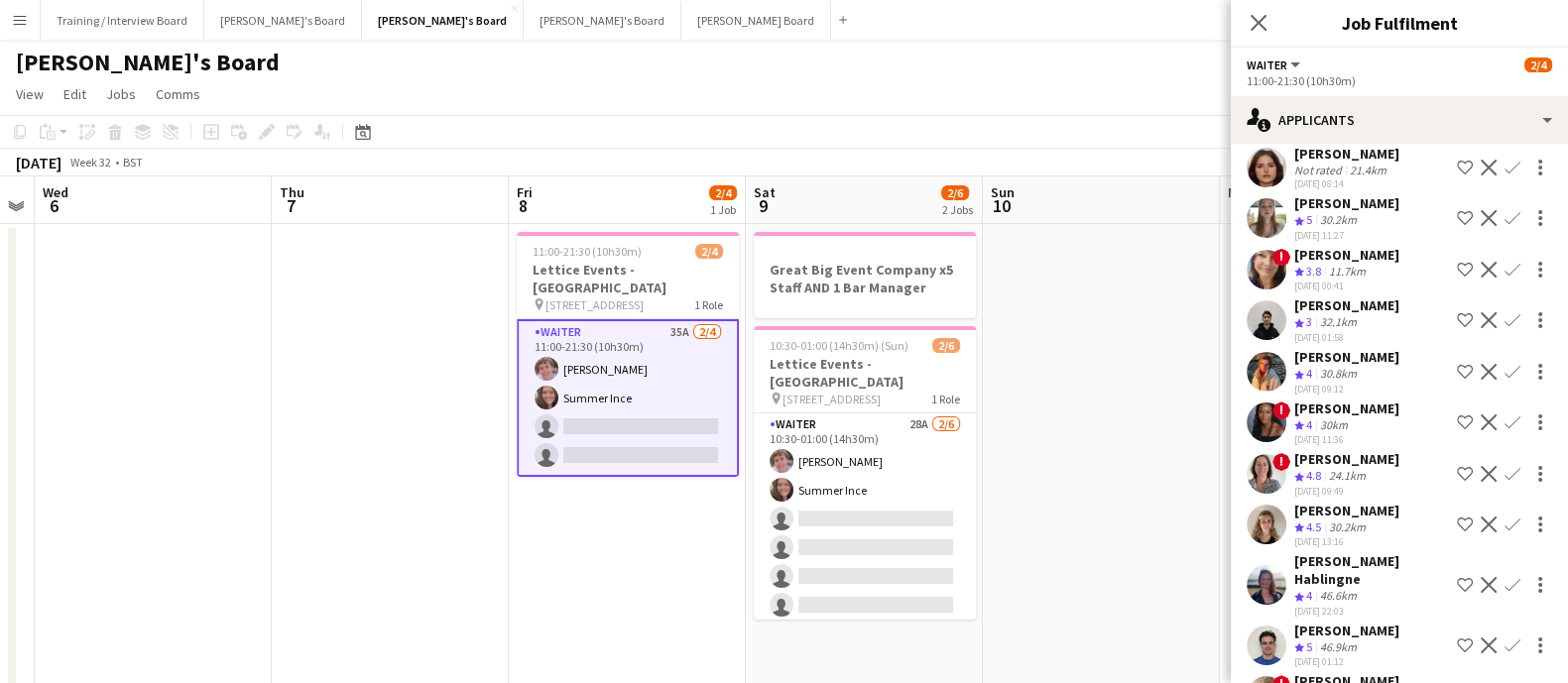 click at bounding box center (390, 650) 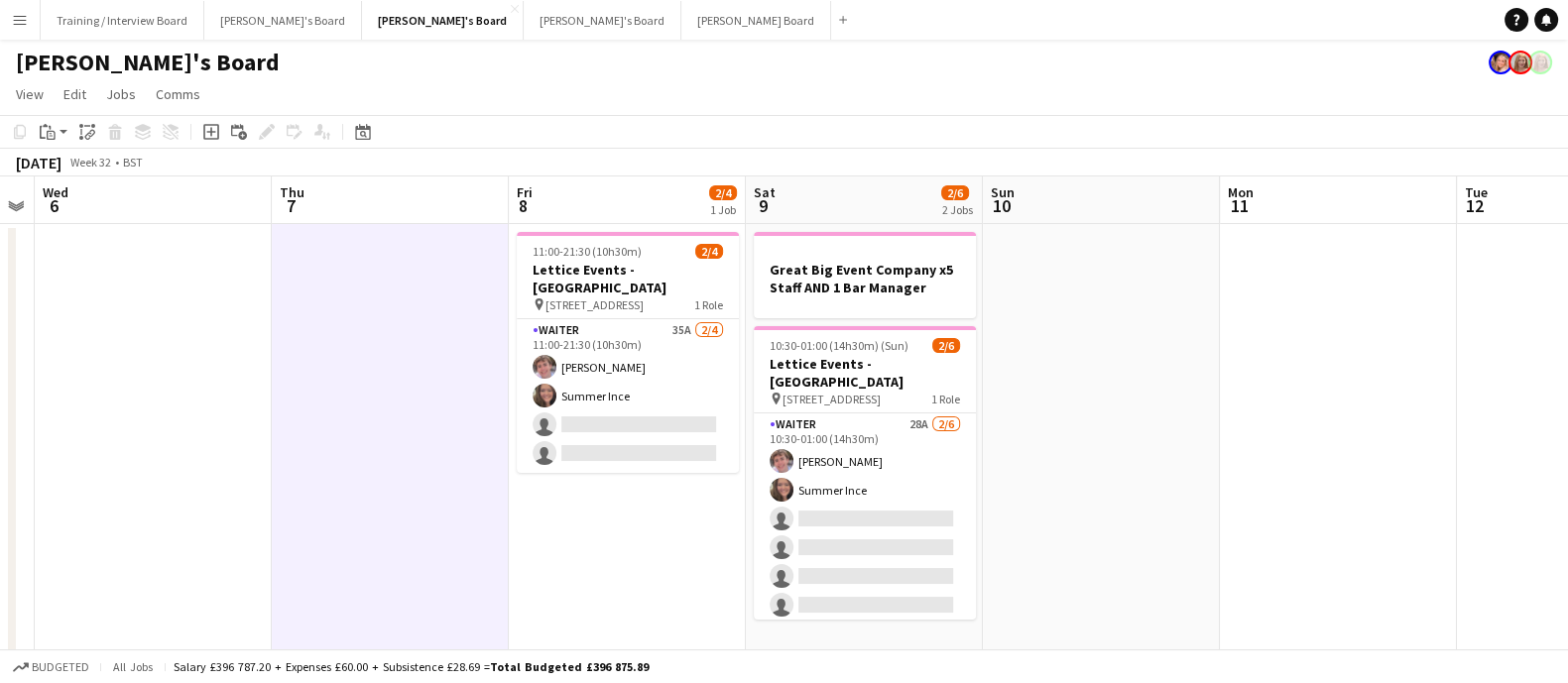 click on "Sun   3   Mon   4   Tue   5   Wed   6   Thu   7   Fri   8   2/4   1 Job   Sat   9   2/6   2 Jobs   Sun   10   Mon   11   Tue   12   Wed   13   Thu   14      11:00-21:30 (10h30m)    2/4   Lettice Events - Cowdray House
pin
Cowdray House, GU29 0AY   1 Role   Waiter   35A   2/4   11:00-21:30 (10h30m)
Will Yeatman Summer Ince
single-neutral-actions
single-neutral-actions
Great Big Event Company x5 Staff AND 1 Bar Manager      10:30-01:00 (14h30m) (Sun)   2/6   Lettice Events - Cowdray House
pin
Cowdray House, GU29 0AY   1 Role   Waiter   28A   2/6   10:30-01:00 (14h30m)
Will Yeatman Summer Ince
single-neutral-actions
single-neutral-actions
single-neutral-actions
single-neutral-actions" at bounding box center [784, 1100] 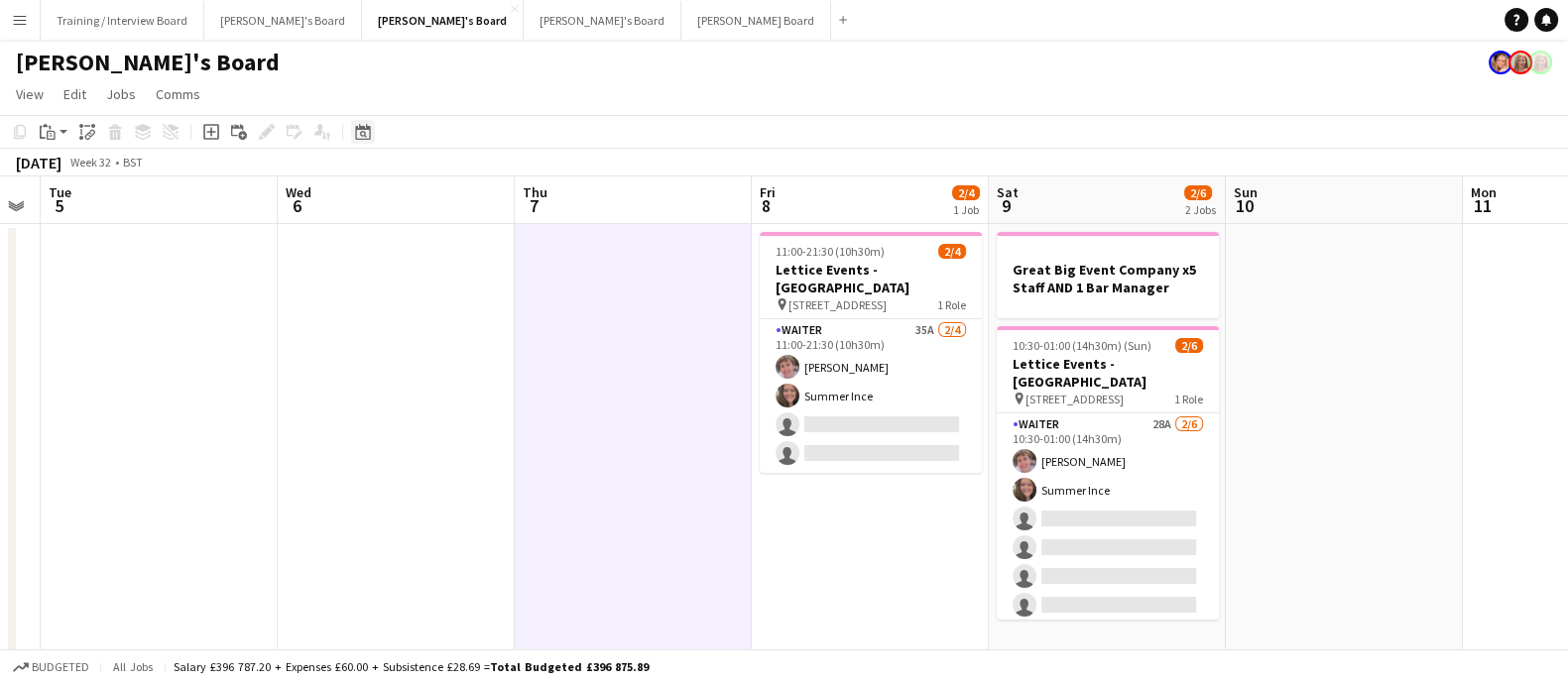 click on "Date picker" 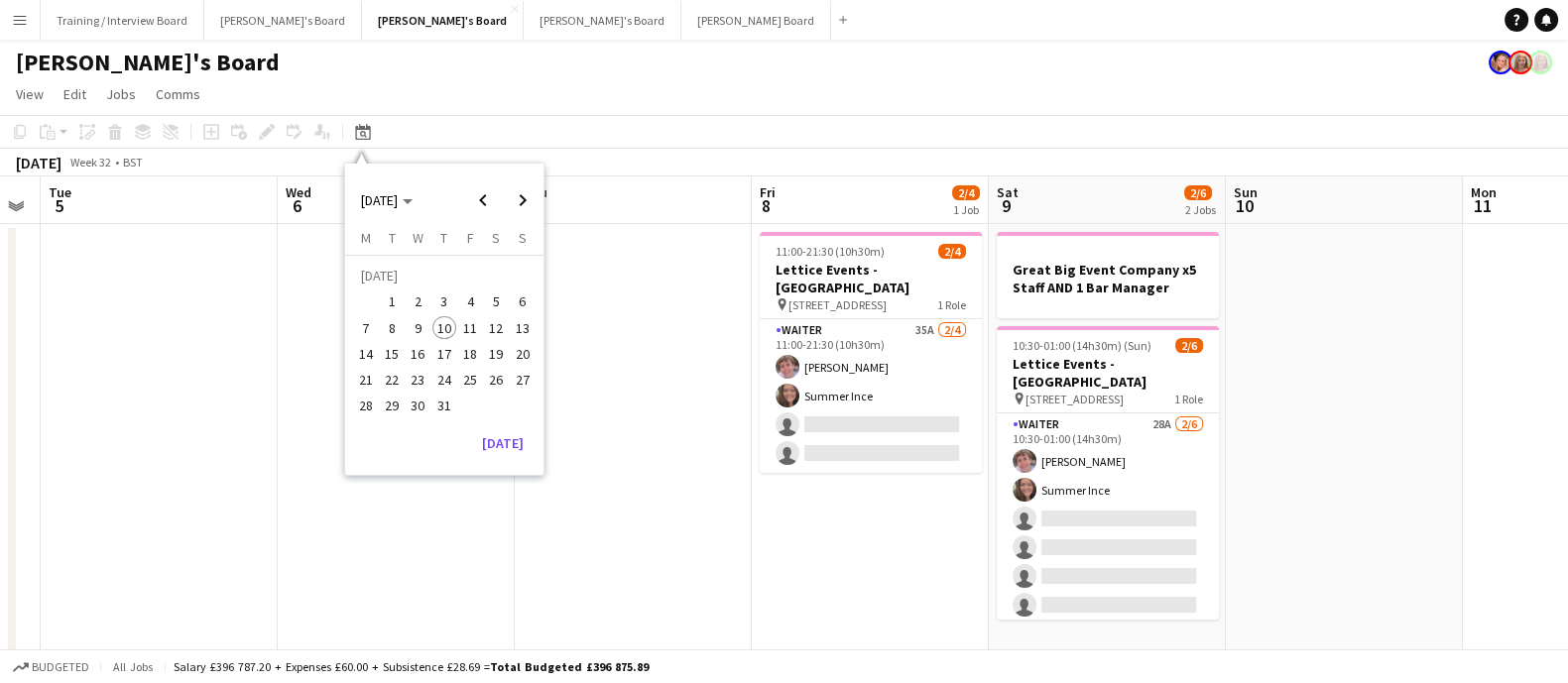 drag, startPoint x: 764, startPoint y: 398, endPoint x: 650, endPoint y: 403, distance: 114.1096 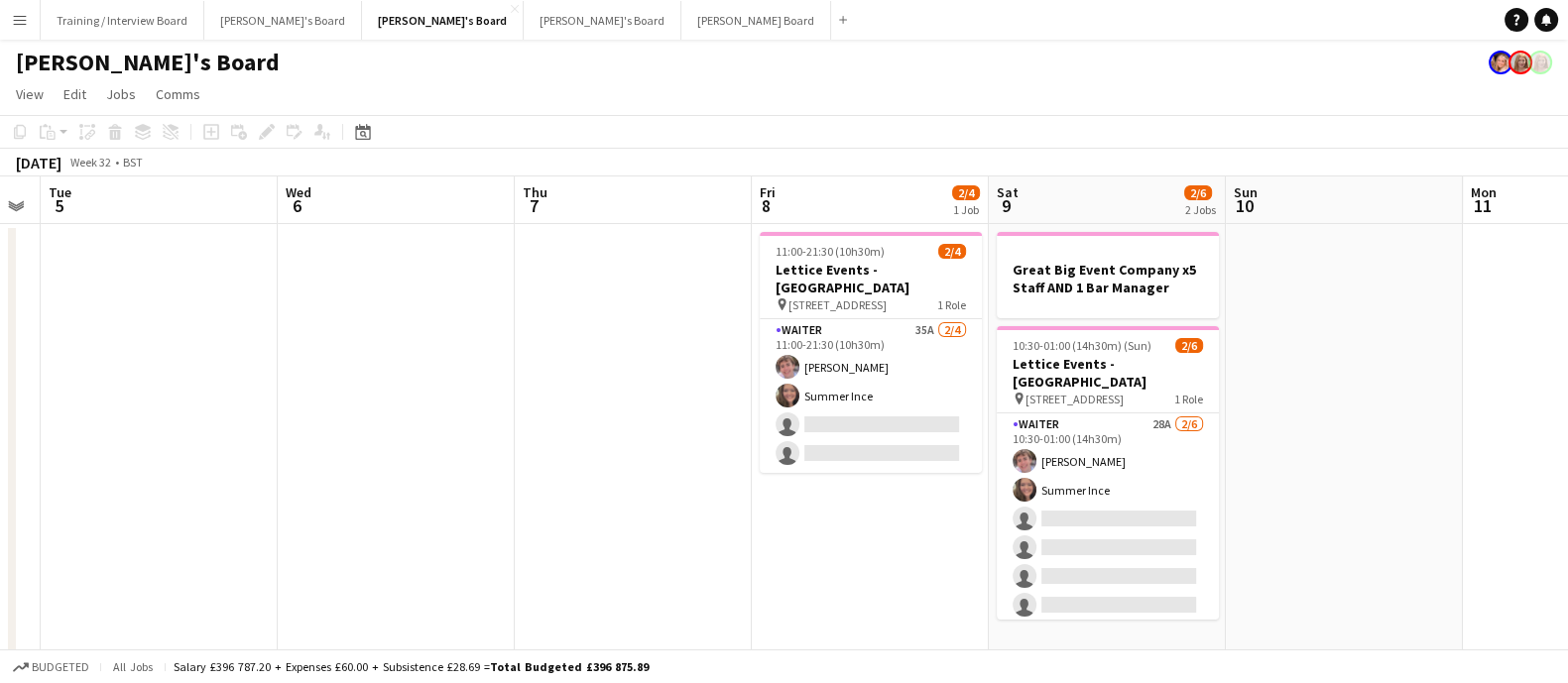 scroll, scrollTop: 0, scrollLeft: 547, axis: horizontal 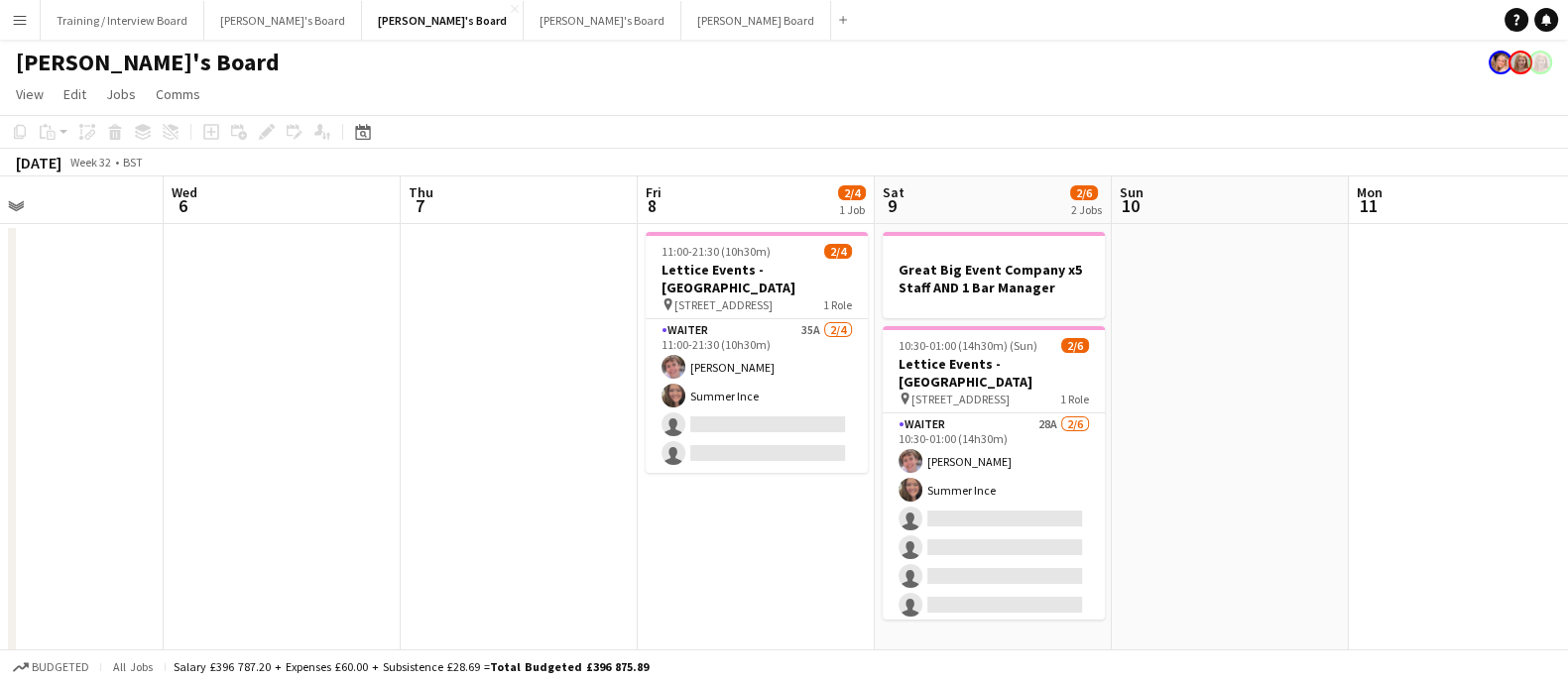 click on "Waiter   35A   2/4   11:00-21:30 (10h30m)
Will Yeatman Summer Ince
single-neutral-actions
single-neutral-actions" at bounding box center [757, 396] 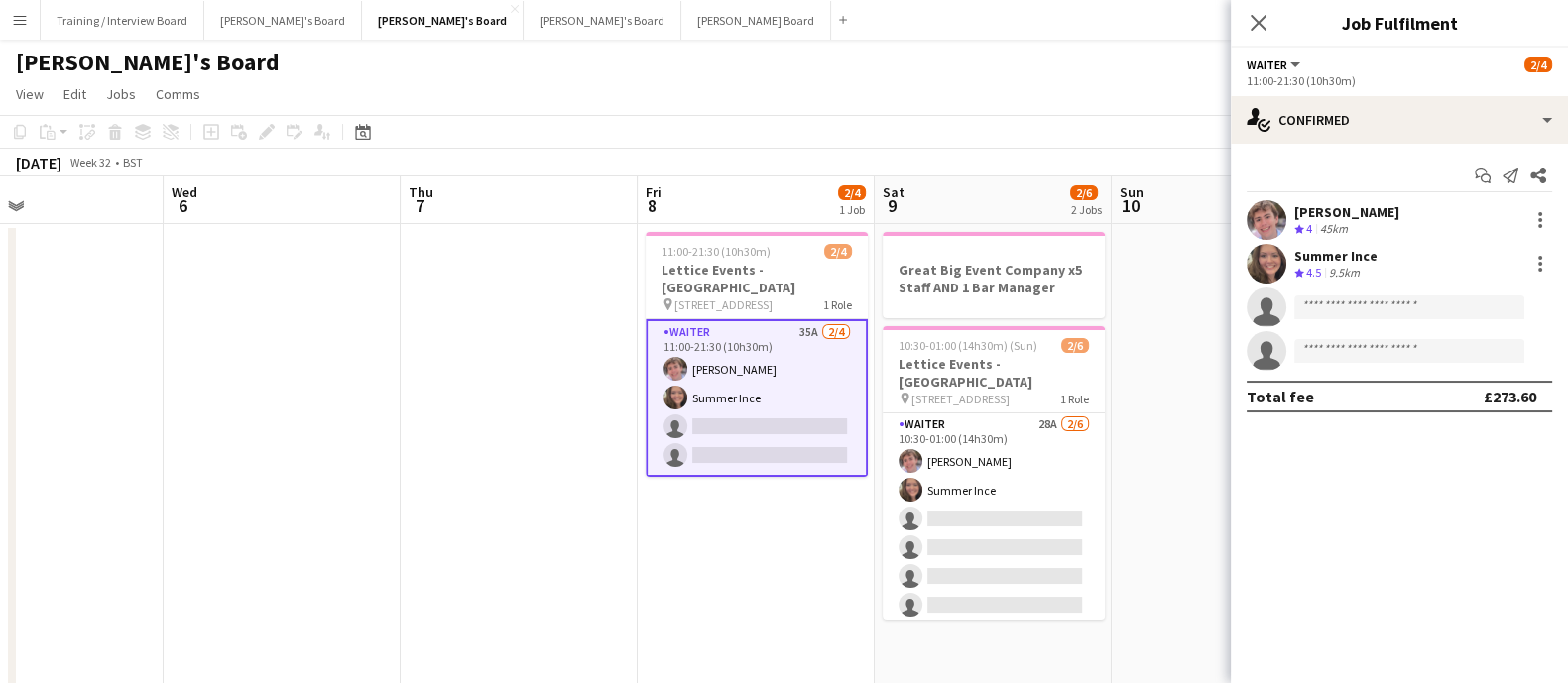 click on "Waiter   All roles   Waiter   2/4   11:00-21:30 (10h30m)" 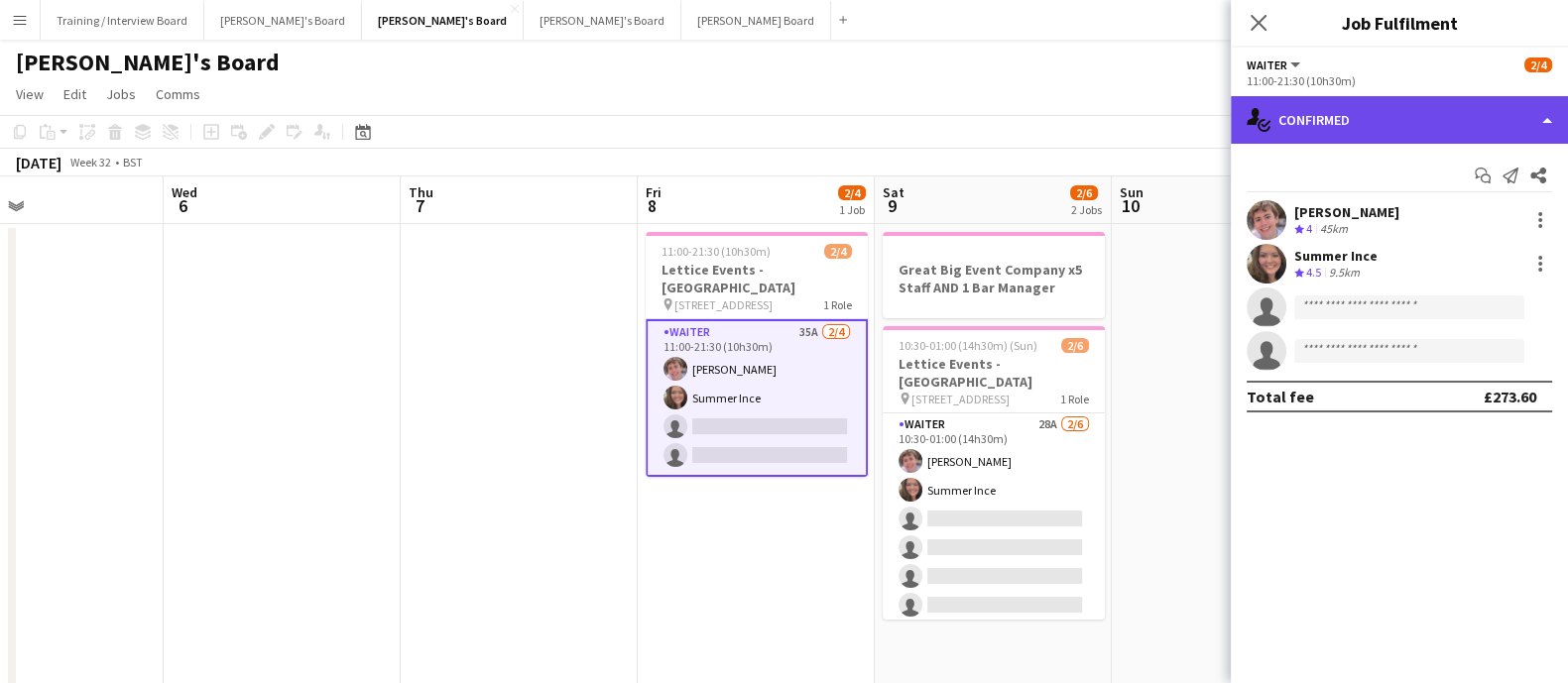 click on "single-neutral-actions-check-2
Confirmed" 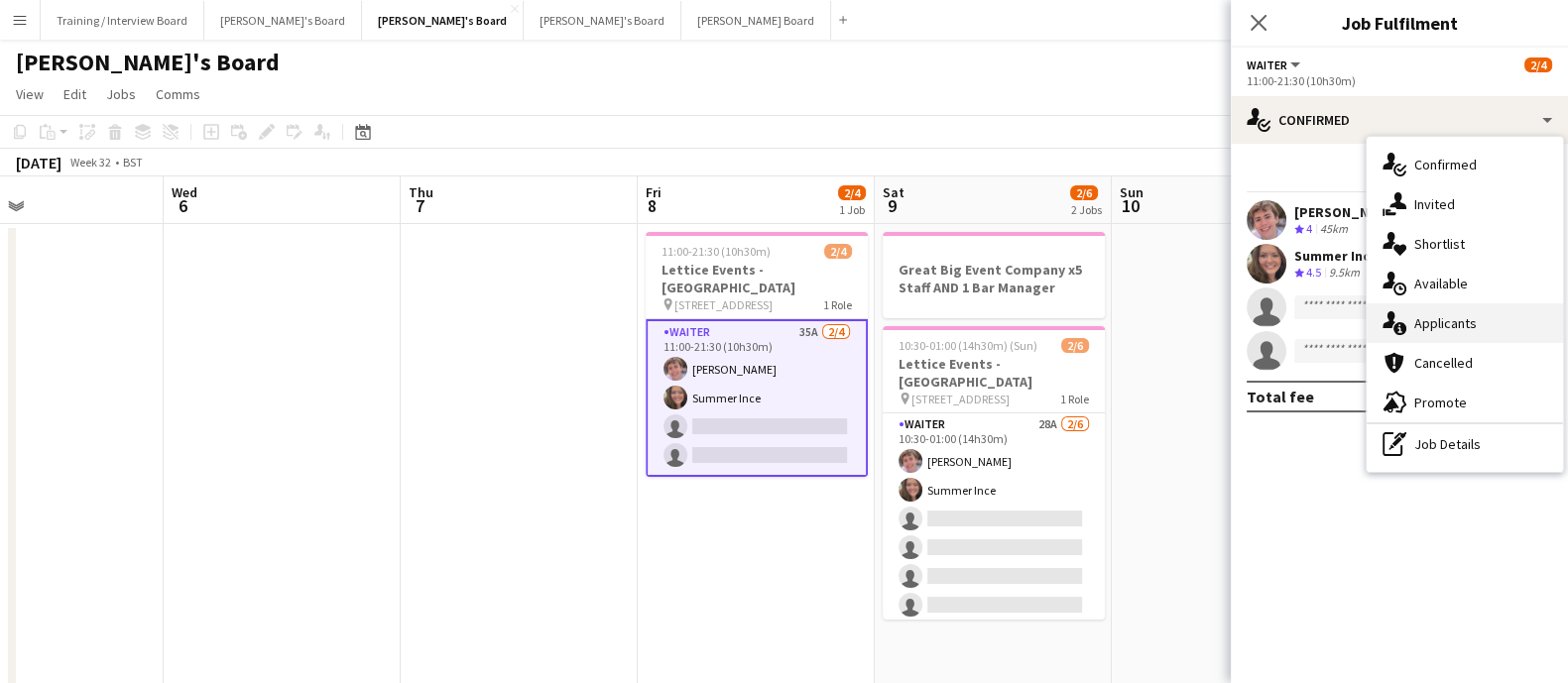 click on "single-neutral-actions-information
Applicants" at bounding box center (1465, 323) 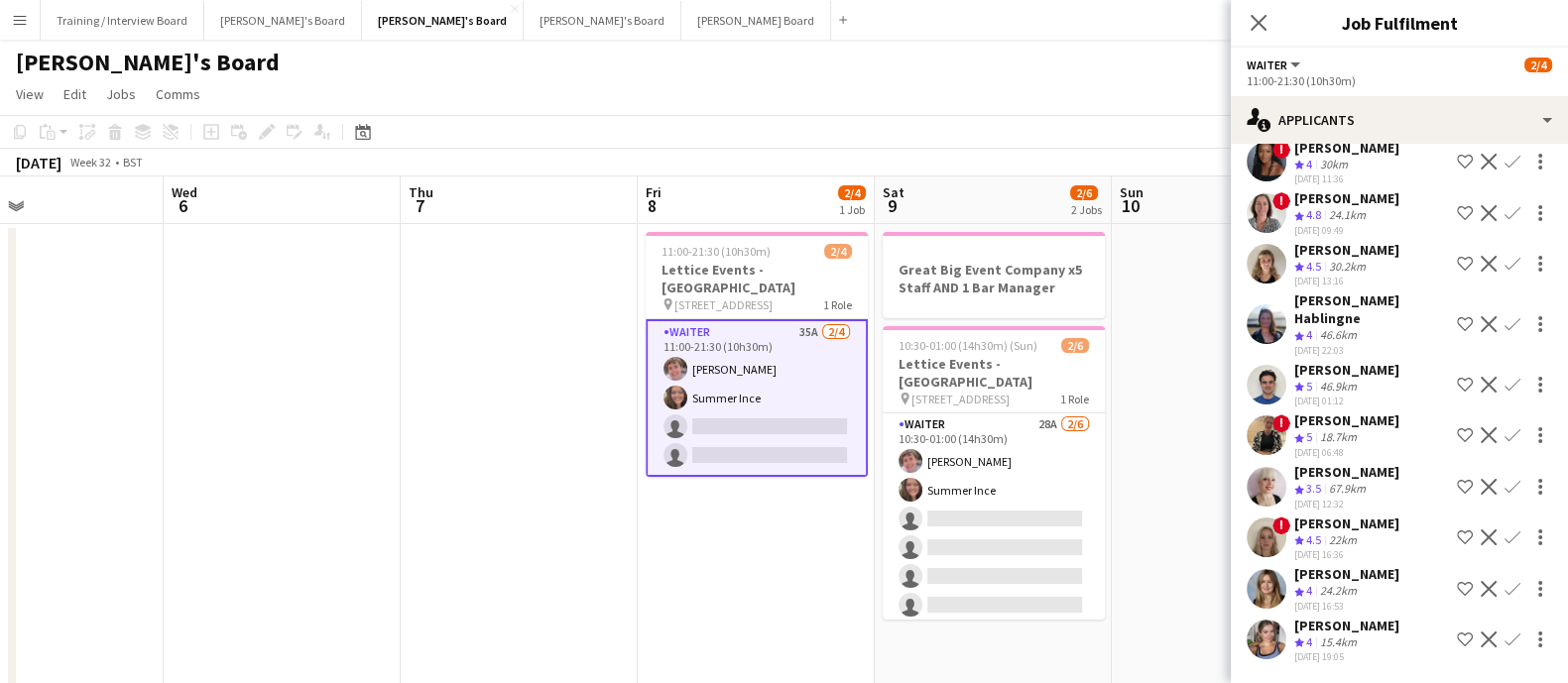 scroll, scrollTop: 1452, scrollLeft: 0, axis: vertical 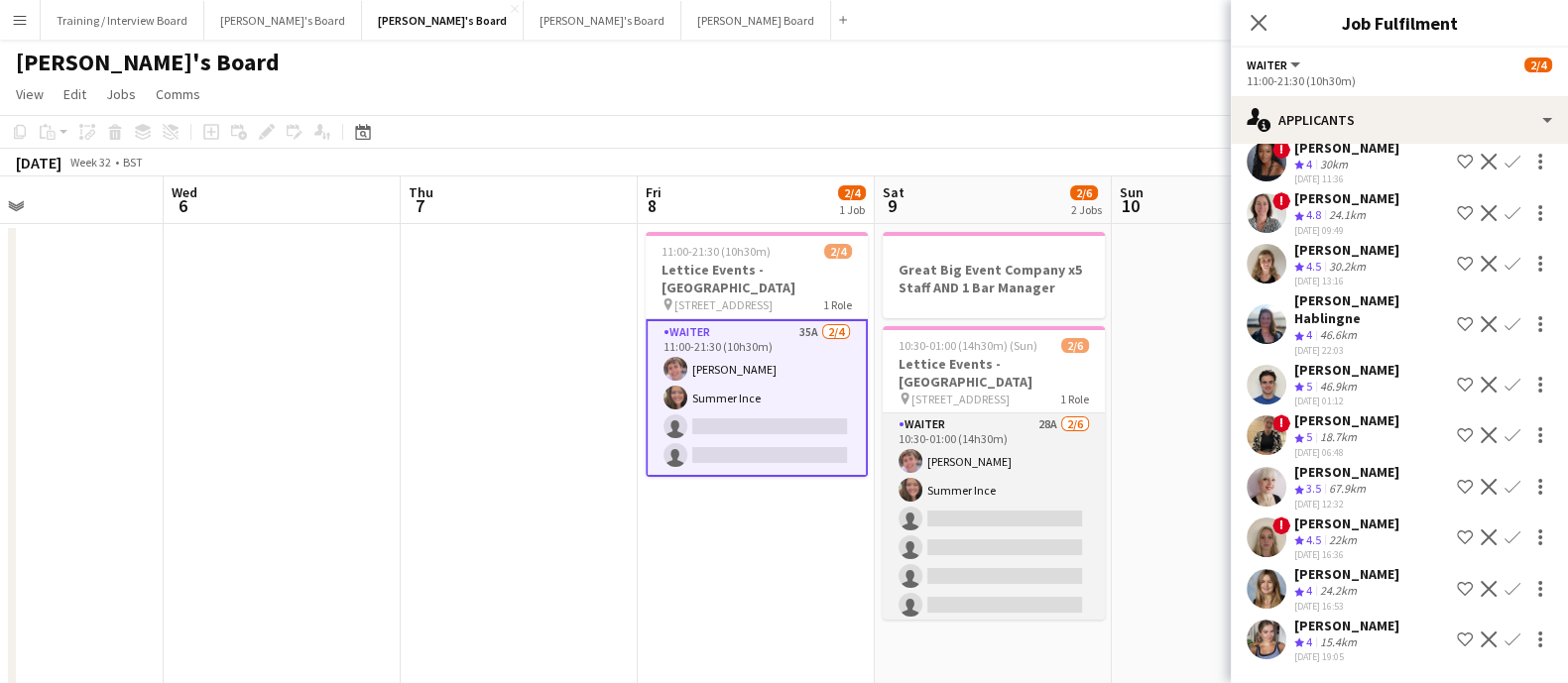 click on "Waiter   28A   2/6   10:30-01:00 (14h30m)
Will Yeatman Summer Ince
single-neutral-actions
single-neutral-actions
single-neutral-actions
single-neutral-actions" at bounding box center [994, 518] 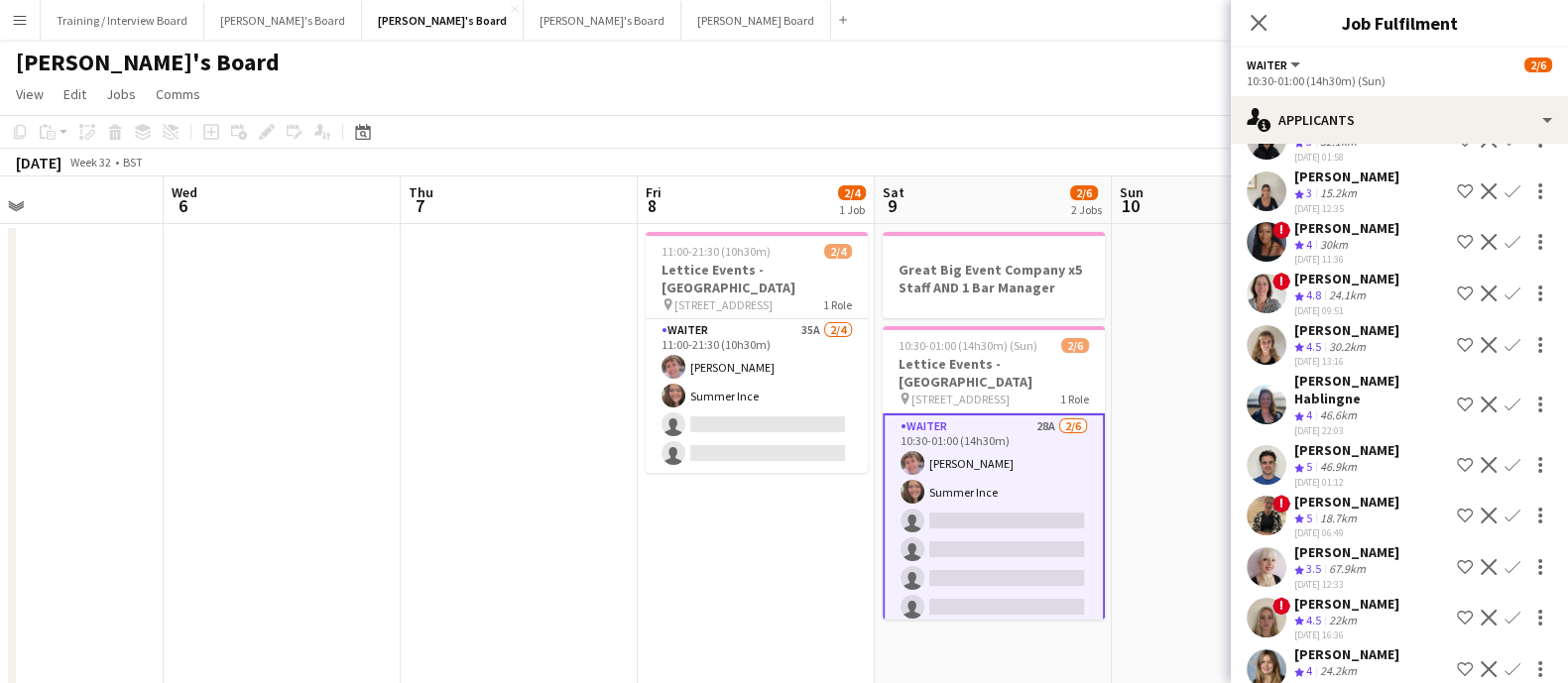 scroll, scrollTop: 1063, scrollLeft: 0, axis: vertical 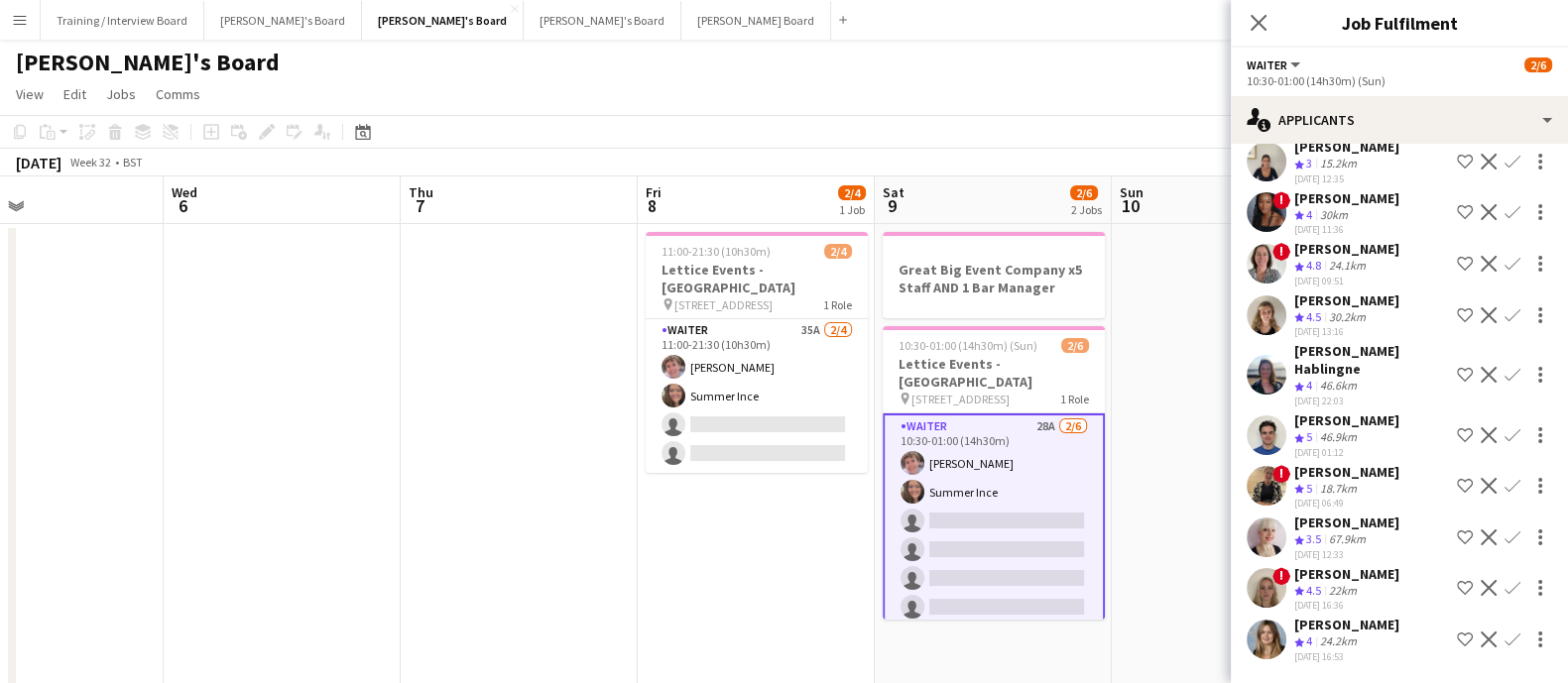 click on "Emilia Appleton" 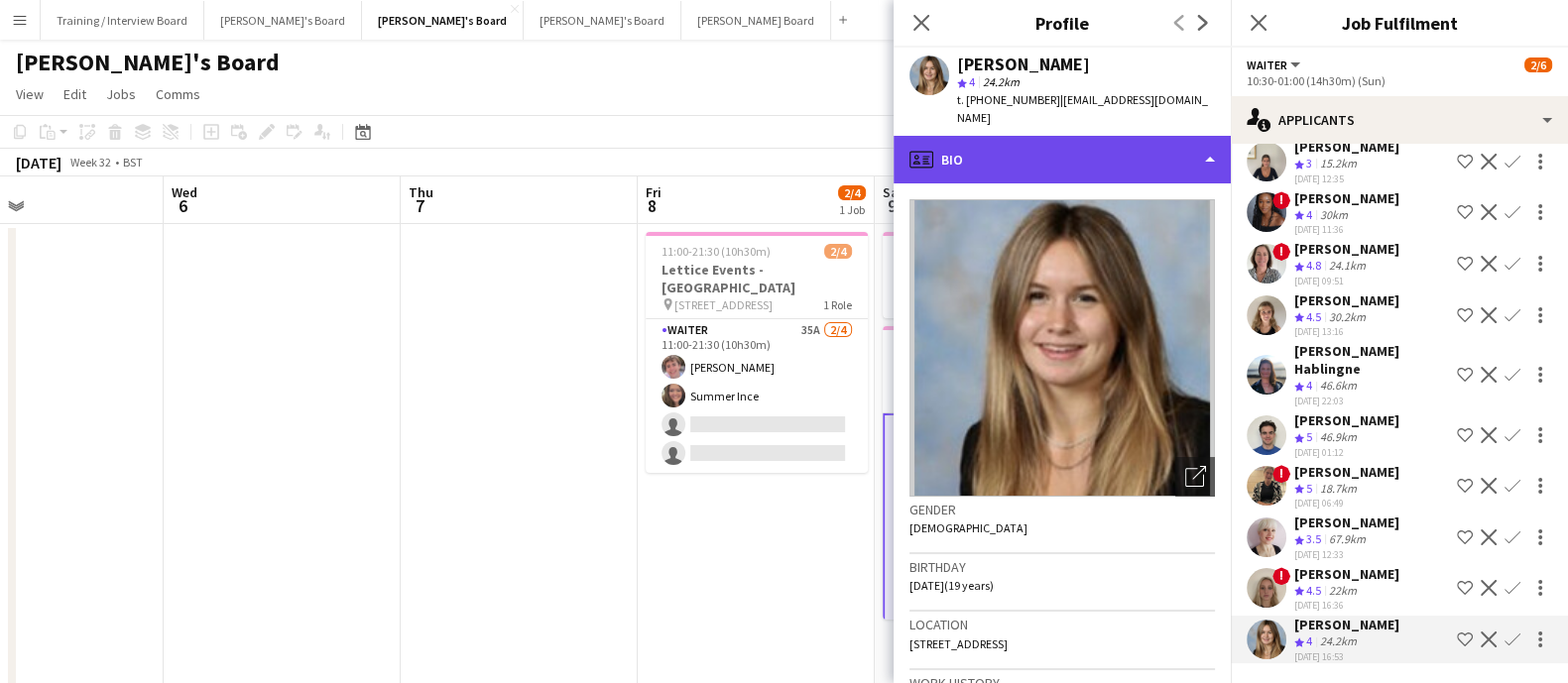 click on "profile
Bio" 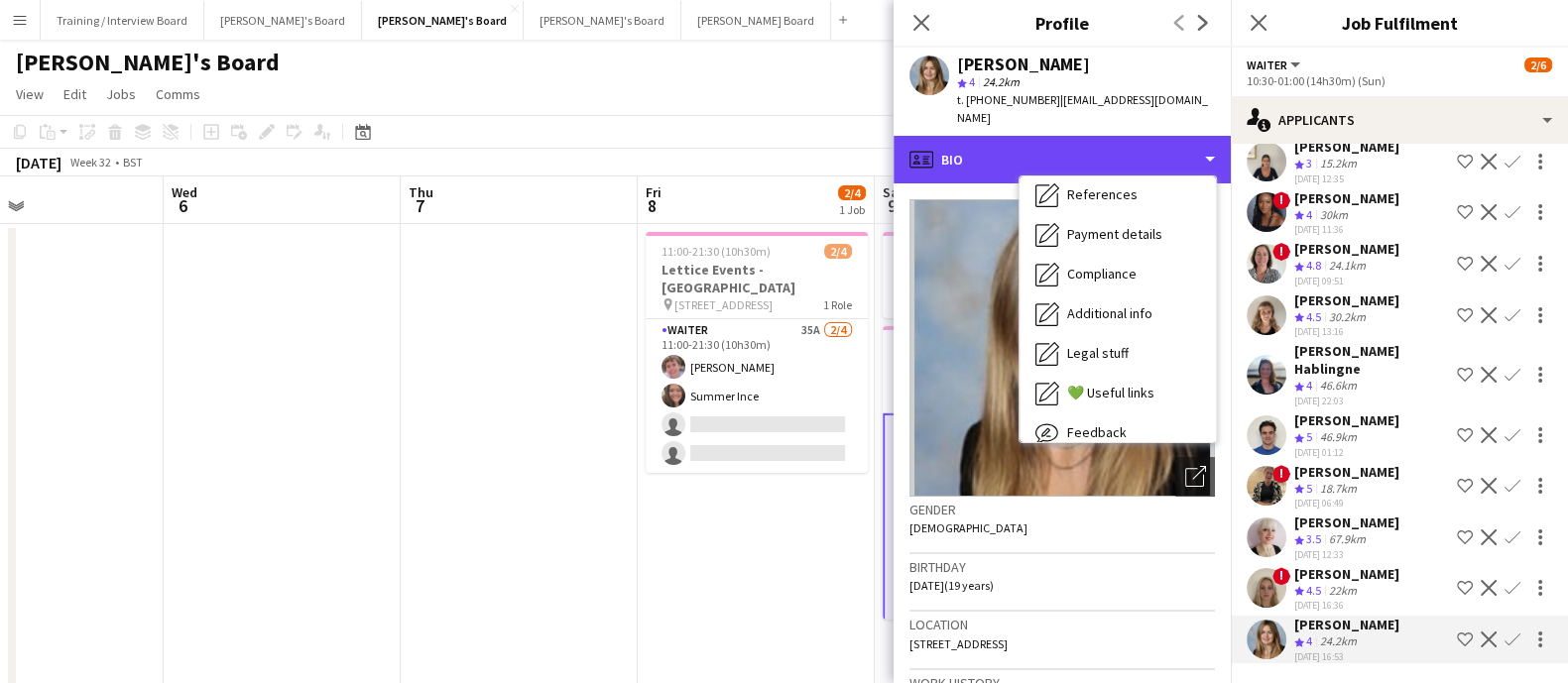 scroll, scrollTop: 304, scrollLeft: 0, axis: vertical 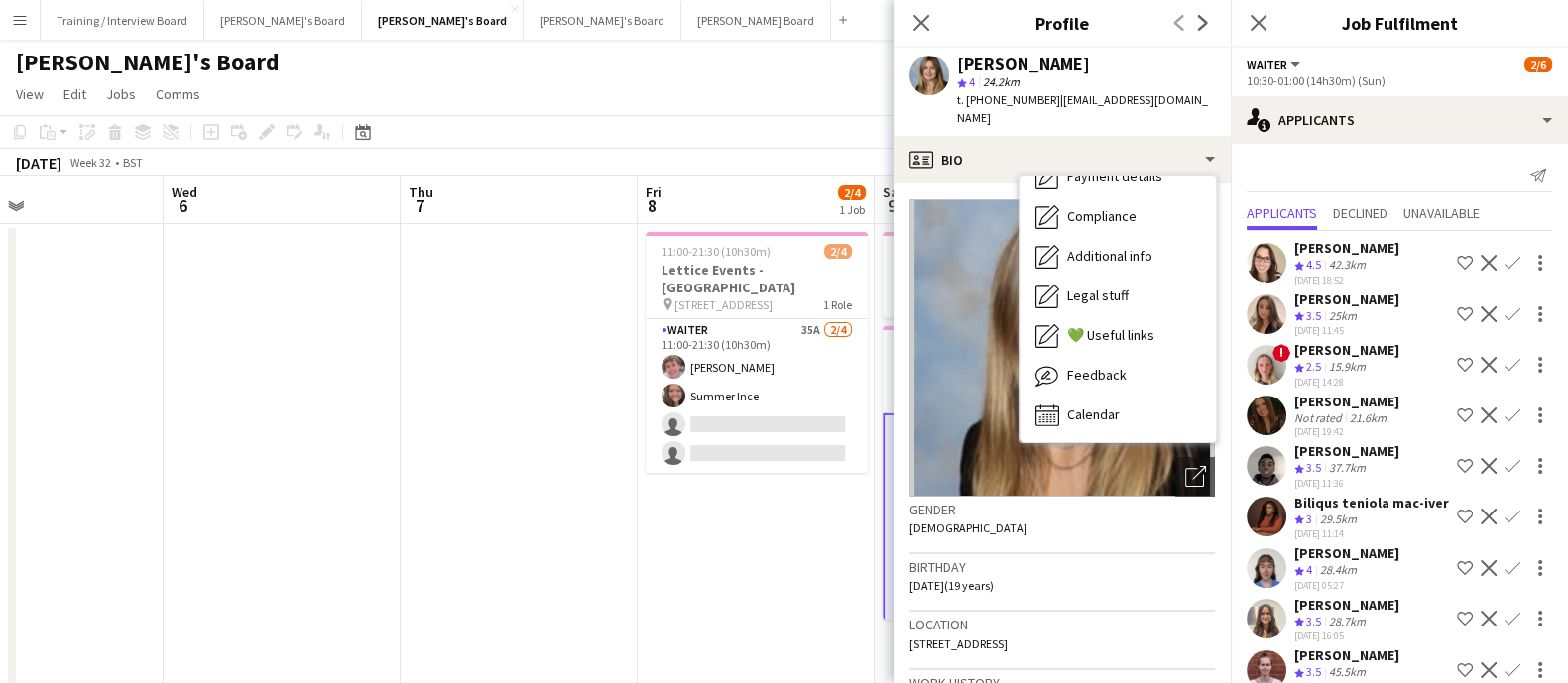 drag, startPoint x: 383, startPoint y: 641, endPoint x: 363, endPoint y: 531, distance: 111.8034 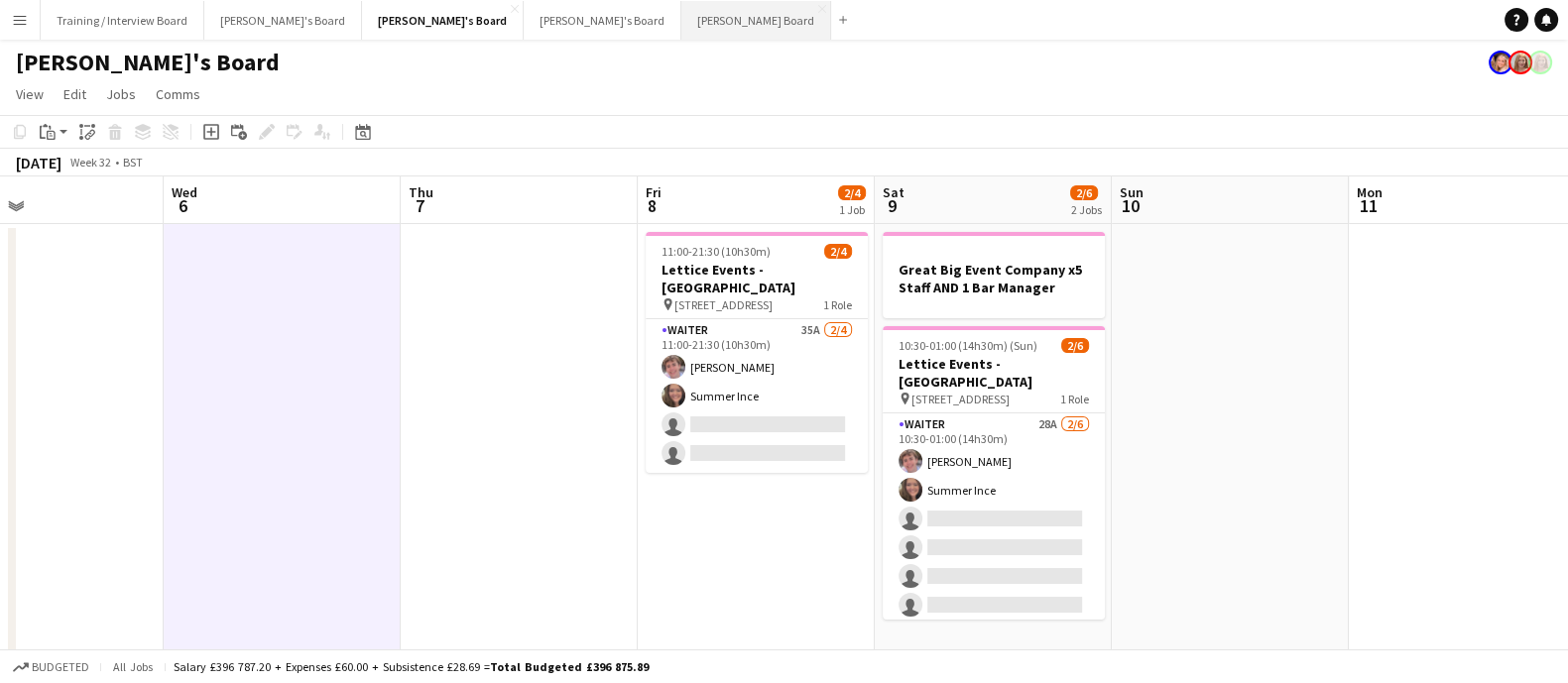 click on "[PERSON_NAME] Board
Close" at bounding box center (756, 20) 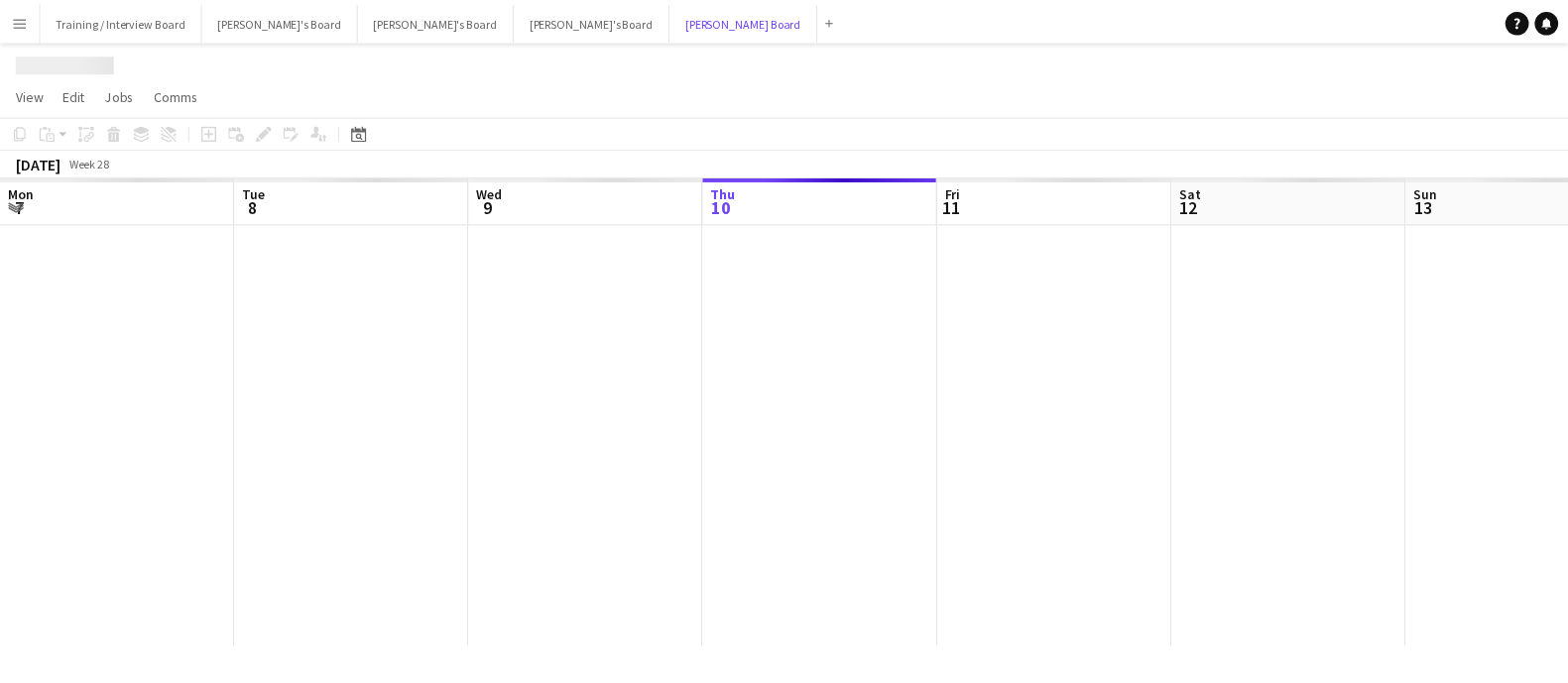 scroll, scrollTop: 0, scrollLeft: 474, axis: horizontal 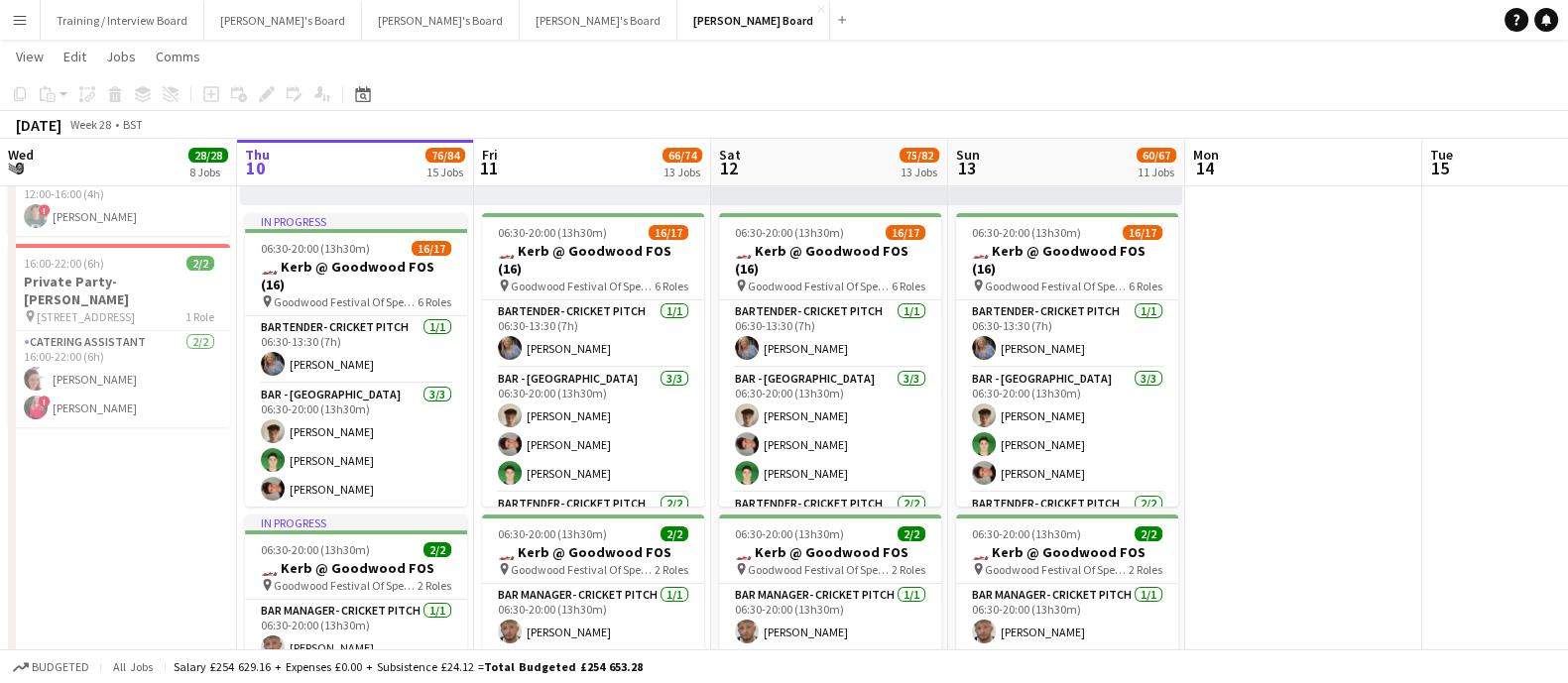 drag, startPoint x: 53, startPoint y: 546, endPoint x: 63, endPoint y: 537, distance: 13.45362 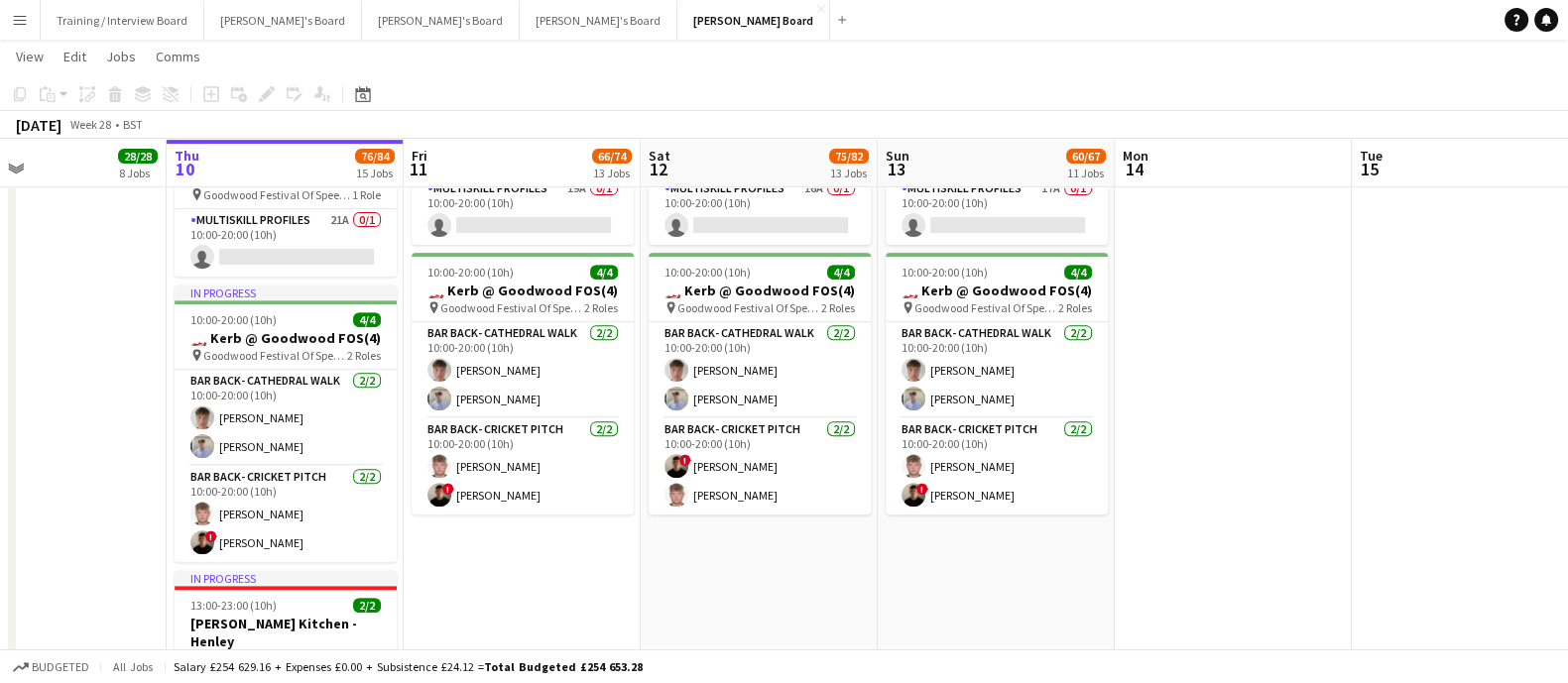 scroll, scrollTop: 1115, scrollLeft: 0, axis: vertical 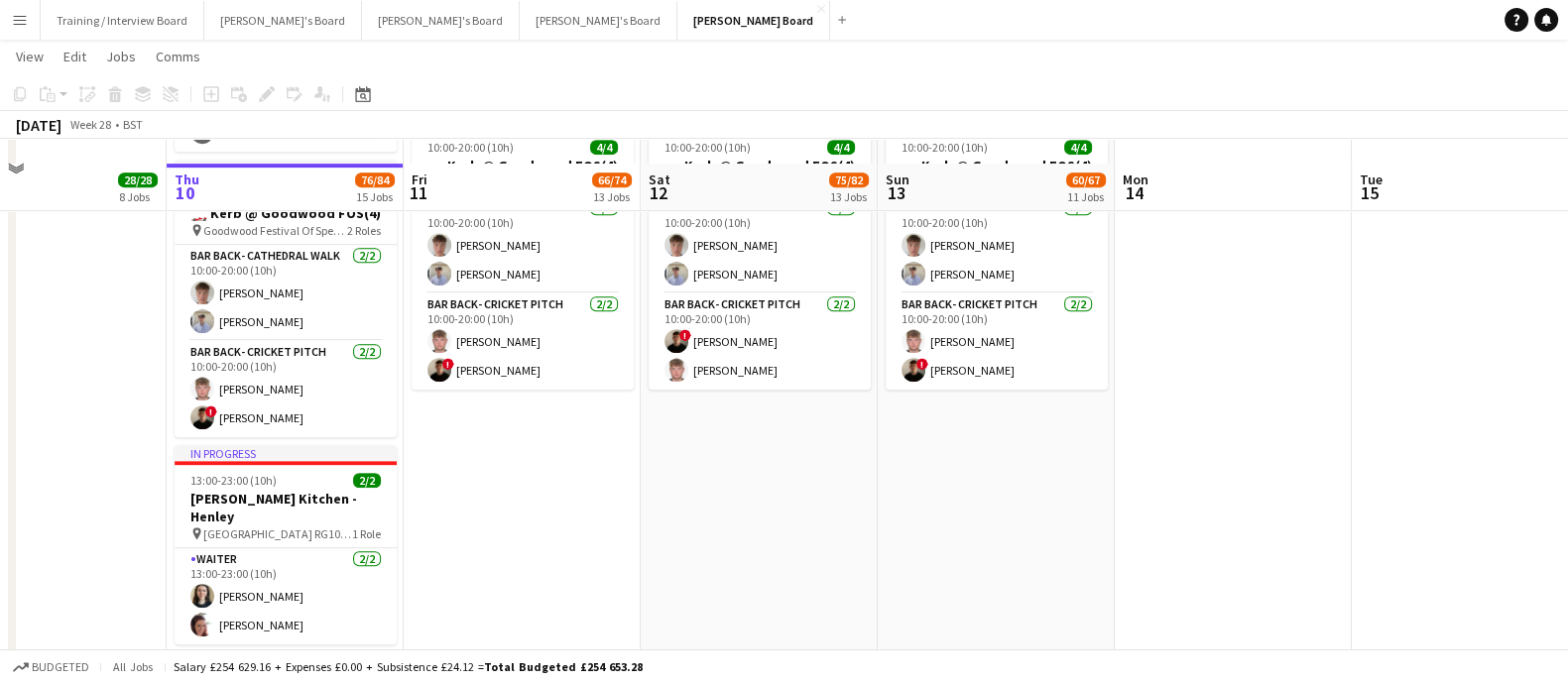drag, startPoint x: 583, startPoint y: 572, endPoint x: 640, endPoint y: 562, distance: 57.870545 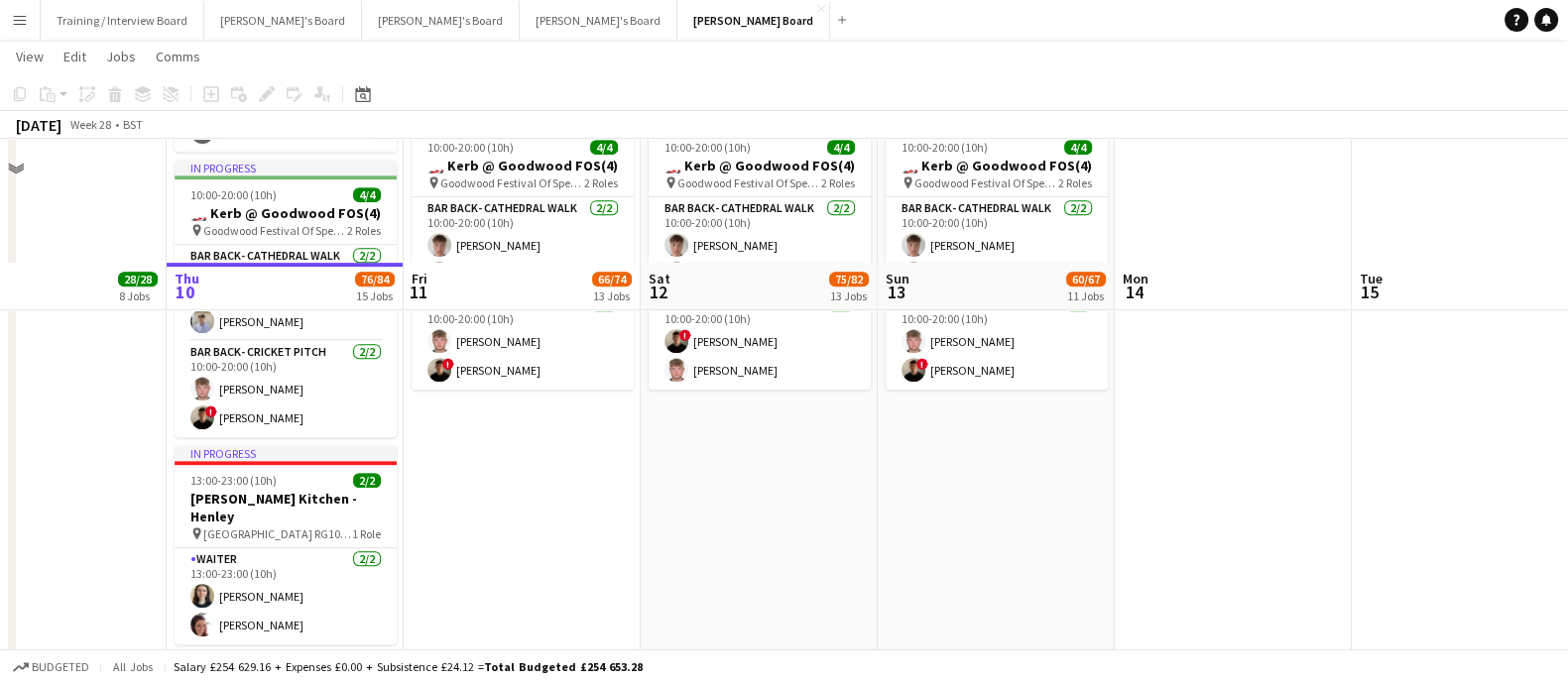 scroll, scrollTop: 1239, scrollLeft: 0, axis: vertical 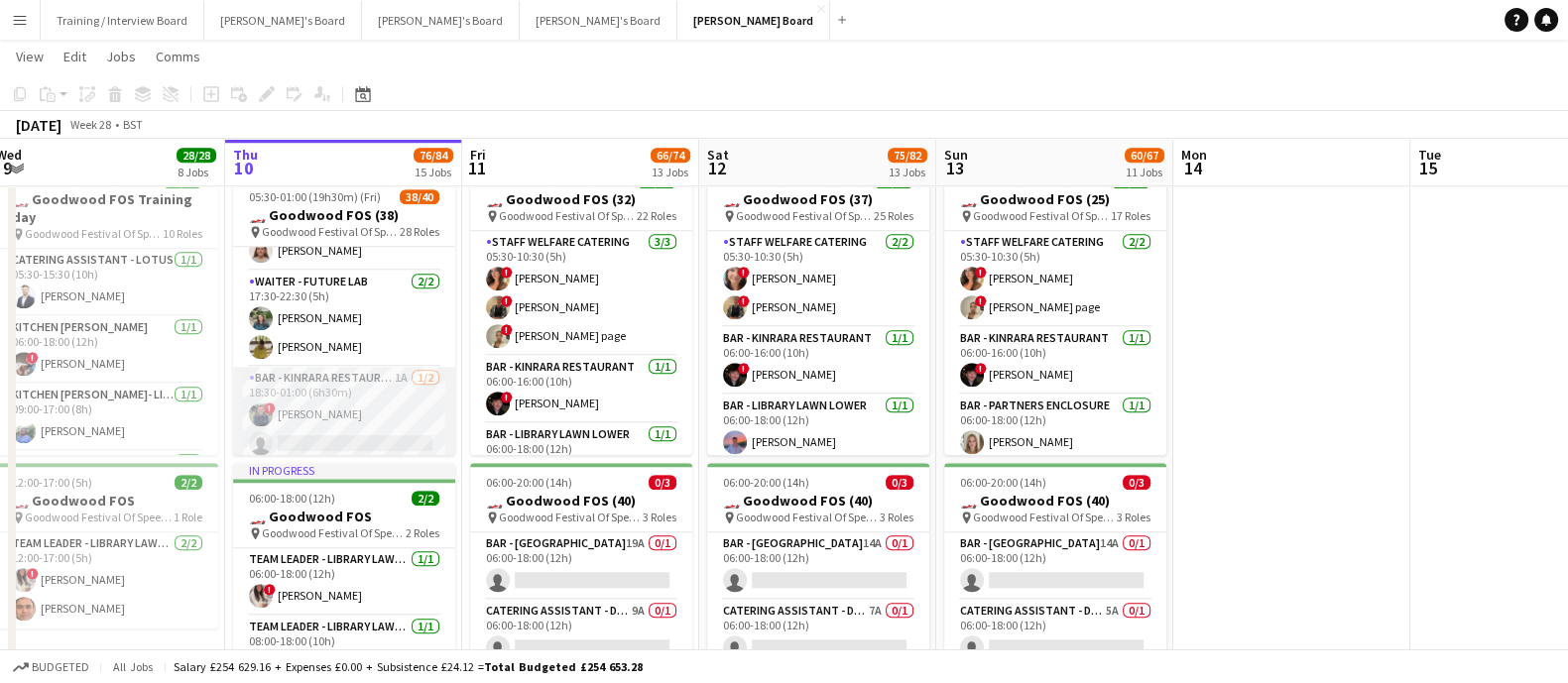 click on "Bar - Kinrara Restaurant   1A   [DATE]   18:30-01:00 (6h30m)
! [PERSON_NAME]
single-neutral-actions" at bounding box center [344, 414] 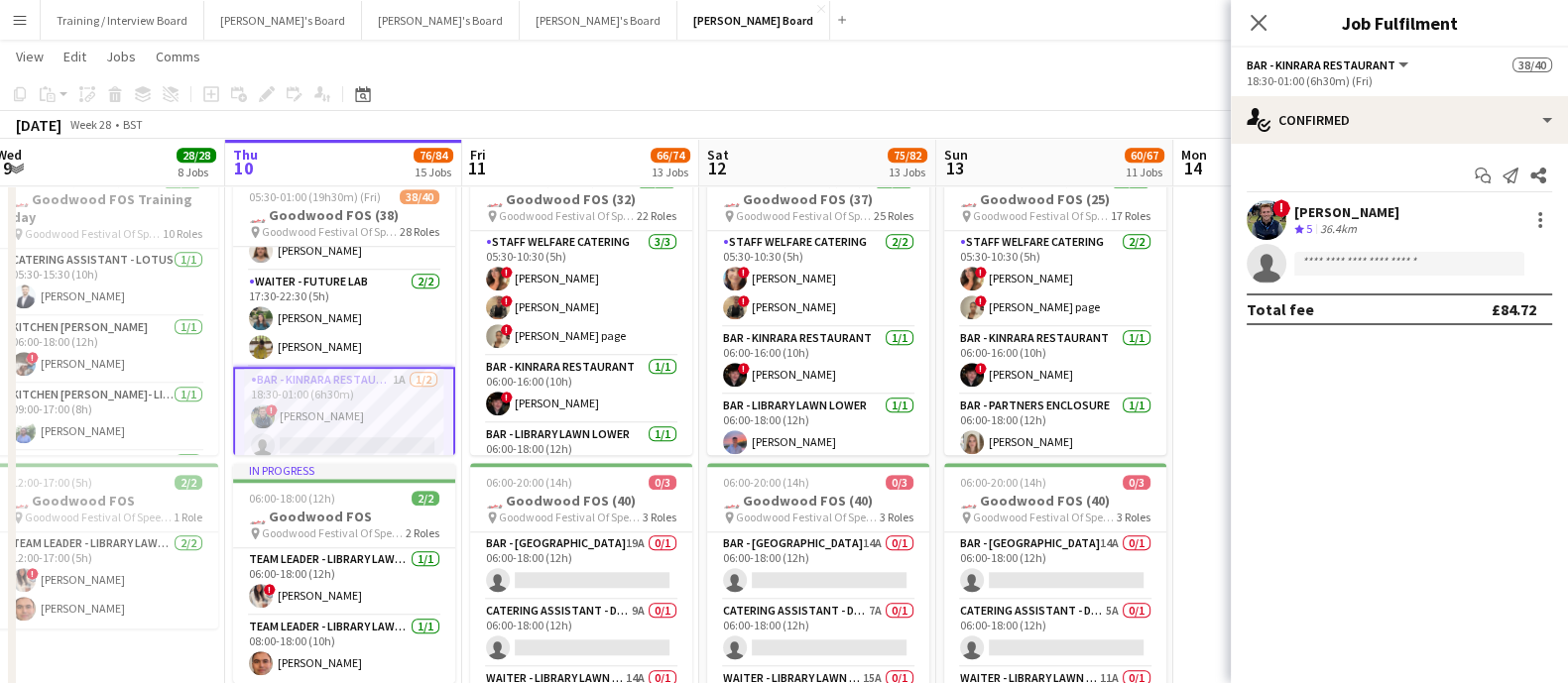 click on "Bar - Kinrara Restaurant   All roles   Bar - Kinrara Restaurant   38/40   18:30-01:00 (6h30m) (Fri)" 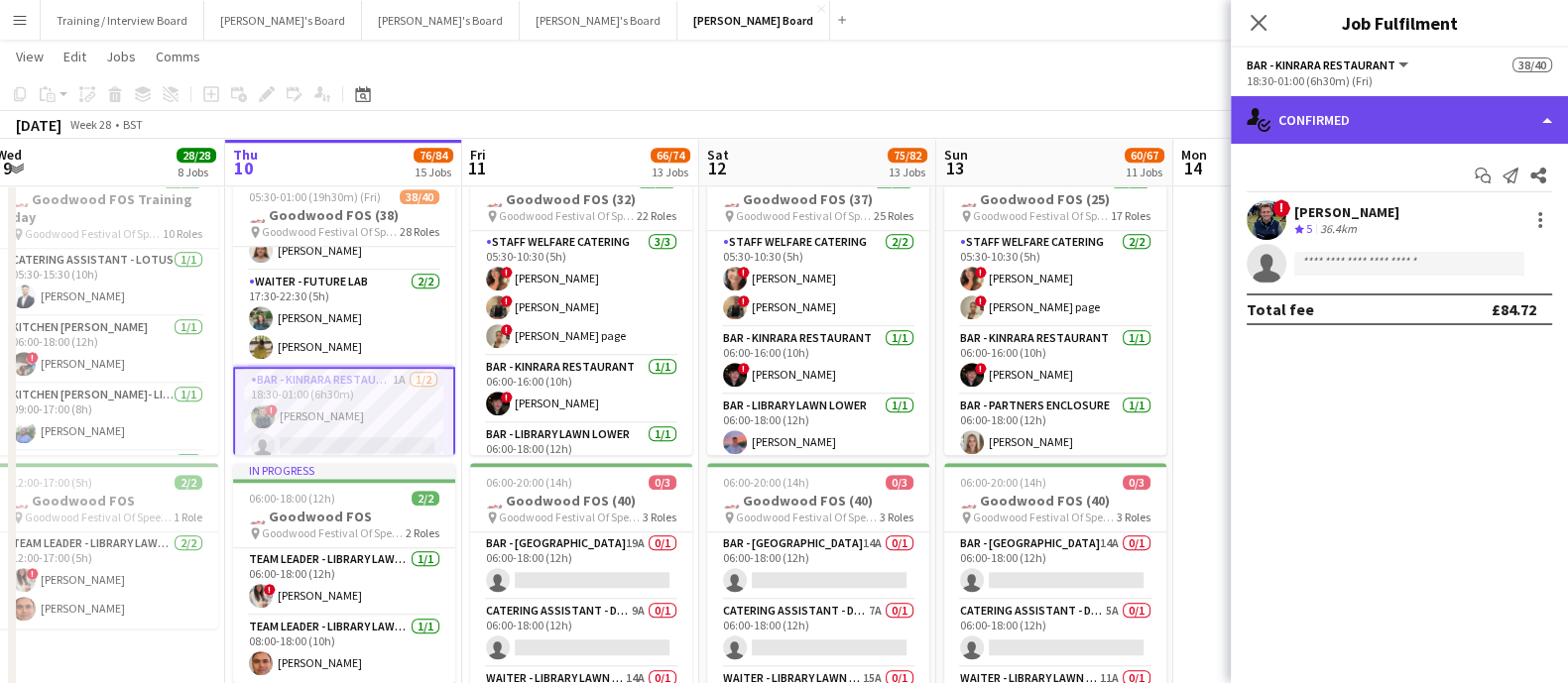 click on "single-neutral-actions-check-2
Confirmed" 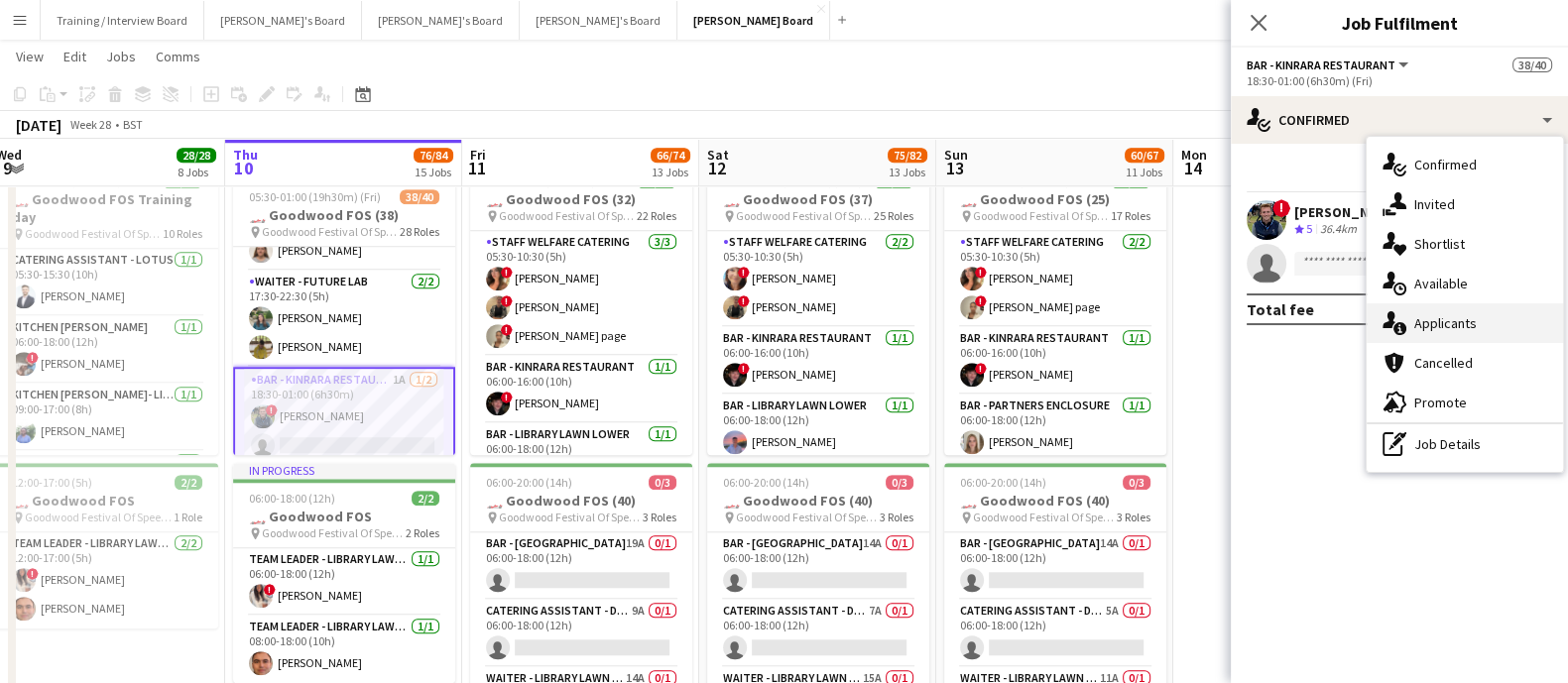 click on "single-neutral-actions-information
Applicants" at bounding box center (1465, 323) 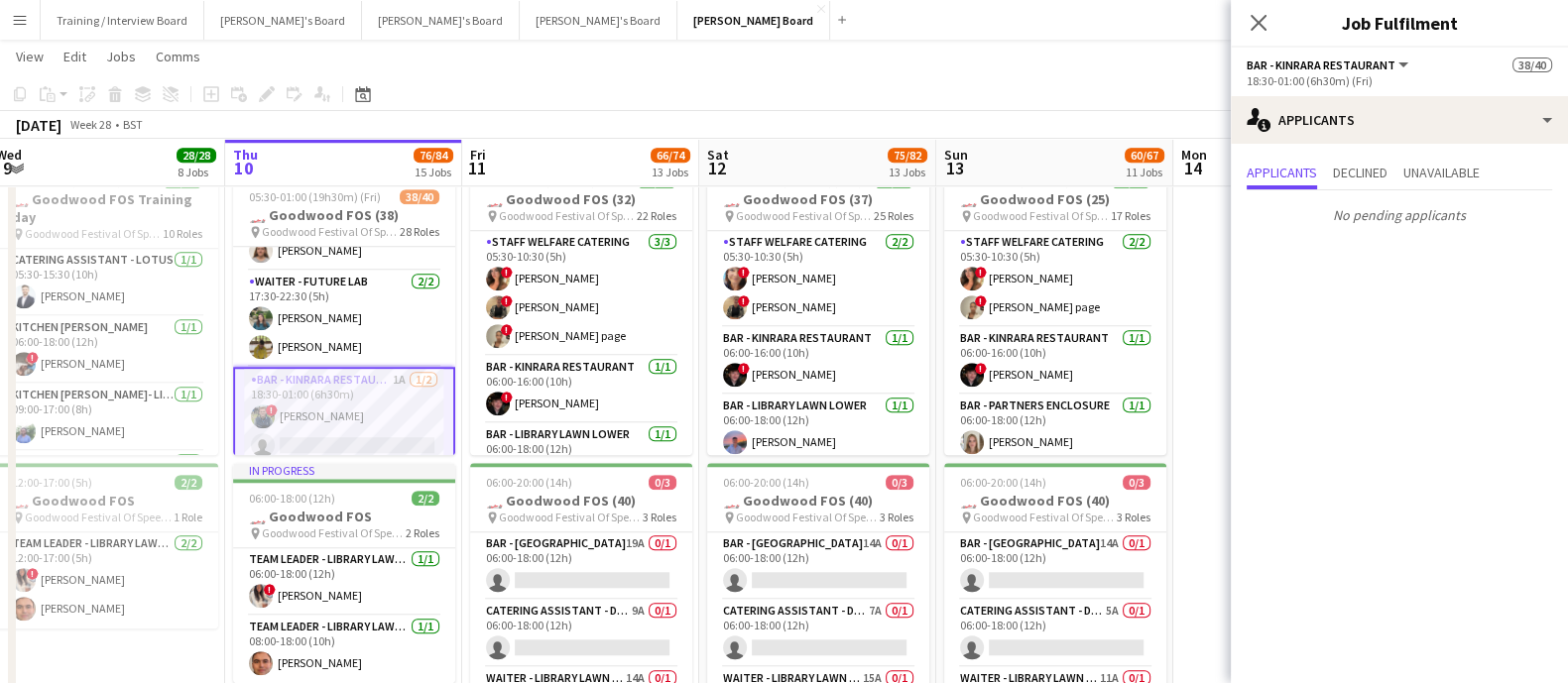 click at bounding box center (1291, 736) 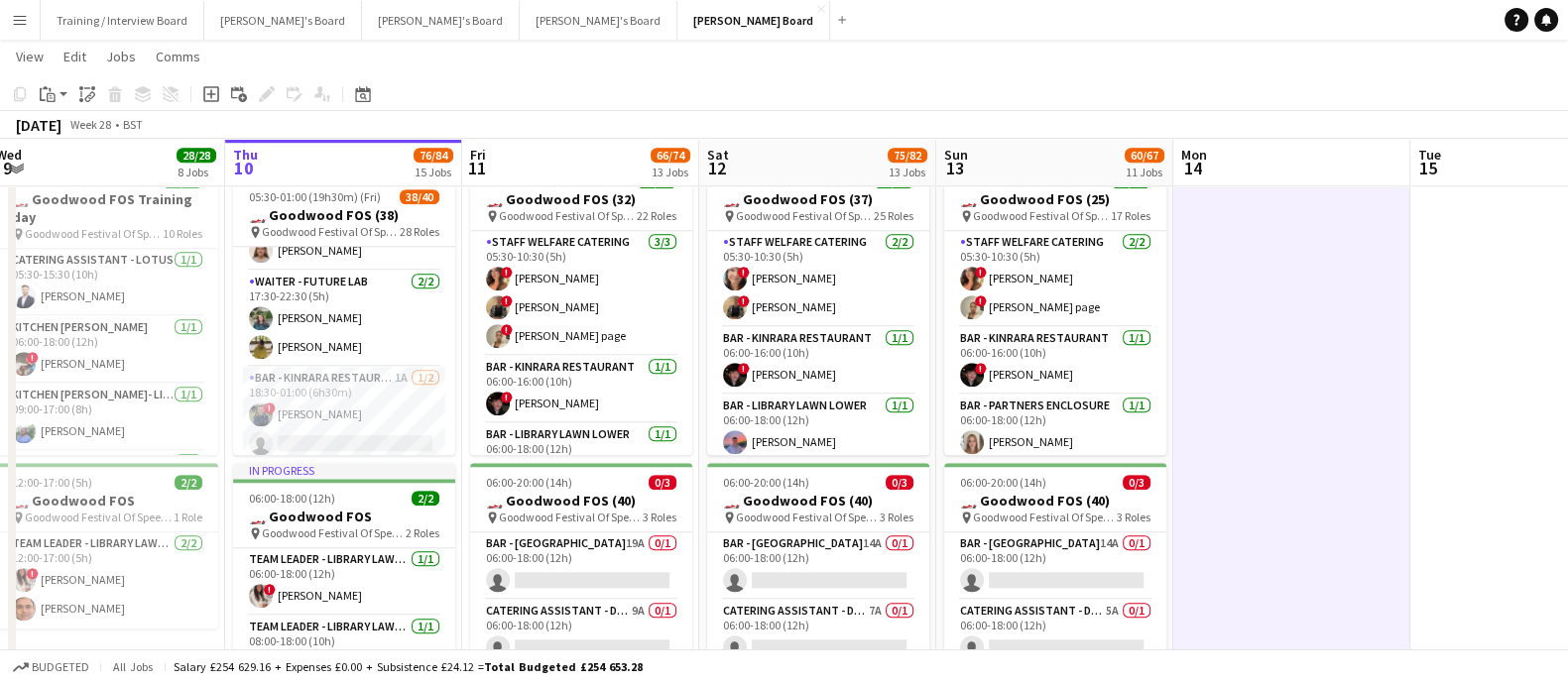 drag, startPoint x: 376, startPoint y: 443, endPoint x: 455, endPoint y: 458, distance: 80.411442 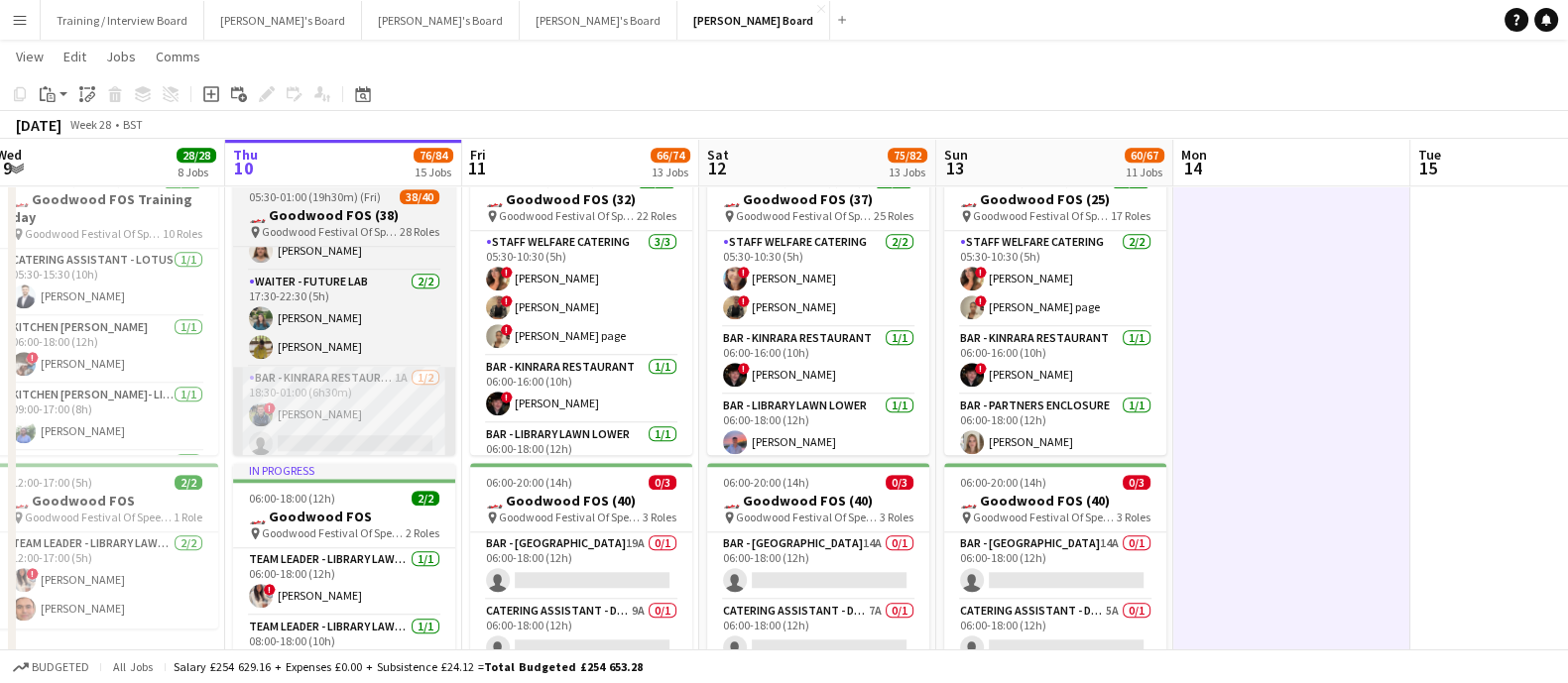 scroll, scrollTop: 0, scrollLeft: 407, axis: horizontal 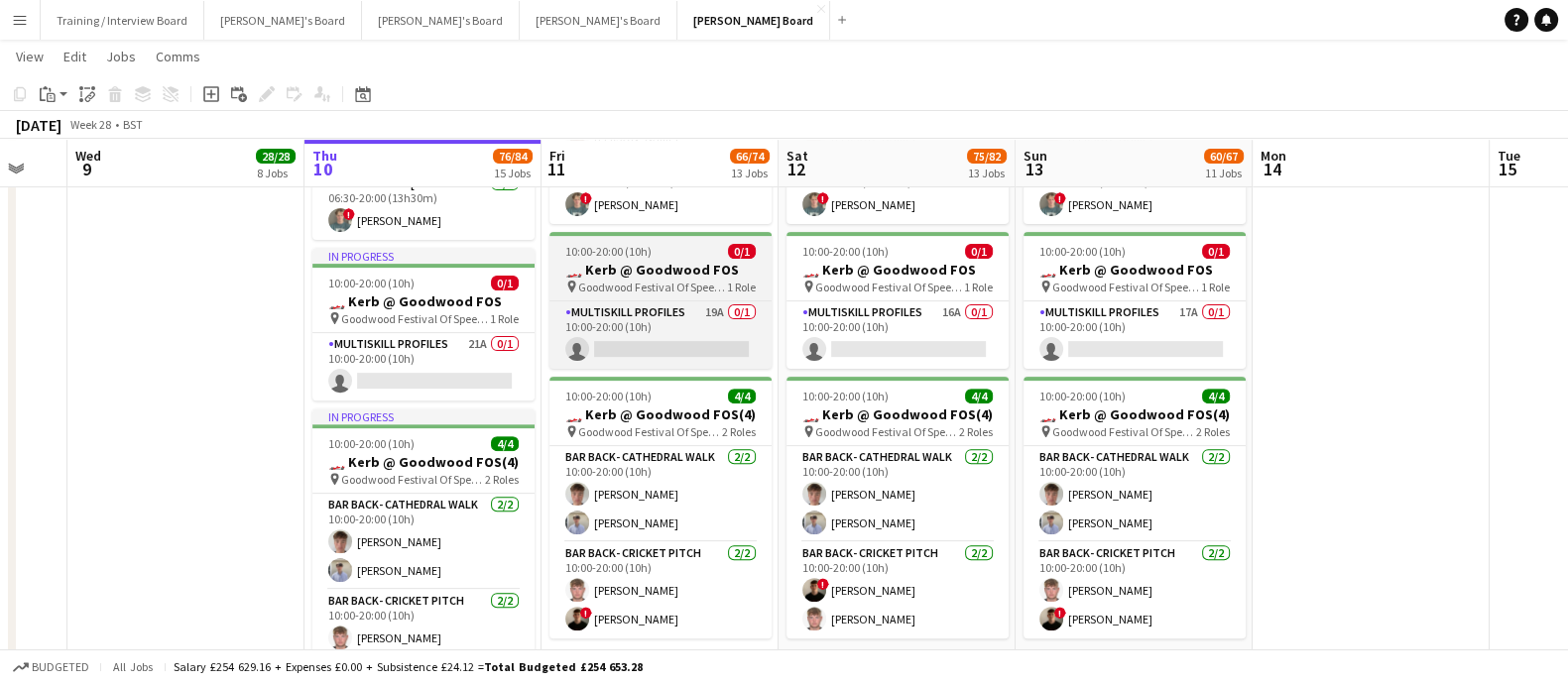 drag, startPoint x: 459, startPoint y: 336, endPoint x: 628, endPoint y: 249, distance: 190.07893 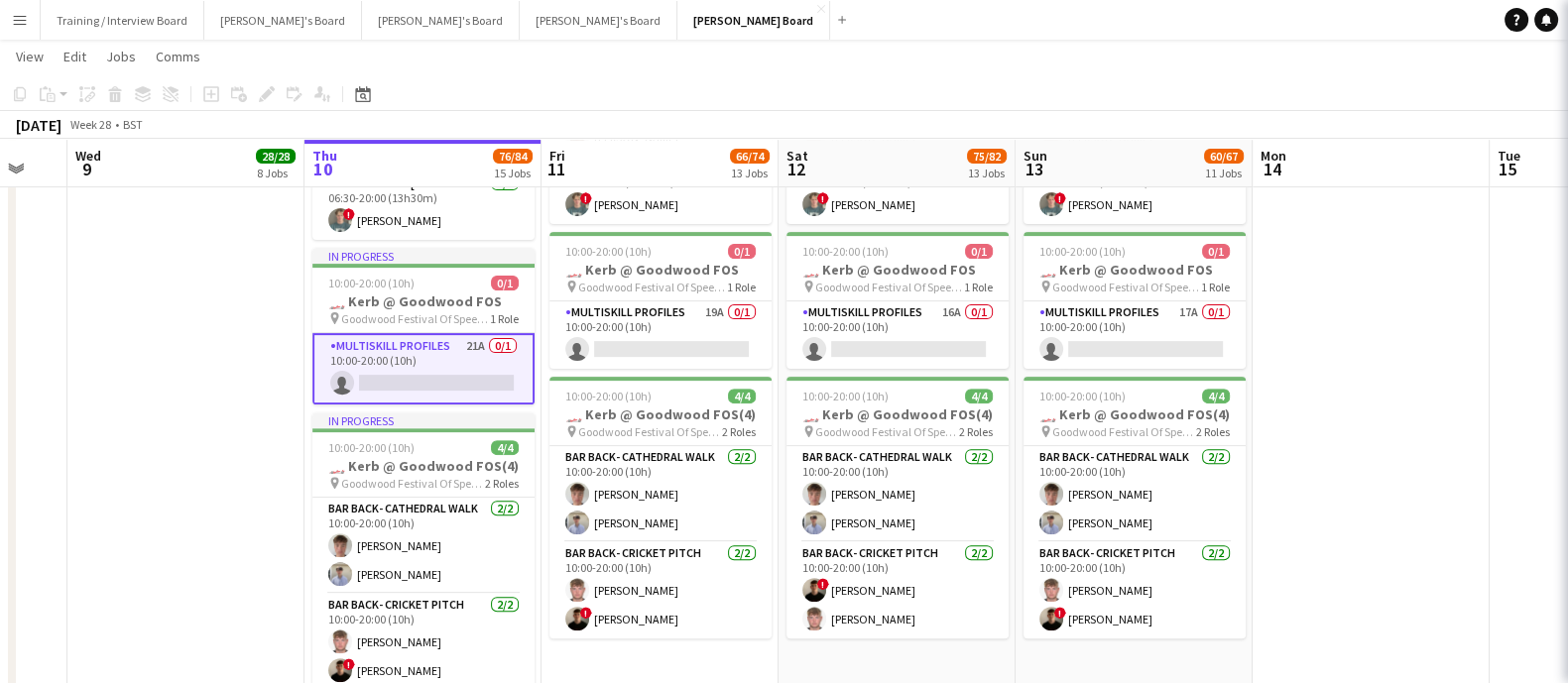 scroll, scrollTop: 0, scrollLeft: 406, axis: horizontal 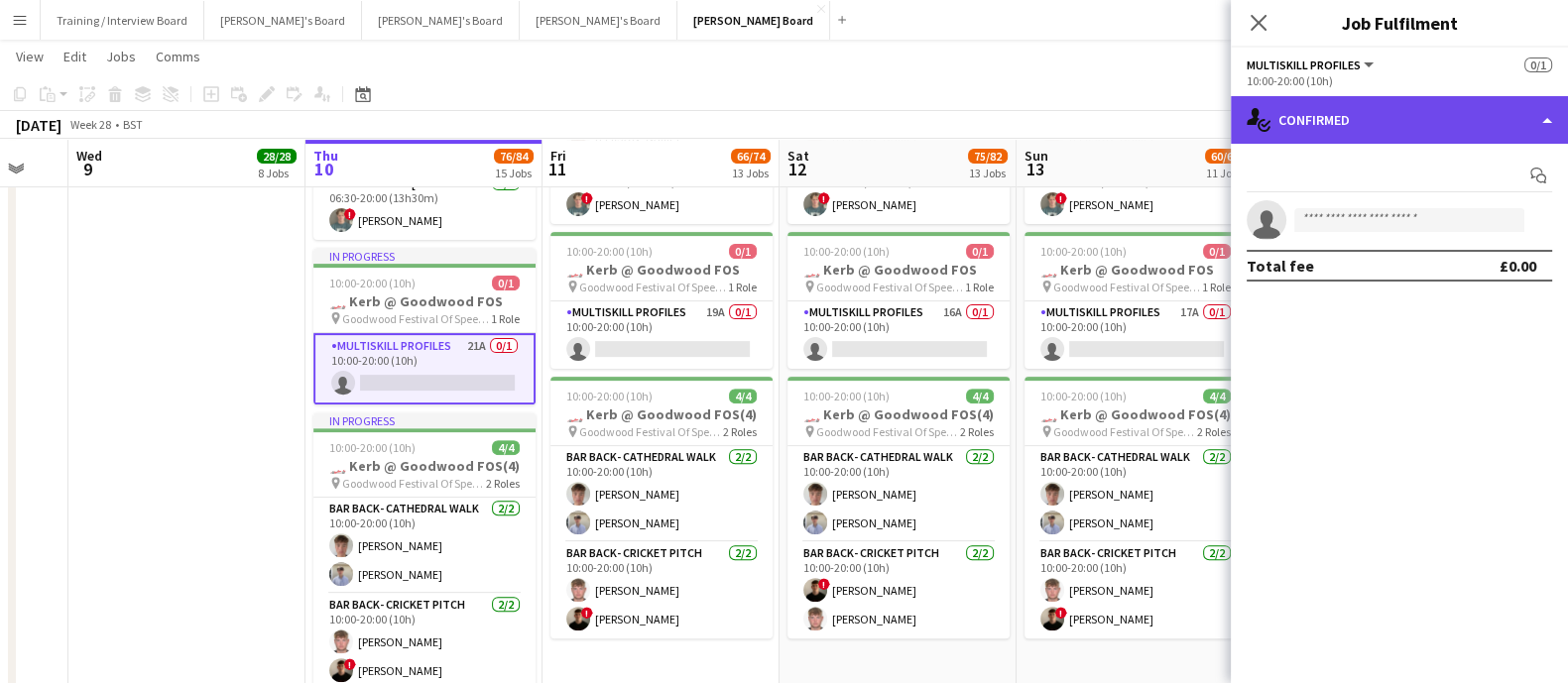 click on "single-neutral-actions-check-2
Confirmed" 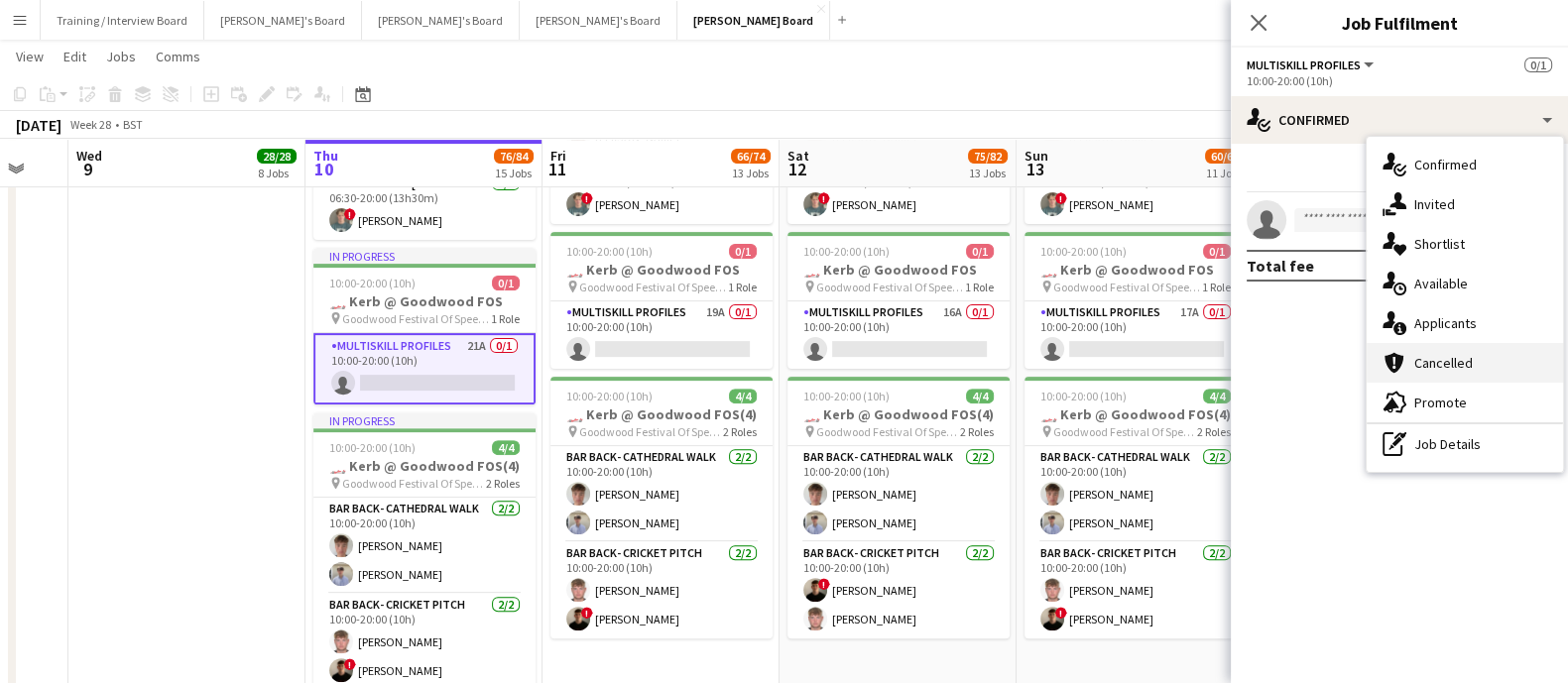 click on "cancellation
Cancelled" at bounding box center [1465, 363] 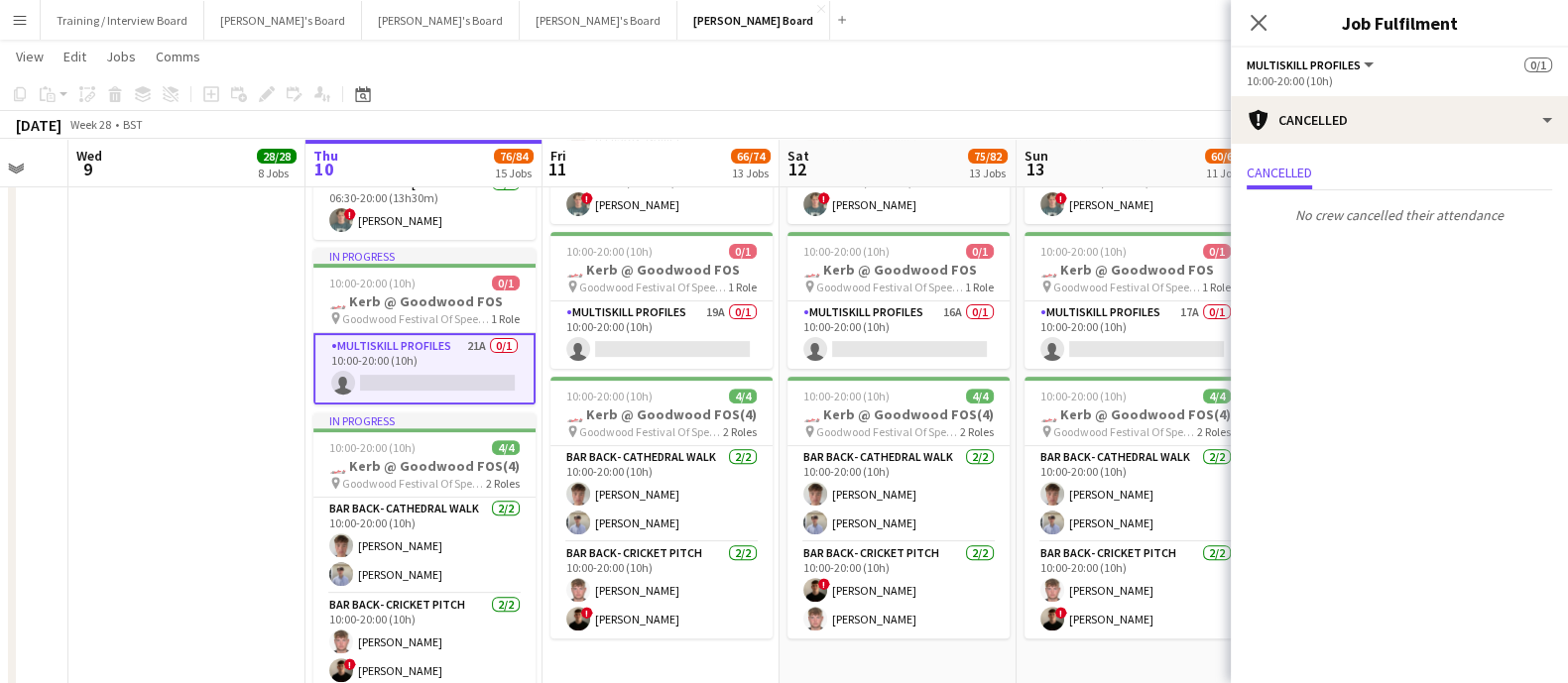 click on "Cancelled  No crew cancelled their attendance" at bounding box center [1399, 195] 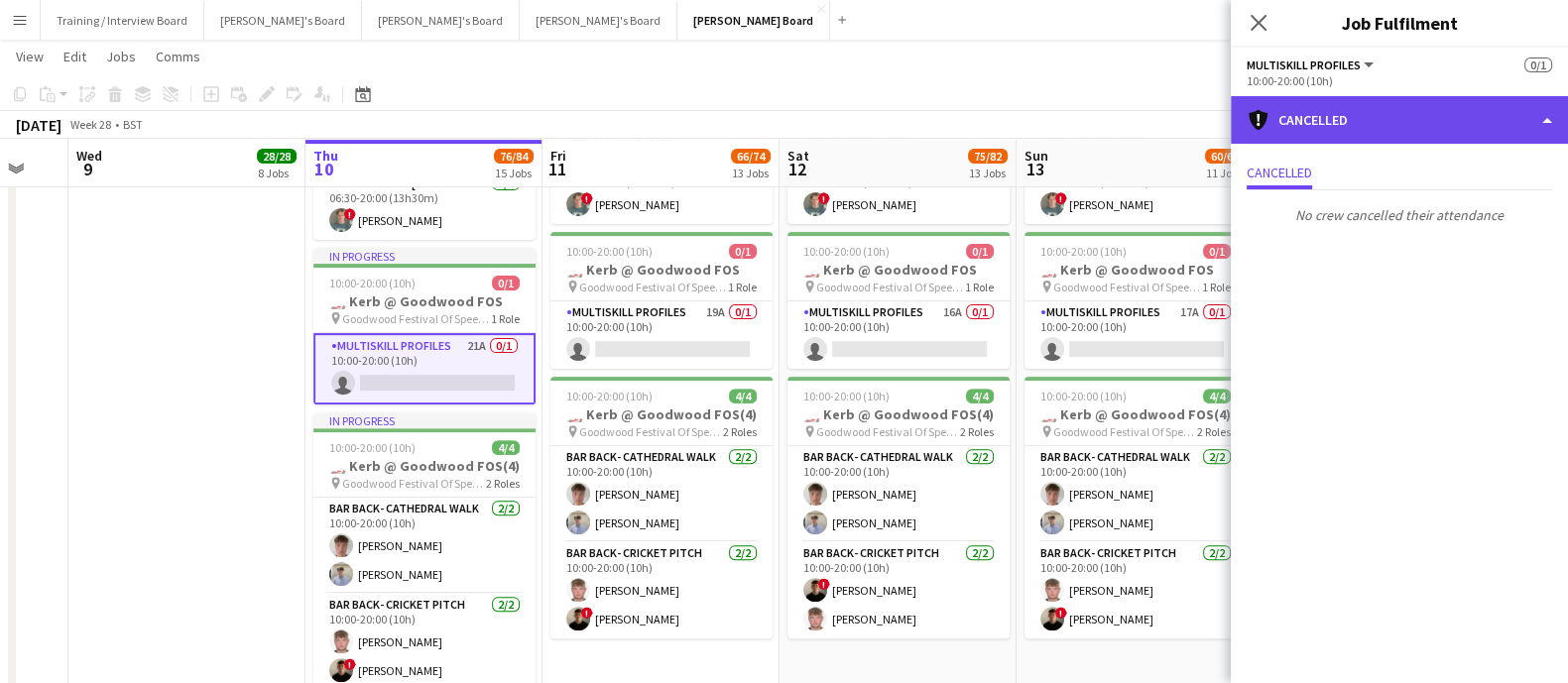 click on "cancellation
Cancelled" 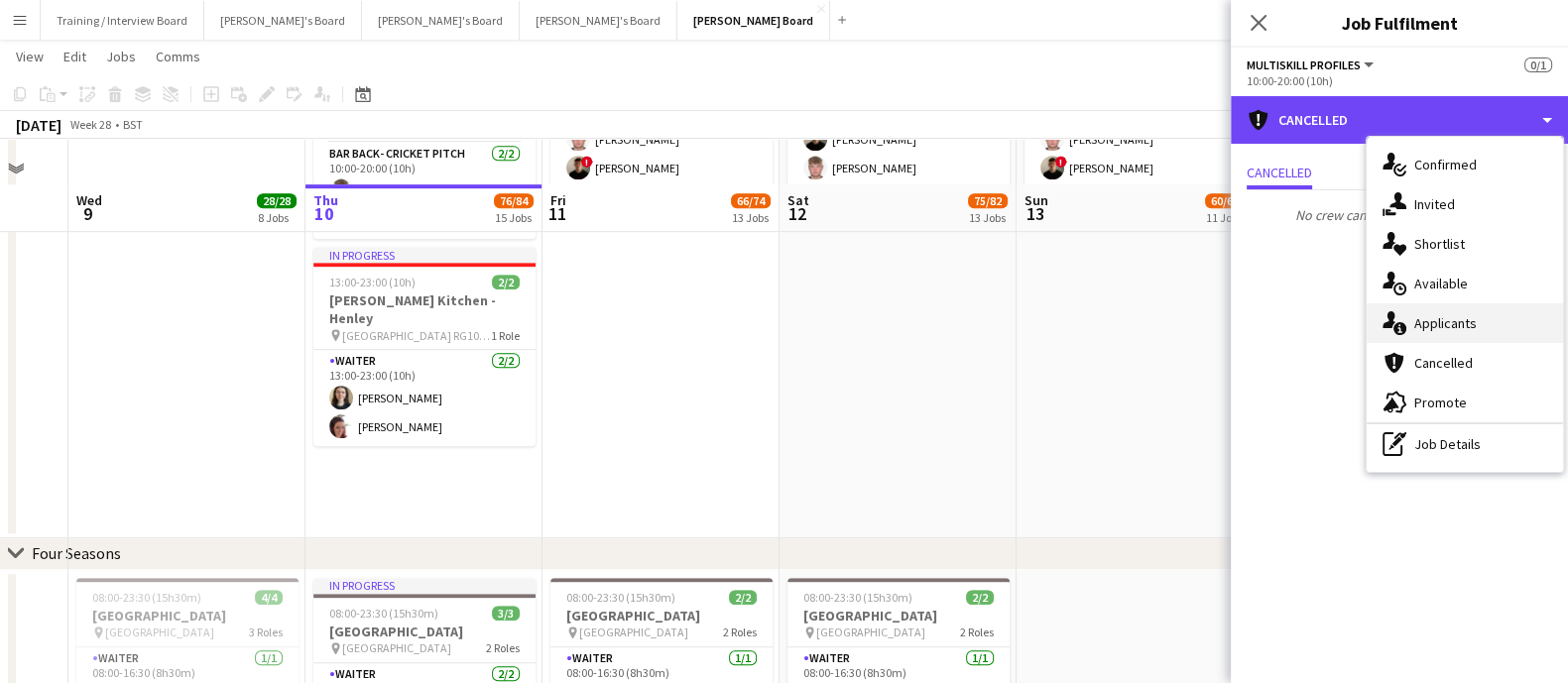 scroll, scrollTop: 1363, scrollLeft: 0, axis: vertical 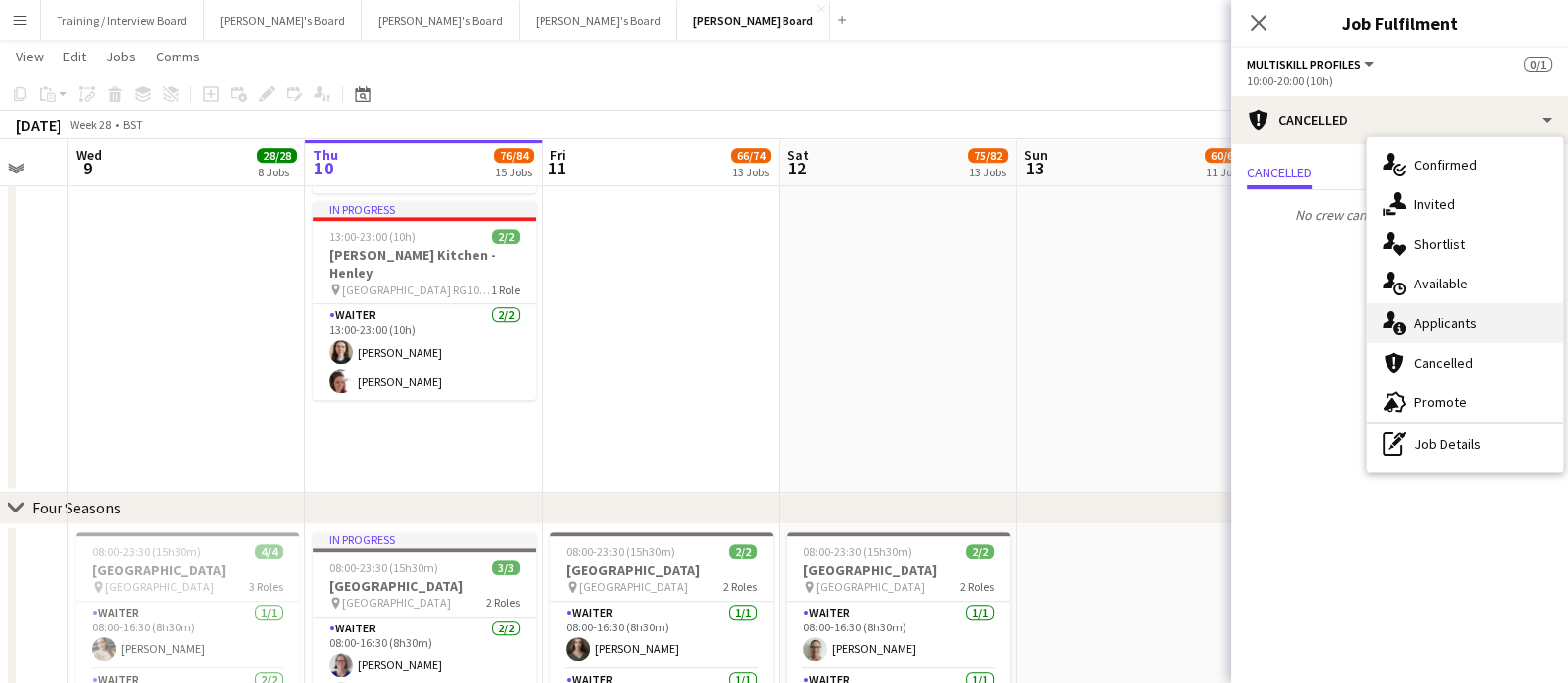 click on "single-neutral-actions-information
Applicants" at bounding box center [1465, 323] 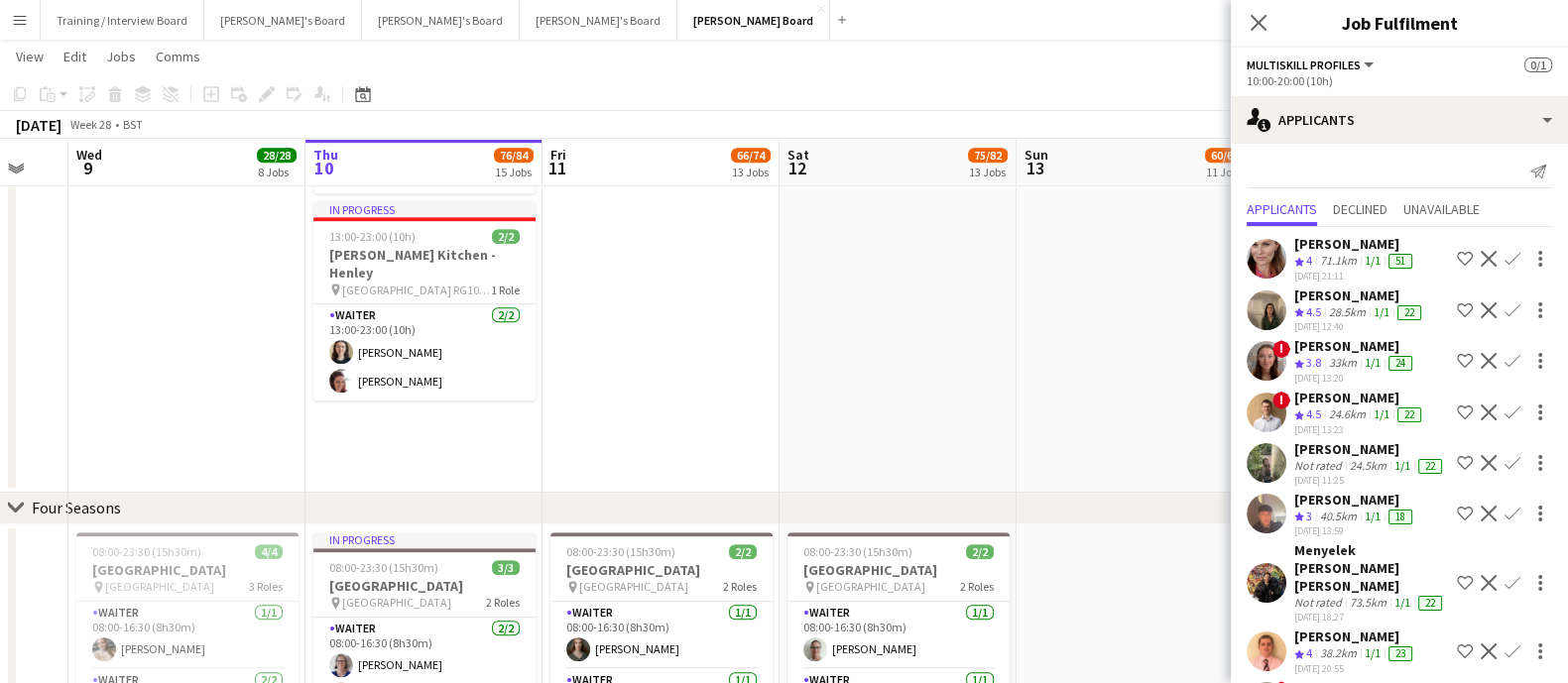 scroll, scrollTop: 0, scrollLeft: 0, axis: both 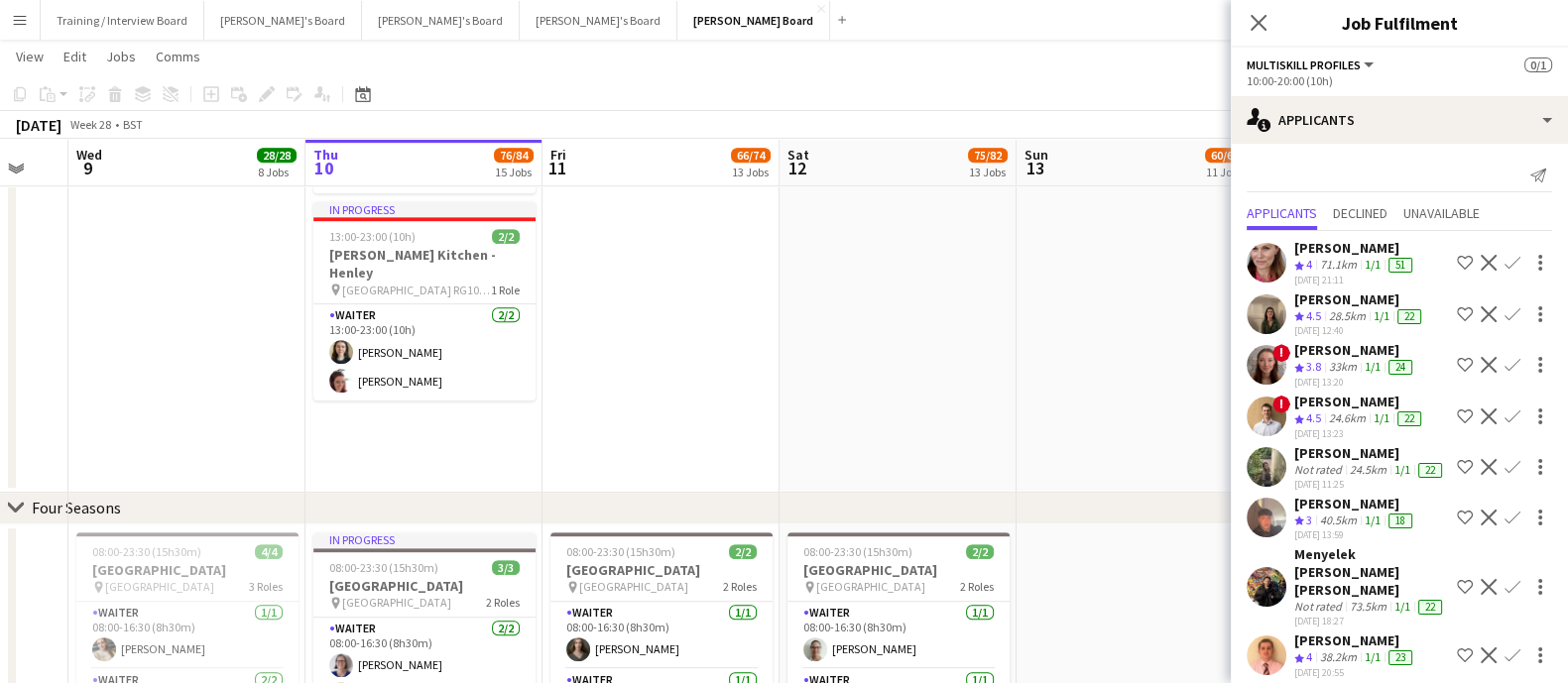 click on "4.5" at bounding box center [1313, 366] 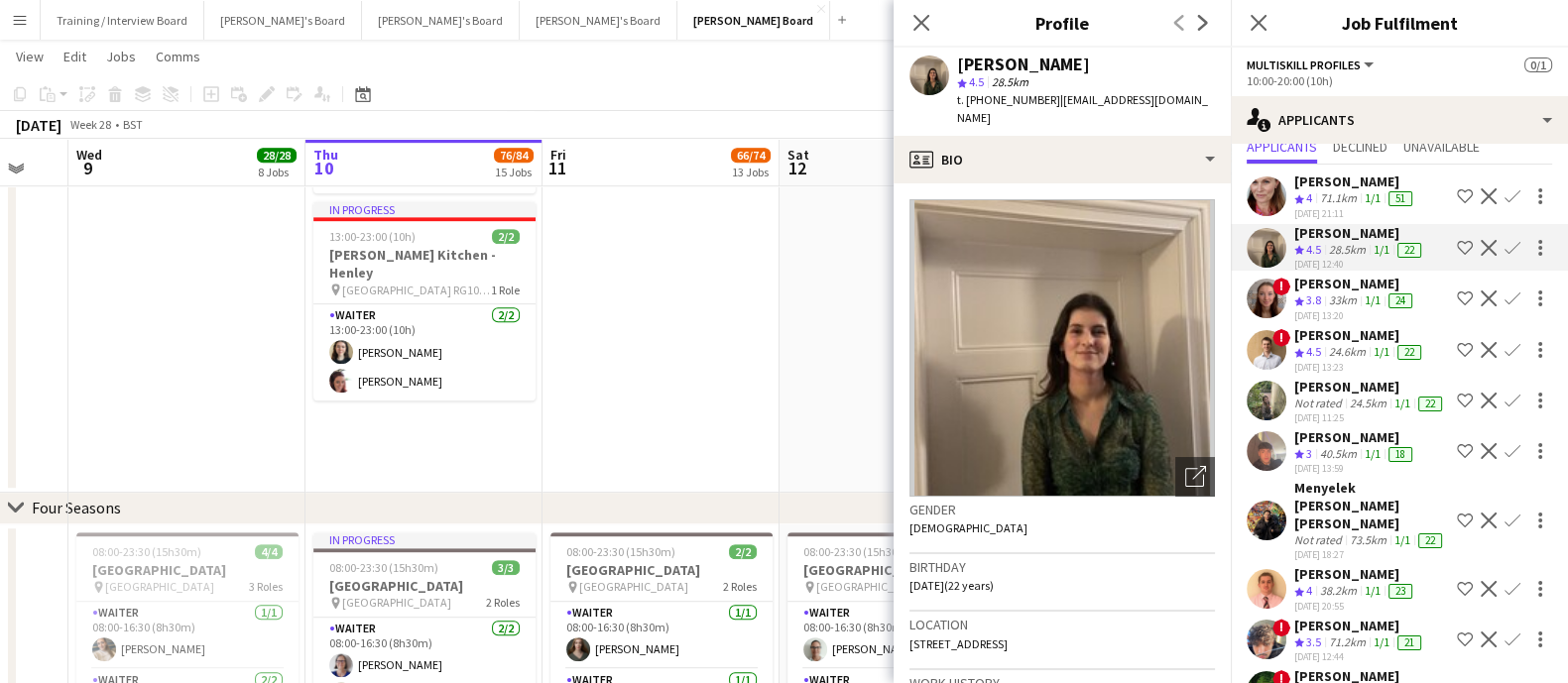 scroll, scrollTop: 0, scrollLeft: 0, axis: both 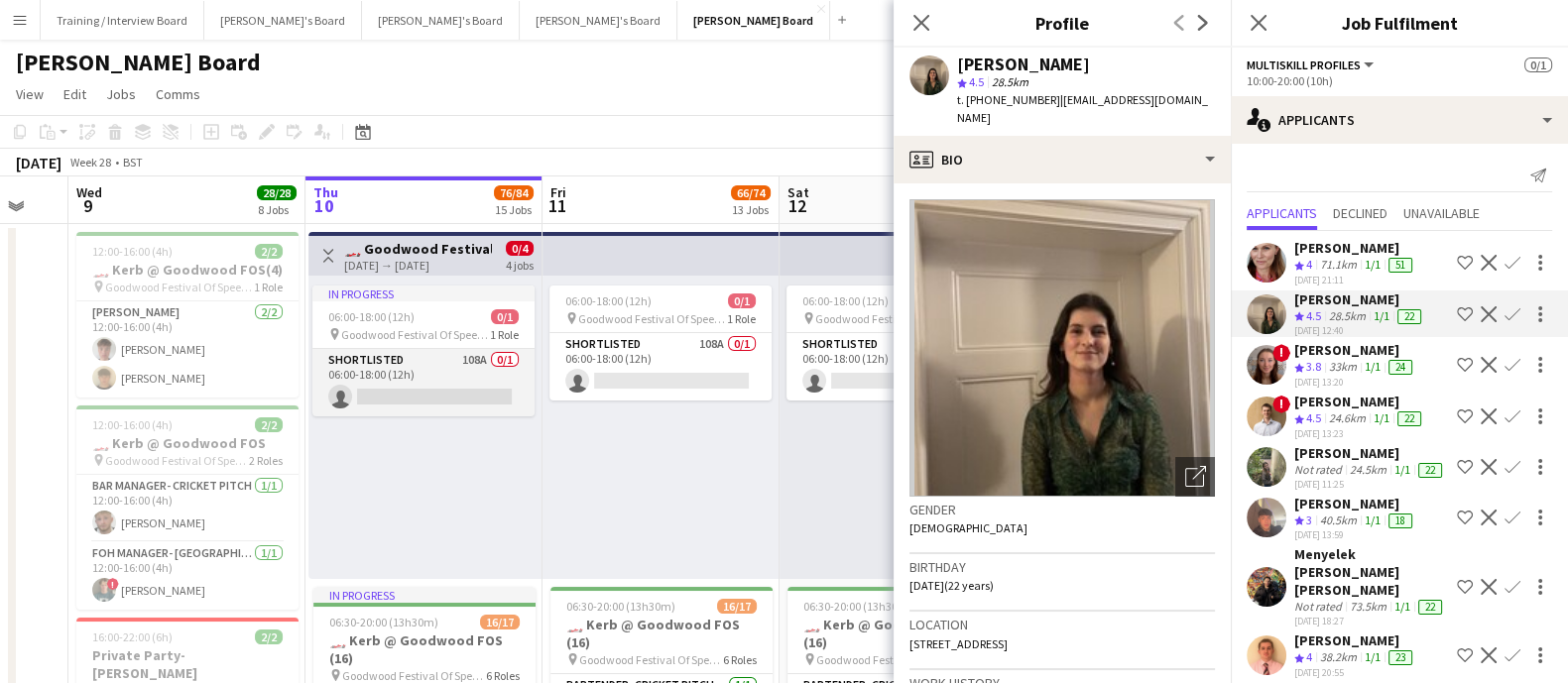 click on "Shortlisted   108A   0/1   06:00-18:00 (12h)
single-neutral-actions" at bounding box center [423, 383] 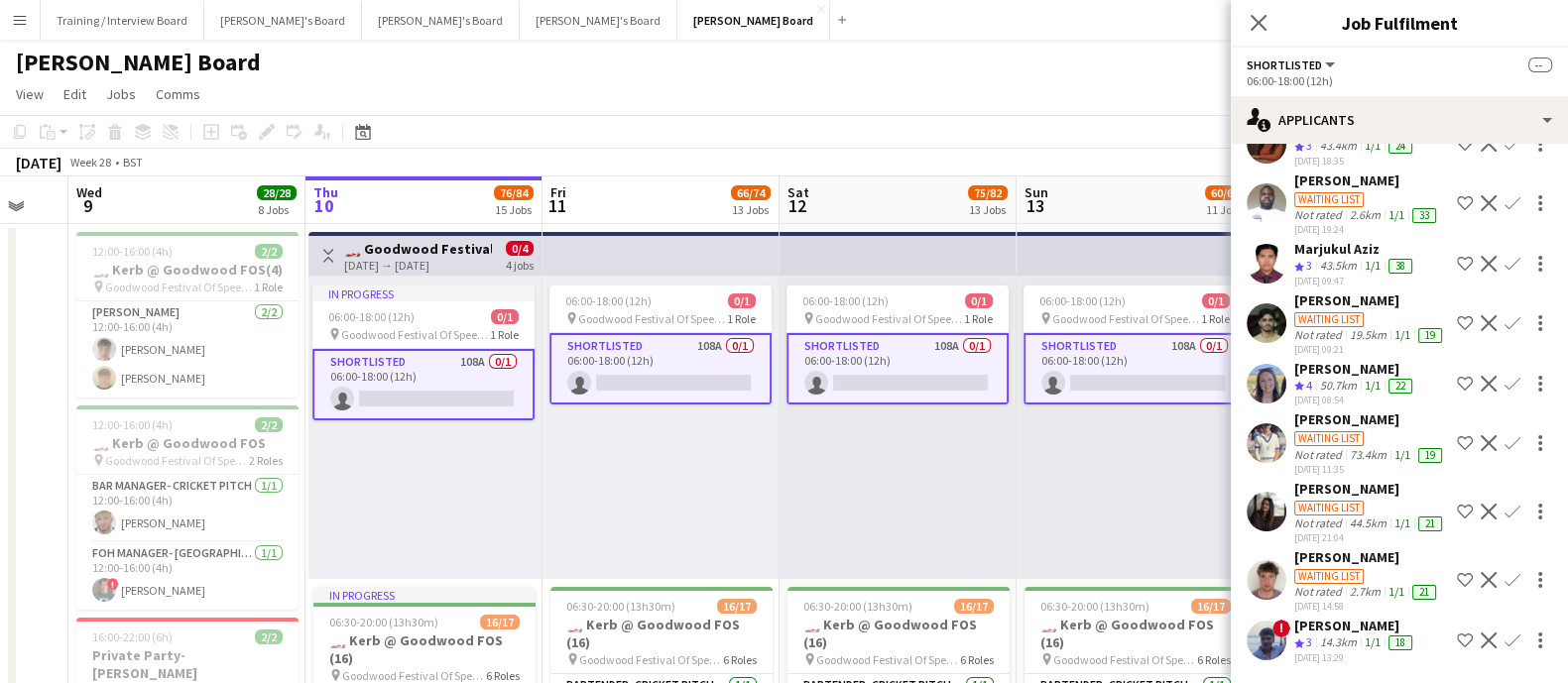 scroll, scrollTop: 2497, scrollLeft: 0, axis: vertical 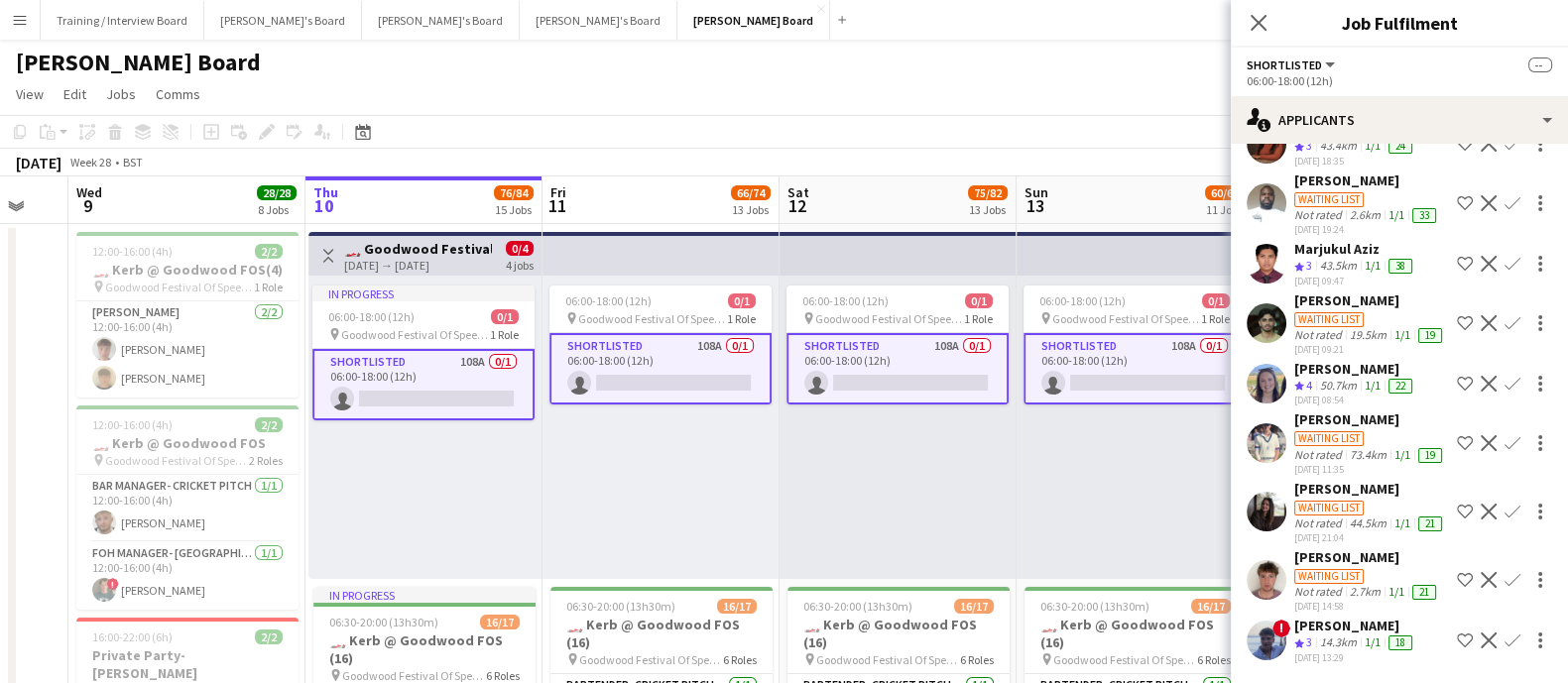 click on "!  Charlie Allday
Crew rating
3   14.3km  1/1  18   07-07-2025 13:29
Shortlist crew
Decline
Confirm" 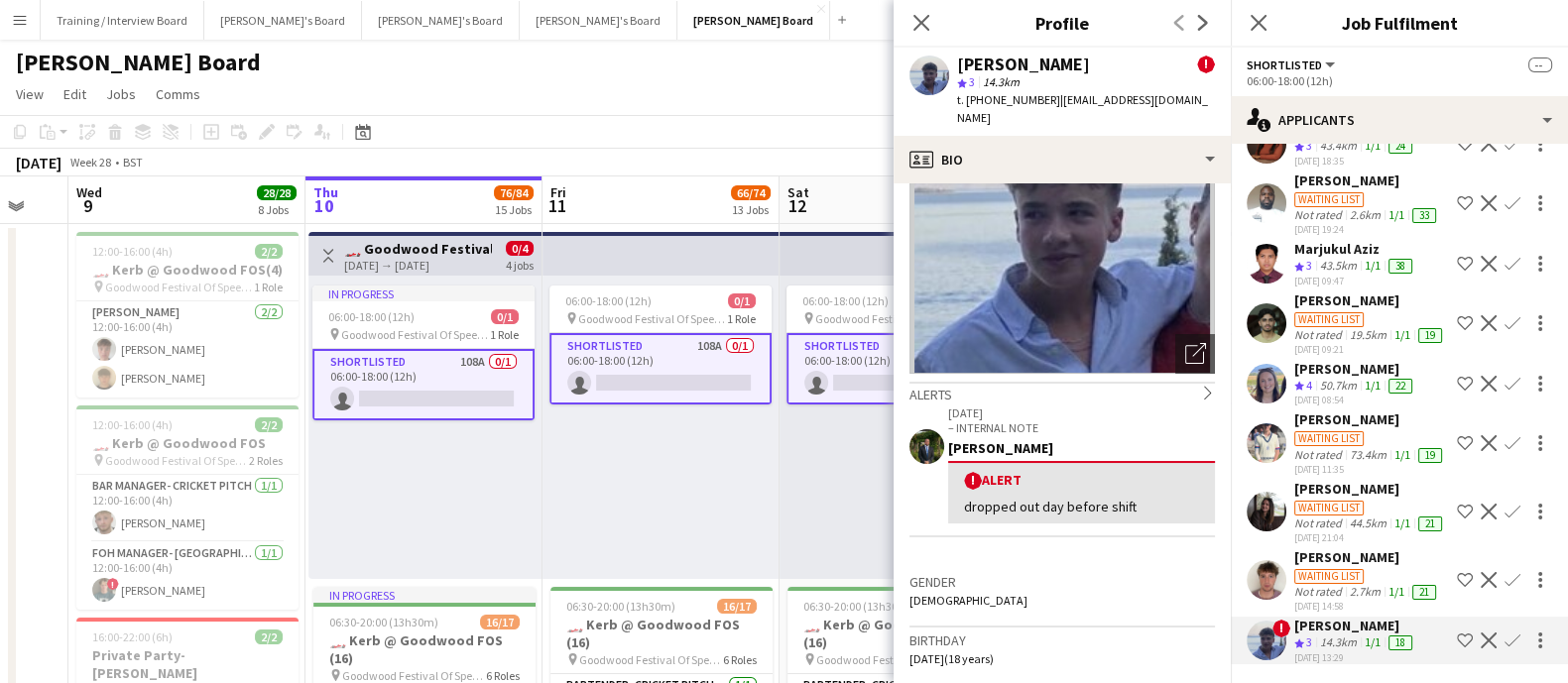 scroll, scrollTop: 372, scrollLeft: 0, axis: vertical 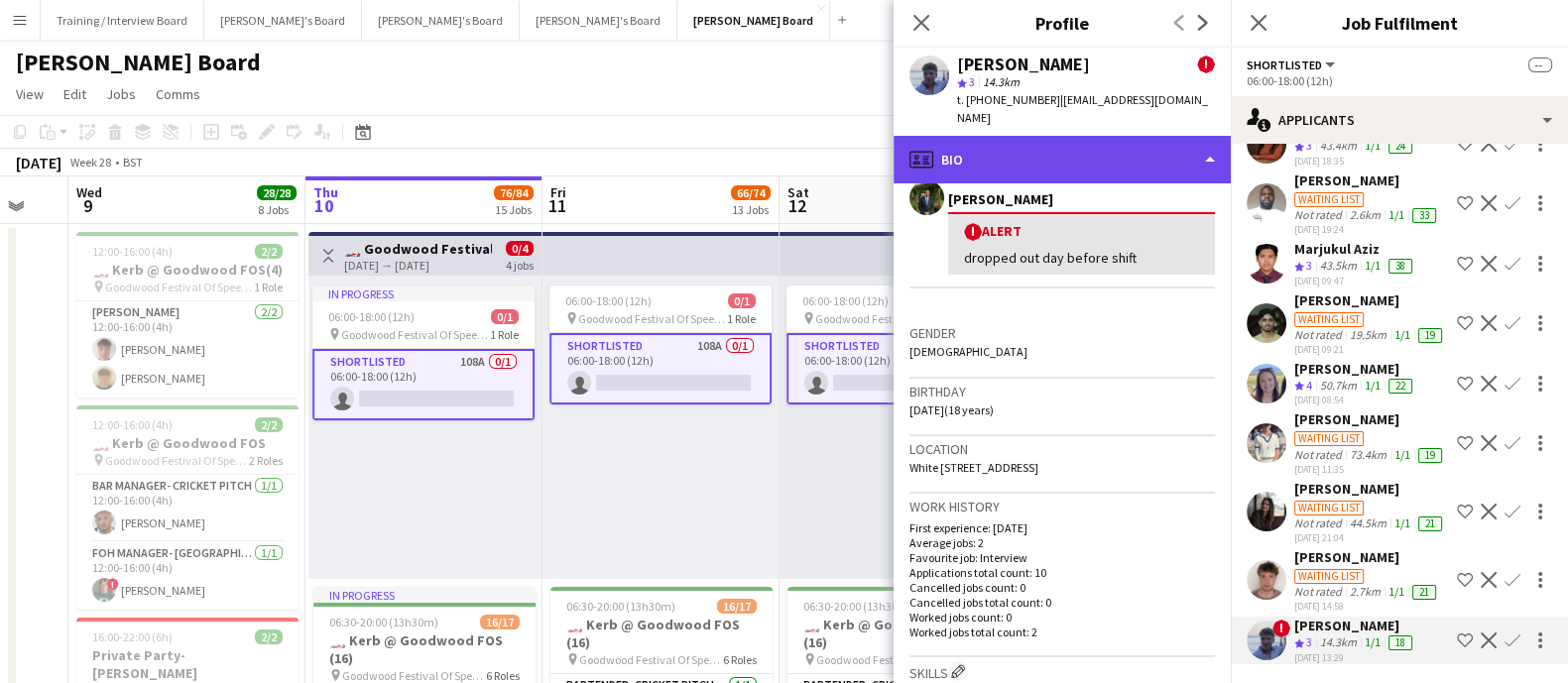 click on "profile
Bio" 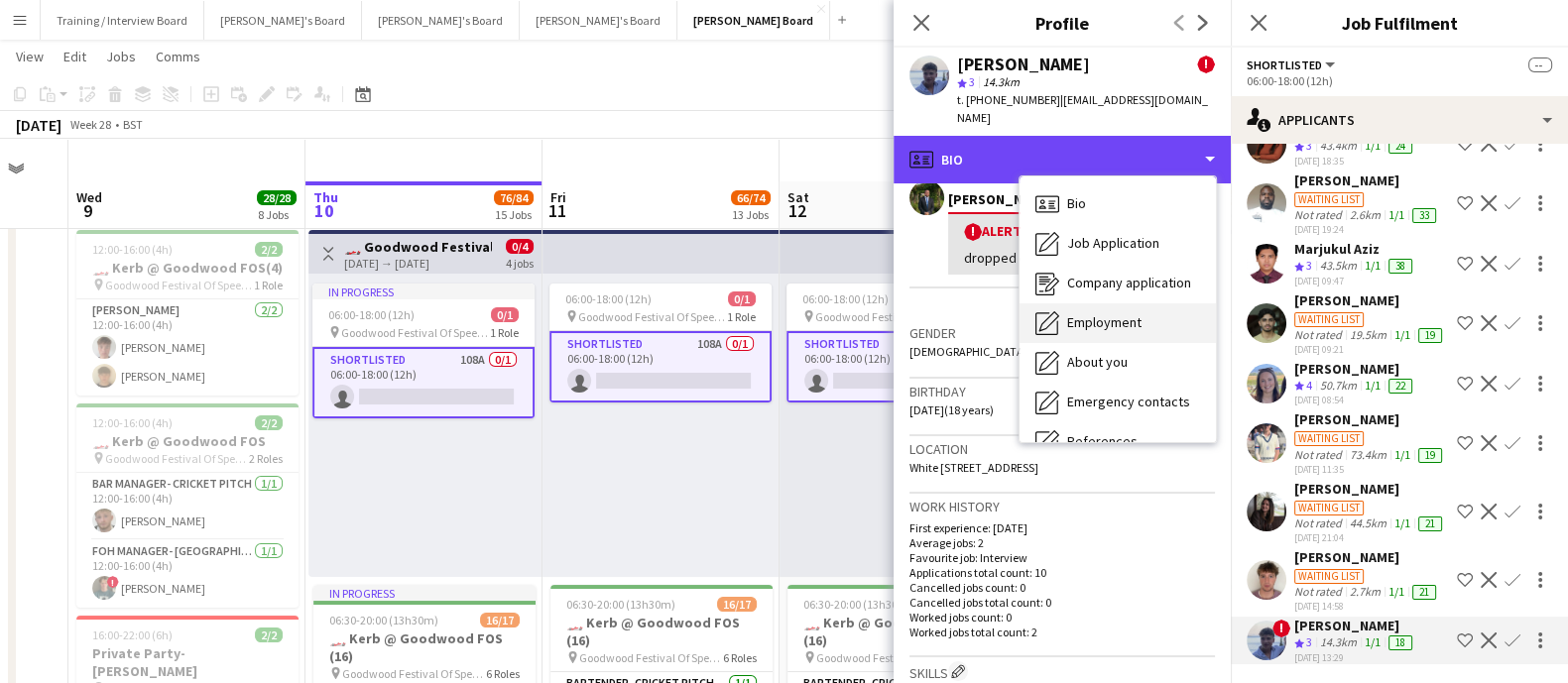 scroll, scrollTop: 247, scrollLeft: 0, axis: vertical 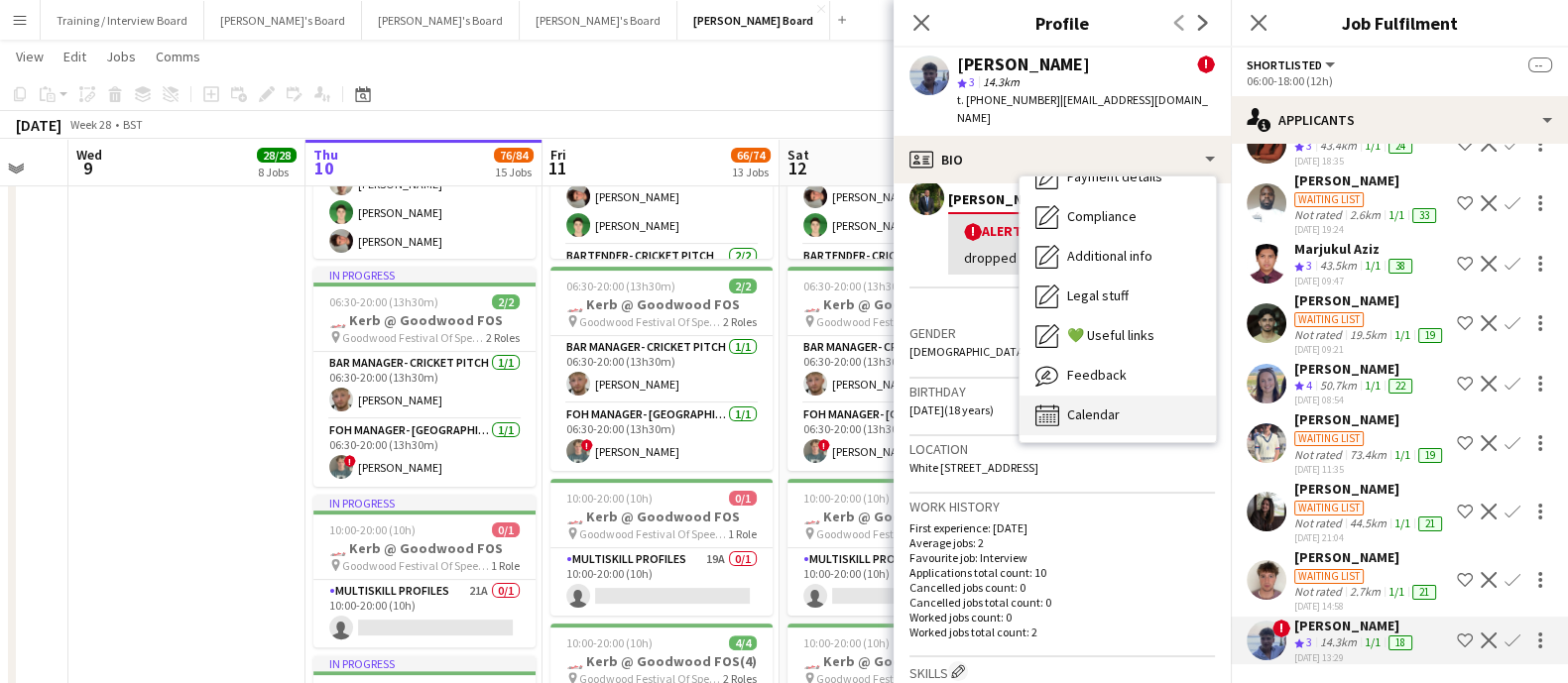 click on "Calendar" at bounding box center (1093, 414) 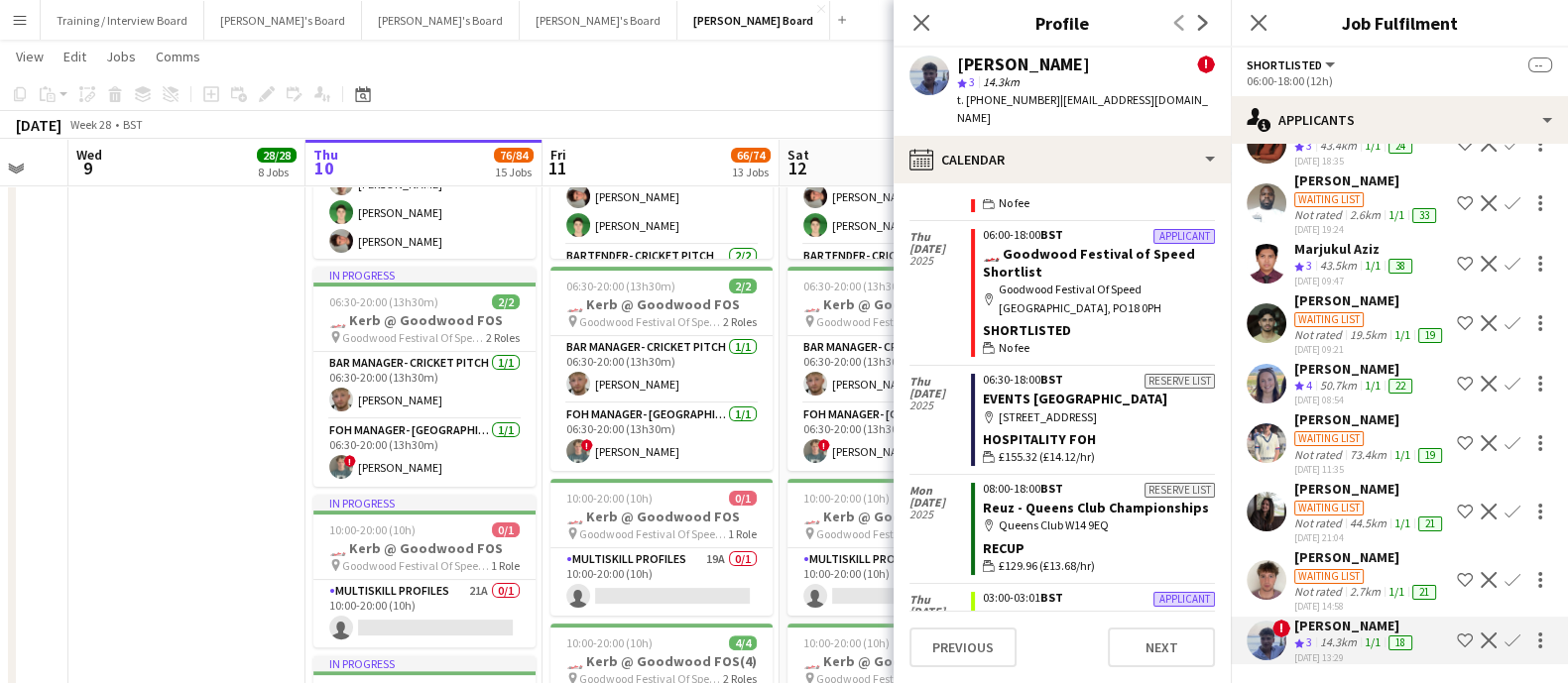 scroll, scrollTop: 495, scrollLeft: 0, axis: vertical 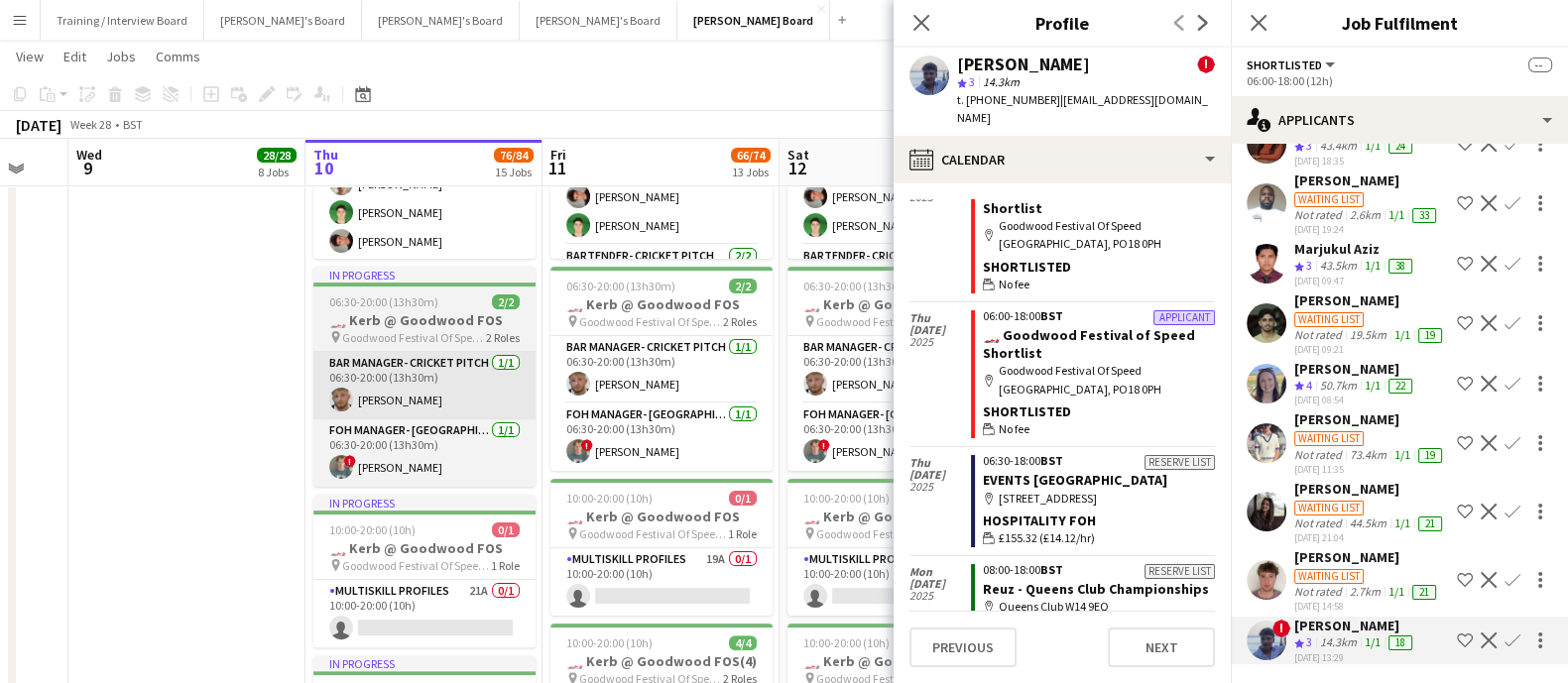 drag, startPoint x: 342, startPoint y: 412, endPoint x: 385, endPoint y: 414, distance: 43.046487 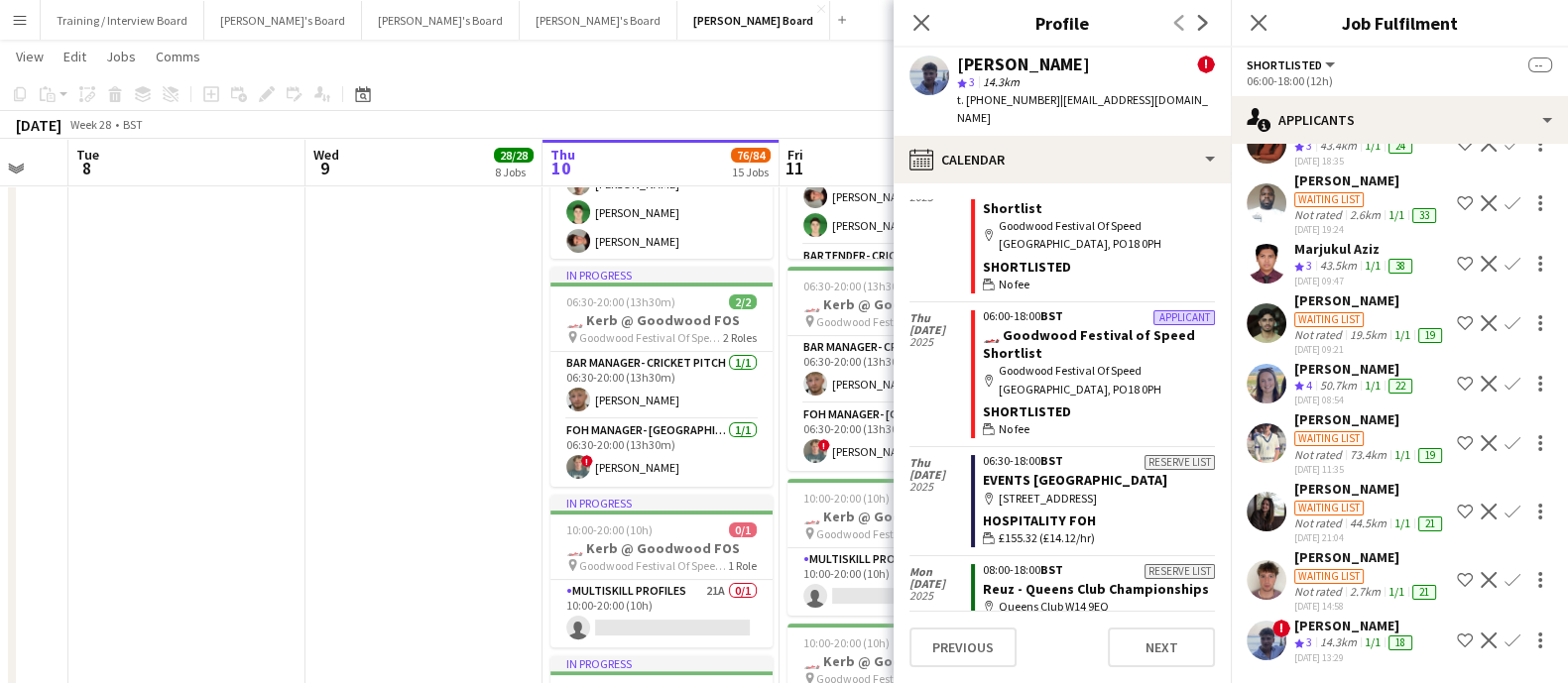 scroll, scrollTop: 0, scrollLeft: 600, axis: horizontal 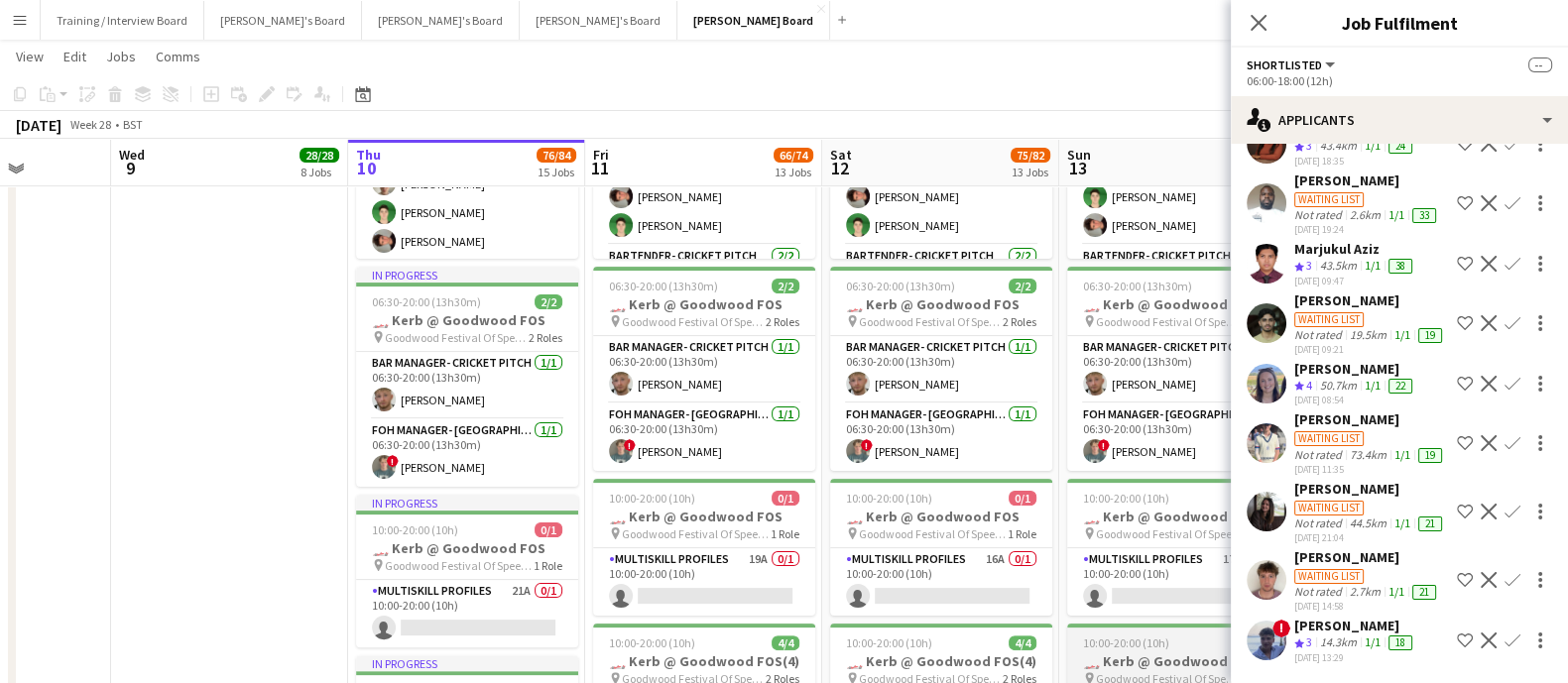 click on "Goodwood Festival Of Speed [GEOGRAPHIC_DATA], PO18 0PH" at bounding box center [1167, 678] 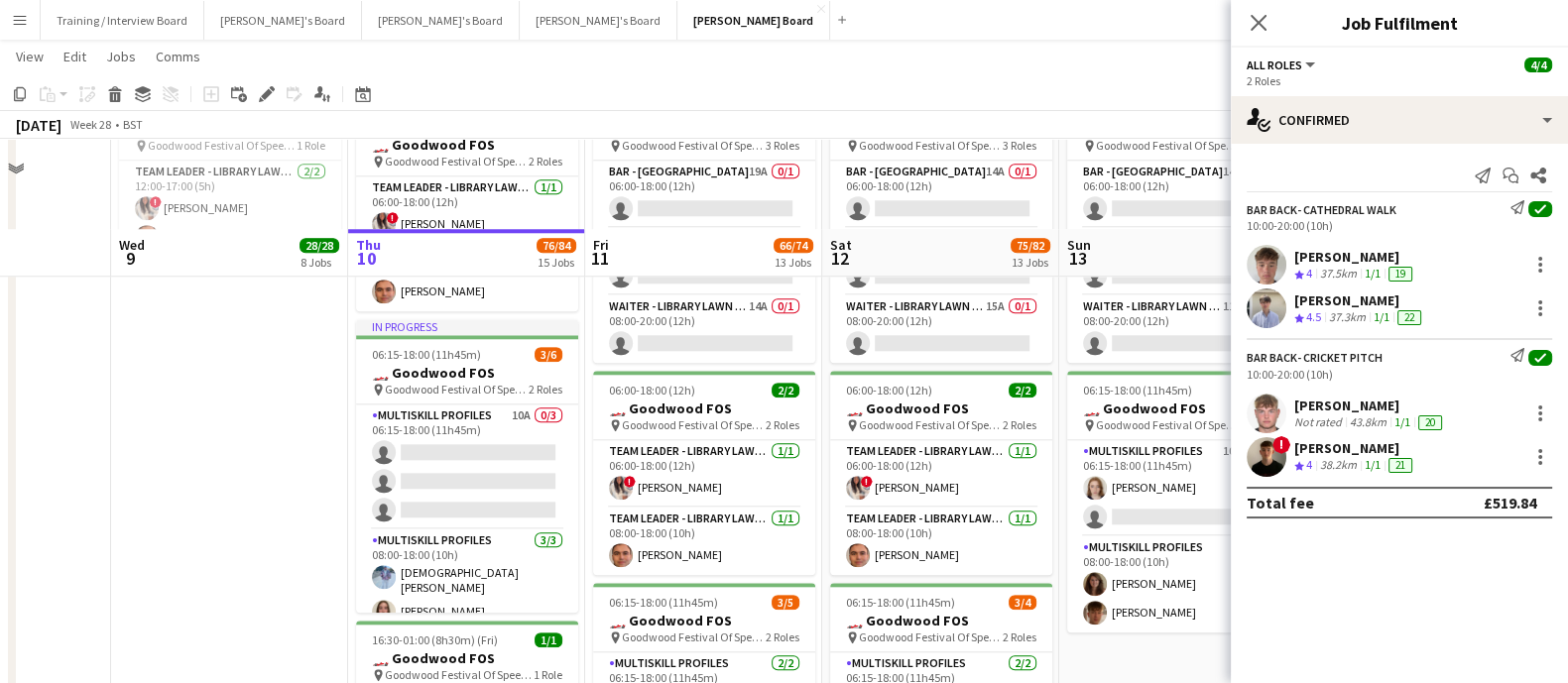 scroll, scrollTop: 2726, scrollLeft: 0, axis: vertical 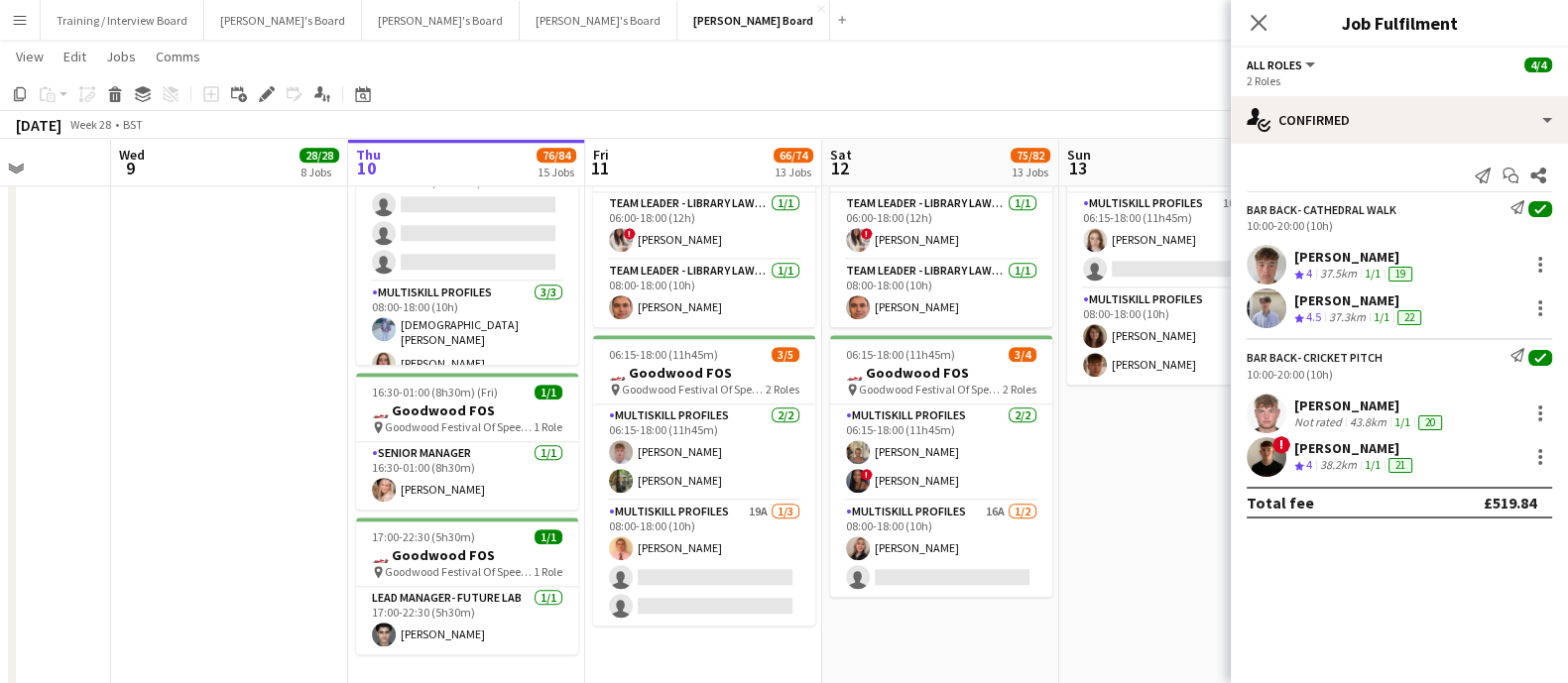drag, startPoint x: 952, startPoint y: 547, endPoint x: 793, endPoint y: 514, distance: 162.38842 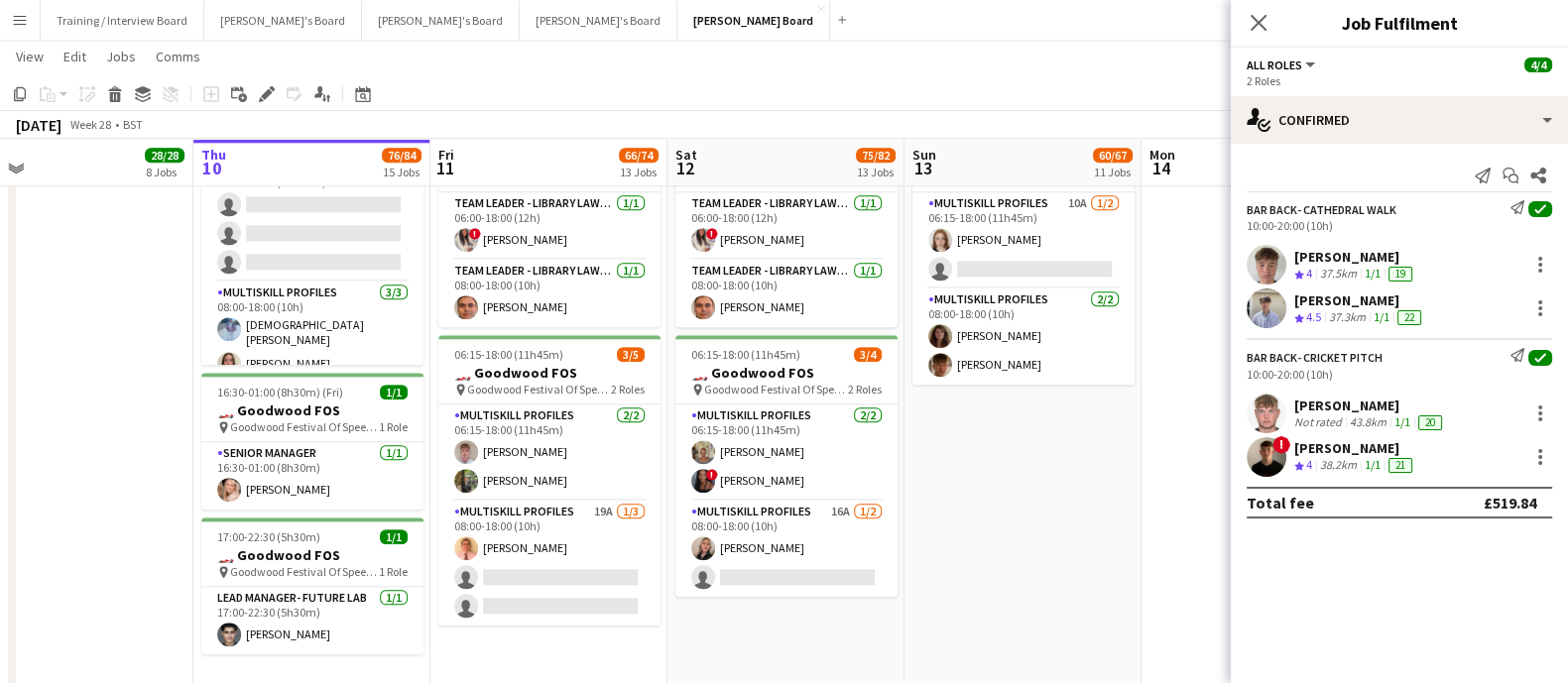 scroll, scrollTop: 0, scrollLeft: 702, axis: horizontal 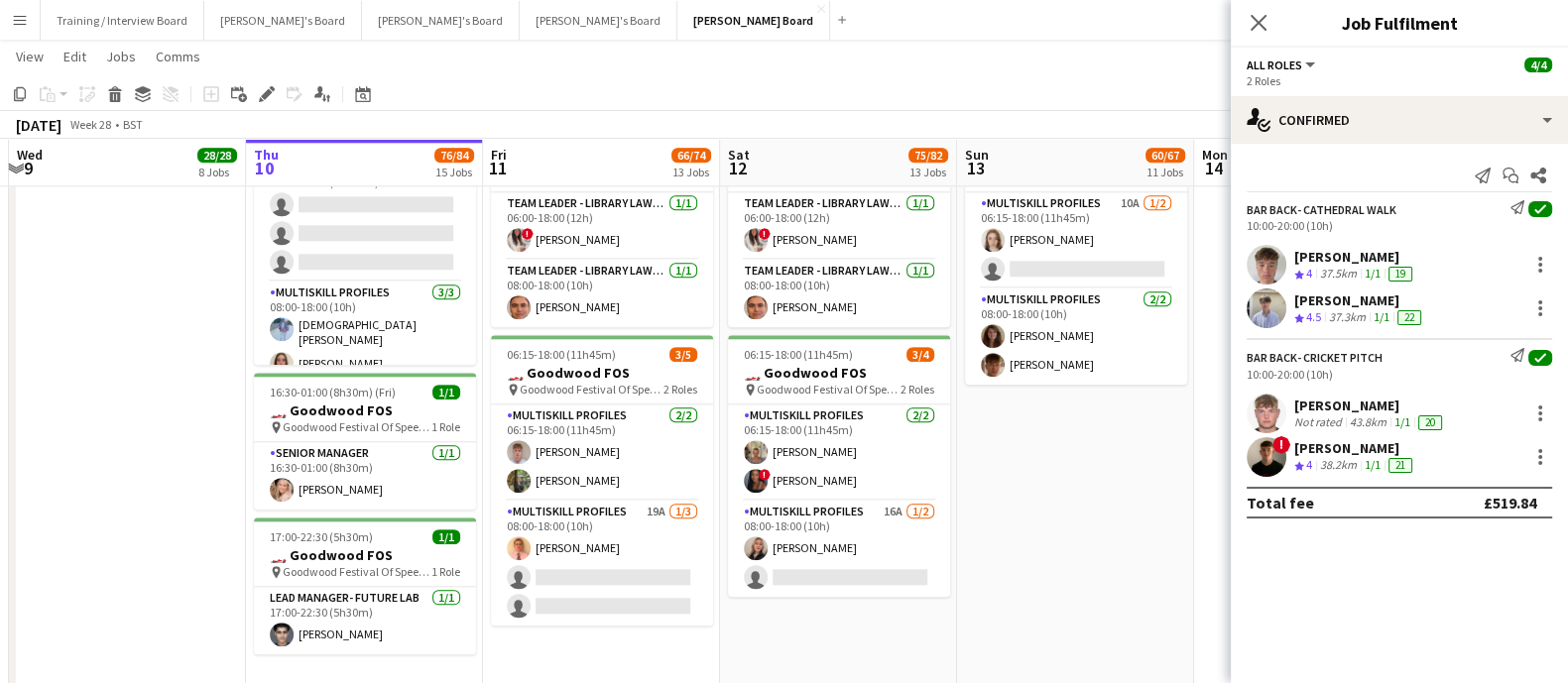 drag, startPoint x: 969, startPoint y: 545, endPoint x: 1022, endPoint y: 552, distance: 53.460266 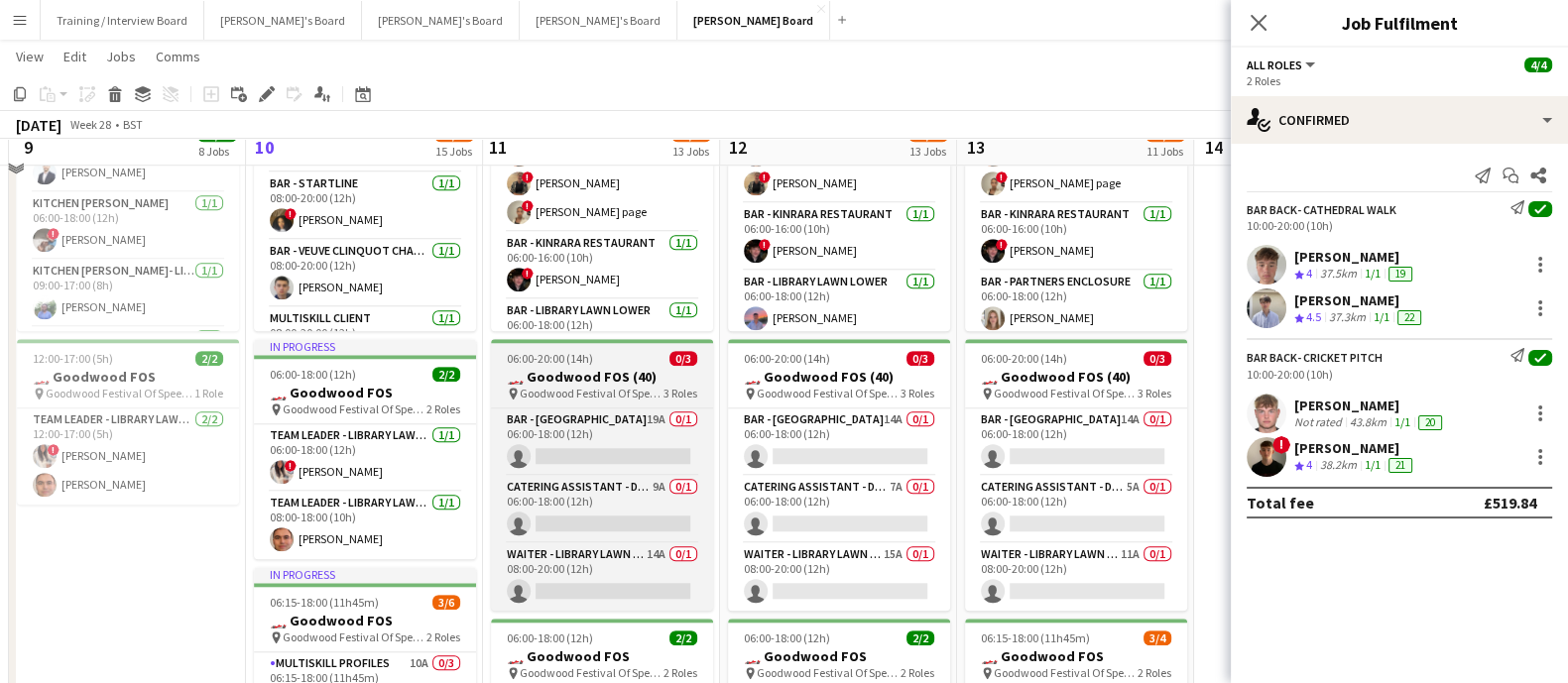 scroll, scrollTop: 1982, scrollLeft: 0, axis: vertical 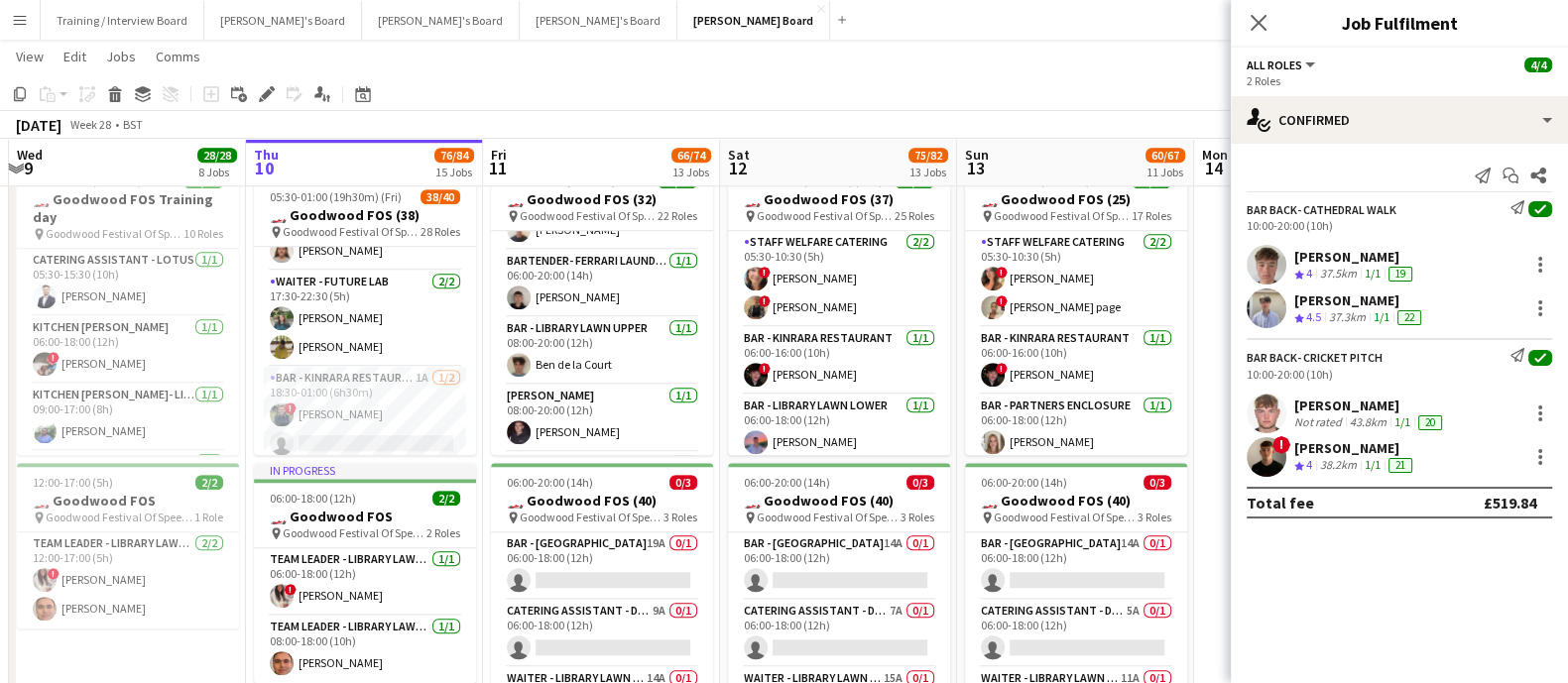 click on "Bar - Kinrara Restaurant   1A   [DATE]   18:30-01:00 (6h30m)
! [PERSON_NAME]
single-neutral-actions" at bounding box center (365, 414) 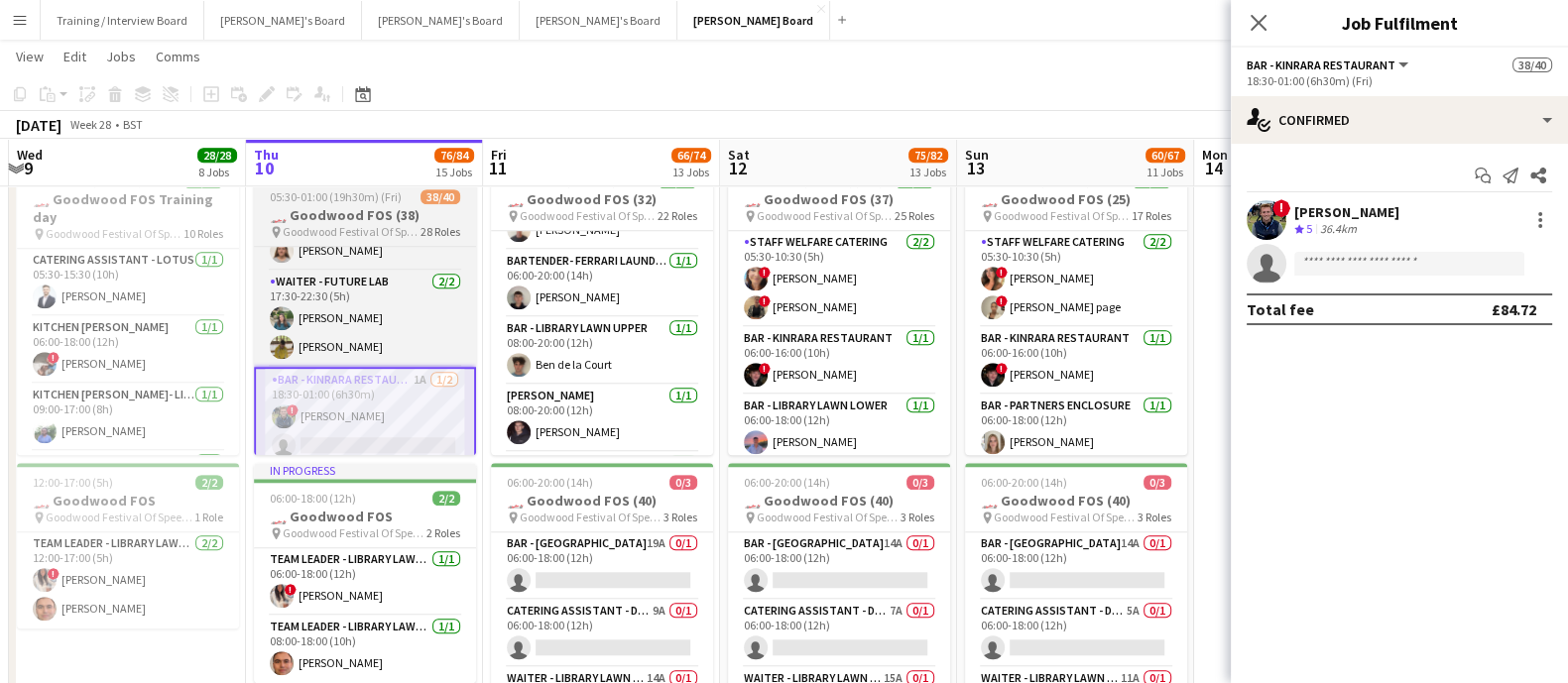 click on "Goodwood Festival Of Speed [GEOGRAPHIC_DATA], PO18 0PH" at bounding box center [351, 231] 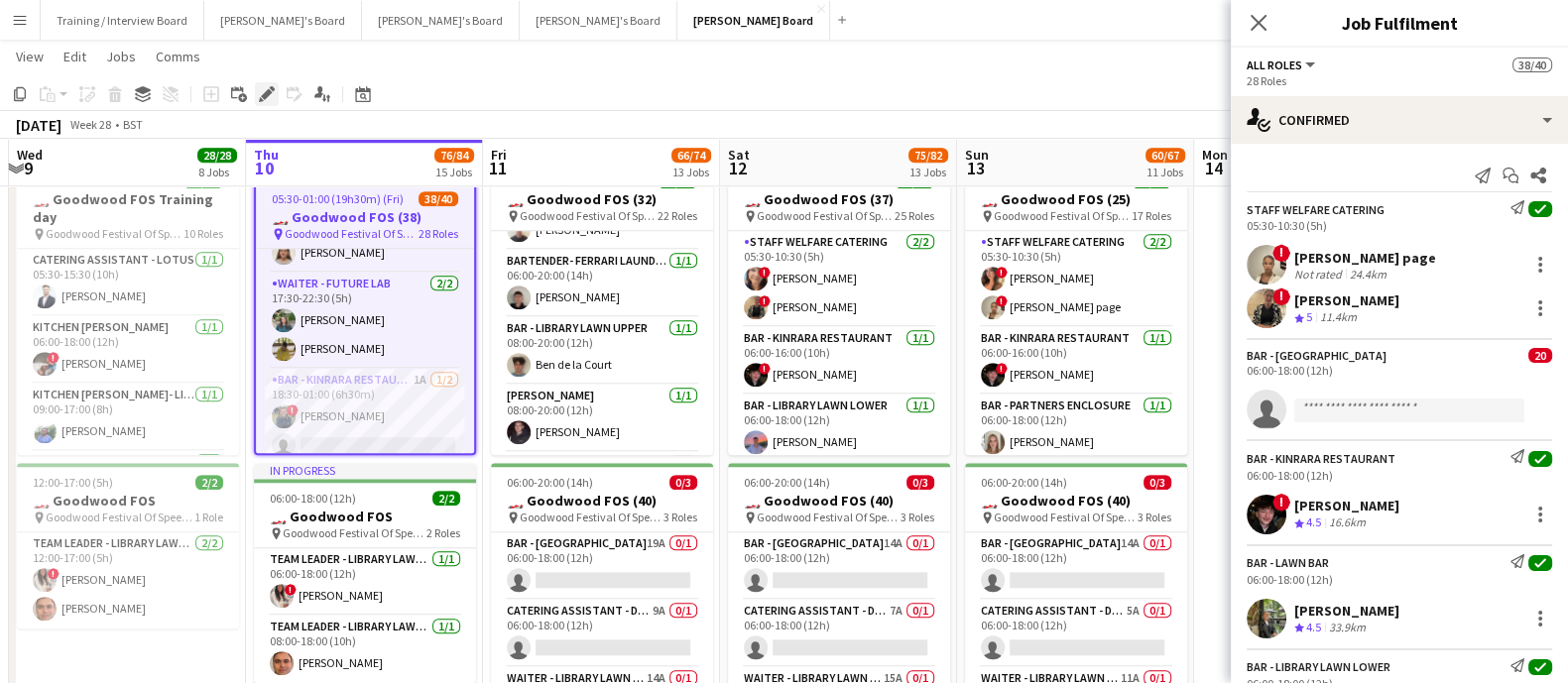 click on "Edit" 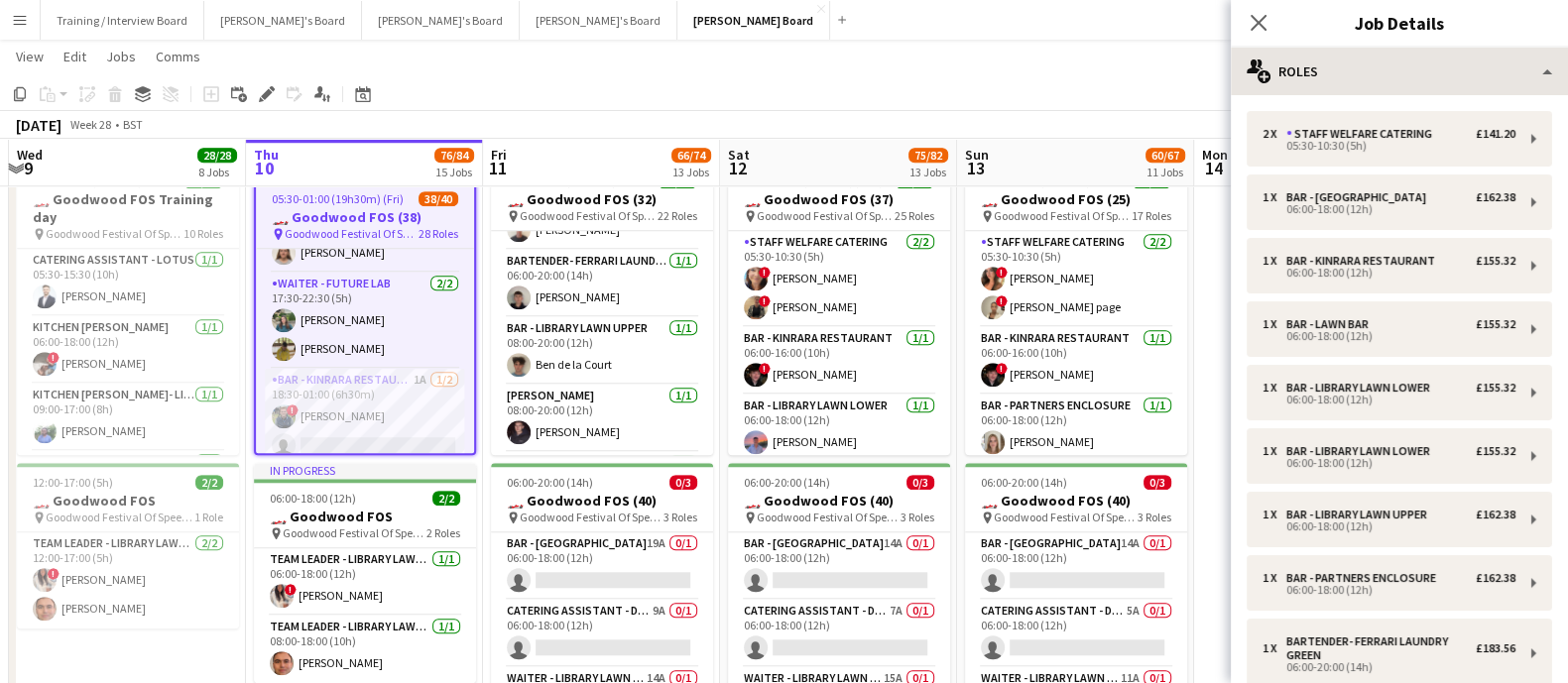 drag, startPoint x: 1308, startPoint y: 47, endPoint x: 1319, endPoint y: 91, distance: 45.35416 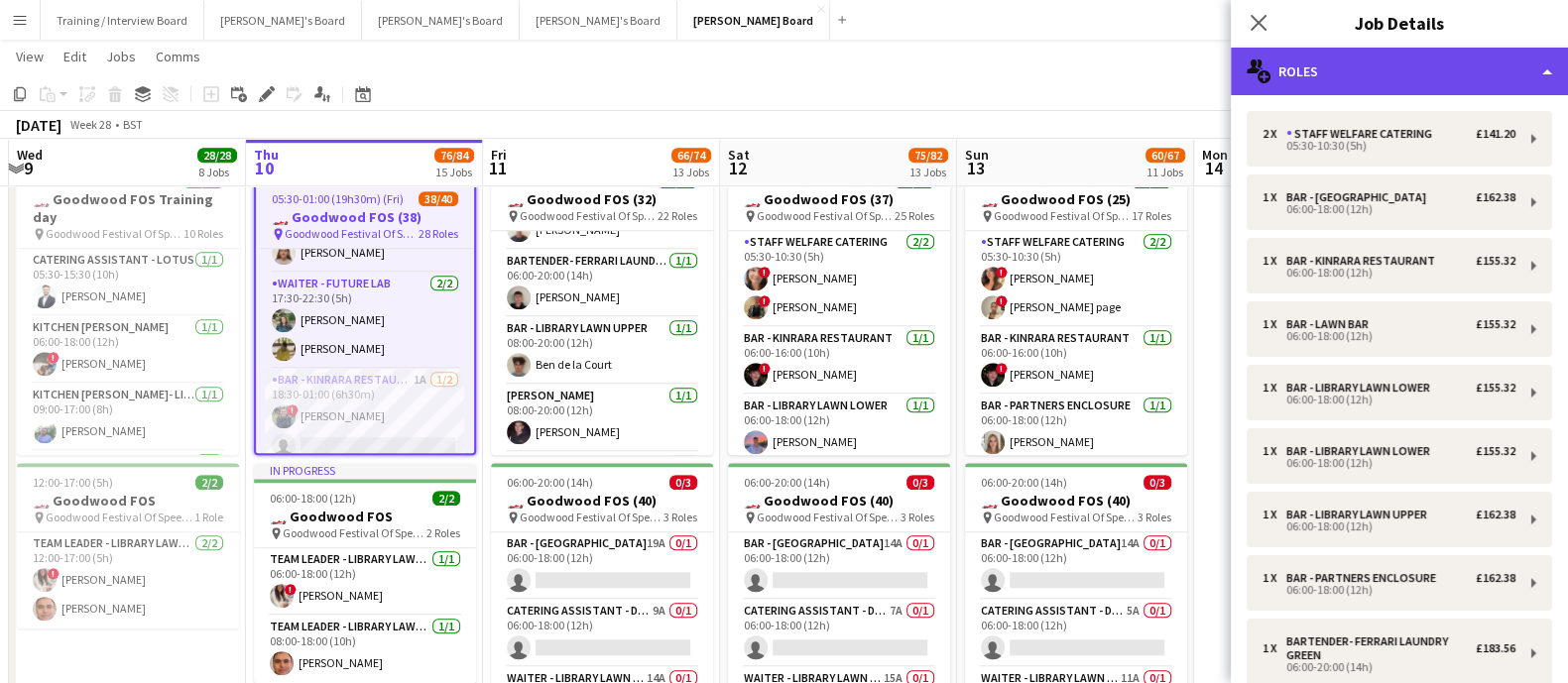 click on "multiple-users-add
Roles" 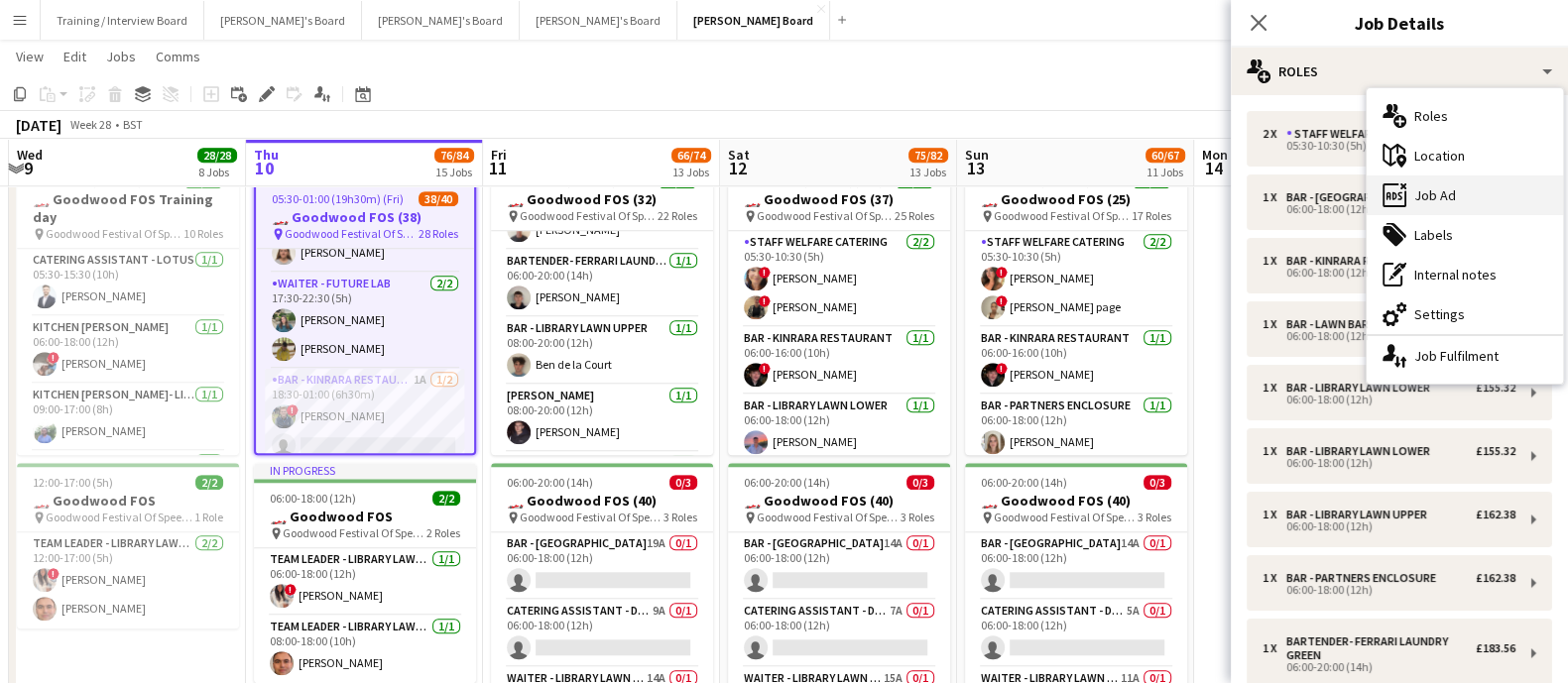 click on "ads-window
Job Ad" at bounding box center (1465, 195) 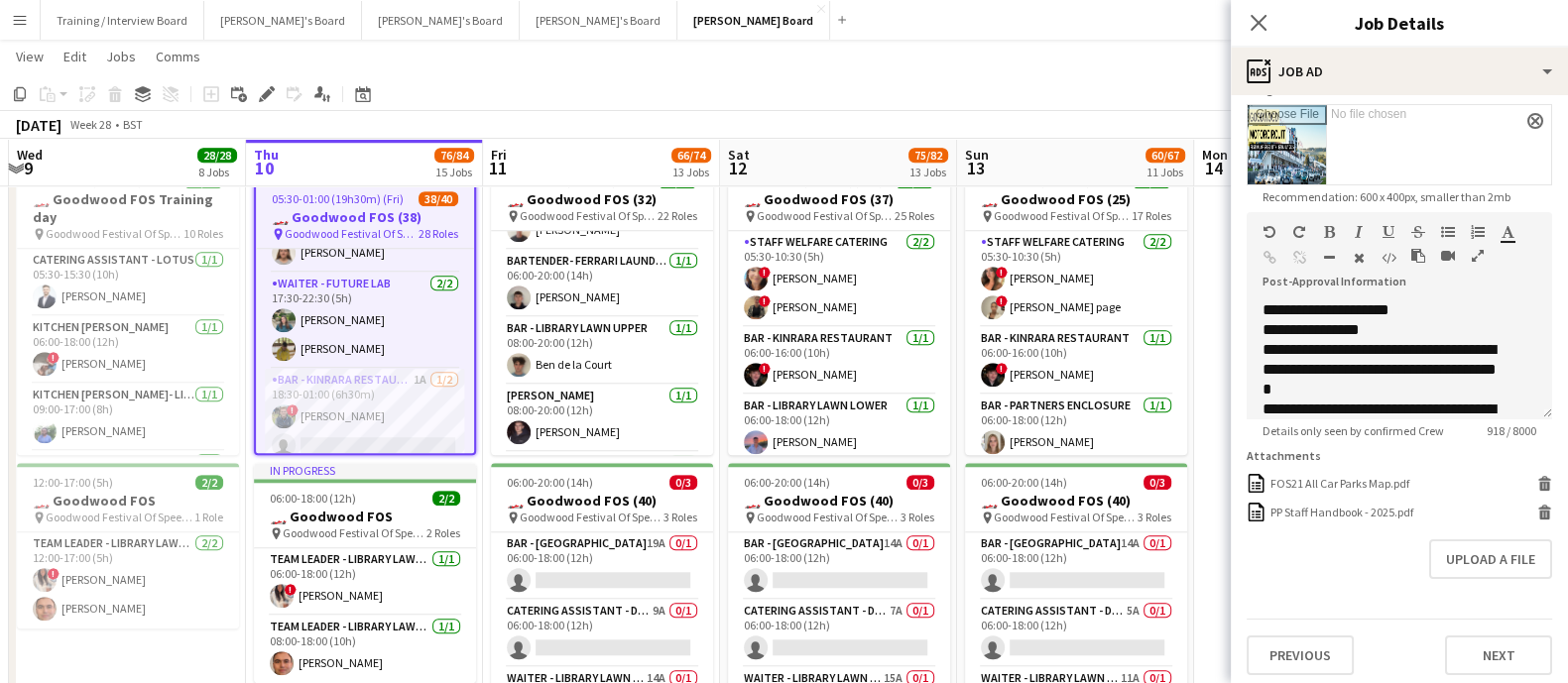 scroll, scrollTop: 359, scrollLeft: 0, axis: vertical 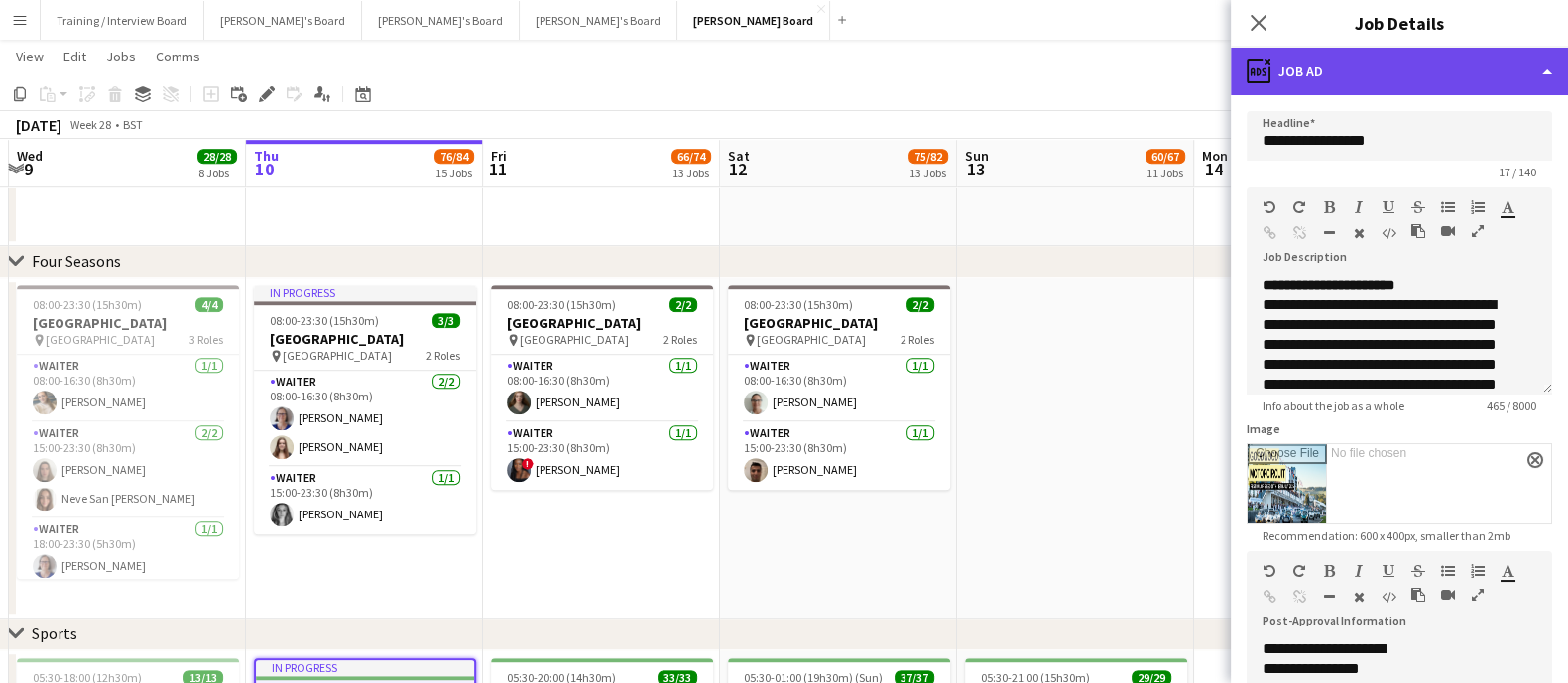 click on "ads-window
Job Ad" 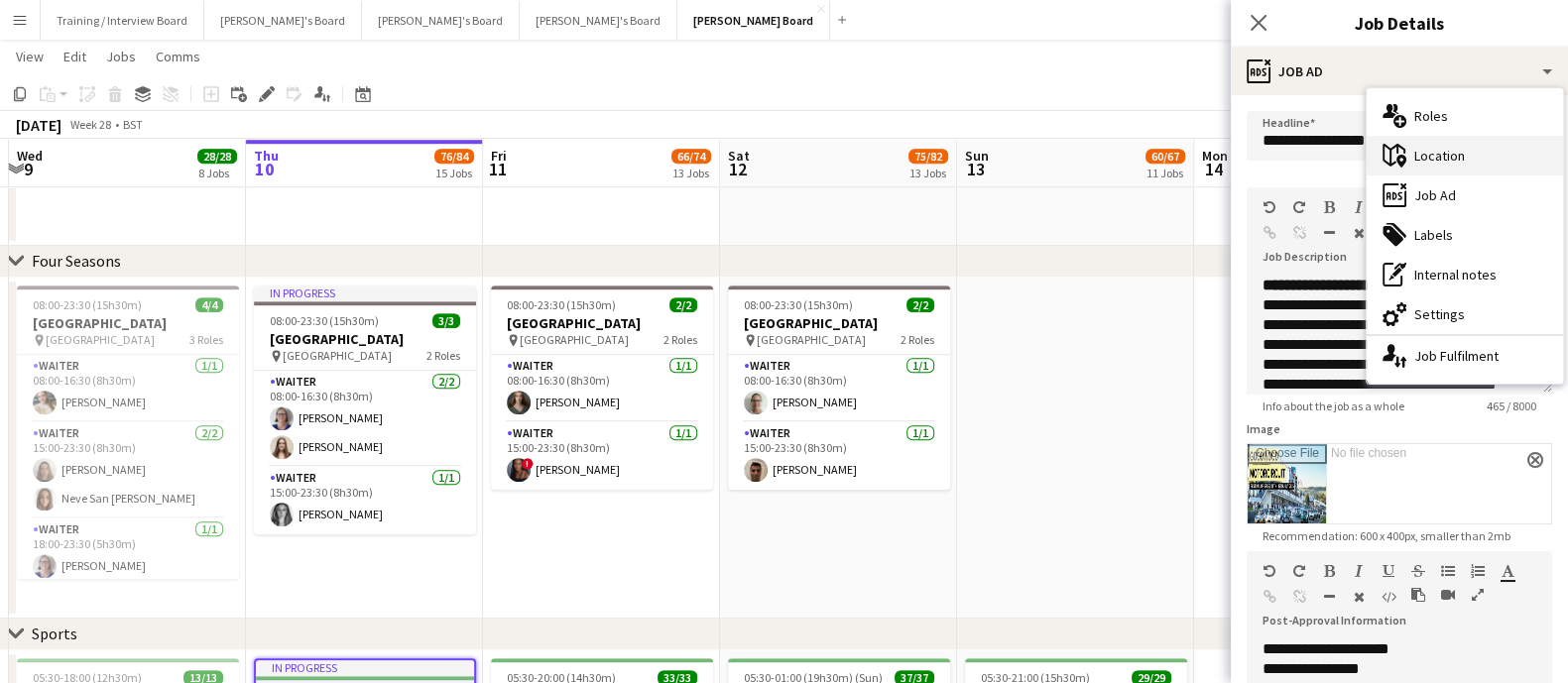 click on "maps-pin-1
Location" at bounding box center (1465, 156) 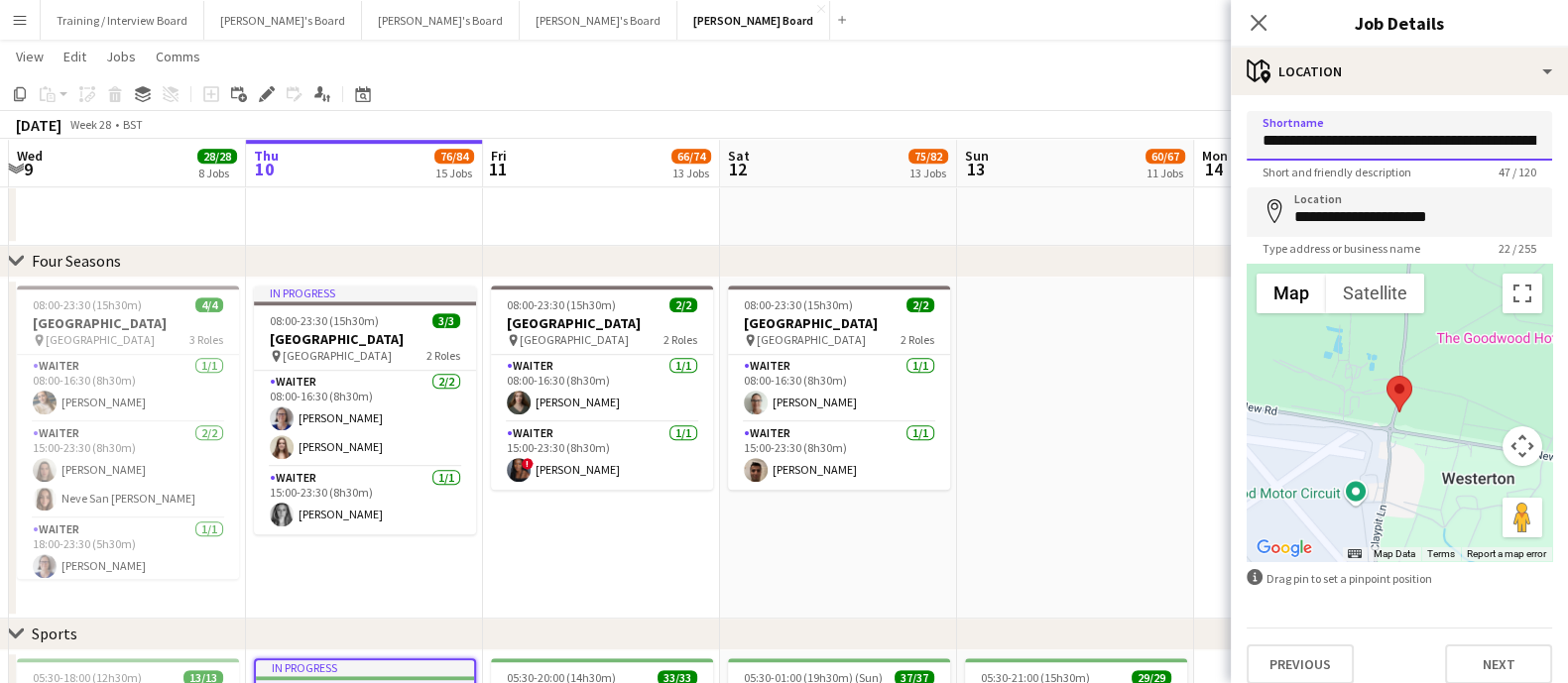 scroll, scrollTop: 0, scrollLeft: 80, axis: horizontal 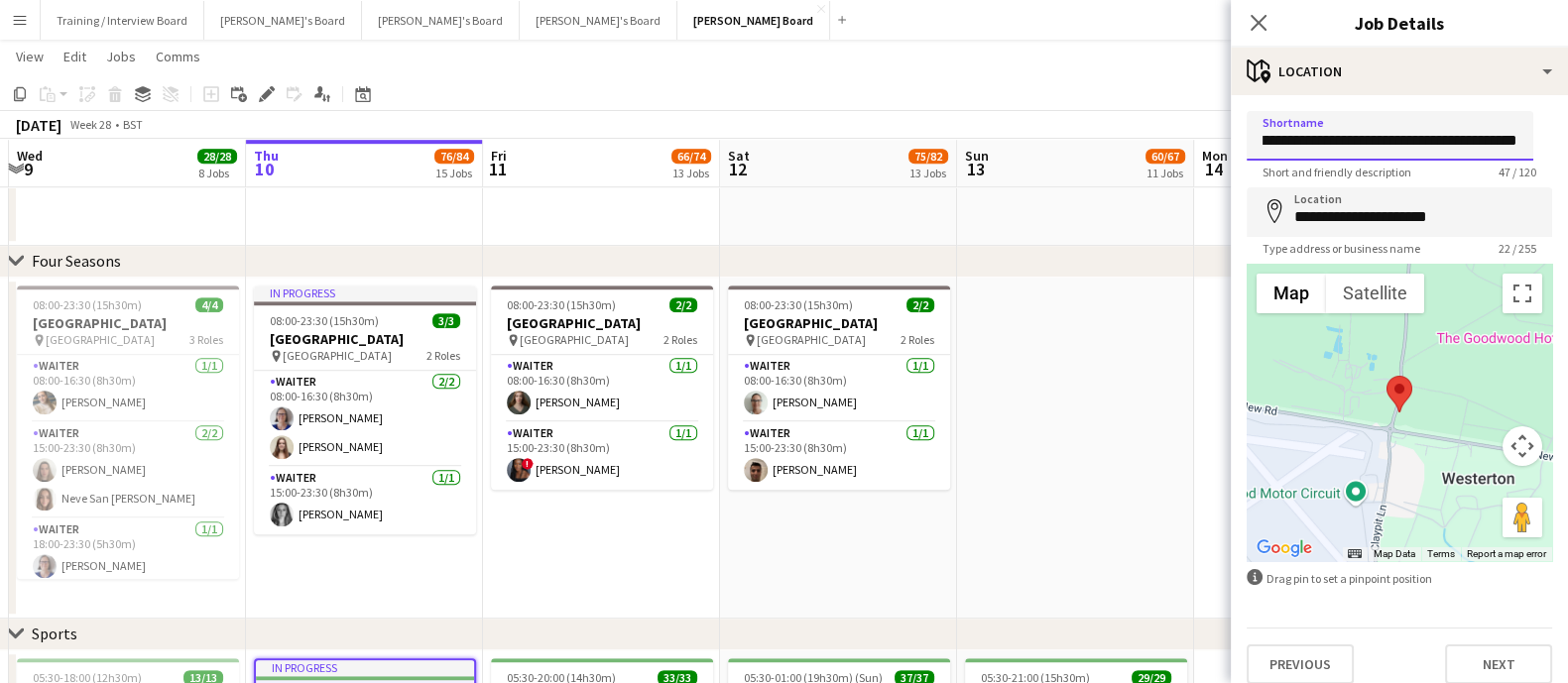 drag, startPoint x: 1433, startPoint y: 141, endPoint x: 1565, endPoint y: 145, distance: 132.06059 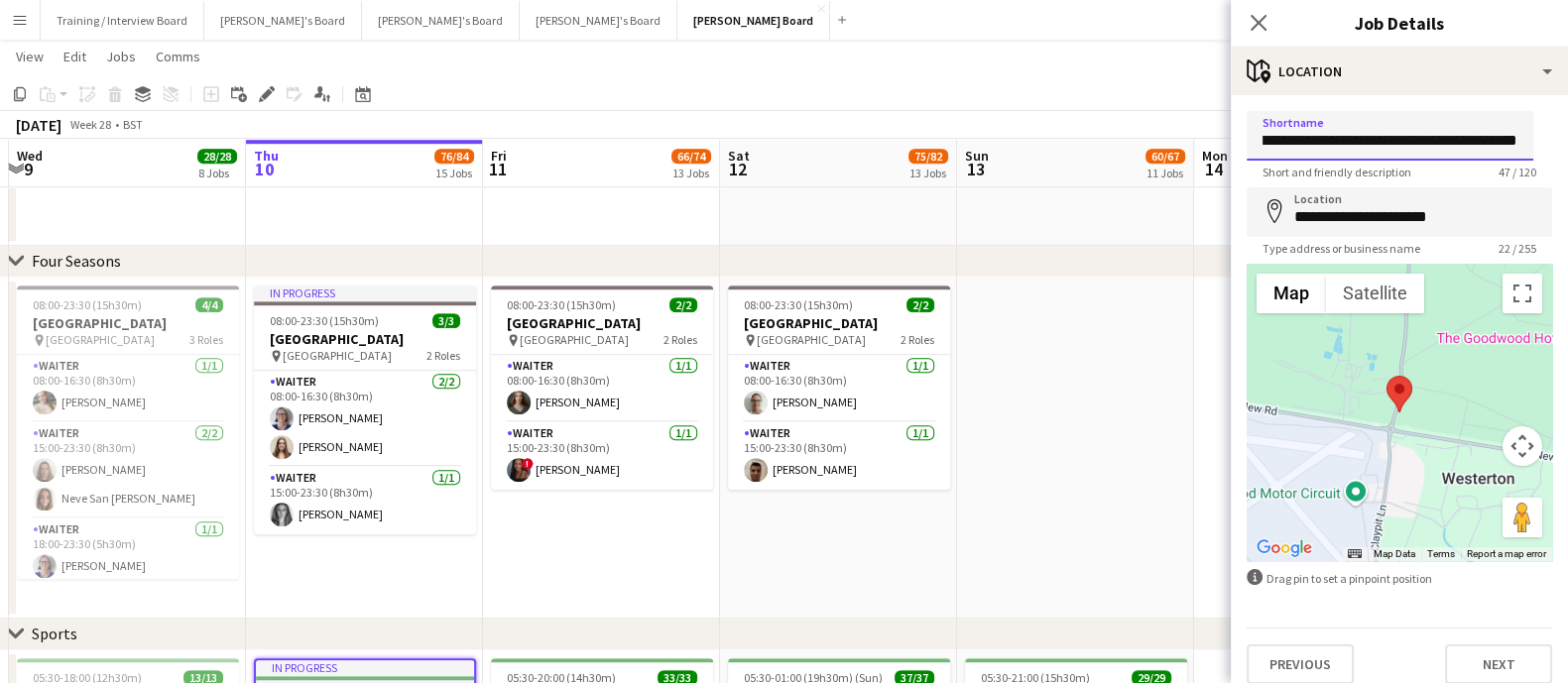 drag, startPoint x: 1448, startPoint y: 133, endPoint x: 1485, endPoint y: 136, distance: 37.12142 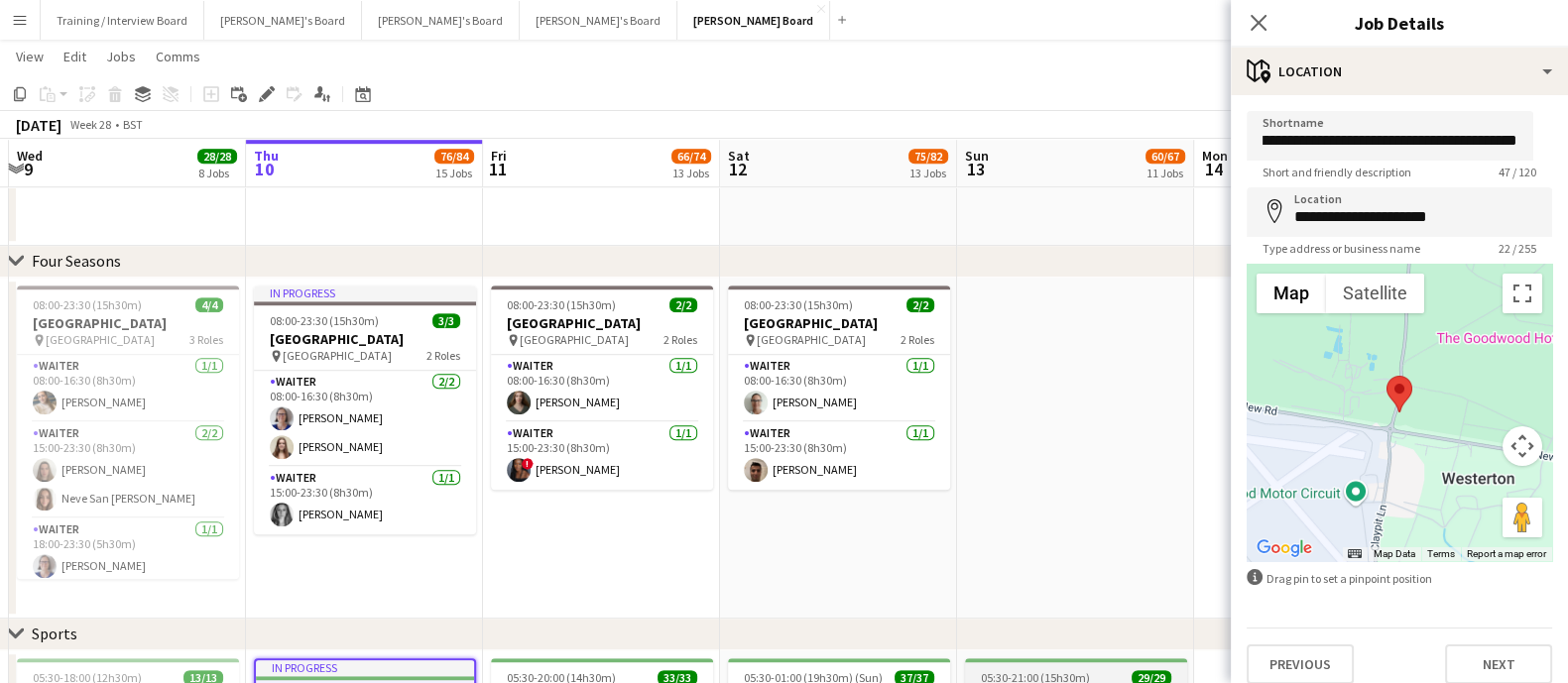 scroll, scrollTop: 0, scrollLeft: 0, axis: both 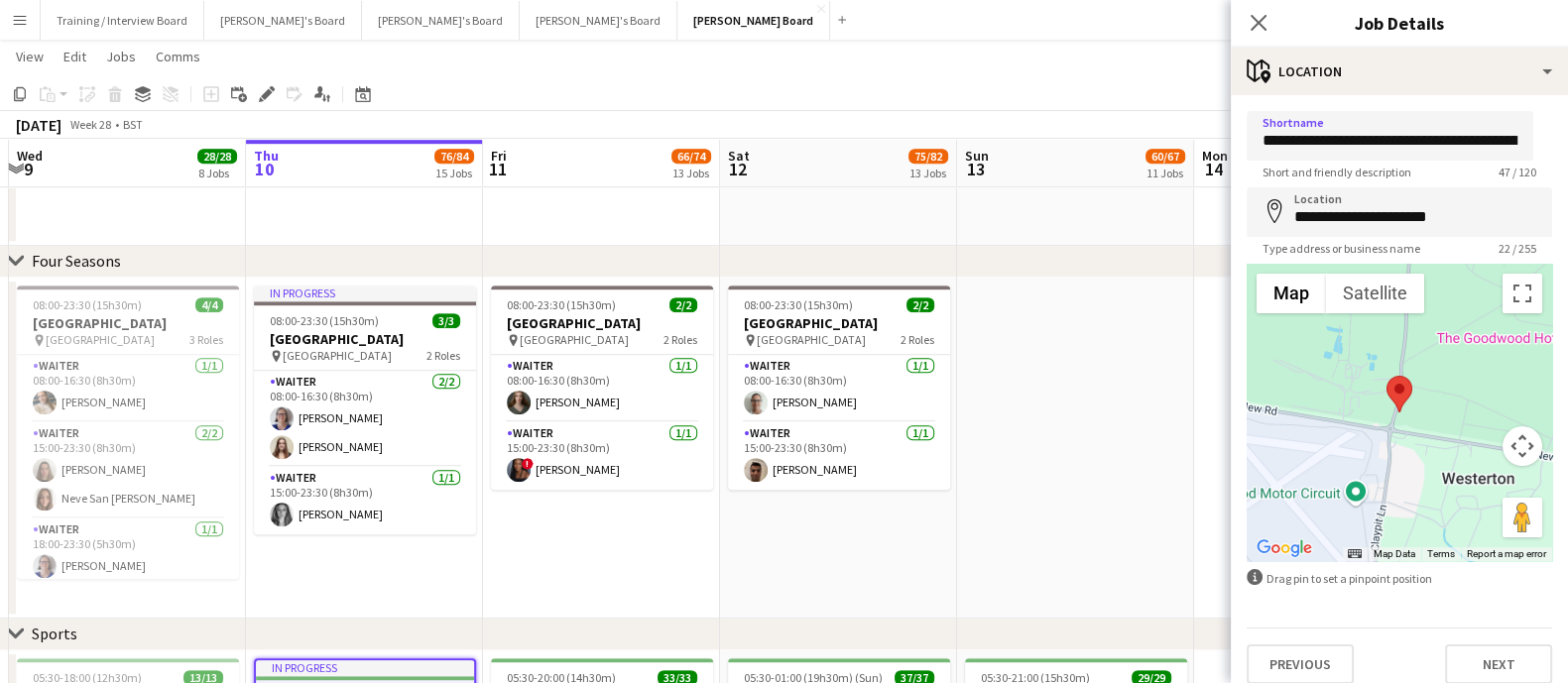 click on "Sun   6   4/4   2 Jobs   Mon   7   Tue   8   Wed   9   28/28   8 Jobs   Thu   10   76/84   15 Jobs   Fri   11   66/74   13 Jobs   Sat   12   75/82   13 Jobs   Sun   13   60/67   11 Jobs   Mon   14   Tue   15   Wed   16   Thu   17      12:00-16:00 (4h)    2/2   🏎️ Kerb @ [GEOGRAPHIC_DATA](4)
pin
Goodwood Festival Of Speed [GEOGRAPHIC_DATA], PO18 0PH   1 Role   [PERSON_NAME]   [DATE]   12:00-16:00 (4h)
[PERSON_NAME] [PERSON_NAME]     12:00-16:00 (4h)    2/2   🏎️ Kerb @ Goodwood FOS
pin
Goodwood Festival Of Speed [GEOGRAPHIC_DATA], PO18 0PH   2 Roles   Bar Manager- Cricket Pitch   [DATE]   12:00-16:00 (4h)
[PERSON_NAME]  FOH Manager- Cathedral Walk    [DATE]   12:00-16:00 (4h)
! [PERSON_NAME]     16:00-22:00 (6h)    2/2   Private Party- [PERSON_NAME]
pin
[GEOGRAPHIC_DATA]   1 Role   Catering Assistant   [DATE]   16:00-22:00 (6h)
[PERSON_NAME] ! [PERSON_NAME]
Toggle View
🏎️ Goodwood Festival of Speed Shortlist" at bounding box center (784, 563) 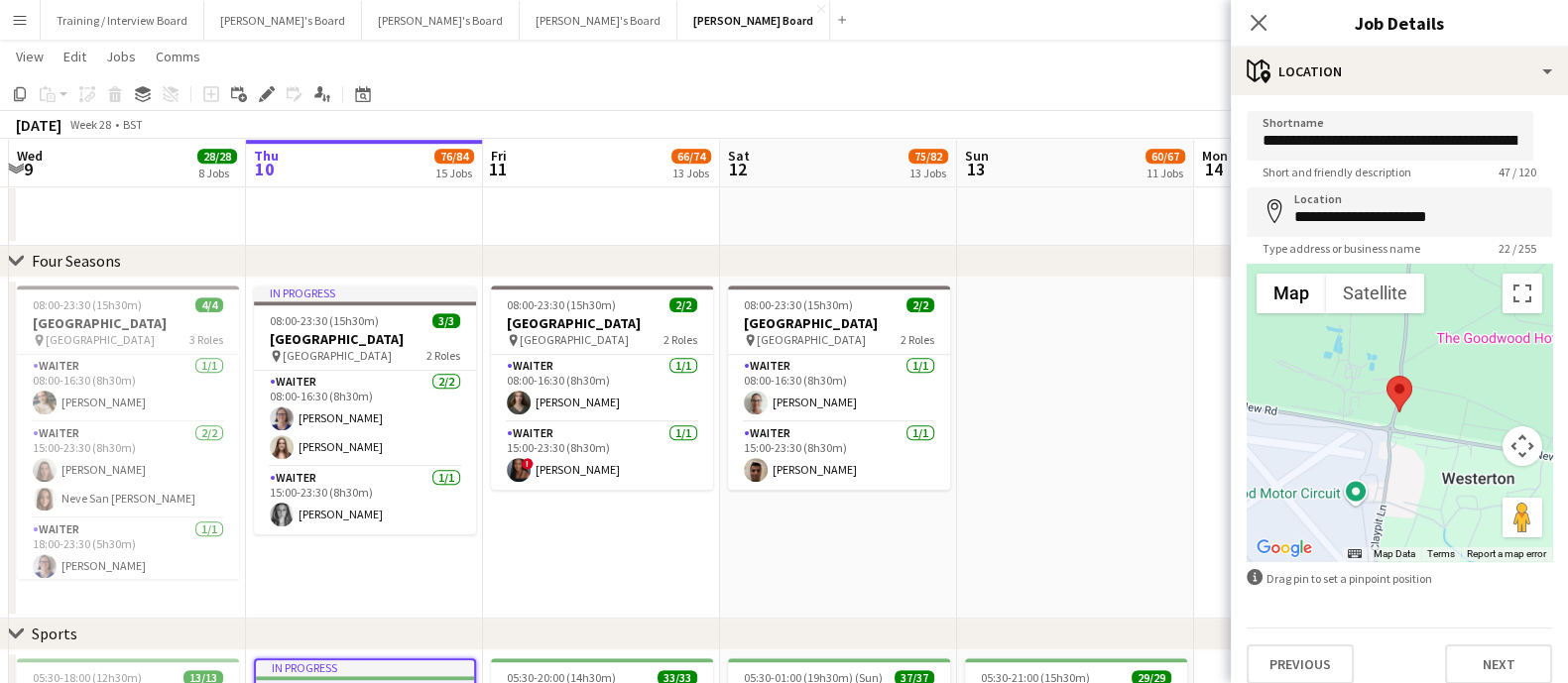 scroll, scrollTop: 0, scrollLeft: 607, axis: horizontal 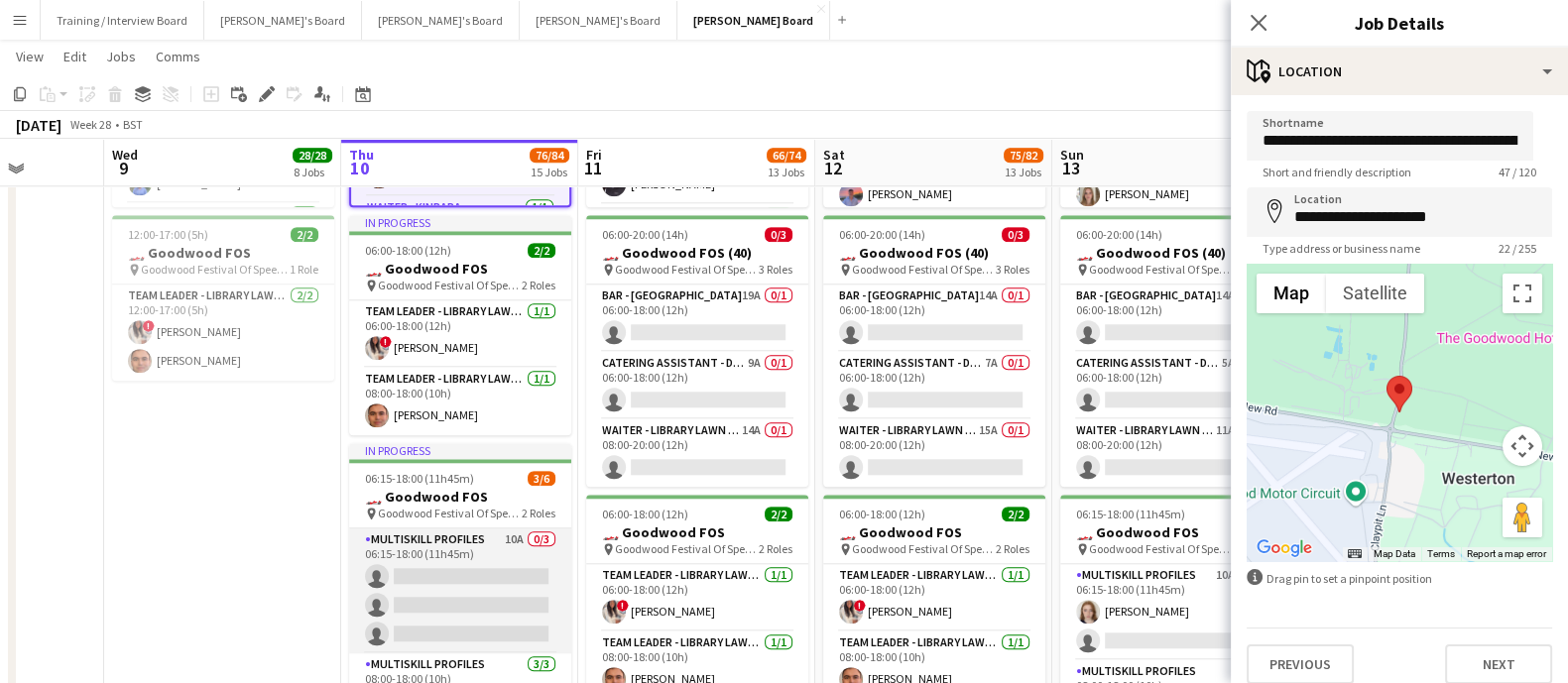 click on "MULTISKILL PROFILES   10A   0/3   06:15-18:00 (11h45m)
single-neutral-actions
single-neutral-actions
single-neutral-actions" at bounding box center [460, 591] 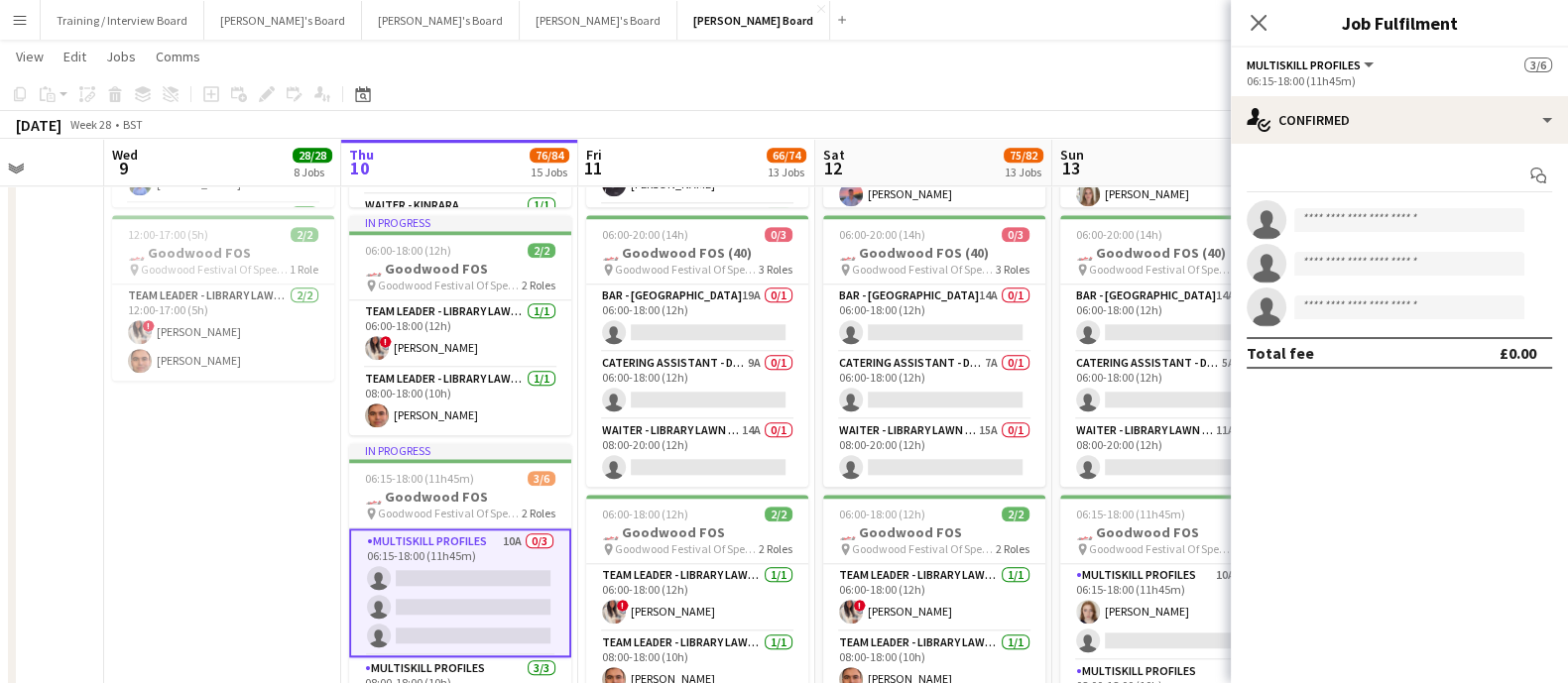 click on "Start chat" at bounding box center (1399, 175) 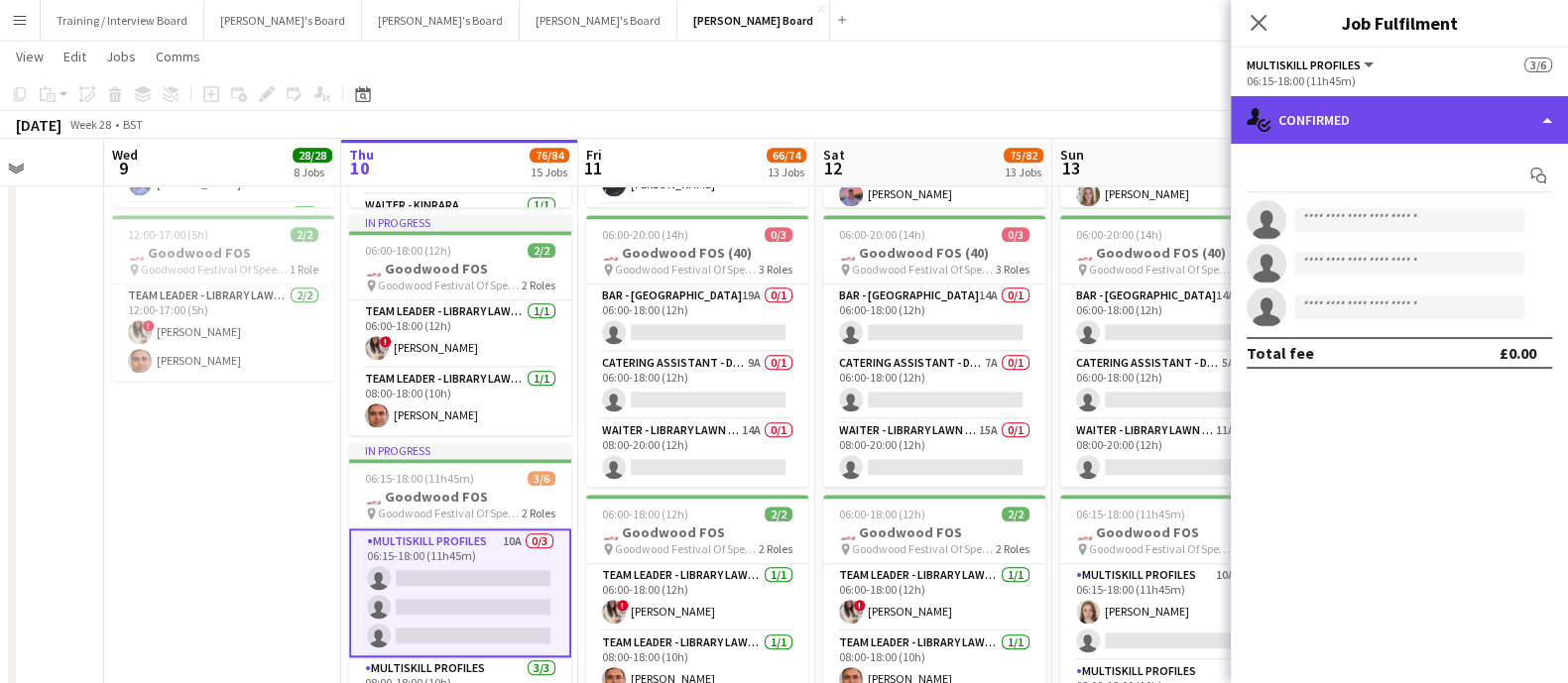 click on "single-neutral-actions-check-2
Confirmed" 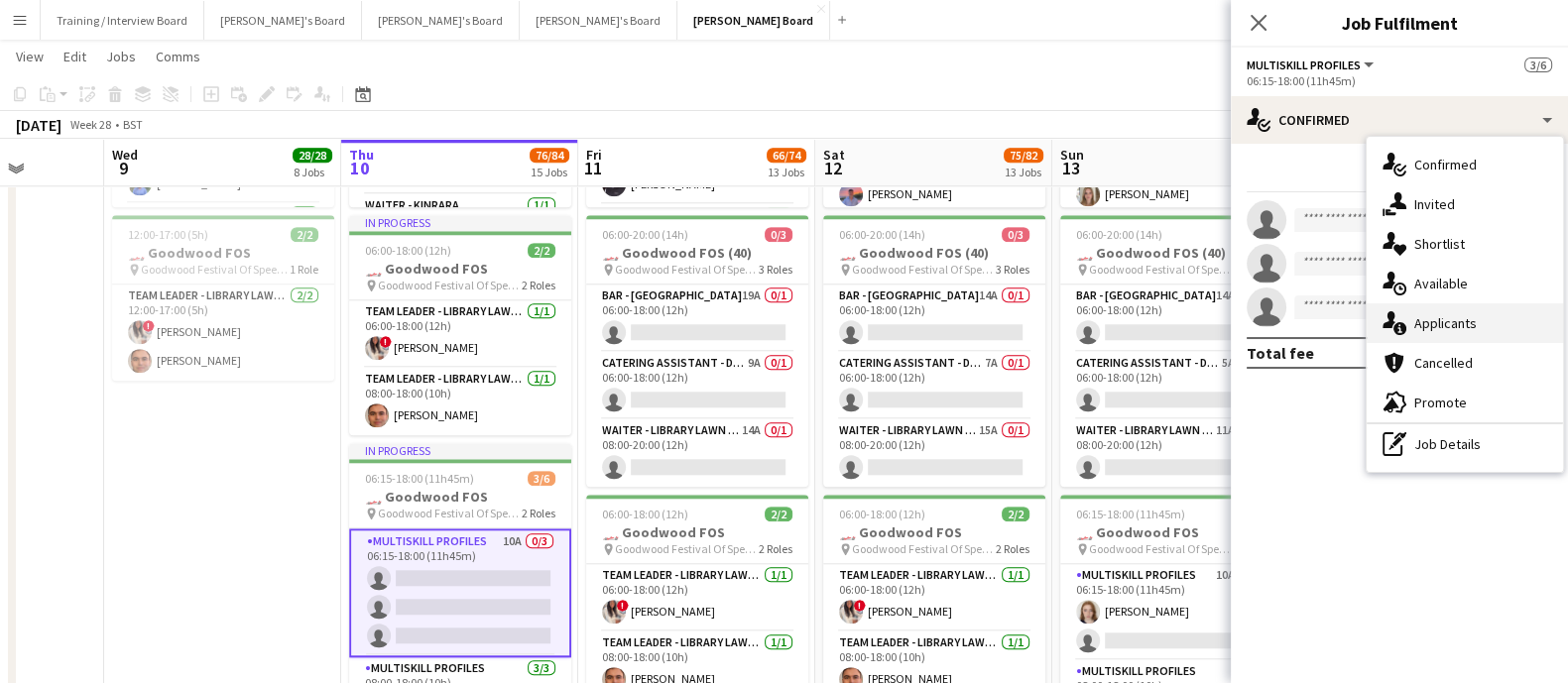 click on "single-neutral-actions-information
Applicants" at bounding box center [1465, 323] 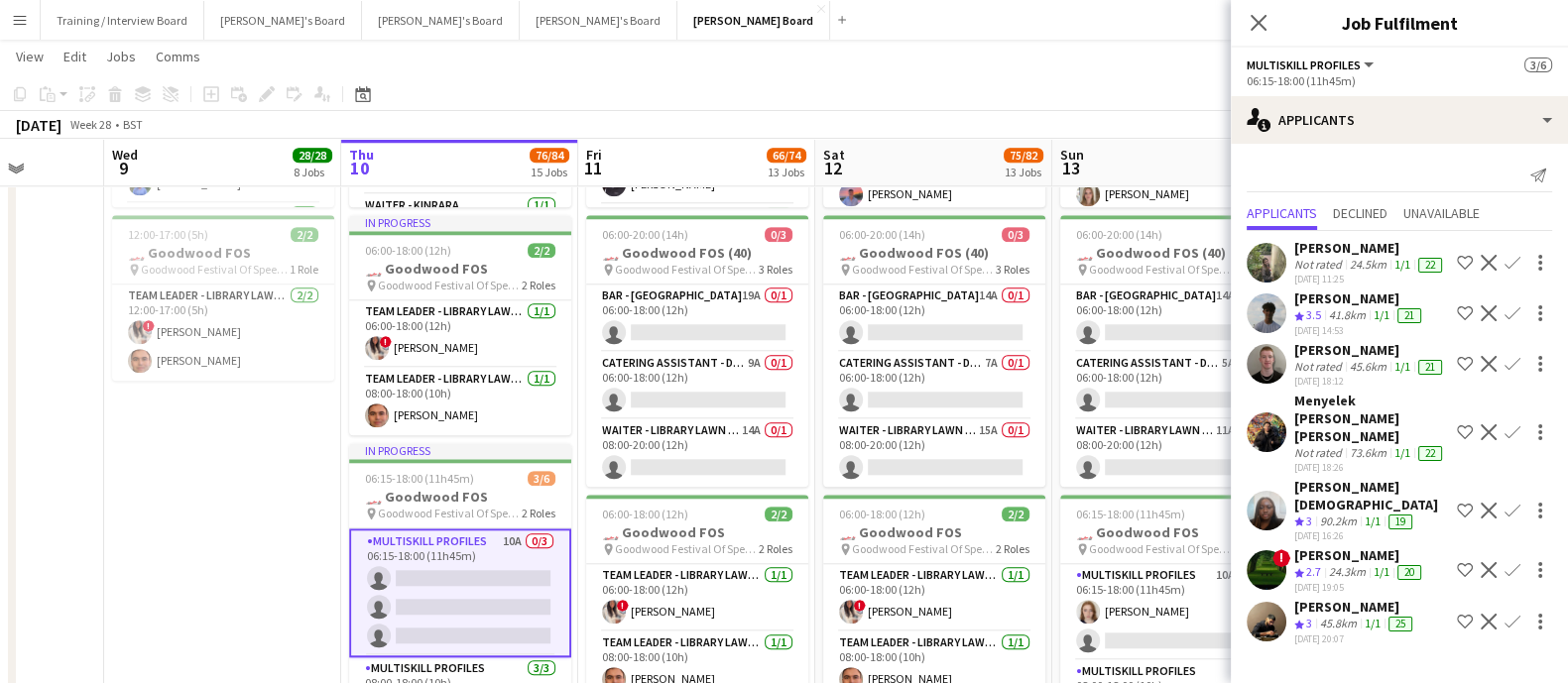 scroll, scrollTop: 60, scrollLeft: 0, axis: vertical 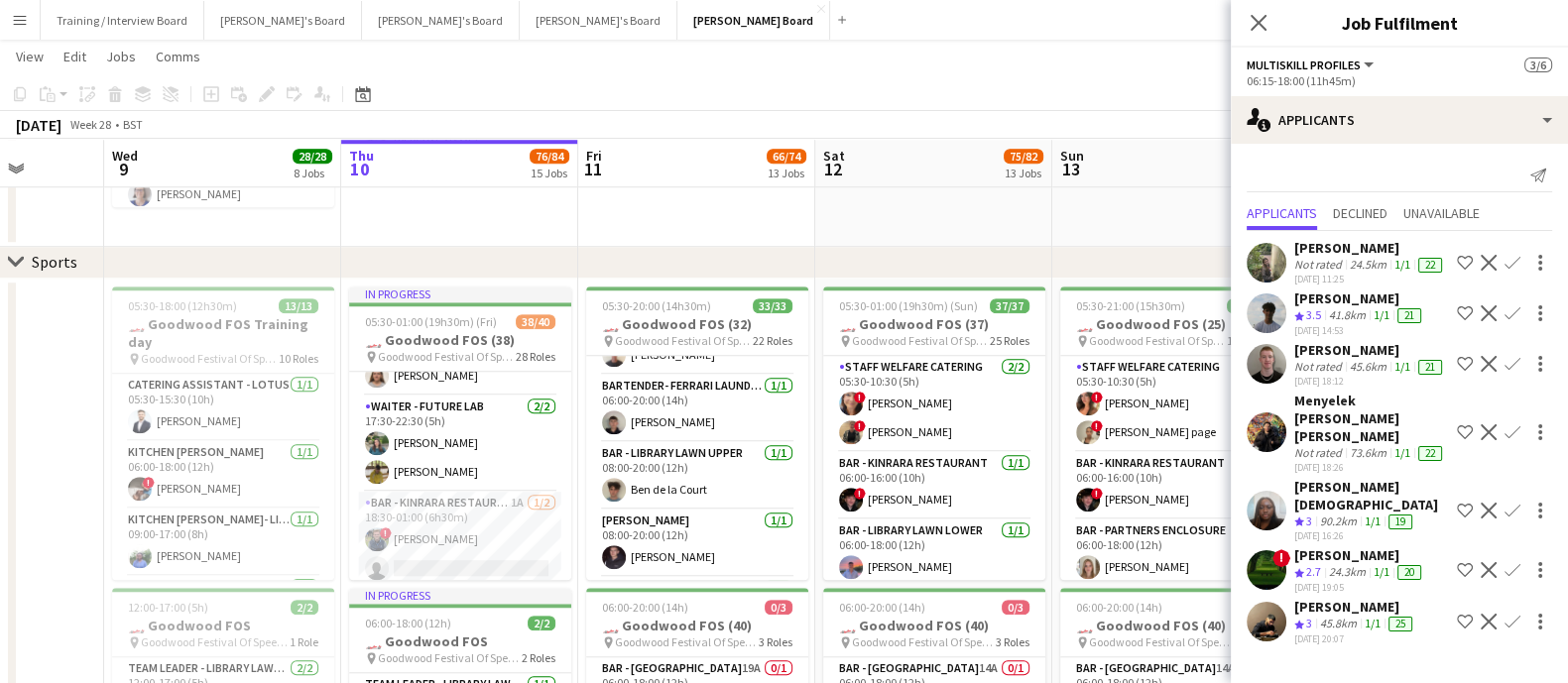 click on "Sun   6   4/4   2 Jobs   Mon   7   Tue   8   Wed   9   28/28   8 Jobs   Thu   10   76/84   15 Jobs   Fri   11   66/74   13 Jobs   Sat   12   75/82   13 Jobs   Sun   13   60/67   11 Jobs   Mon   14   Tue   15   Wed   16   Thu   17      12:00-16:00 (4h)    2/2   🏎️ Kerb @ [GEOGRAPHIC_DATA](4)
pin
Goodwood Festival Of Speed [GEOGRAPHIC_DATA], PO18 0PH   1 Role   [PERSON_NAME]   [DATE]   12:00-16:00 (4h)
[PERSON_NAME] [PERSON_NAME]     12:00-16:00 (4h)    2/2   🏎️ Kerb @ Goodwood FOS
pin
Goodwood Festival Of Speed [GEOGRAPHIC_DATA], PO18 0PH   2 Roles   Bar Manager- Cricket Pitch   [DATE]   12:00-16:00 (4h)
[PERSON_NAME]  FOH Manager- Cathedral Walk    [DATE]   12:00-16:00 (4h)
! [PERSON_NAME]     16:00-22:00 (6h)    2/2   Private Party- [PERSON_NAME]
pin
[GEOGRAPHIC_DATA]   1 Role   Catering Assistant   [DATE]   16:00-22:00 (6h)
[PERSON_NAME] ! [PERSON_NAME]
Toggle View
🏎️ Goodwood Festival of Speed Shortlist" at bounding box center (784, 191) 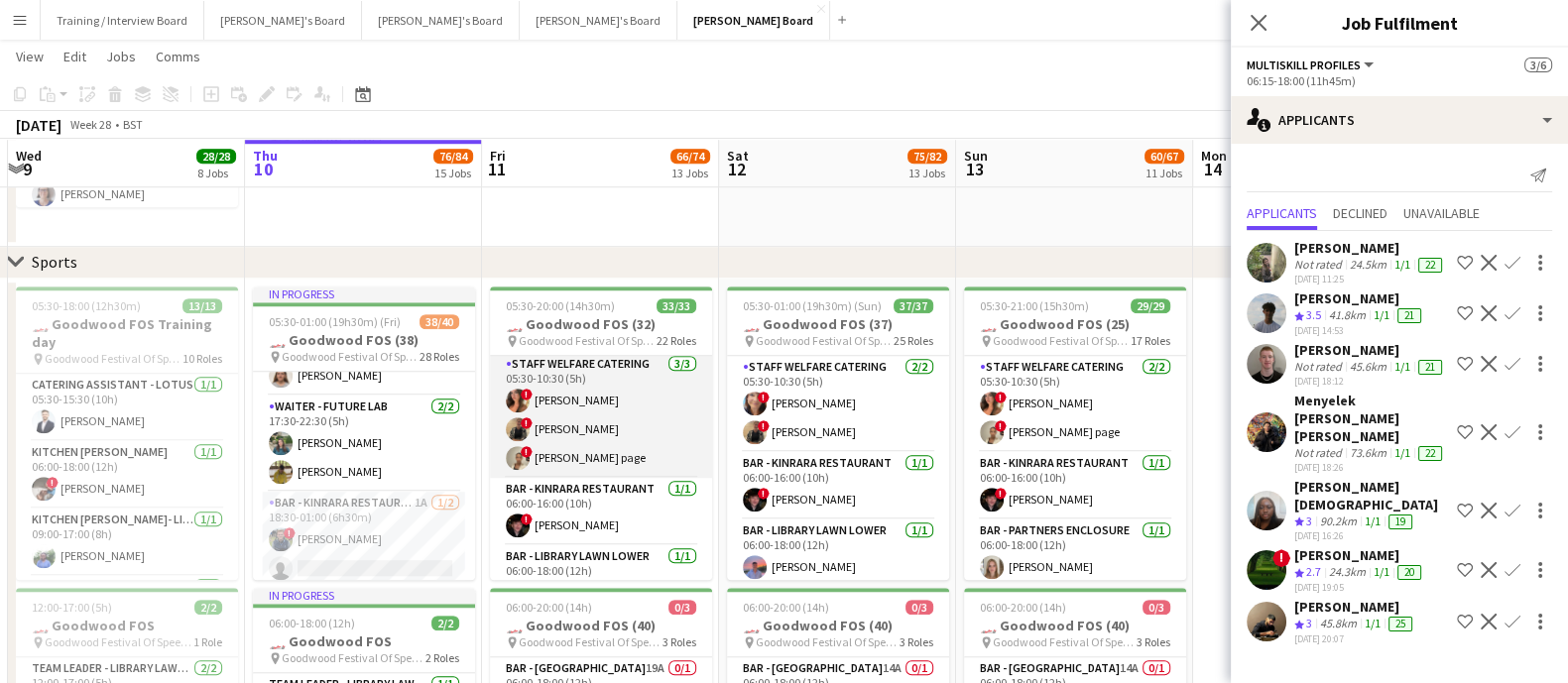 scroll, scrollTop: 0, scrollLeft: 0, axis: both 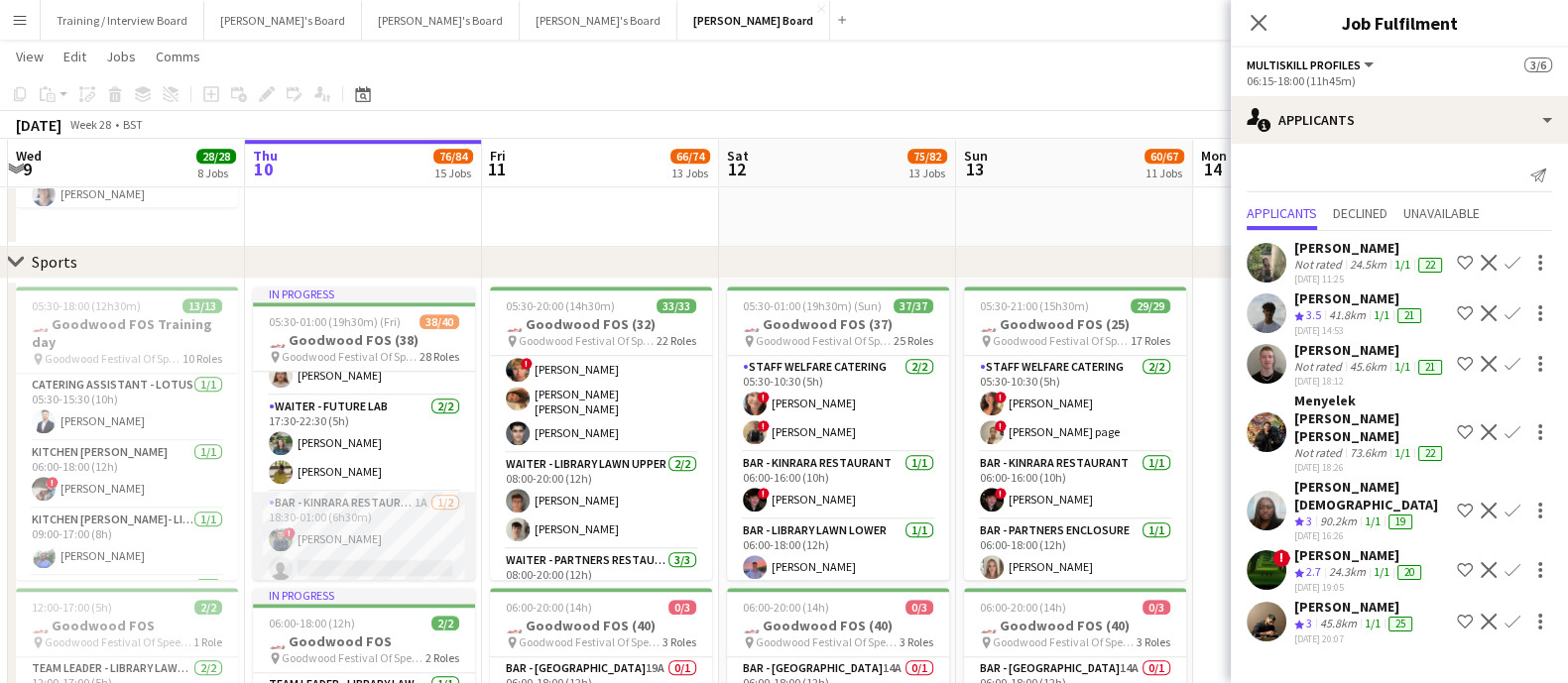 click on "Bar - Kinrara Restaurant   1A   [DATE]   18:30-01:00 (6h30m)
! [PERSON_NAME]
single-neutral-actions" at bounding box center [364, 539] 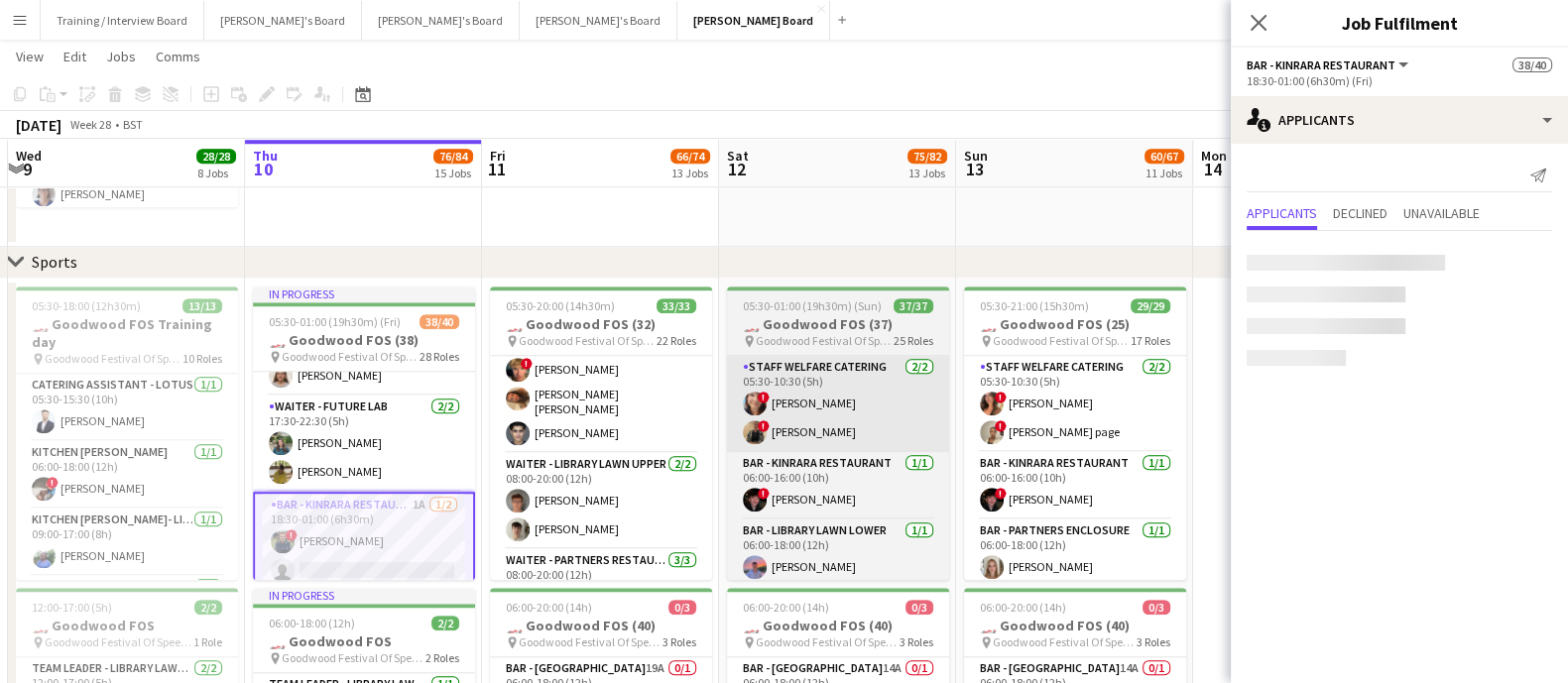scroll, scrollTop: 0, scrollLeft: 0, axis: both 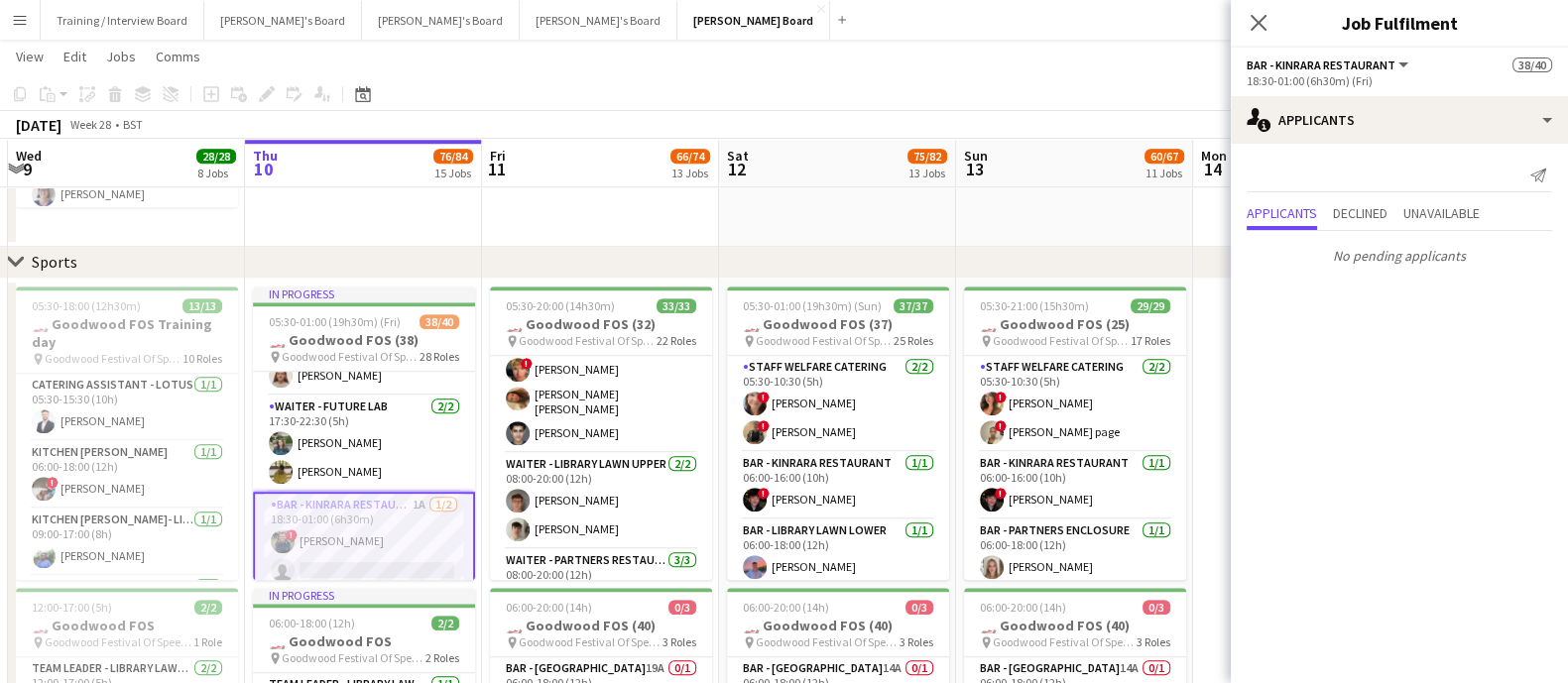 click on "Send notification
Applicants Declined Unavailable  No pending applicants" at bounding box center (1399, 216) 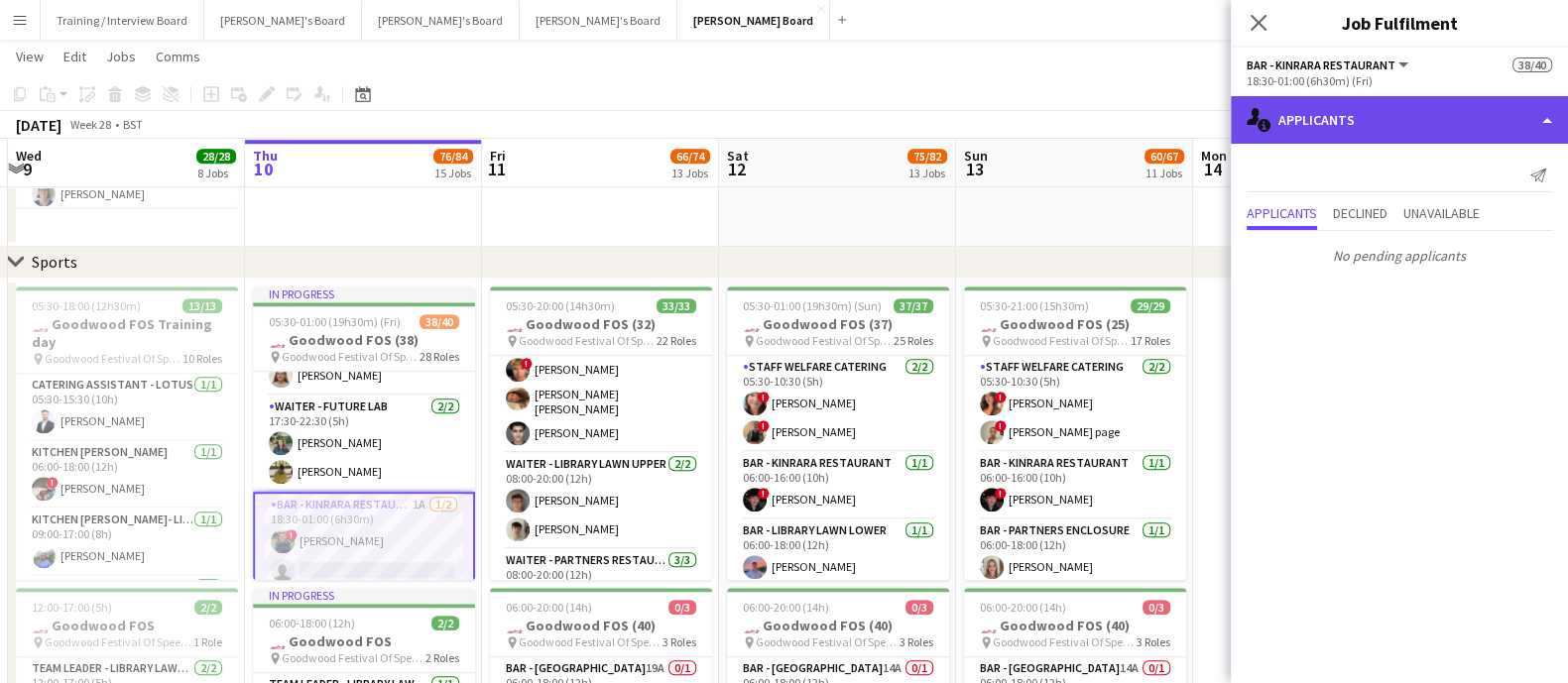 click on "single-neutral-actions-information
Applicants" 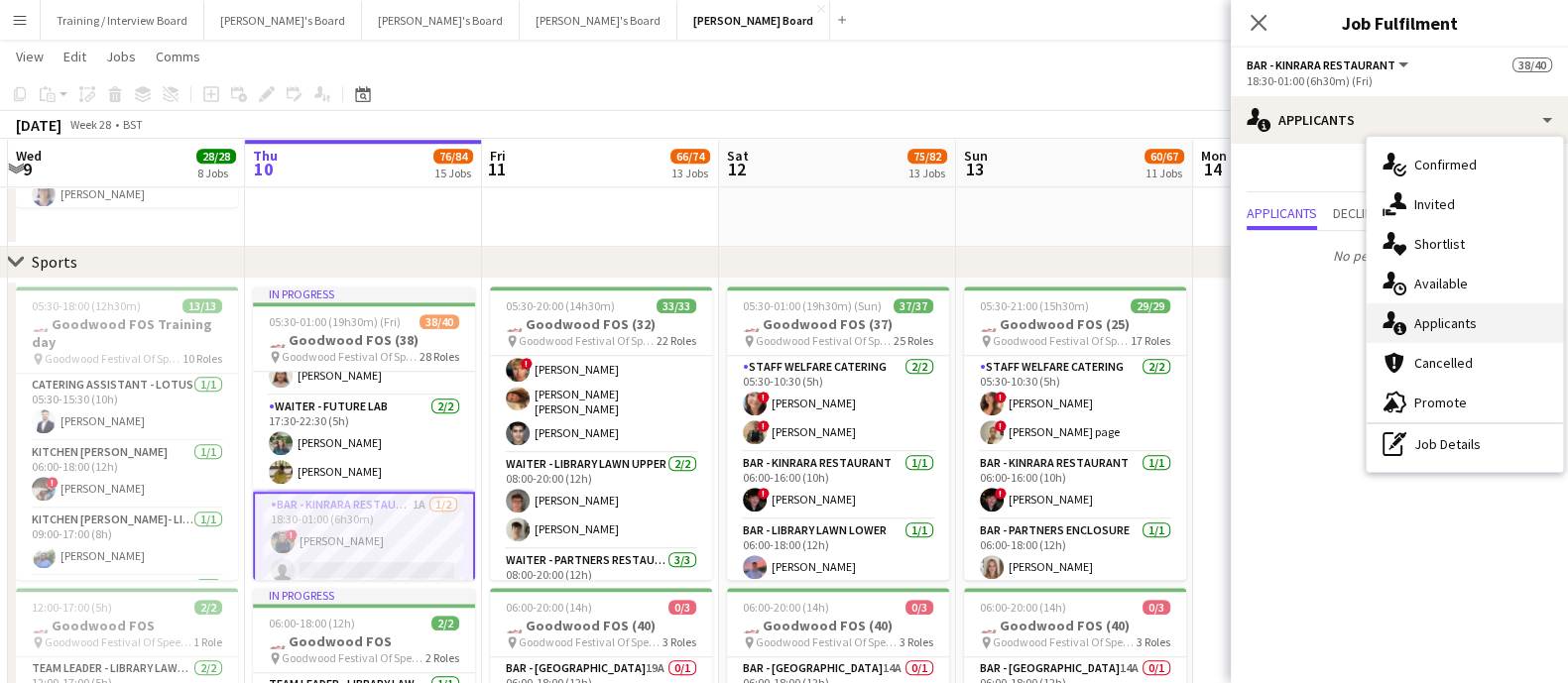 click on "single-neutral-actions-information
Applicants" at bounding box center (1465, 323) 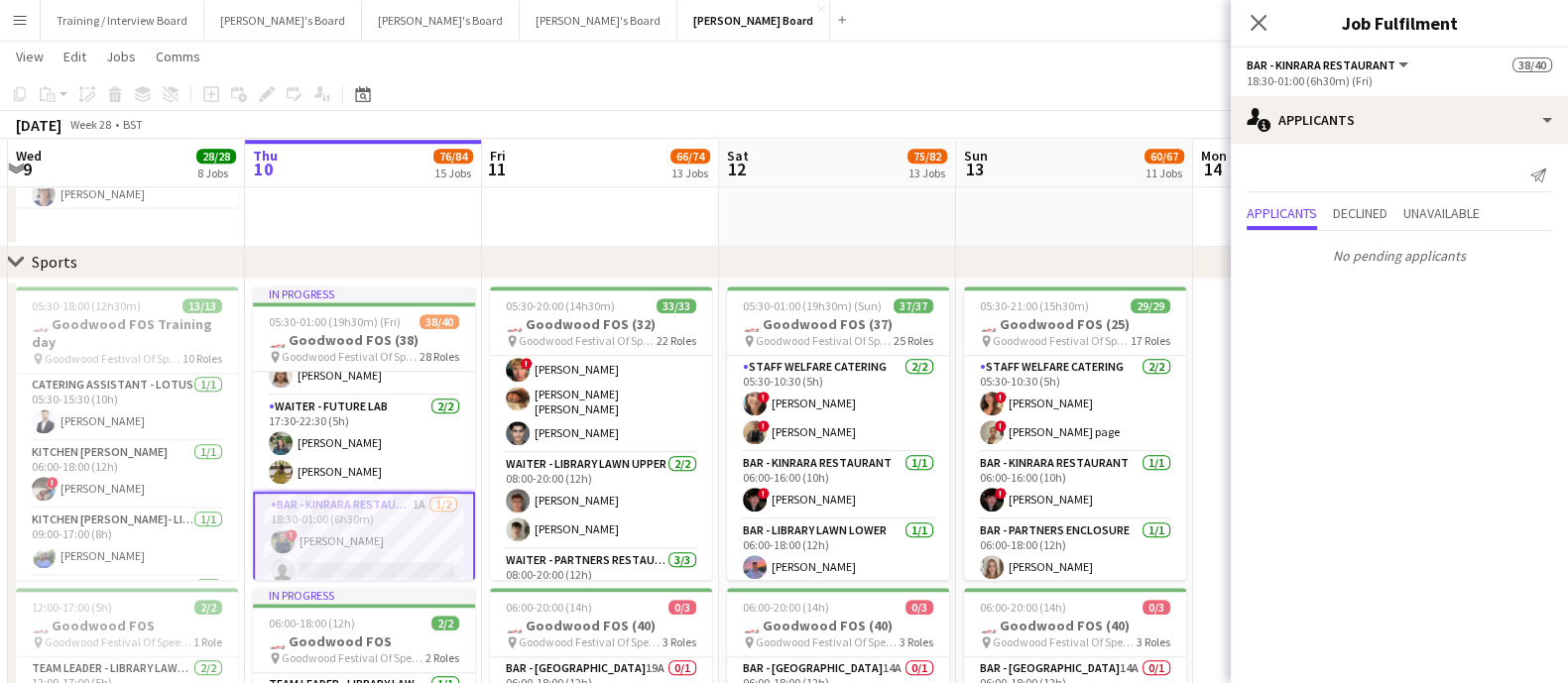 click on "Bar - Kinrara Restaurant   1A   [DATE]   18:30-01:00 (6h30m)
! [PERSON_NAME]
single-neutral-actions" at bounding box center [364, 541] 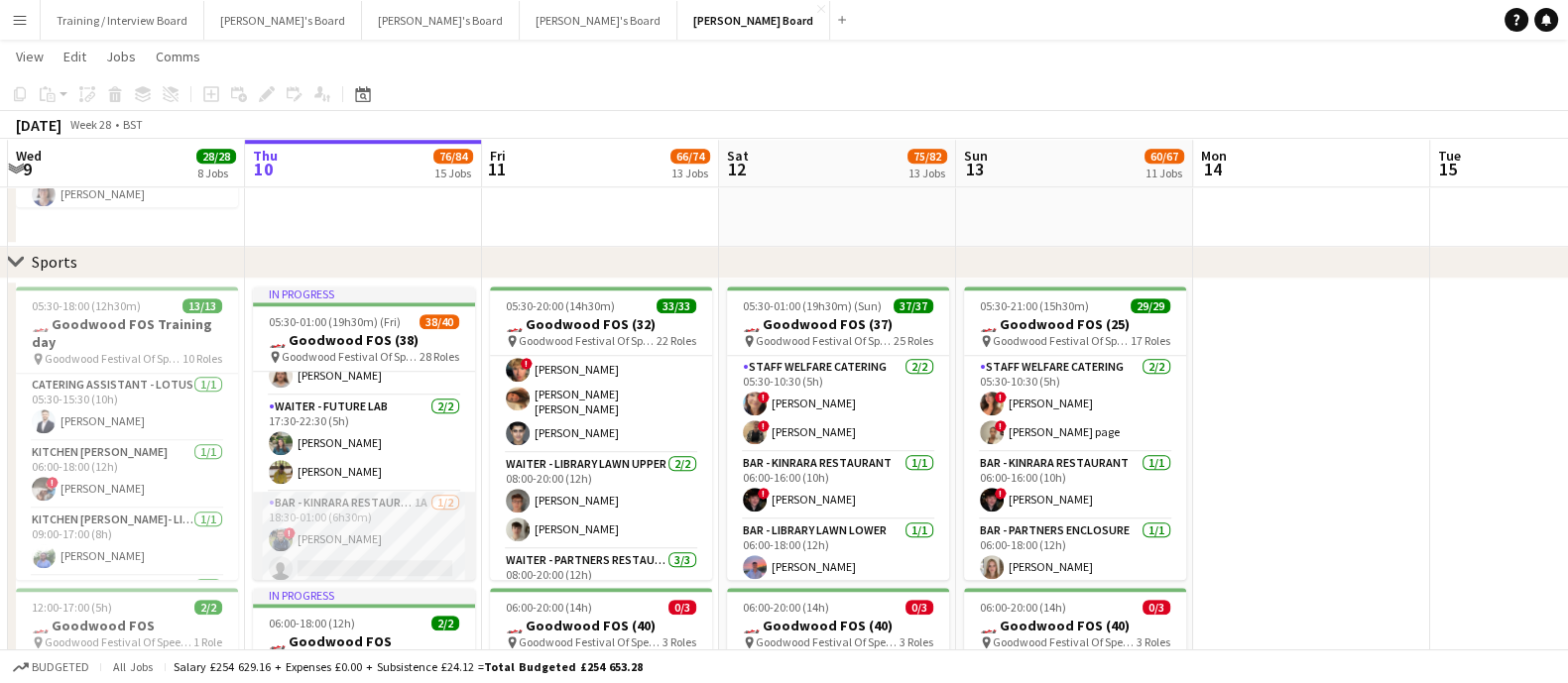 click on "Bar - Kinrara Restaurant   1A   [DATE]   18:30-01:00 (6h30m)
! [PERSON_NAME]
single-neutral-actions" at bounding box center (364, 539) 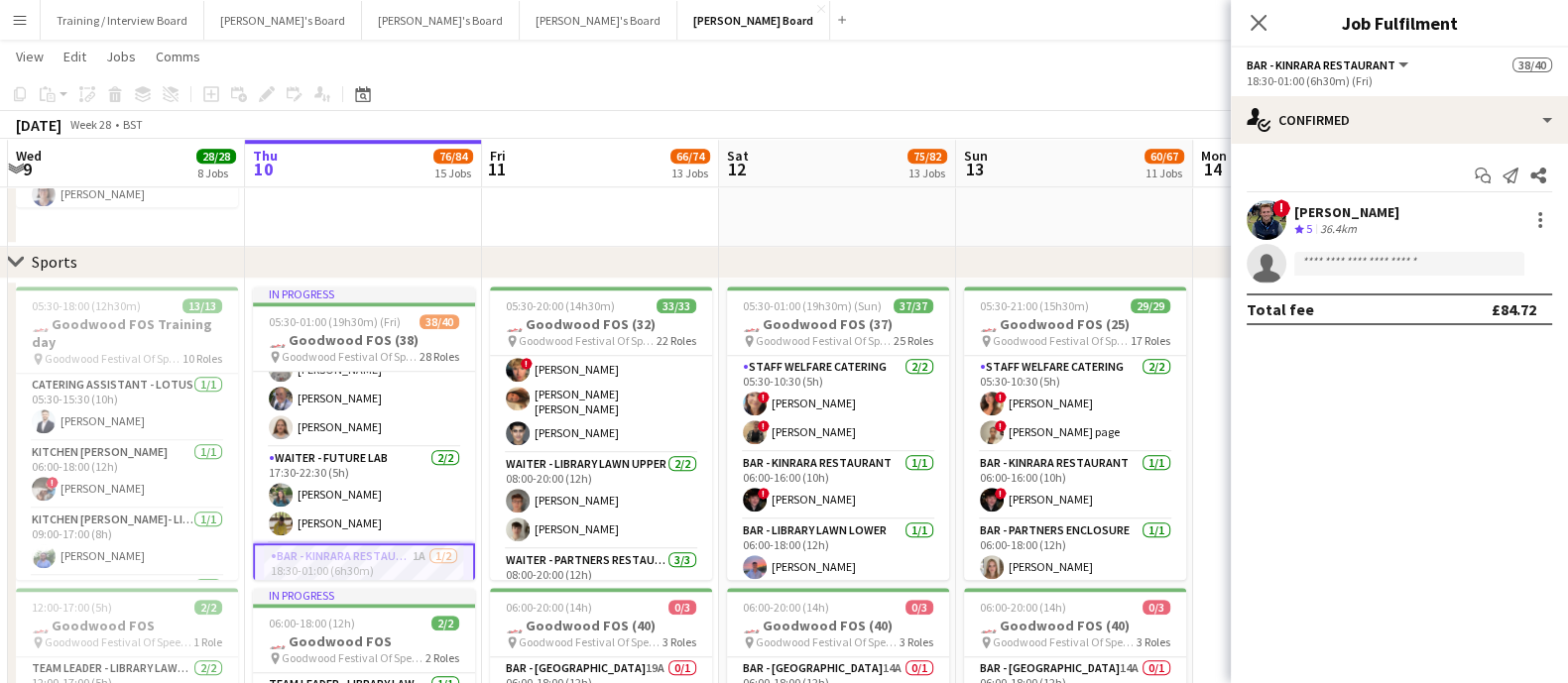 scroll, scrollTop: 2026, scrollLeft: 0, axis: vertical 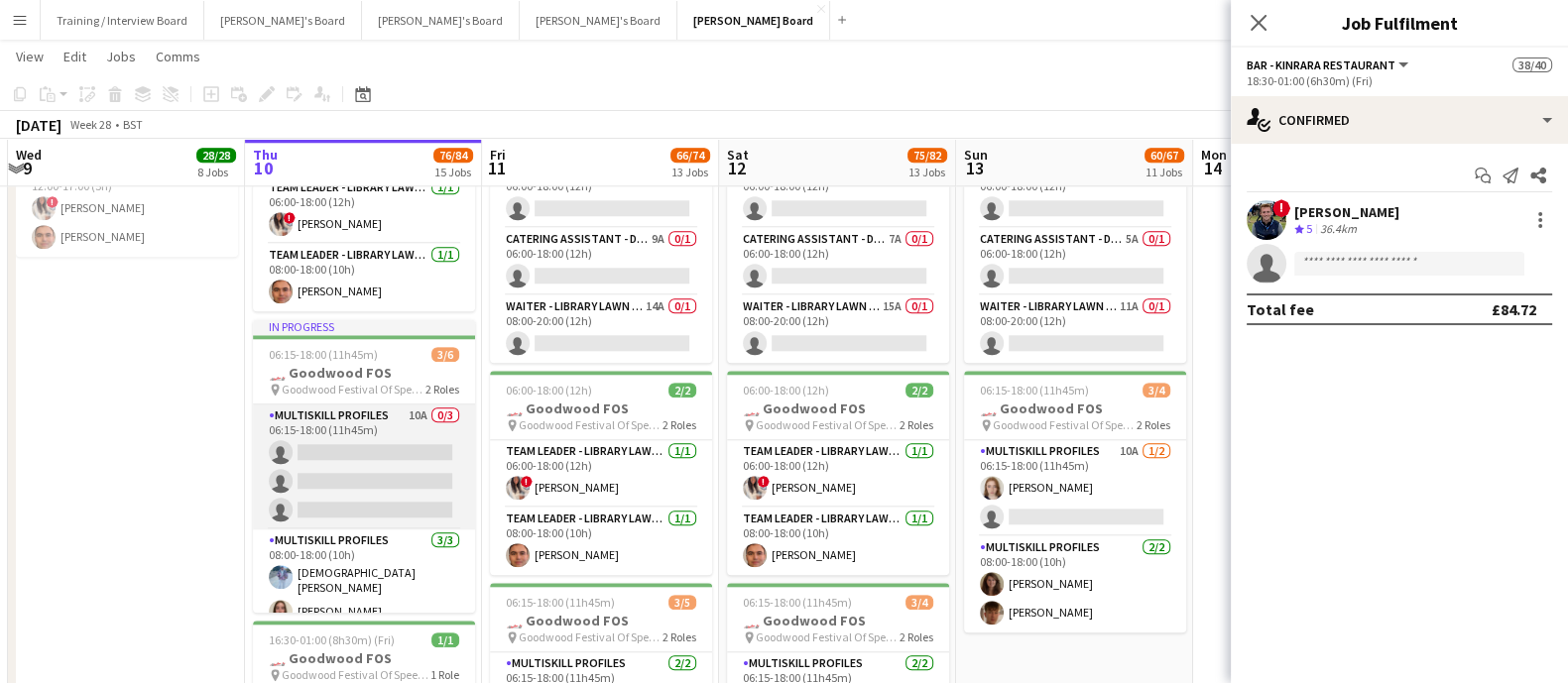 click on "MULTISKILL PROFILES   10A   0/3   06:15-18:00 (11h45m)
single-neutral-actions
single-neutral-actions
single-neutral-actions" at bounding box center (364, 467) 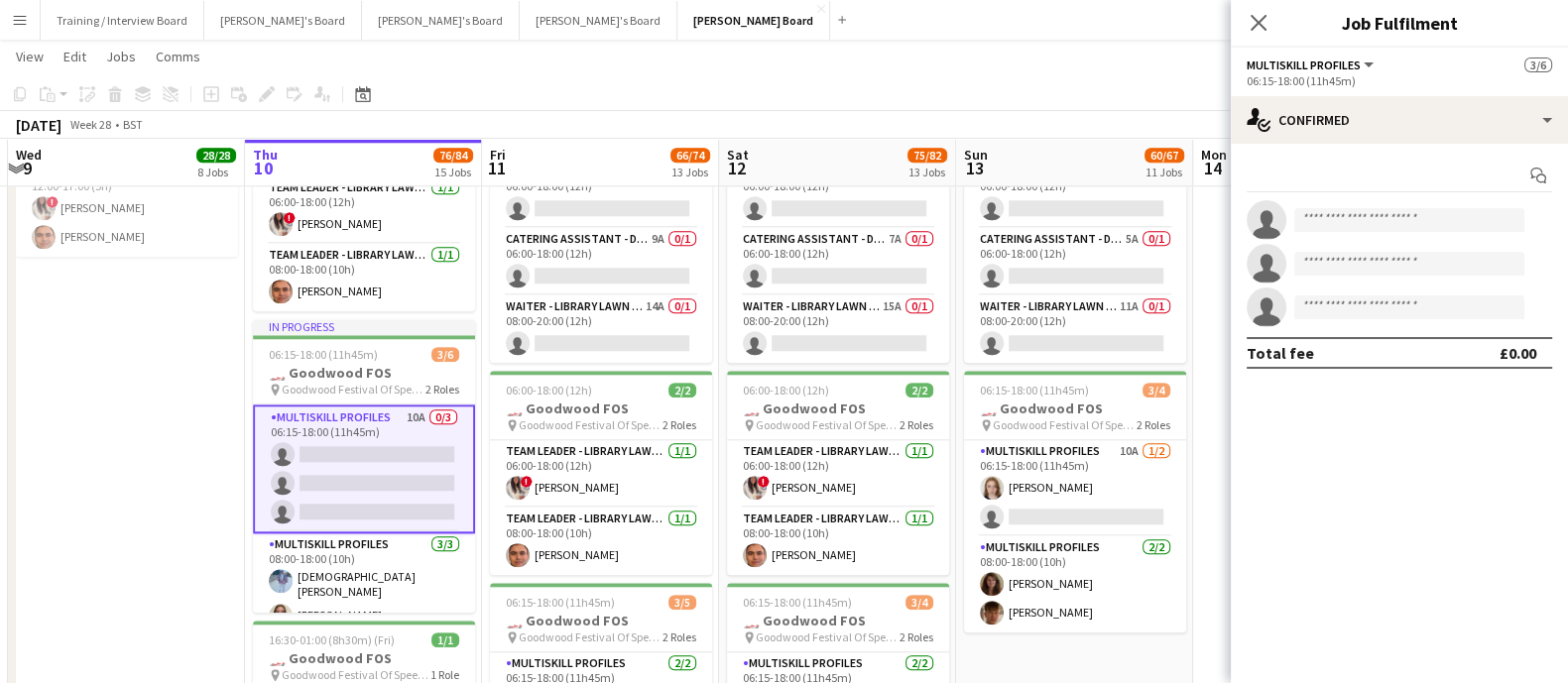 scroll, scrollTop: 2023, scrollLeft: 0, axis: vertical 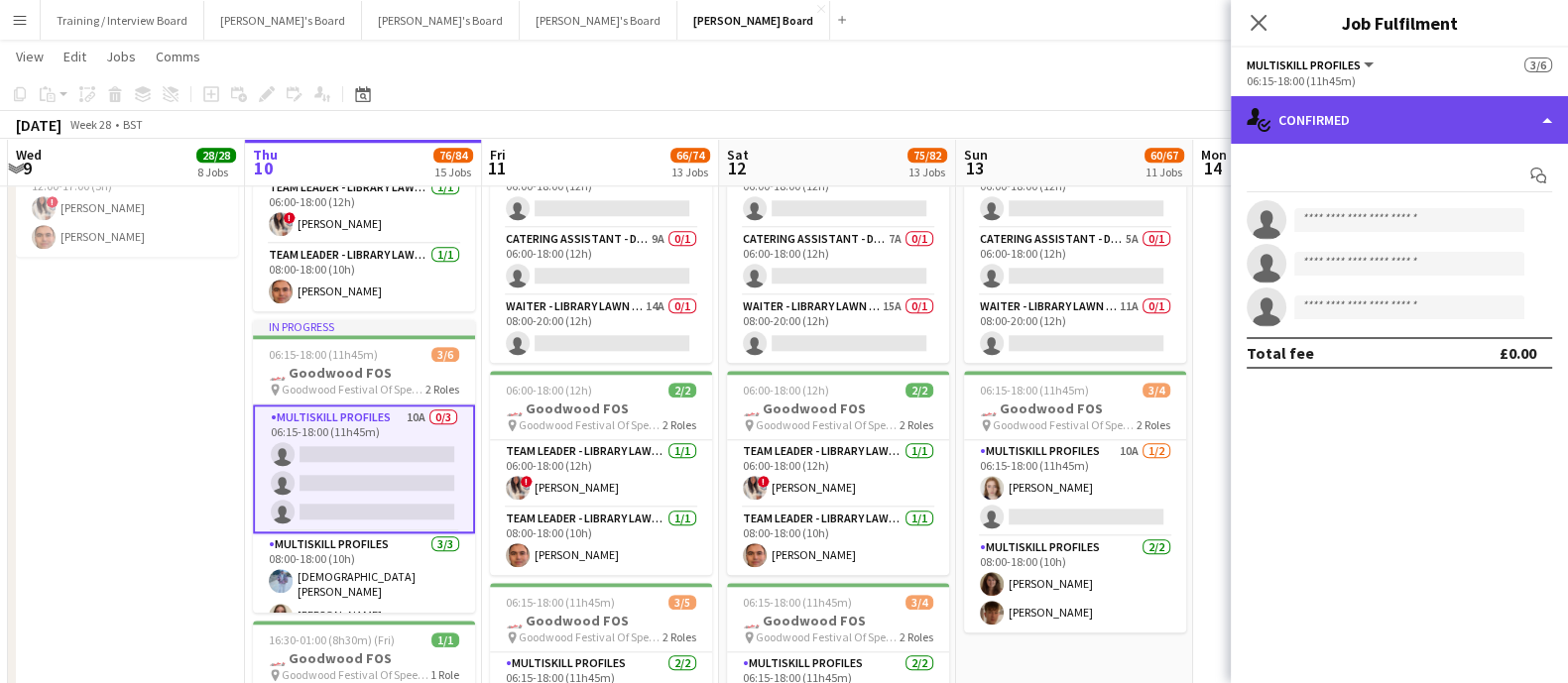 click on "single-neutral-actions-check-2
Confirmed" 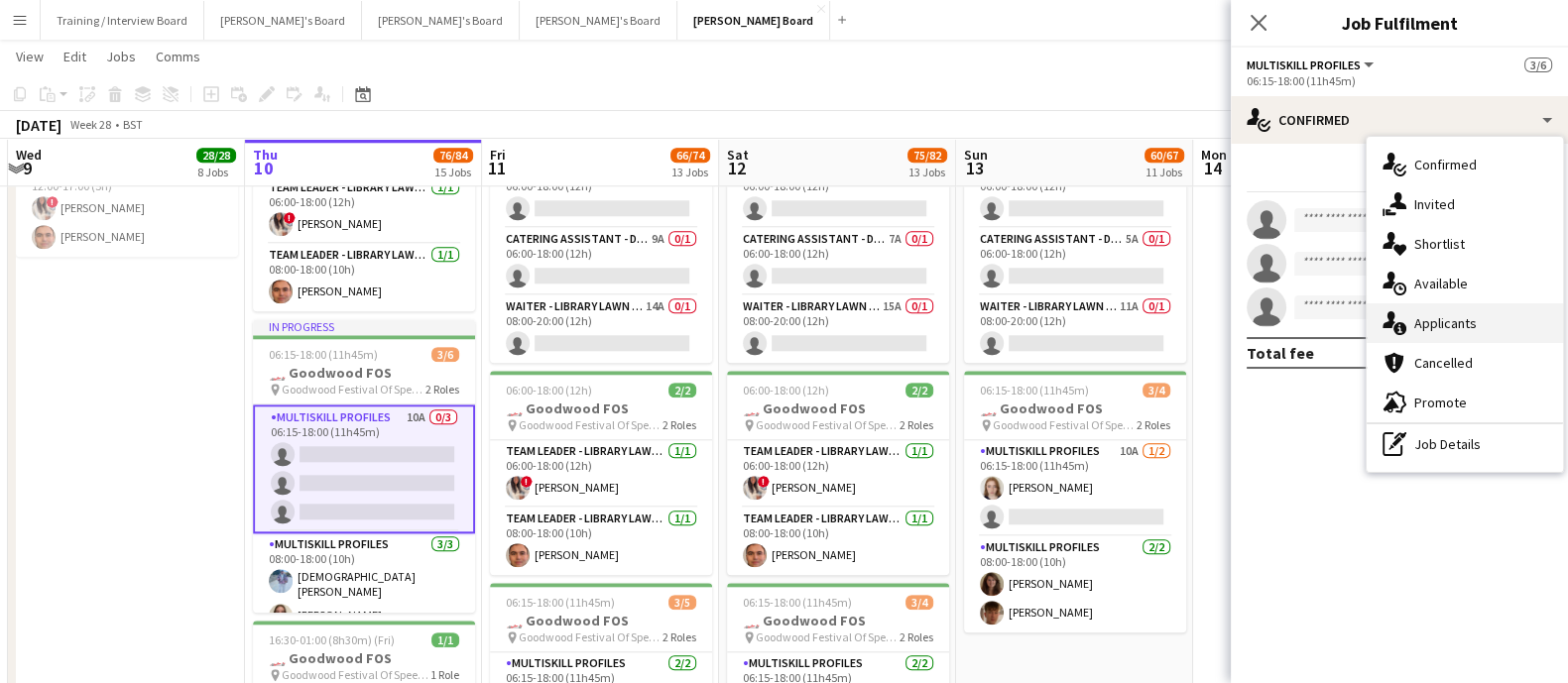 click on "single-neutral-actions-information
Applicants" at bounding box center (1465, 323) 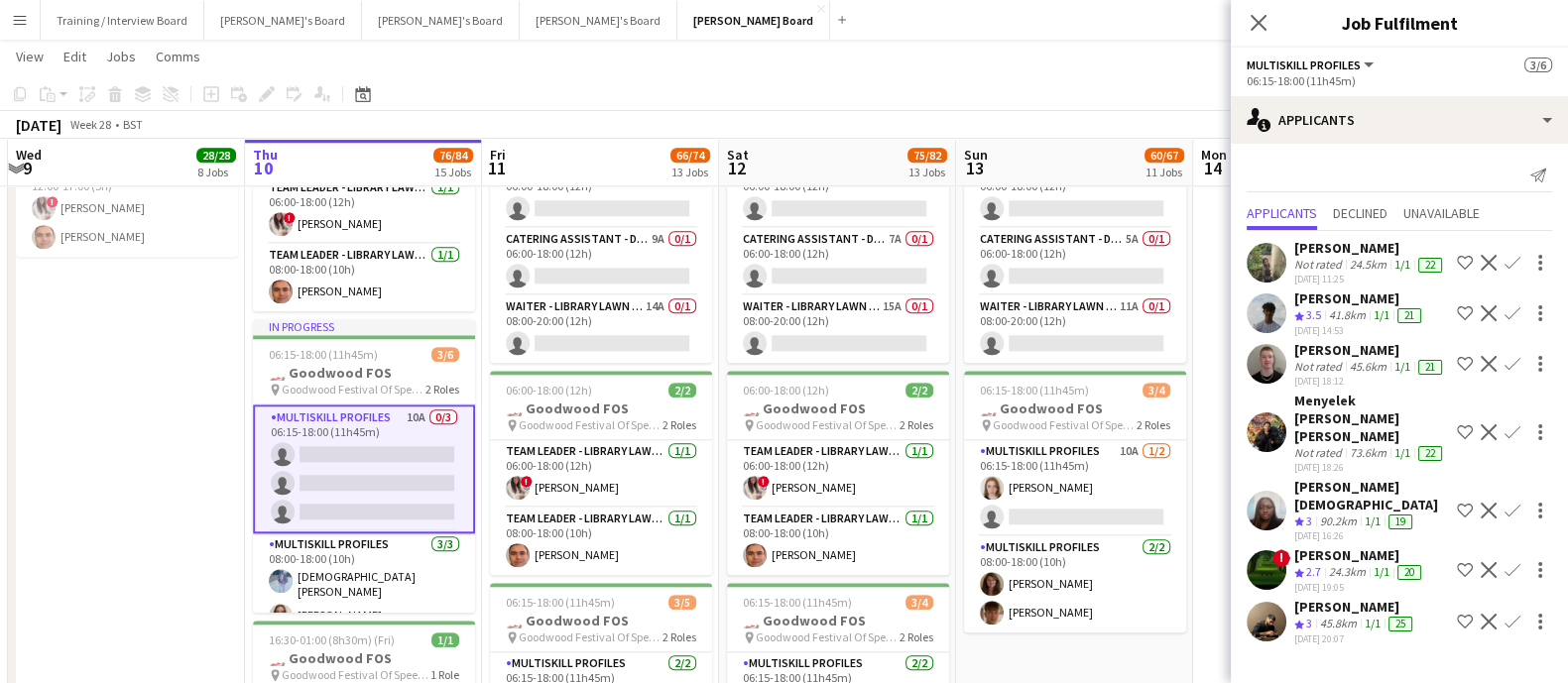 scroll, scrollTop: 60, scrollLeft: 0, axis: vertical 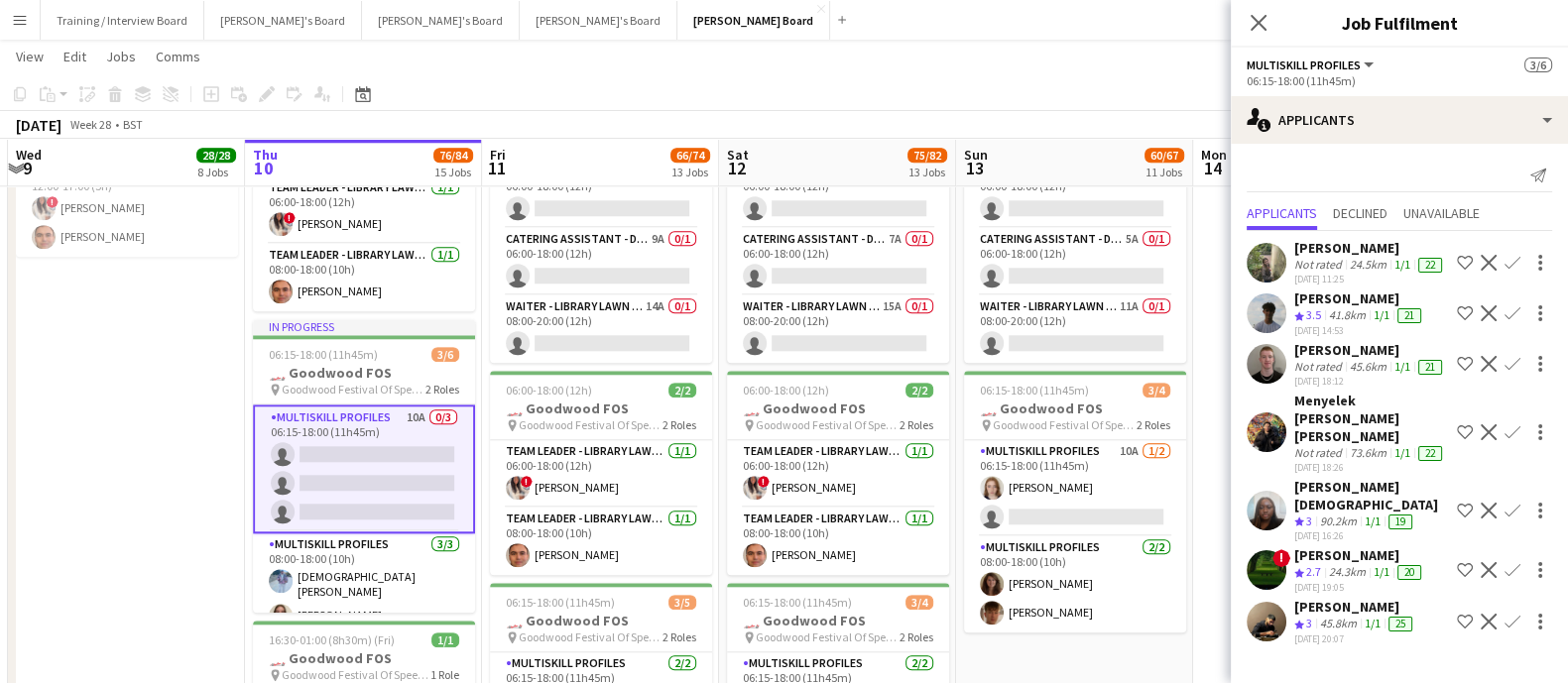 click on "3.5" 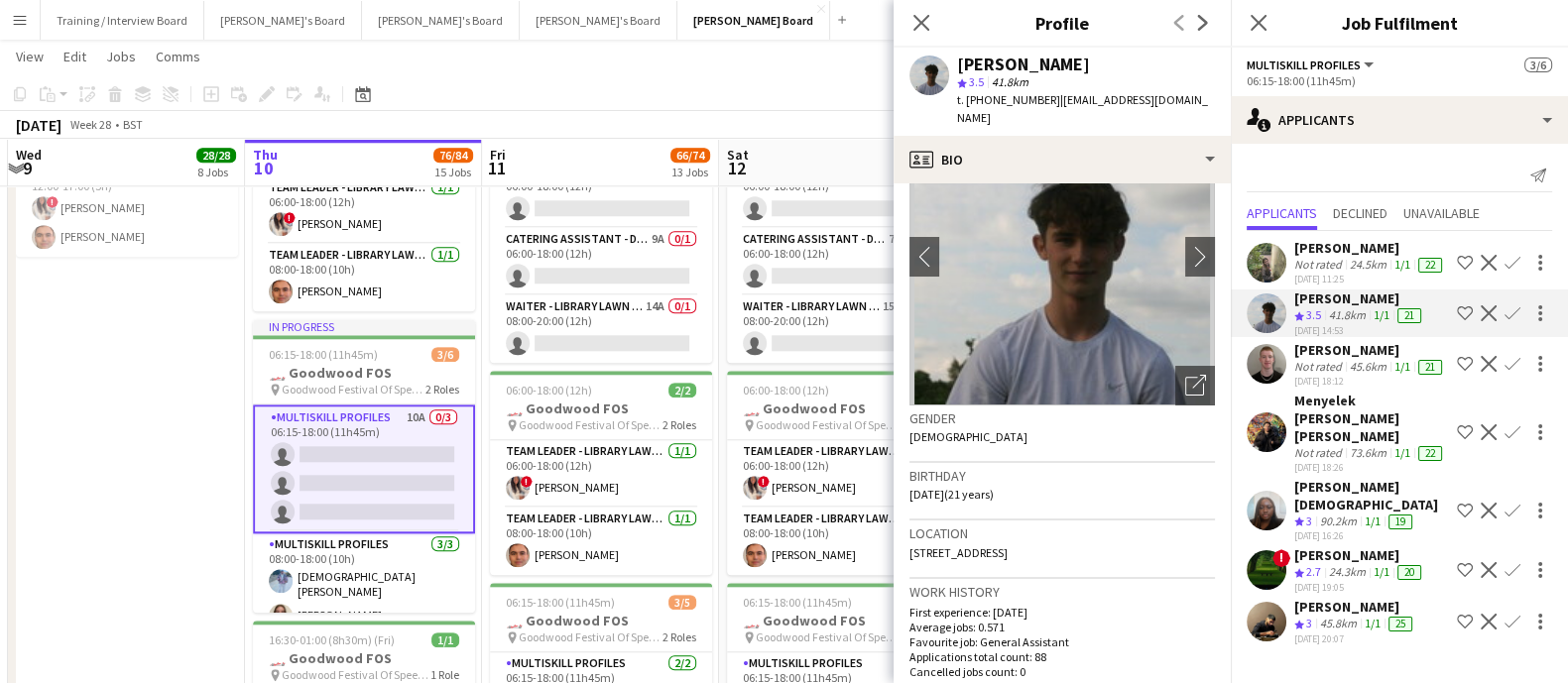 scroll, scrollTop: 123, scrollLeft: 0, axis: vertical 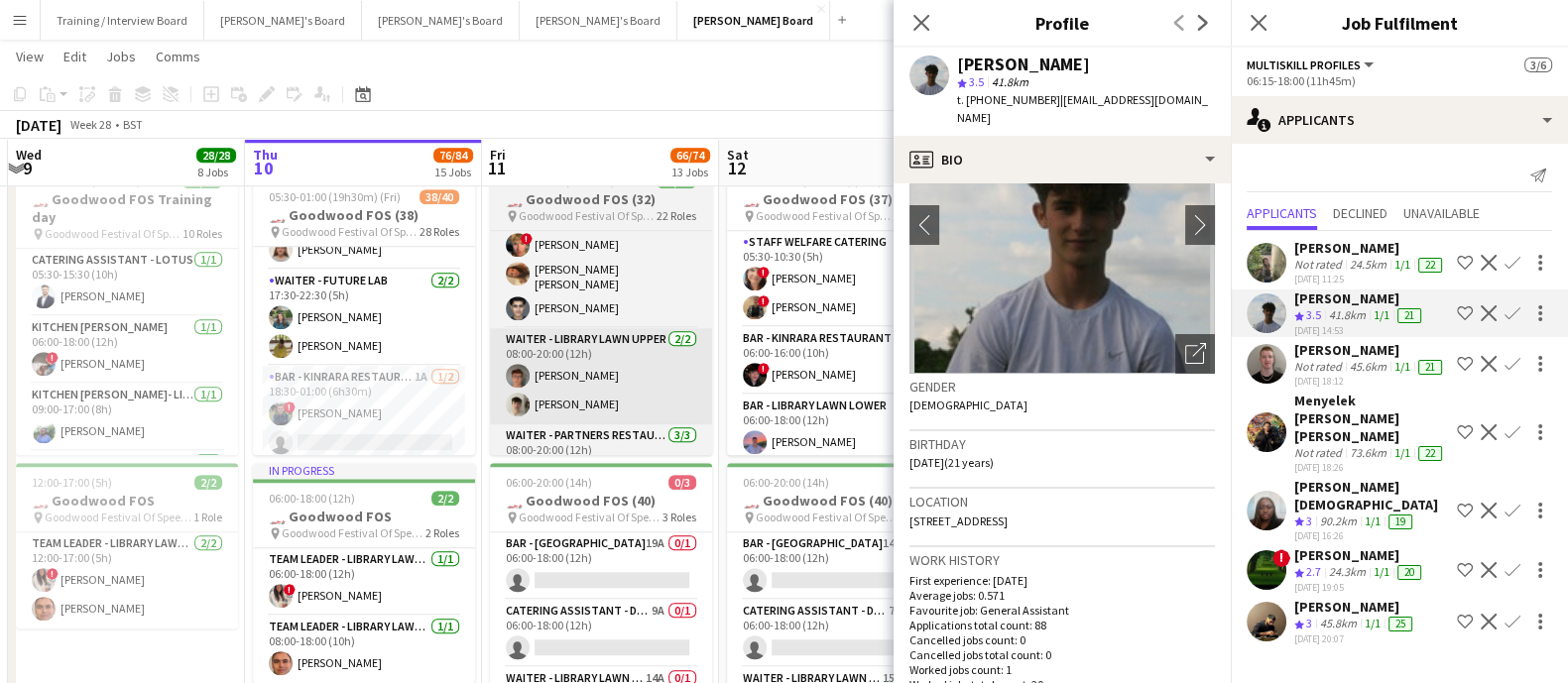 click on "Bar - Kinrara Restaurant   1A   [DATE]   18:30-01:00 (6h30m)
! [PERSON_NAME]
single-neutral-actions" at bounding box center (364, 413) 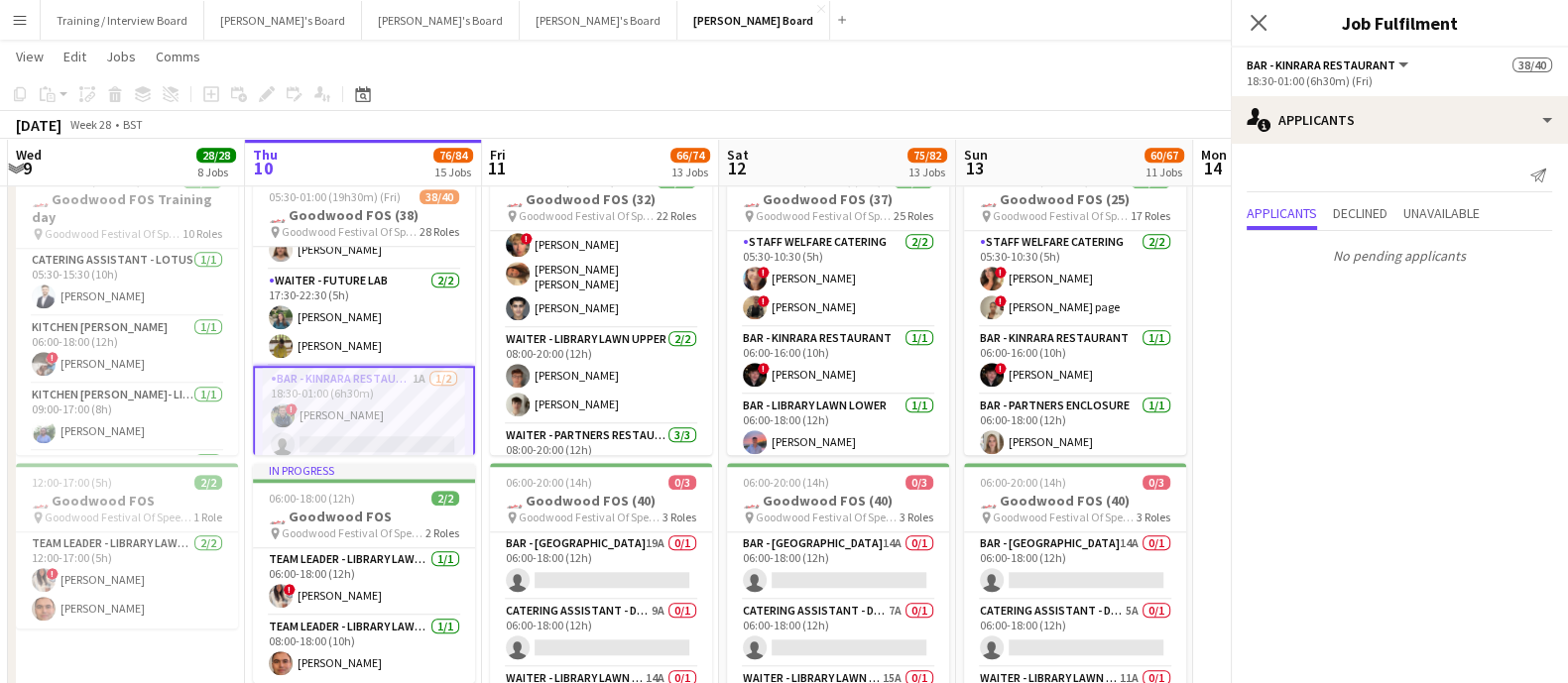 scroll, scrollTop: 0, scrollLeft: 0, axis: both 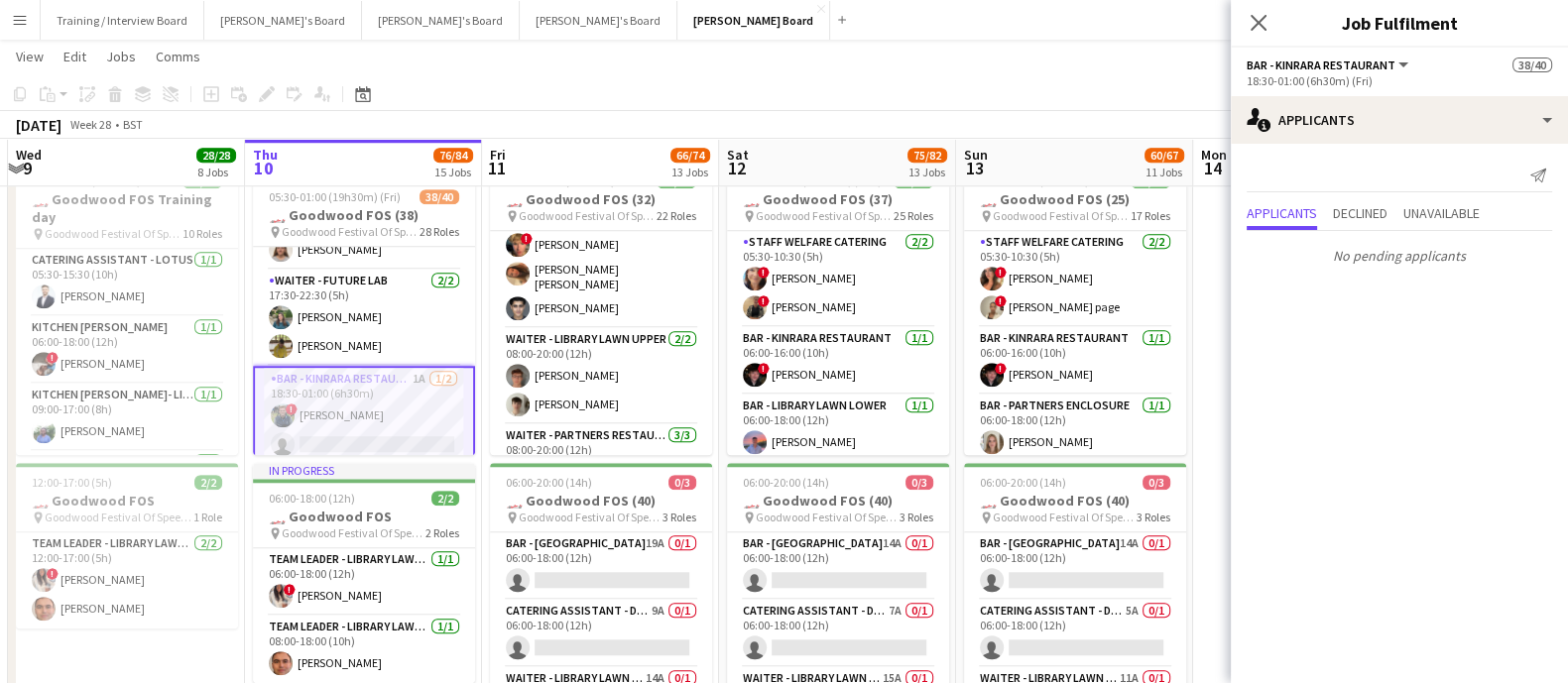 drag, startPoint x: 1424, startPoint y: 76, endPoint x: 1411, endPoint y: 92, distance: 20.615528 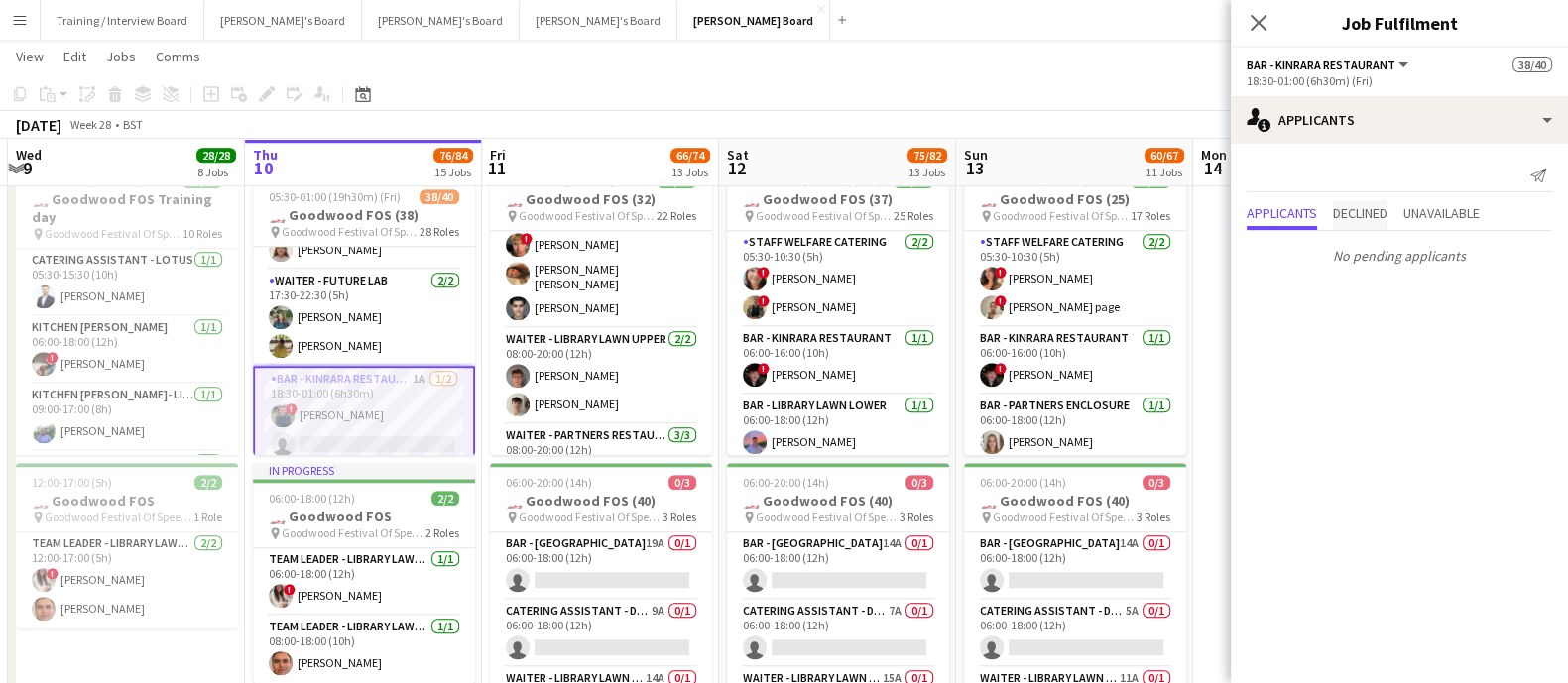 click on "Declined" at bounding box center [1360, 213] 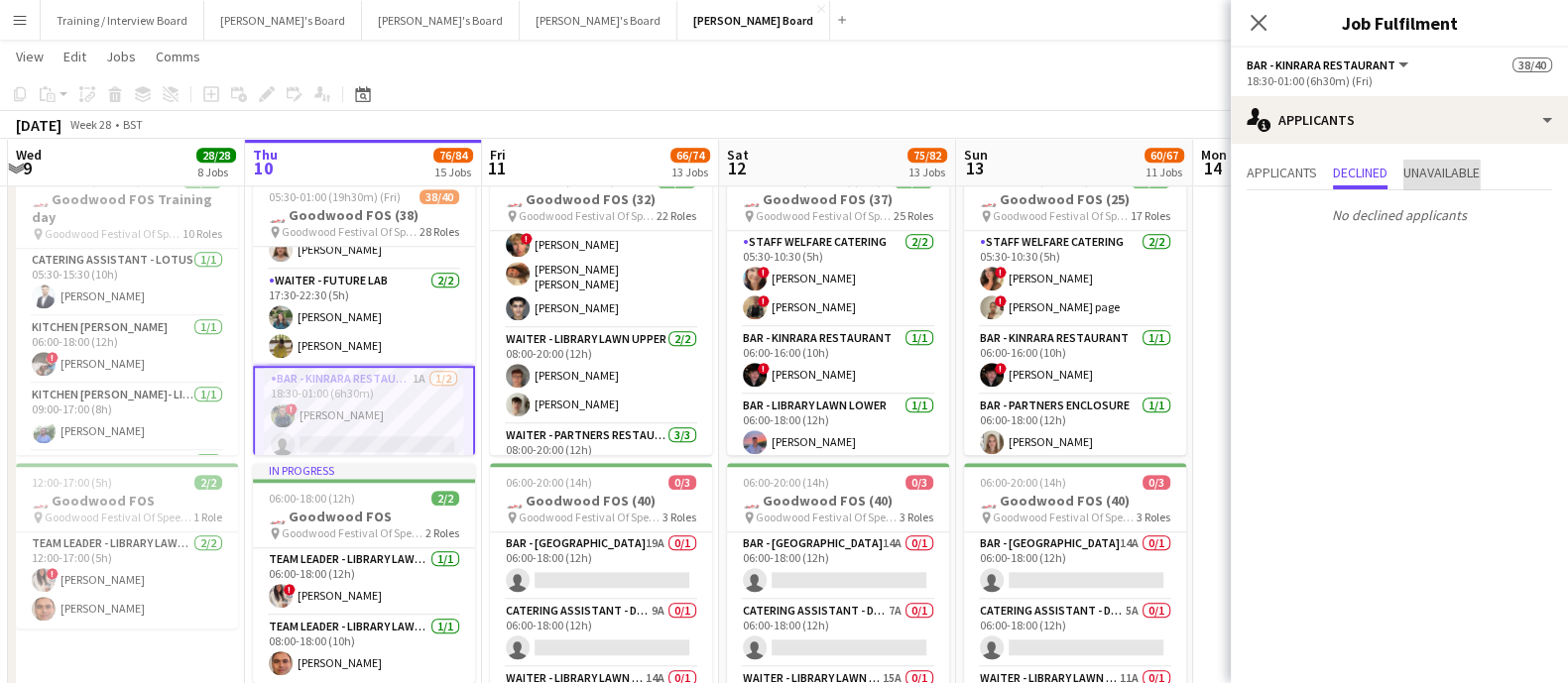 click on "Unavailable" at bounding box center [1441, 172] 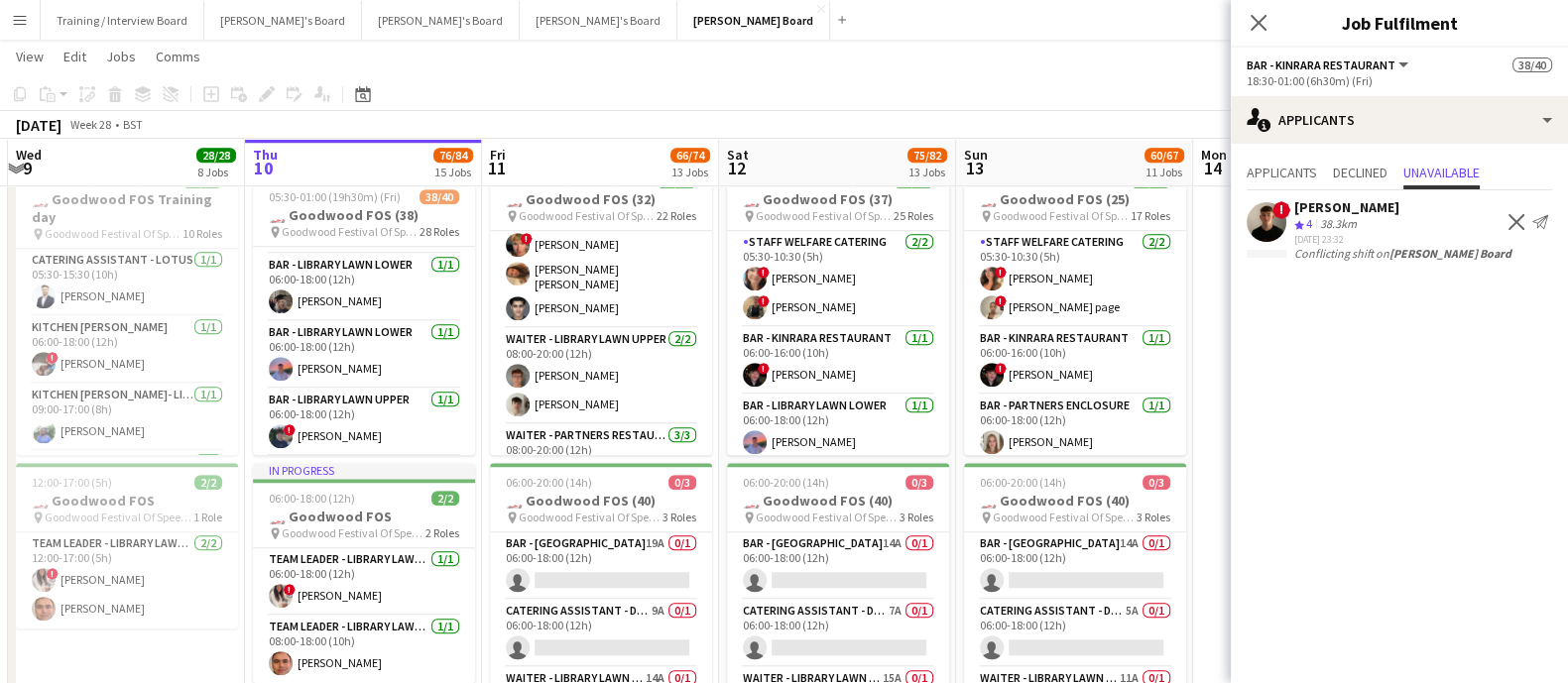scroll, scrollTop: 0, scrollLeft: 0, axis: both 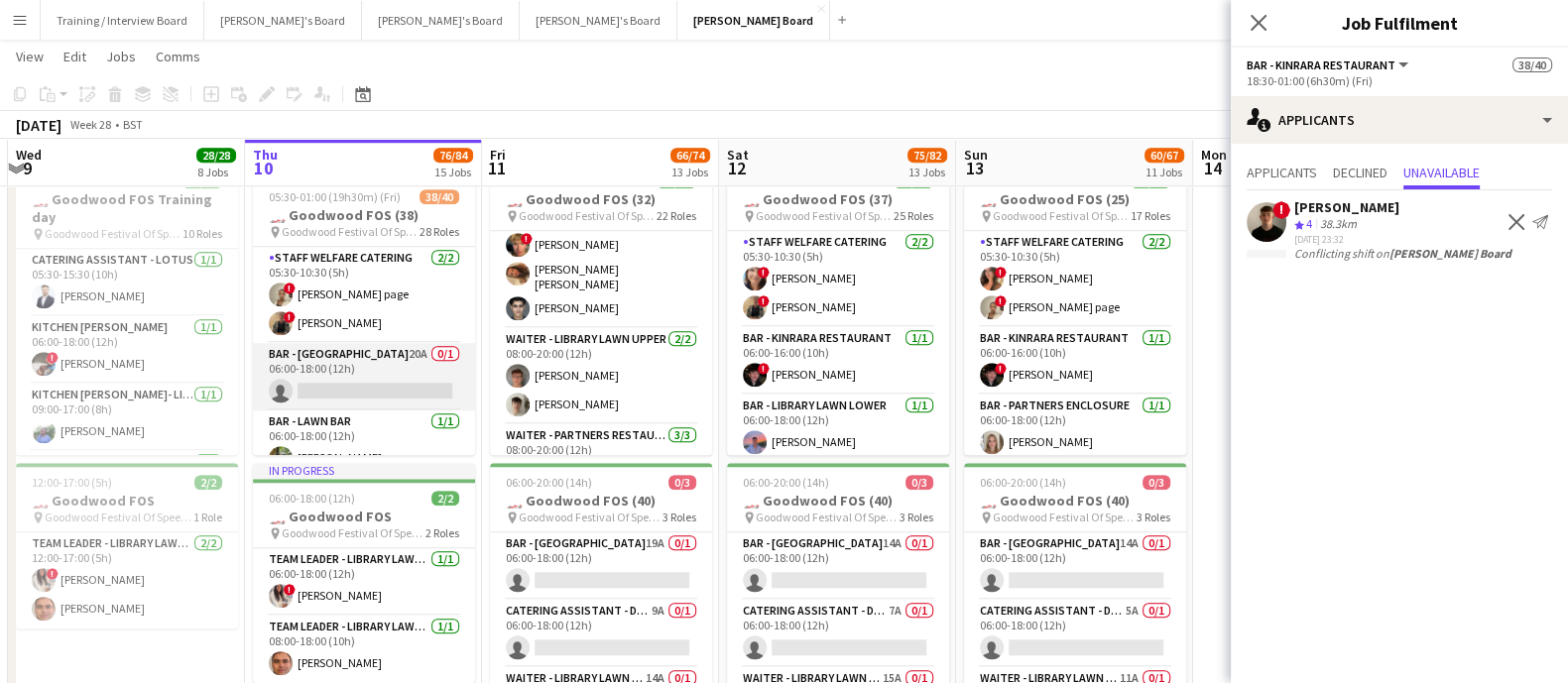 click on "BAR - CATHEDRAL WALK   20A   0/1   06:00-18:00 (12h)
single-neutral-actions" at bounding box center [364, 377] 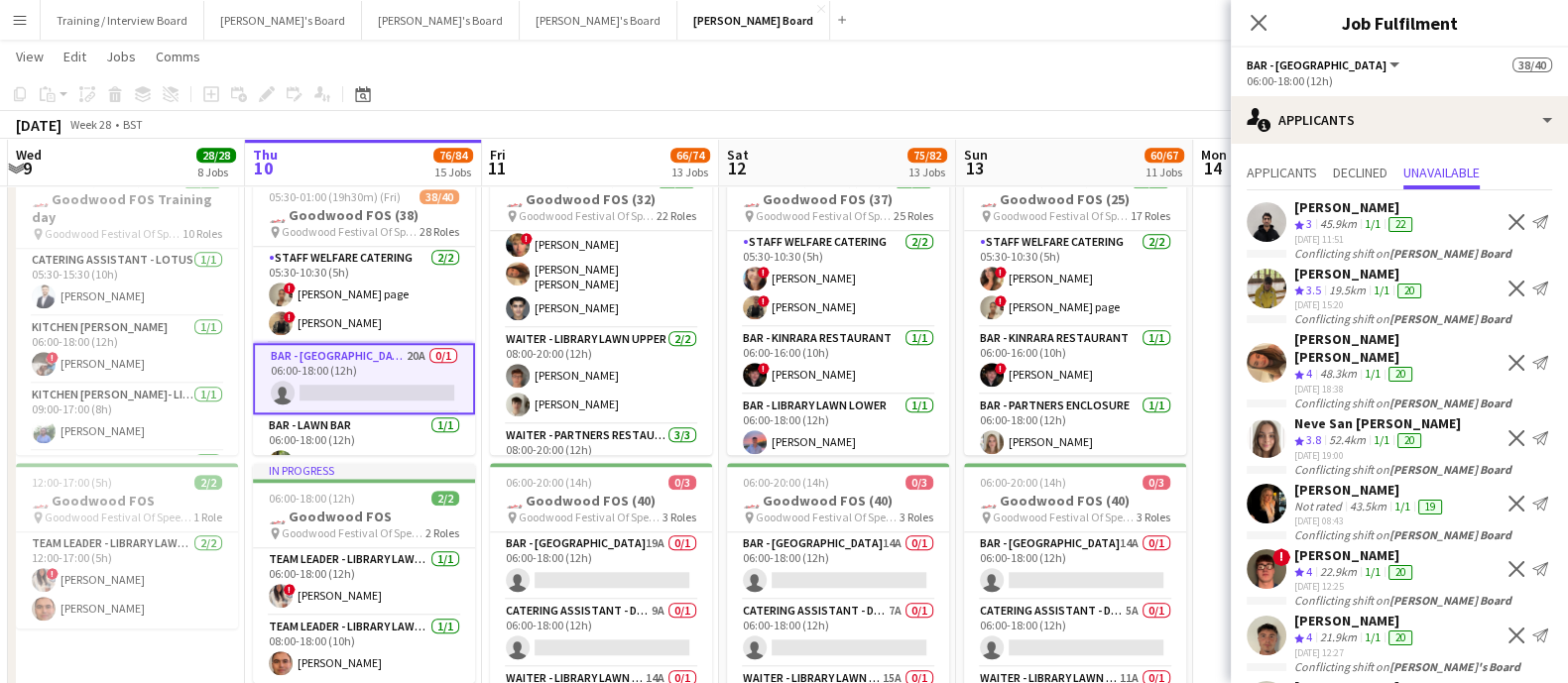 click on "Applicants Declined Unavailable  [PERSON_NAME]
Crew rating
3   45.9km  1/1  22   [DATE] 11:51
Decline
Send notification
Conflicting shift on  [PERSON_NAME] Board  [PERSON_NAME]
Crew rating
3.5   19.5km  1/1  20   [DATE] 15:20
Decline
Send notification
Conflicting shift on  [PERSON_NAME] Board  [PERSON_NAME] [PERSON_NAME]
Crew rating
4   48.3km  1/1  20   [DATE] 18:38
Decline
Send notification
Conflicting shift on  [PERSON_NAME] Board  Neve San [PERSON_NAME]
Crew rating
3.8   52.4km  1/1  20   [DATE] 19:00
Decline
Send notification
Conflicting shift on  [PERSON_NAME] Board  [PERSON_NAME]   Not rated   43.5km  1/1  19   [DATE] 08:43
Decline
Send notification
Conflicting shift on  [PERSON_NAME] Board !  [PERSON_NAME]
Crew rating
4   22.9km  1/1  20   [DATE] 12:25
Decline" at bounding box center (1399, 649) 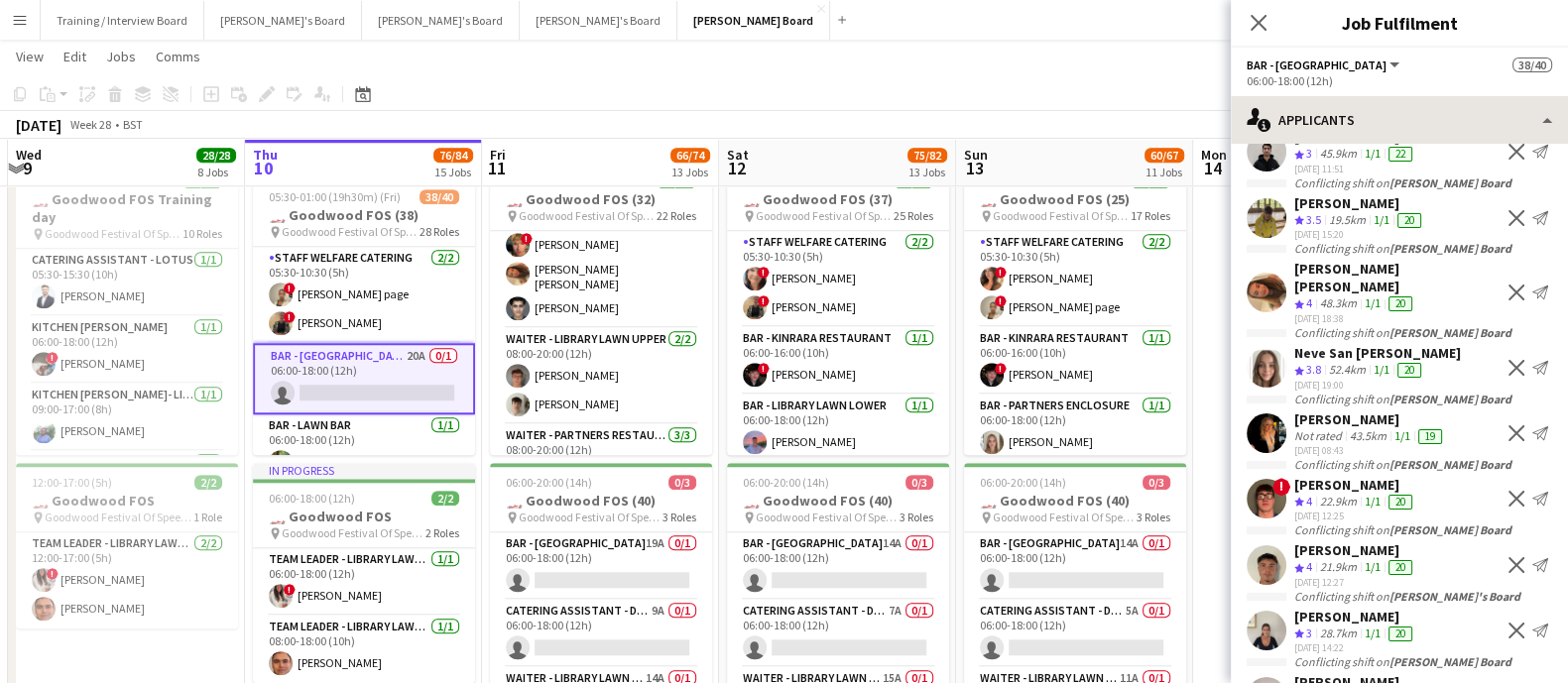 scroll, scrollTop: 0, scrollLeft: 0, axis: both 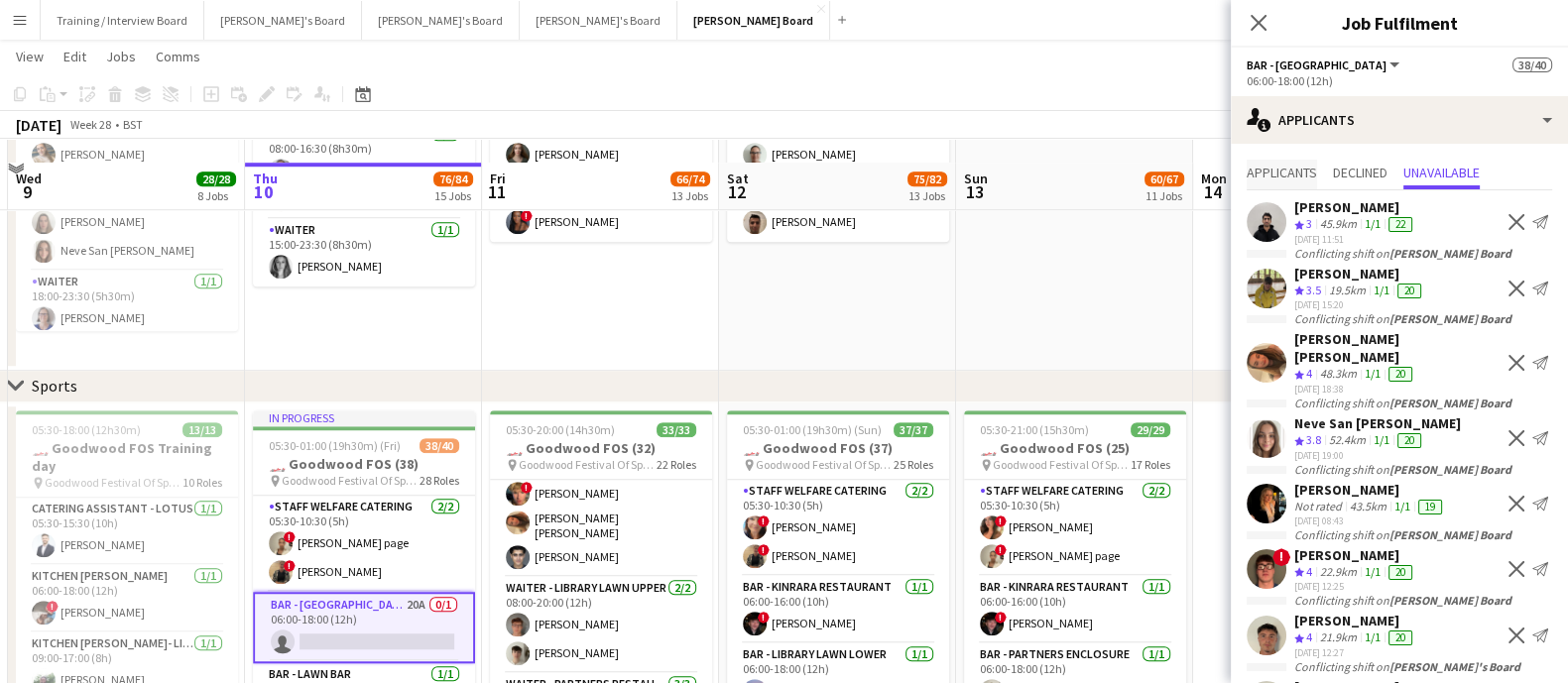 click on "Applicants" at bounding box center [1281, 174] 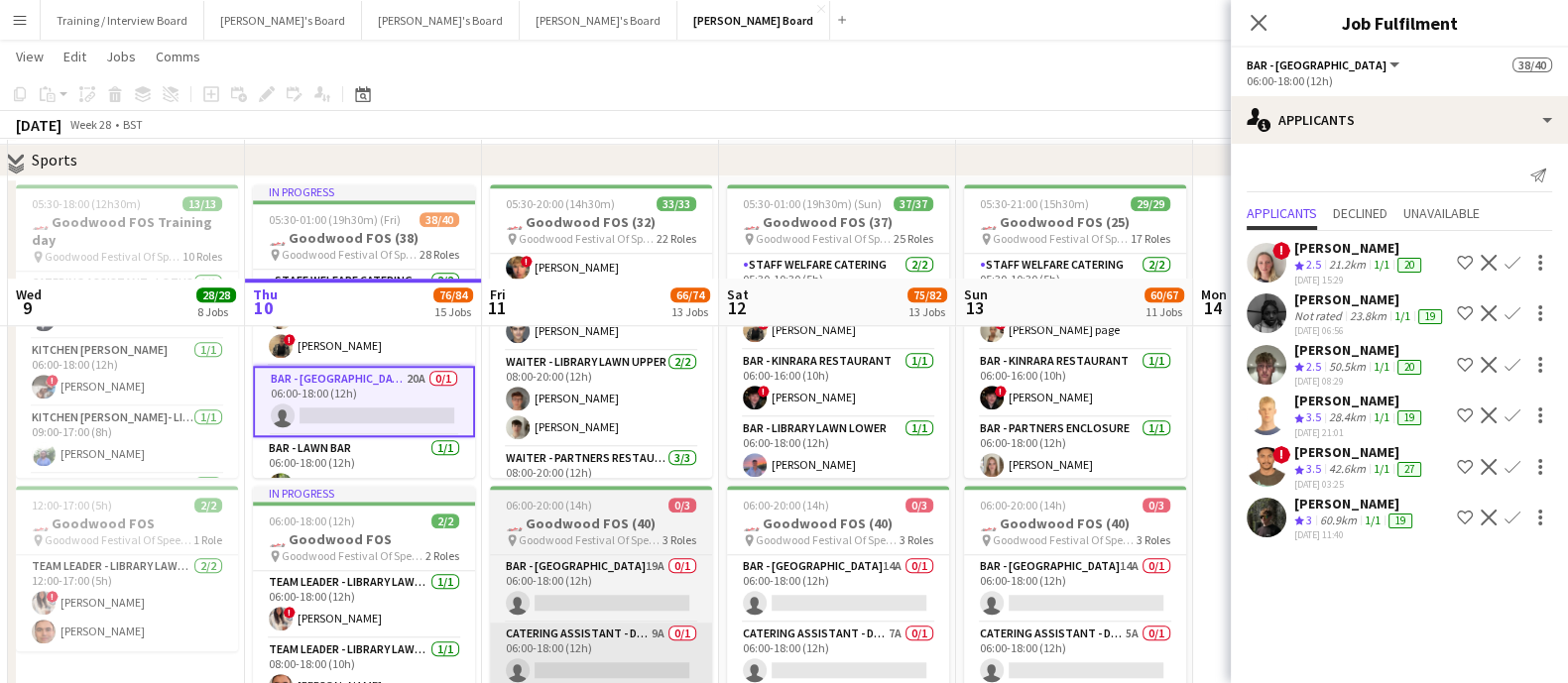 scroll, scrollTop: 2230, scrollLeft: 0, axis: vertical 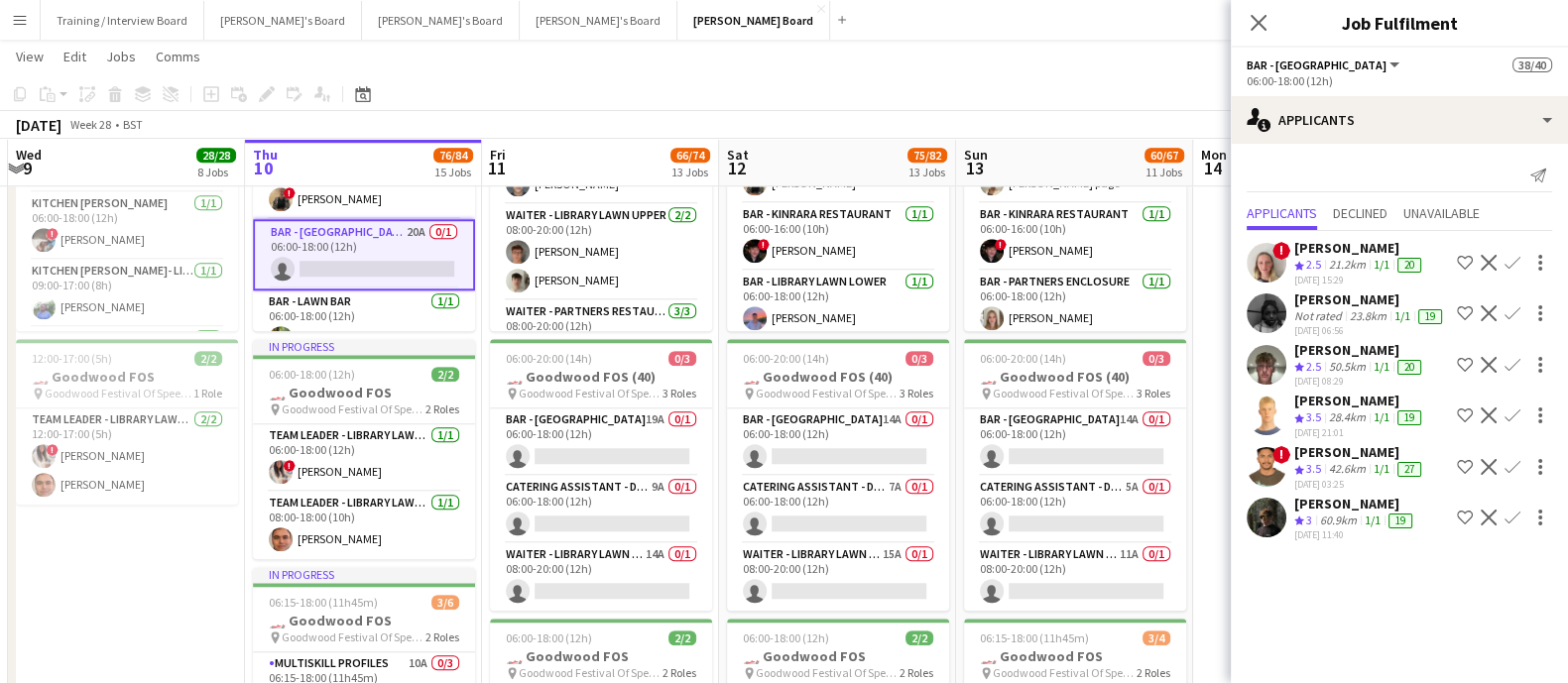 click on "[DATE] 11:40" 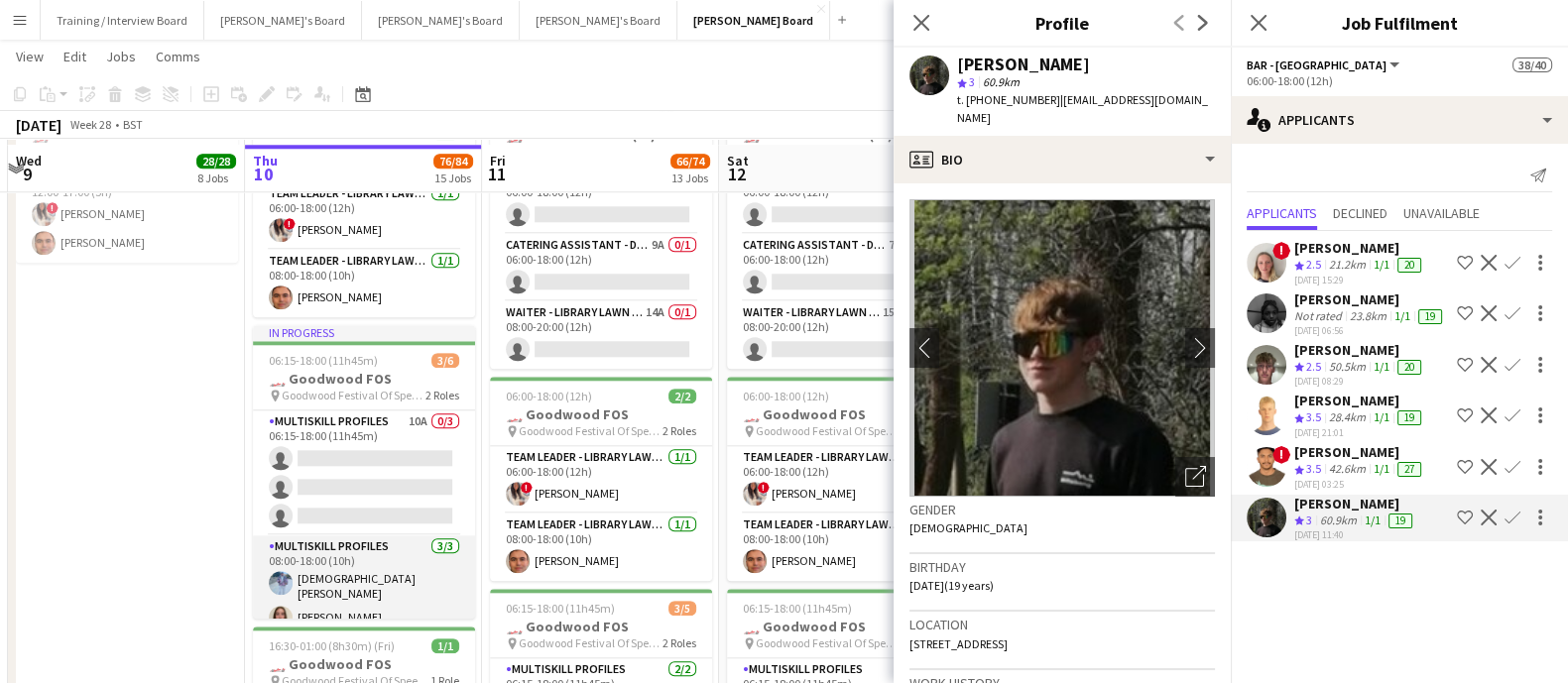 scroll, scrollTop: 2478, scrollLeft: 0, axis: vertical 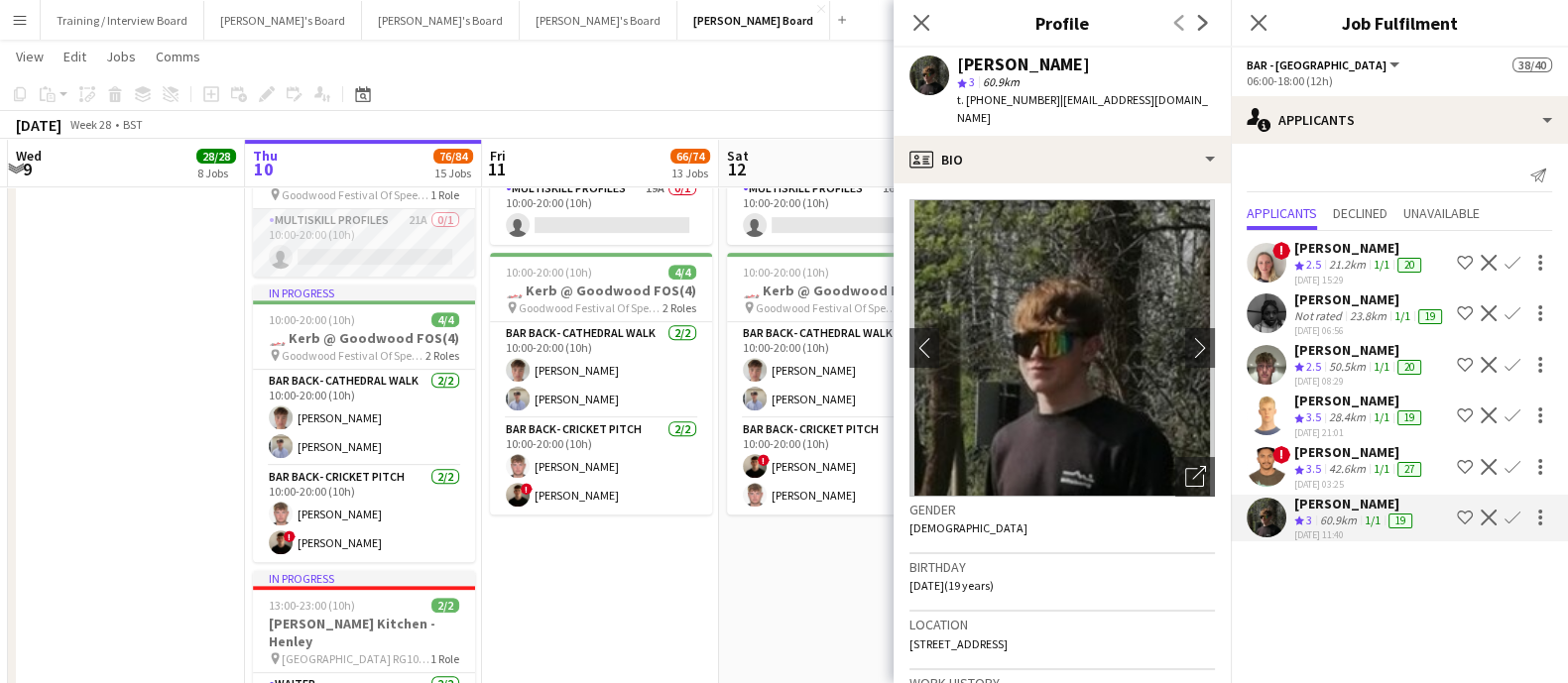 click on "MULTISKILL PROFILES   21A   0/1   10:00-20:00 (10h)
single-neutral-actions" at bounding box center [364, 243] 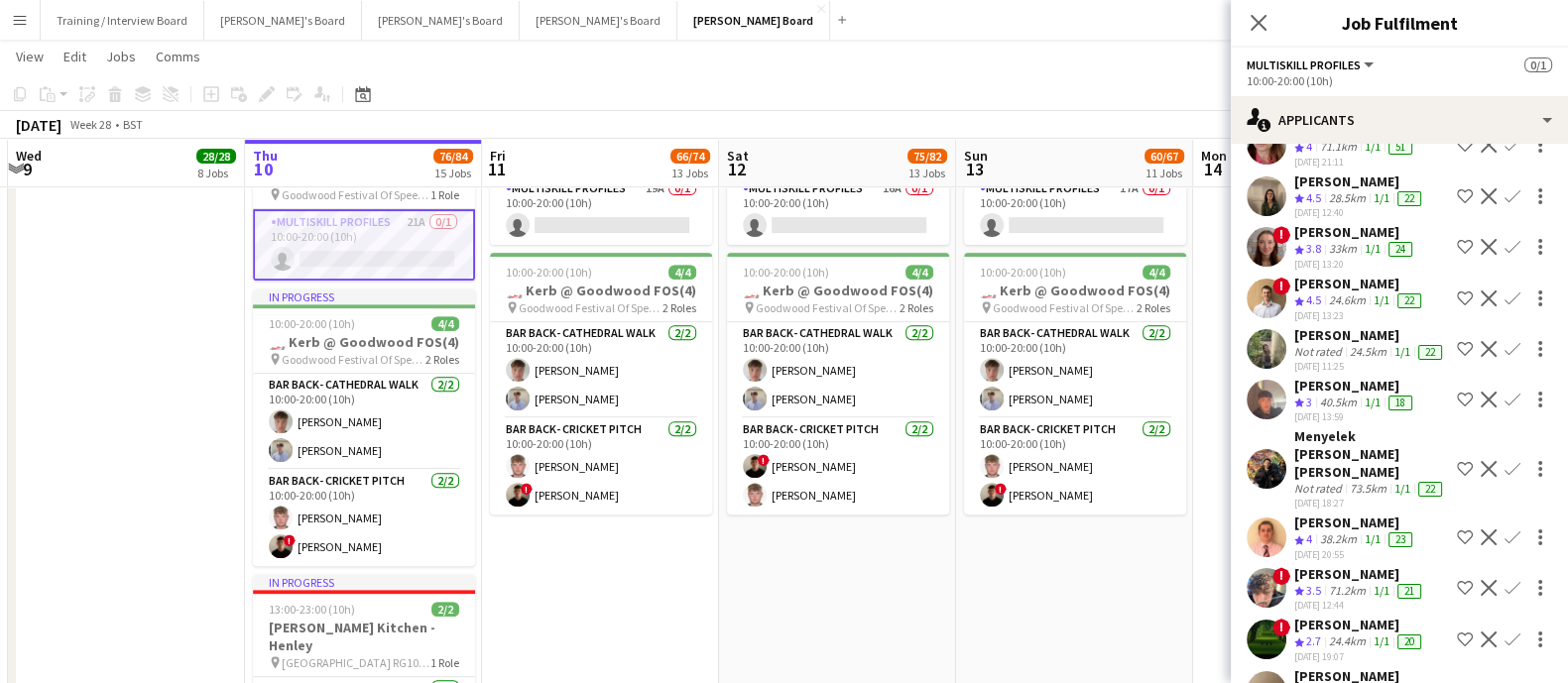 scroll, scrollTop: 262, scrollLeft: 0, axis: vertical 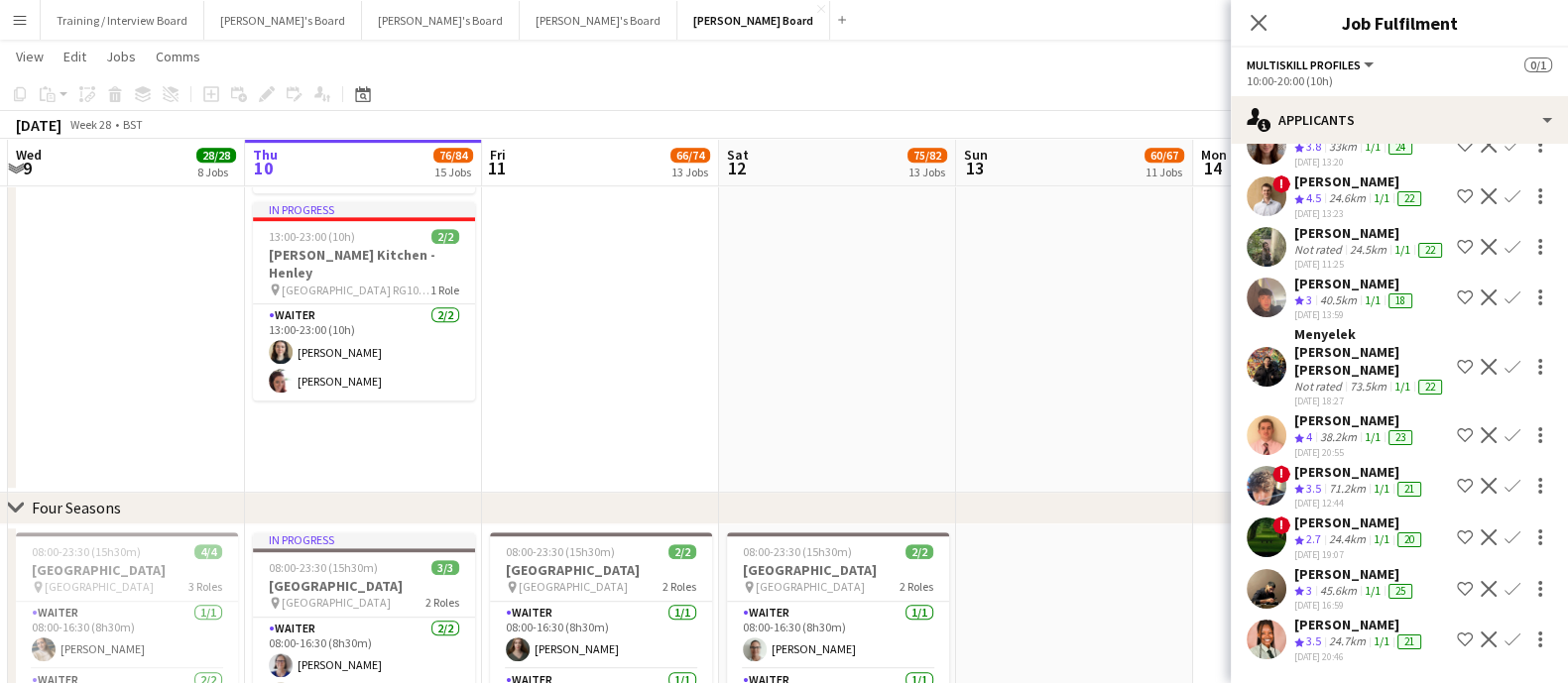 click on "38.2km" at bounding box center [1347, 489] 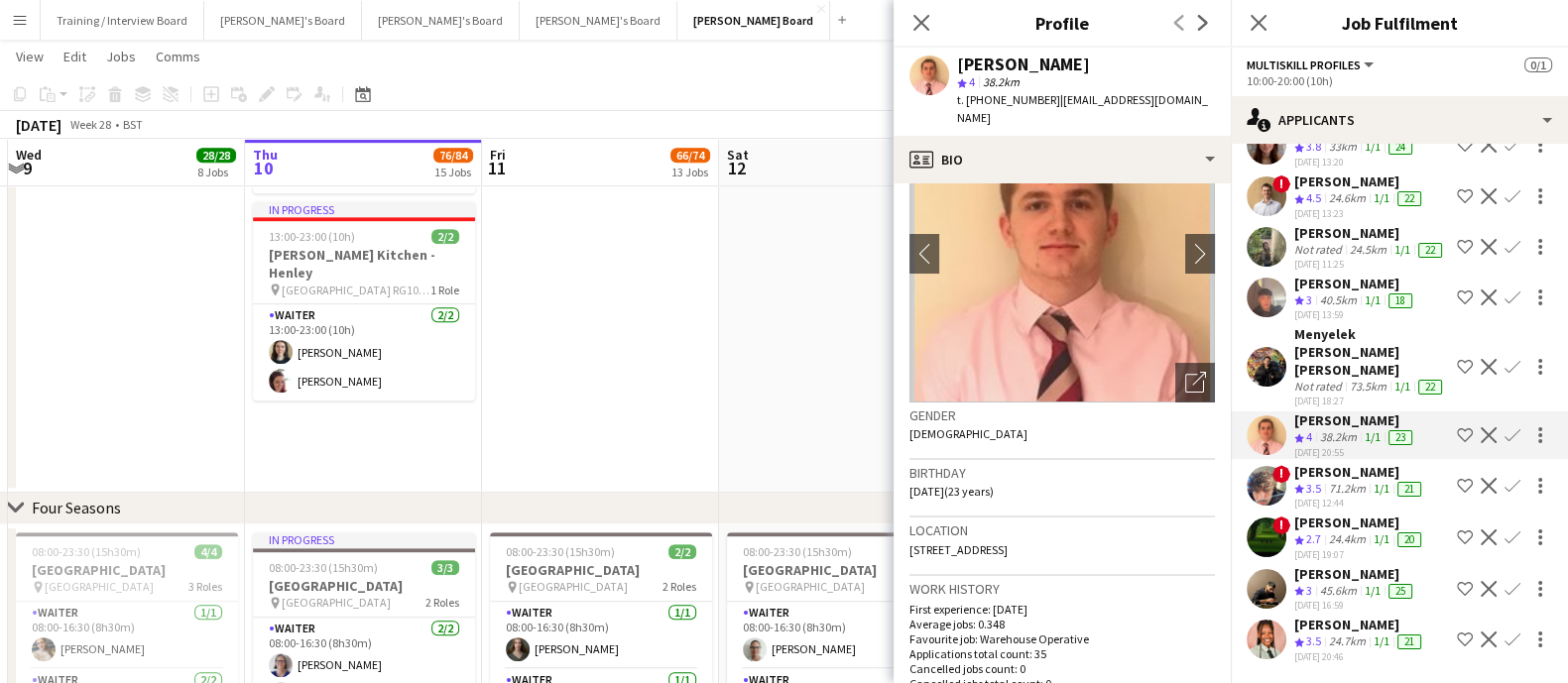 scroll, scrollTop: 123, scrollLeft: 0, axis: vertical 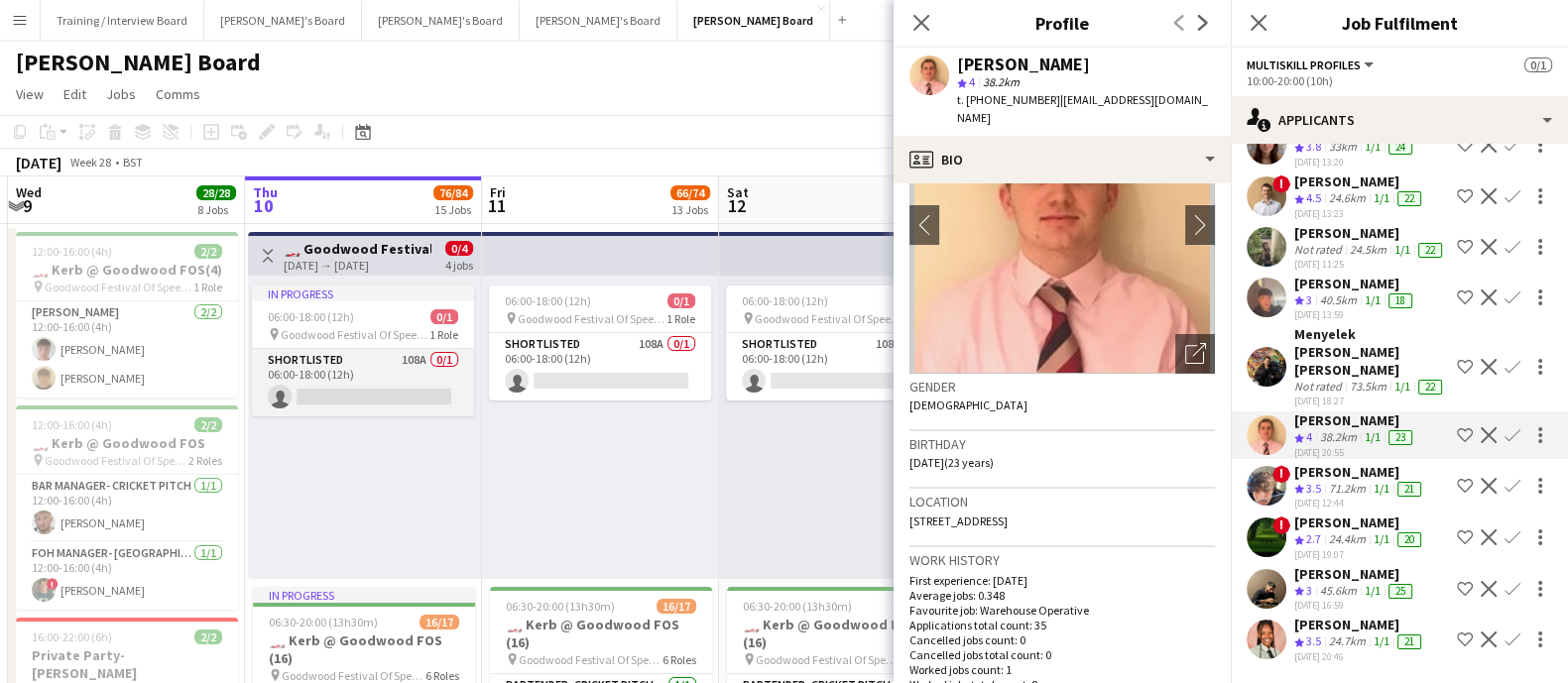click on "Shortlisted   108A   0/1   06:00-18:00 (12h)
single-neutral-actions" at bounding box center (363, 383) 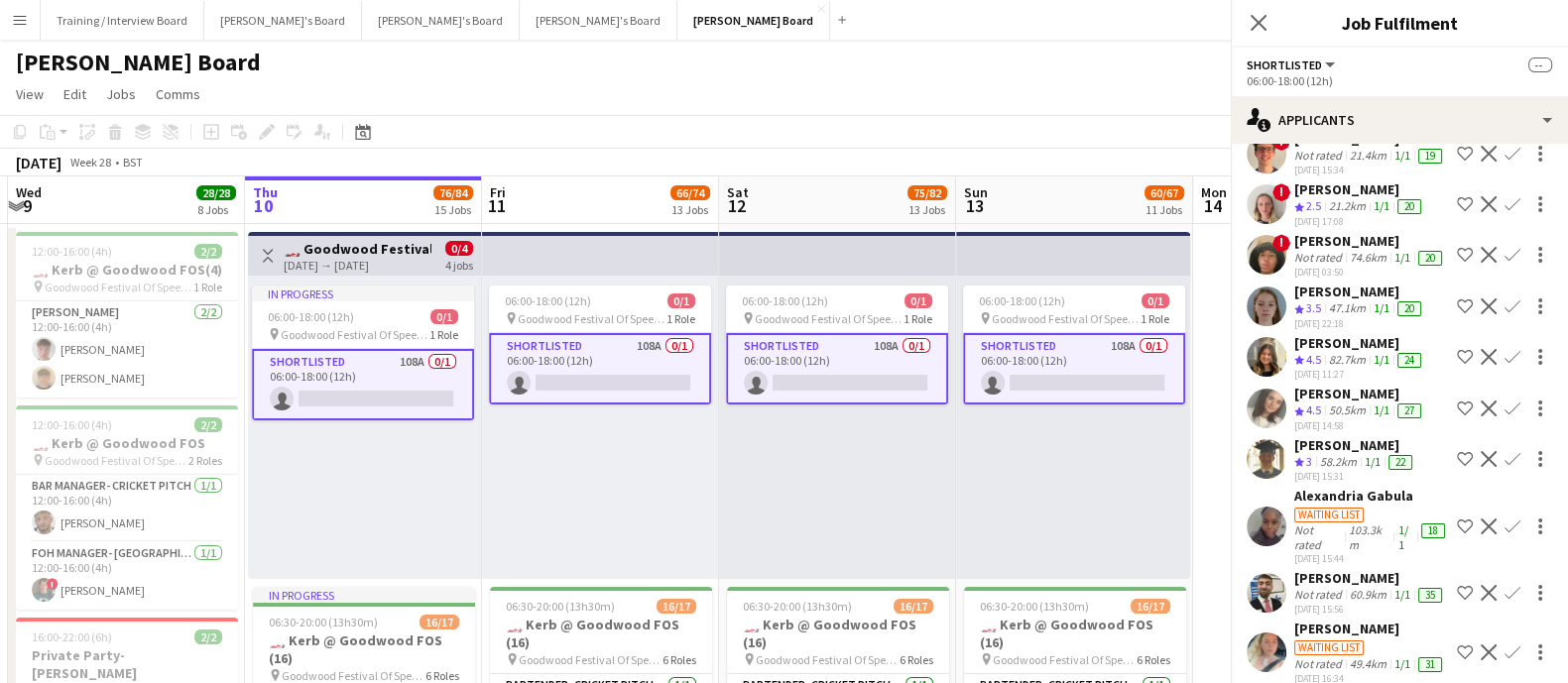 scroll, scrollTop: 0, scrollLeft: 0, axis: both 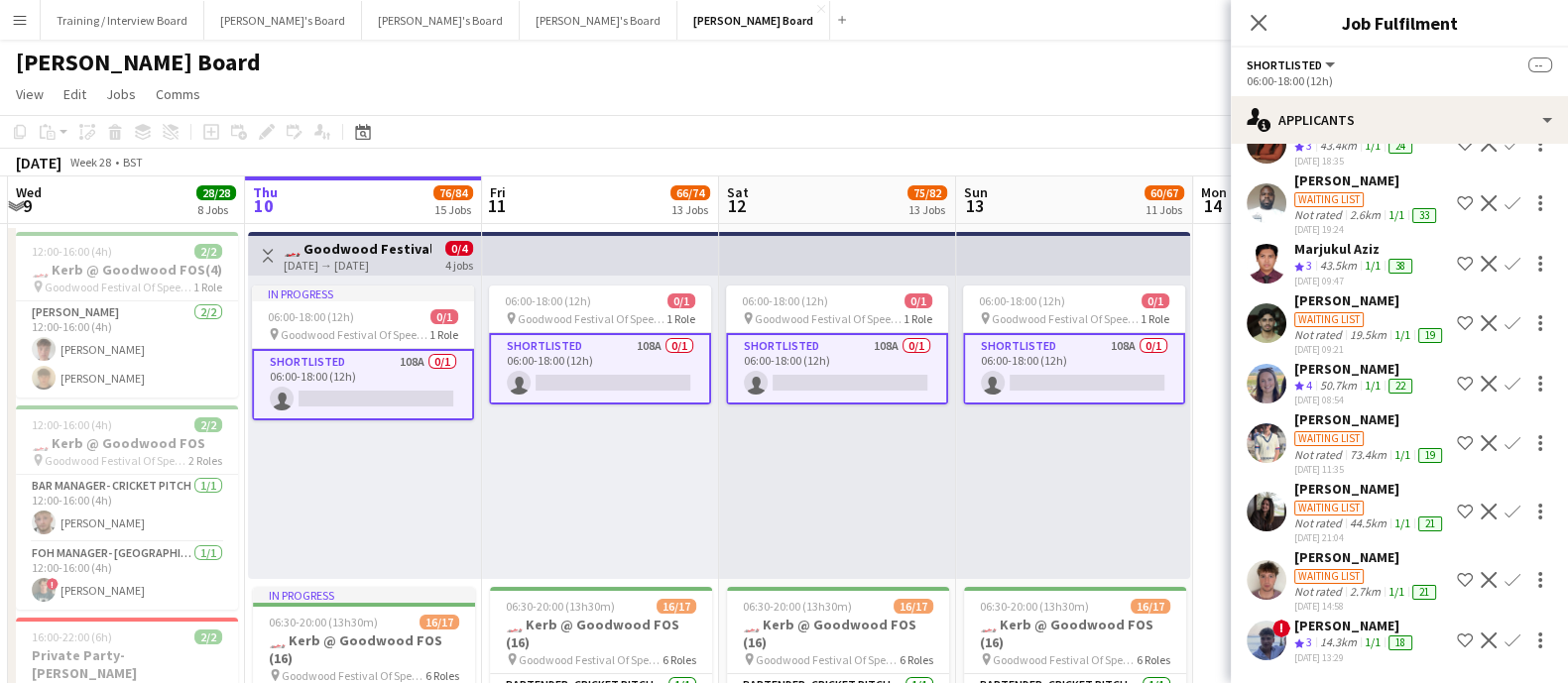 click on "[DATE] 13:29" 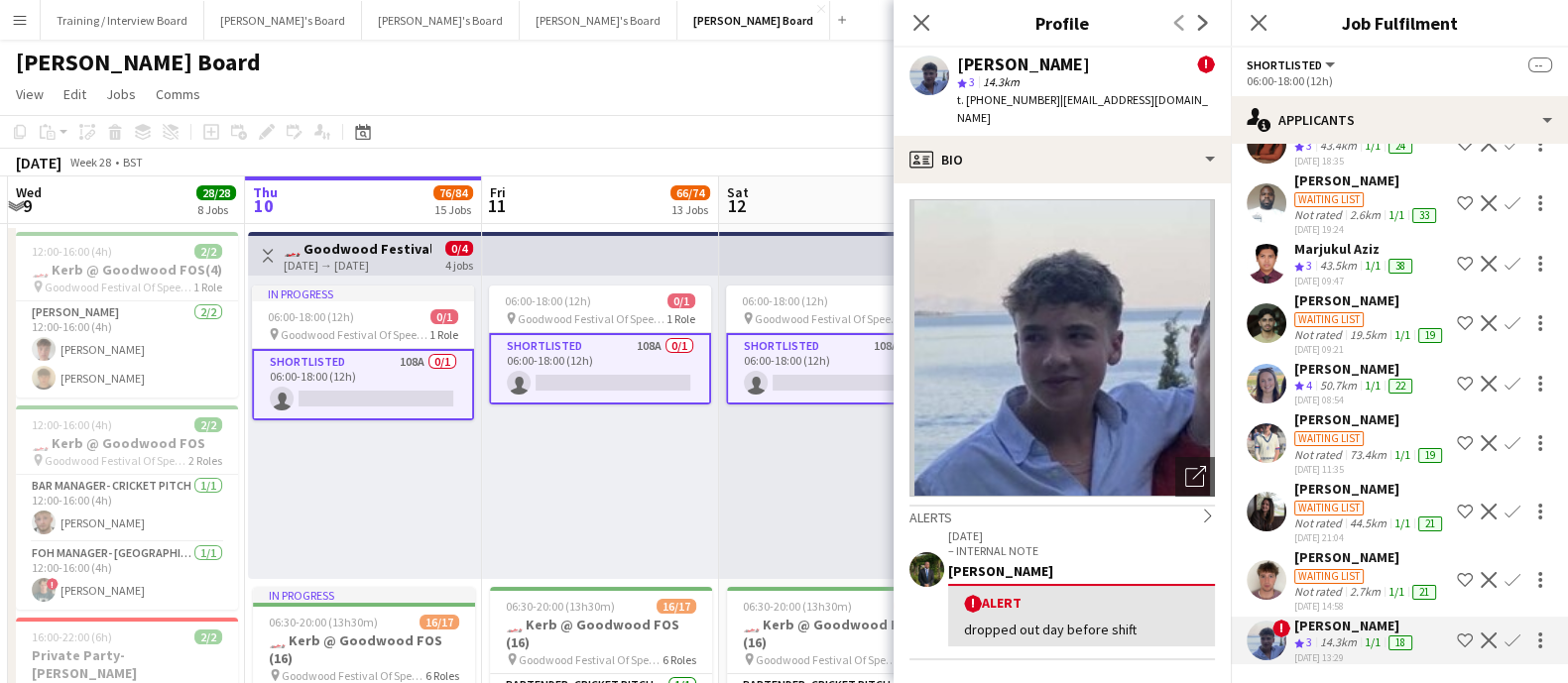 click on "[PERSON_NAME]" 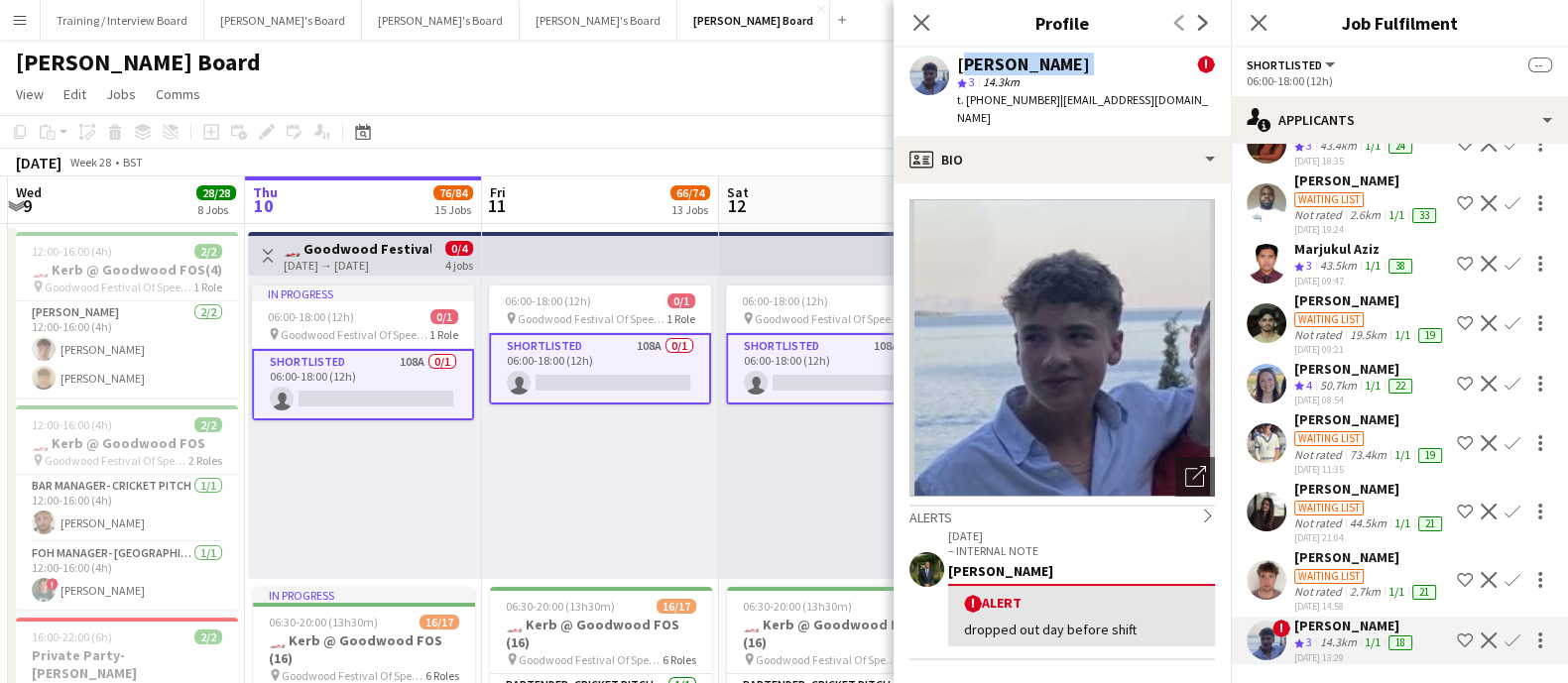 click on "[PERSON_NAME]" 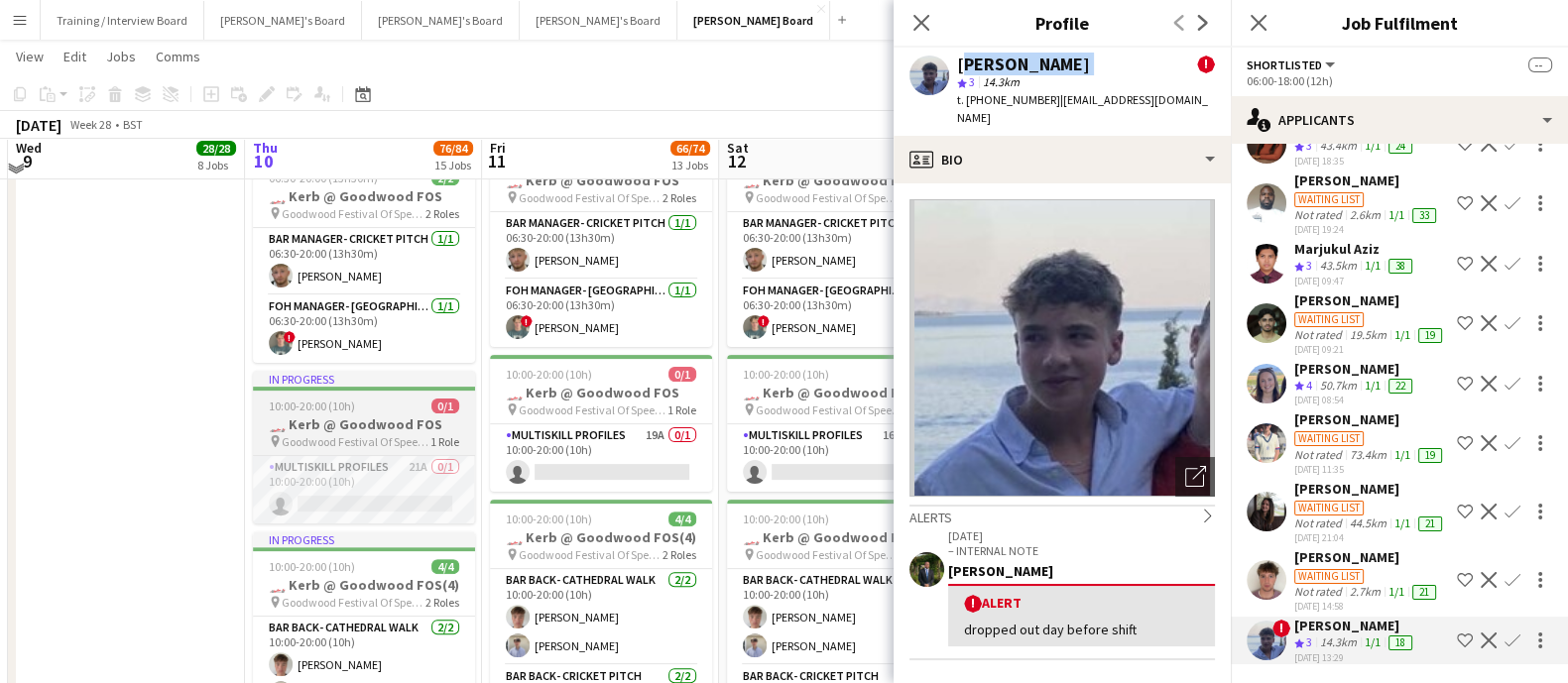 scroll, scrollTop: 495, scrollLeft: 0, axis: vertical 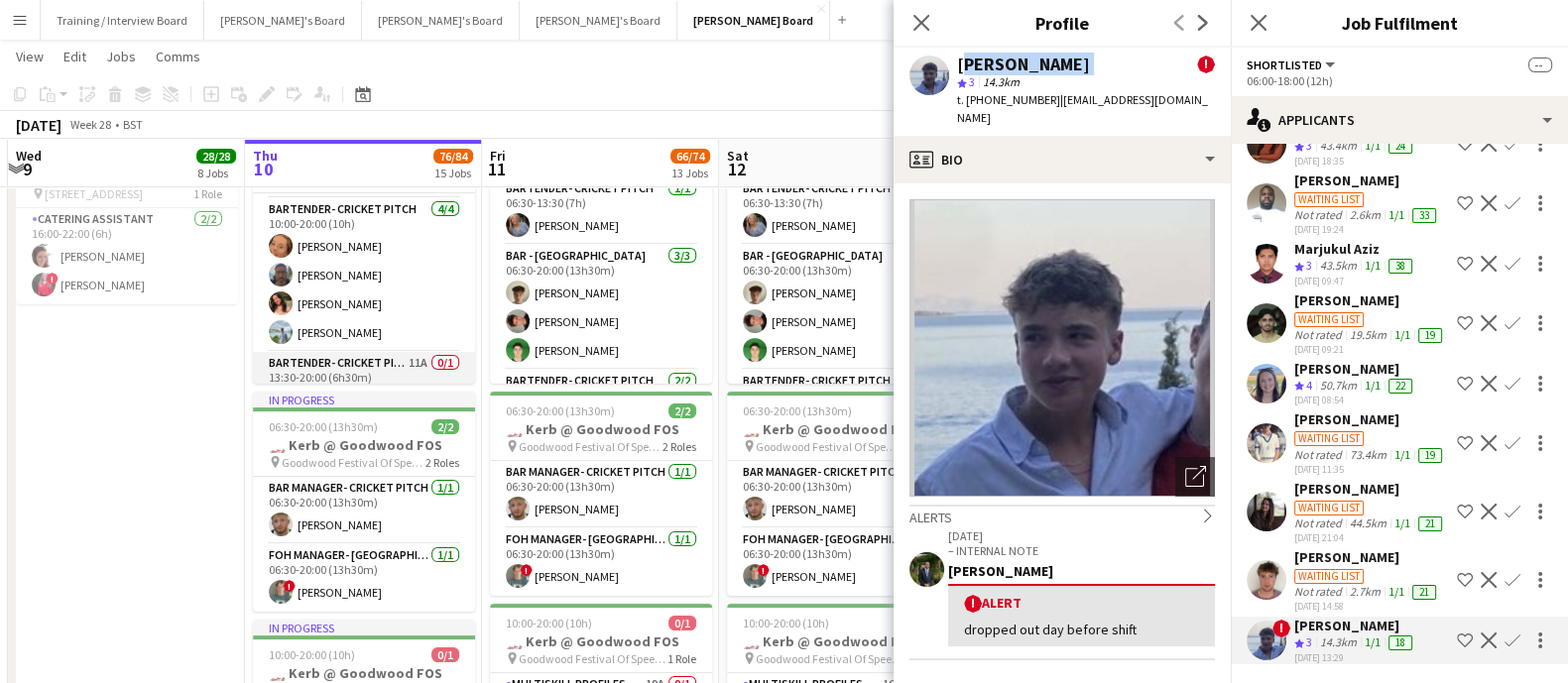 click on "Bartender- Cricket Pitch    11A   0/1   13:30-20:00 (6h30m)
single-neutral-actions" at bounding box center [364, 386] 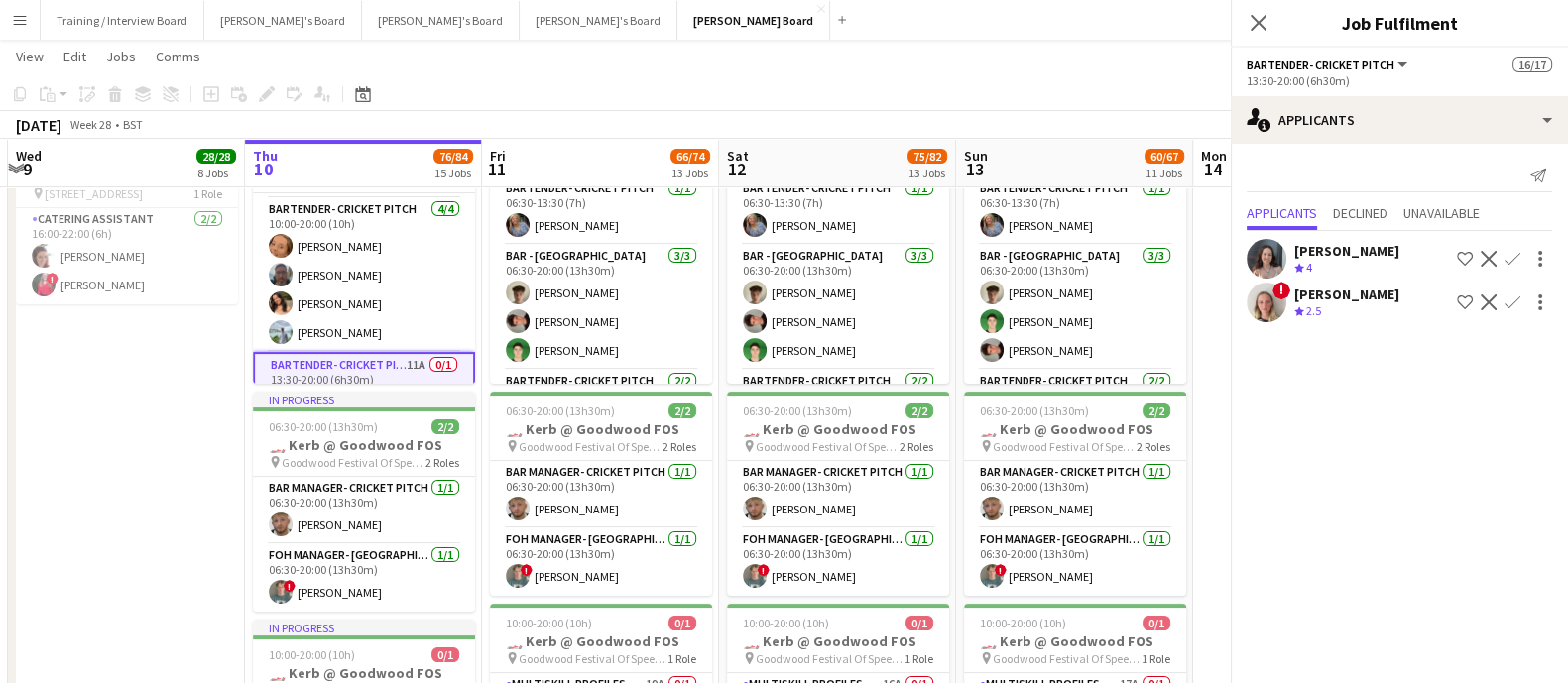 scroll, scrollTop: 0, scrollLeft: 0, axis: both 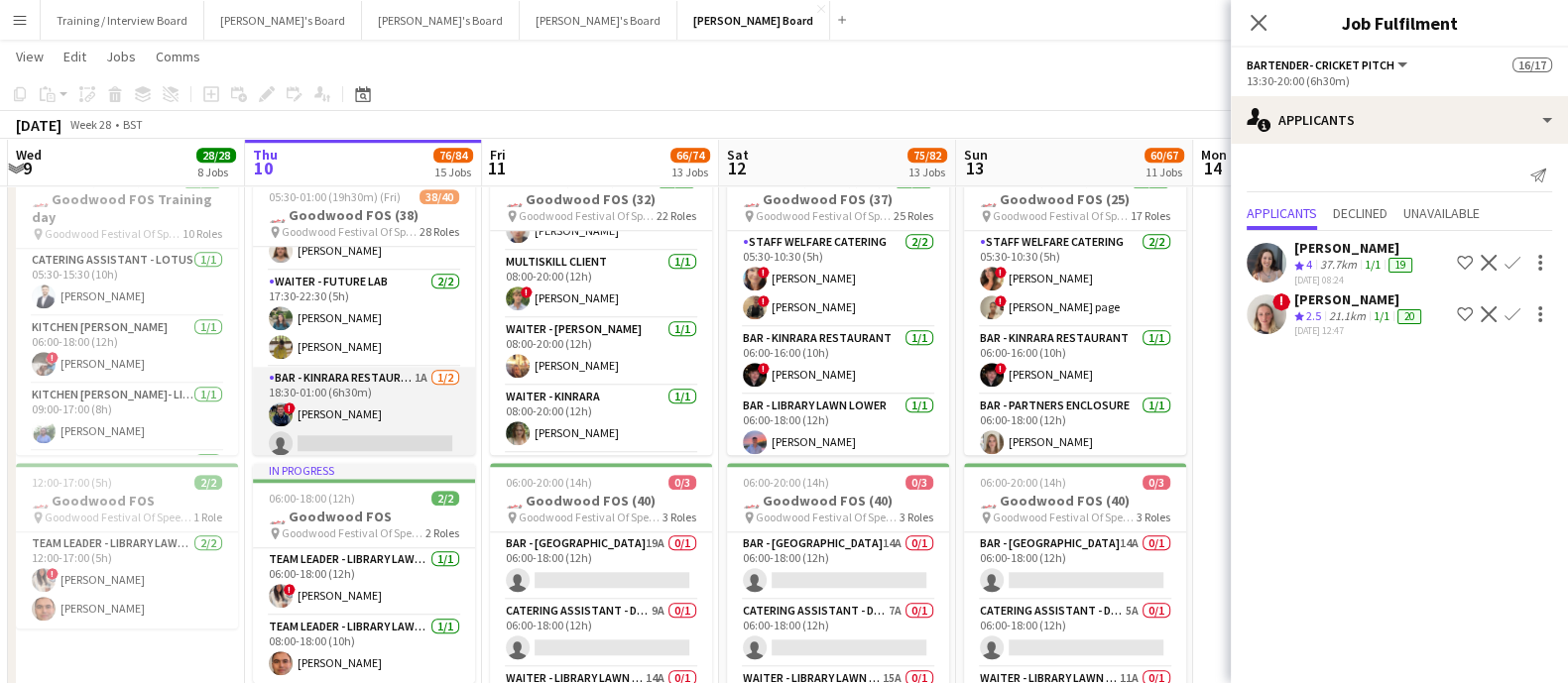 click on "Bar - Kinrara Restaurant   1A   [DATE]   18:30-01:00 (6h30m)
! [PERSON_NAME]
single-neutral-actions" at bounding box center (364, 414) 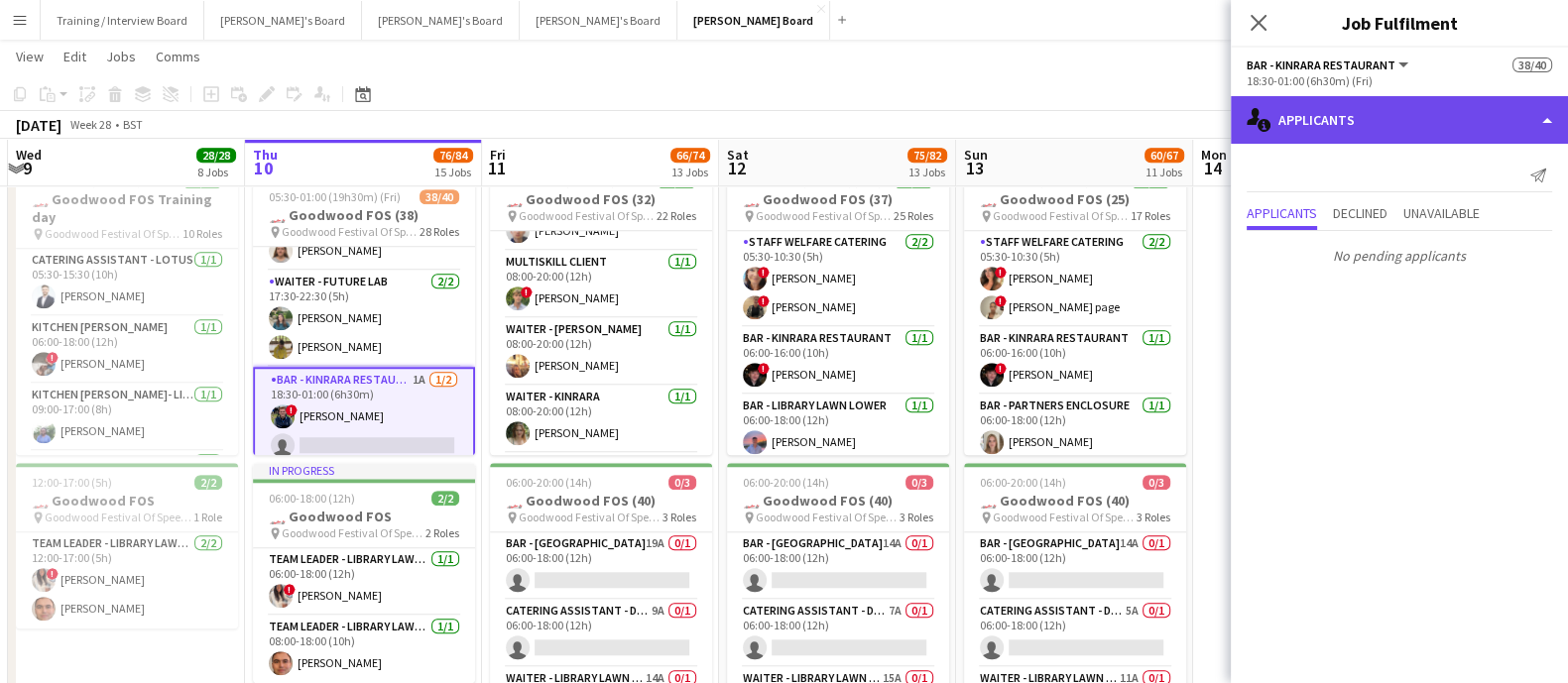 click on "single-neutral-actions-information
Applicants" 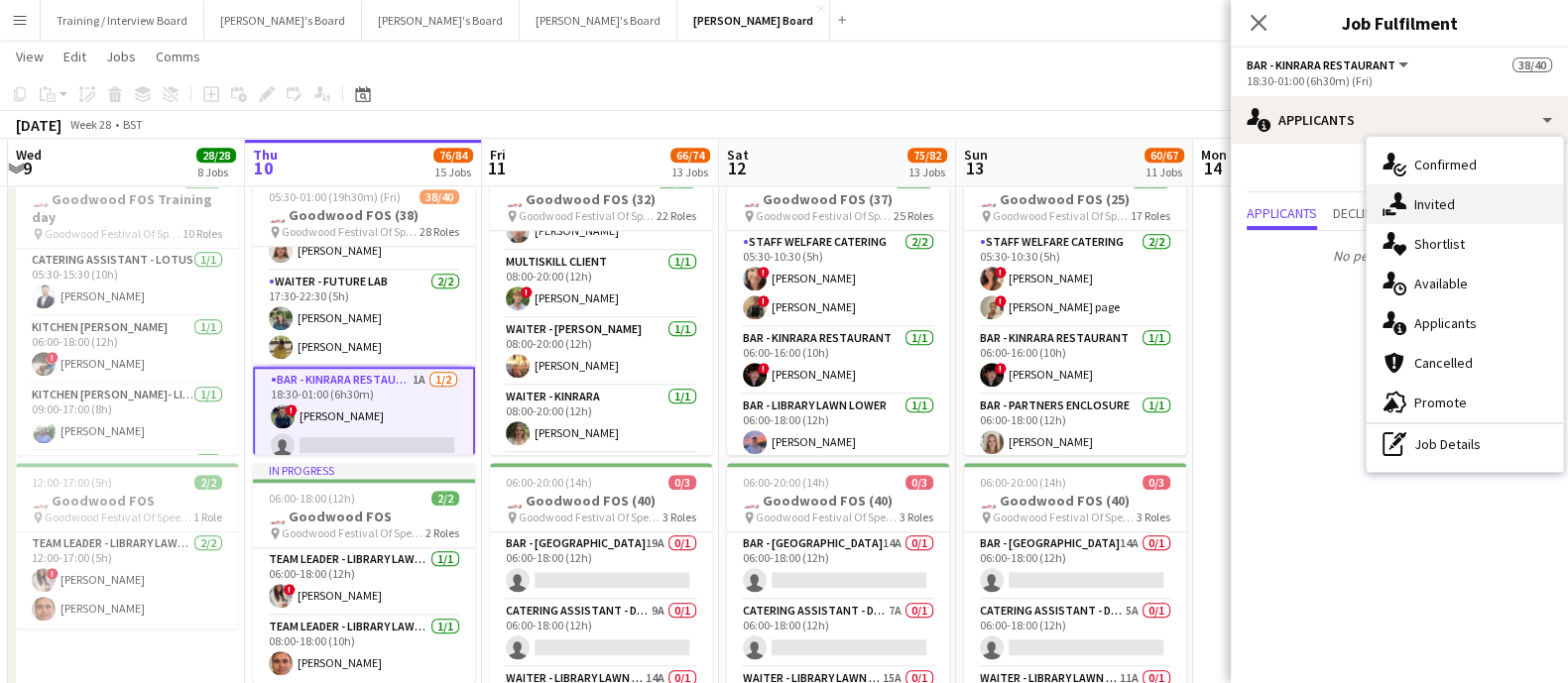 click on "single-neutral-actions-share-1
Invited" at bounding box center (1465, 204) 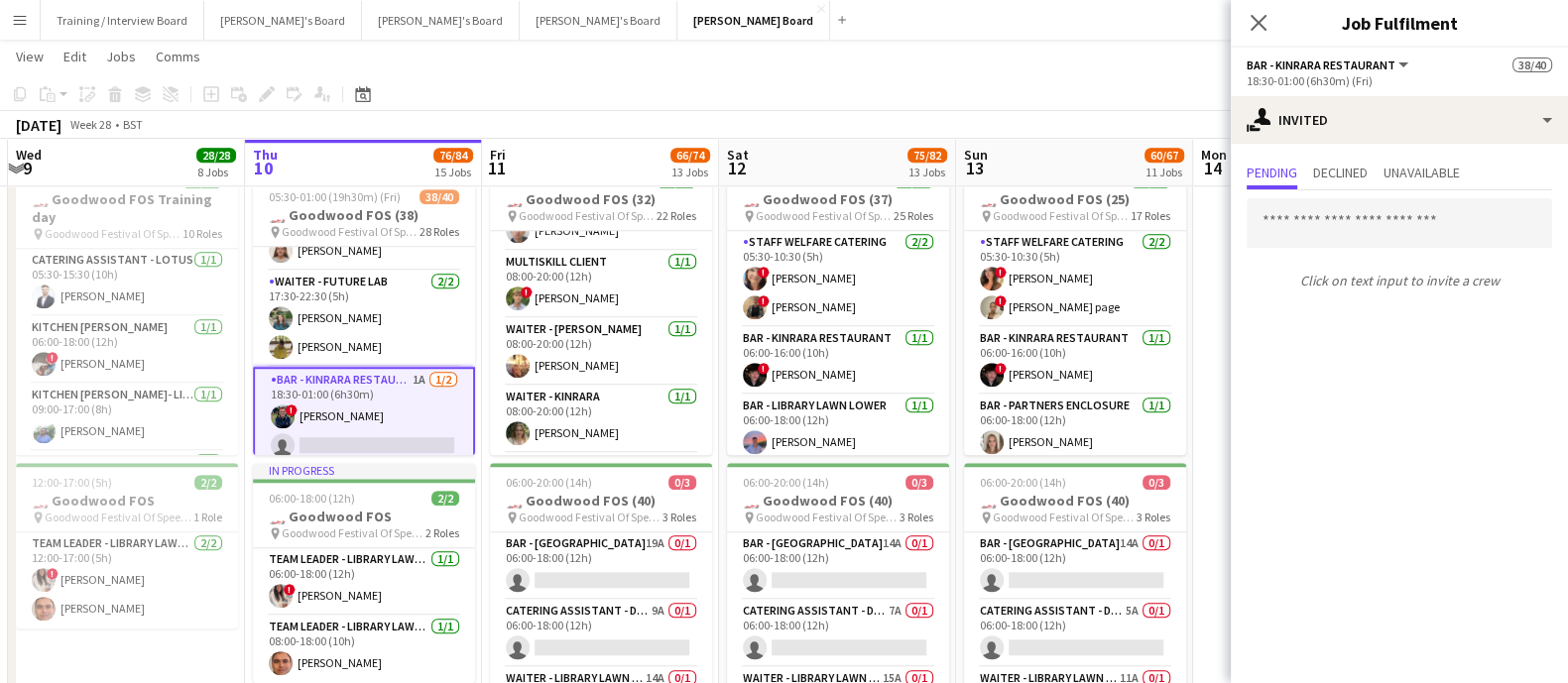 click on "Click on text input to invite a crew" at bounding box center (1399, 244) 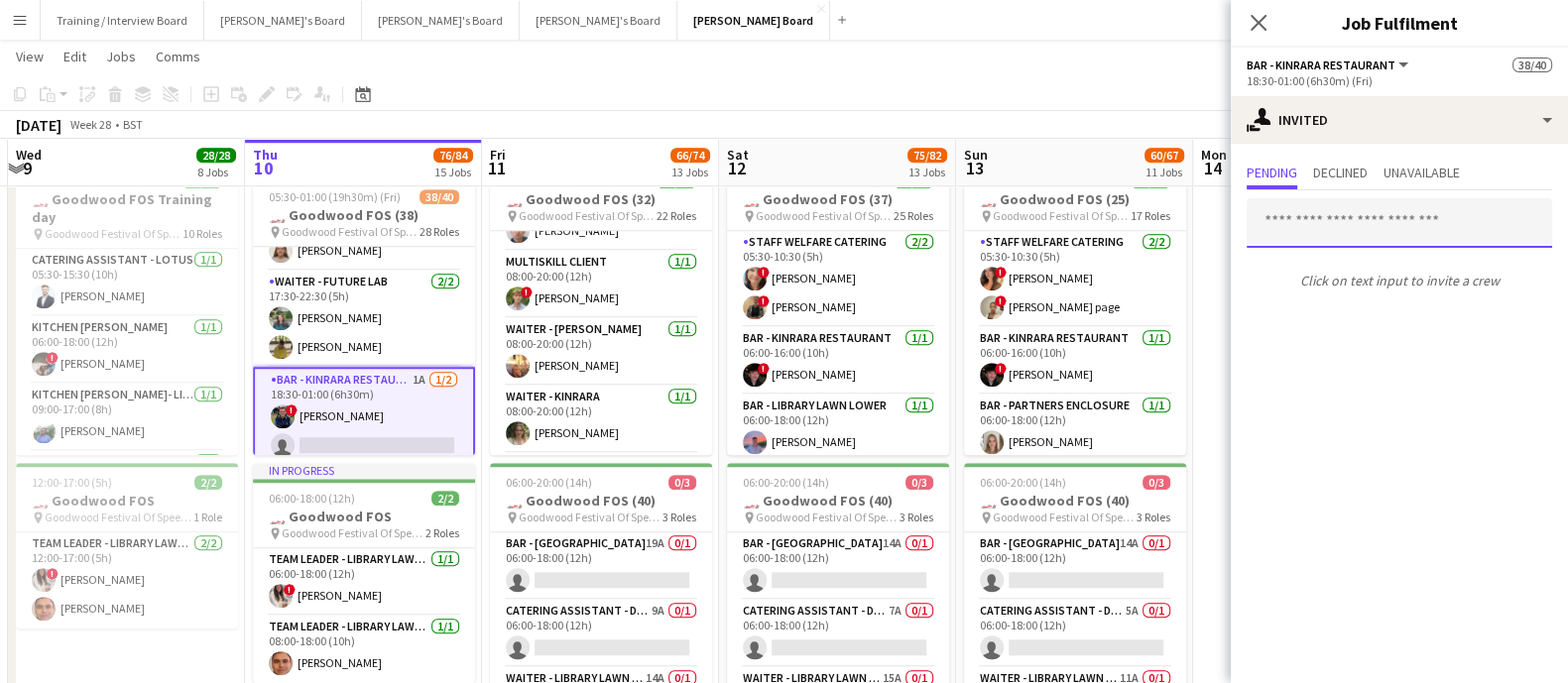 click at bounding box center (1399, 223) 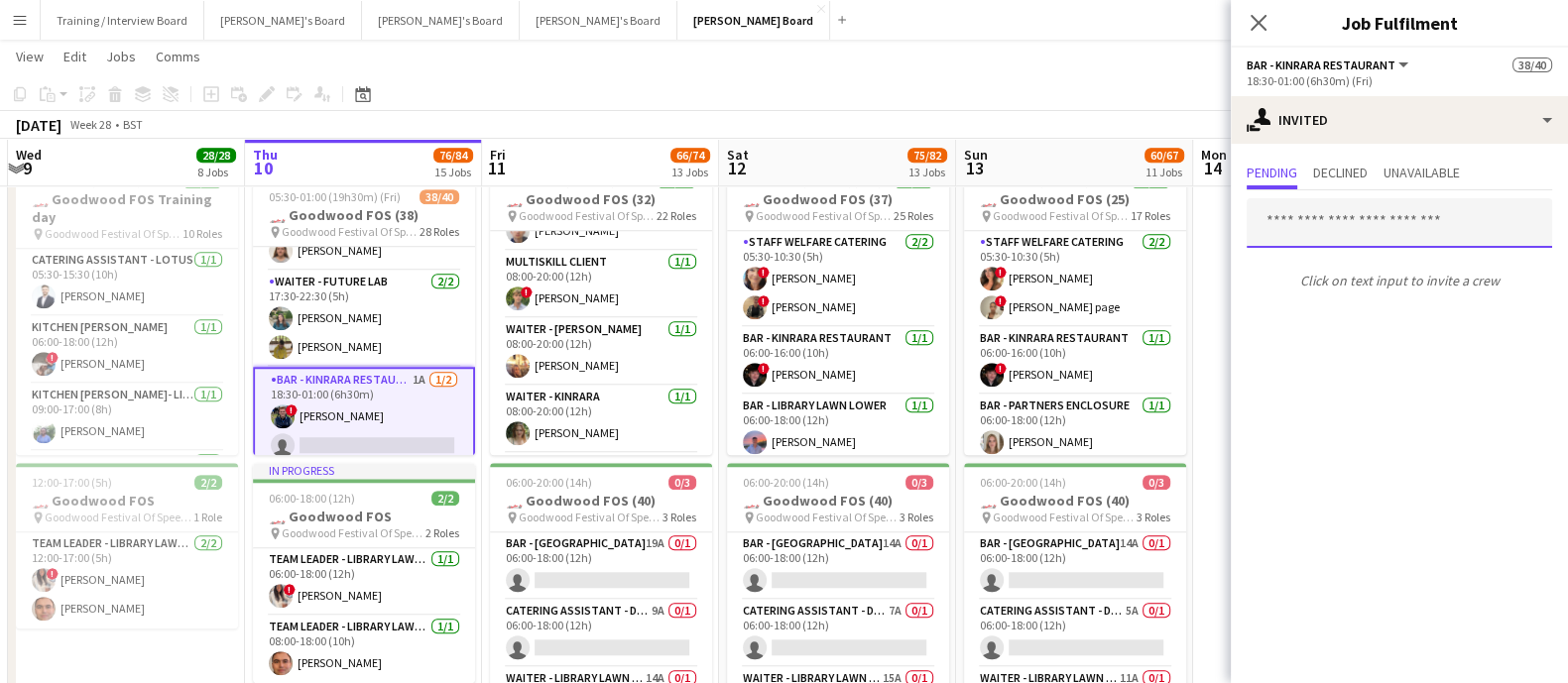 paste on "**********" 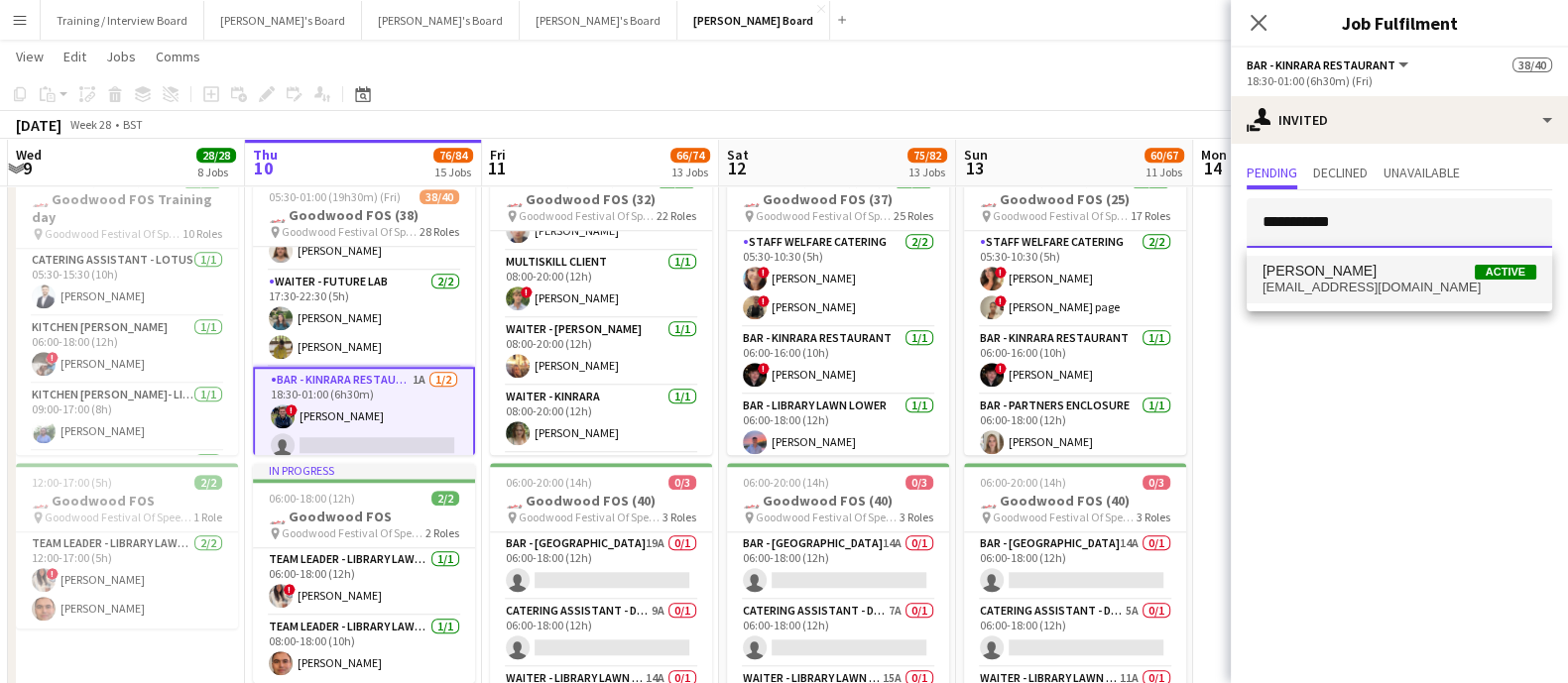 type on "**********" 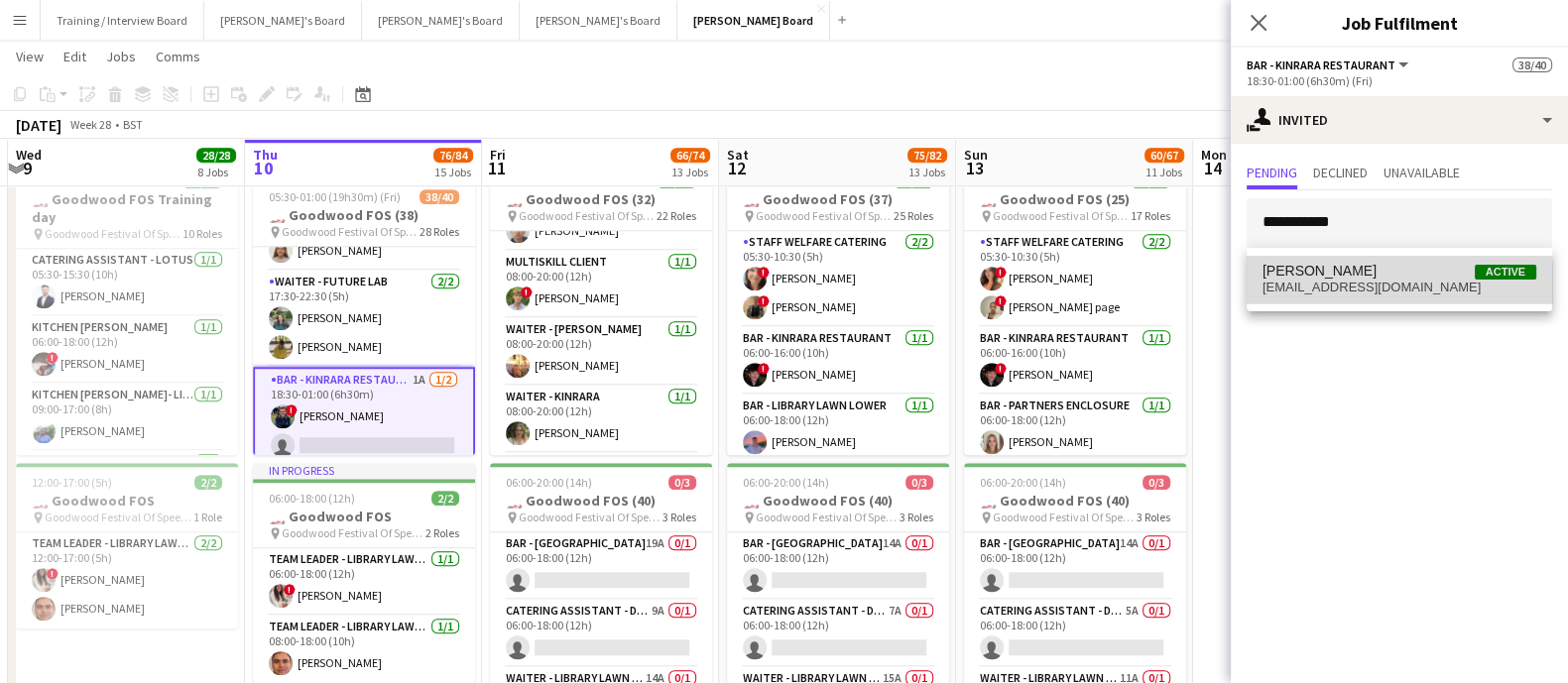 click on "[EMAIL_ADDRESS][DOMAIN_NAME]" at bounding box center [1399, 287] 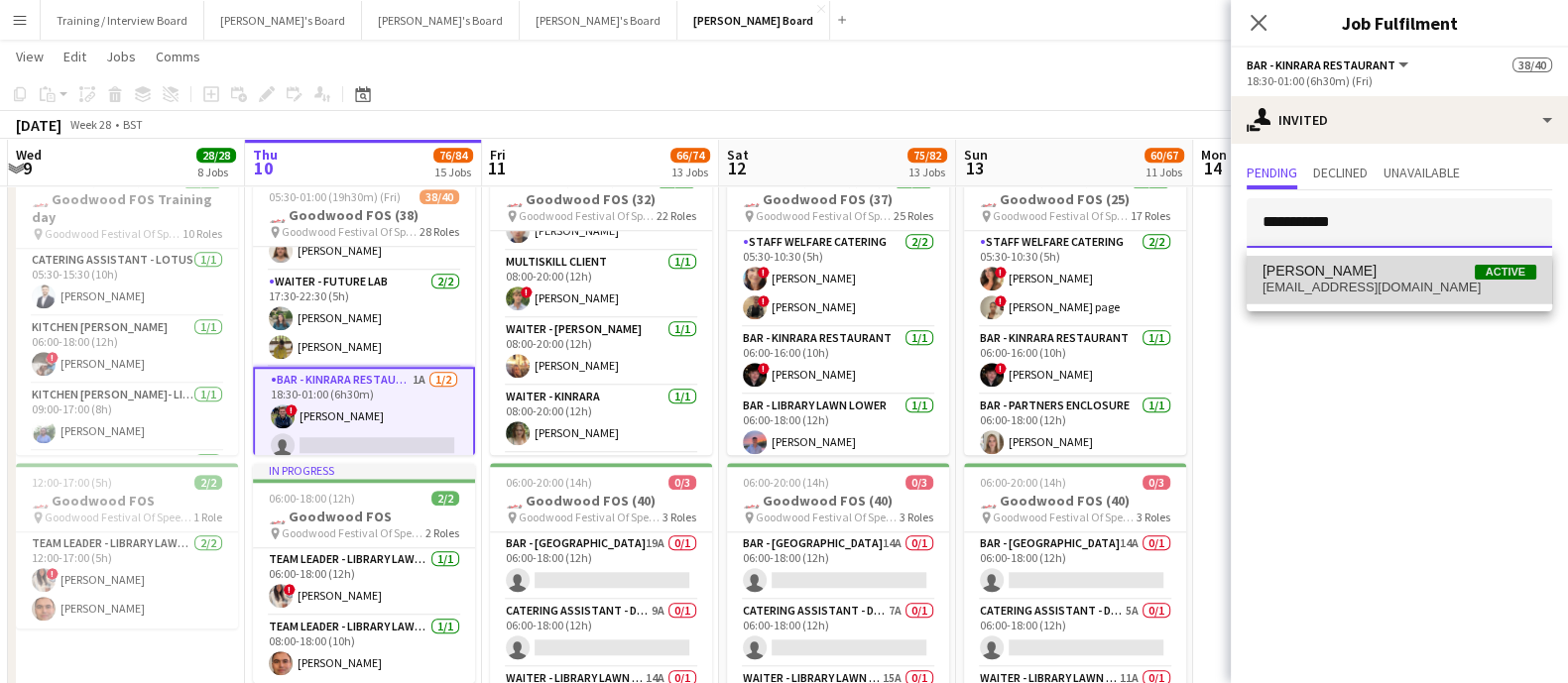 type 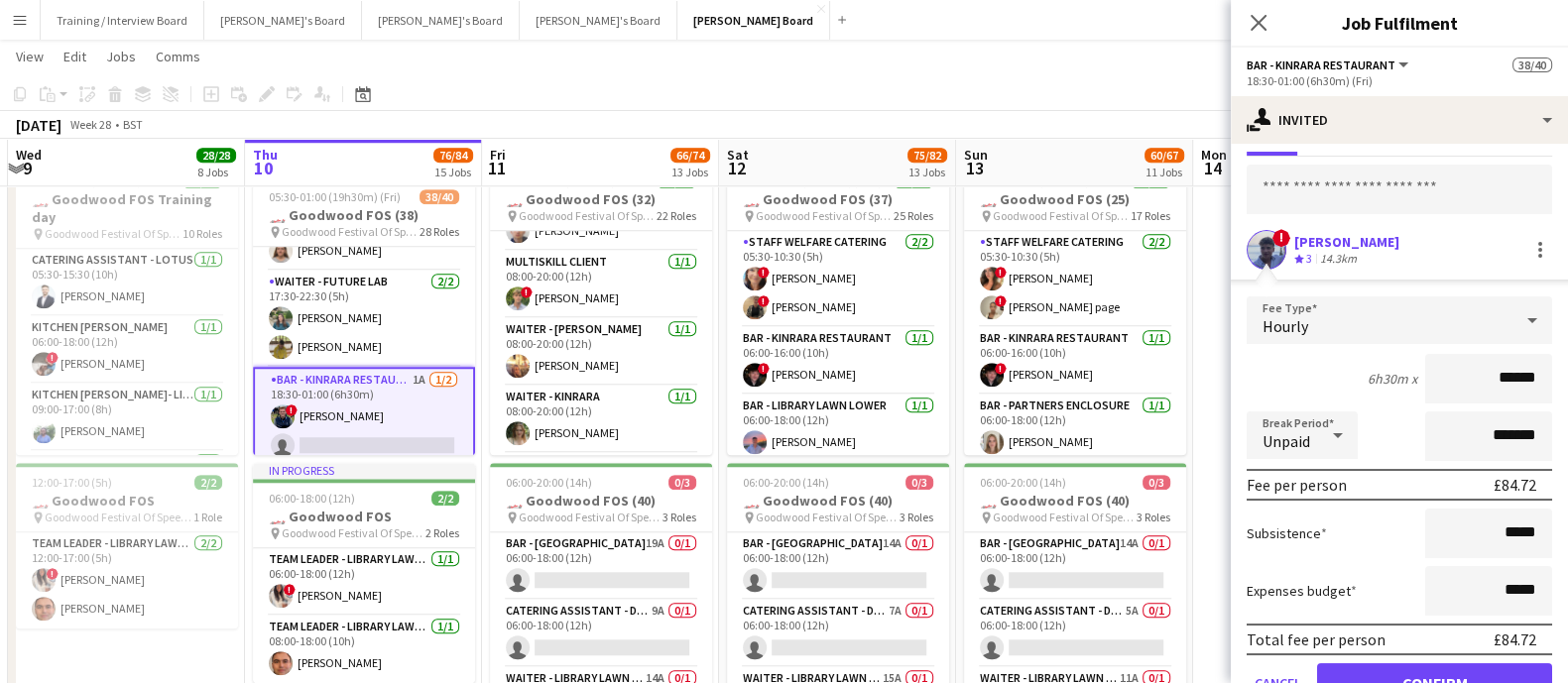 scroll, scrollTop: 126, scrollLeft: 0, axis: vertical 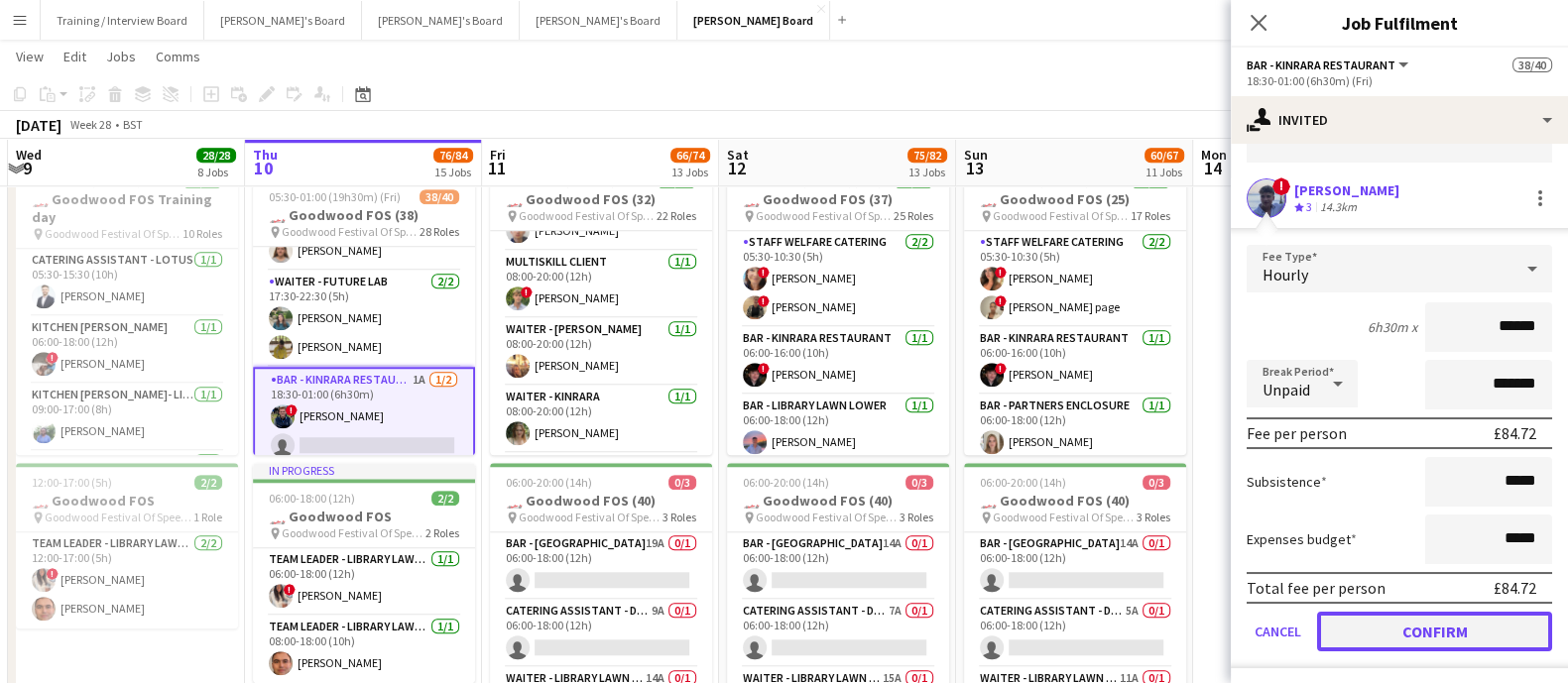 click on "Confirm" 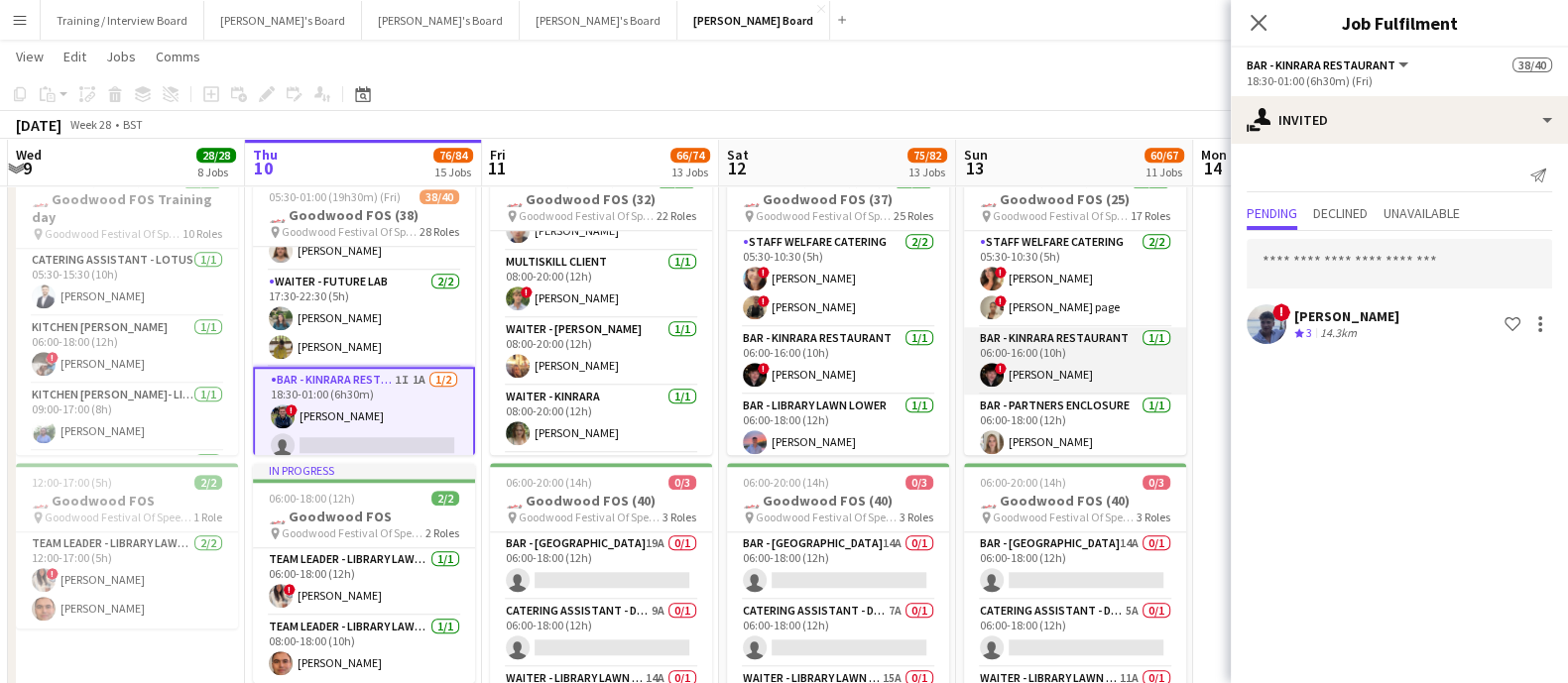 scroll, scrollTop: 0, scrollLeft: 0, axis: both 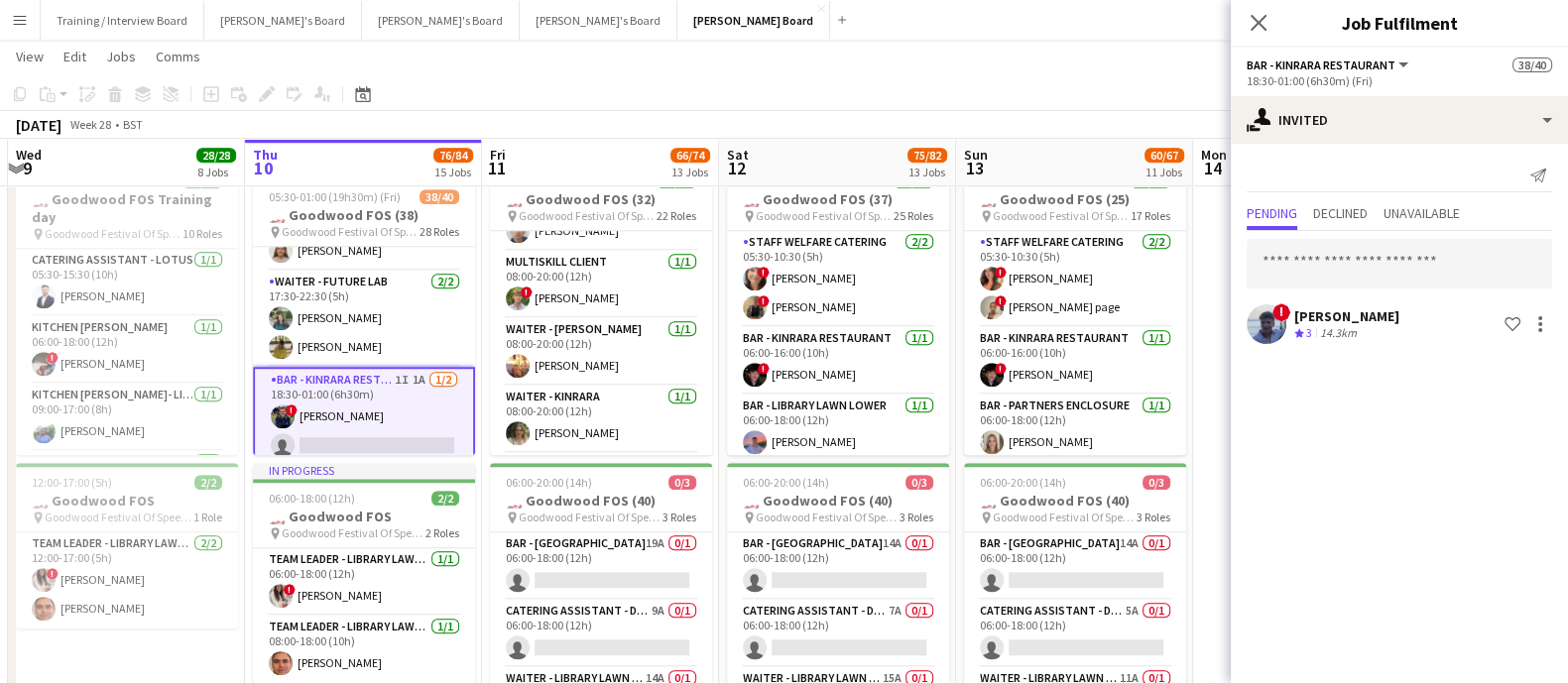 click at bounding box center (1311, 736) 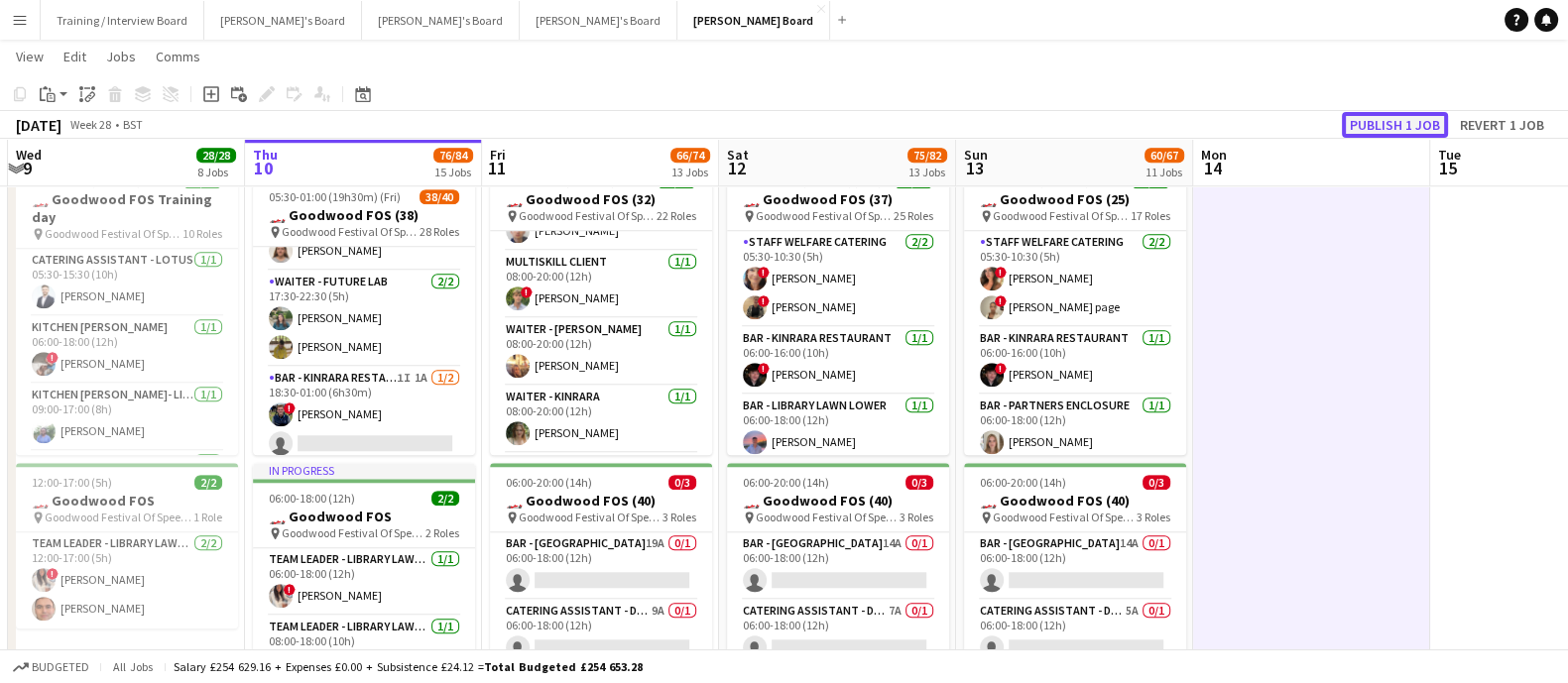 click on "Publish 1 job" 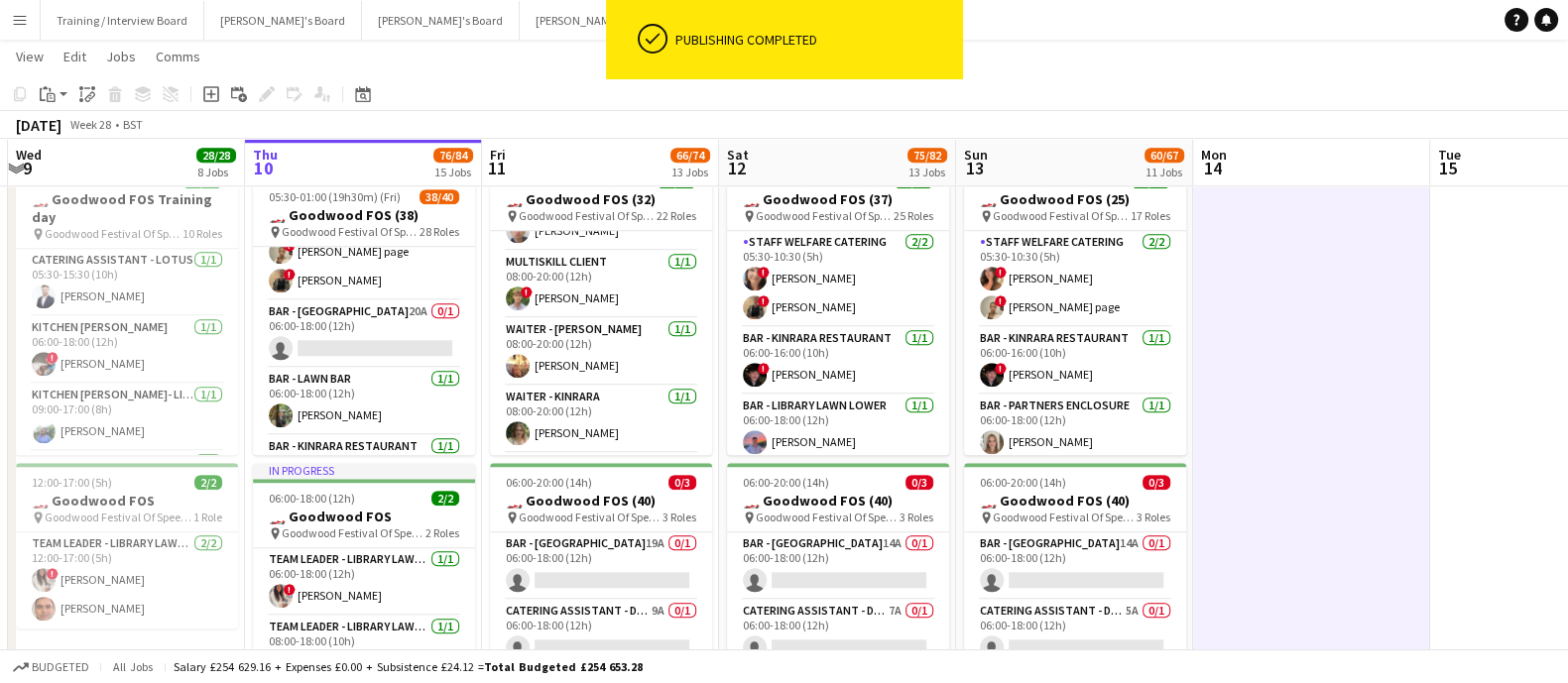 scroll, scrollTop: 0, scrollLeft: 0, axis: both 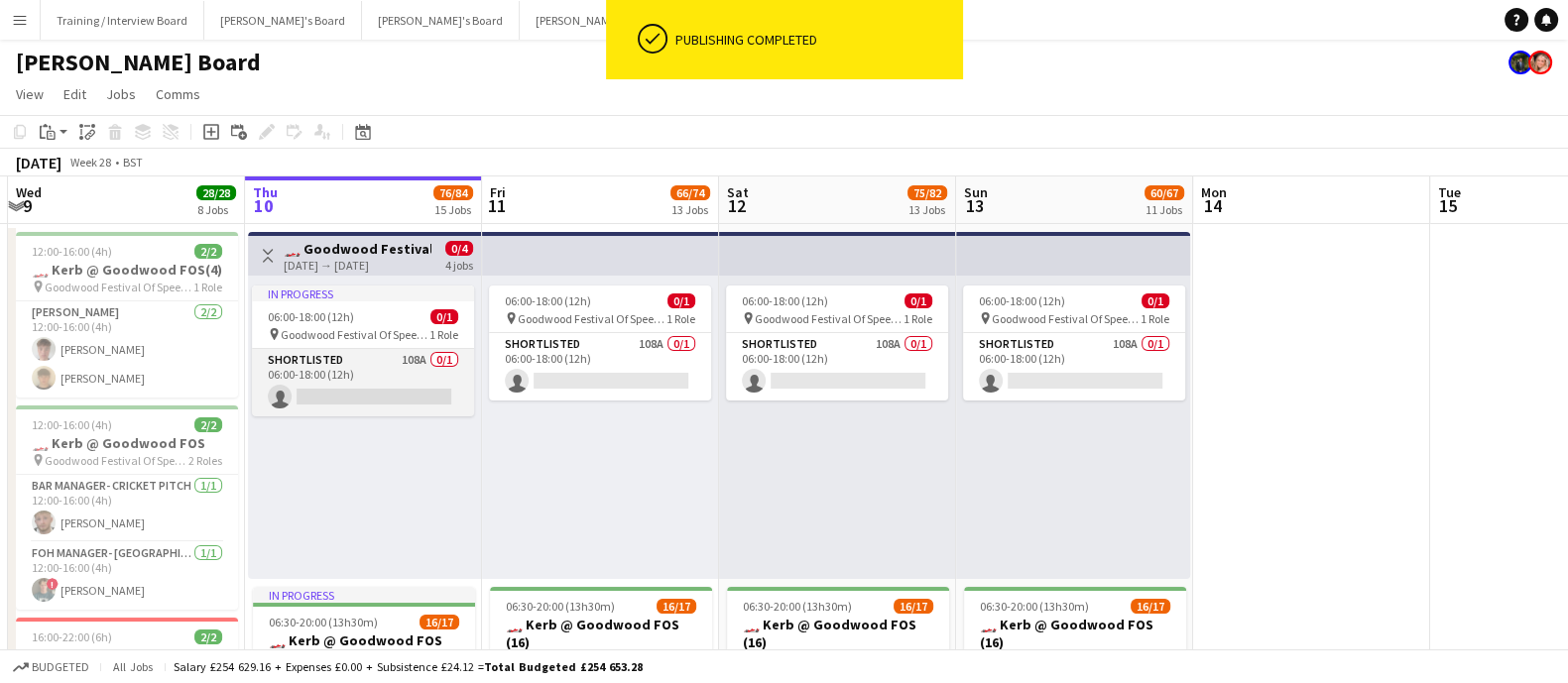 click on "Shortlisted   108A   0/1   06:00-18:00 (12h)
single-neutral-actions" at bounding box center (363, 383) 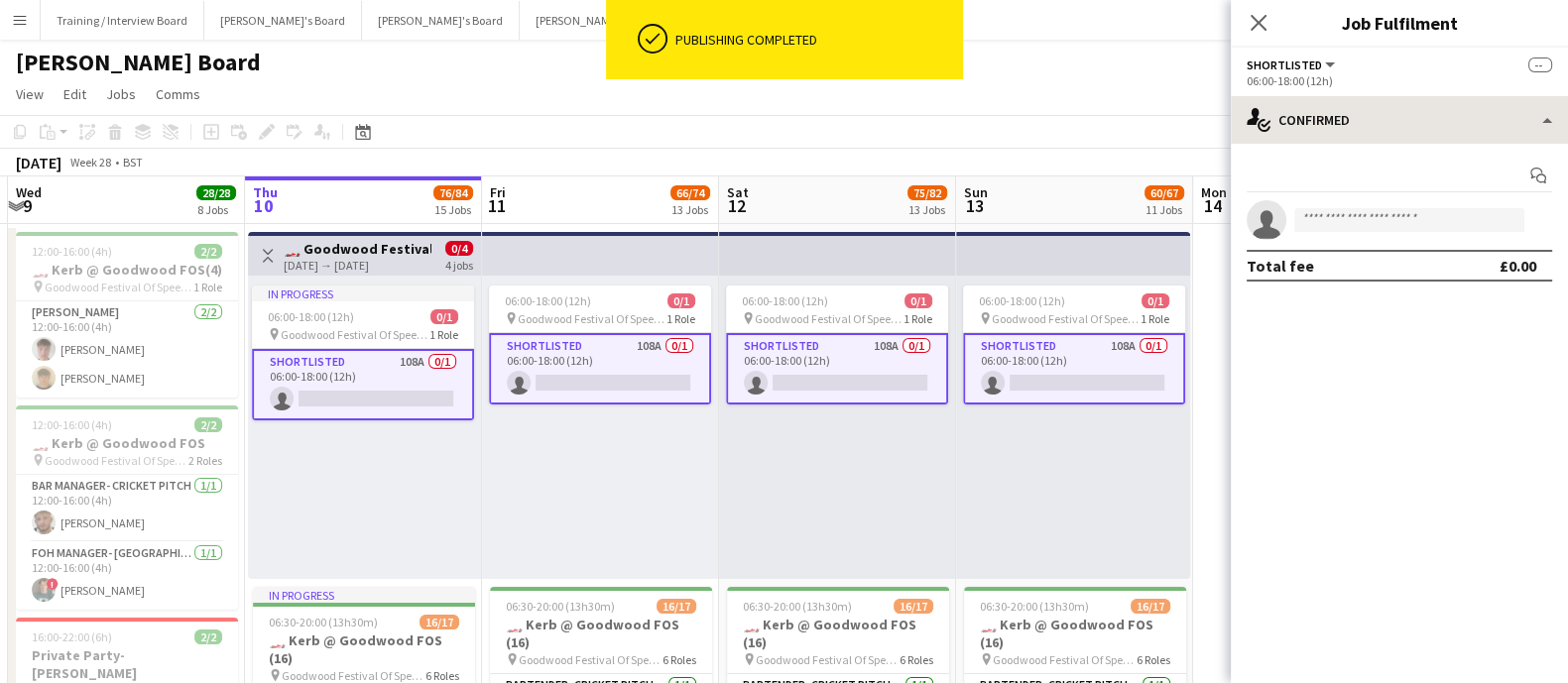 click on "Shortlisted   All roles   Shortlisted   --   06:00-18:00 (12h)
single-neutral-actions-check-2
Confirmed
single-neutral-actions-check-2
Confirmed
single-neutral-actions-share-1
Invited
single-neutral-actions-heart
Shortlist
single-neutral-actions-upload
Available
single-neutral-actions-information
Applicants
cancellation
Cancelled
advertising-megaphone
Promote
pen-write
Job Details
check
Confirmed
Start chat
single-neutral-actions
Total fee   £0.00
user-plus
Invited  Pending" 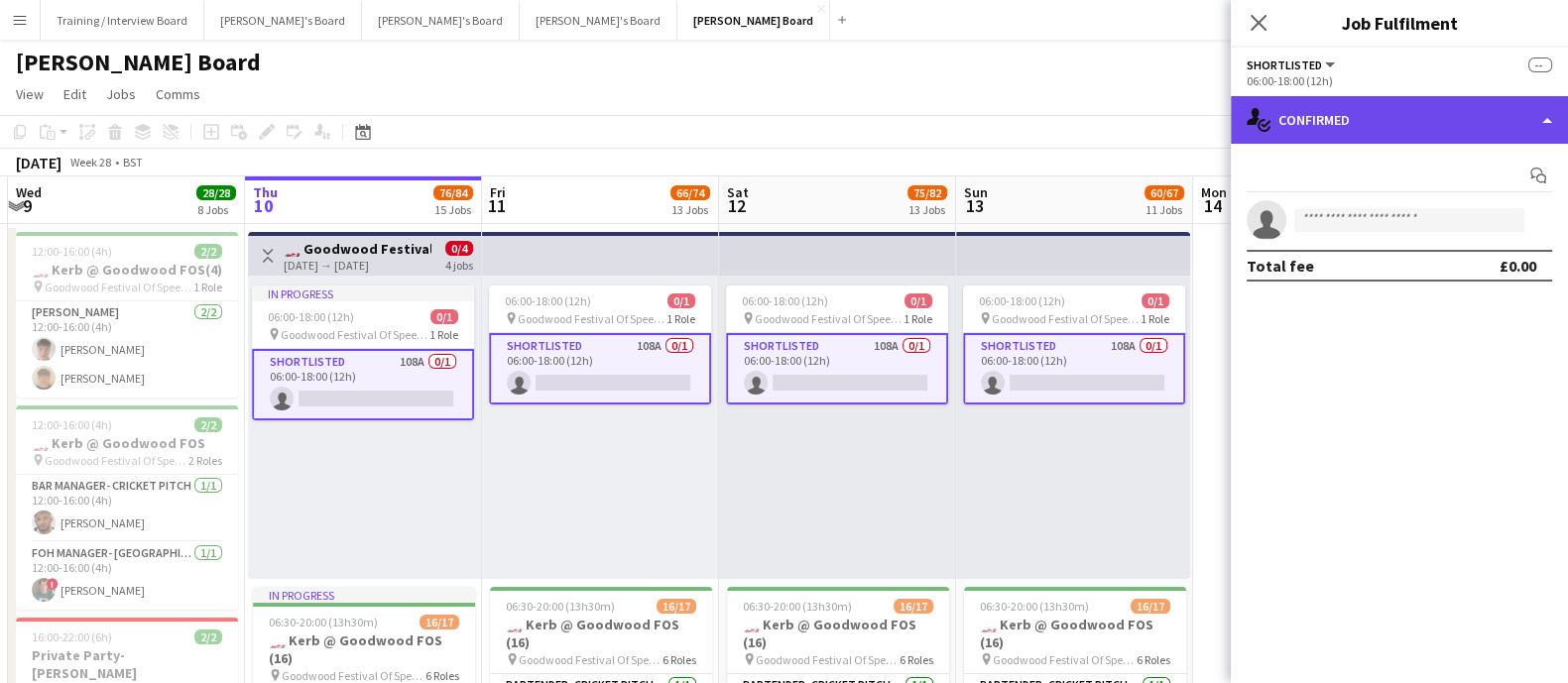 click on "single-neutral-actions-check-2
Confirmed" 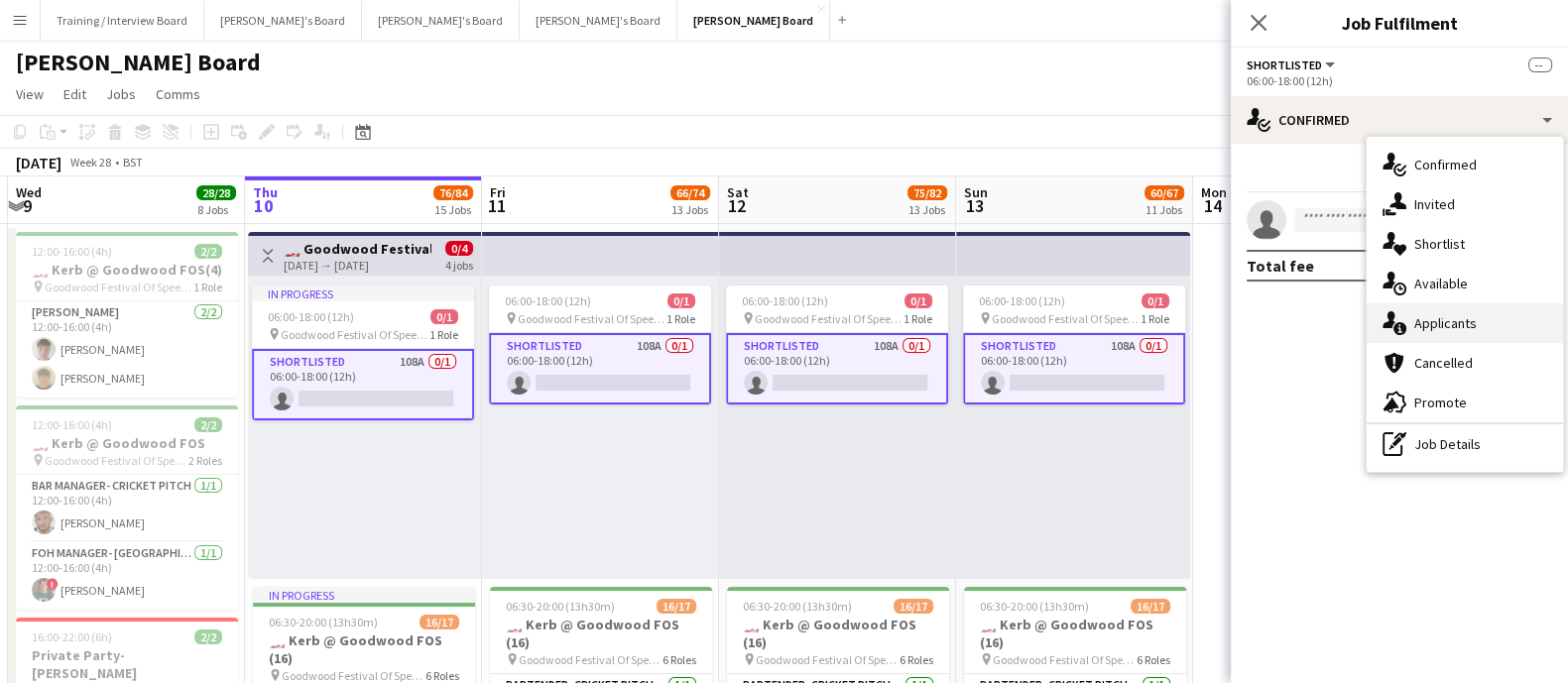click on "single-neutral-actions-information
Applicants" at bounding box center (1465, 323) 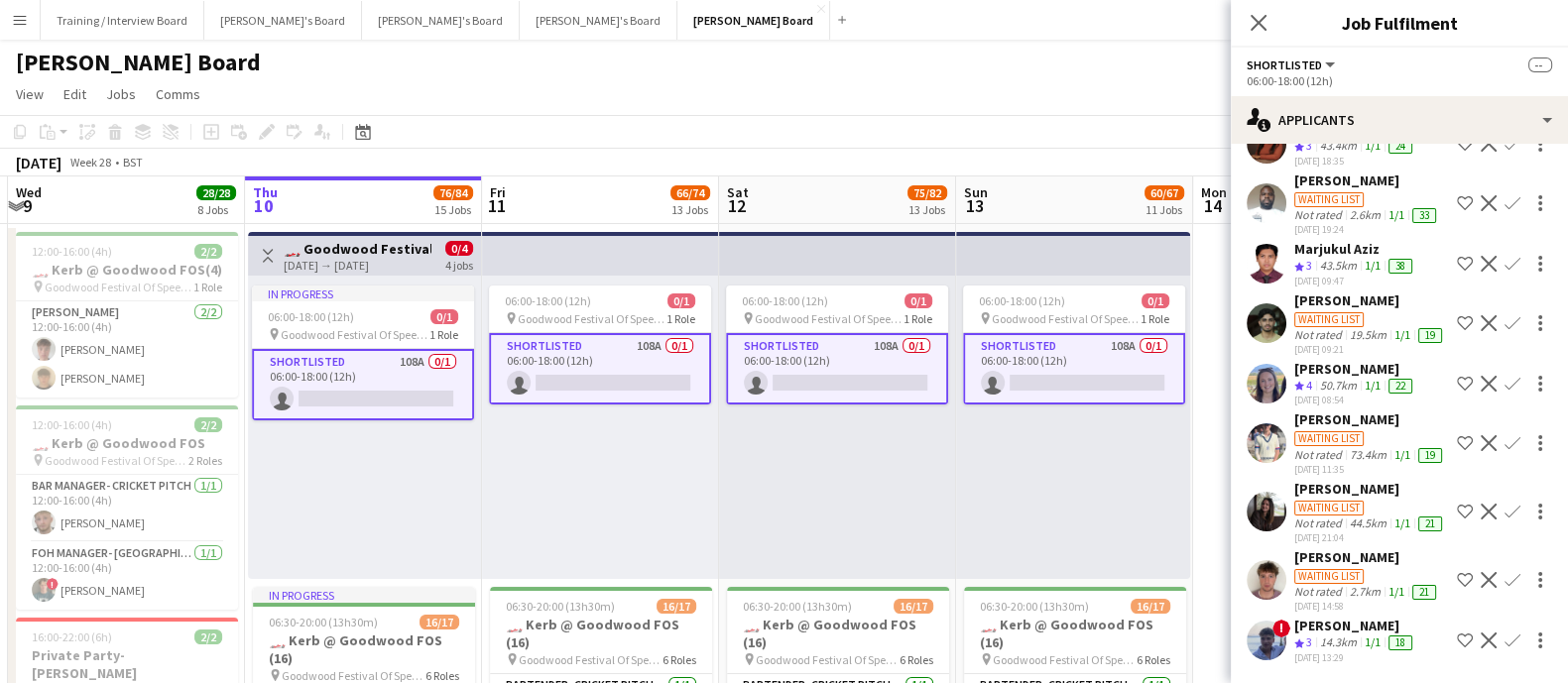 scroll, scrollTop: 2530, scrollLeft: 0, axis: vertical 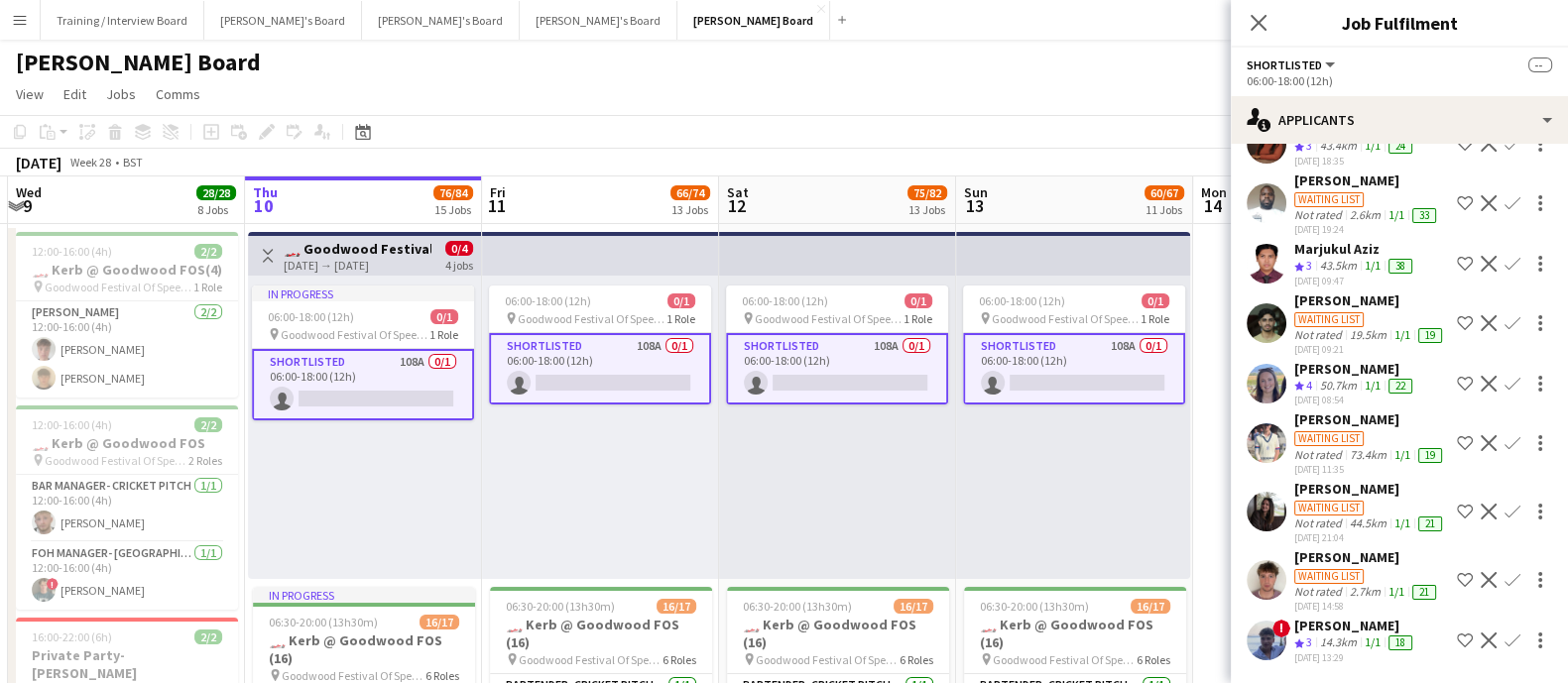 drag, startPoint x: 1037, startPoint y: 443, endPoint x: 1082, endPoint y: 421, distance: 50.08992 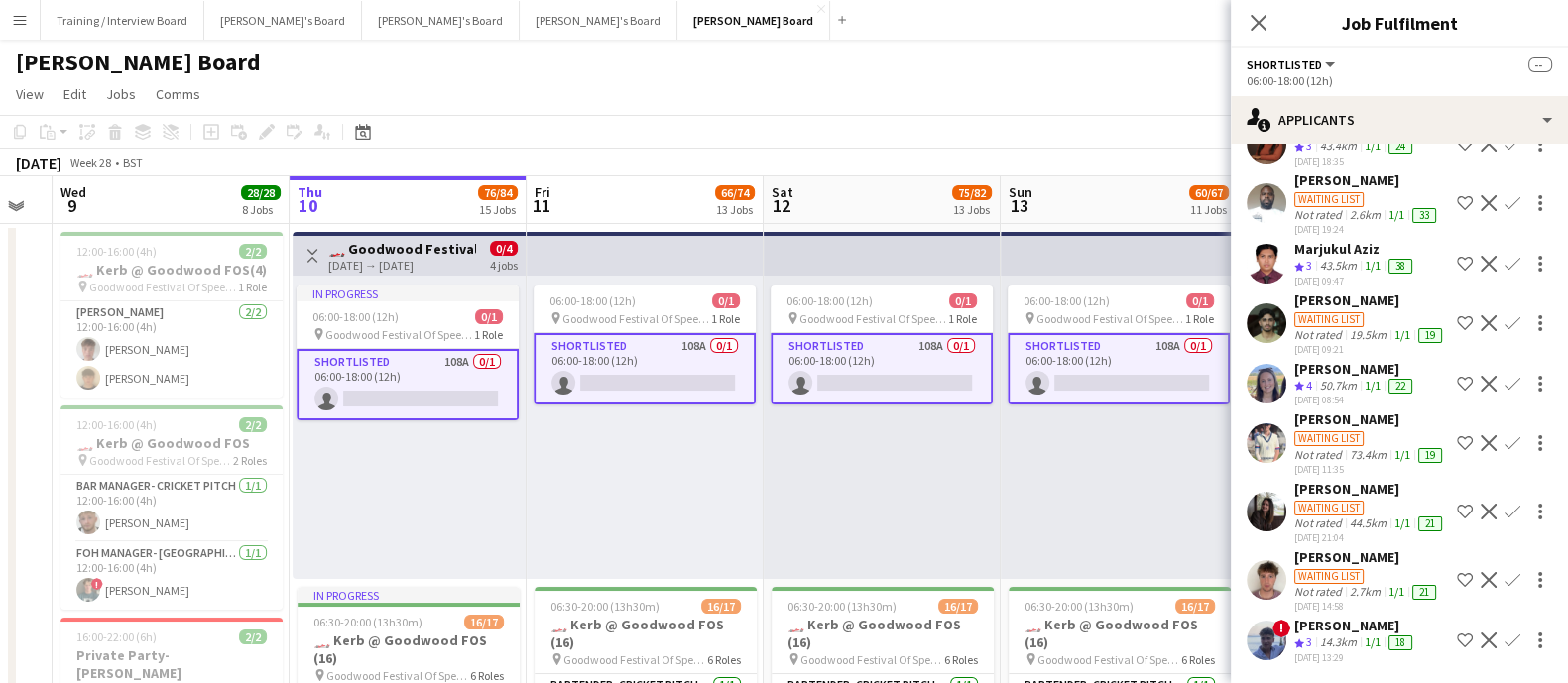 click on "06:00-18:00 (12h)    0/1
pin
Goodwood Festival Of Speed [GEOGRAPHIC_DATA], PO18 0PH   1 Role   Shortlisted   108A   0/1   06:00-18:00 (12h)
single-neutral-actions" at bounding box center [1118, 427] 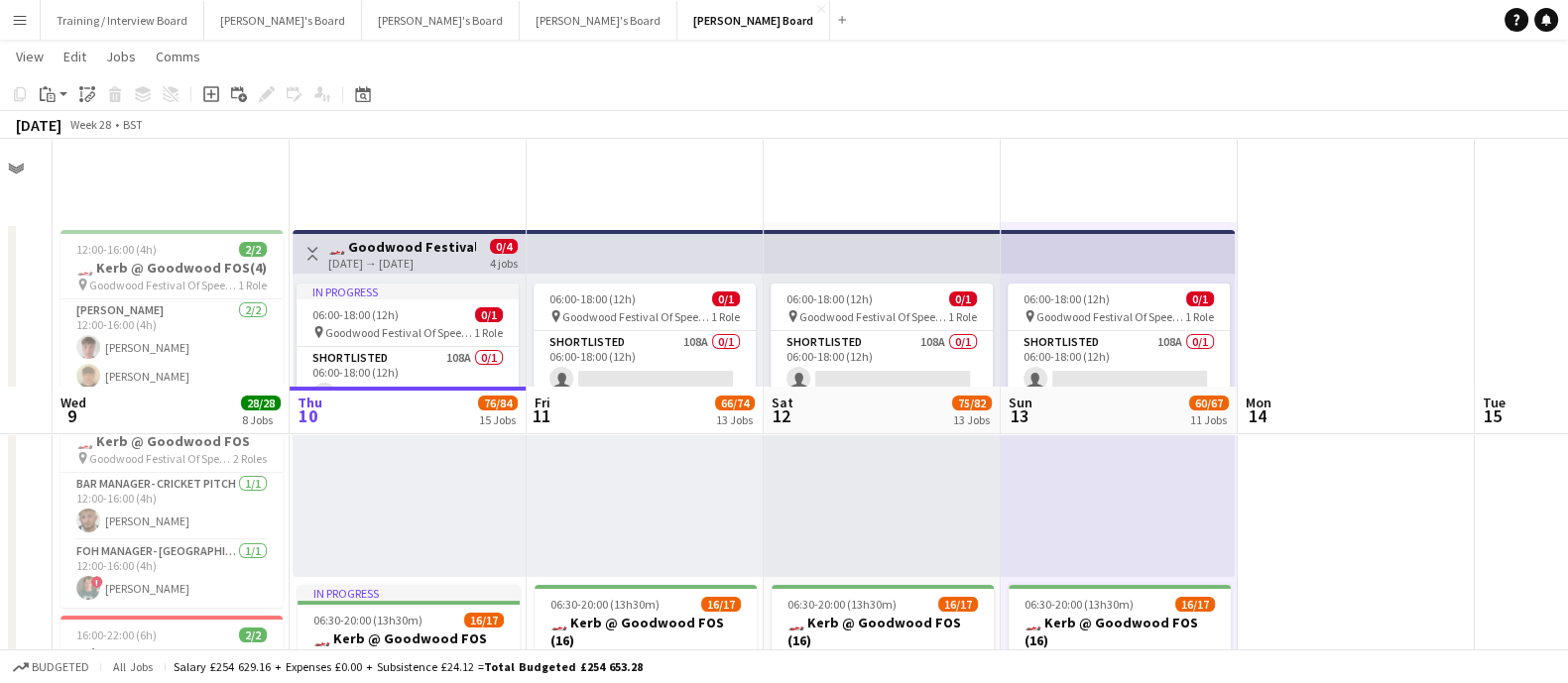 scroll, scrollTop: 247, scrollLeft: 0, axis: vertical 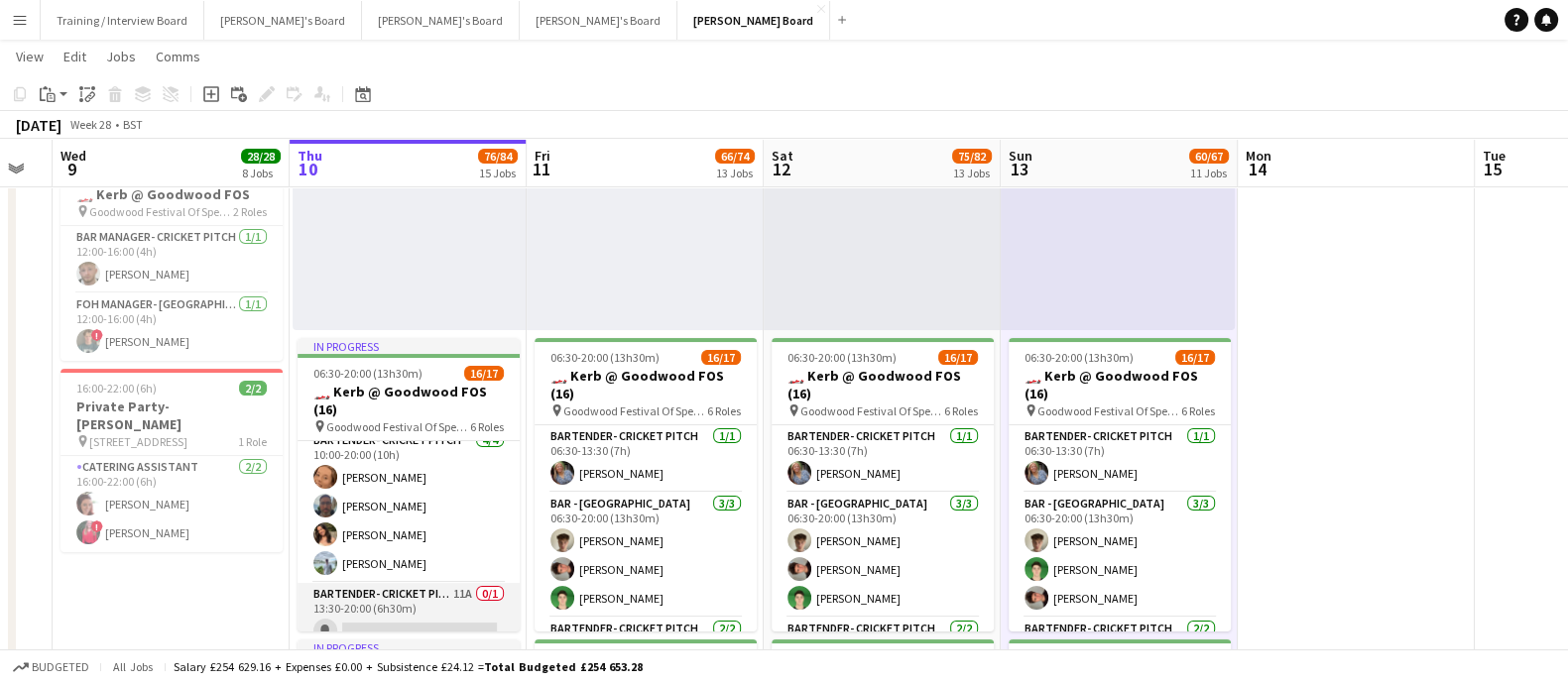 click on "Bartender- Cricket Pitch    11A   0/1   13:30-20:00 (6h30m)
single-neutral-actions" at bounding box center (409, 617) 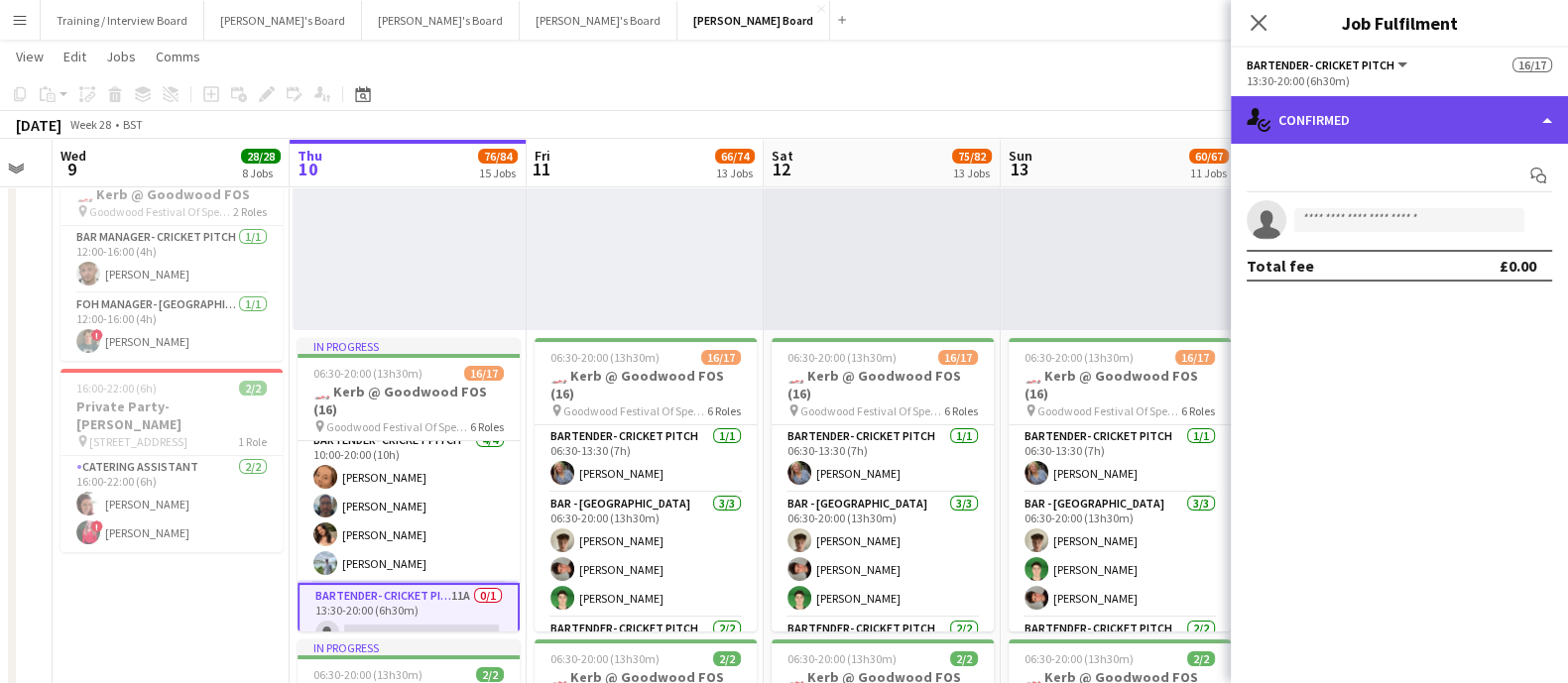 click on "single-neutral-actions-check-2
Confirmed" 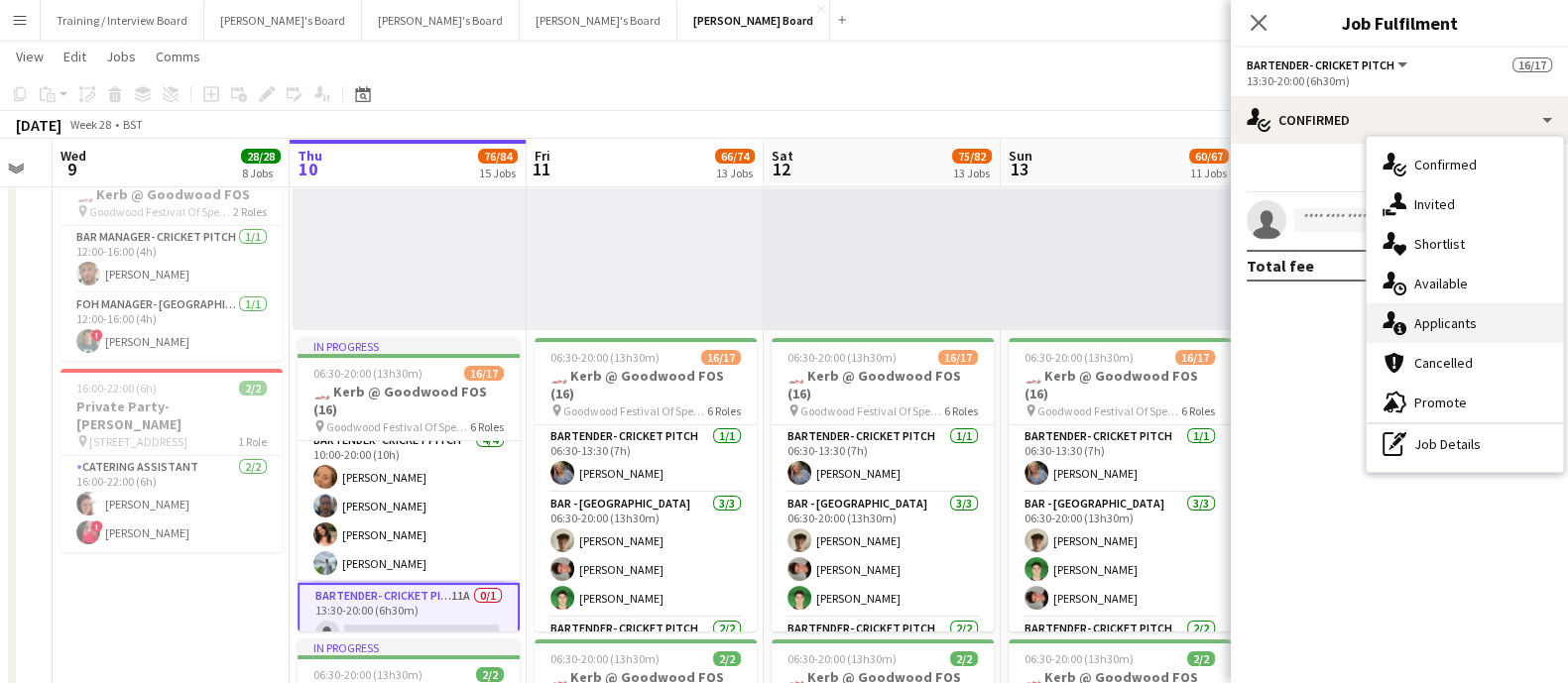 click on "single-neutral-actions-information
Applicants" at bounding box center [1465, 323] 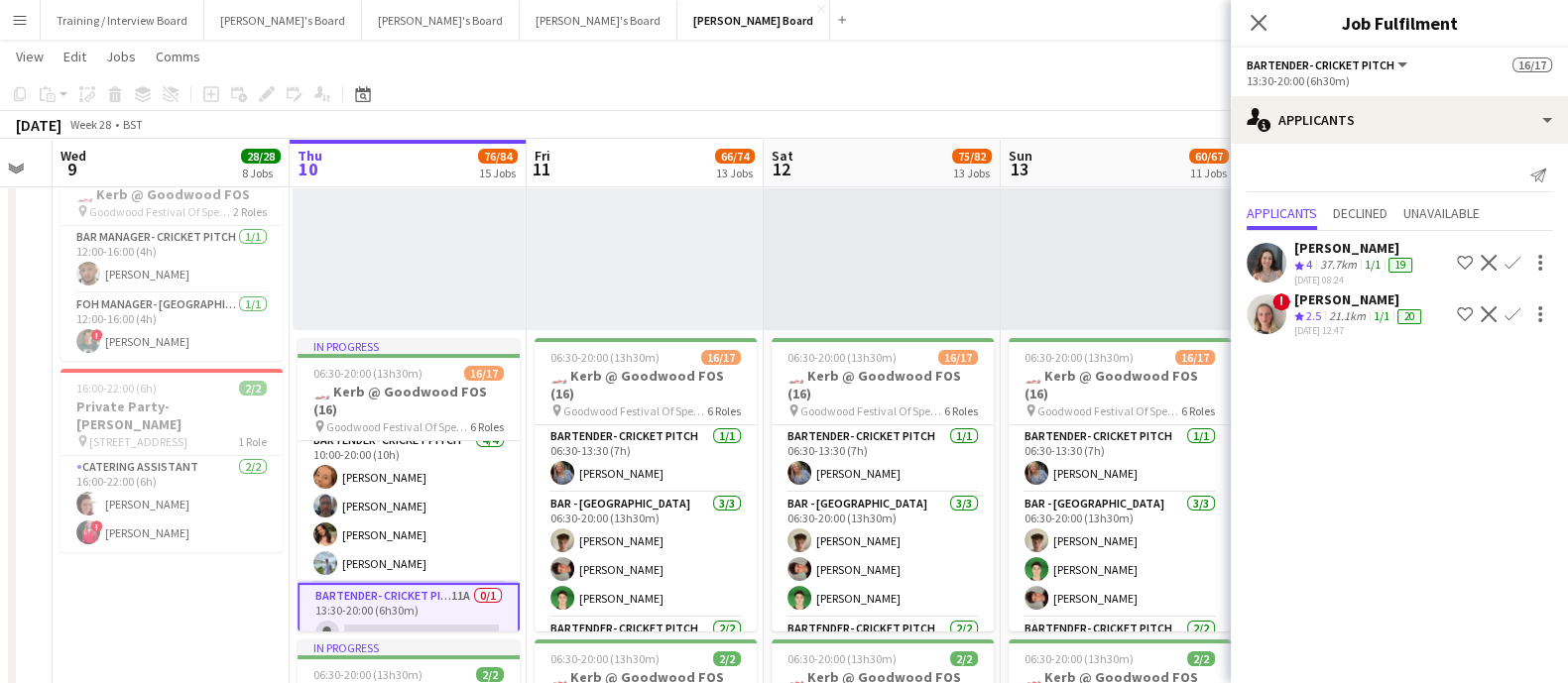 click on "2.5" 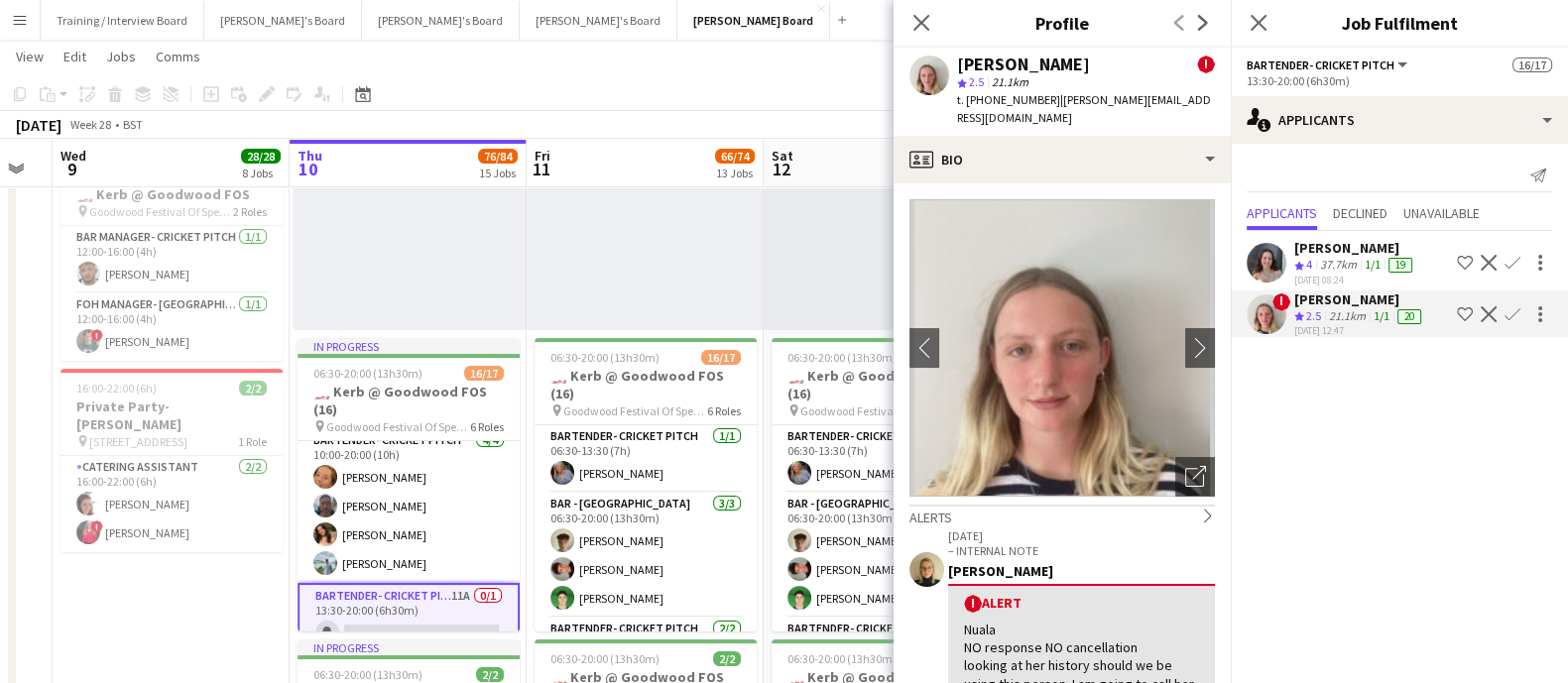 click on "[PERSON_NAME]" 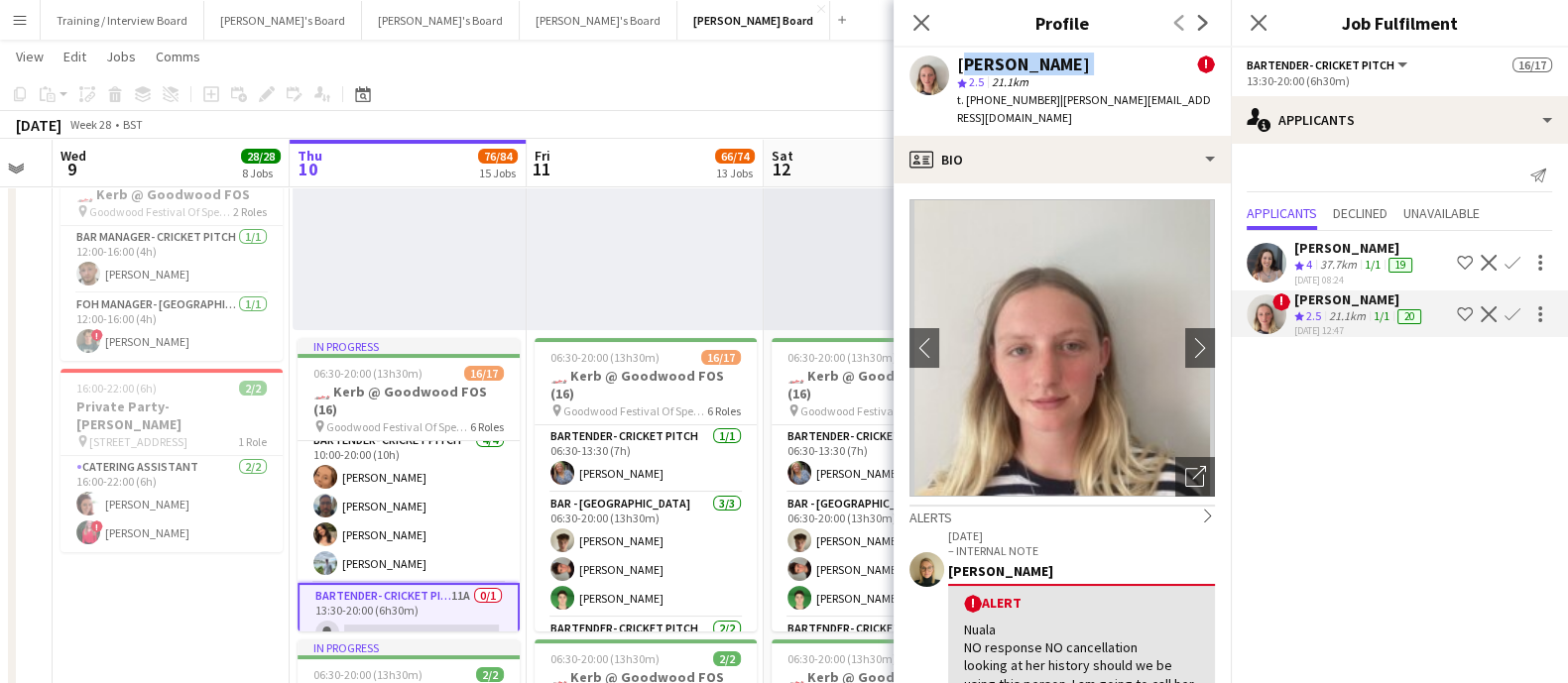 click on "[PERSON_NAME]" 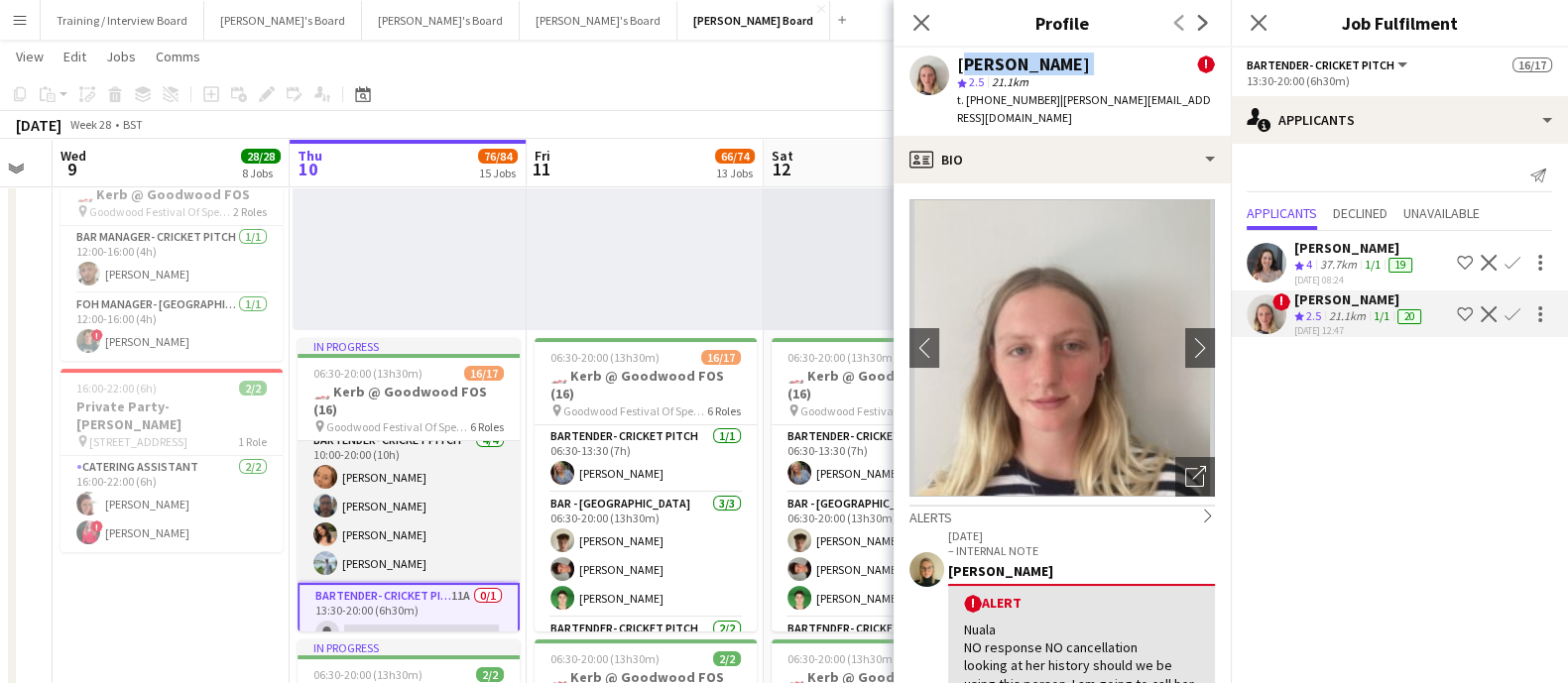 scroll, scrollTop: 515, scrollLeft: 0, axis: vertical 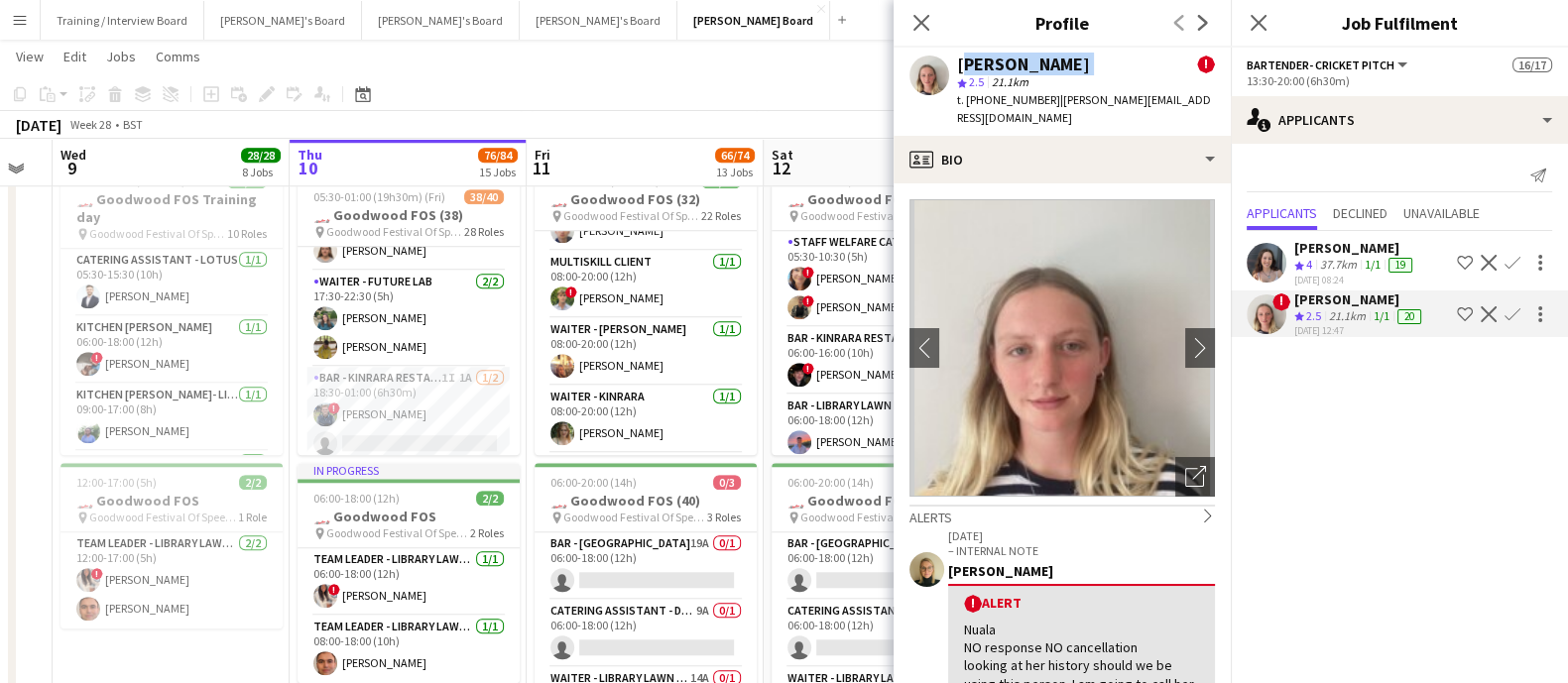 click on "Sun   6   4/4   2 Jobs   Mon   7   Tue   8   Wed   9   28/28   8 Jobs   Thu   10   76/84   15 Jobs   Fri   11   66/74   13 Jobs   Sat   12   75/82   13 Jobs   Sun   13   60/67   11 Jobs   Mon   14   Tue   15   Wed   16   Thu   17      12:00-16:00 (4h)    2/2   🏎️ Kerb @ [GEOGRAPHIC_DATA](4)
pin
Goodwood Festival Of Speed [GEOGRAPHIC_DATA], PO18 0PH   1 Role   [PERSON_NAME]   [DATE]   12:00-16:00 (4h)
[PERSON_NAME] [PERSON_NAME]     12:00-16:00 (4h)    2/2   🏎️ Kerb @ Goodwood FOS
pin
Goodwood Festival Of Speed [GEOGRAPHIC_DATA], PO18 0PH   2 Roles   Bar Manager- Cricket Pitch   [DATE]   12:00-16:00 (4h)
[PERSON_NAME]  FOH Manager- Cathedral Walk    [DATE]   12:00-16:00 (4h)
! [PERSON_NAME]     16:00-22:00 (6h)    2/2   Private Party- [PERSON_NAME]
pin
[GEOGRAPHIC_DATA]   1 Role   Catering Assistant   [DATE]   16:00-22:00 (6h)
[PERSON_NAME] ! [PERSON_NAME]
Toggle View
🏎️ Goodwood Festival of Speed Shortlist" at bounding box center [784, 66] 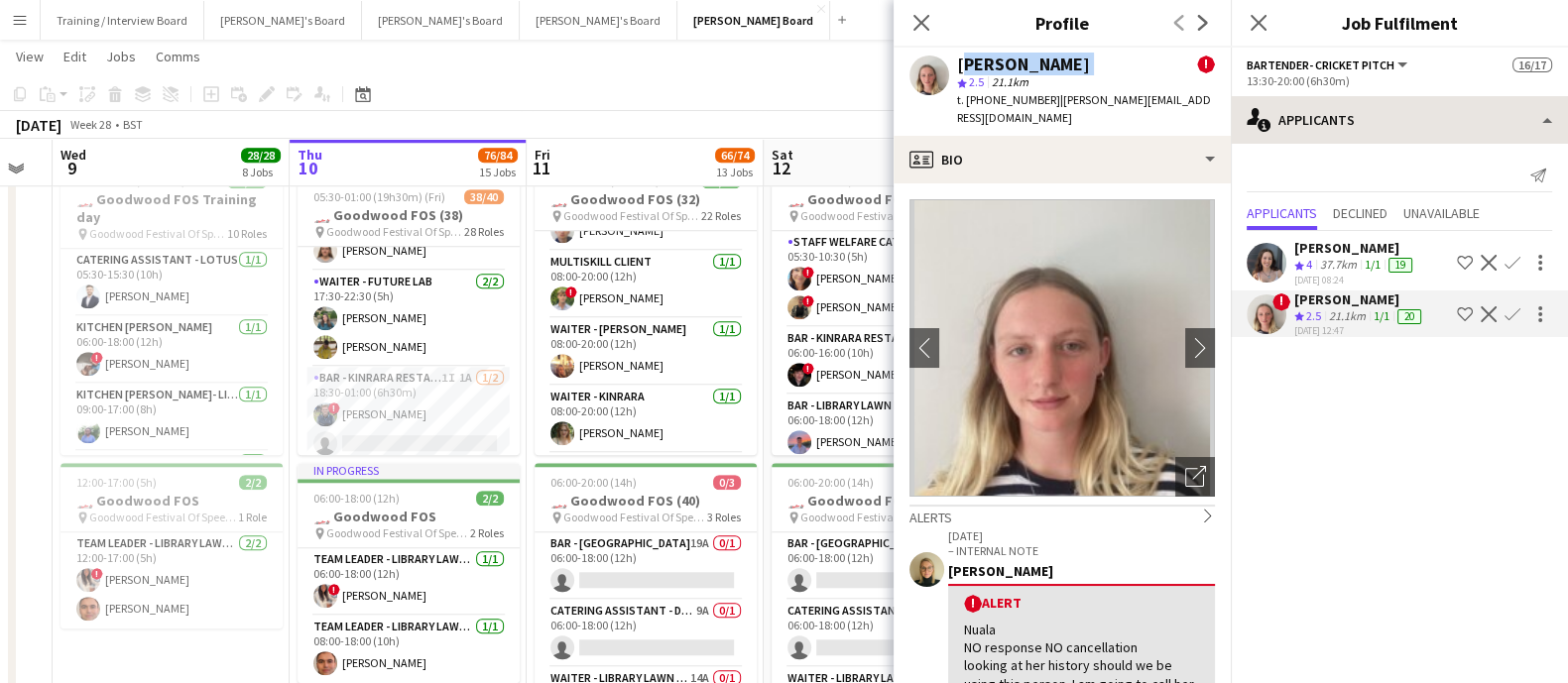 scroll, scrollTop: 0, scrollLeft: 647, axis: horizontal 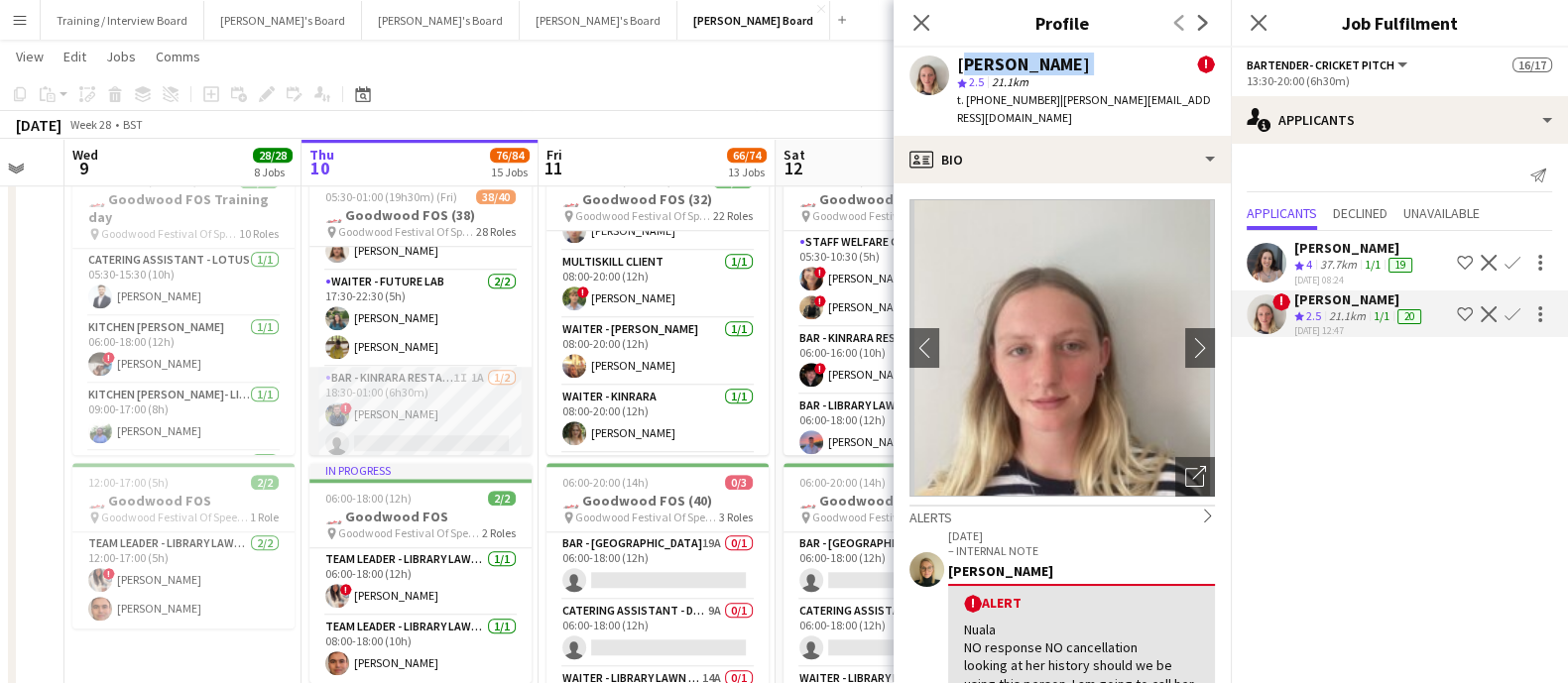 click on "Bar - Kinrara Restaurant   1I   1A   [DATE]   18:30-01:00 (6h30m)
! [PERSON_NAME]
single-neutral-actions" at bounding box center [421, 414] 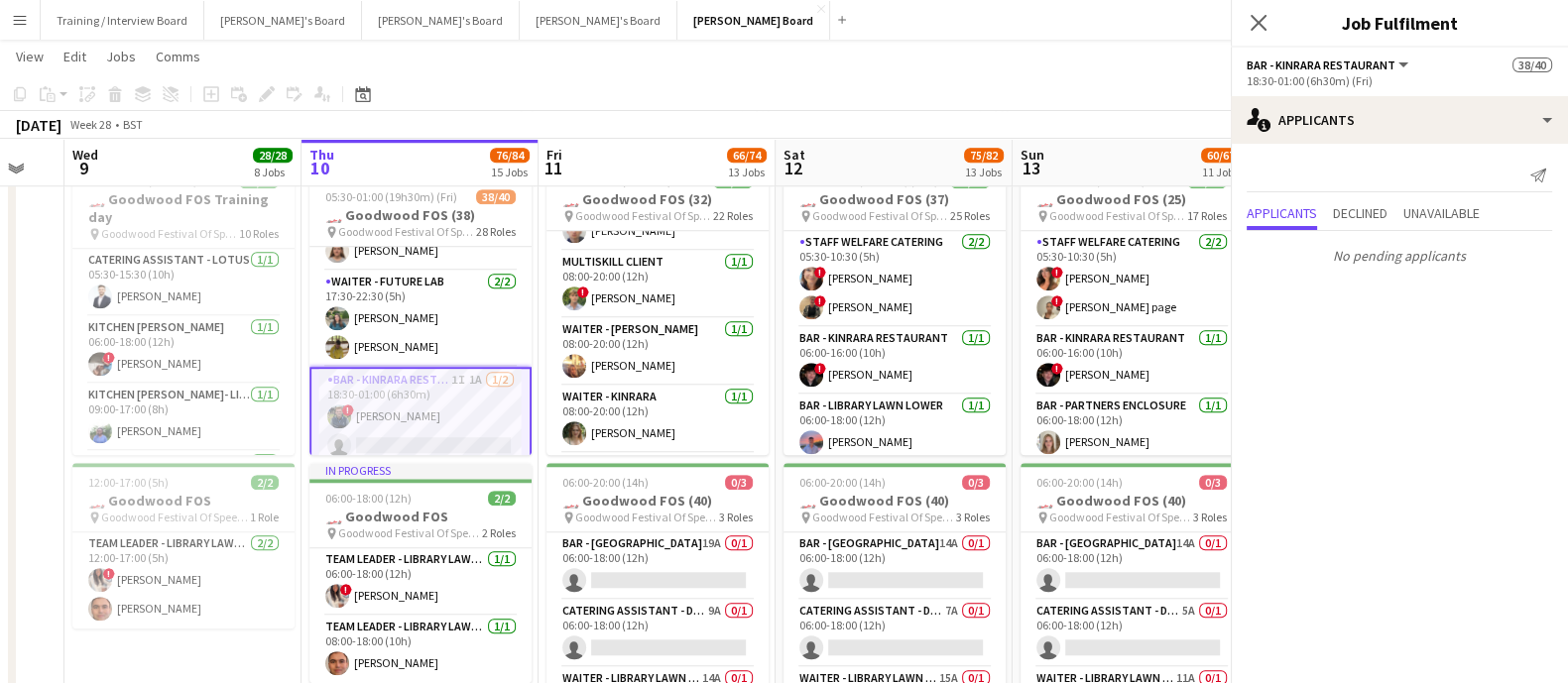 scroll, scrollTop: 512, scrollLeft: 0, axis: vertical 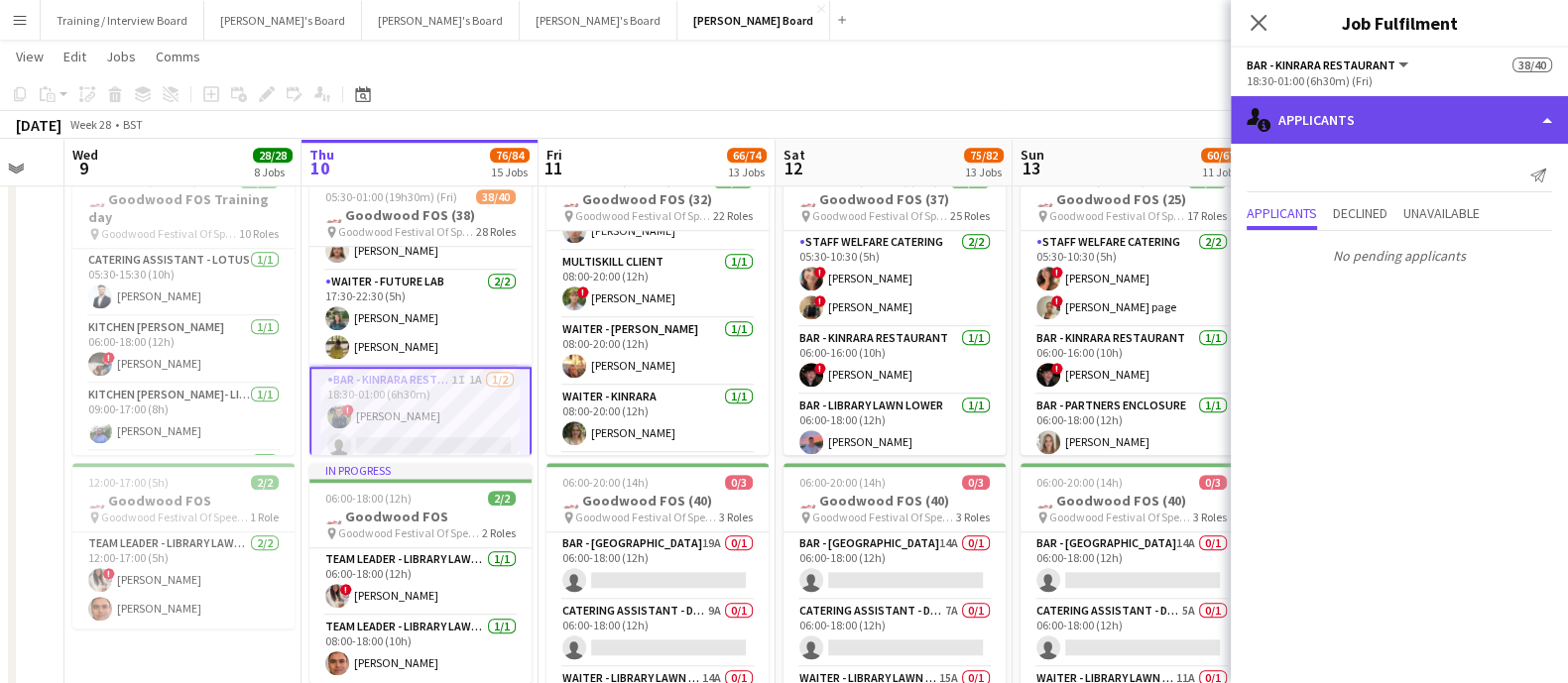 click on "single-neutral-actions-information
Applicants" 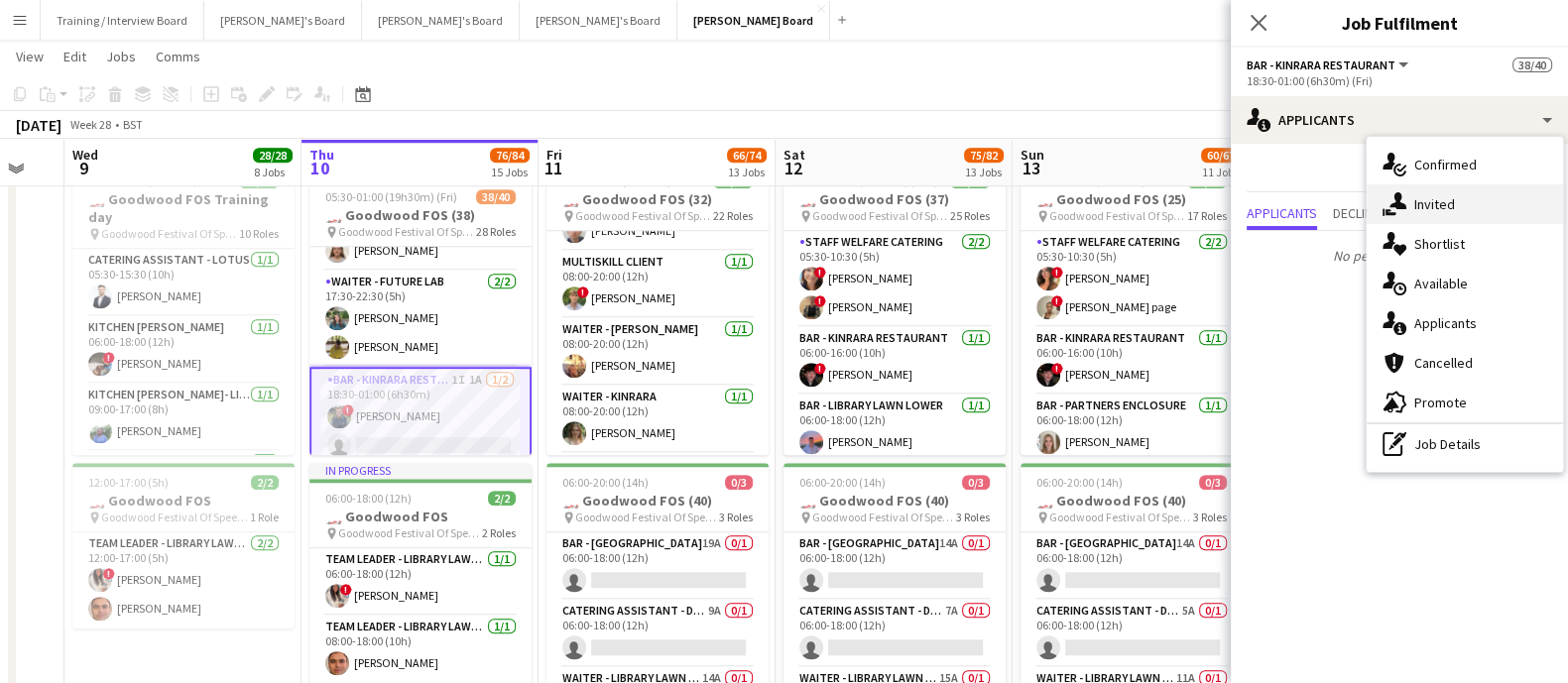 click on "single-neutral-actions-share-1
Invited" at bounding box center (1465, 204) 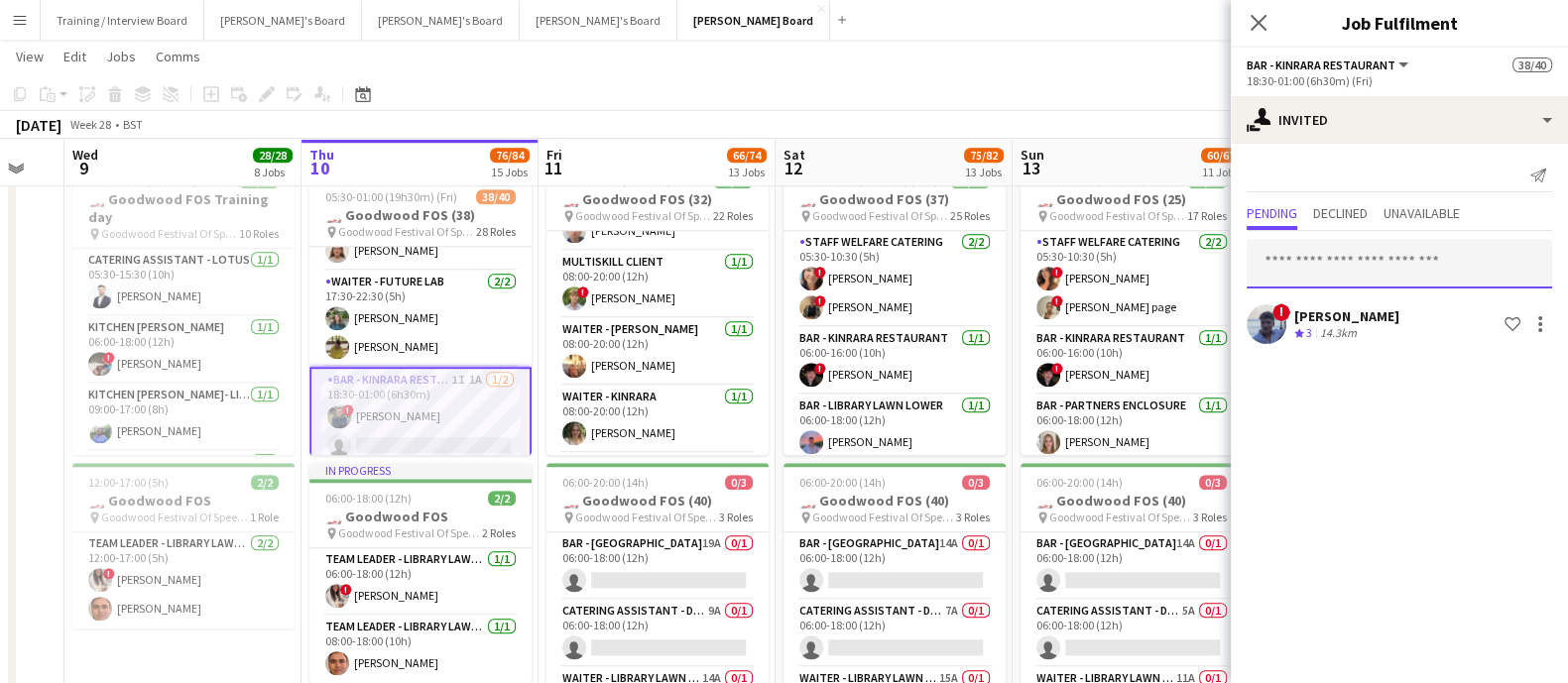 click at bounding box center [1399, 264] 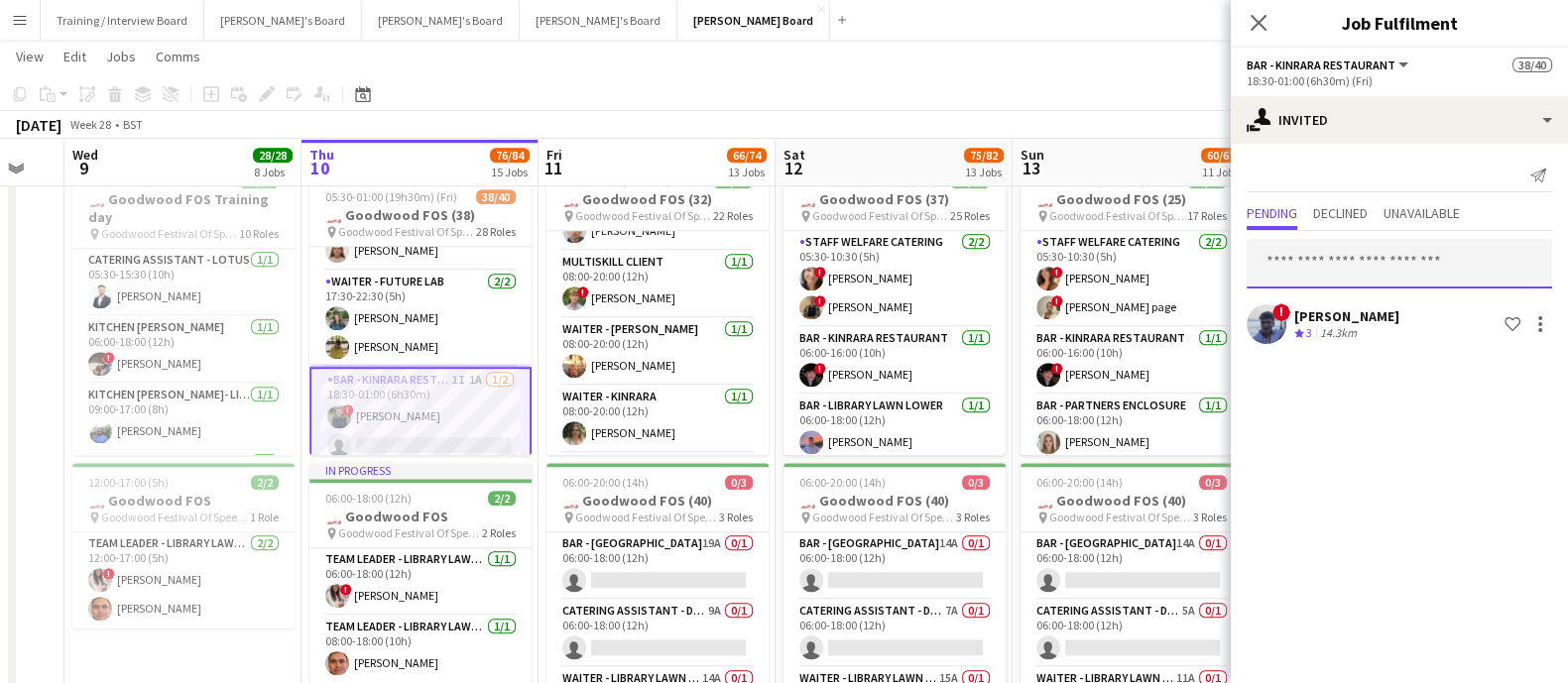 paste on "**********" 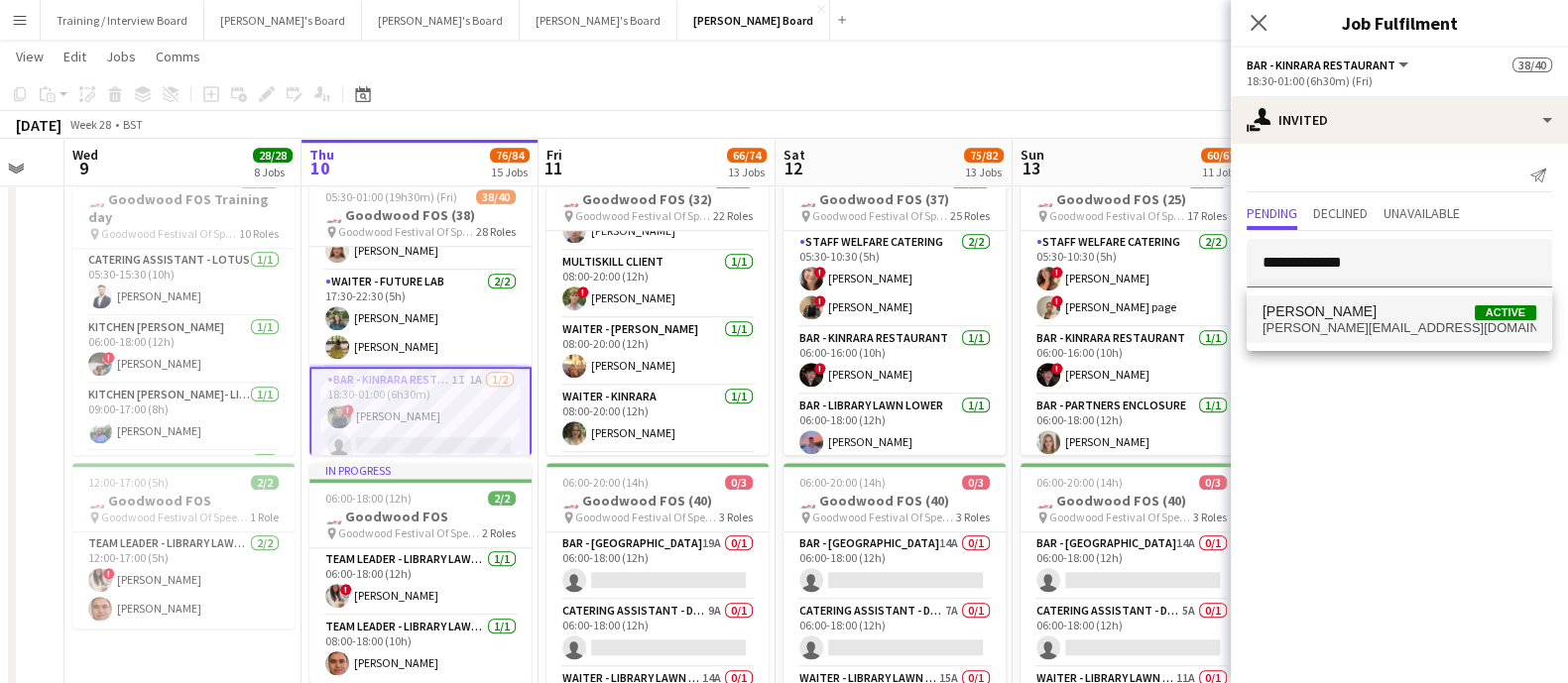 type on "**********" 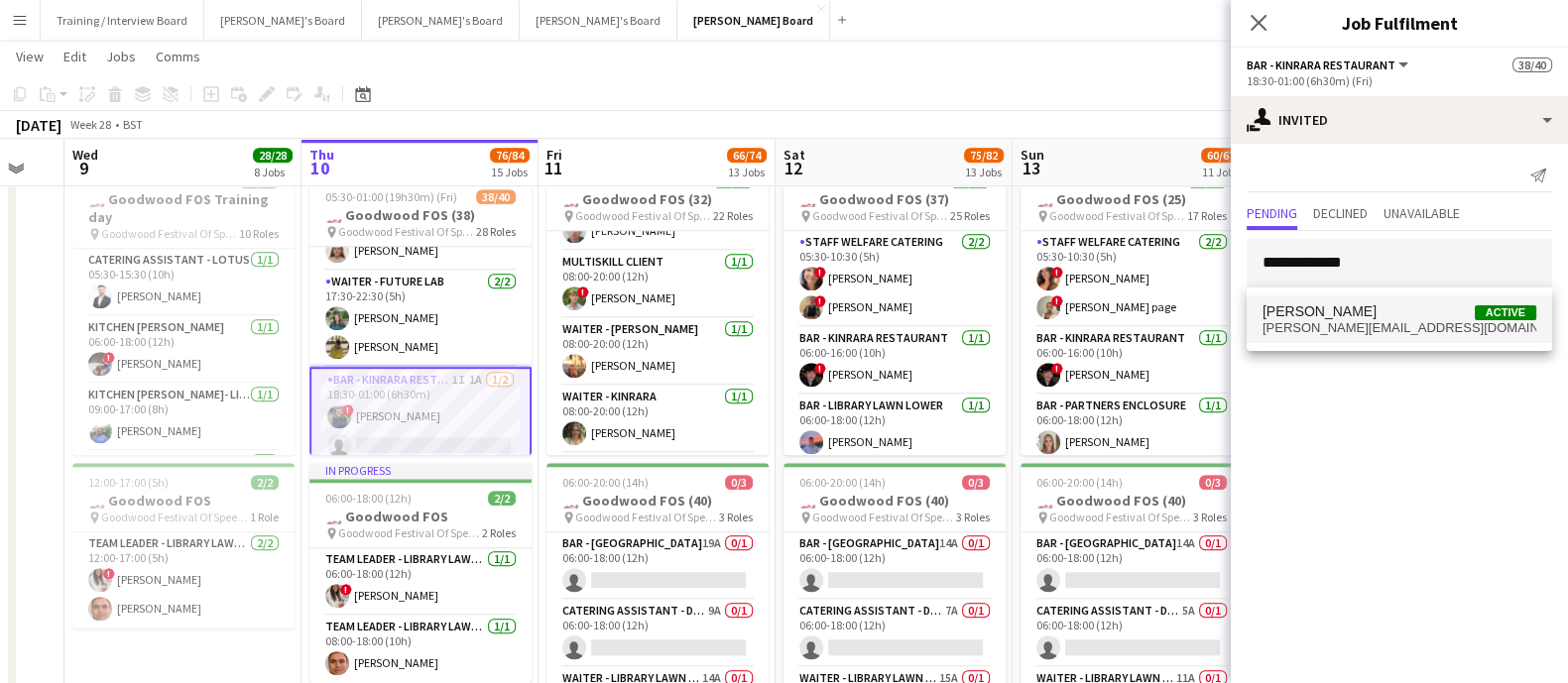 click on "[PERSON_NAME][EMAIL_ADDRESS][DOMAIN_NAME]" at bounding box center (1399, 328) 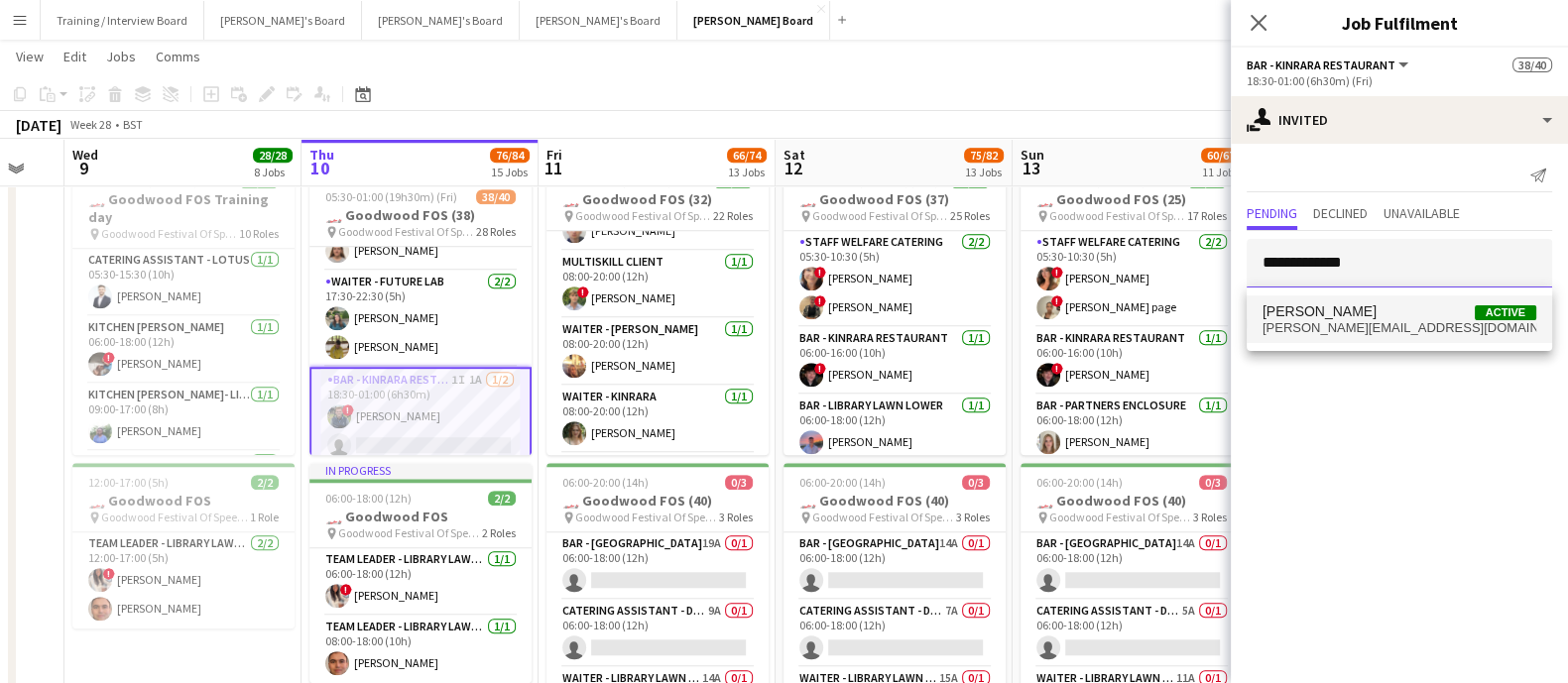 type 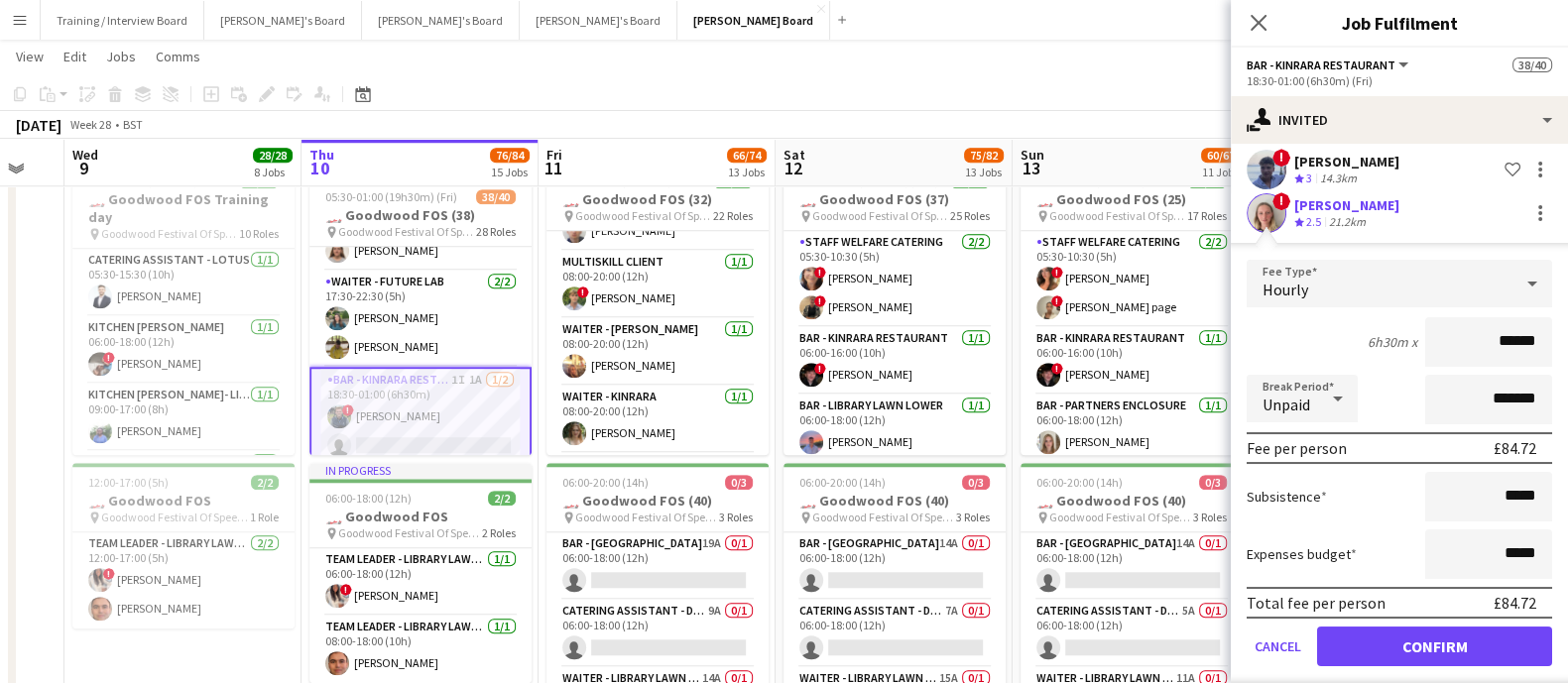 scroll, scrollTop: 170, scrollLeft: 0, axis: vertical 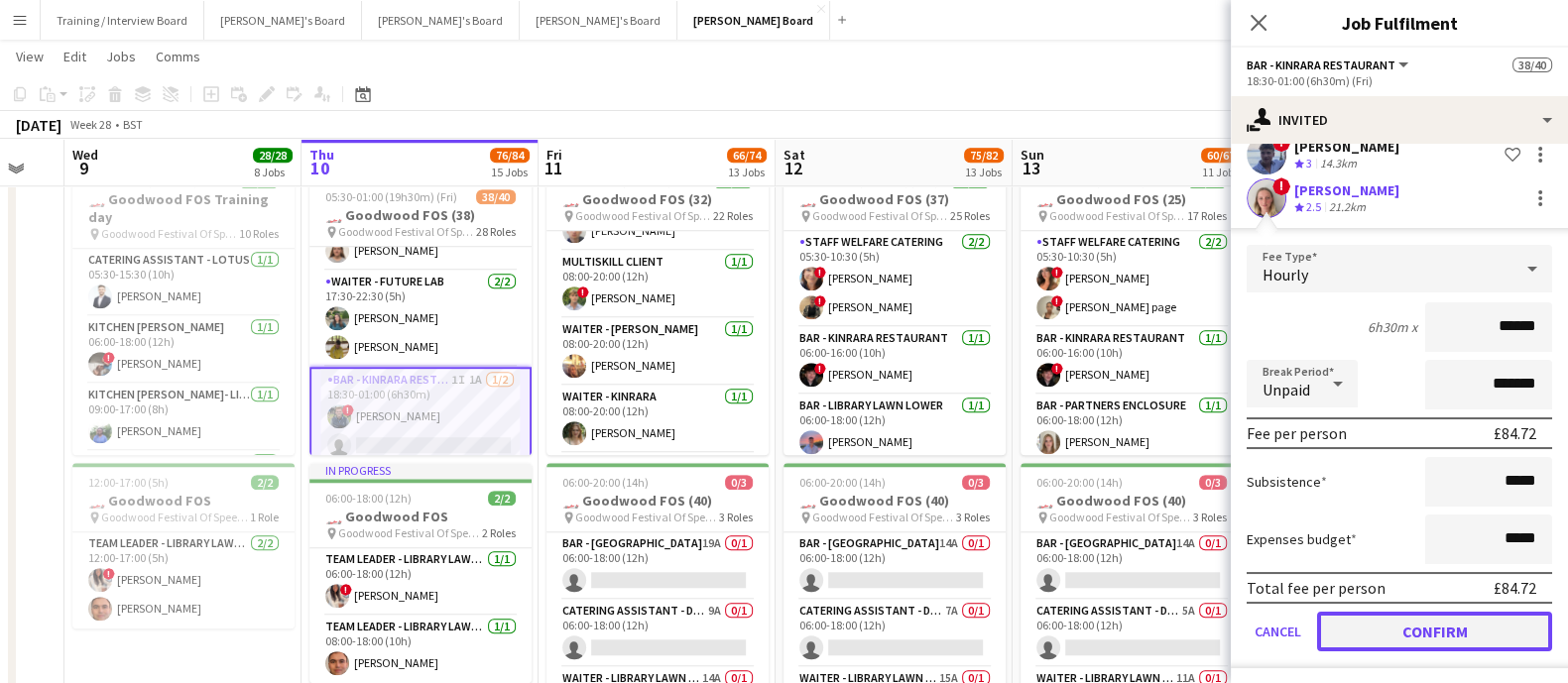 click on "Confirm" 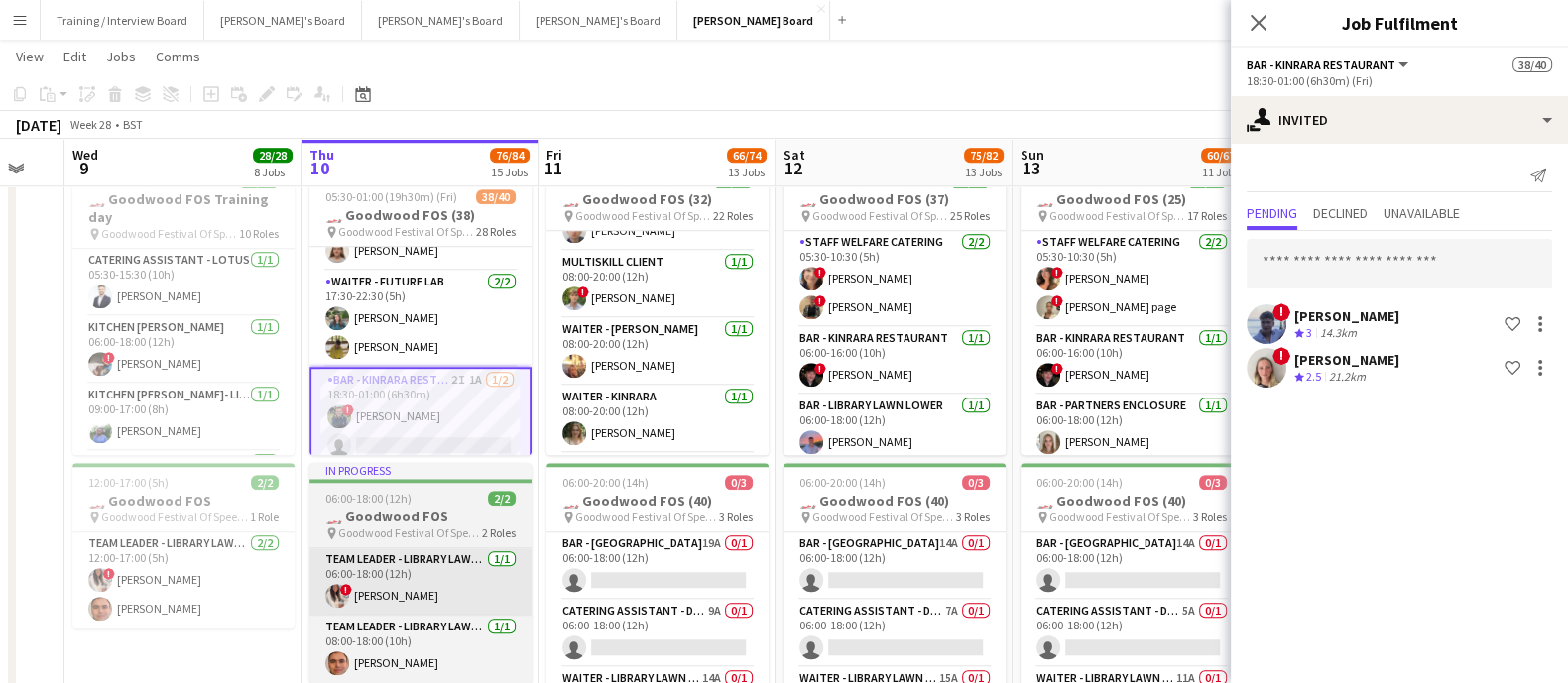 scroll, scrollTop: 0, scrollLeft: 0, axis: both 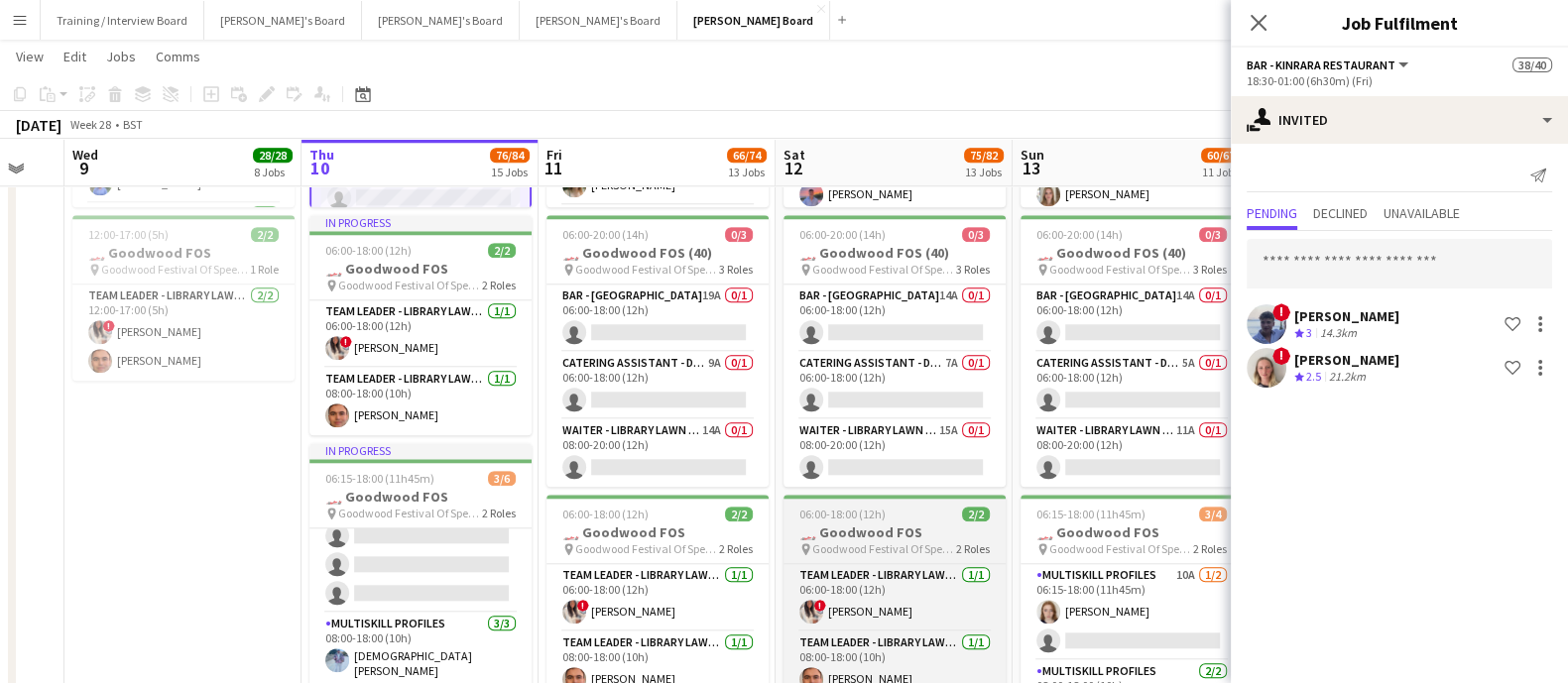 click on "MULTISKILL PROFILES   10A   0/3   06:15-18:00 (11h45m)
single-neutral-actions
single-neutral-actions
single-neutral-actions" at bounding box center (421, 550) 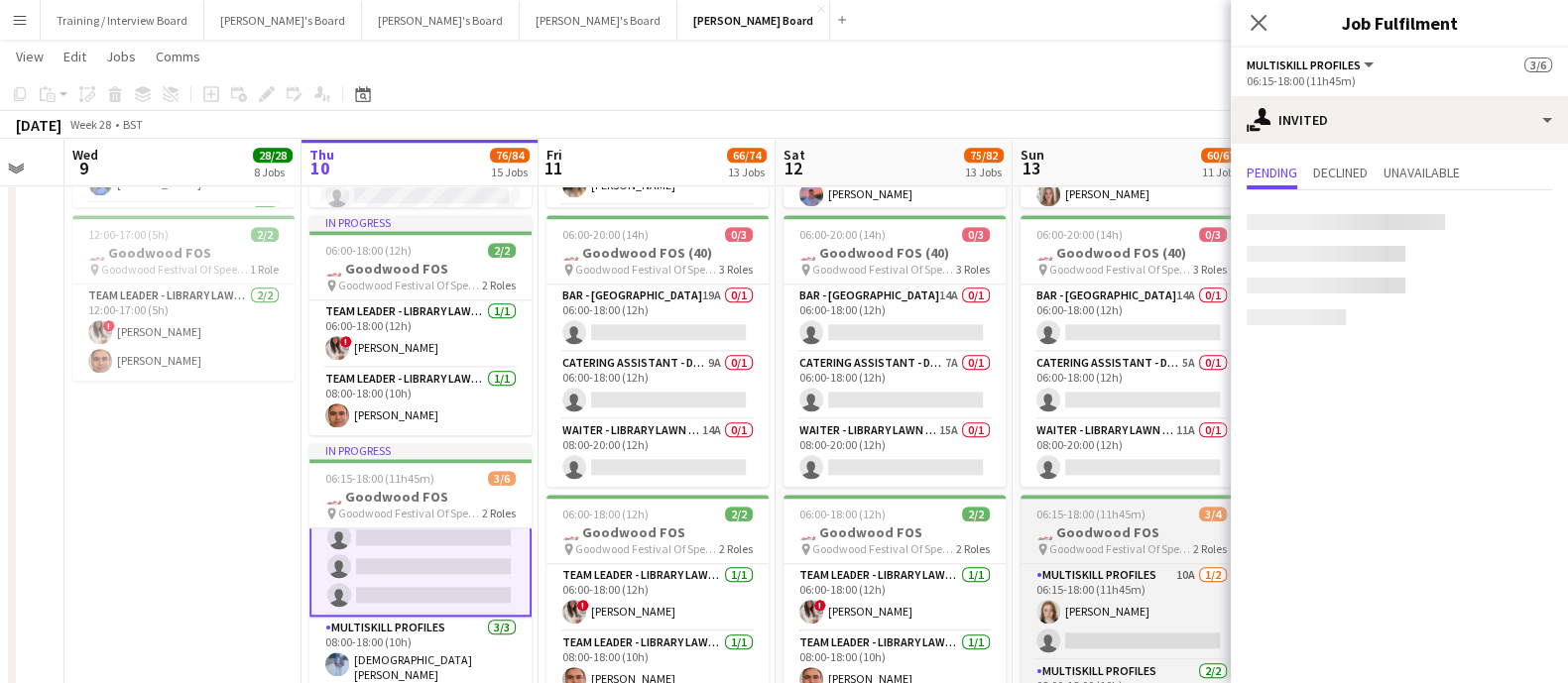 scroll, scrollTop: 43, scrollLeft: 0, axis: vertical 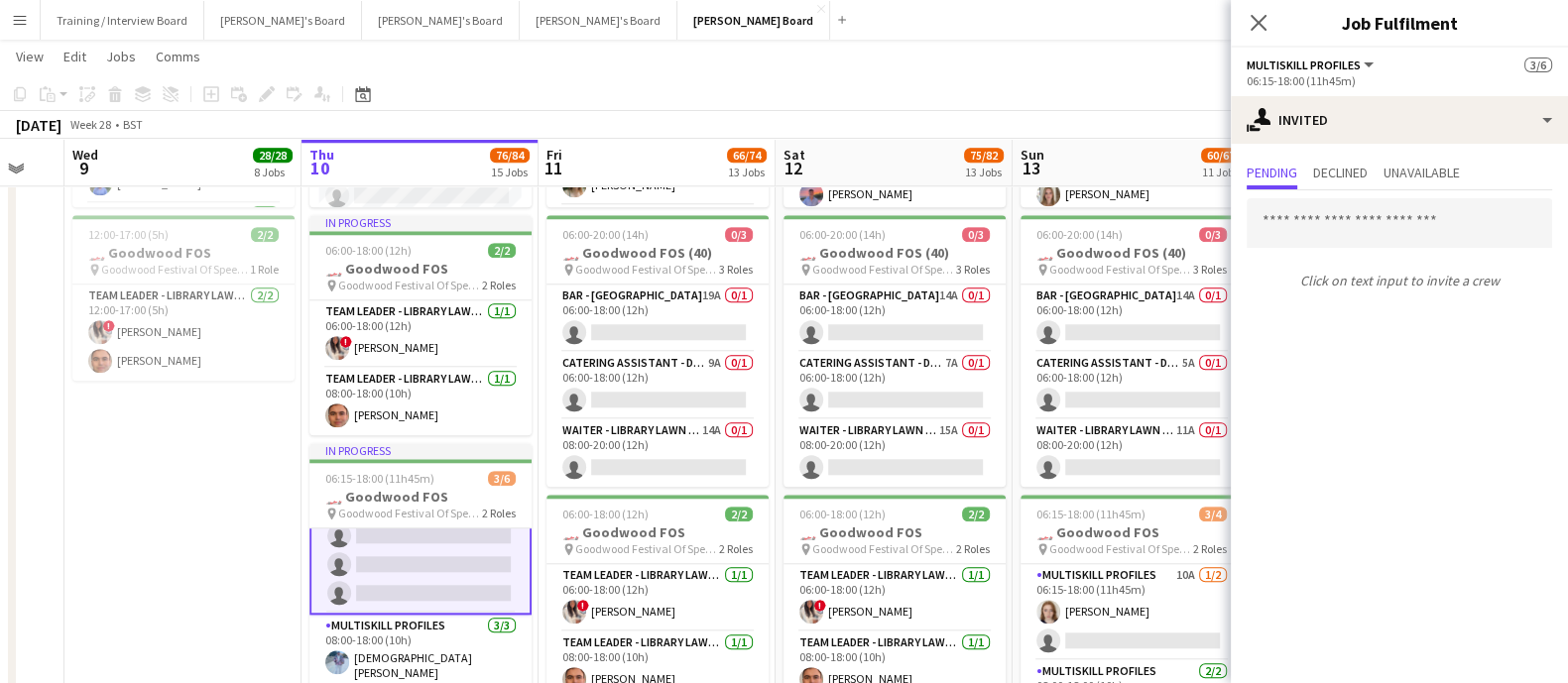 click on "MULTISKILL PROFILES   10A   0/3   06:15-18:00 (11h45m)
single-neutral-actions
single-neutral-actions
single-neutral-actions" at bounding box center (421, 550) 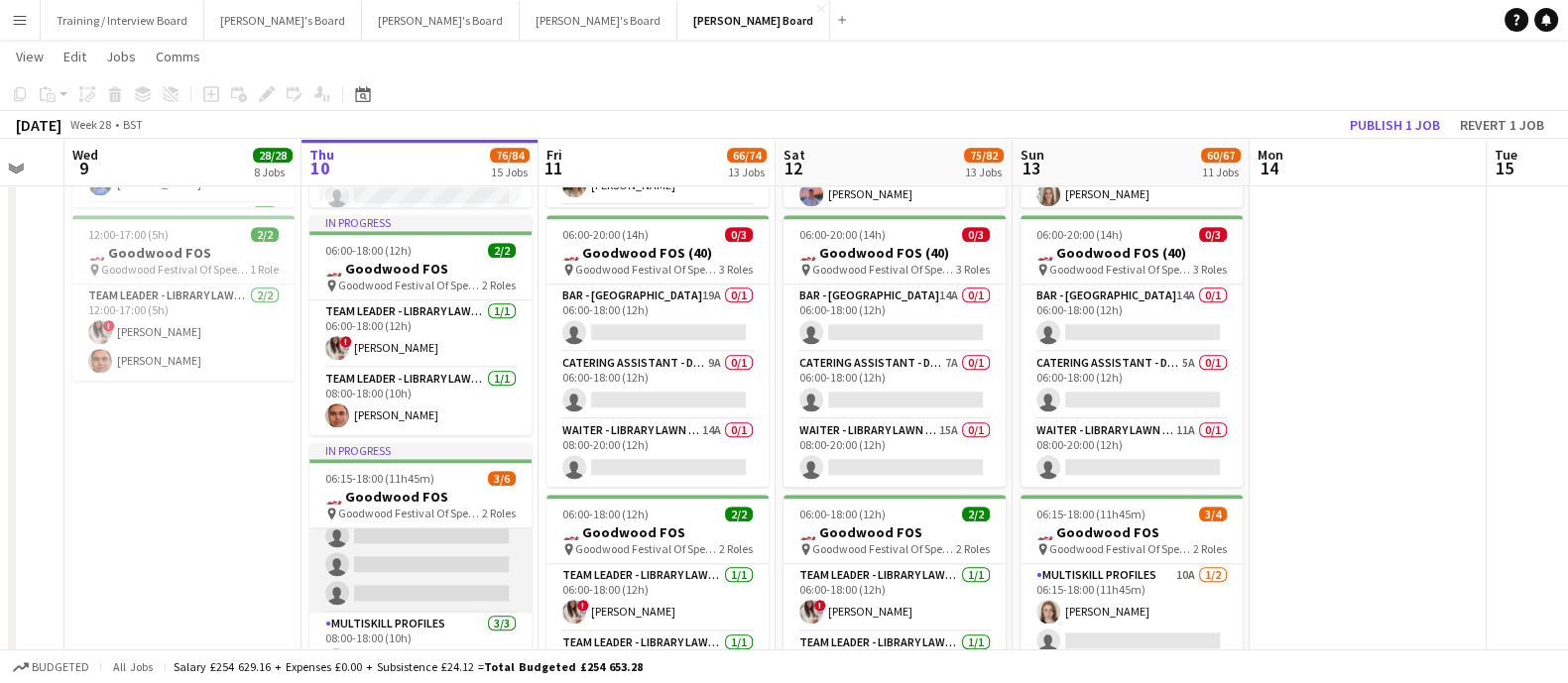 click on "MULTISKILL PROFILES   10A   0/3   06:15-18:00 (11h45m)
single-neutral-actions
single-neutral-actions
single-neutral-actions" at bounding box center (421, 550) 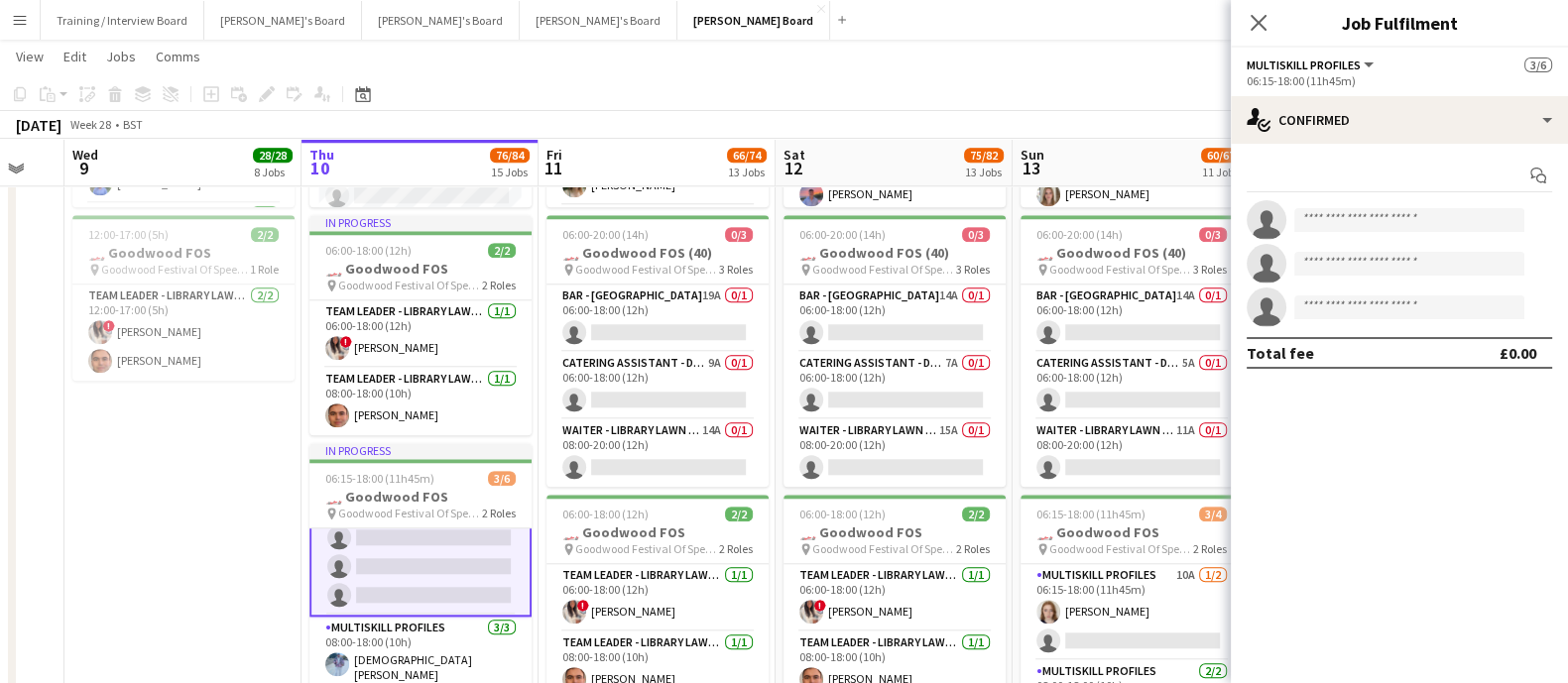 scroll, scrollTop: 43, scrollLeft: 0, axis: vertical 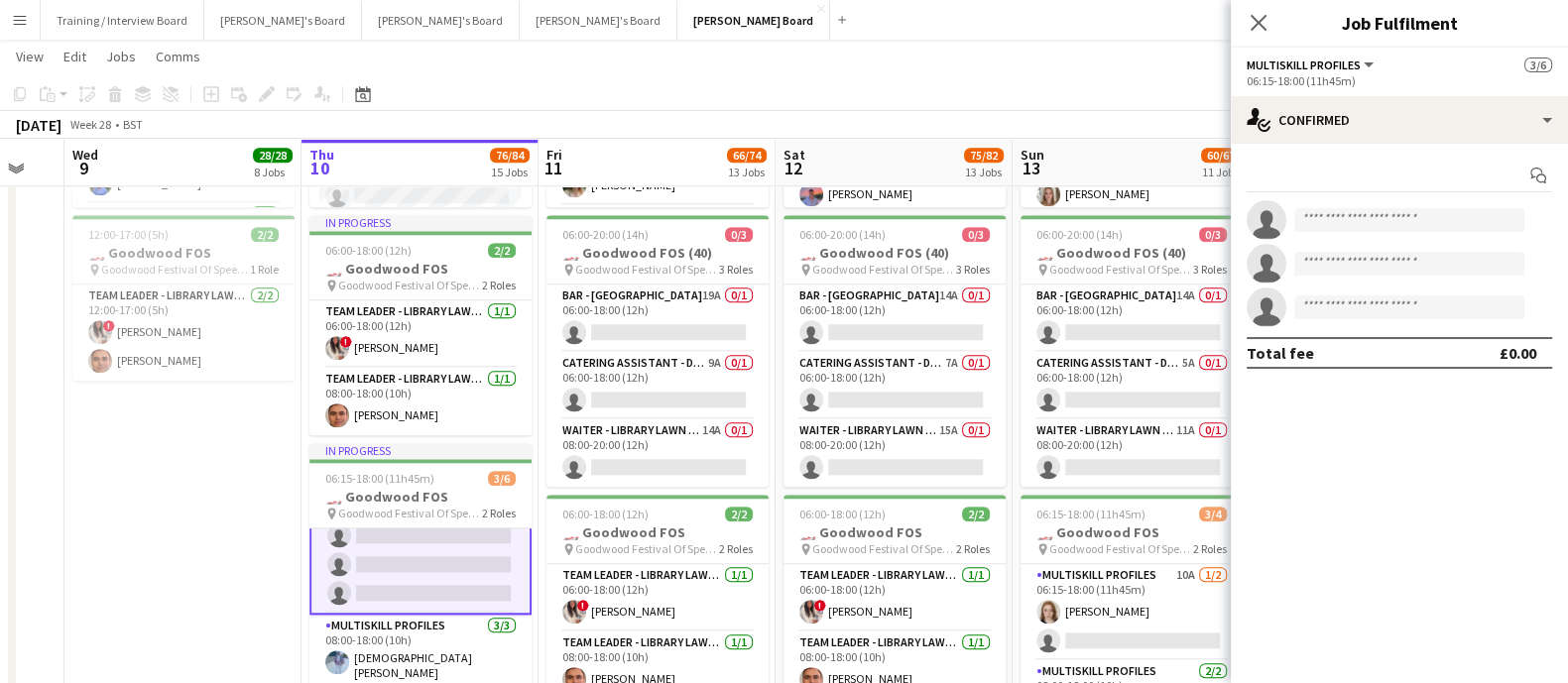 click on "MULTISKILL PROFILES   All roles   MULTISKILL PROFILES   [DATE]   06:15-18:00 (11h45m)" 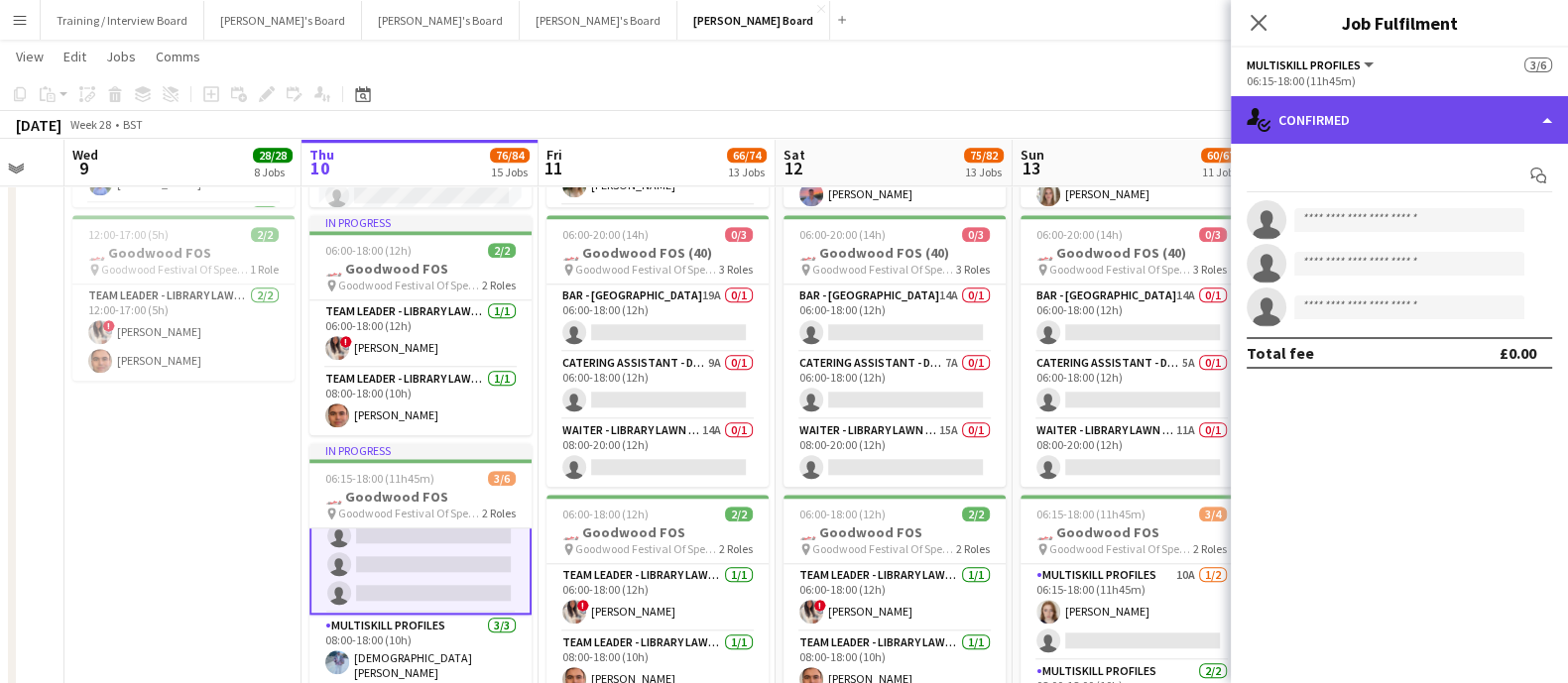 click on "single-neutral-actions-check-2
Confirmed" 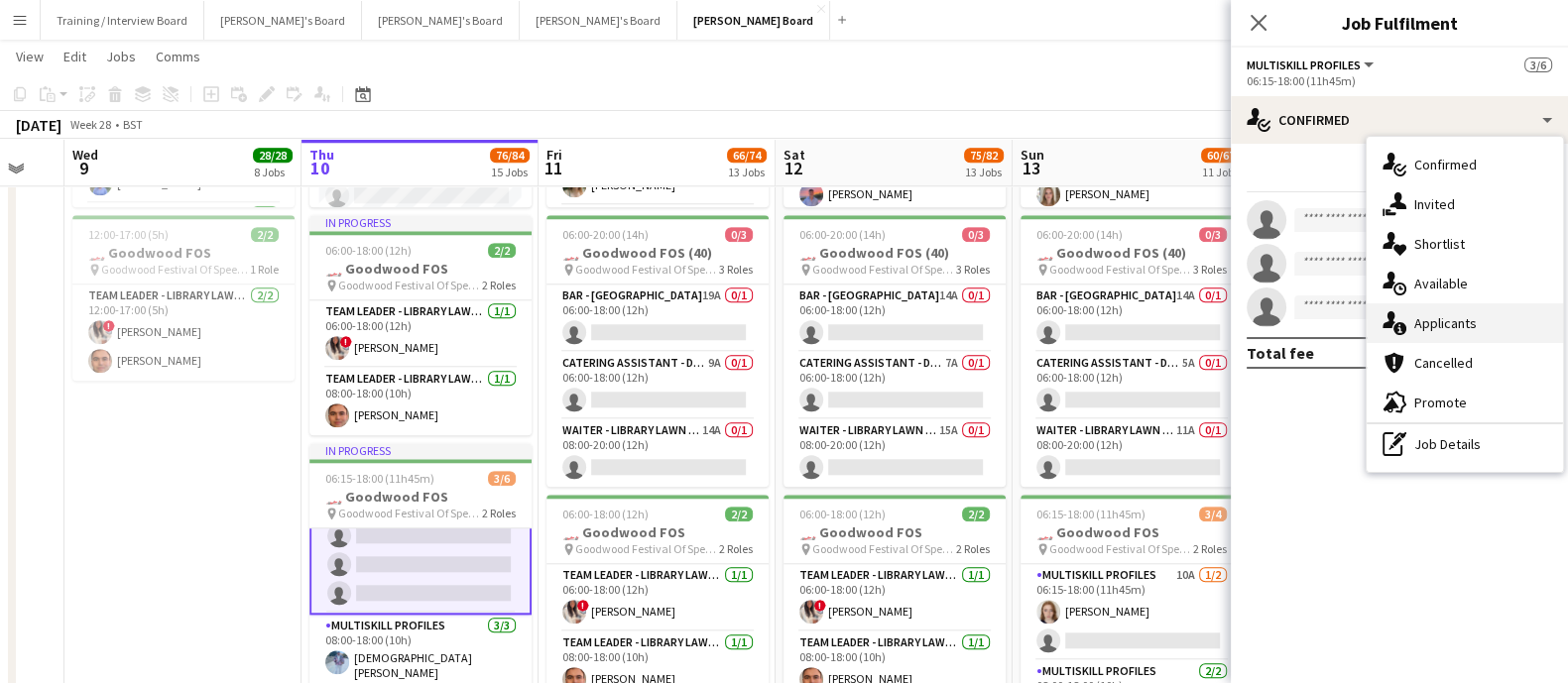 click on "single-neutral-actions-information
Applicants" at bounding box center (1465, 323) 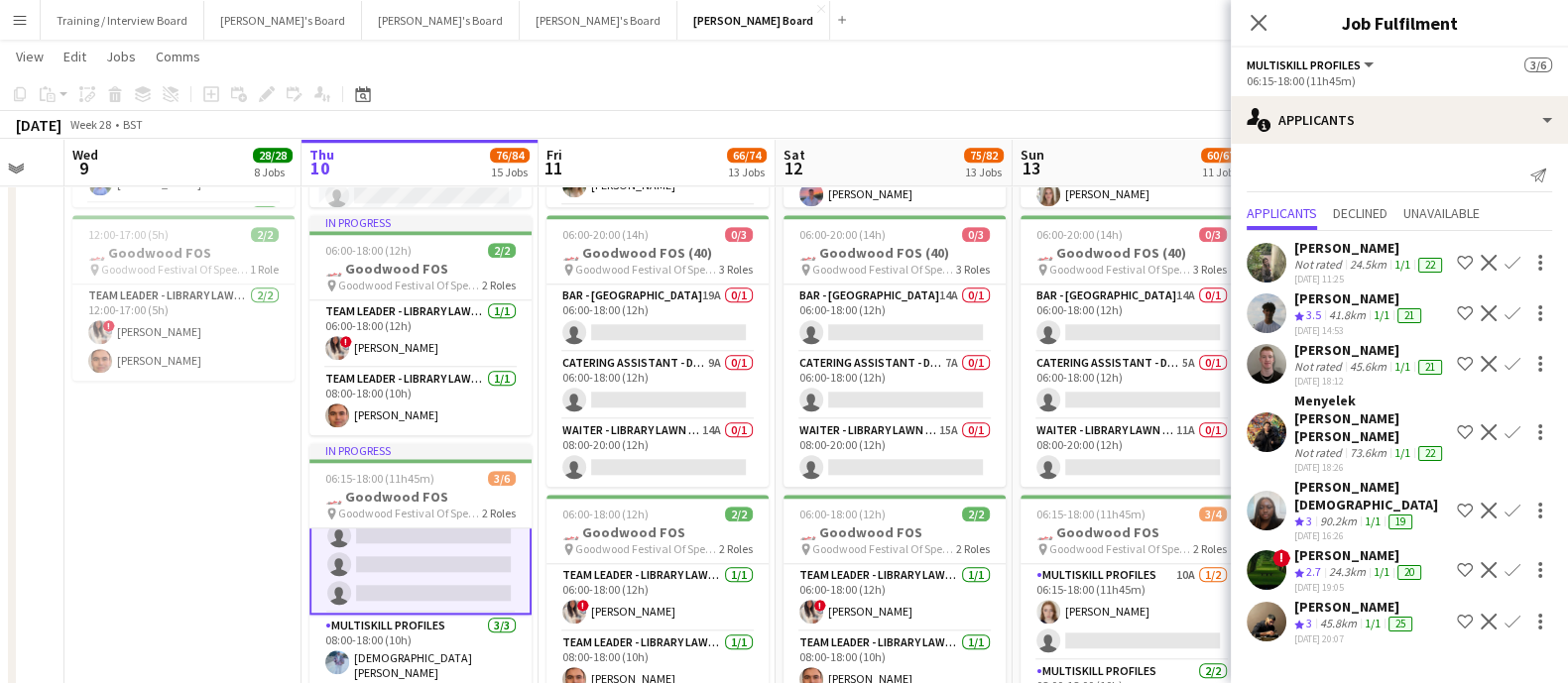 scroll, scrollTop: 60, scrollLeft: 0, axis: vertical 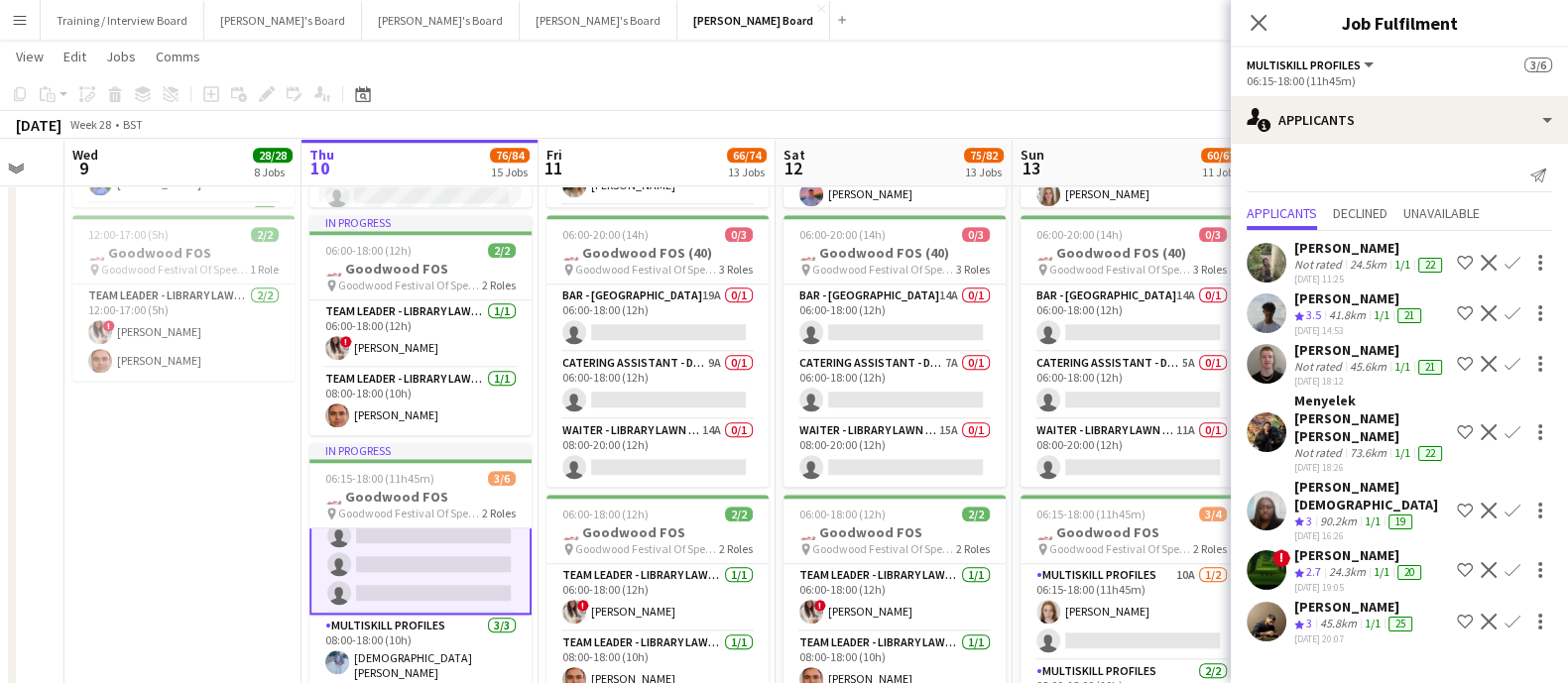click on "View  Day view expanded Day view collapsed Month view Date picker Jump to [DATE] Expand Linked Jobs Collapse Linked Jobs  Edit  Copy Ctrl+C  Paste  Without Crew Ctrl+V With Crew Ctrl+Shift+V Paste as linked job  Group  Group Ungroup  Jobs  New Job Edit Job Delete Job New Linked Job Edit Linked Jobs Job fulfilment Promote Role Copy Role URL  Comms  Notify confirmed crew Create chat" 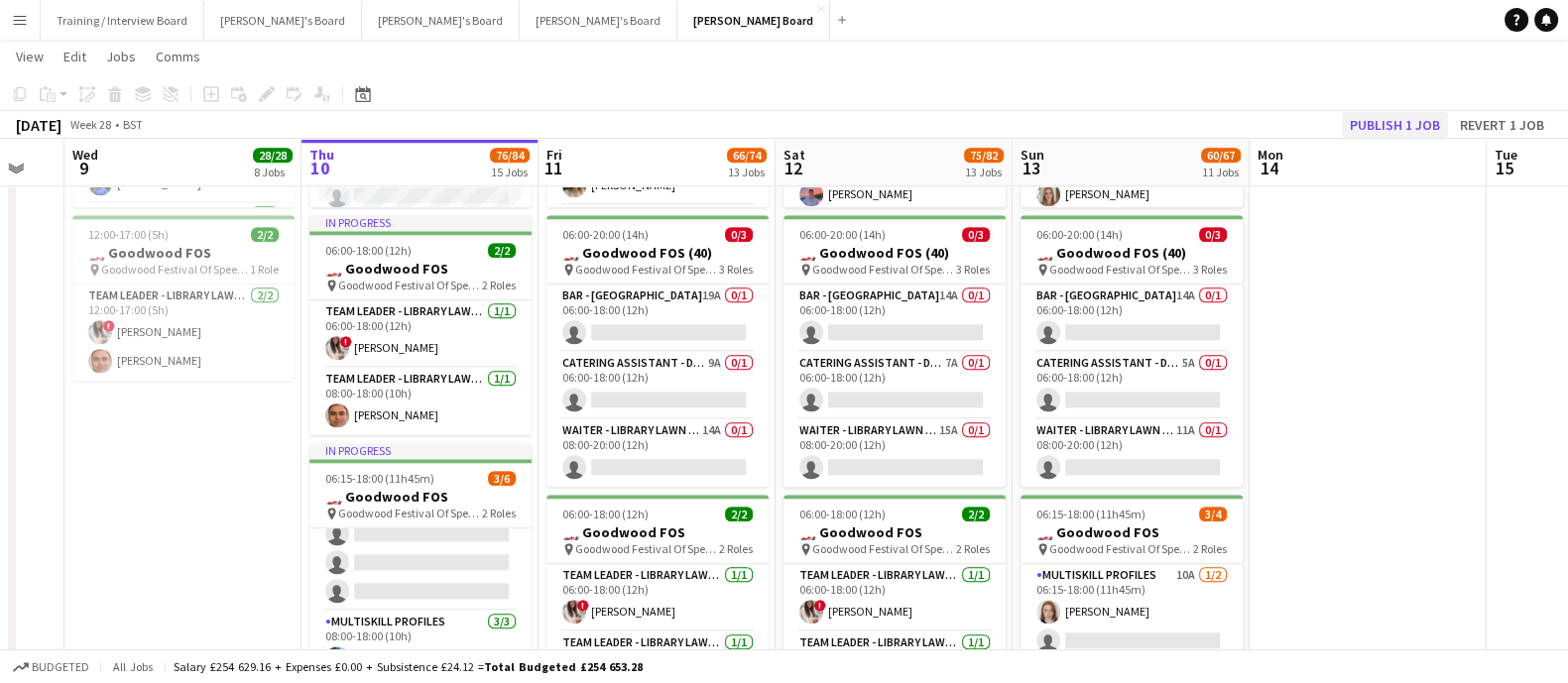 scroll, scrollTop: 41, scrollLeft: 0, axis: vertical 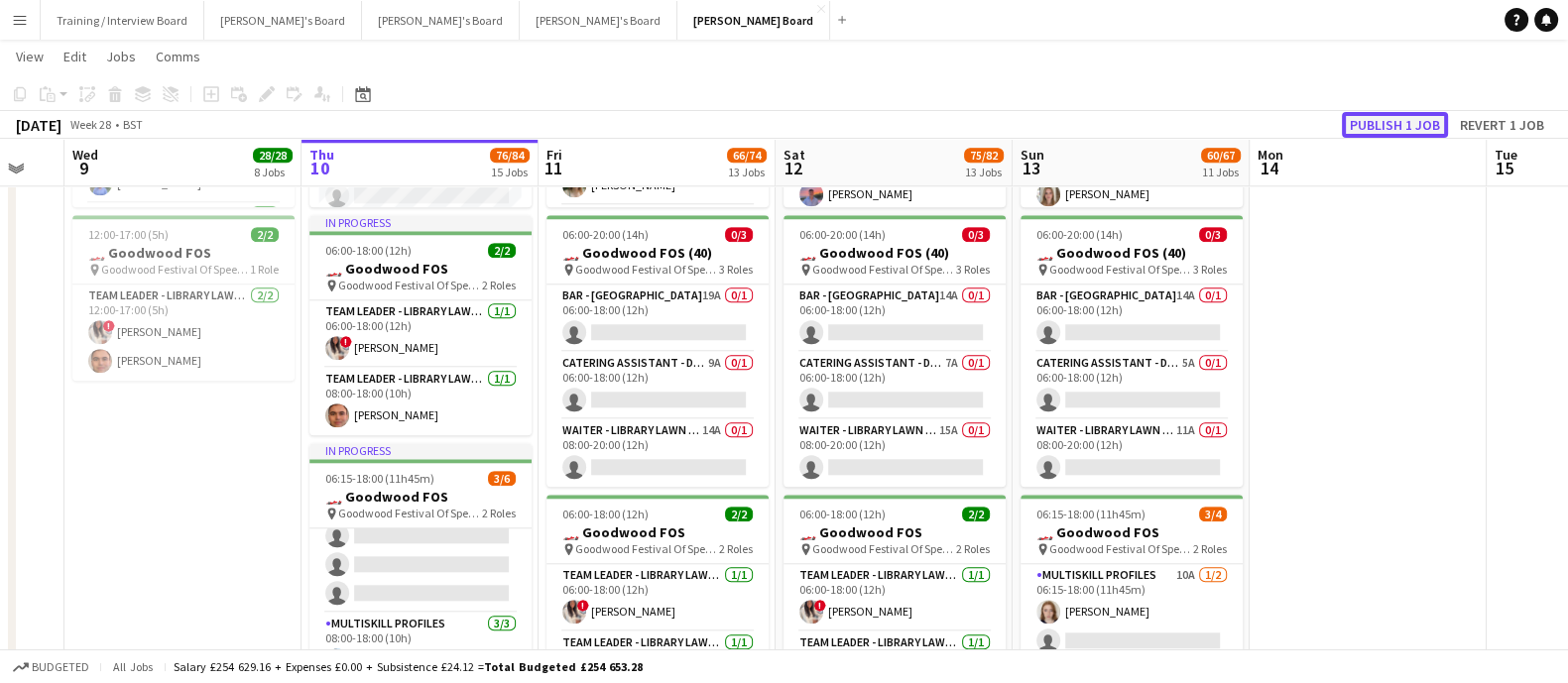 click on "Publish 1 job" 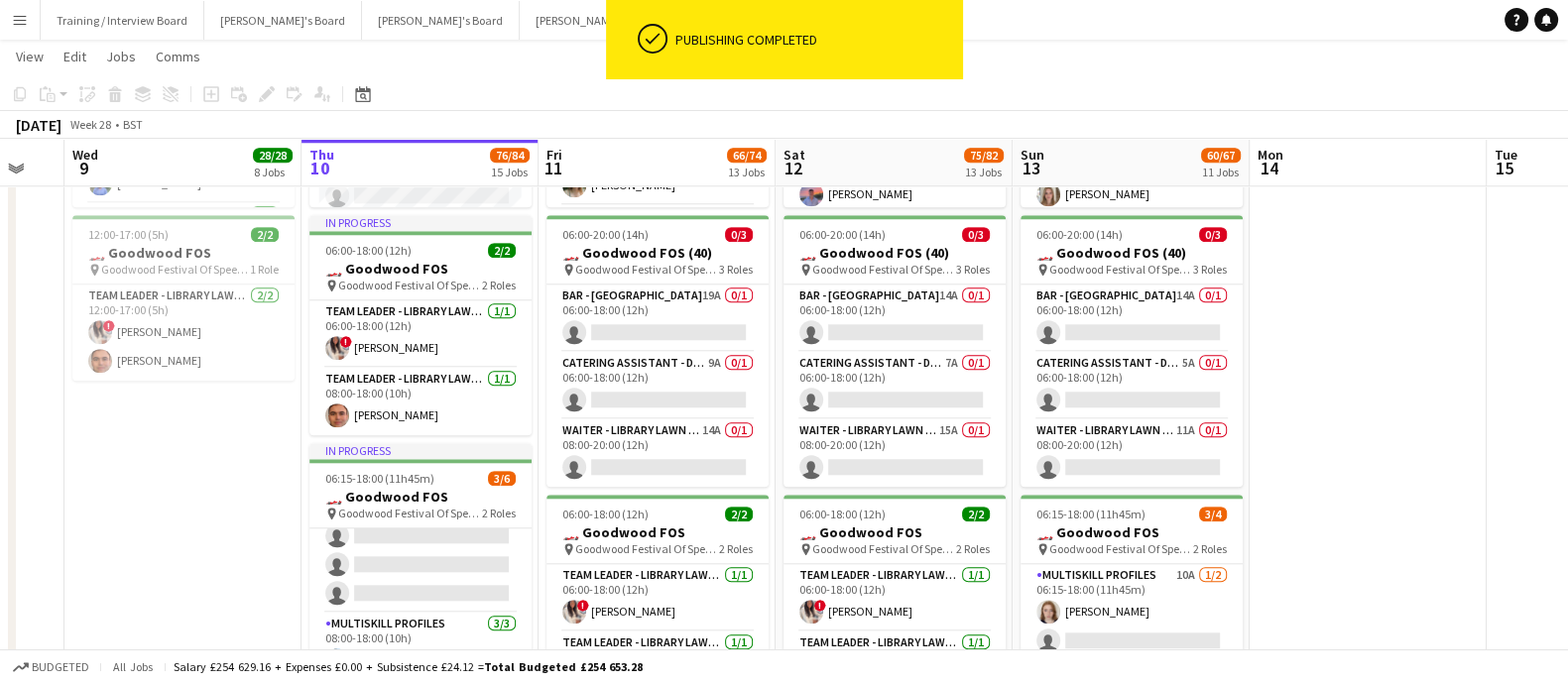 scroll, scrollTop: 0, scrollLeft: 602, axis: horizontal 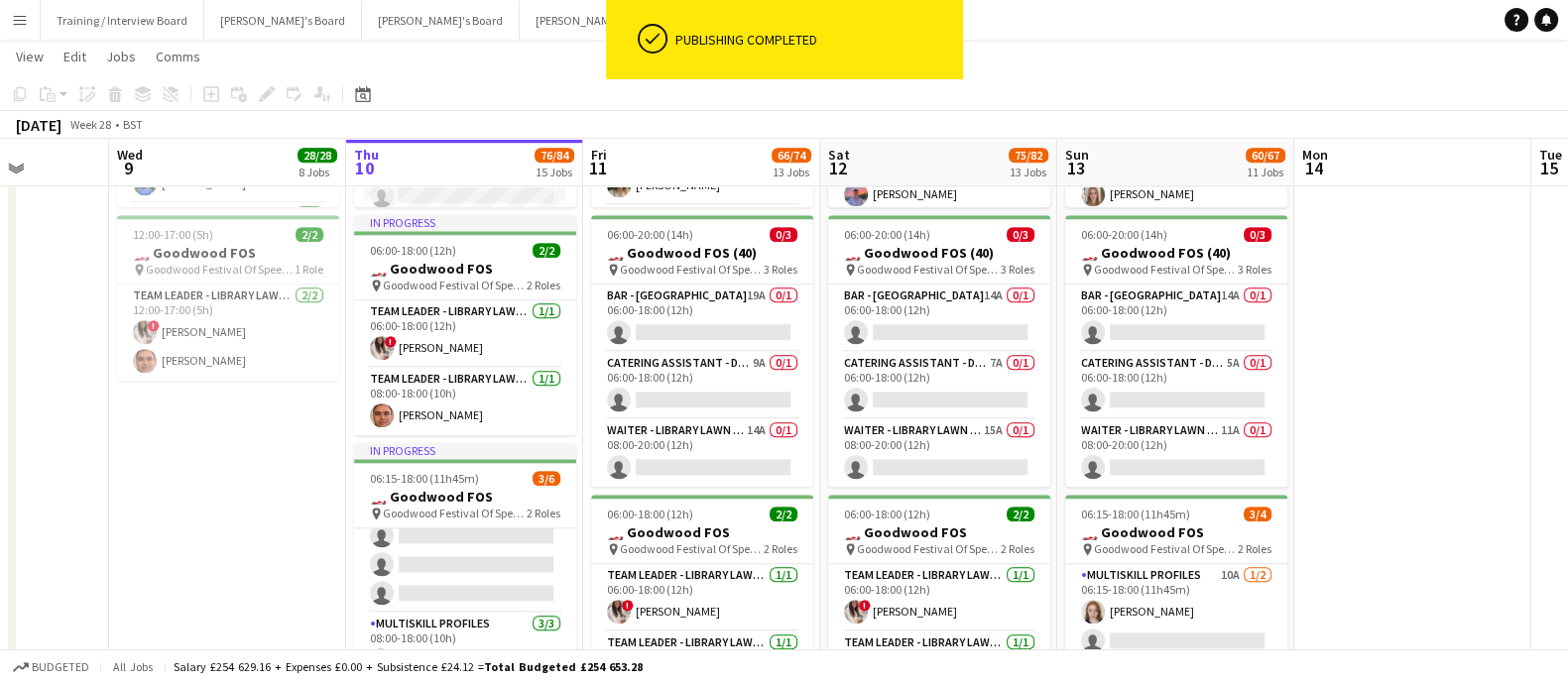 click on "Sun   6   4/4   2 Jobs   Mon   7   Tue   8   Wed   9   28/28   8 Jobs   Thu   10   76/84   15 Jobs   Fri   11   66/74   13 Jobs   Sat   12   75/82   13 Jobs   Sun   13   60/67   11 Jobs   Mon   14   Tue   15   Wed   16   Thu   17      12:00-16:00 (4h)    2/2   🏎️ Kerb @ [GEOGRAPHIC_DATA](4)
pin
Goodwood Festival Of Speed [GEOGRAPHIC_DATA], PO18 0PH   1 Role   [PERSON_NAME]   [DATE]   12:00-16:00 (4h)
[PERSON_NAME] [PERSON_NAME]     12:00-16:00 (4h)    2/2   🏎️ Kerb @ Goodwood FOS
pin
Goodwood Festival Of Speed [GEOGRAPHIC_DATA], PO18 0PH   2 Roles   Bar Manager- Cricket Pitch   [DATE]   12:00-16:00 (4h)
[PERSON_NAME]  FOH Manager- Cathedral Walk    [DATE]   12:00-16:00 (4h)
! [PERSON_NAME]     16:00-22:00 (6h)    2/2   Private Party- [PERSON_NAME]
pin
[GEOGRAPHIC_DATA]   1 Role   Catering Assistant   [DATE]   16:00-22:00 (6h)
[PERSON_NAME] ! [PERSON_NAME]
Toggle View
🏎️ Goodwood Festival of Speed Shortlist" at bounding box center [784, -181] 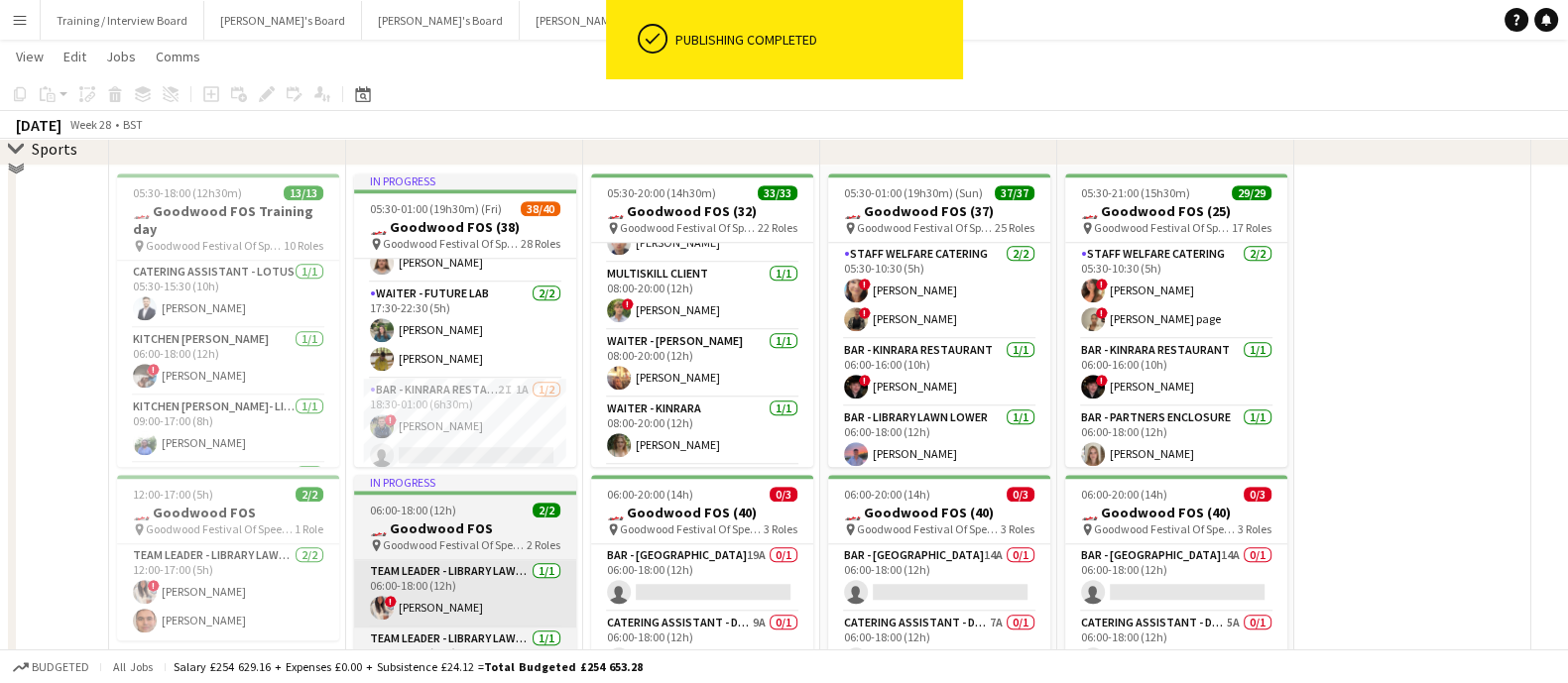 scroll, scrollTop: 1982, scrollLeft: 0, axis: vertical 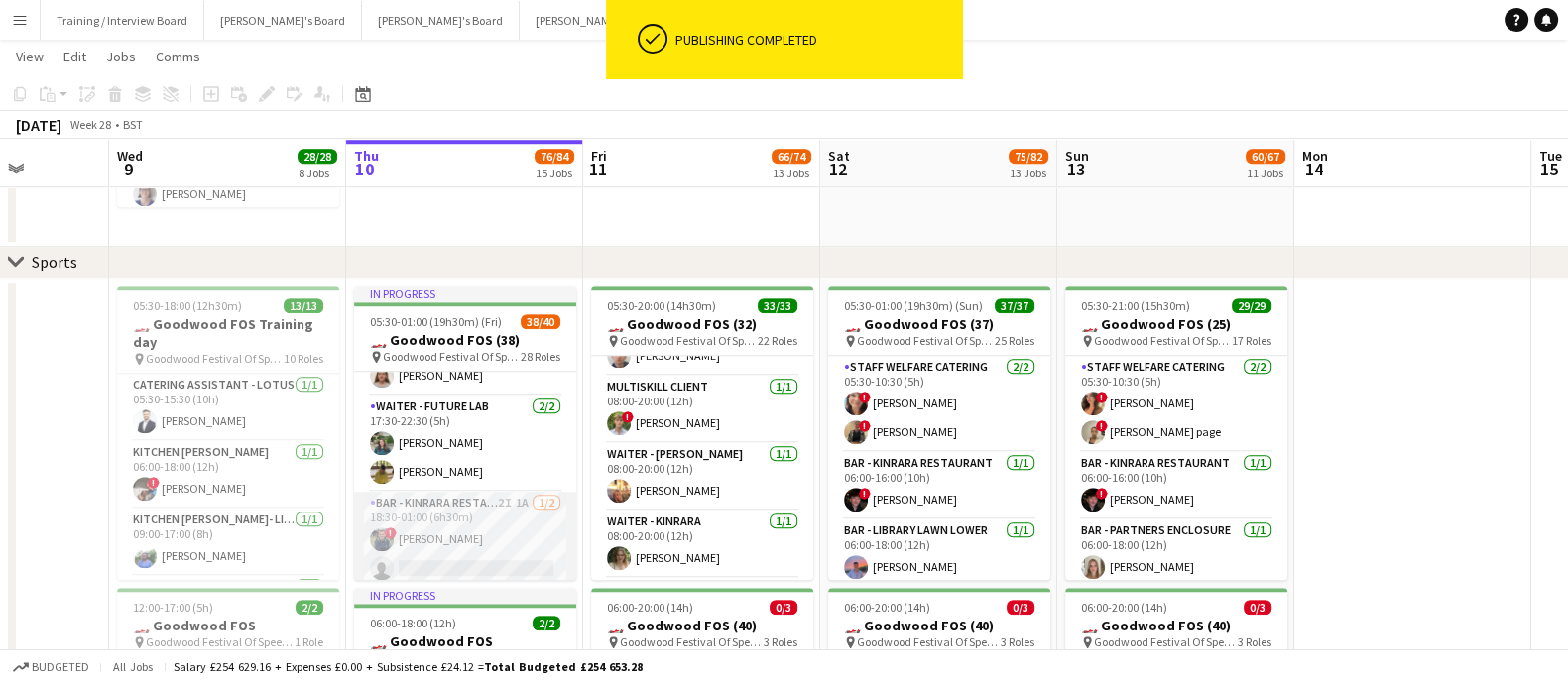 click on "Bar - Kinrara Restaurant   2I   1A   [DATE]   18:30-01:00 (6h30m)
! [PERSON_NAME]
single-neutral-actions" at bounding box center (465, 539) 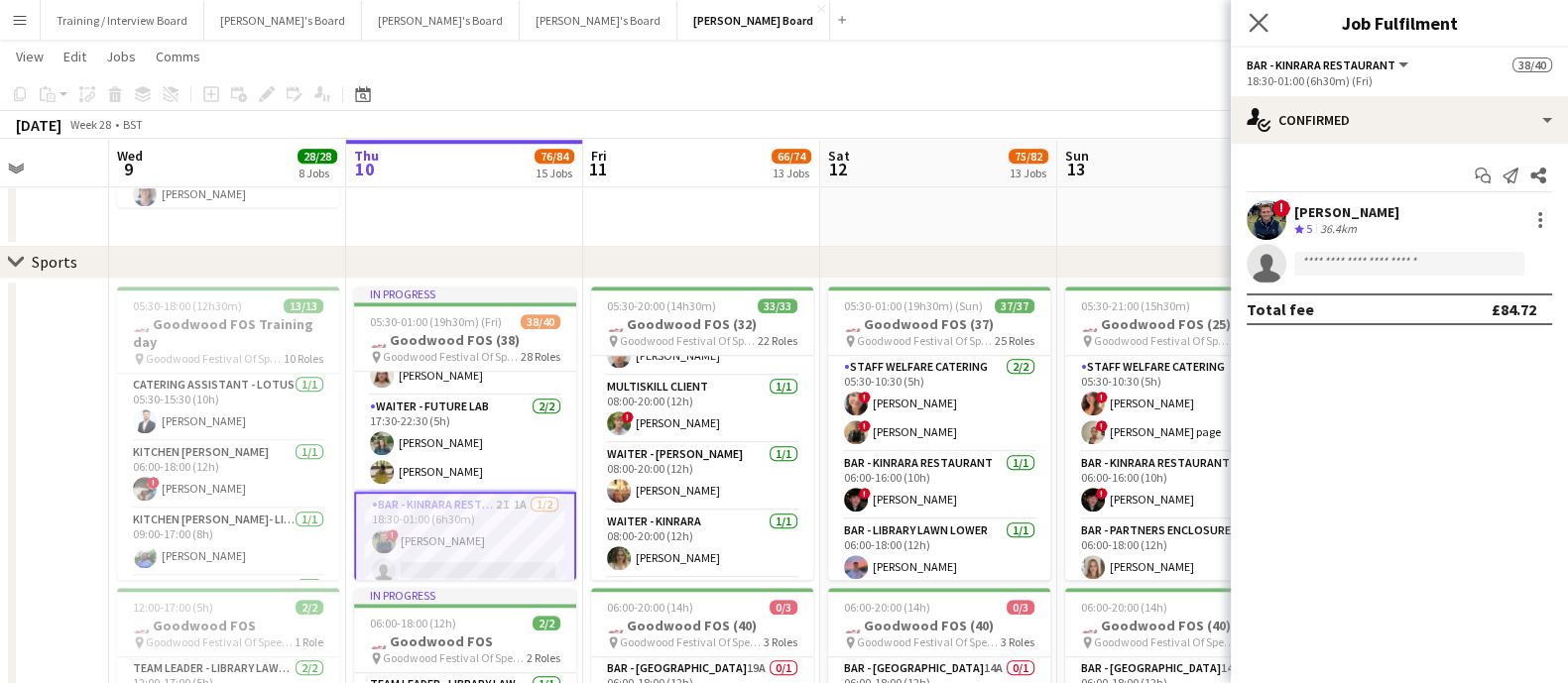 click on "Close pop-in" 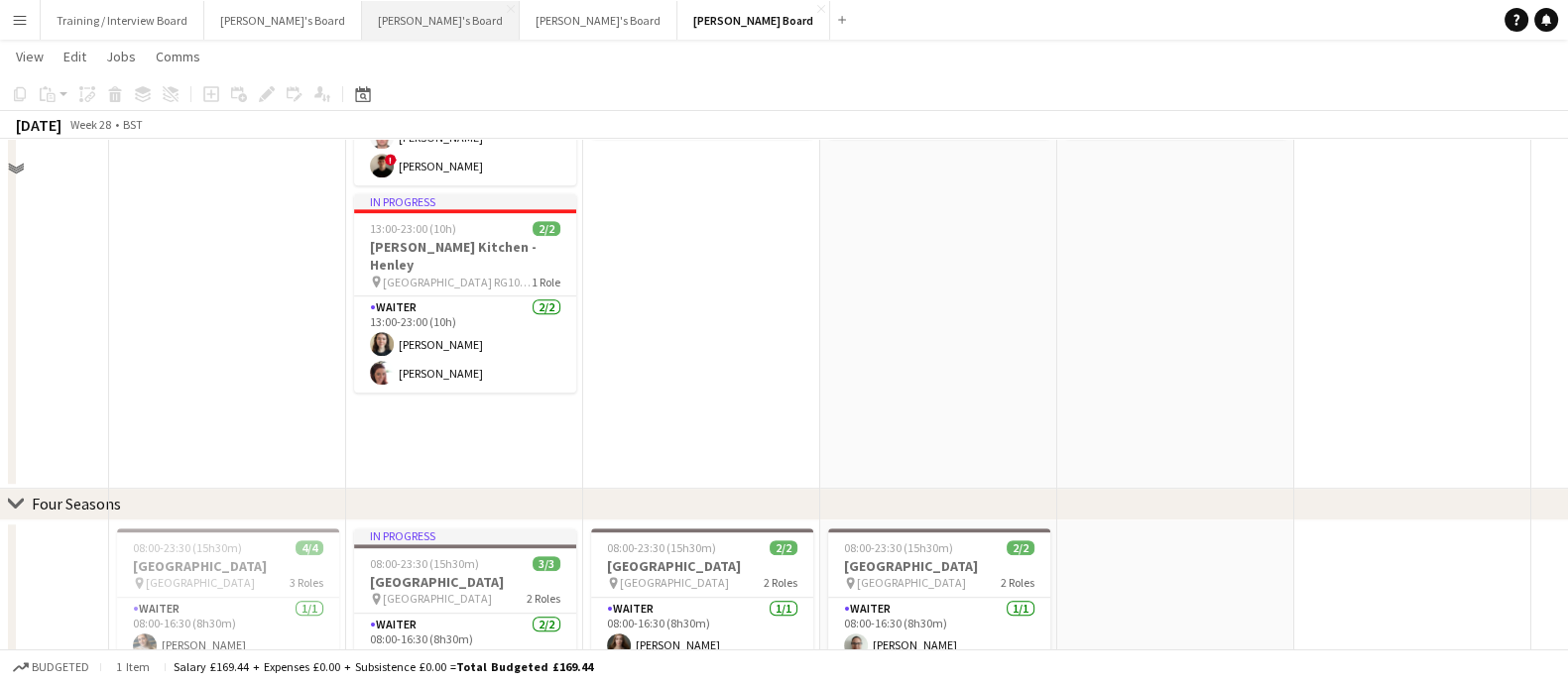 scroll, scrollTop: 1115, scrollLeft: 0, axis: vertical 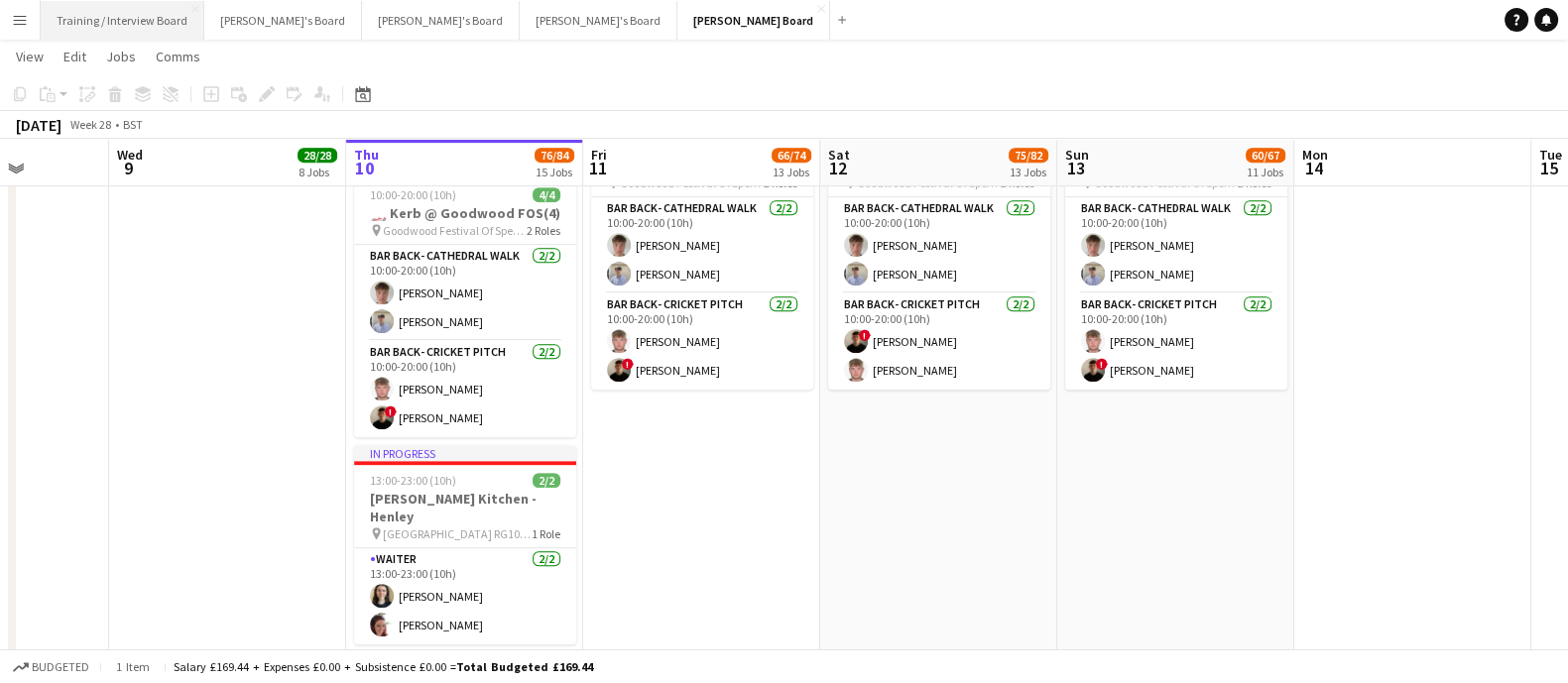 click on "Training / Interview Board
Close" at bounding box center (122, 20) 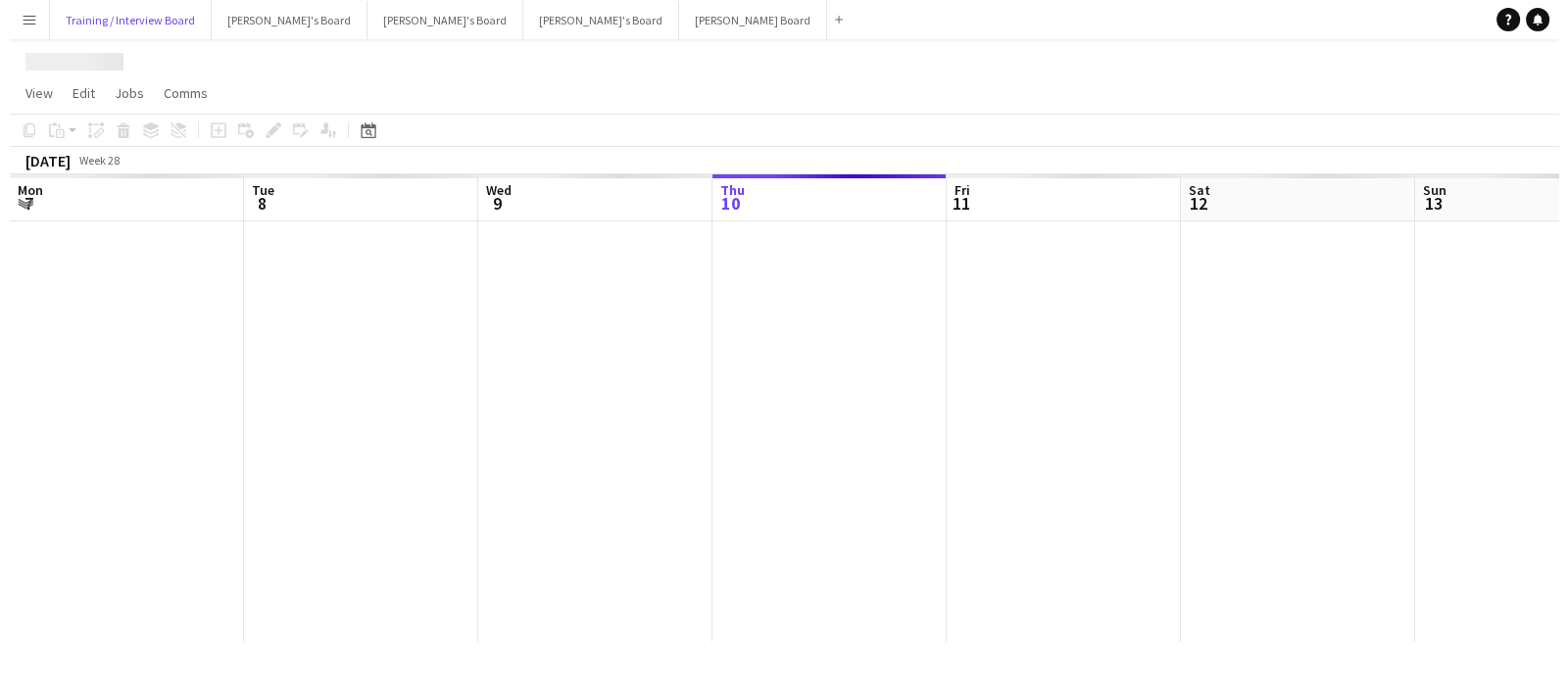 scroll, scrollTop: 0, scrollLeft: 0, axis: both 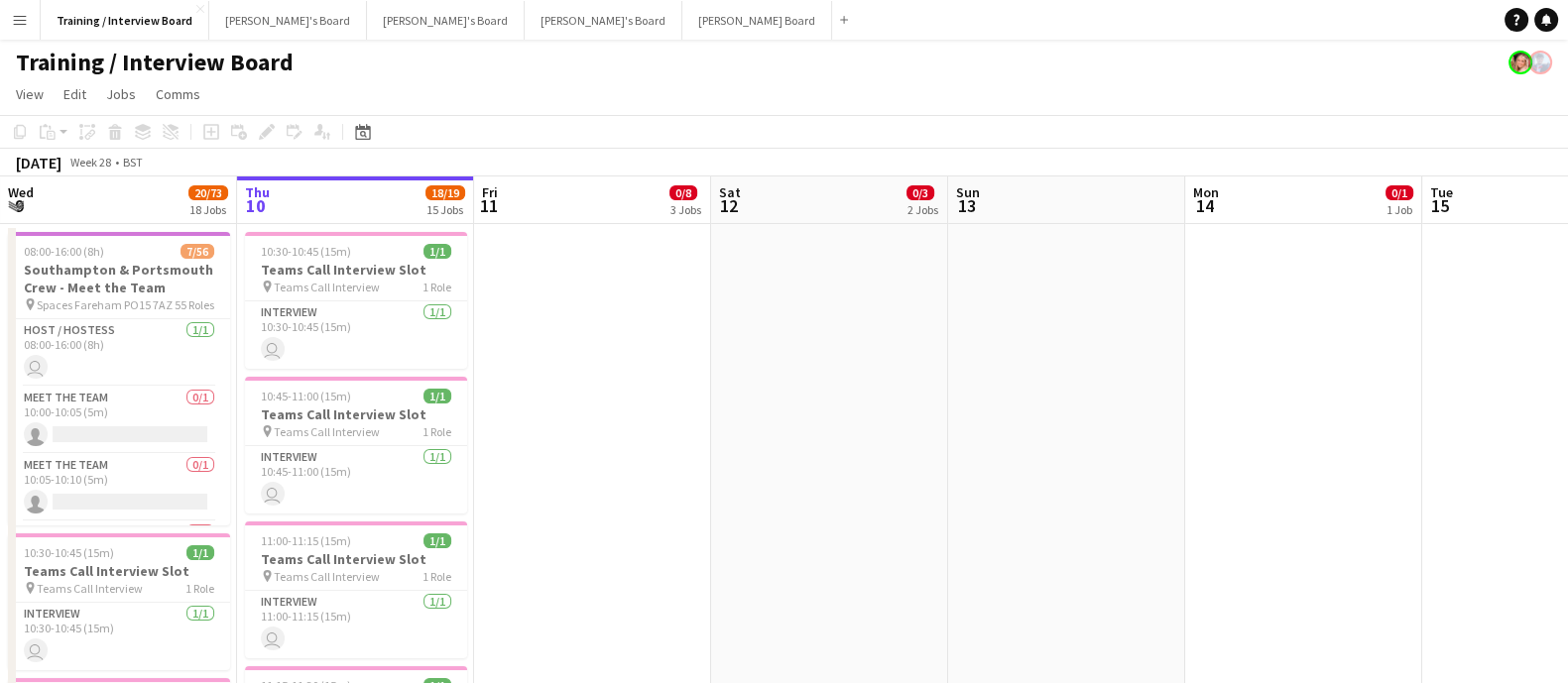 drag, startPoint x: 341, startPoint y: 431, endPoint x: 484, endPoint y: 441, distance: 143.3492 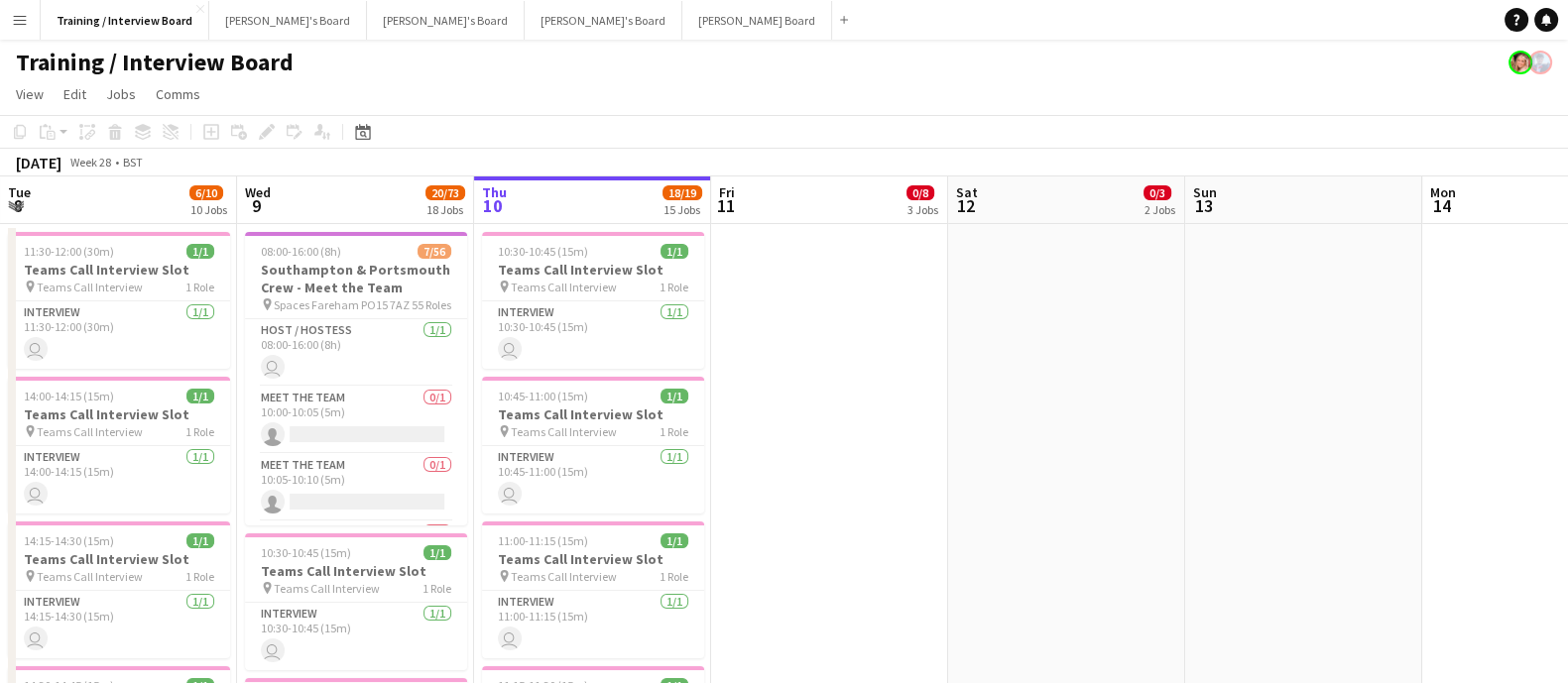 scroll, scrollTop: 0, scrollLeft: 568, axis: horizontal 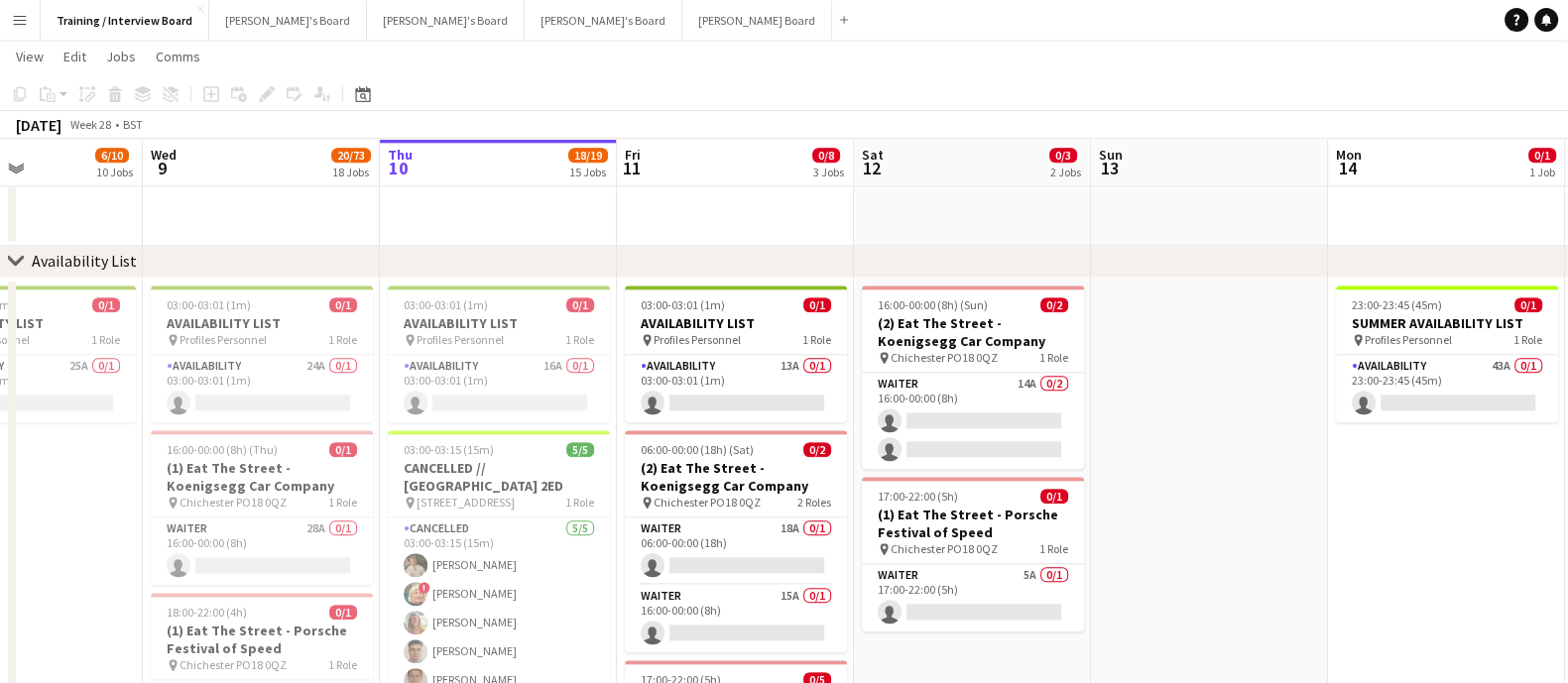 click on "03:00-03:01 (1m)    0/1   AVAILABILITY LIST
pin
Profiles Personnel   1 Role   Availability   16A   0/1   03:00-03:01 (1m)
single-neutral-actions
03:00-03:15 (15m)    5/5   CANCELLED // [GEOGRAPHIC_DATA] 2ED
pin
Maidenhead, SL6 2ED   1 Role   Cancelled   [DATE]   03:00-03:15 (15m)
[PERSON_NAME] ! [PERSON_NAME] [PERSON_NAME] [PERSON_NAME] [PERSON_NAME]" at bounding box center (498, 626) 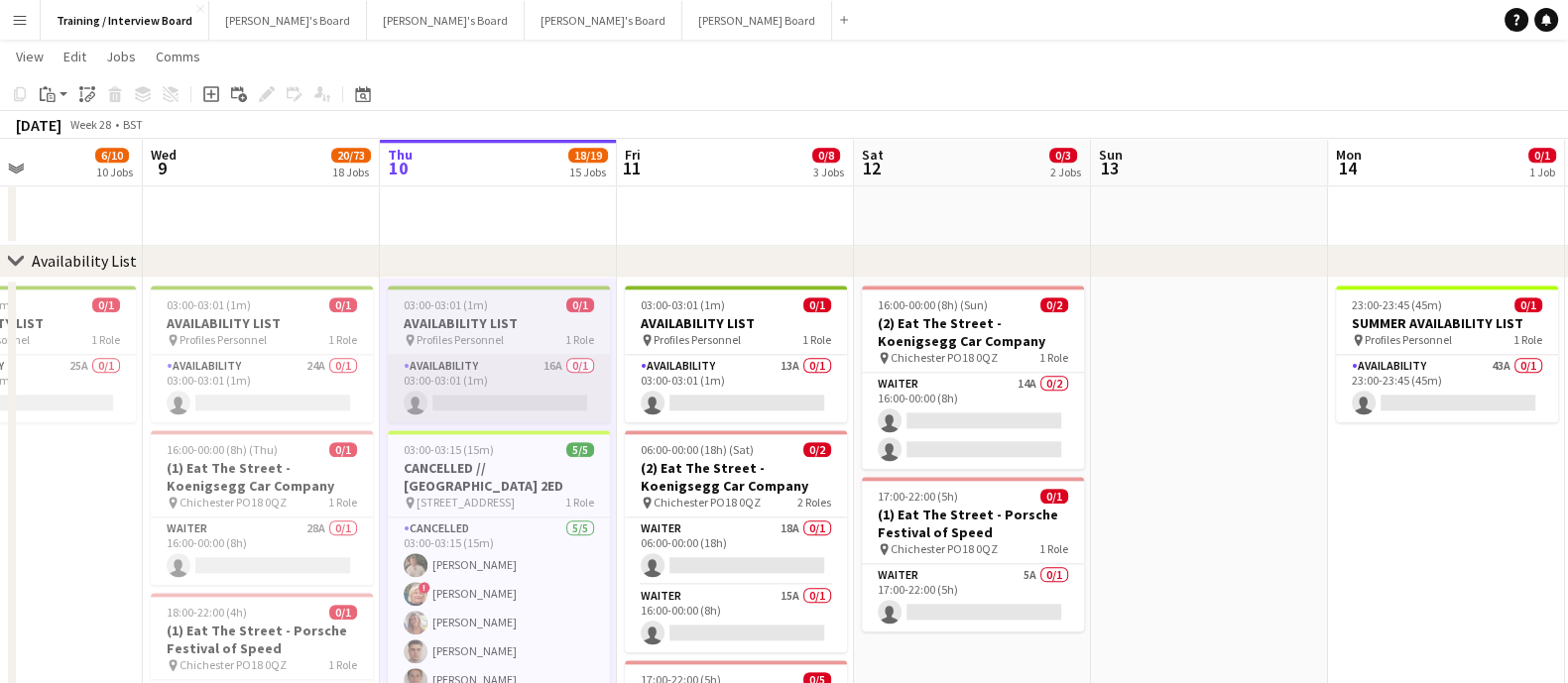 click on "Availability   16A   0/1   03:00-03:01 (1m)
single-neutral-actions" at bounding box center (499, 389) 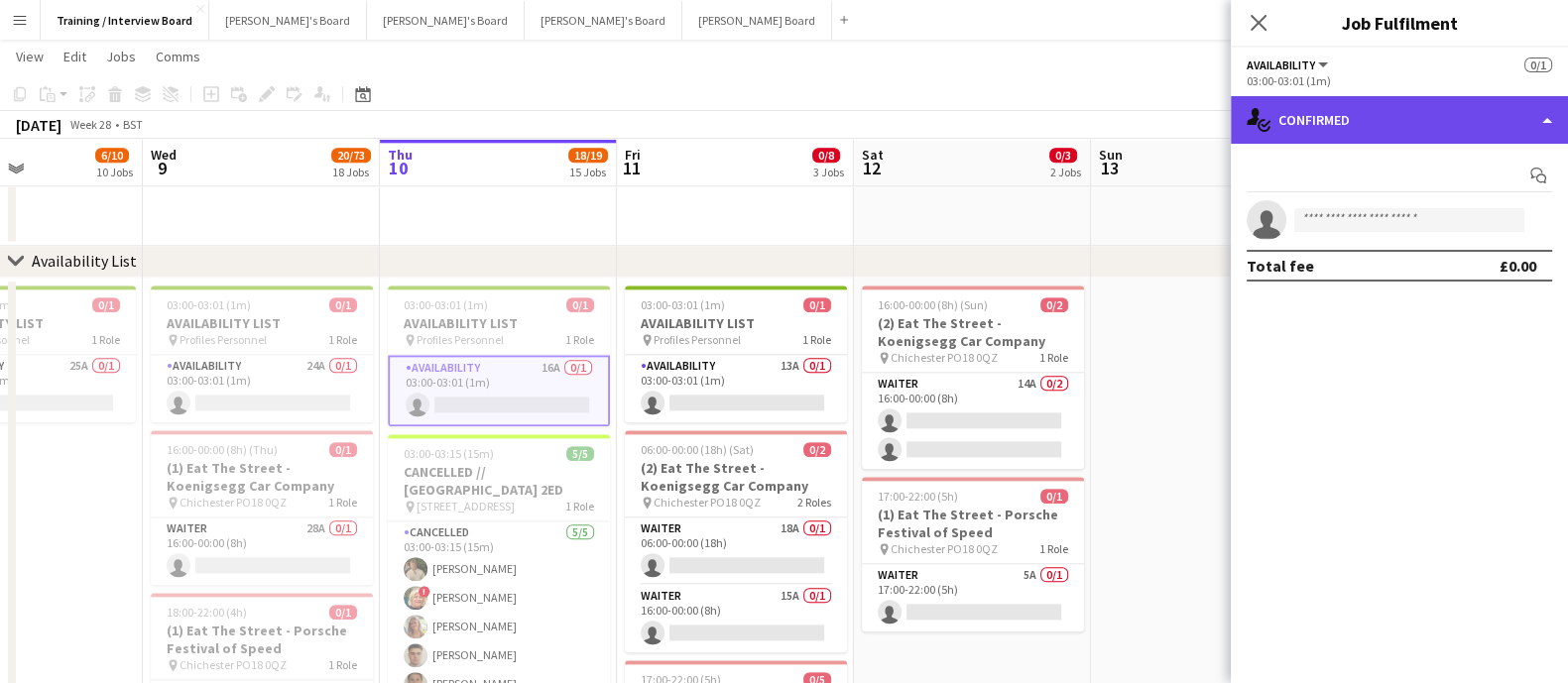 click on "single-neutral-actions-check-2
Confirmed" 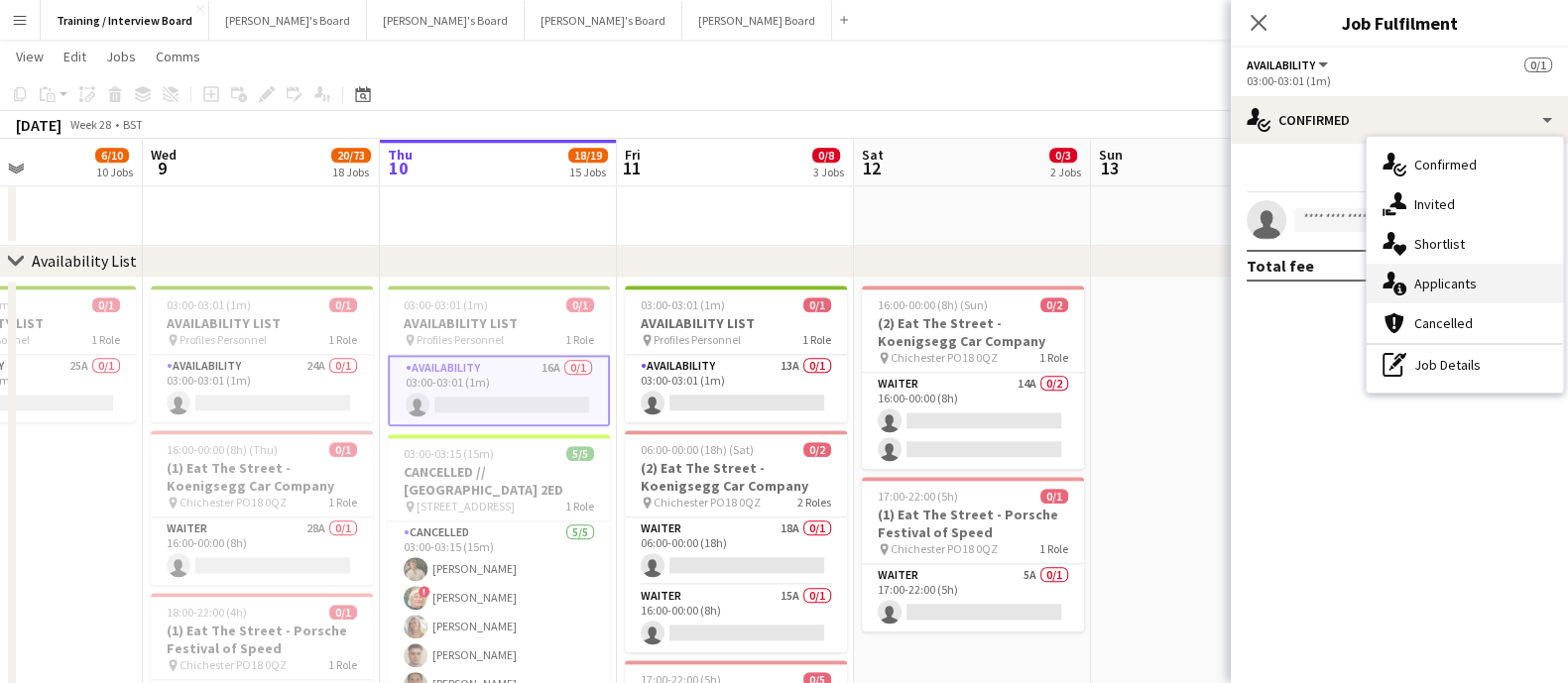 click on "single-neutral-actions-information
Applicants" at bounding box center [1465, 284] 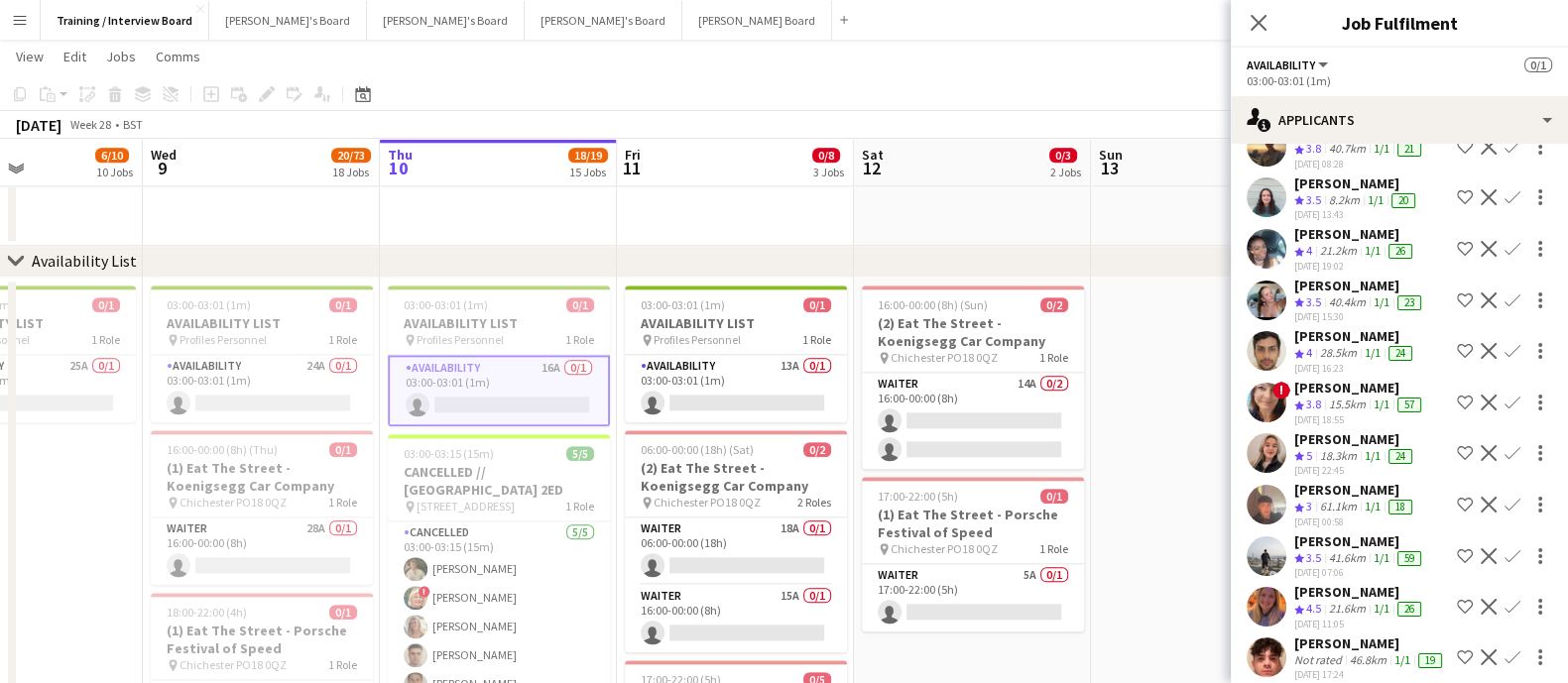 scroll, scrollTop: 620, scrollLeft: 0, axis: vertical 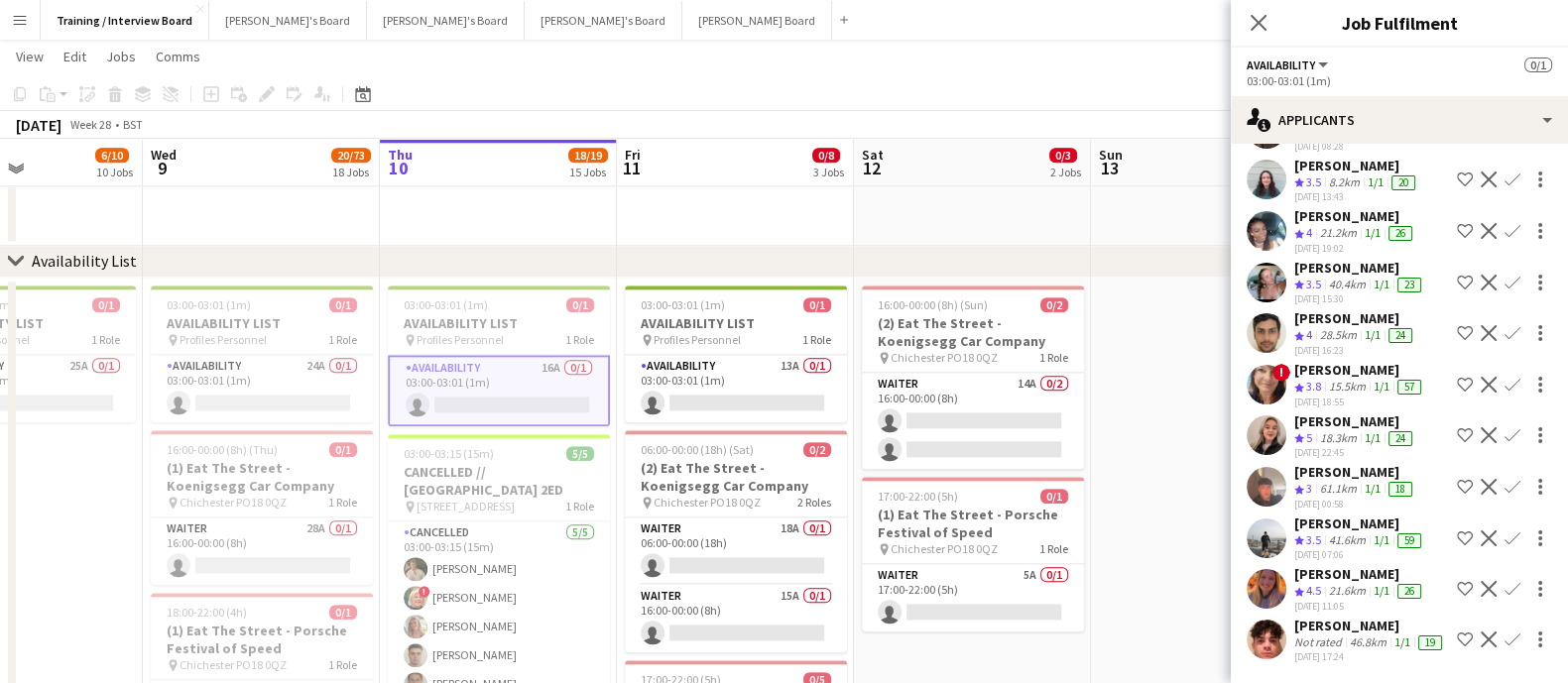 click on "[PERSON_NAME]" 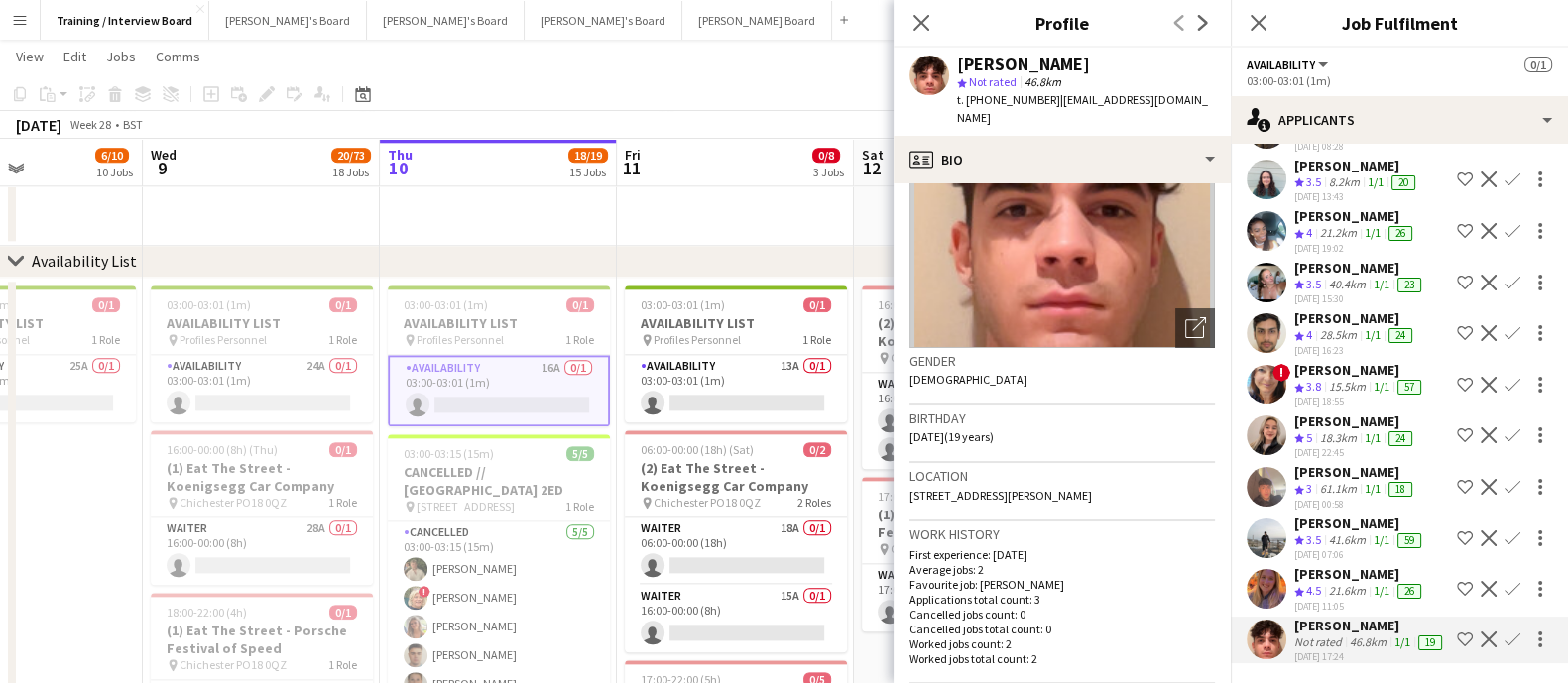 scroll, scrollTop: 247, scrollLeft: 0, axis: vertical 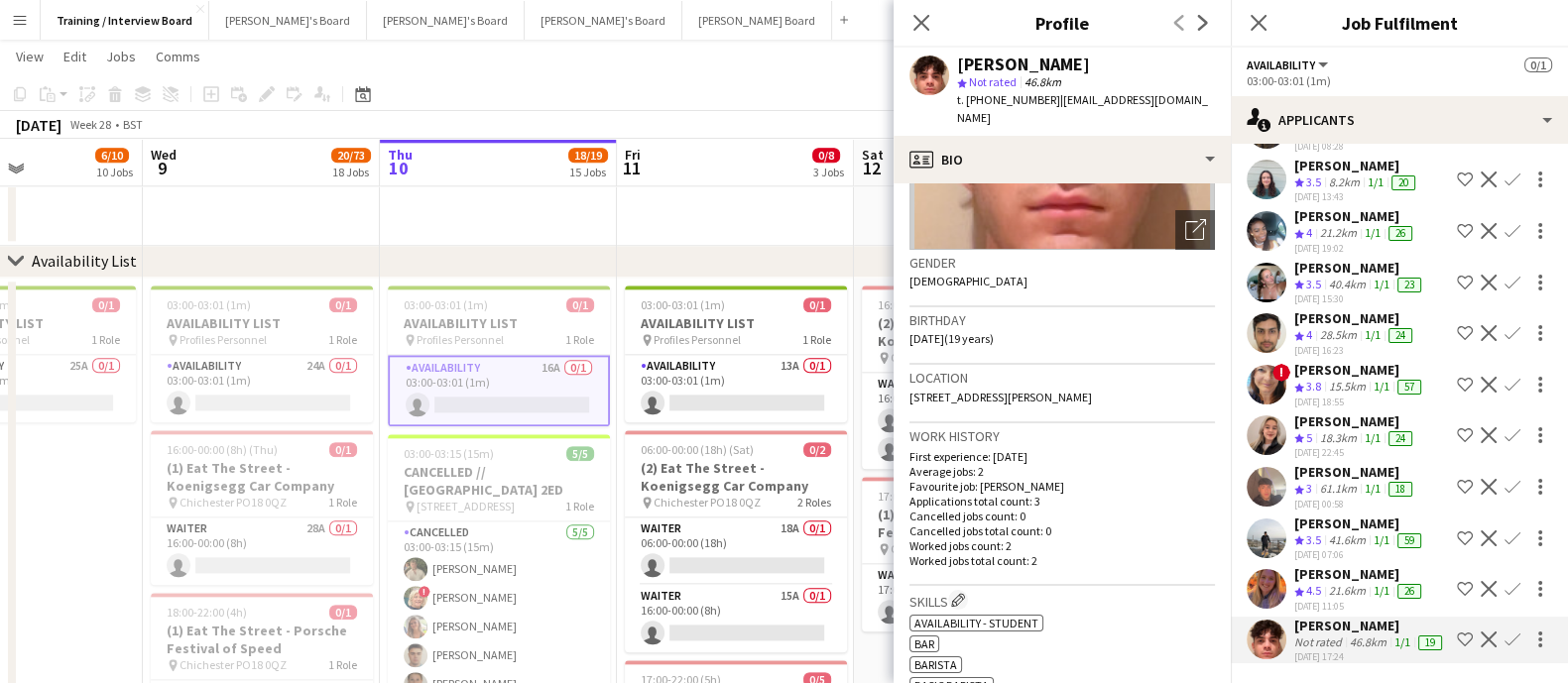 click on "21.6km" at bounding box center [1368, 642] 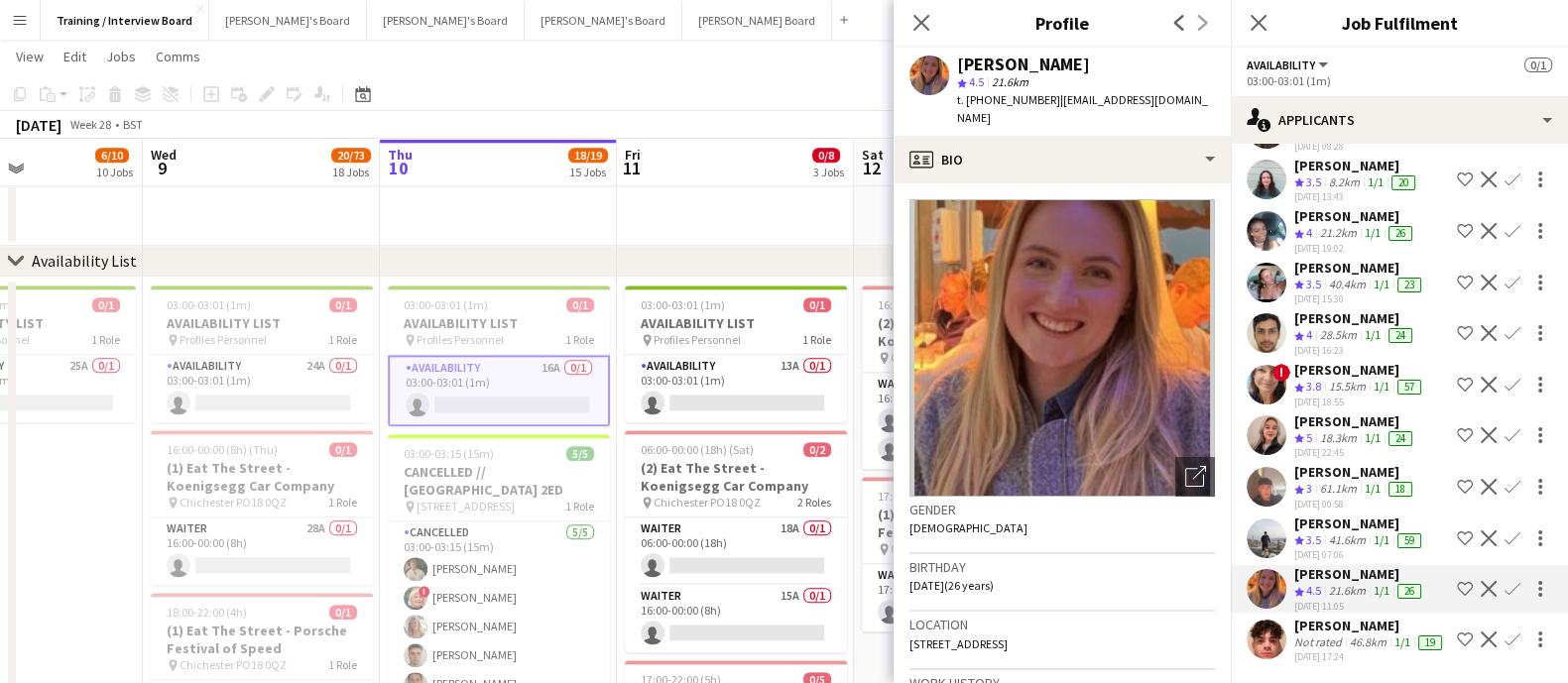 click on "Sun   6   0/1   1 Job   Mon   7   9/10   10 Jobs   Tue   8   6/10   10 Jobs   Wed   9   20/73   18 Jobs   Thu   10   18/19   15 Jobs   Fri   11   0/8   3 Jobs   Sat   12   0/3   2 Jobs   Sun   13   Mon   14   0/1   1 Job   Tue   15   Wed   16   21/57   1 Job   Thu   17      10:30-10:45 (15m)    1/1   Teams Call Interview Slot
pin
Teams Call Interview   1 Role   Interview   [DATE]   10:30-10:45 (15m)
! [PERSON_NAME]     10:30-10:45 (15m)    1/1   Teams Call Interview Slot
pin
Teams Call Interview   1 Role   Interview   [DATE]   10:30-10:45 (15m)
[PERSON_NAME]     11:00-11:15 (15m)    1/1   Teams Call Interview Slot
pin
Teams Call Interview   1 Role   Interview   [DATE]   11:00-11:15 (15m)
[PERSON_NAME]     11:15-11:30 (15m)    1/1   Teams Call Interview Slot
pin
Teams Call Interview   1 Role   Interview   [DATE]   11:15-11:30 (15m)
[PERSON_NAME]    pin" at bounding box center [784, -525] 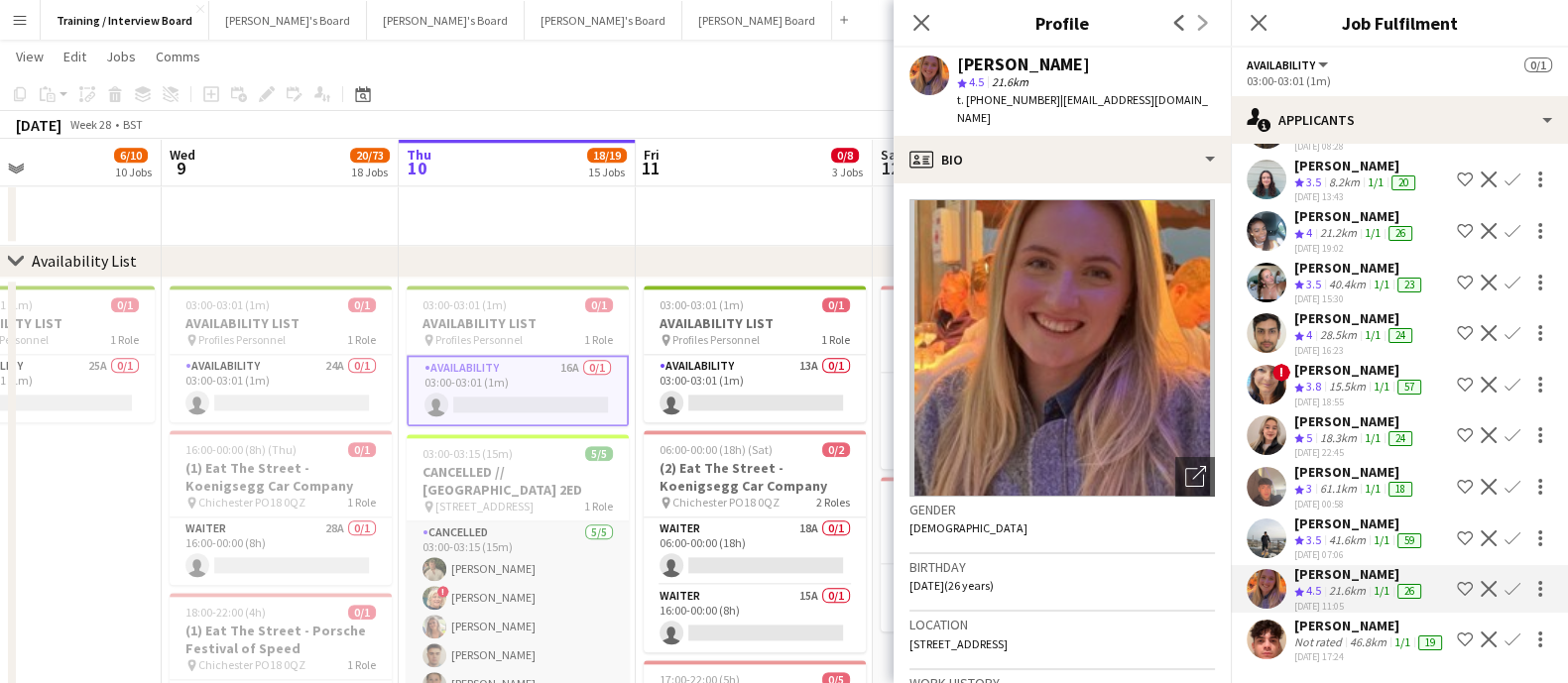 click on "Cancelled   [DATE]   03:00-03:15 (15m)
[PERSON_NAME] ! [PERSON_NAME] [PERSON_NAME] [PERSON_NAME] [PERSON_NAME]" at bounding box center [518, 613] 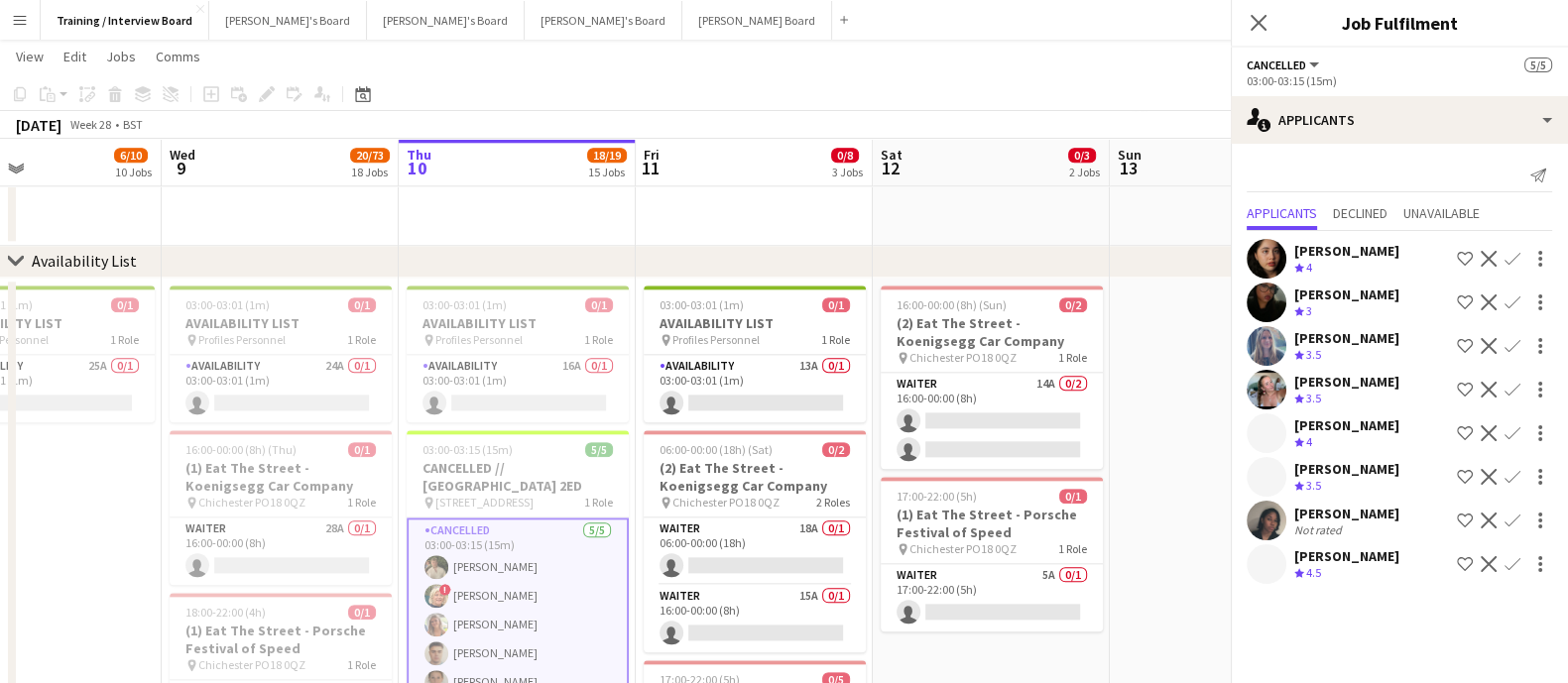 scroll, scrollTop: 0, scrollLeft: 0, axis: both 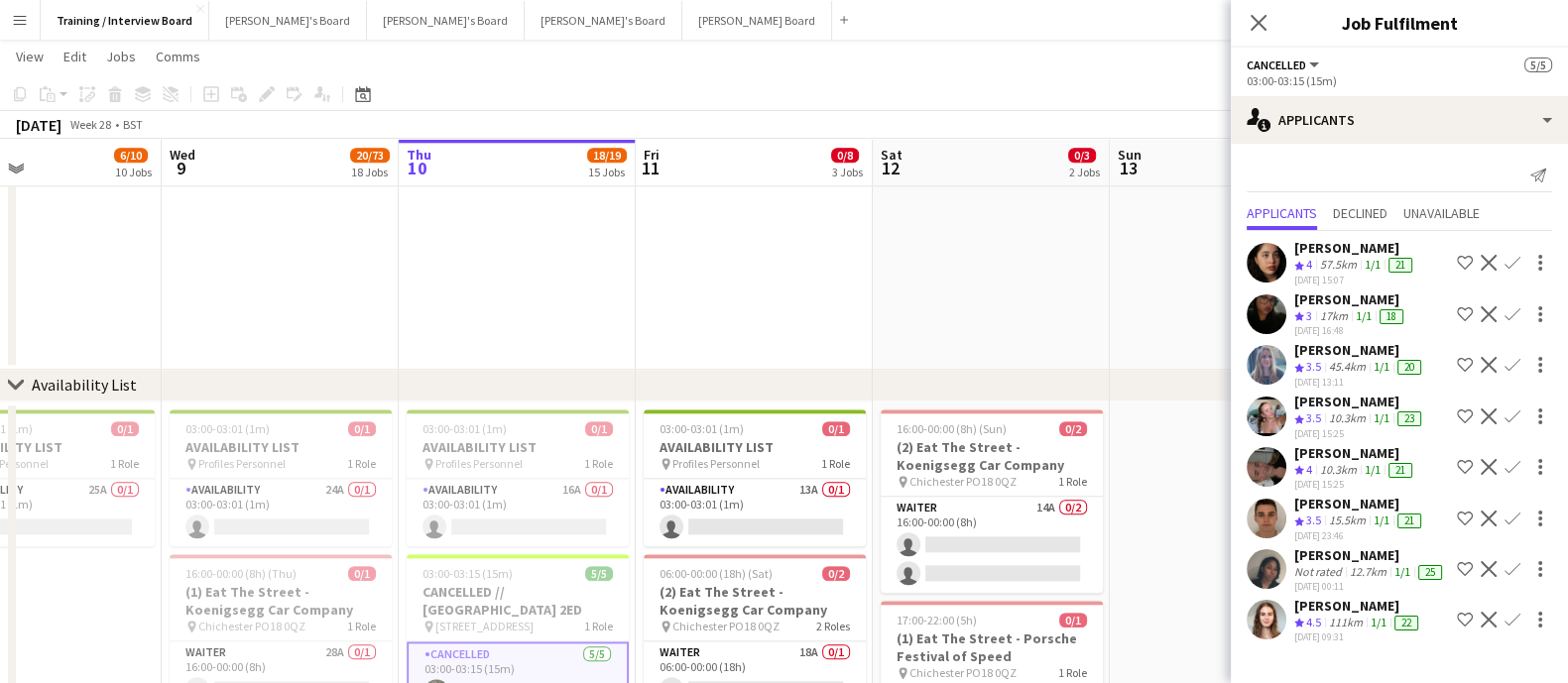 click on "[DATE] 09:31" 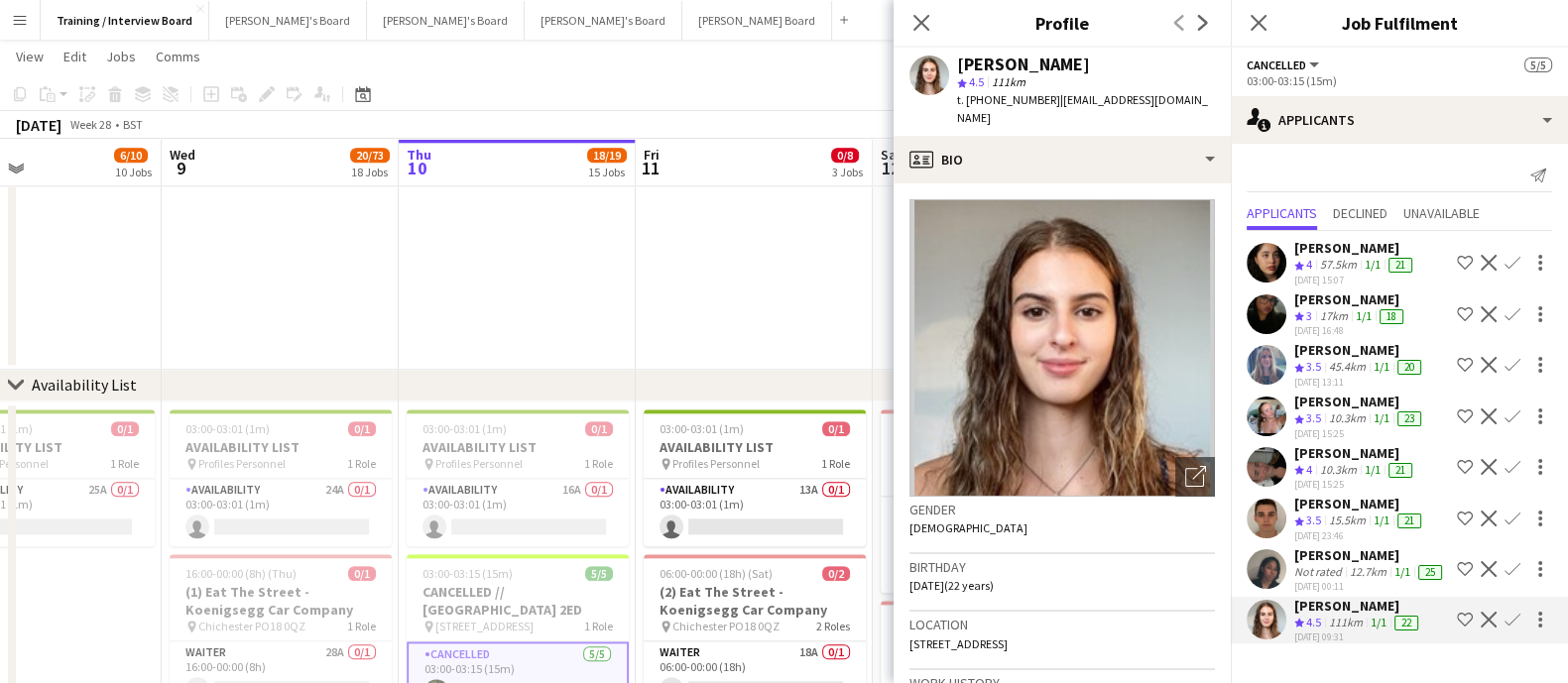 click on "[DATE] 15:25" at bounding box center (1355, 484) 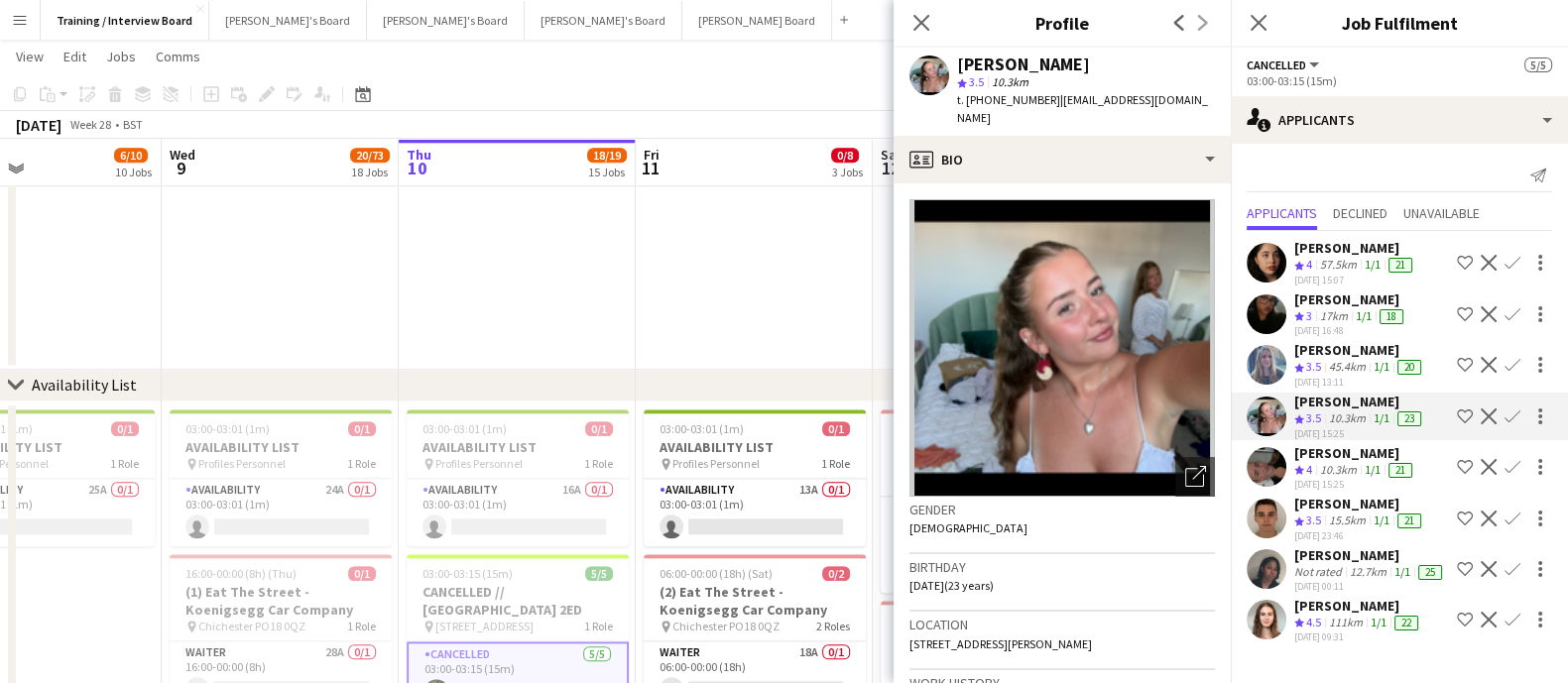 click on "10.3km" at bounding box center (1347, 520) 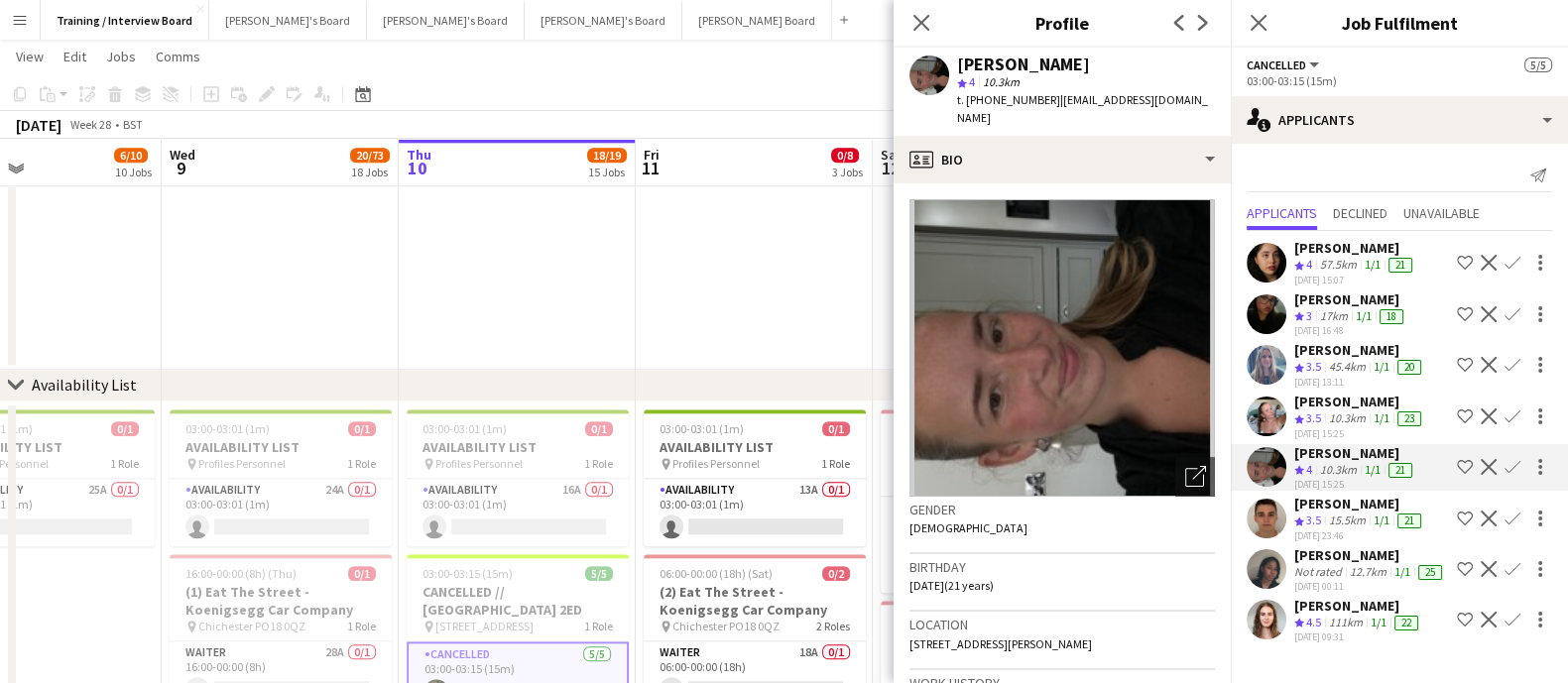 click on "10.3km" at bounding box center [1338, 470] 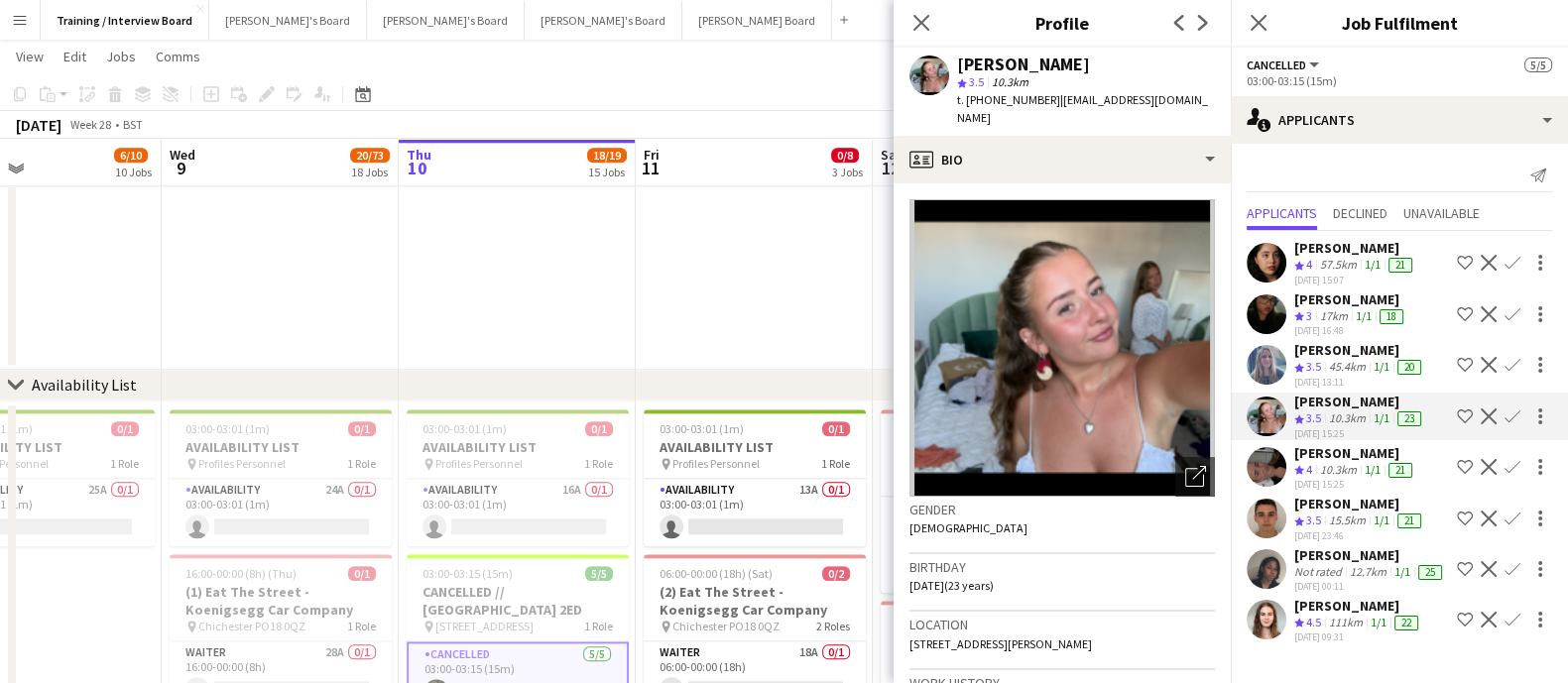 click on "[PERSON_NAME]" at bounding box center (1360, 350) 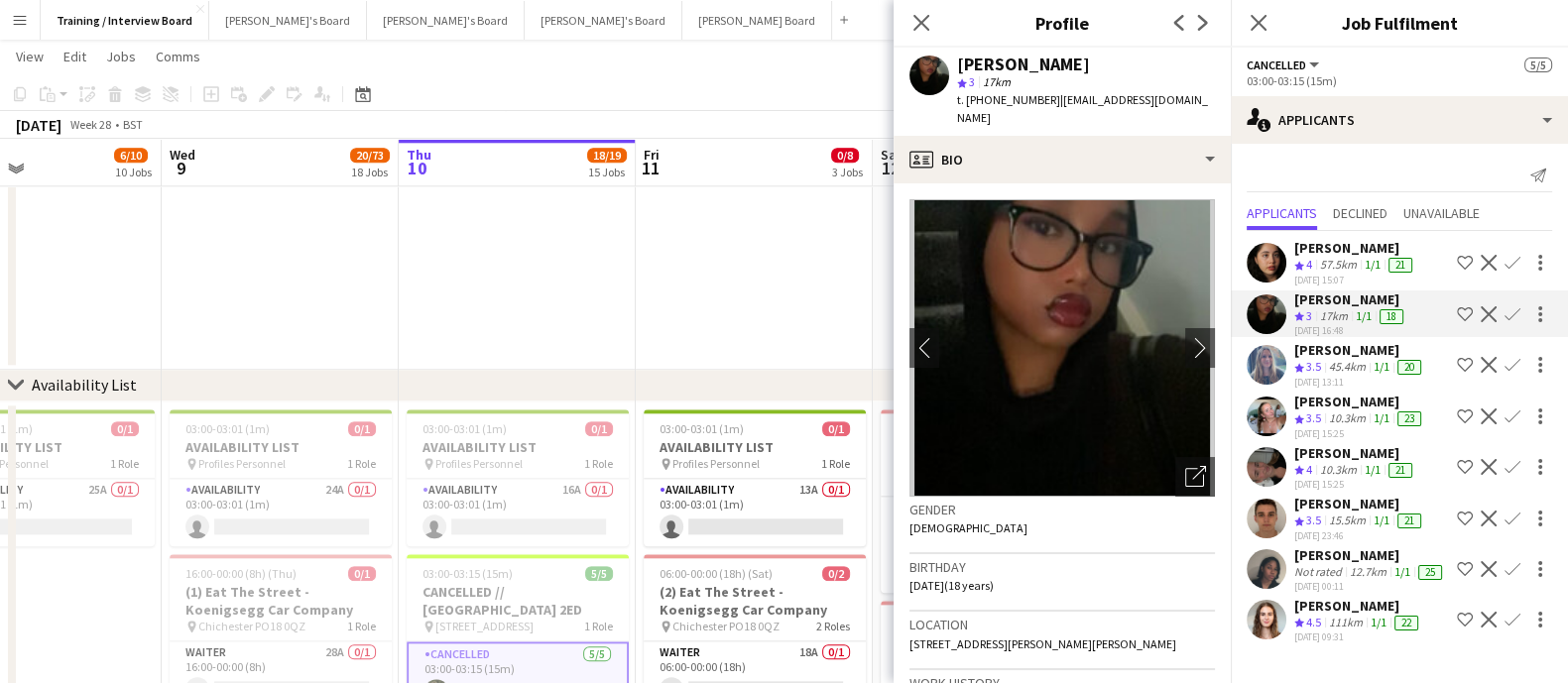 click on "[DATE] 15:07" at bounding box center [1351, 330] 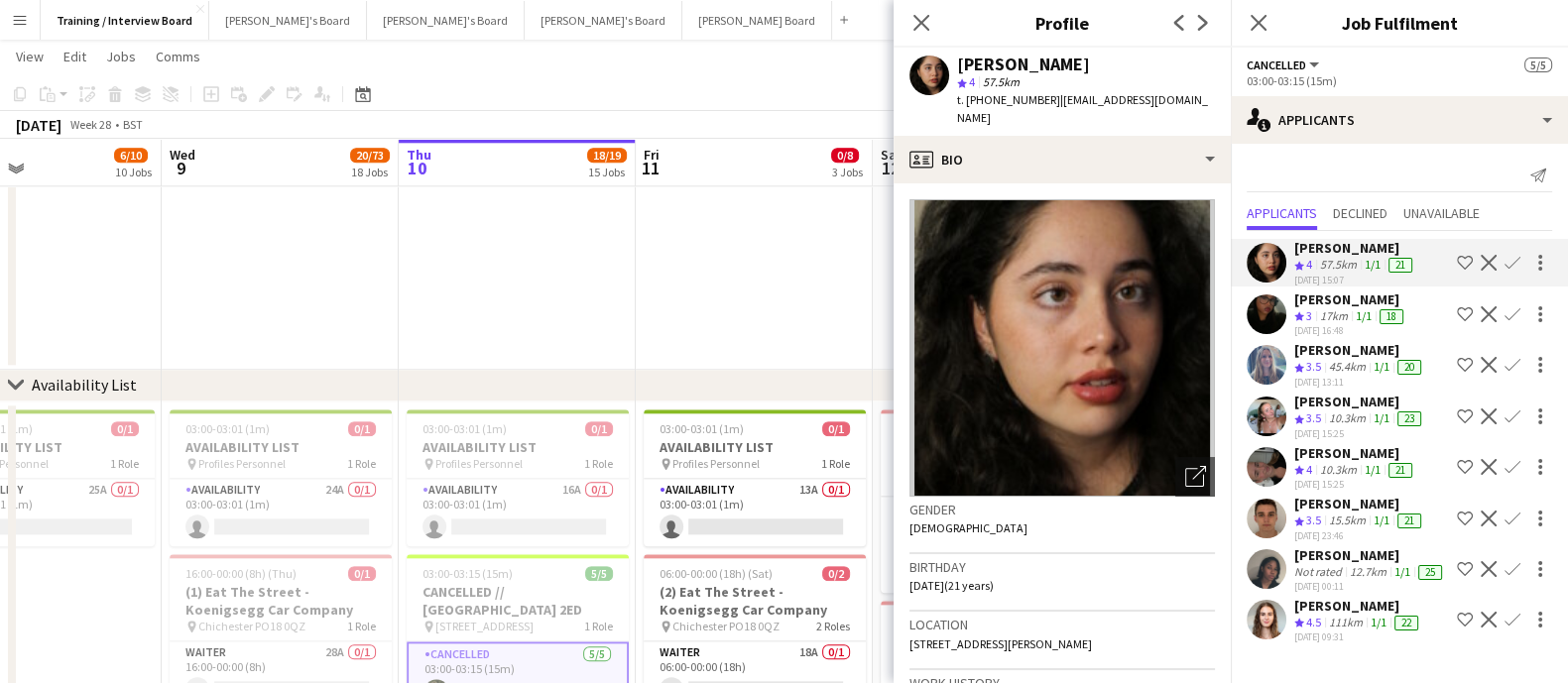 click at bounding box center (517, 268) 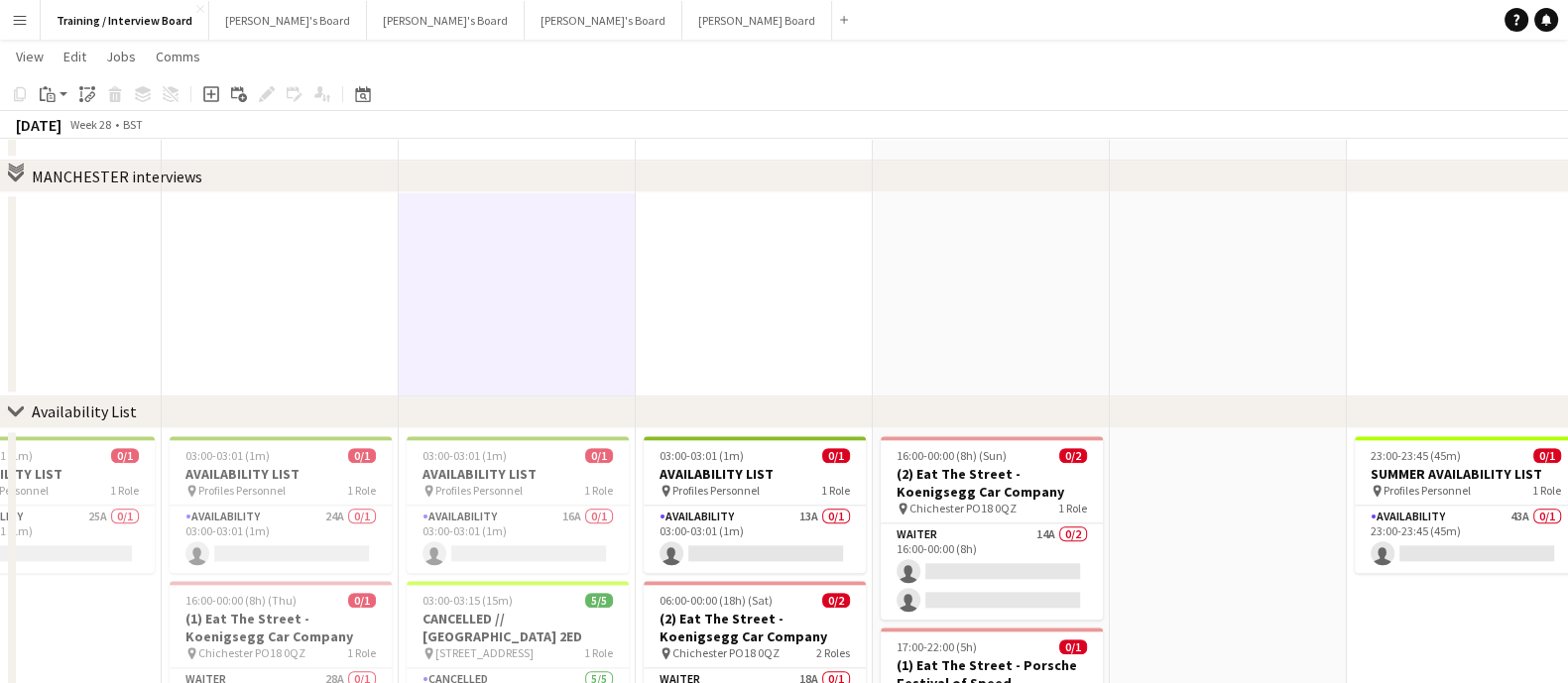 scroll, scrollTop: 2850, scrollLeft: 0, axis: vertical 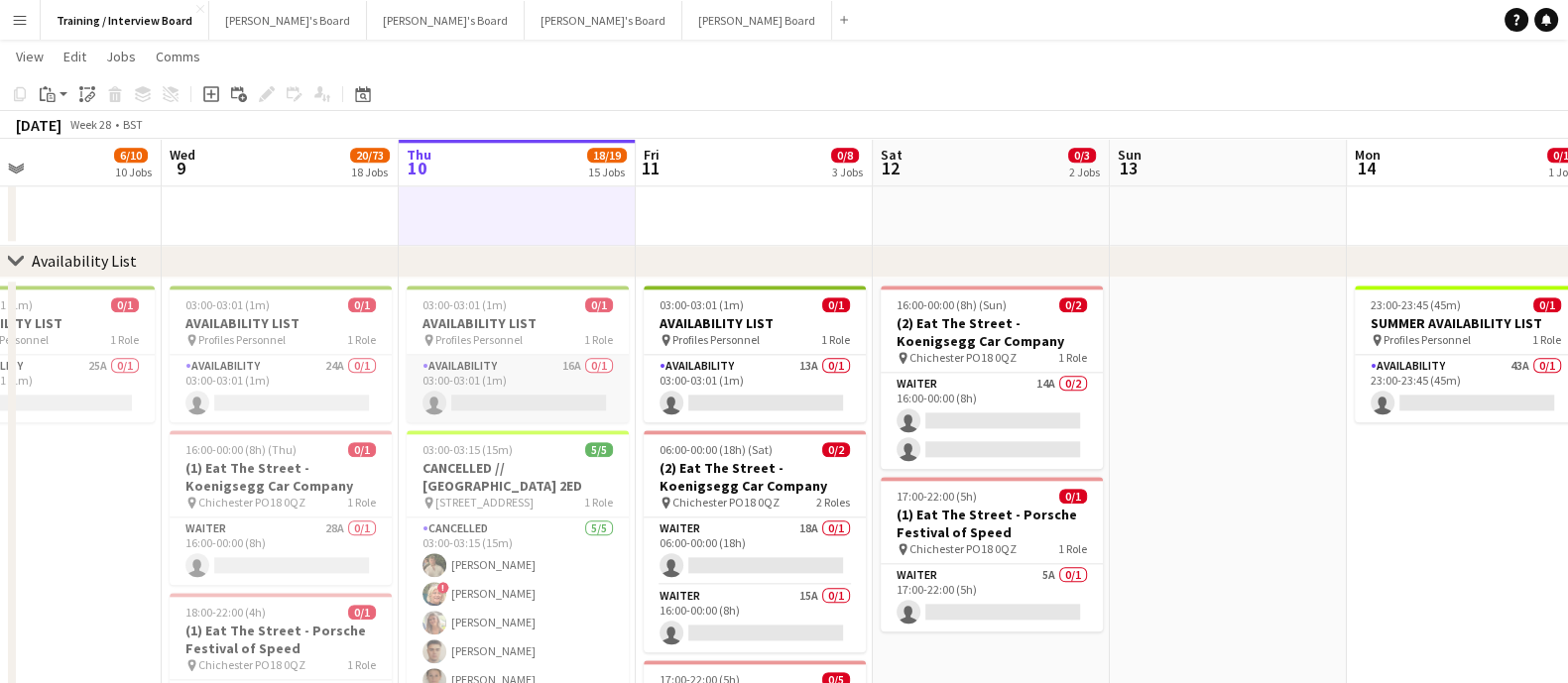click on "Availability   16A   0/1   03:00-03:01 (1m)
single-neutral-actions" at bounding box center (518, 389) 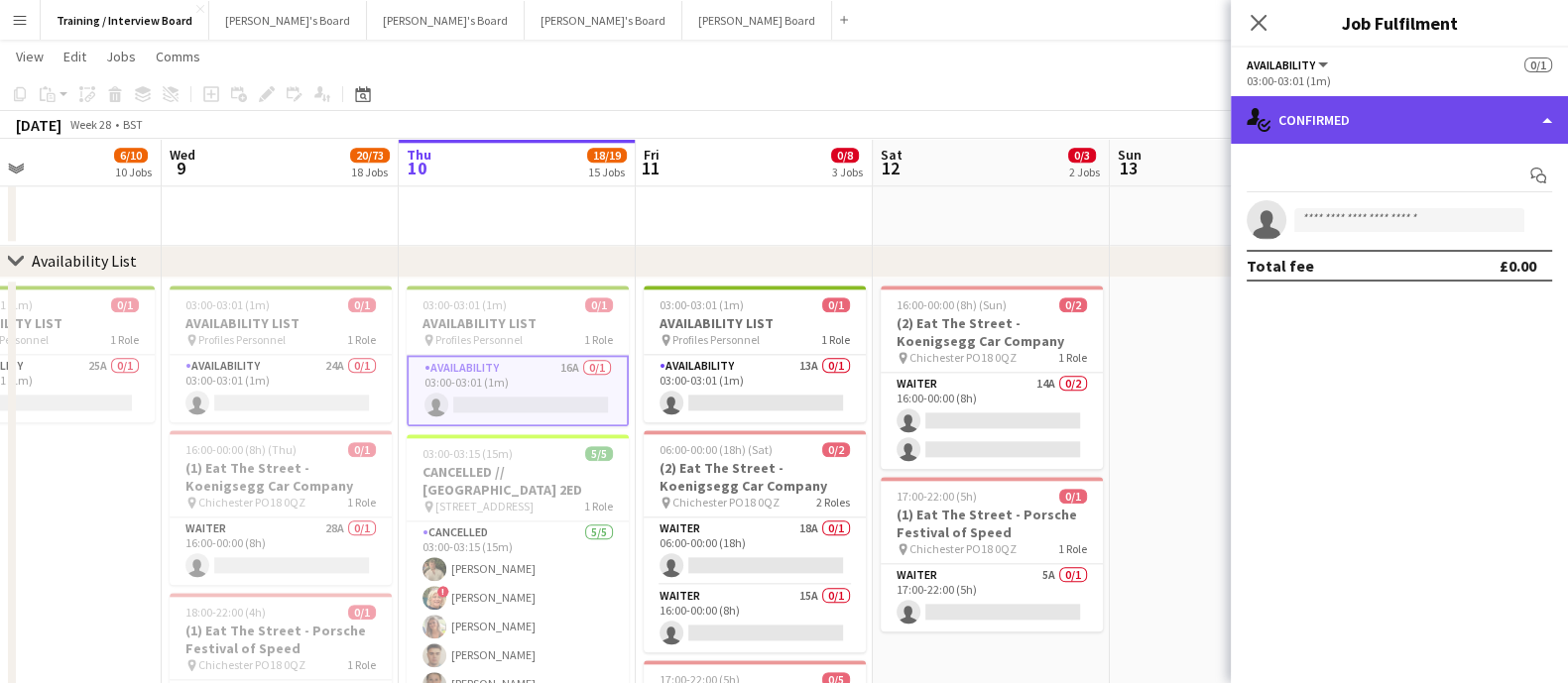 click on "single-neutral-actions-check-2
Confirmed" 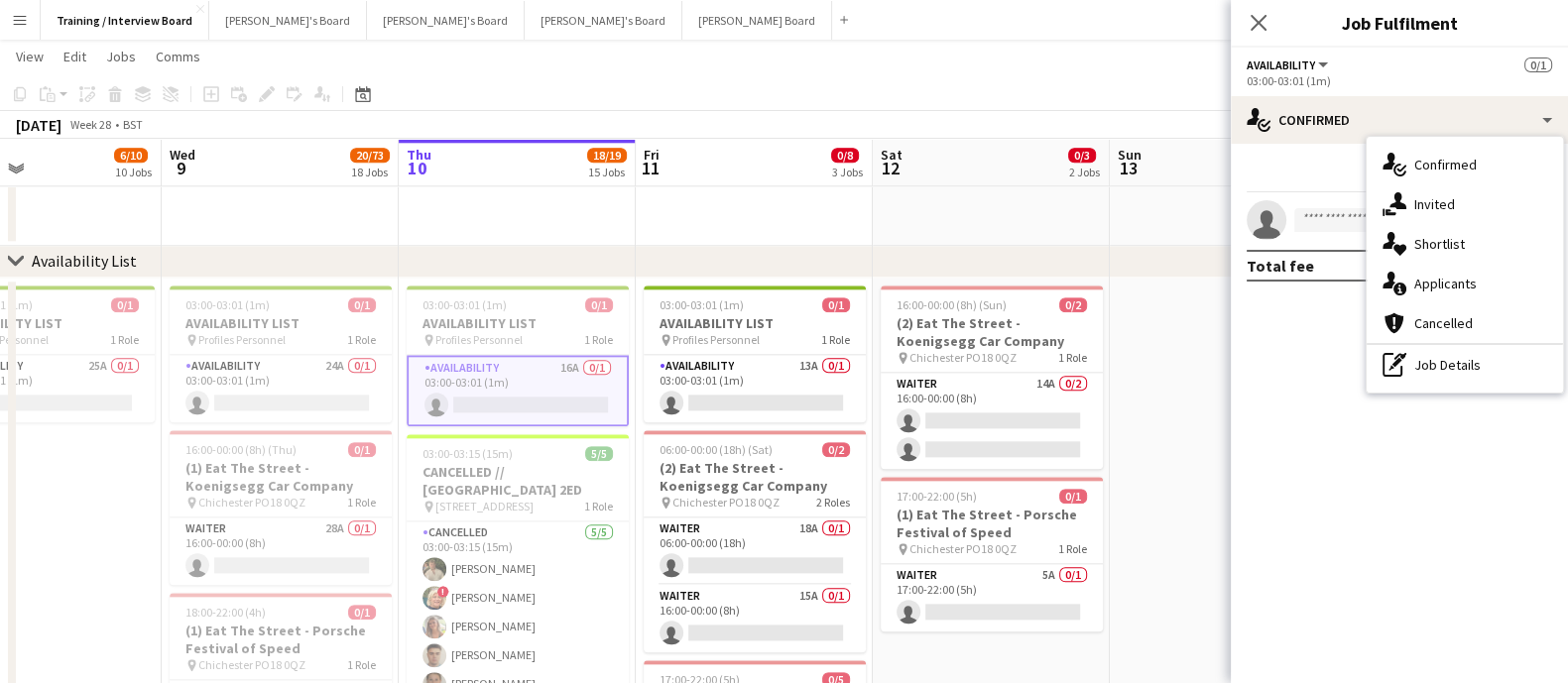 drag, startPoint x: 1462, startPoint y: 260, endPoint x: 1467, endPoint y: 277, distance: 17.720045 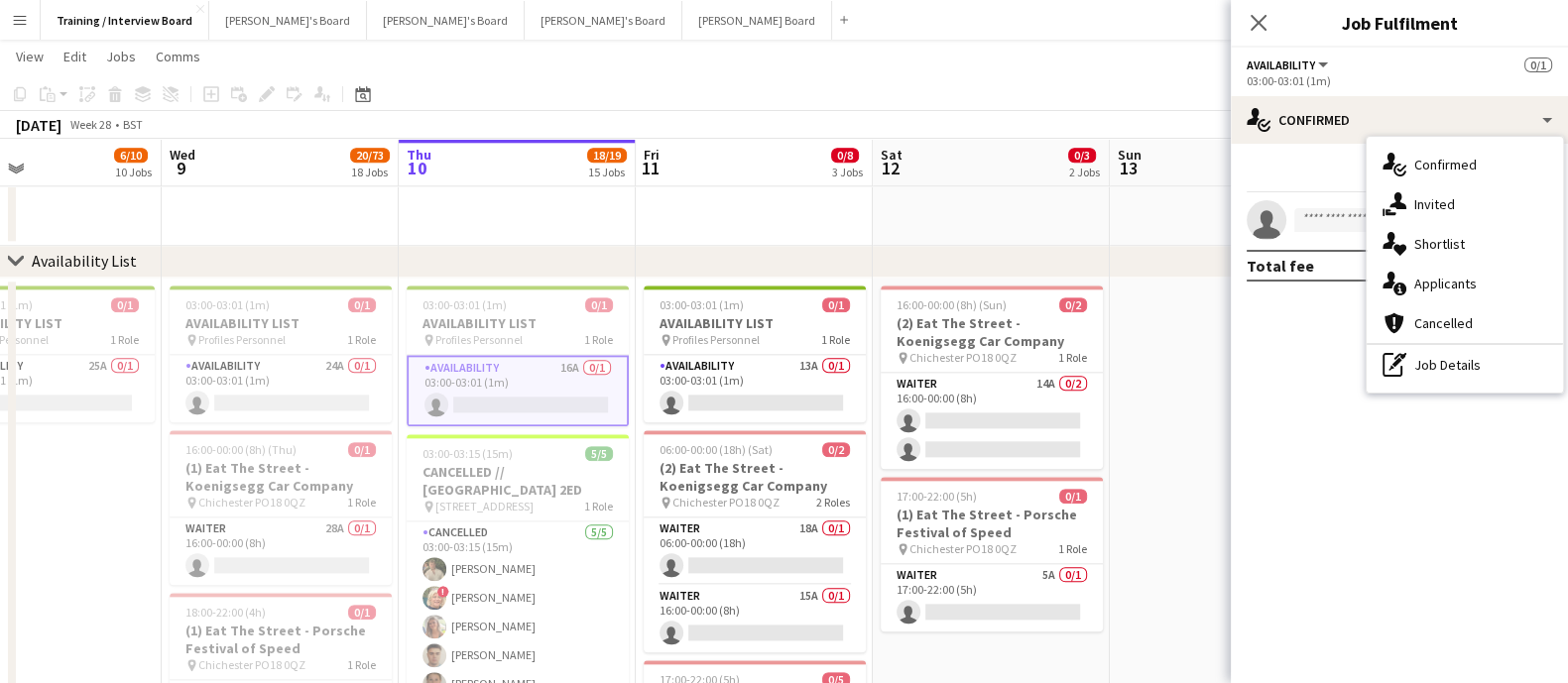 click on "single-neutral-actions-check-2
Confirmed
single-neutral-actions-share-1
Invited
single-neutral-actions-heart
Shortlist
single-neutral-actions-information
Applicants
cancellation
Cancelled
pen-write
Job Details" at bounding box center [1465, 265] 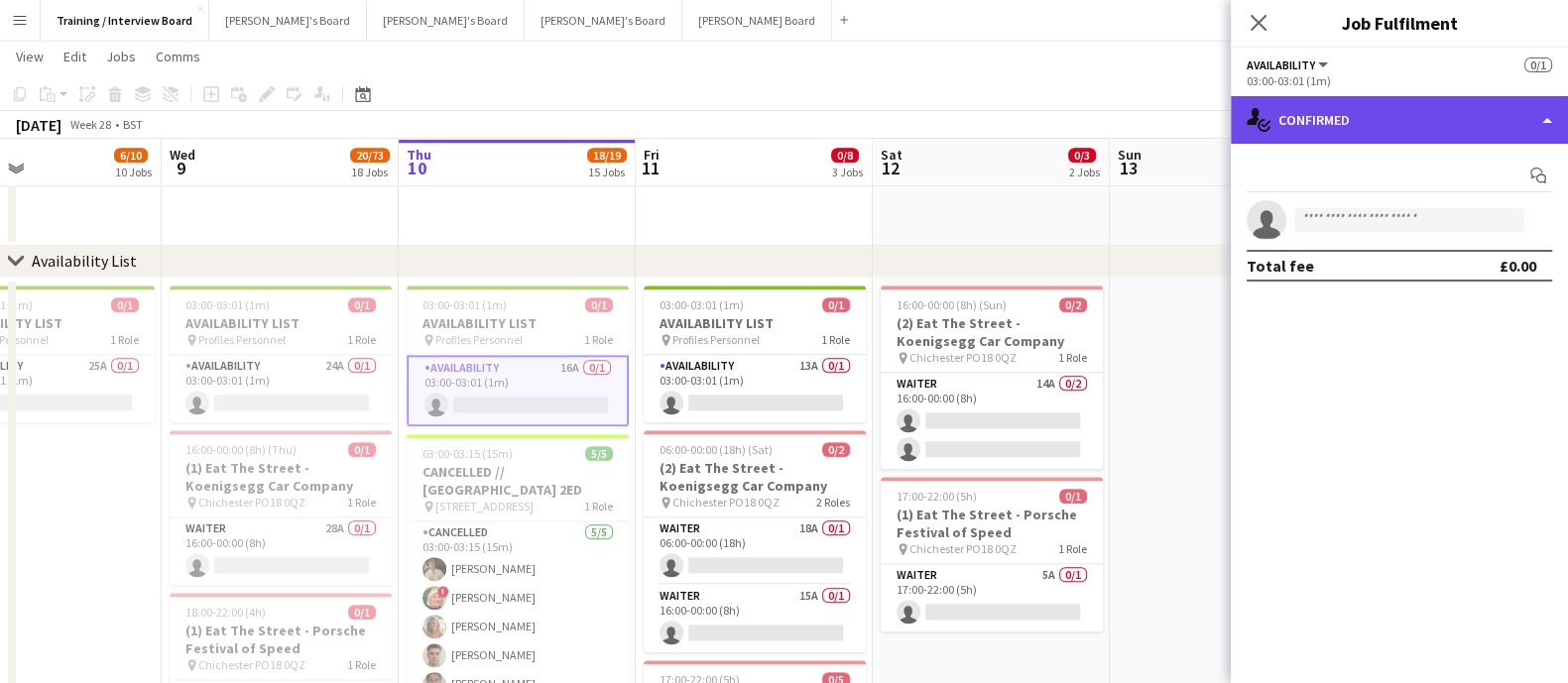 click on "single-neutral-actions-check-2
Confirmed" 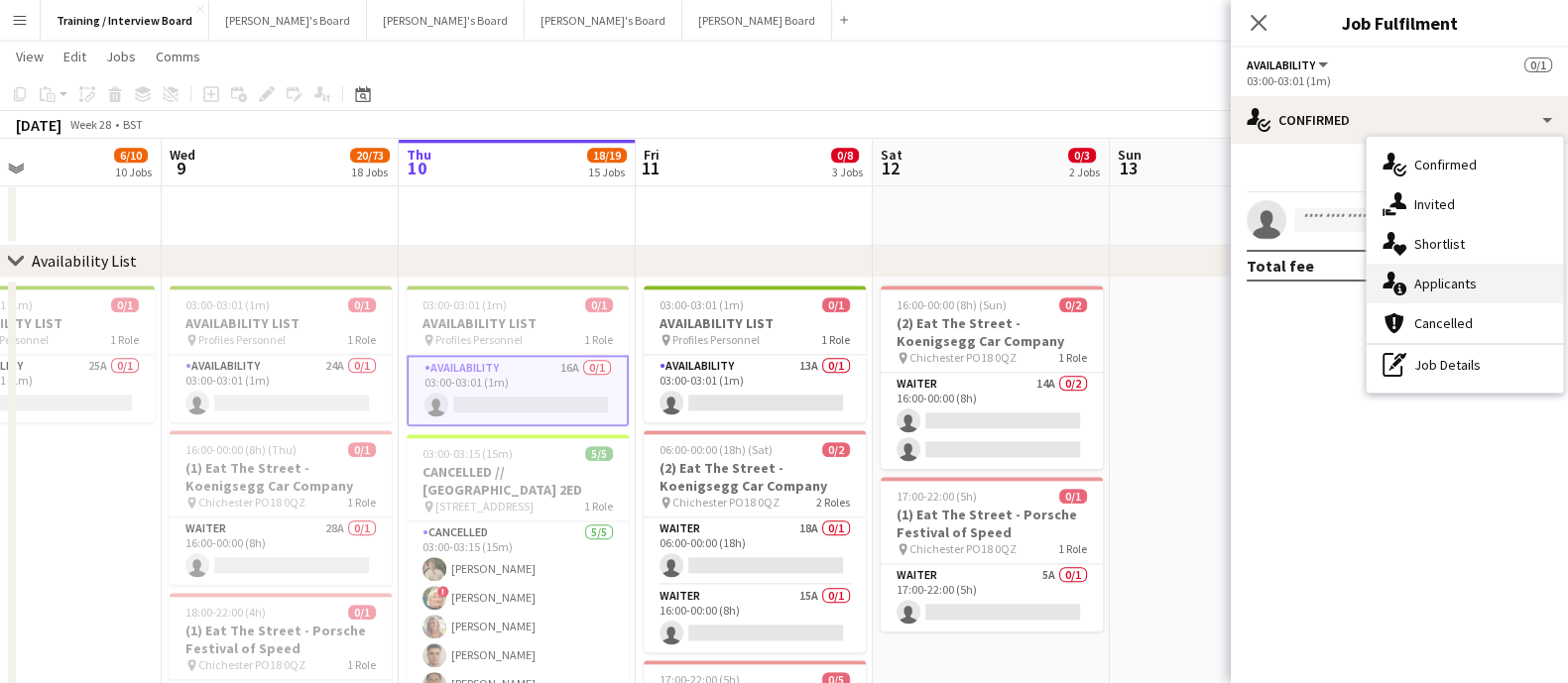 click on "single-neutral-actions-information
Applicants" at bounding box center [1465, 284] 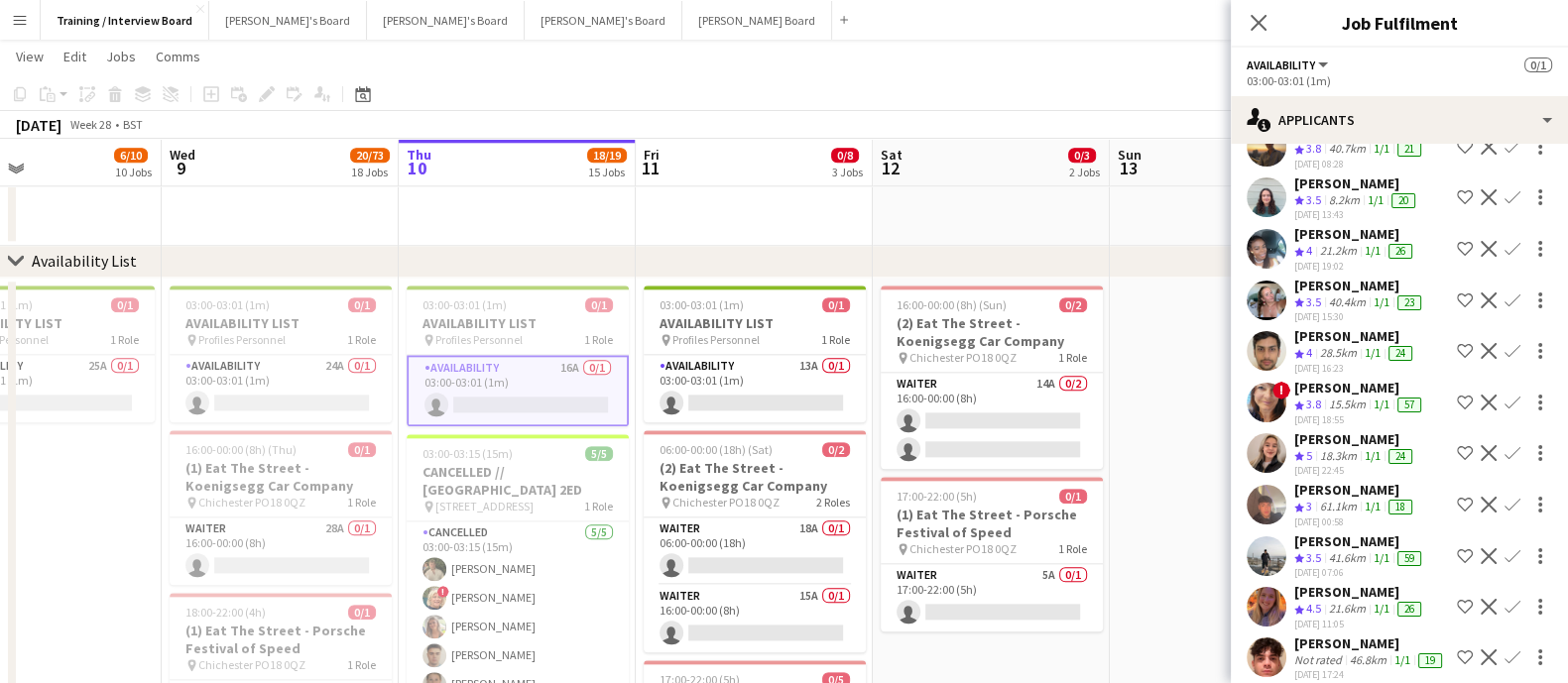 scroll, scrollTop: 620, scrollLeft: 0, axis: vertical 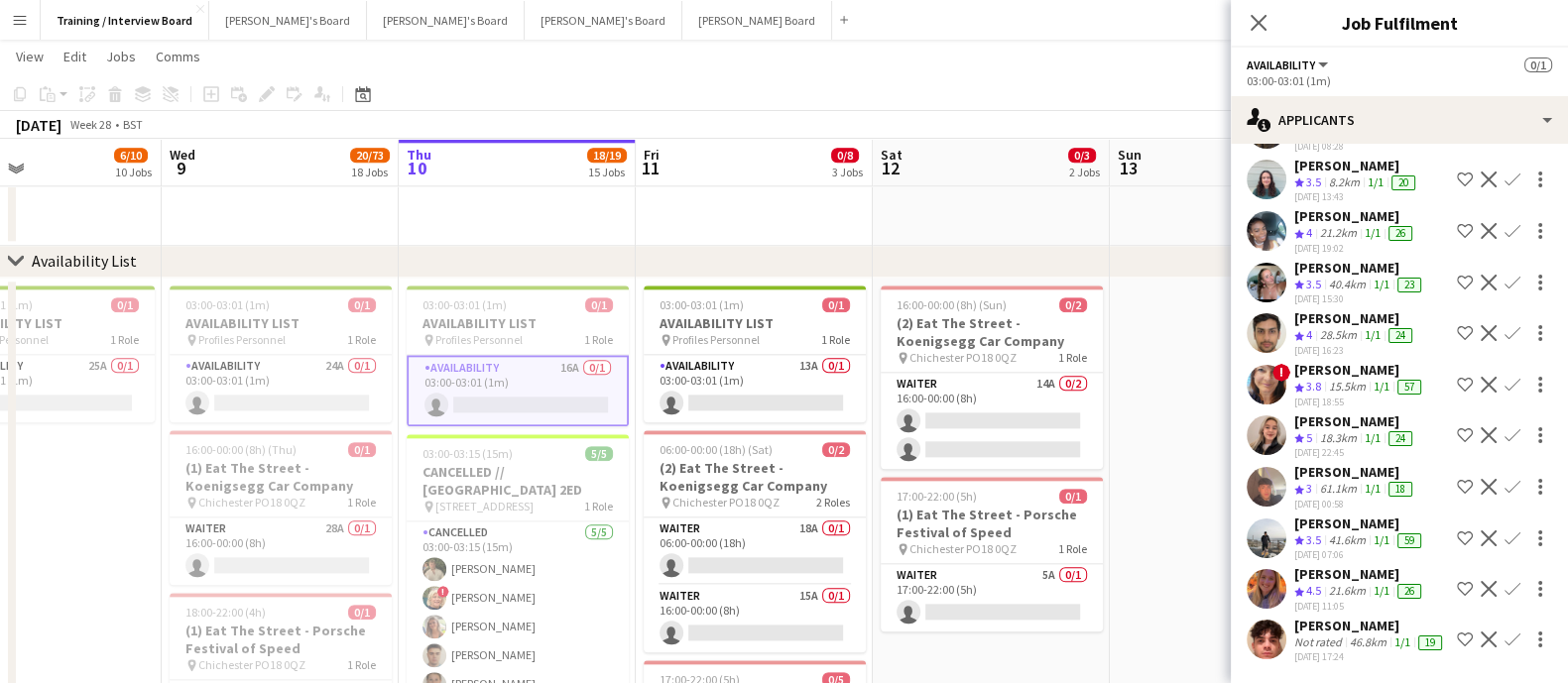 click on "[DATE] 11:05" at bounding box center (1370, 656) 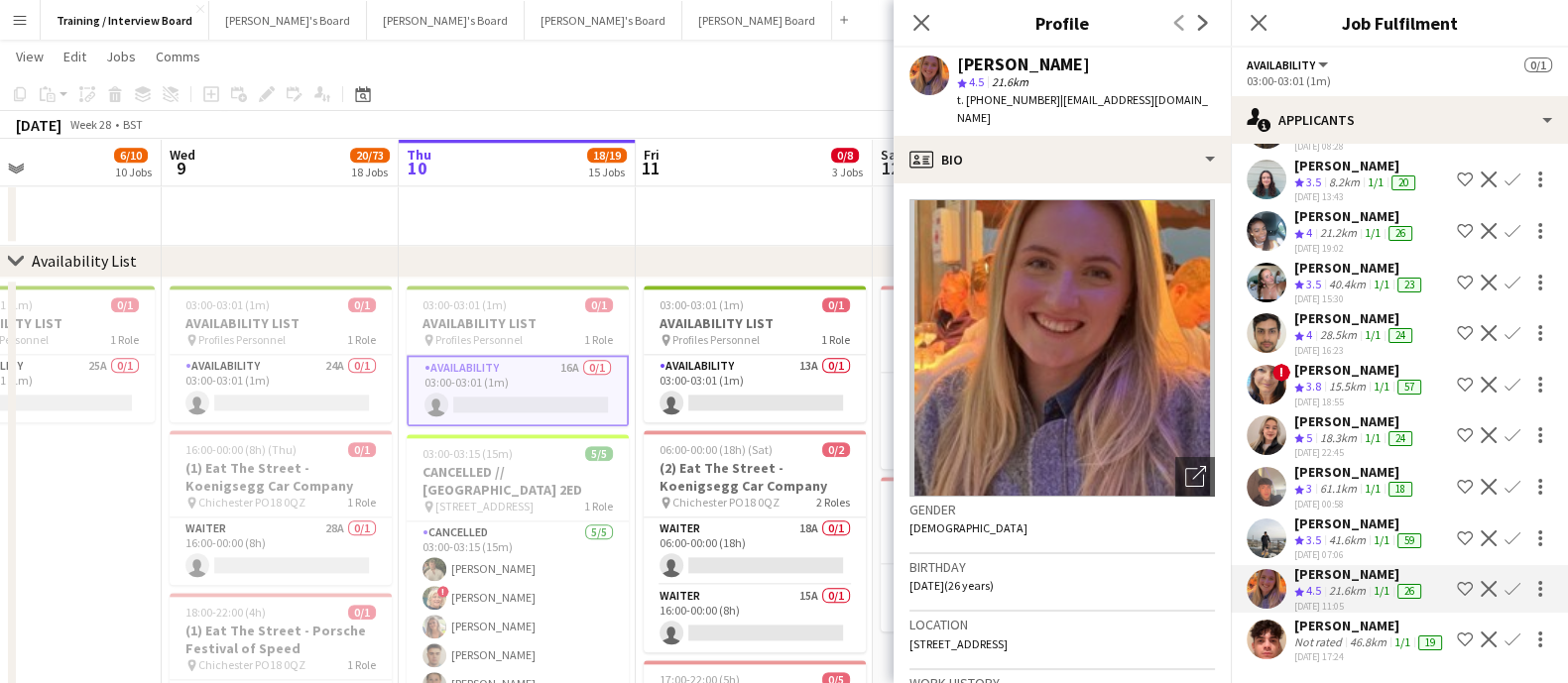scroll, scrollTop: 496, scrollLeft: 0, axis: vertical 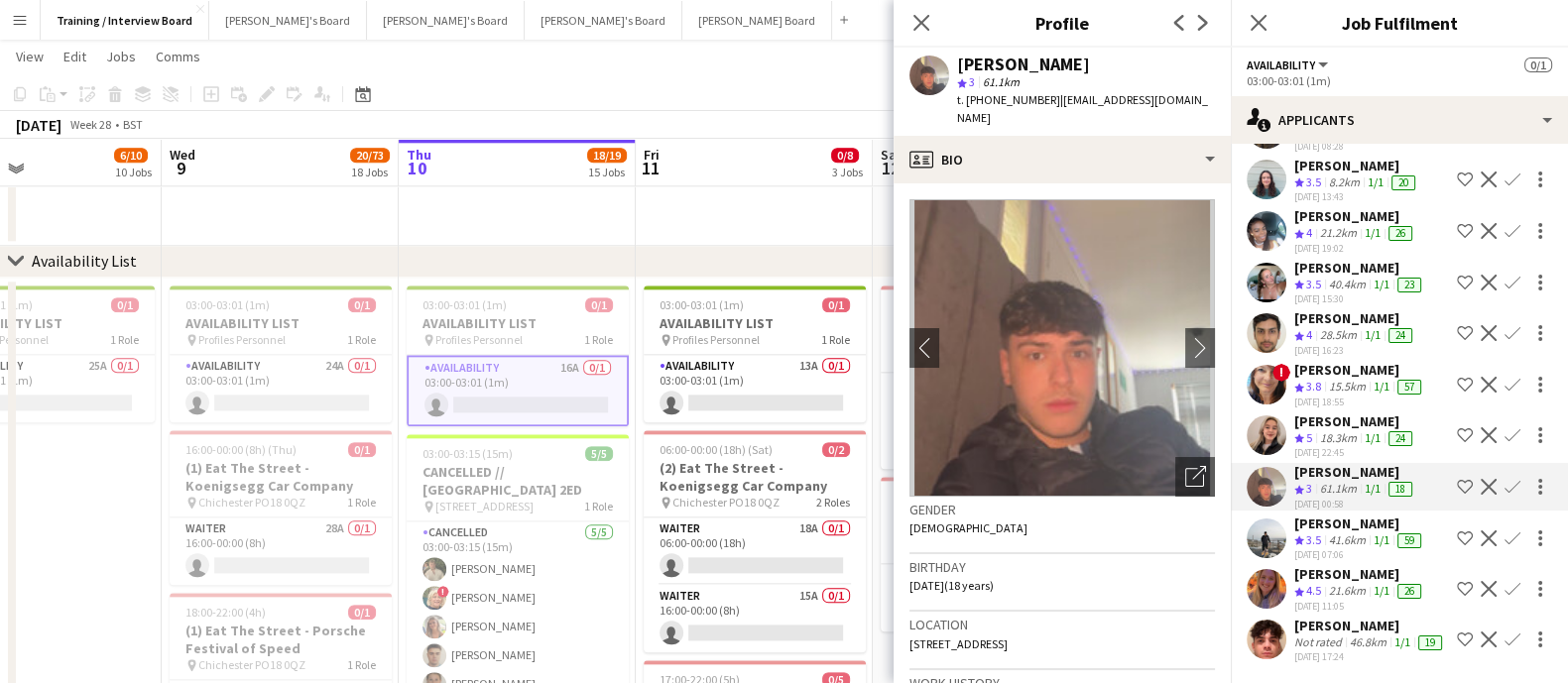 click on "[DATE] 22:45" at bounding box center [1355, 504] 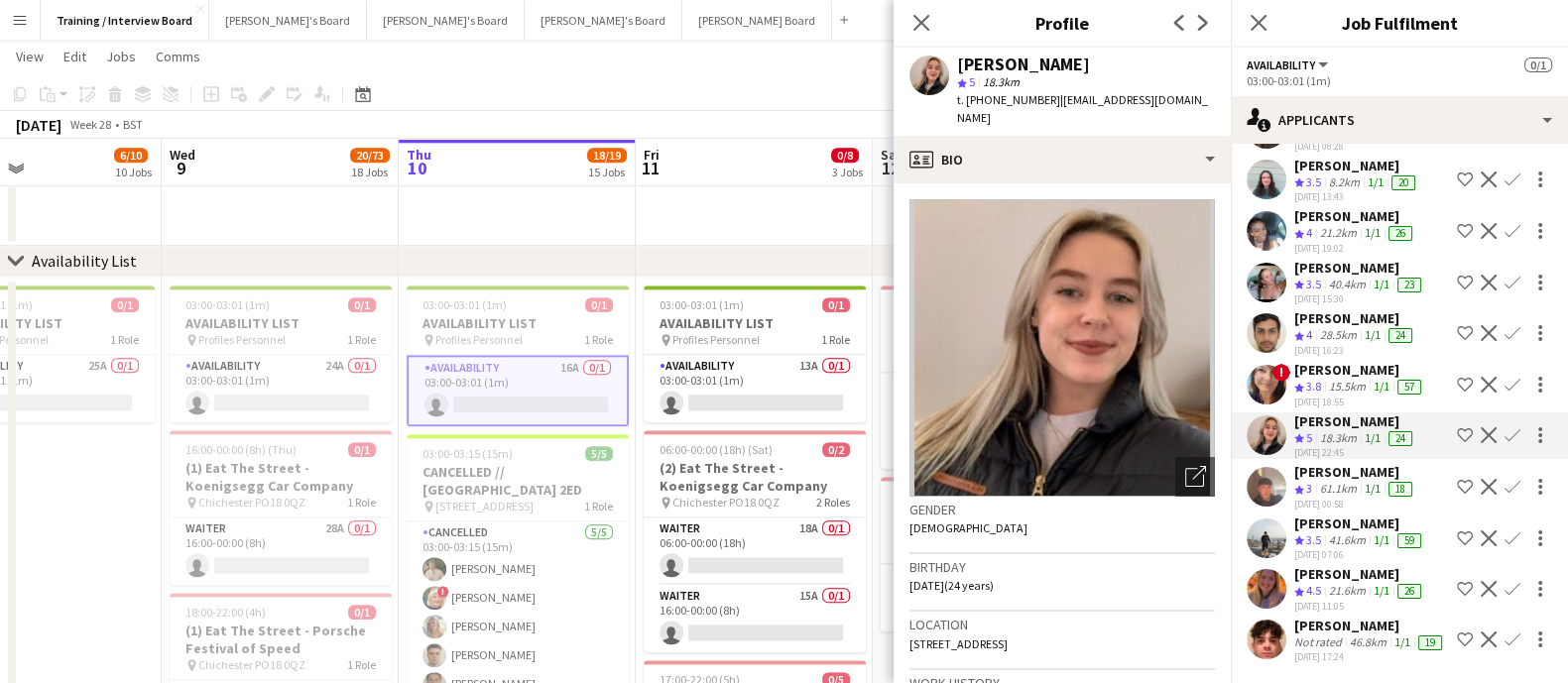 scroll, scrollTop: 372, scrollLeft: 0, axis: vertical 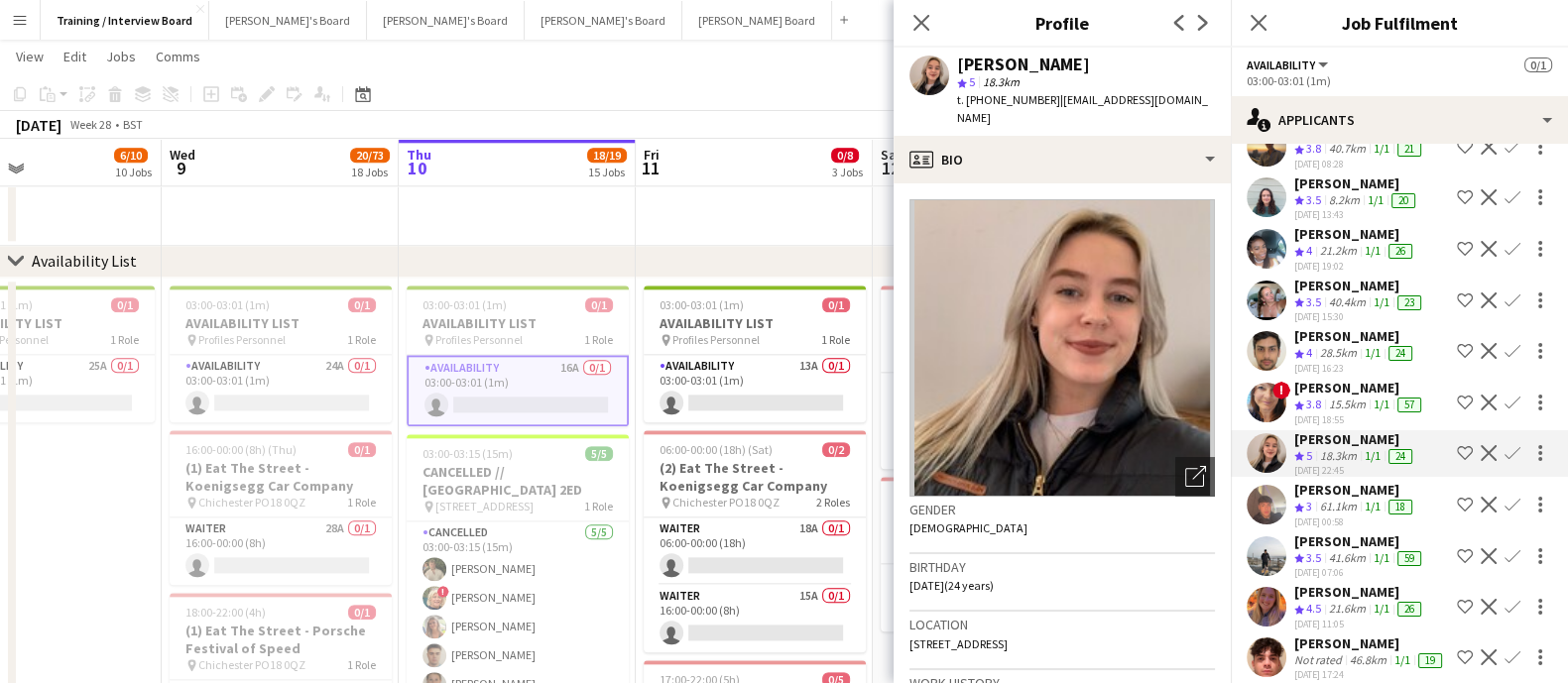 click on "40.4km" at bounding box center [1338, 353] 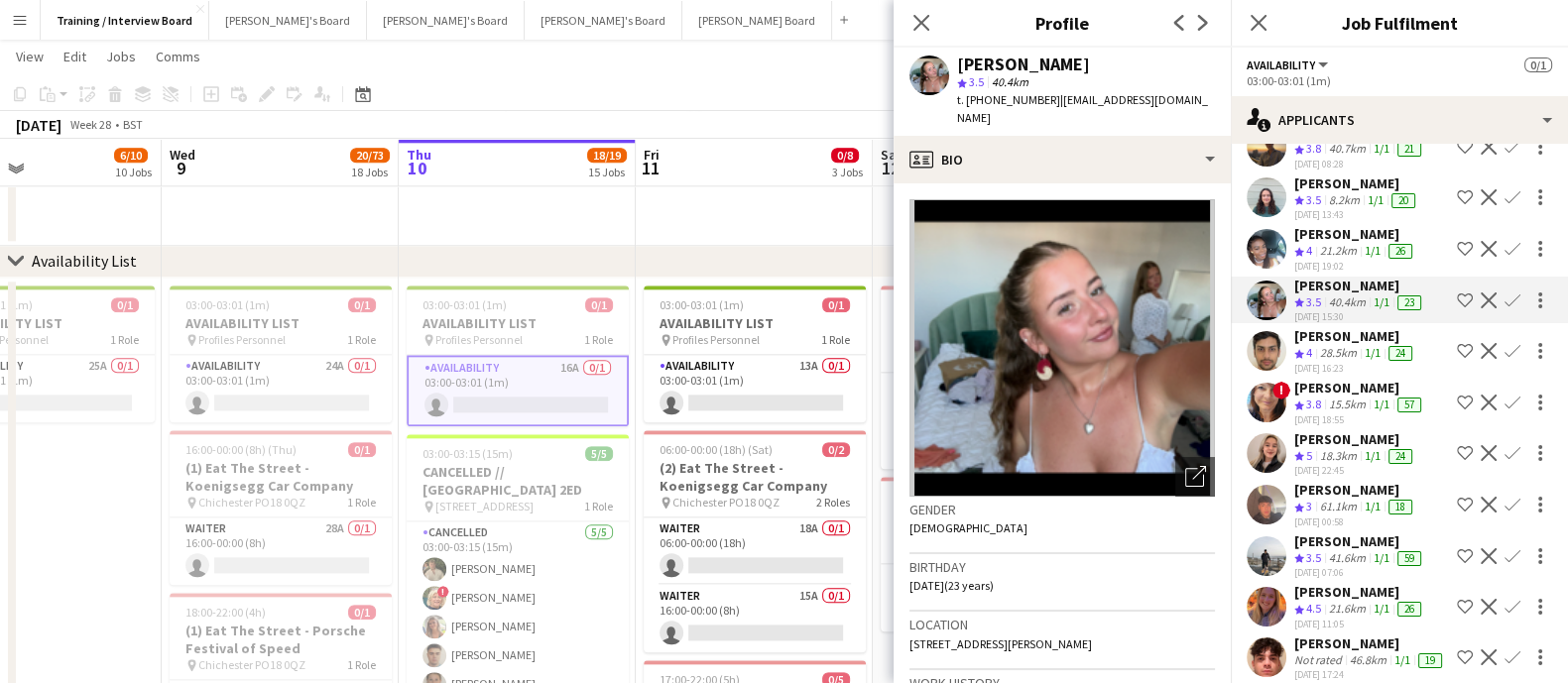 click on "[PERSON_NAME]
Crew rating
4   21.2km  1/1  26   [DATE] 19:02
Shortlist crew
Decline
Confirm" at bounding box center (1399, 300) 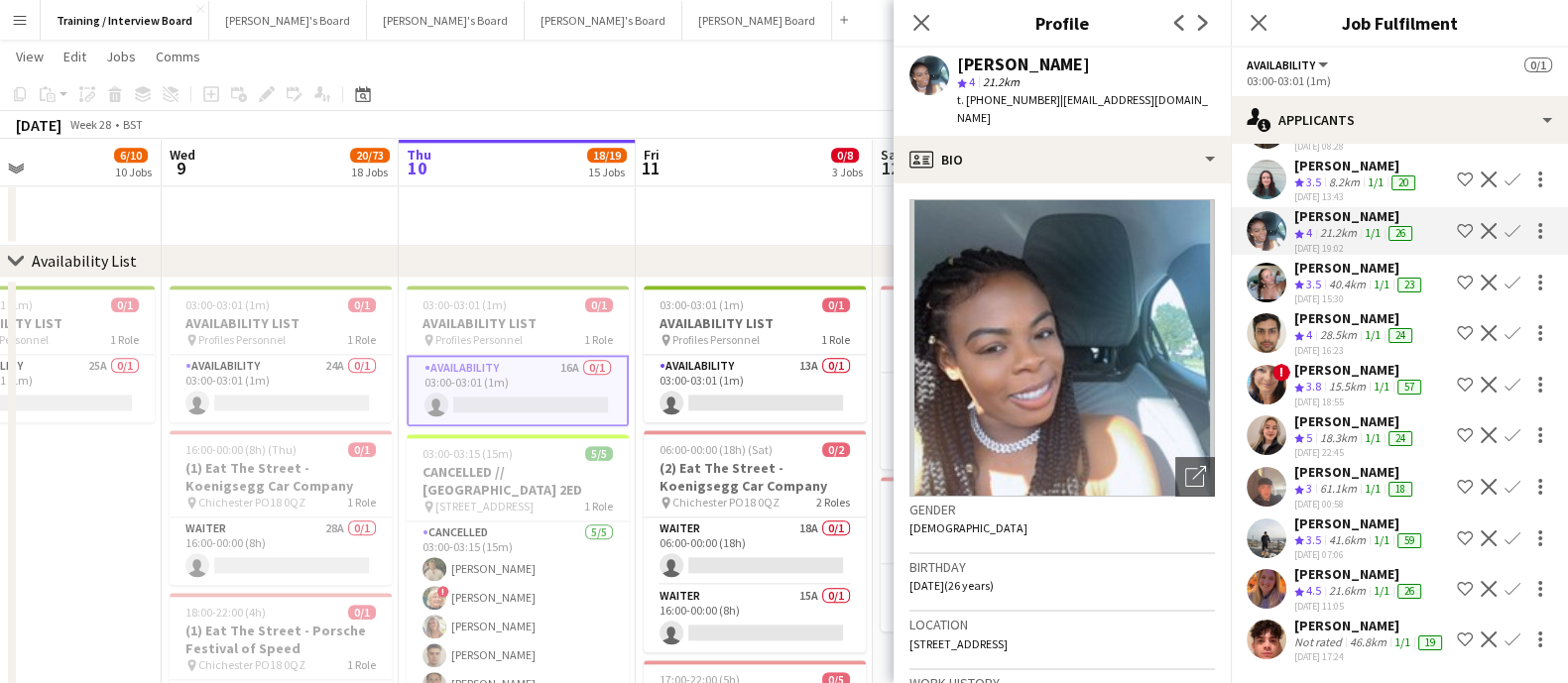 scroll, scrollTop: 620, scrollLeft: 0, axis: vertical 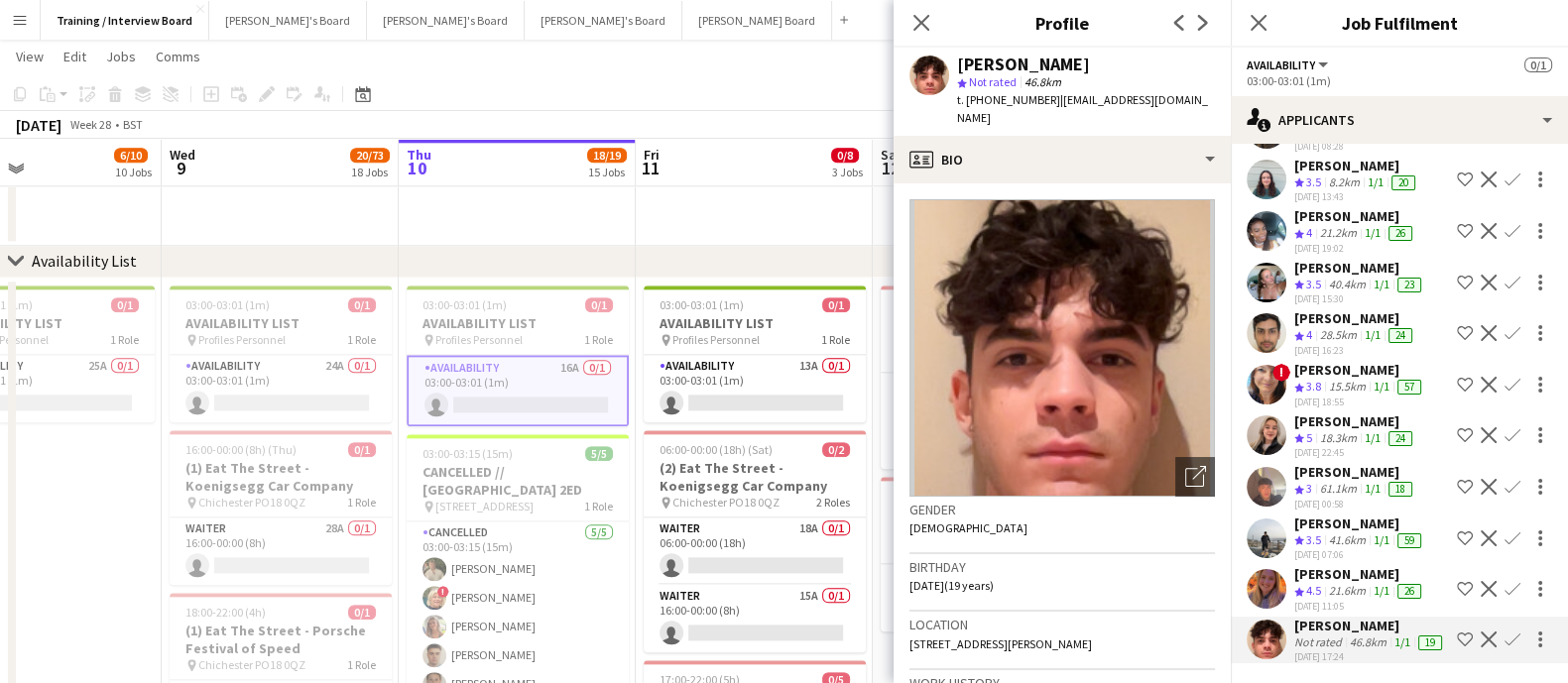 click on "[DATE] 11:05" at bounding box center (1370, 656) 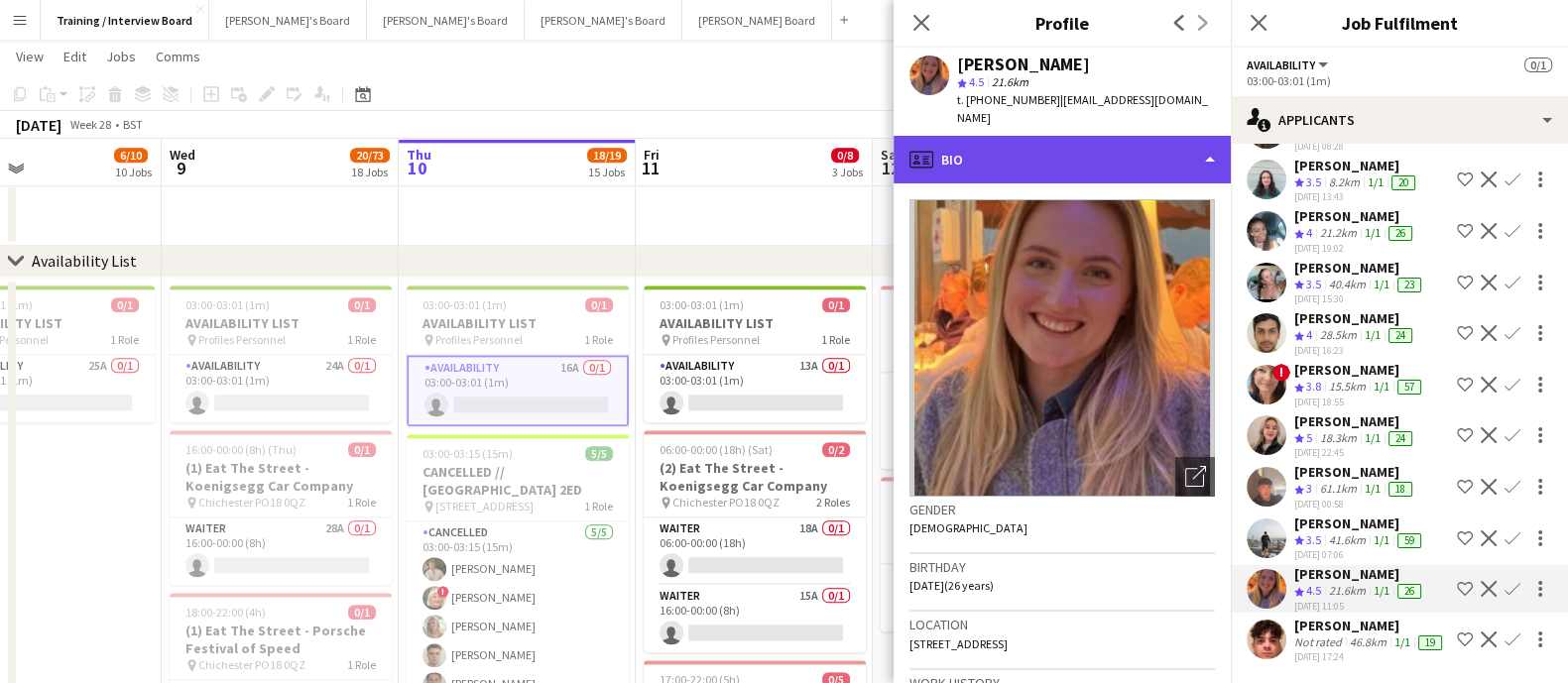 click on "profile
Bio" 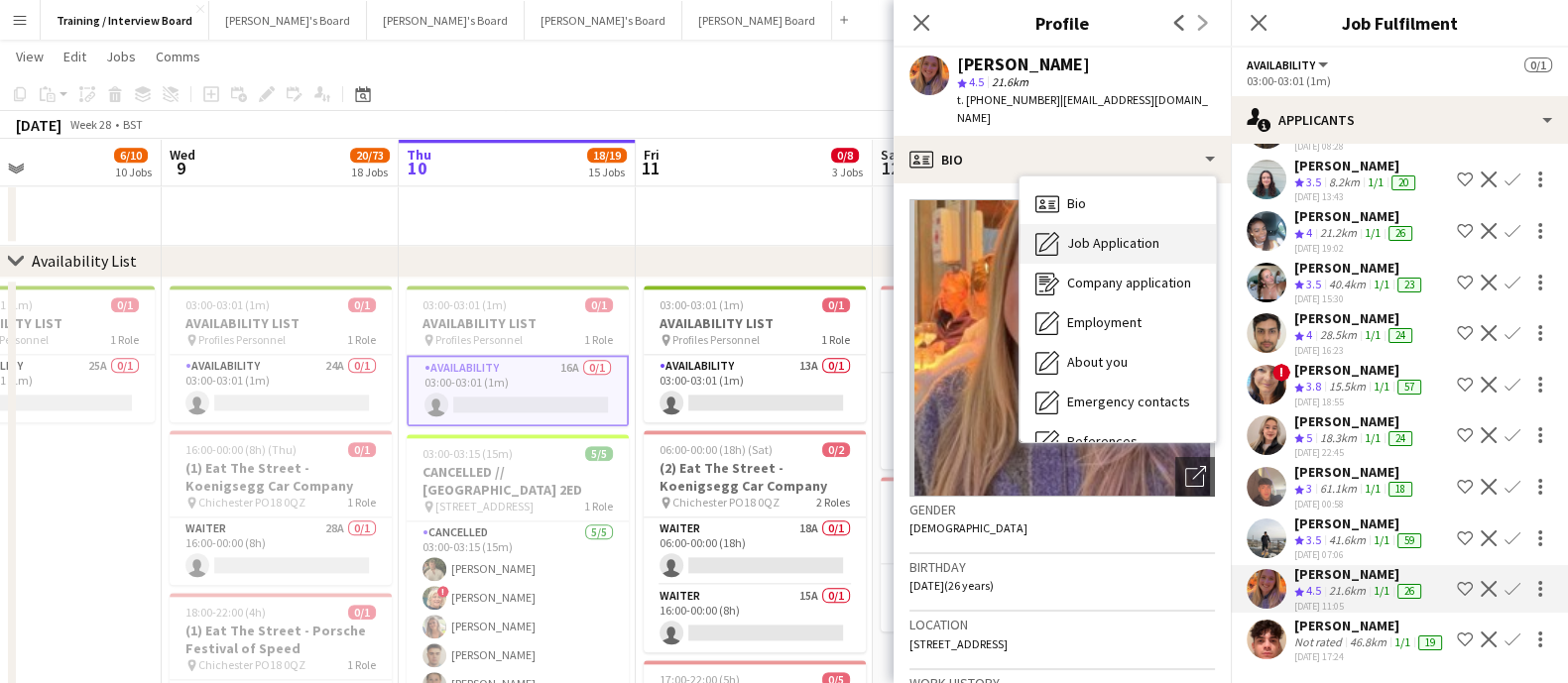 click on "Job Application
Job Application" at bounding box center [1118, 244] 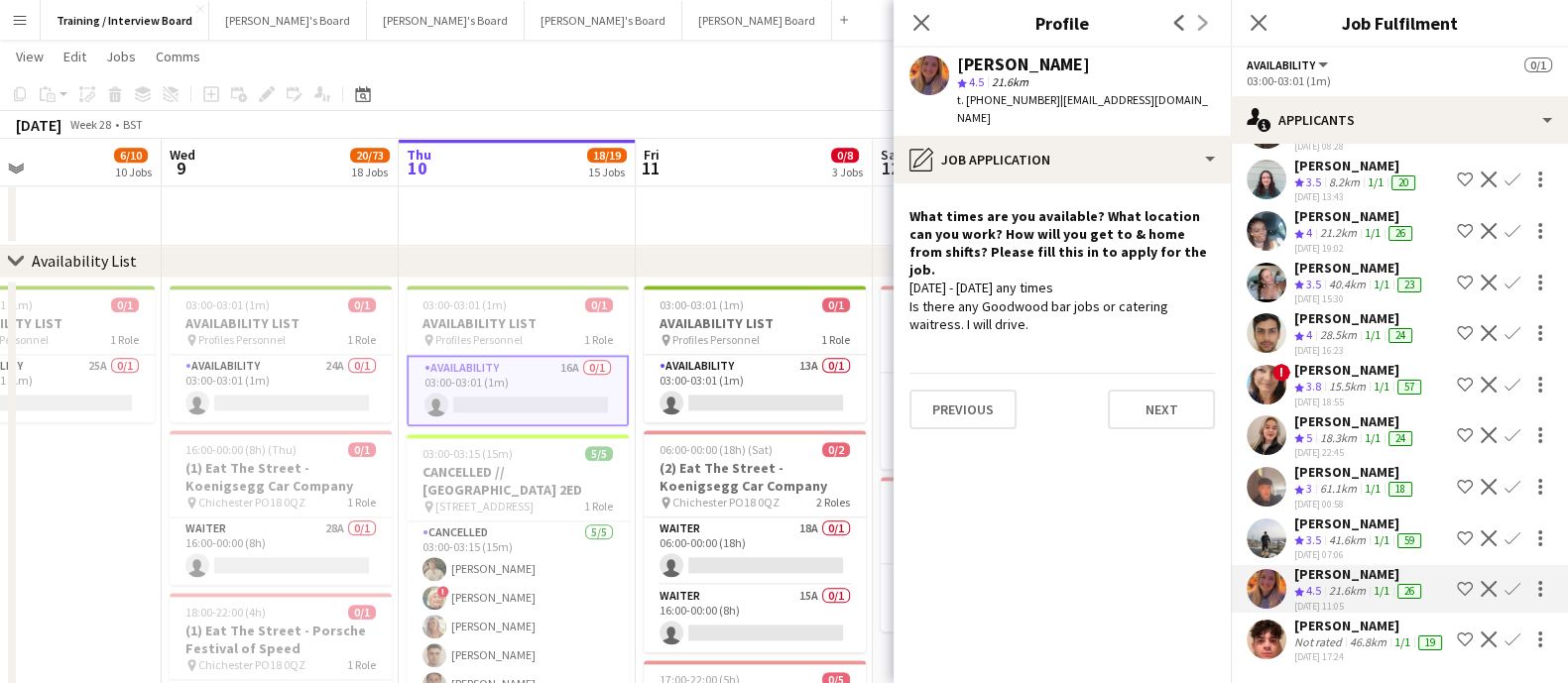 click on "[PERSON_NAME]" 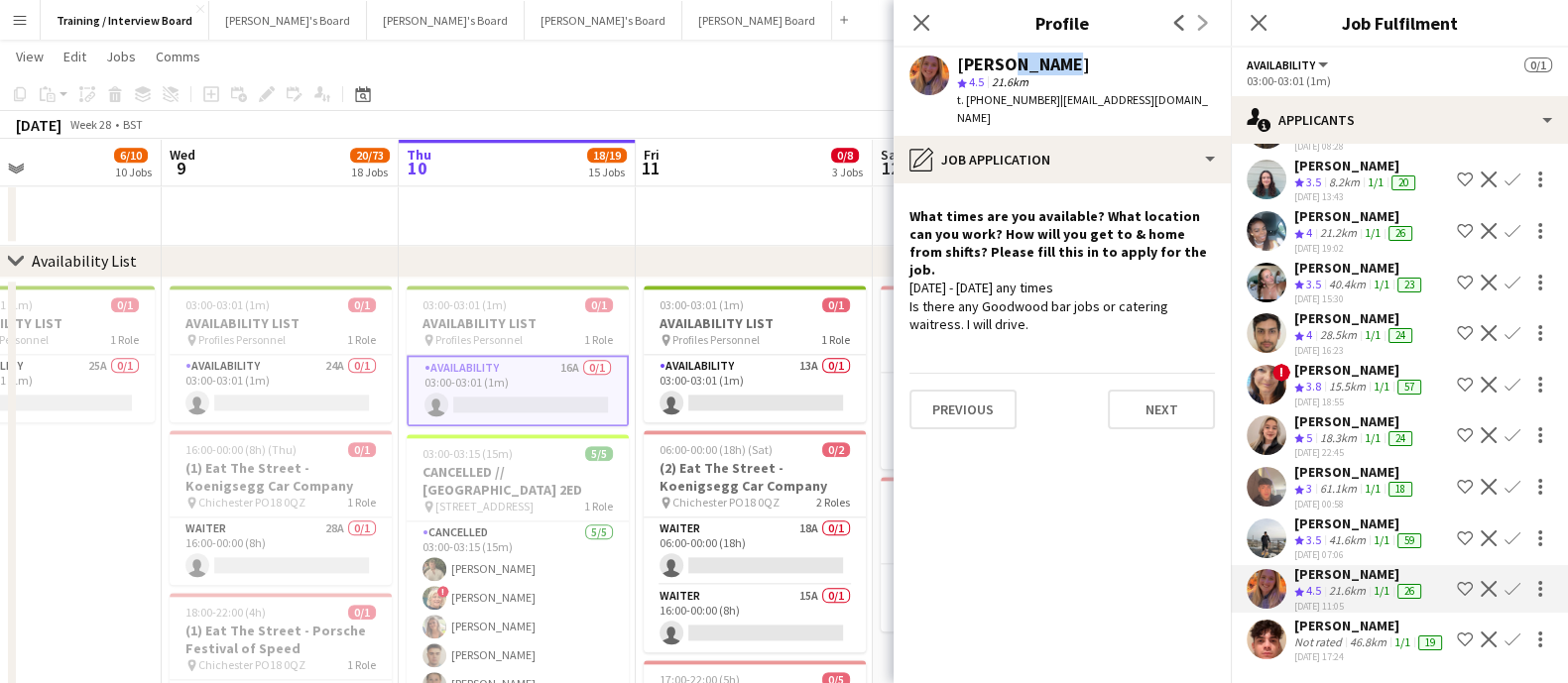 click on "[PERSON_NAME]" 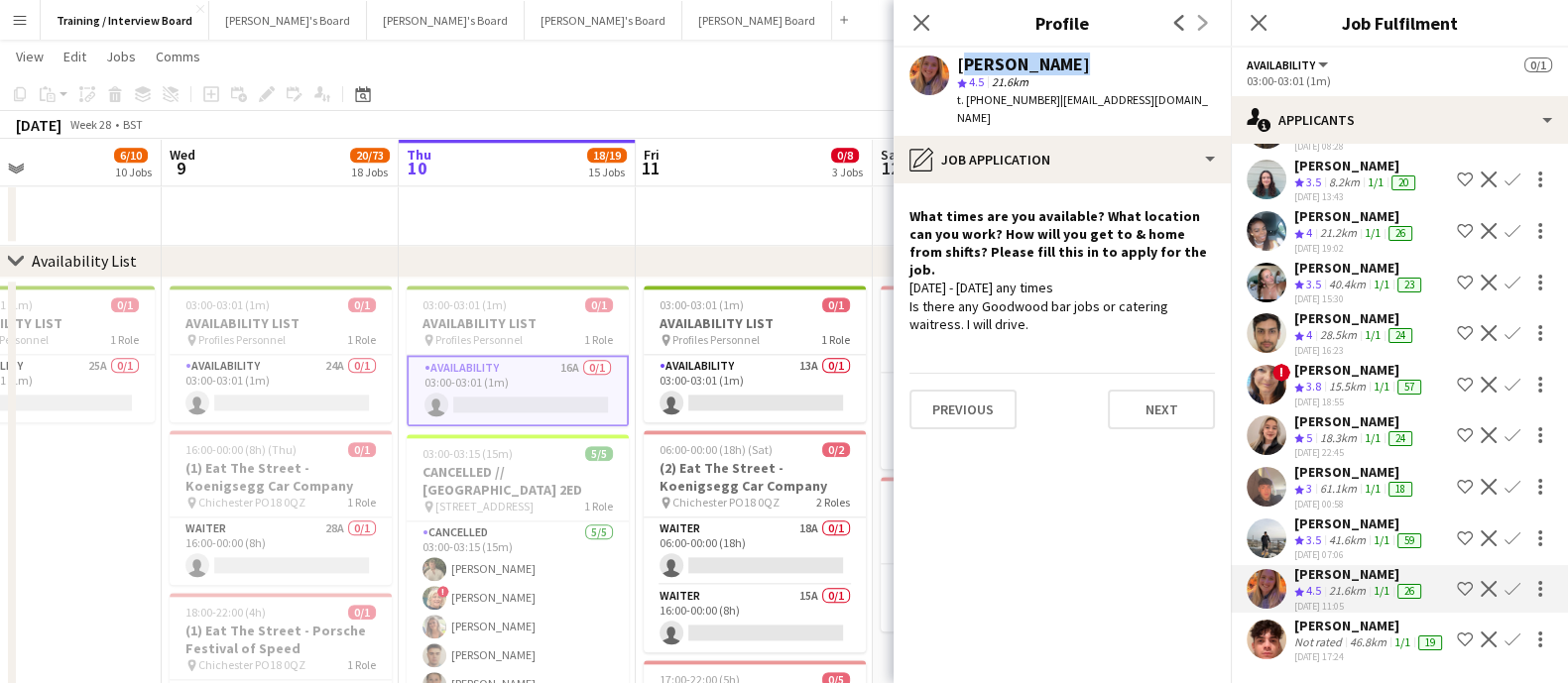 click on "[PERSON_NAME]" 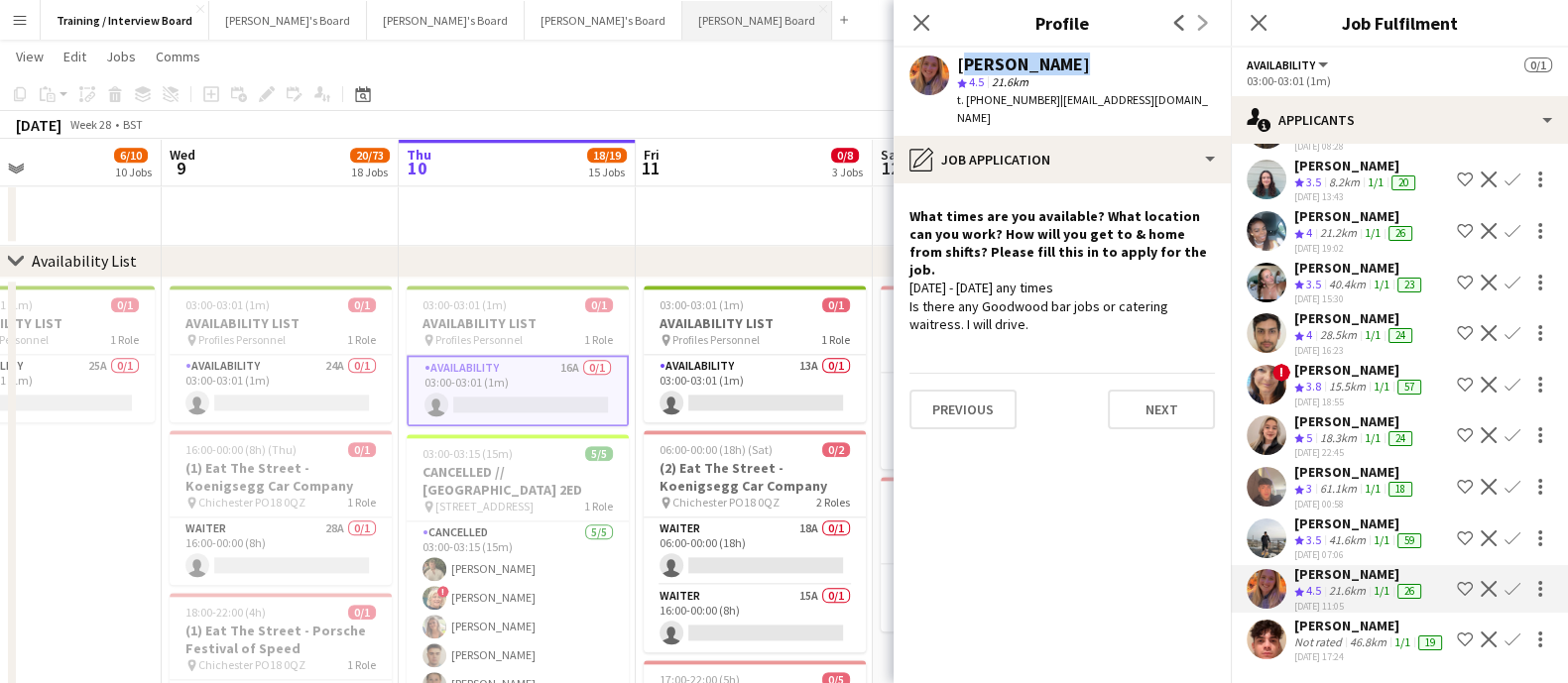 click on "[PERSON_NAME] Board
Close" at bounding box center [757, 20] 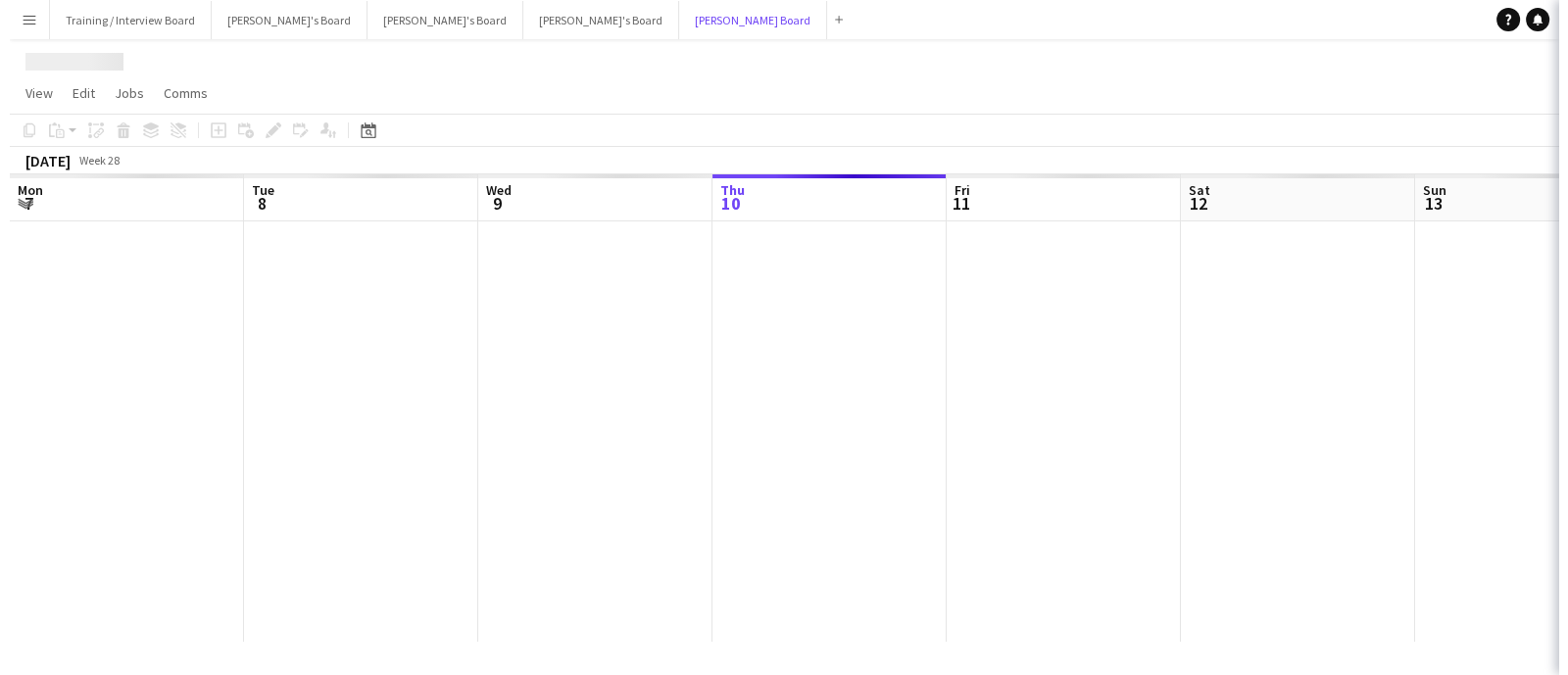 scroll, scrollTop: 0, scrollLeft: 0, axis: both 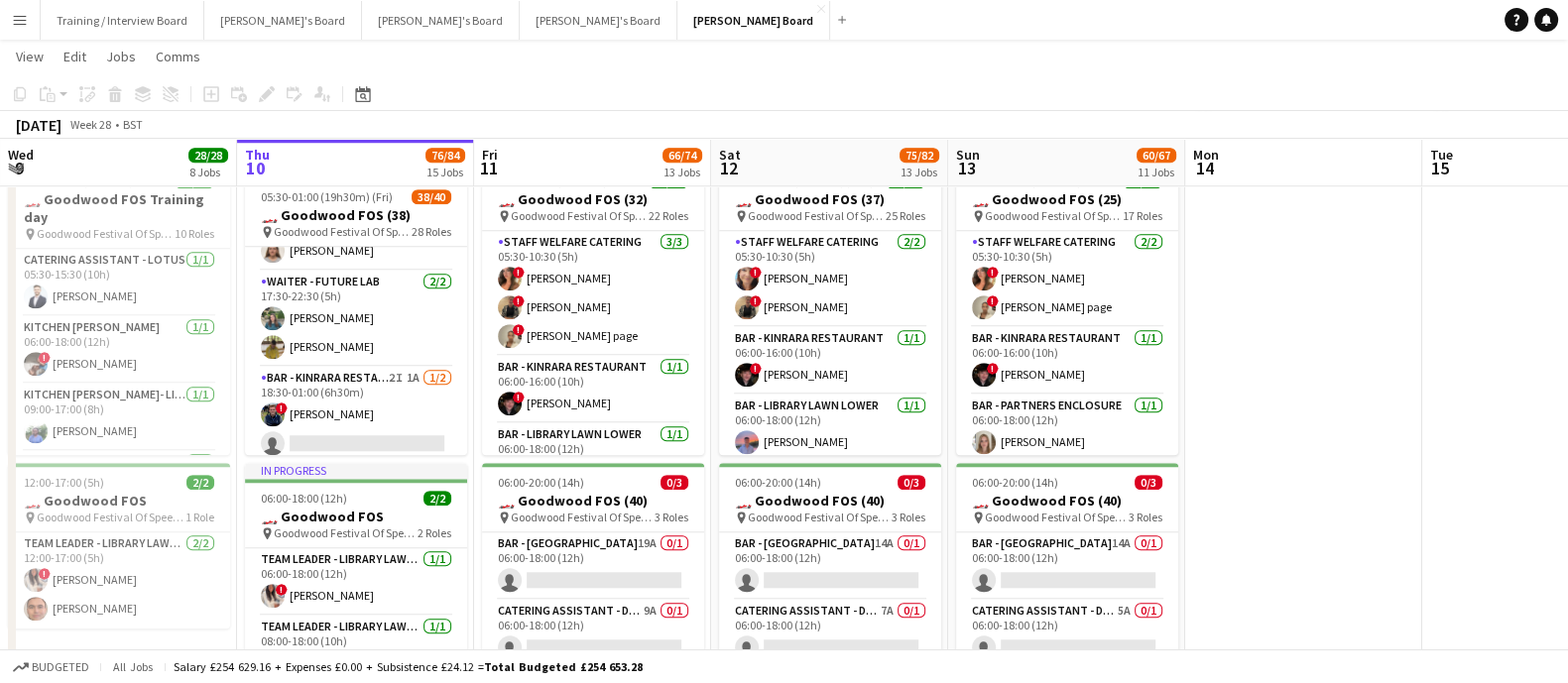 drag, startPoint x: 381, startPoint y: 415, endPoint x: 1093, endPoint y: 151, distance: 759.36816 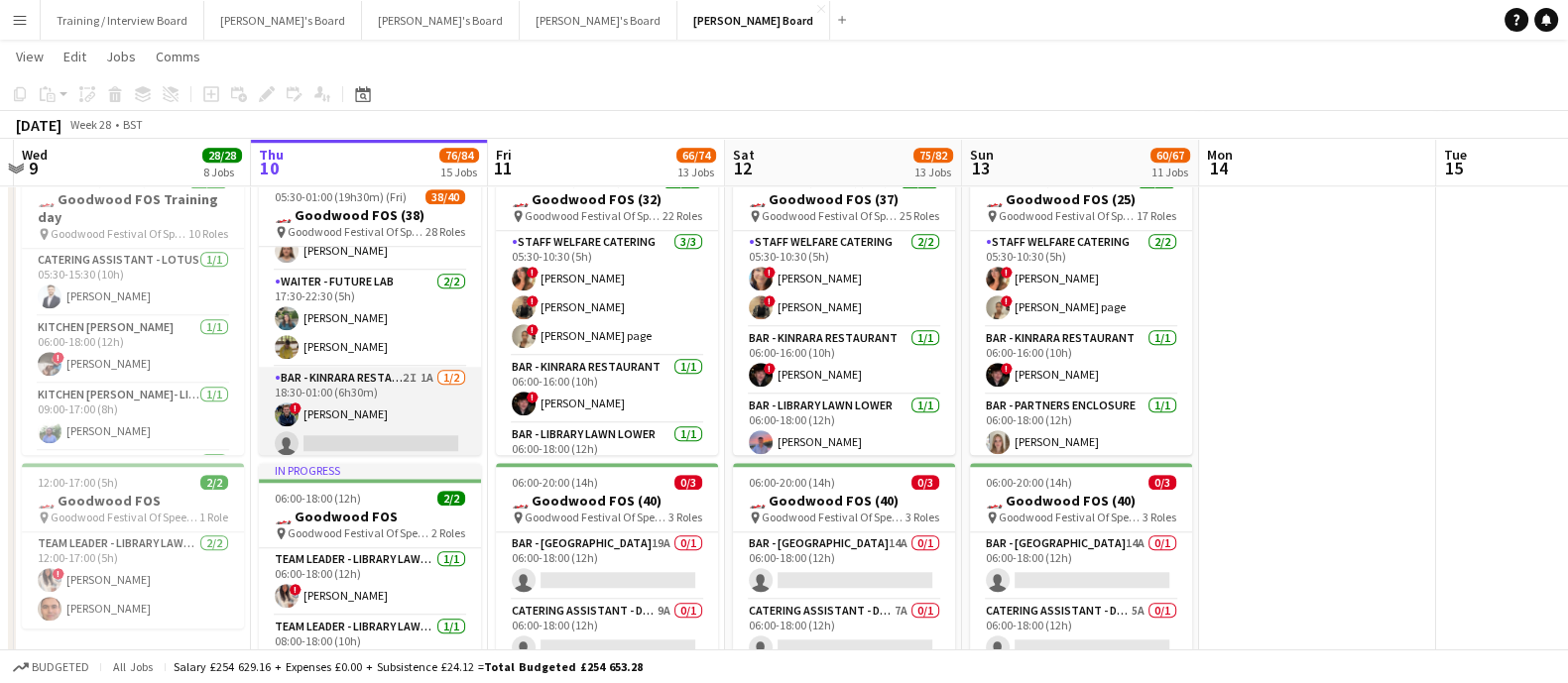 click on "Bar - Kinrara Restaurant   2I   1A   [DATE]   18:30-01:00 (6h30m)
! [PERSON_NAME]
single-neutral-actions" at bounding box center (370, 414) 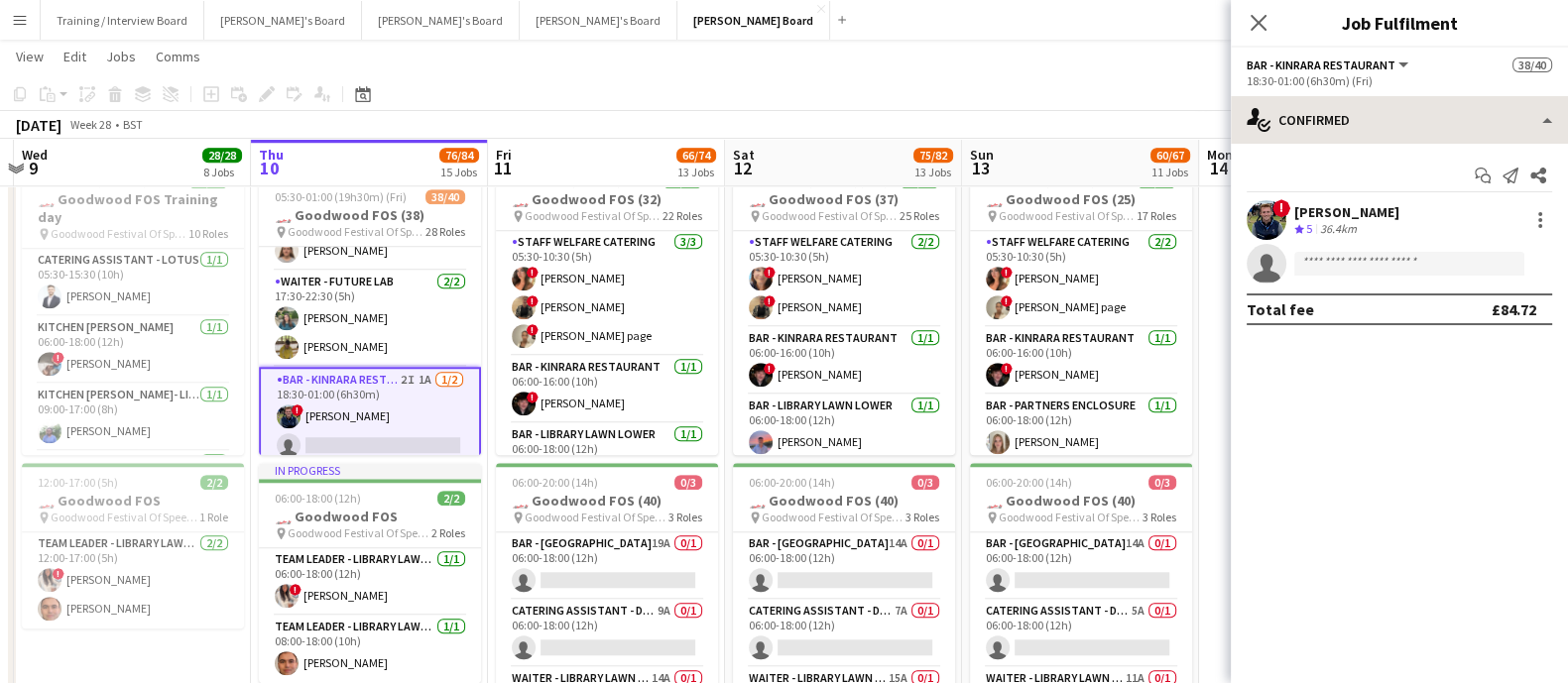drag, startPoint x: 1380, startPoint y: 87, endPoint x: 1387, endPoint y: 119, distance: 32.756679 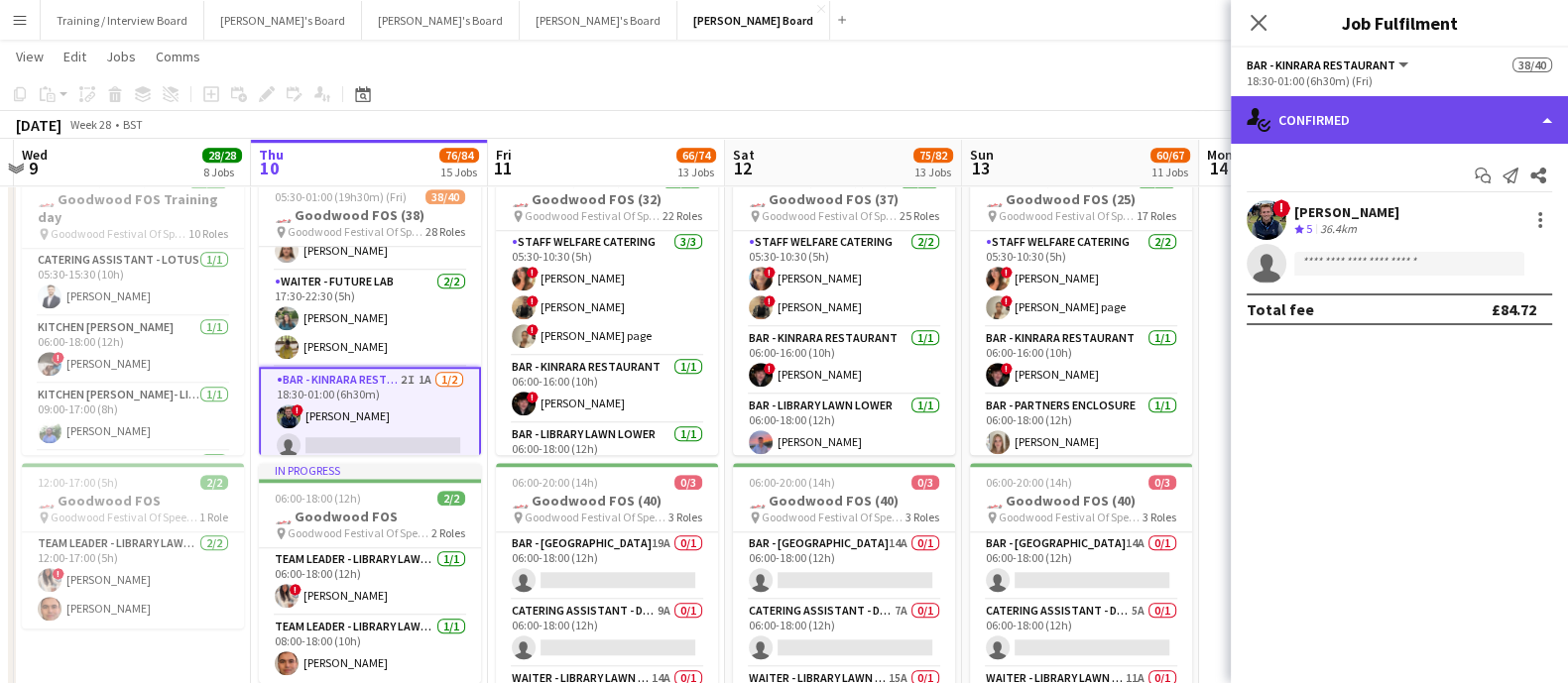 click on "single-neutral-actions-check-2
Confirmed" 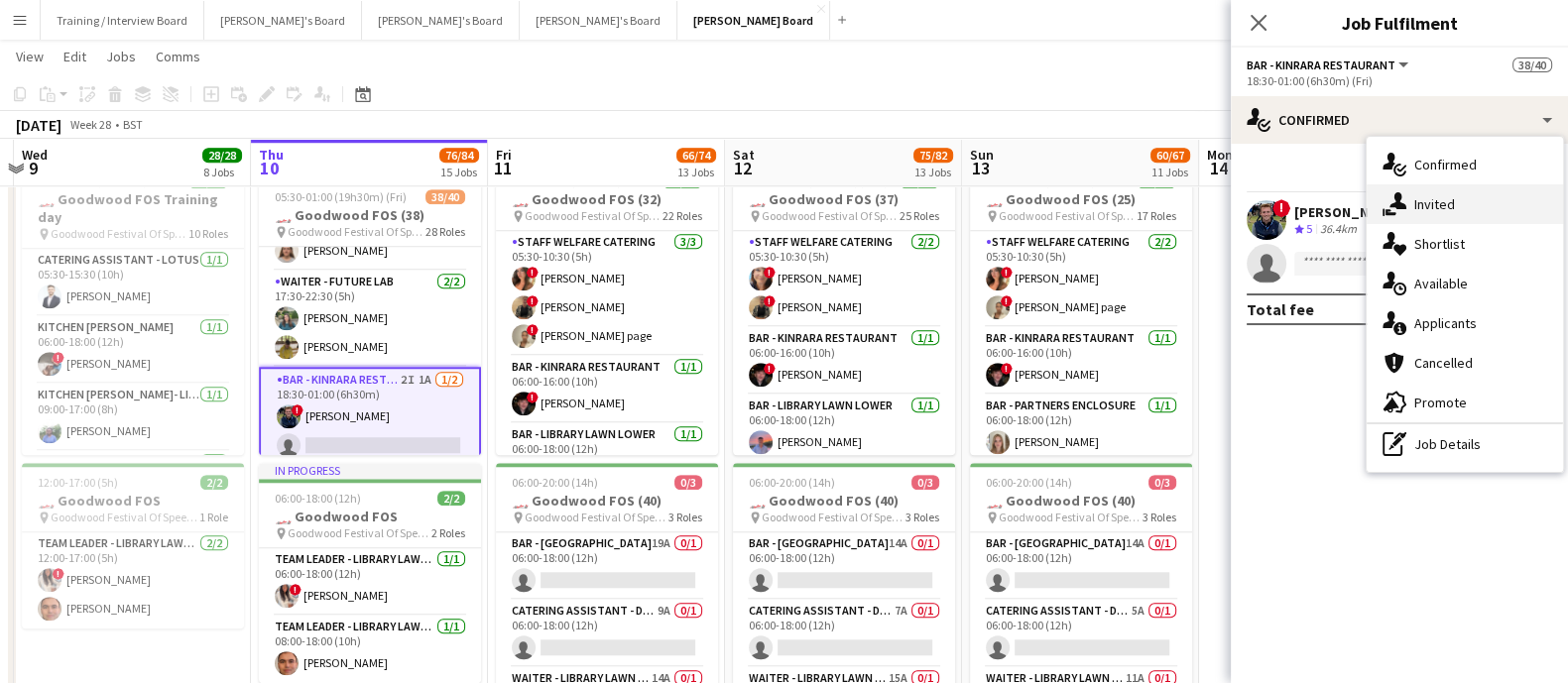 click on "single-neutral-actions-share-1
Invited" at bounding box center (1465, 204) 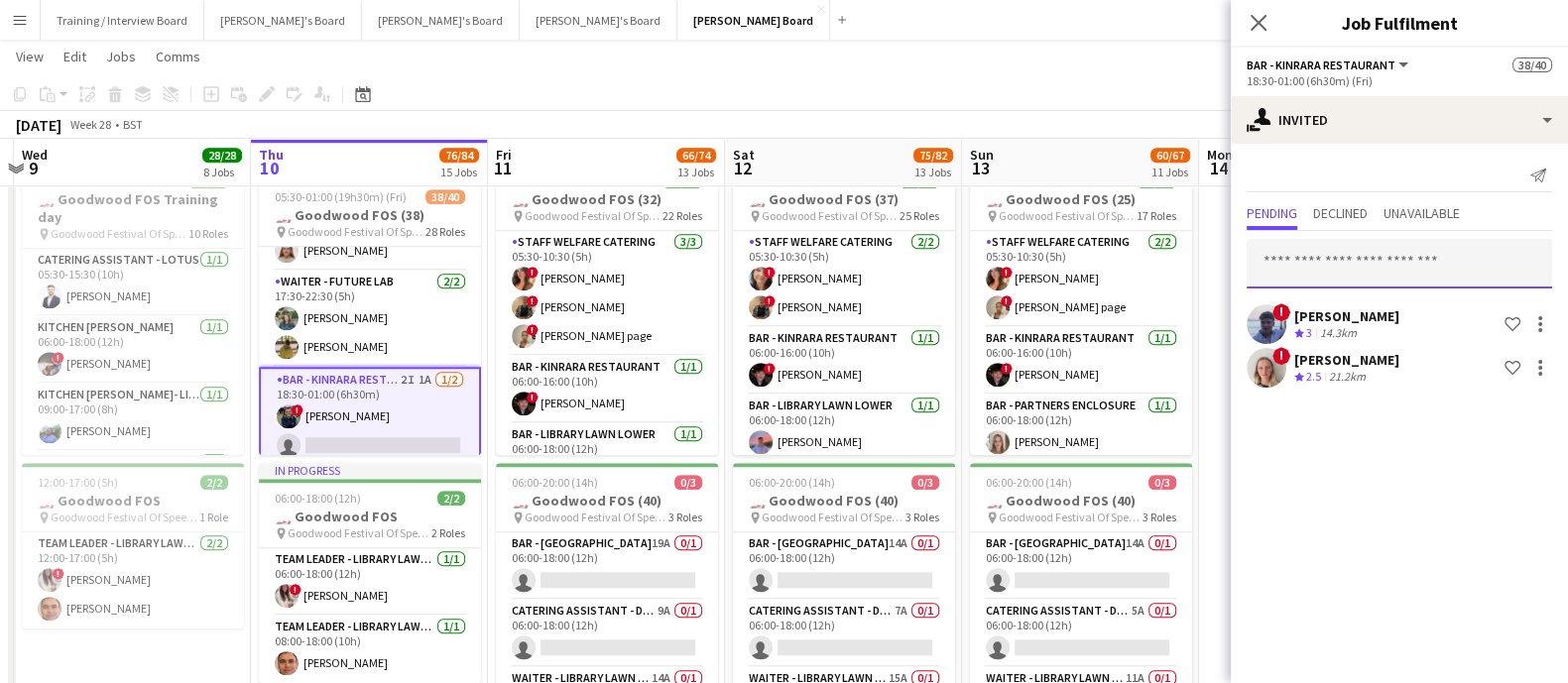 click at bounding box center (1399, 264) 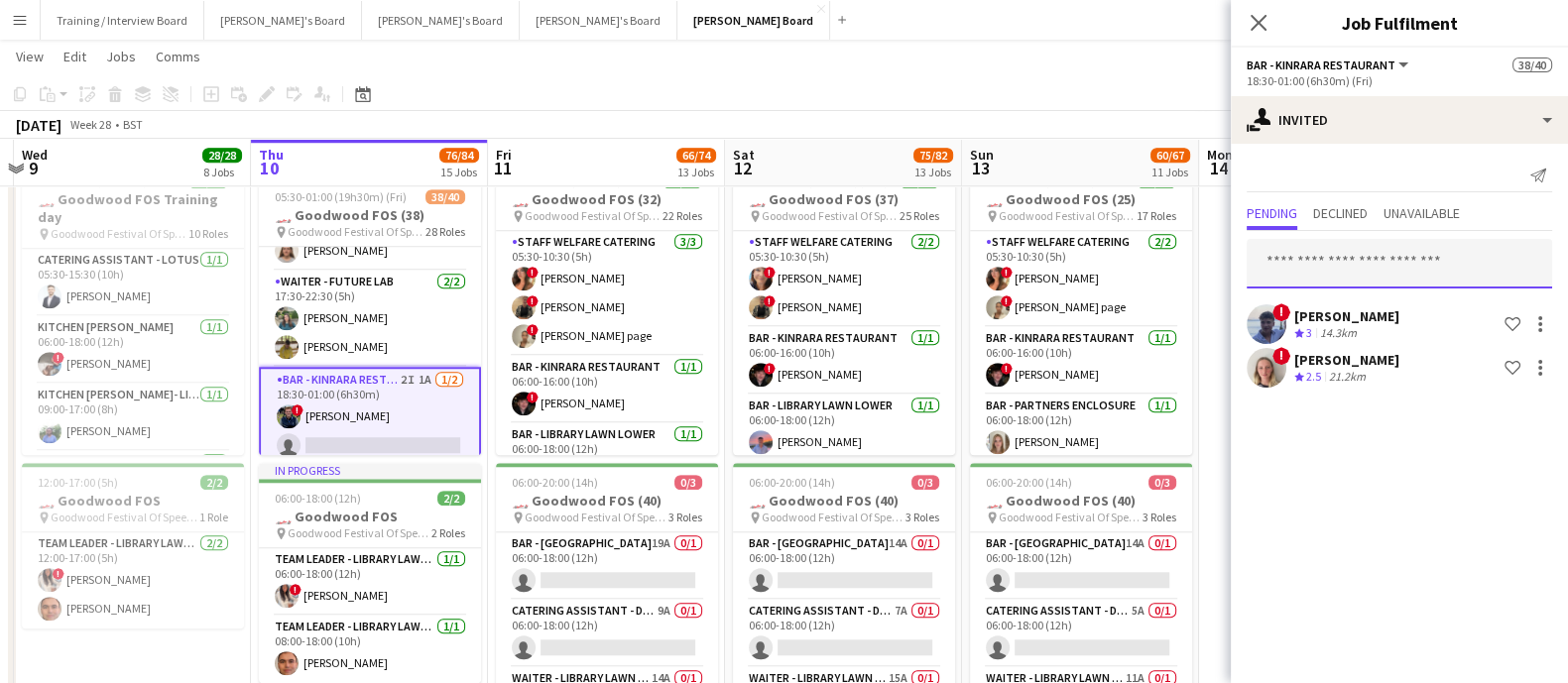 paste on "**********" 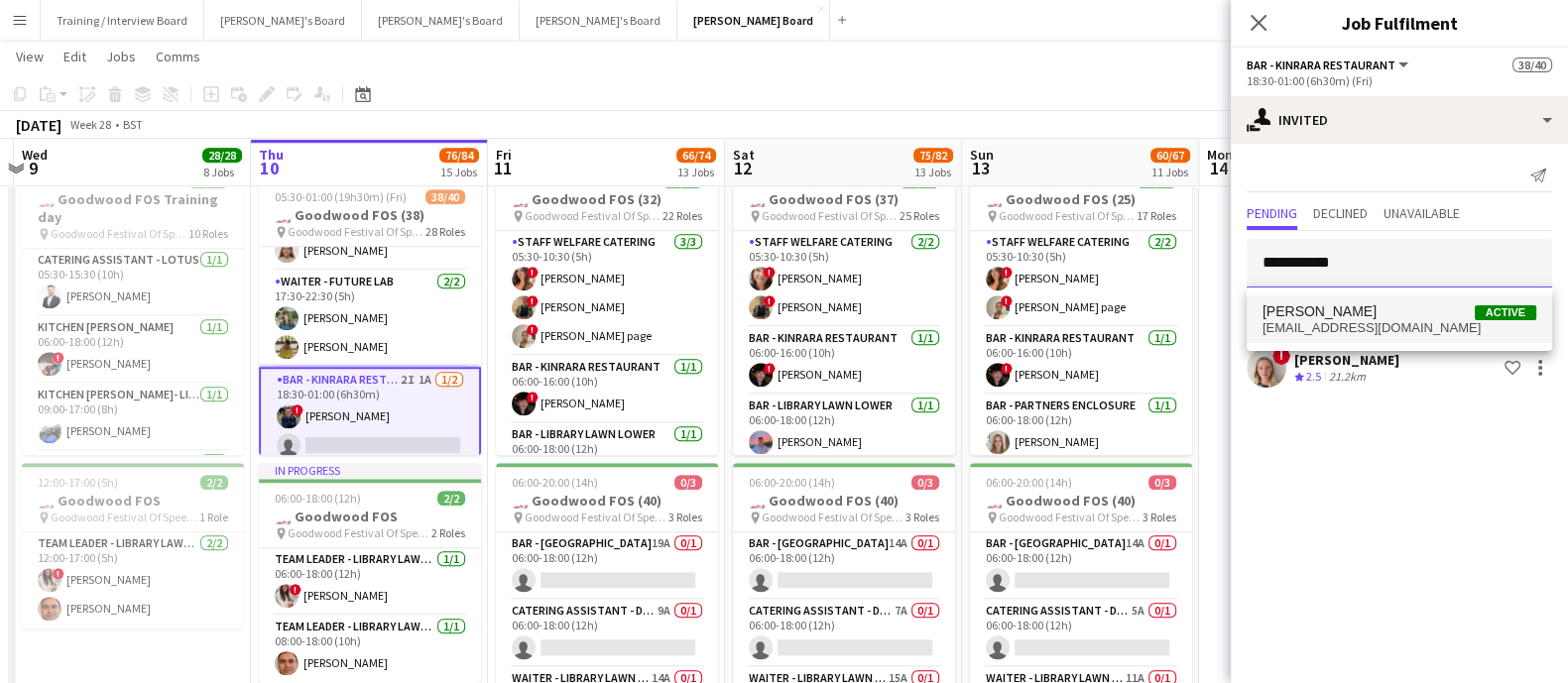 type on "**********" 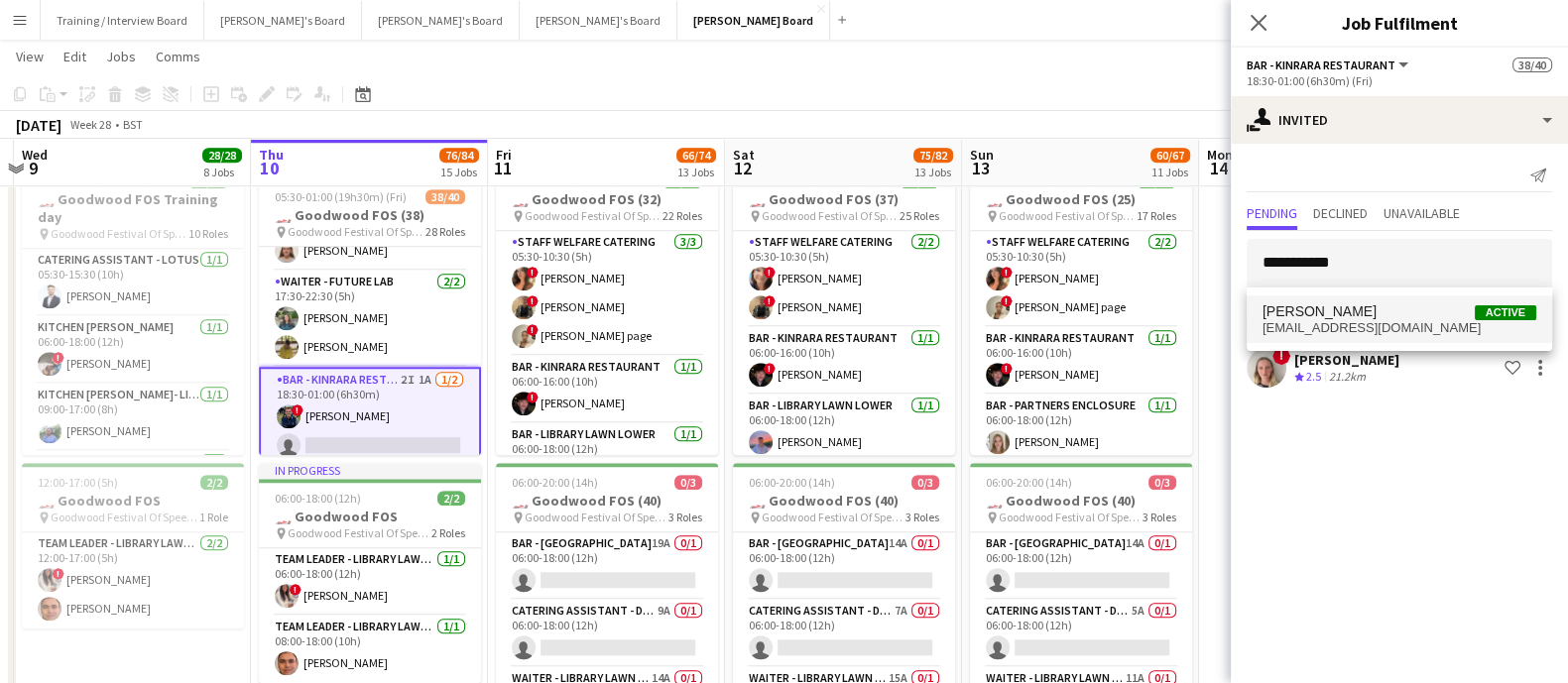 click on "[EMAIL_ADDRESS][DOMAIN_NAME]" at bounding box center (1399, 328) 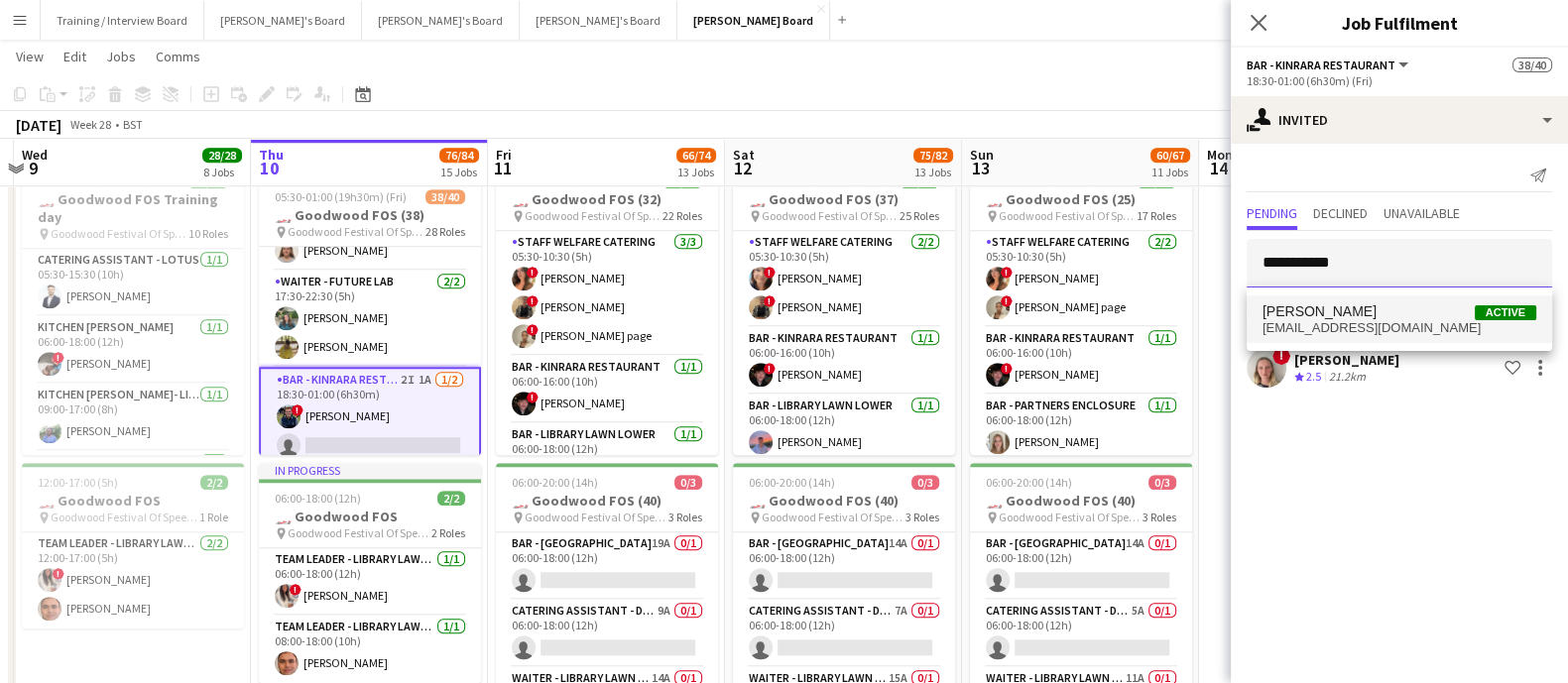 type 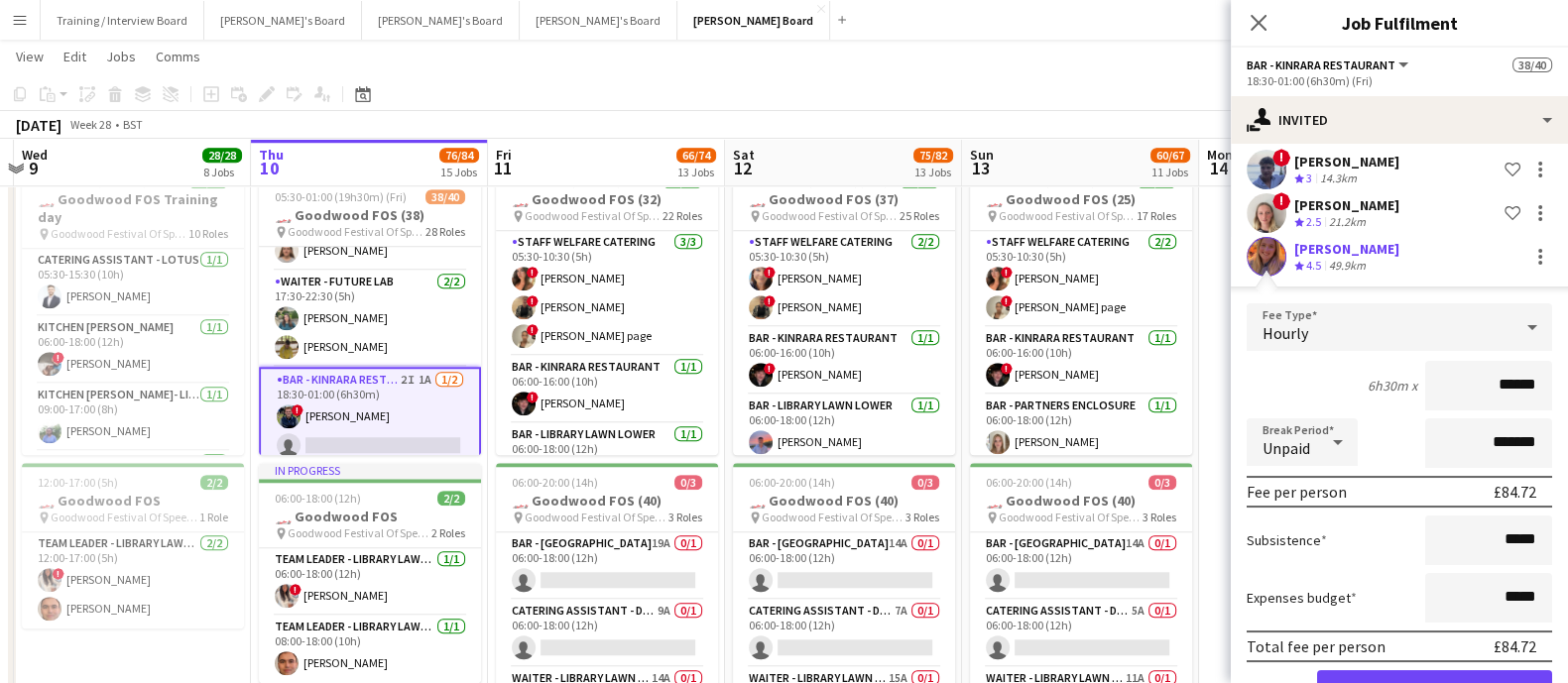 scroll, scrollTop: 213, scrollLeft: 0, axis: vertical 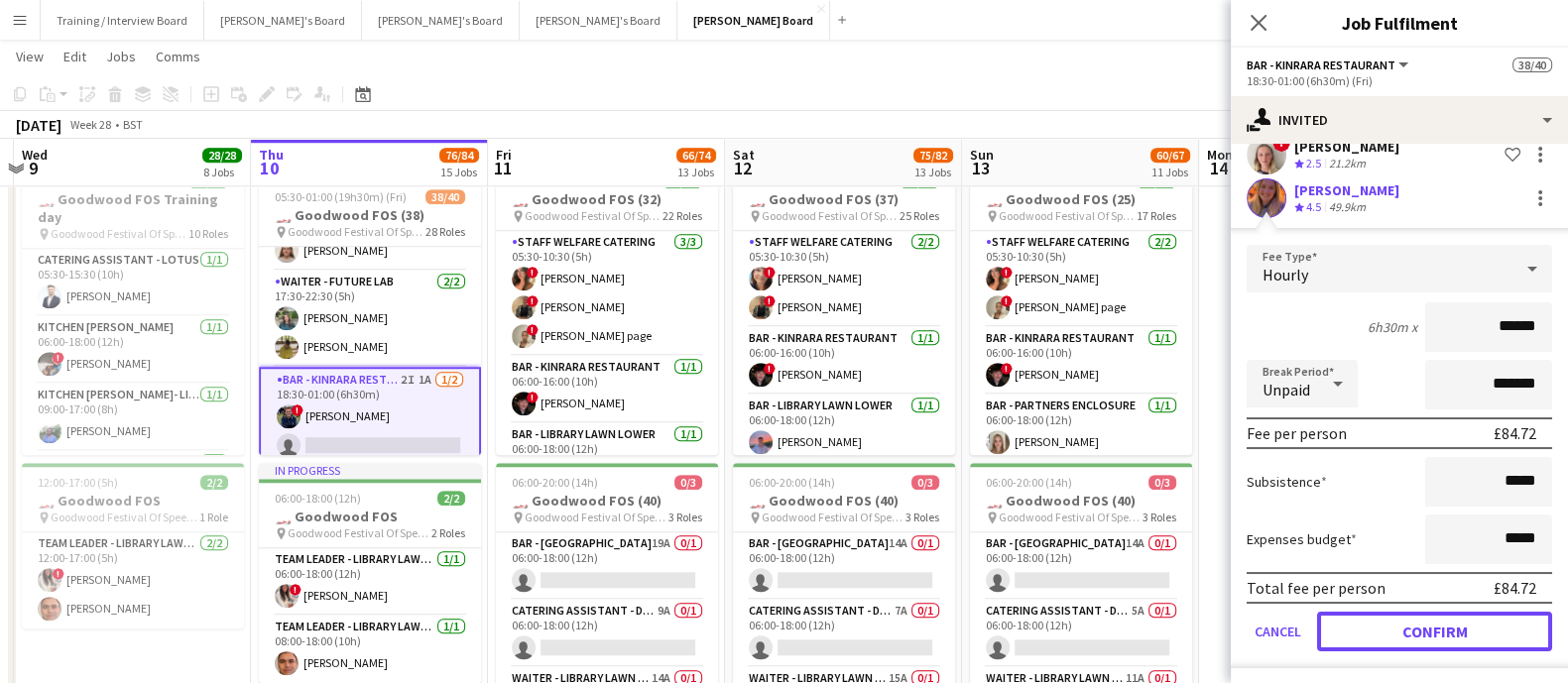 click on "Confirm" 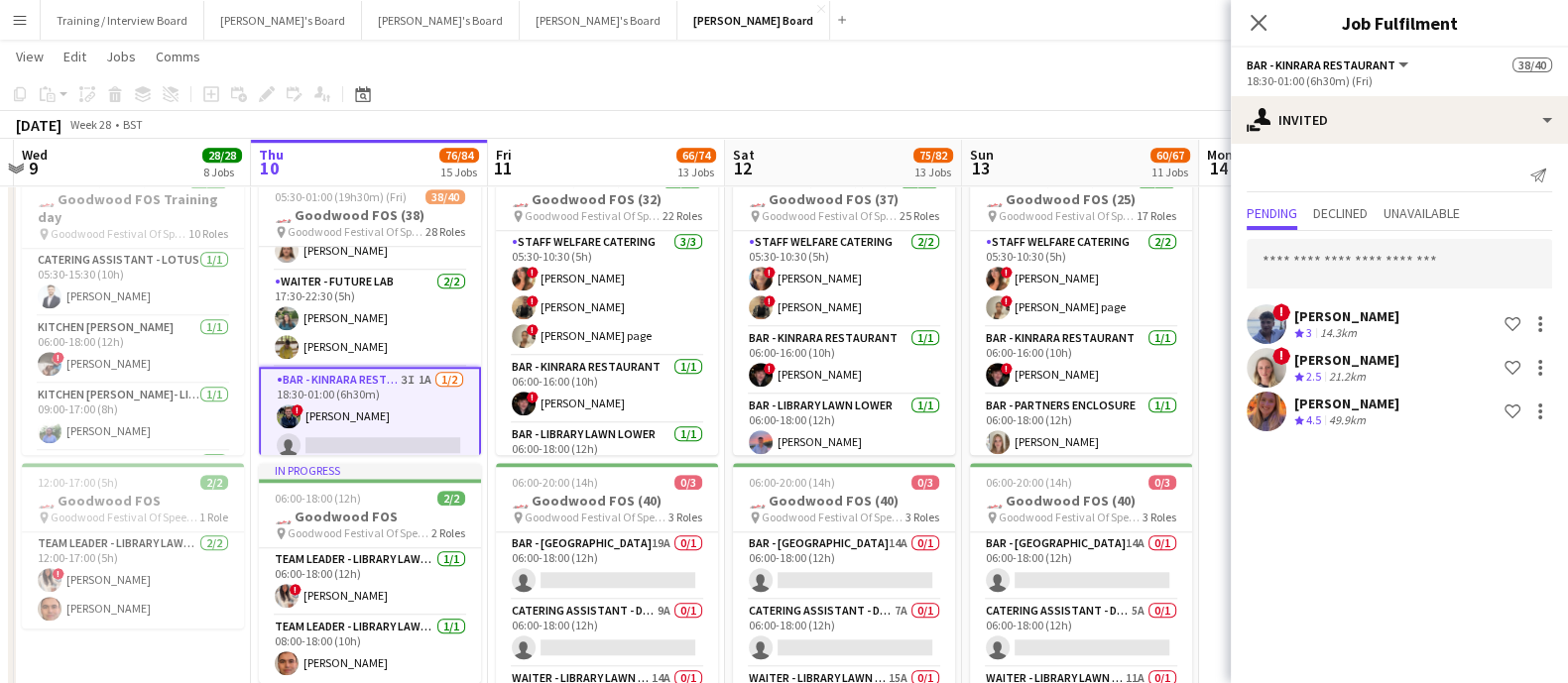 scroll, scrollTop: 0, scrollLeft: 0, axis: both 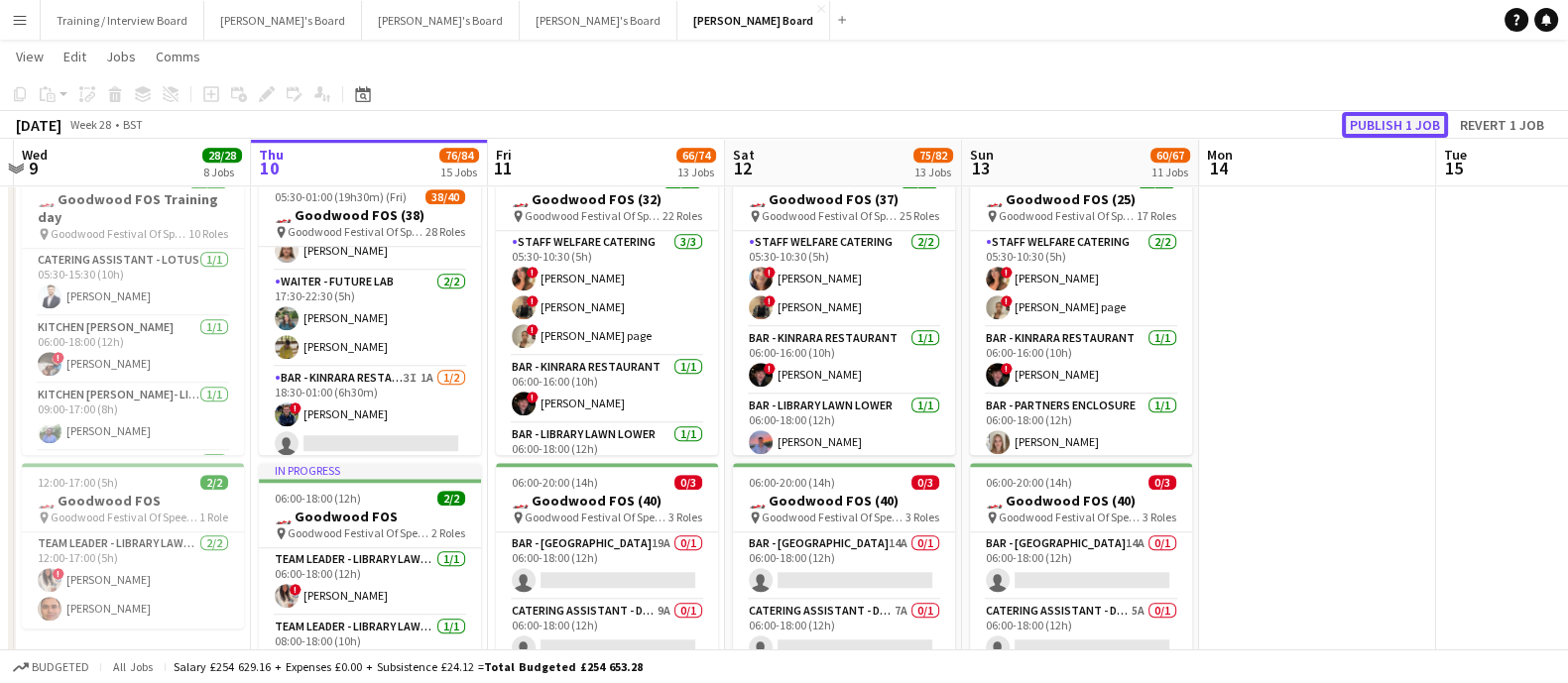 click on "Publish 1 job" 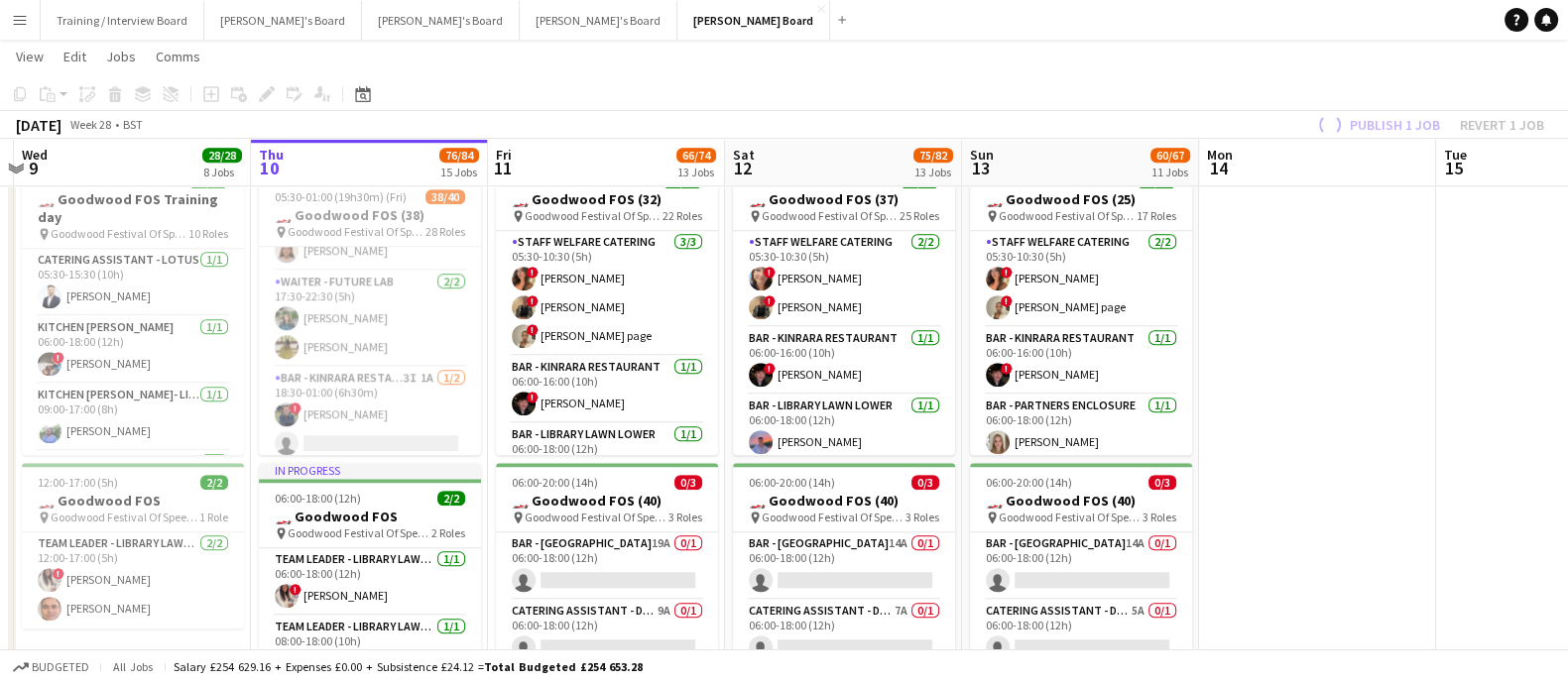click on "Publishing   05:30-01:00 (19h30m) (Fri)   38/40   🏎️ Goodwood FOS (38)
pin
Goodwood Festival Of Speed [GEOGRAPHIC_DATA], PO18 0PH   28 Roles   Staff Welfare Catering   [DATE]   05:30-10:30 (5h)
! [PERSON_NAME] page ! [PERSON_NAME][GEOGRAPHIC_DATA] - CATHEDRAL WALK   20A   0/1   06:00-18:00 (12h)
single-neutral-actions
BAR - LAWN BAR   [DATE]   06:00-18:00 (12h)
[PERSON_NAME]  Bar - Kinrara Restaurant   [DATE]   06:00-18:00 (12h)
! [PERSON_NAME]  Bar - Library Lawn Lower   [DATE]   06:00-18:00 (12h)
[PERSON_NAME]  Bar - Library Lawn Lower   [DATE]   06:00-18:00 (12h)
[PERSON_NAME]  Bar - Library Lawn Upper   [DATE]   06:00-18:00 (12h)
! [PERSON_NAME]  Bar - Partners Enclosure   [DATE]   06:00-18:00 (12h)
[PERSON_NAME] Self  Catering Assistant - Drivers [PERSON_NAME]   [DATE]   06:00-18:00 (12h)
[PERSON_NAME] [PERSON_NAME] [PERSON_NAME]  Runner - Library Lawn Lower   [DATE]   06:00-18:00 (12h)
[PERSON_NAME] ! [PERSON_NAME]  Runner - Library Lawn Upper   1/1  [PERSON_NAME] ! !" at bounding box center (370, 308) 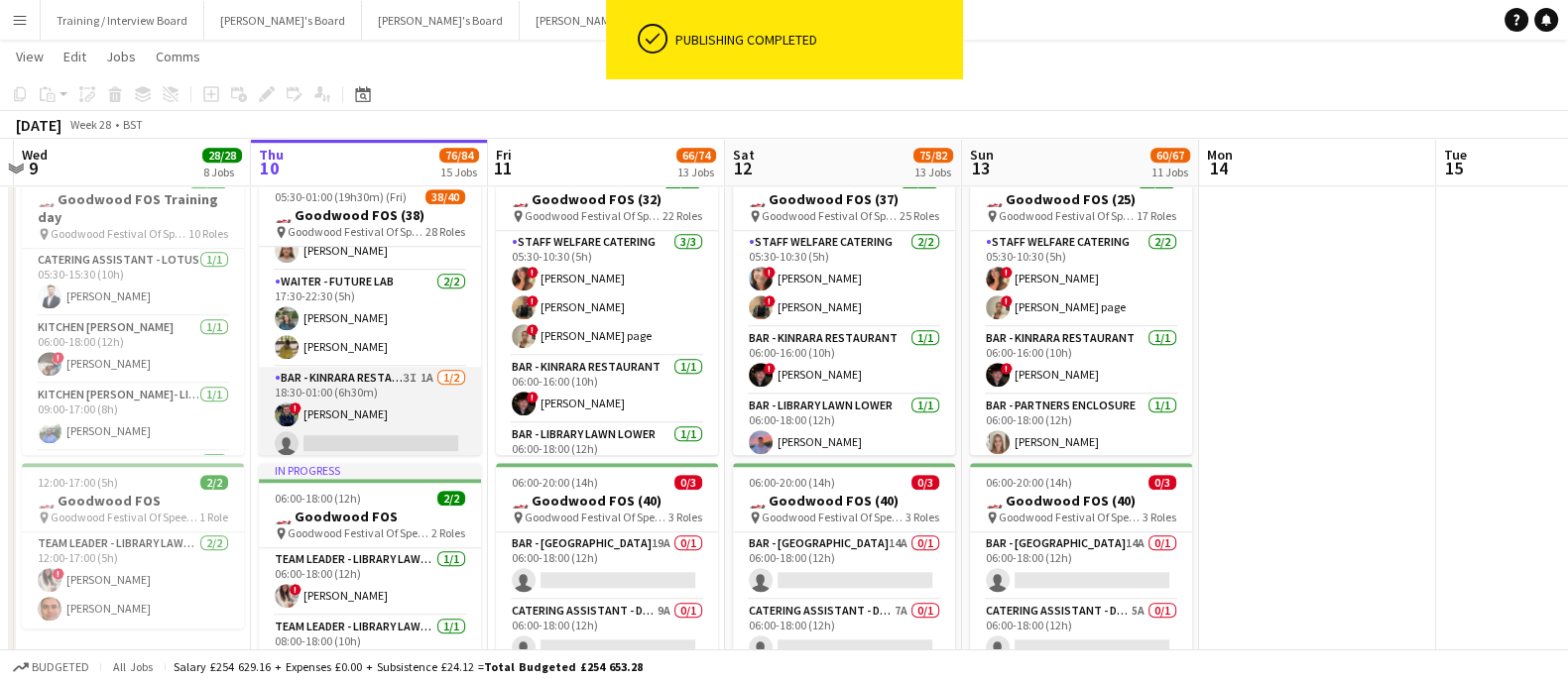 click on "Bar - Kinrara Restaurant   3I   1A   [DATE]   18:30-01:00 (6h30m)
! [PERSON_NAME]
single-neutral-actions" at bounding box center [370, 414] 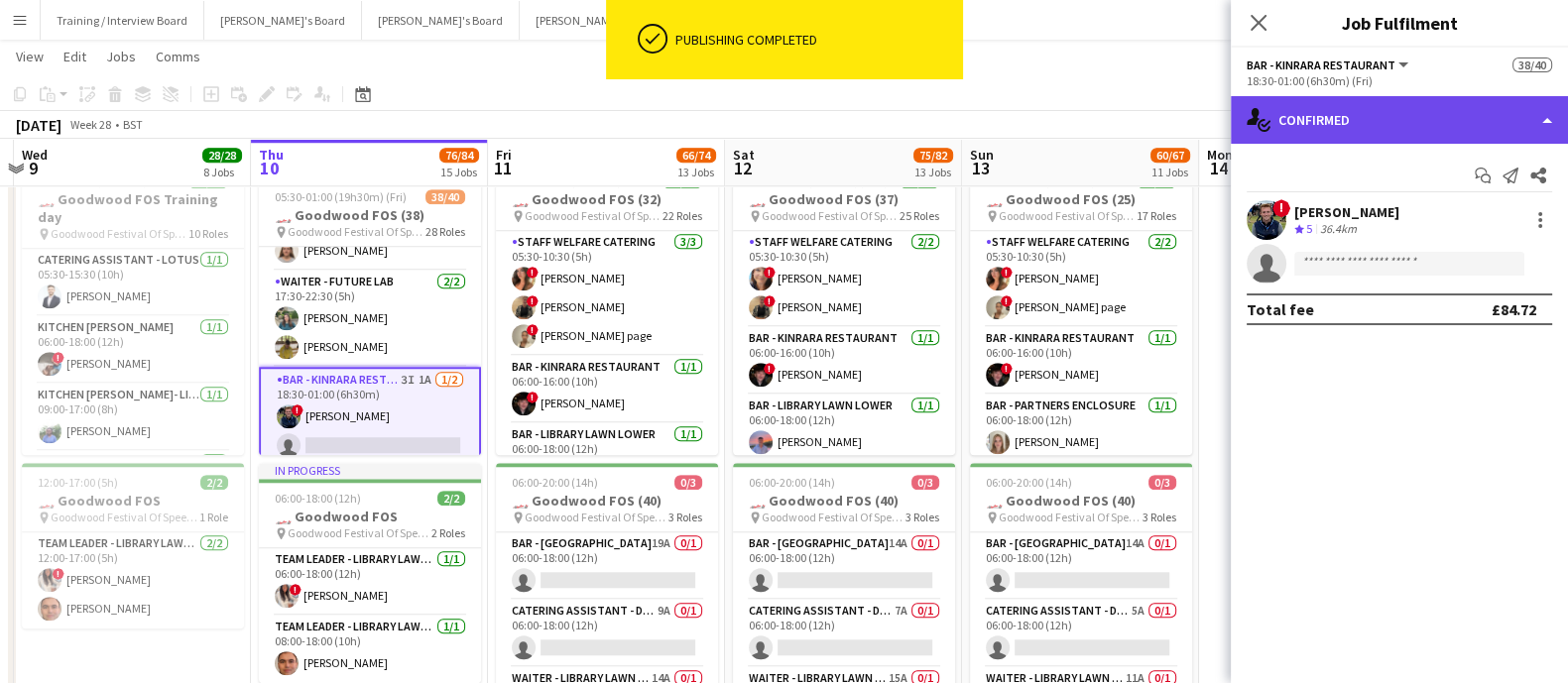 click on "single-neutral-actions-check-2
Confirmed" 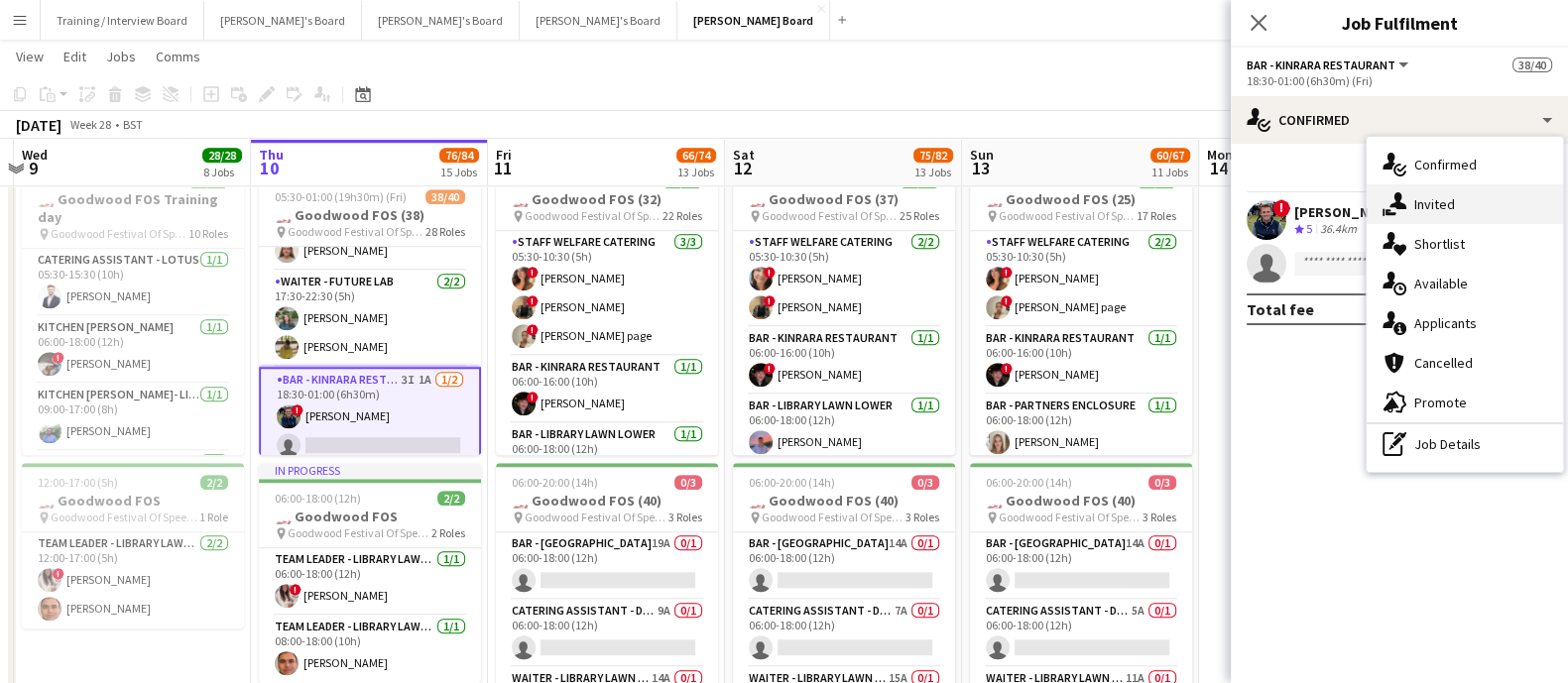 click on "single-neutral-actions-share-1
Invited" at bounding box center [1465, 204] 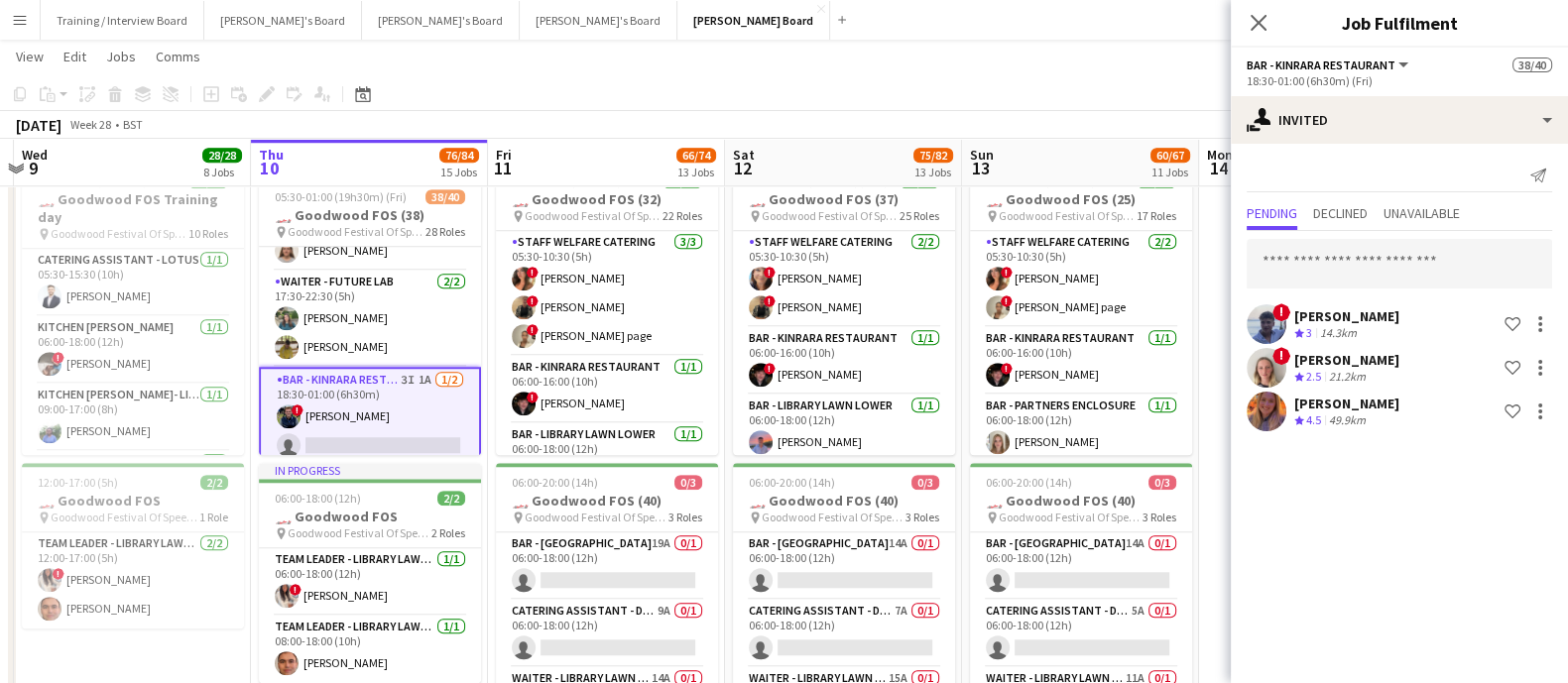 click on "Send notification
Pending Declined Unavailable !  [PERSON_NAME]
Crew rating
3   14.3km
Shortlist crew
!  [PERSON_NAME]
Crew rating
2.5   21.2km
Shortlist crew
[PERSON_NAME]
Crew rating
4.5   49.9km
Shortlist crew" at bounding box center (1399, 297) 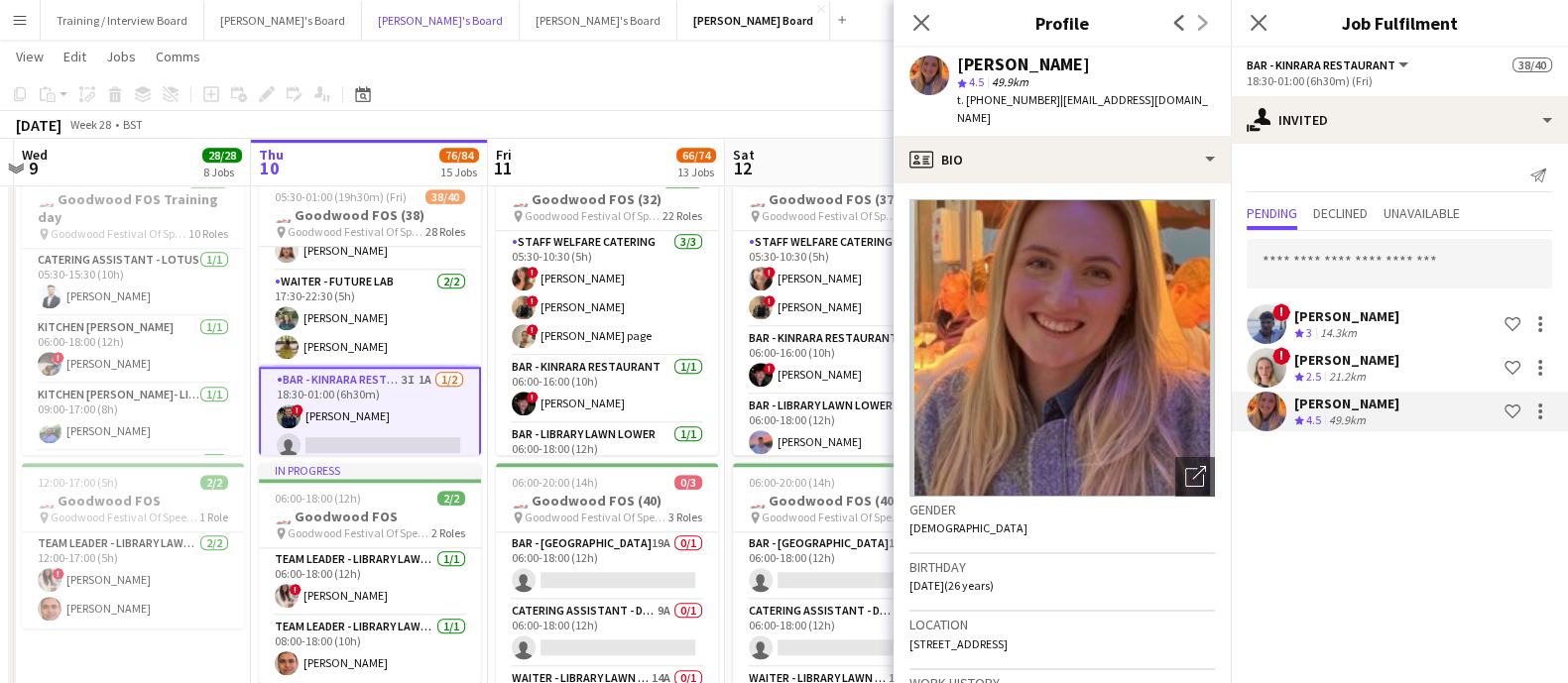 click on "[PERSON_NAME]'s Board
Close" at bounding box center [440, 20] 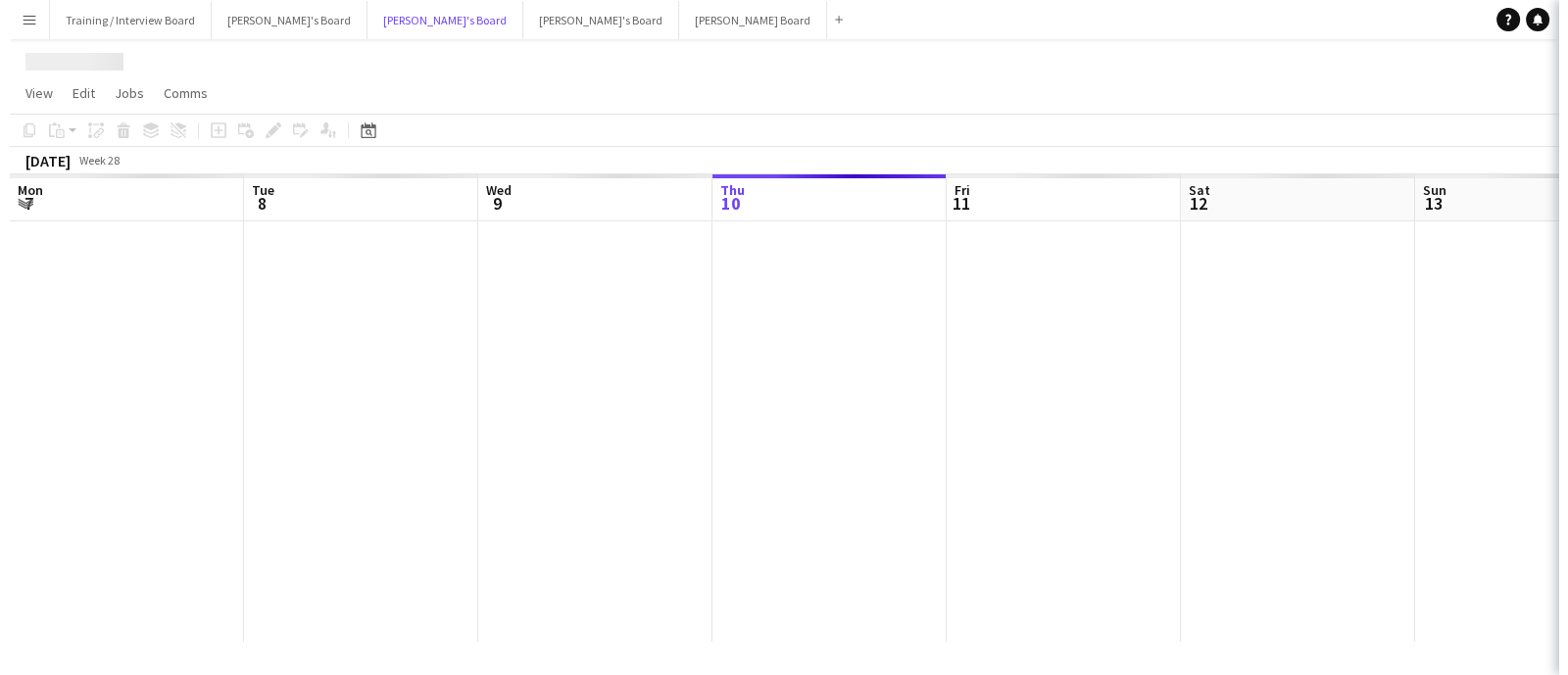 scroll, scrollTop: 0, scrollLeft: 0, axis: both 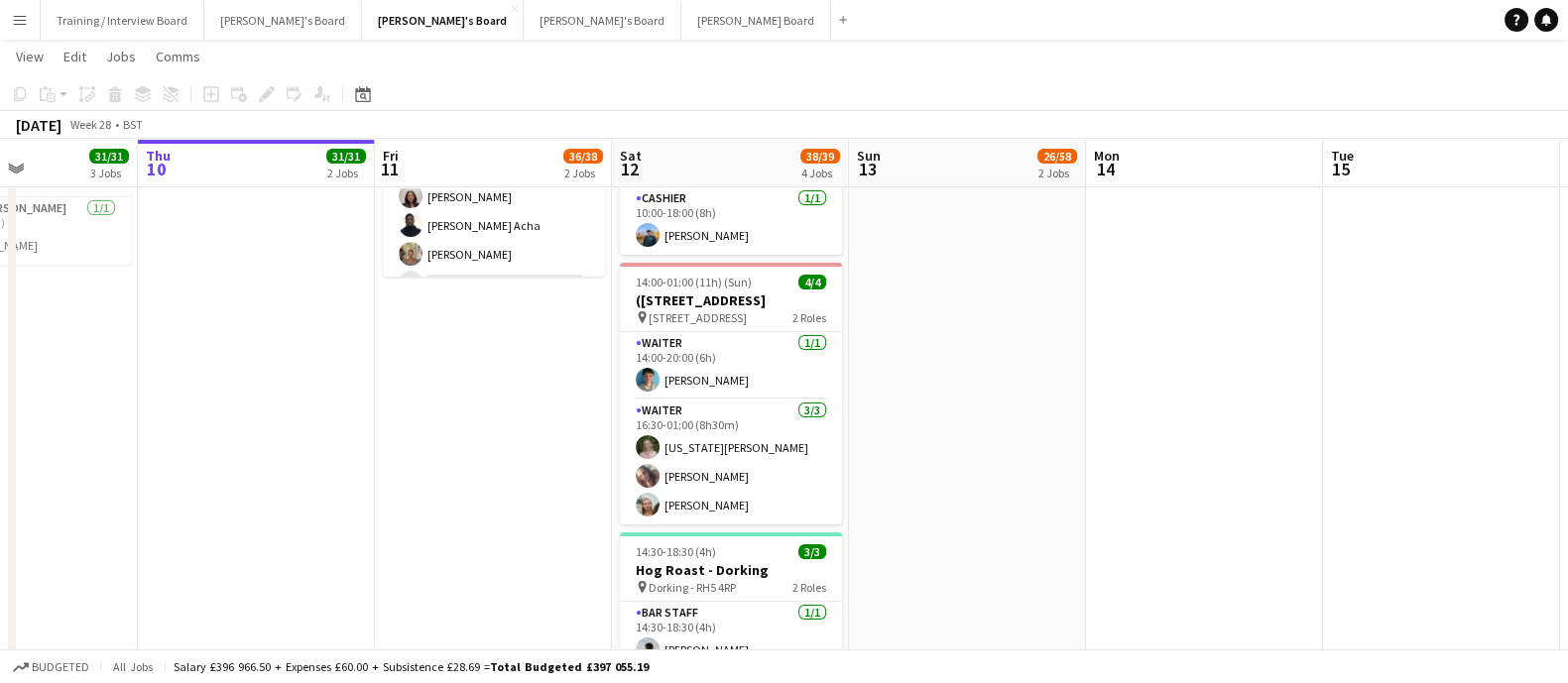 drag, startPoint x: 972, startPoint y: 547, endPoint x: 856, endPoint y: 531, distance: 117.09825 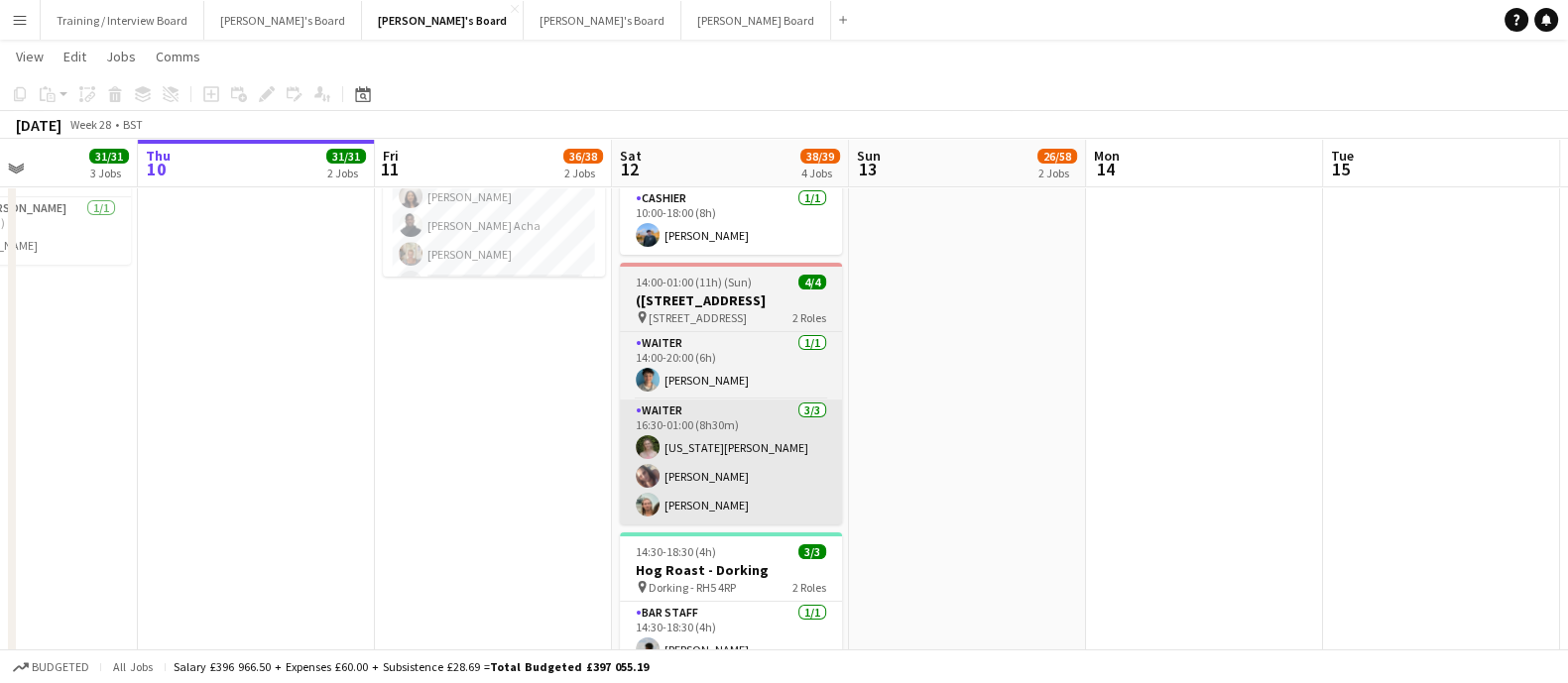 scroll, scrollTop: 0, scrollLeft: 578, axis: horizontal 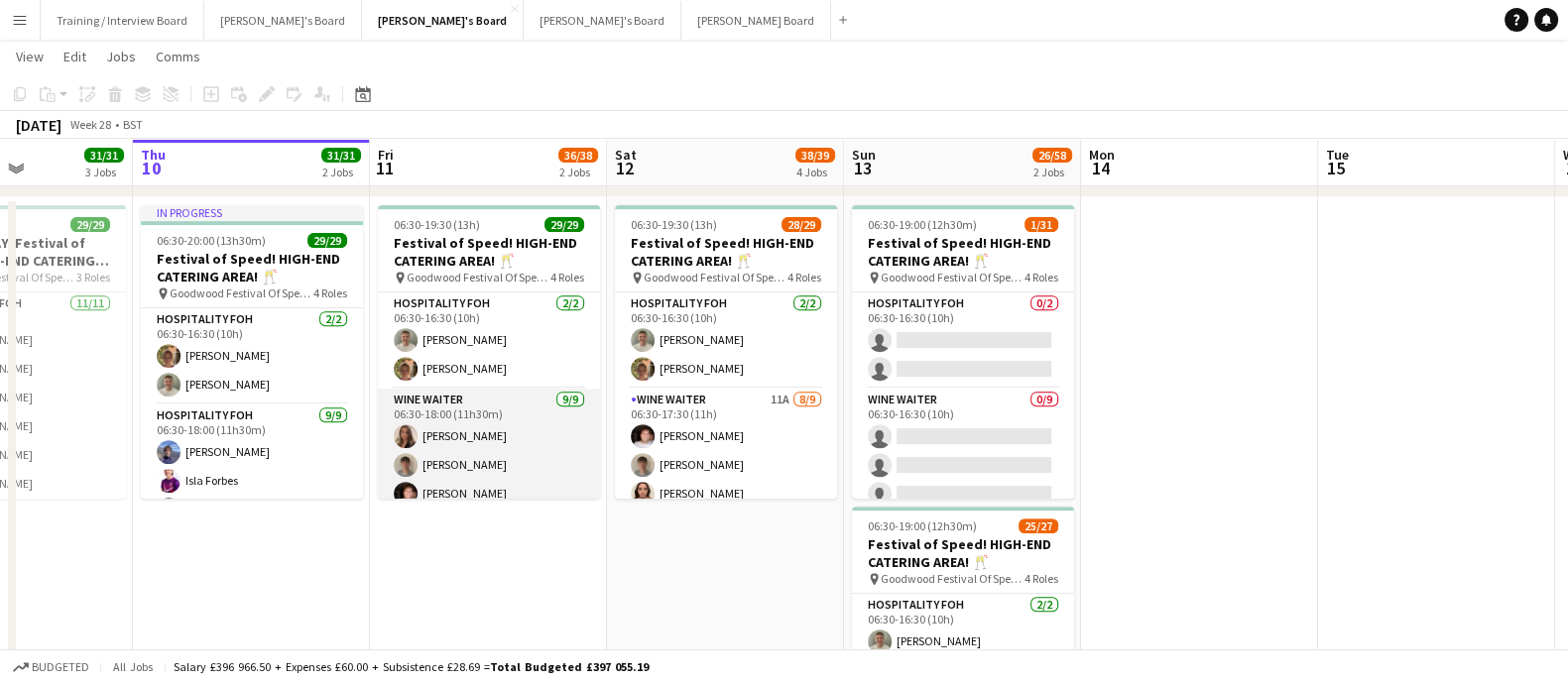 click on "WINE WAITER   [DATE]   06:30-18:00 (11h30m)
[PERSON_NAME] [PERSON_NAME] [PERSON_NAME] [PERSON_NAME] [PERSON_NAME] [PERSON_NAME] [PERSON_NAME] ! [PERSON_NAME] [PERSON_NAME]" at bounding box center (489, 537) 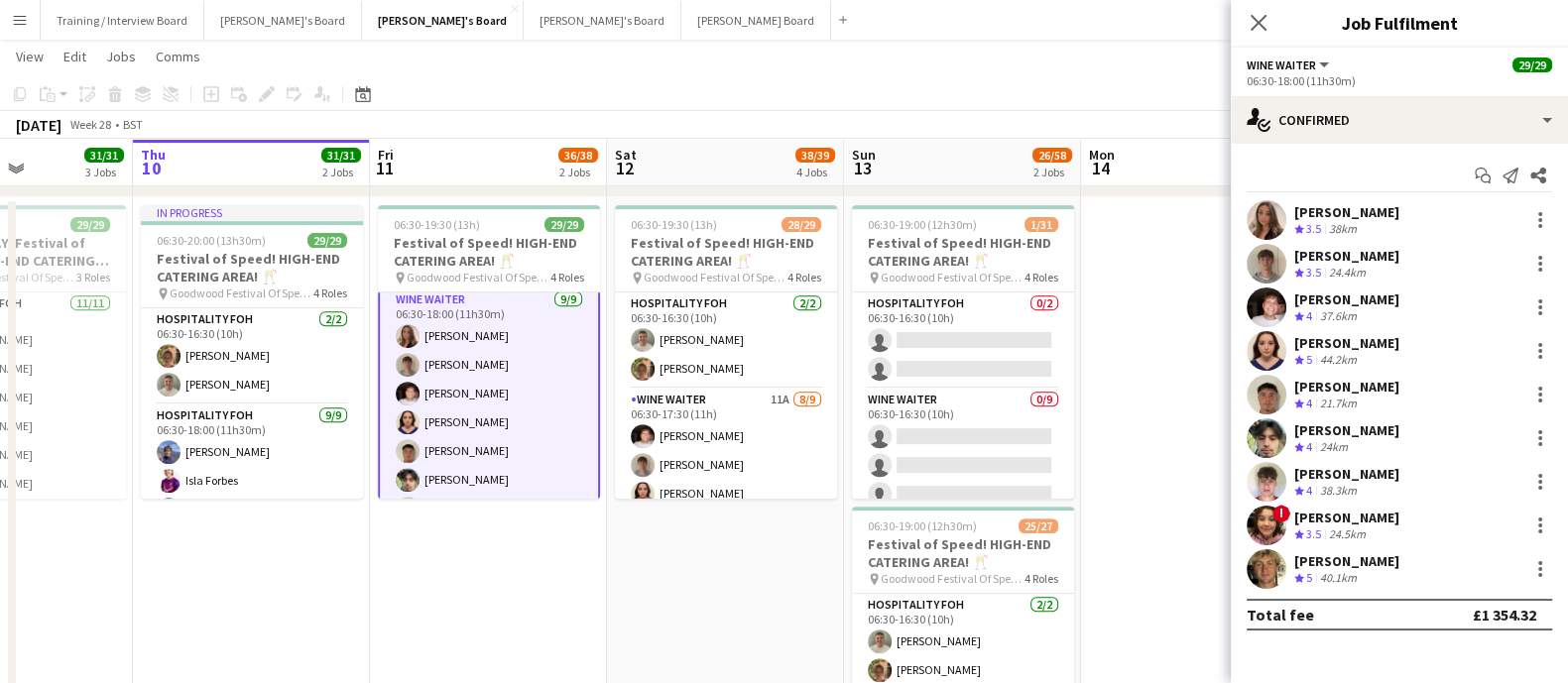 scroll, scrollTop: 0, scrollLeft: 0, axis: both 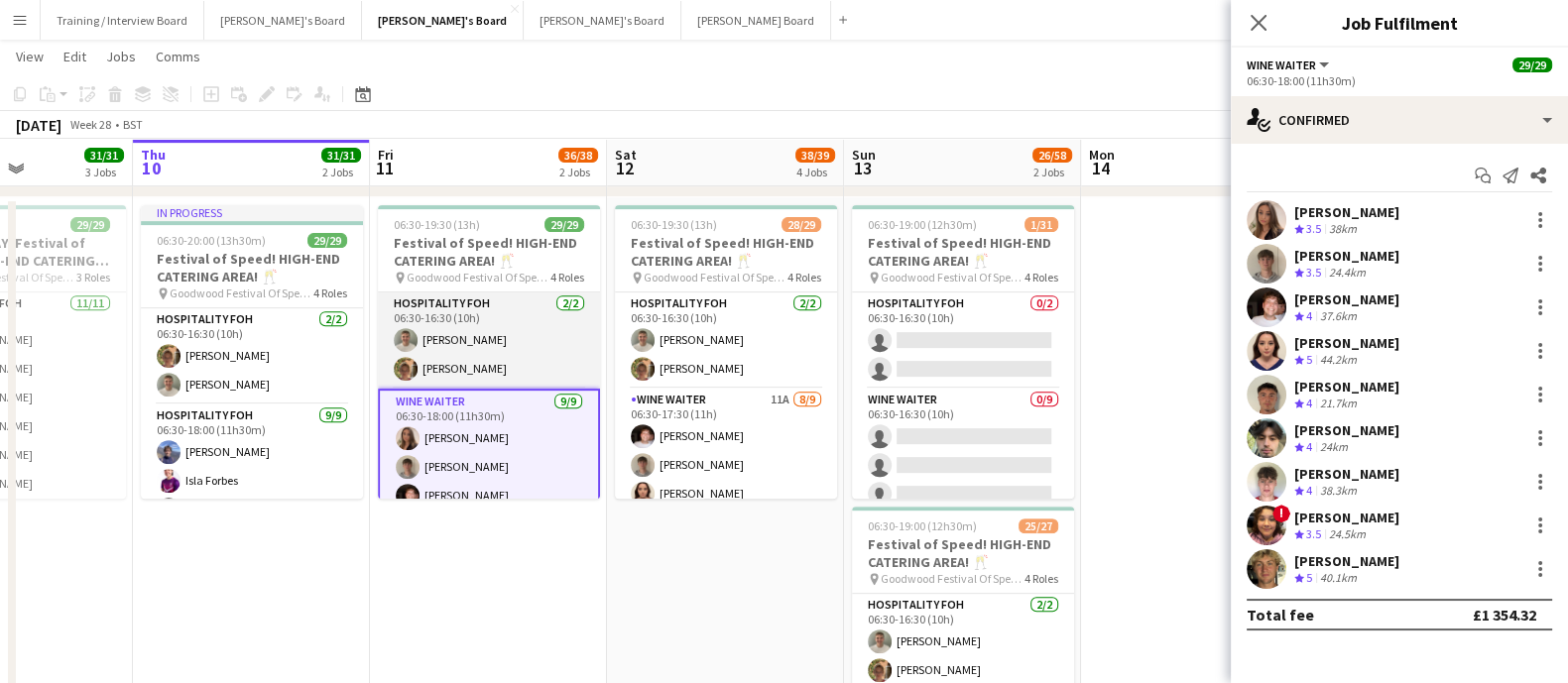 click on "Hospitality FOH   [DATE]   06:30-16:30 (10h)
[PERSON_NAME] [PERSON_NAME]" at bounding box center (489, 340) 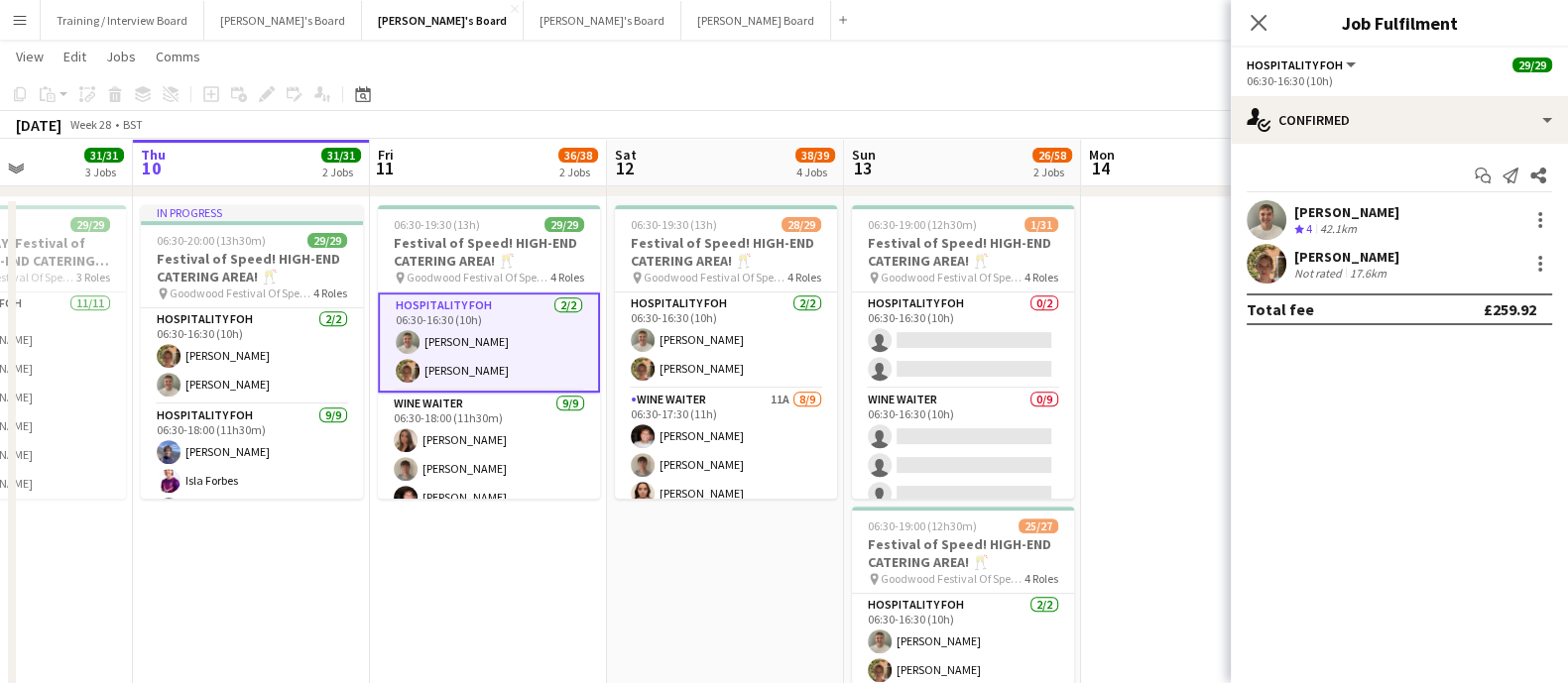 click on "[PERSON_NAME]" at bounding box center [1347, 257] 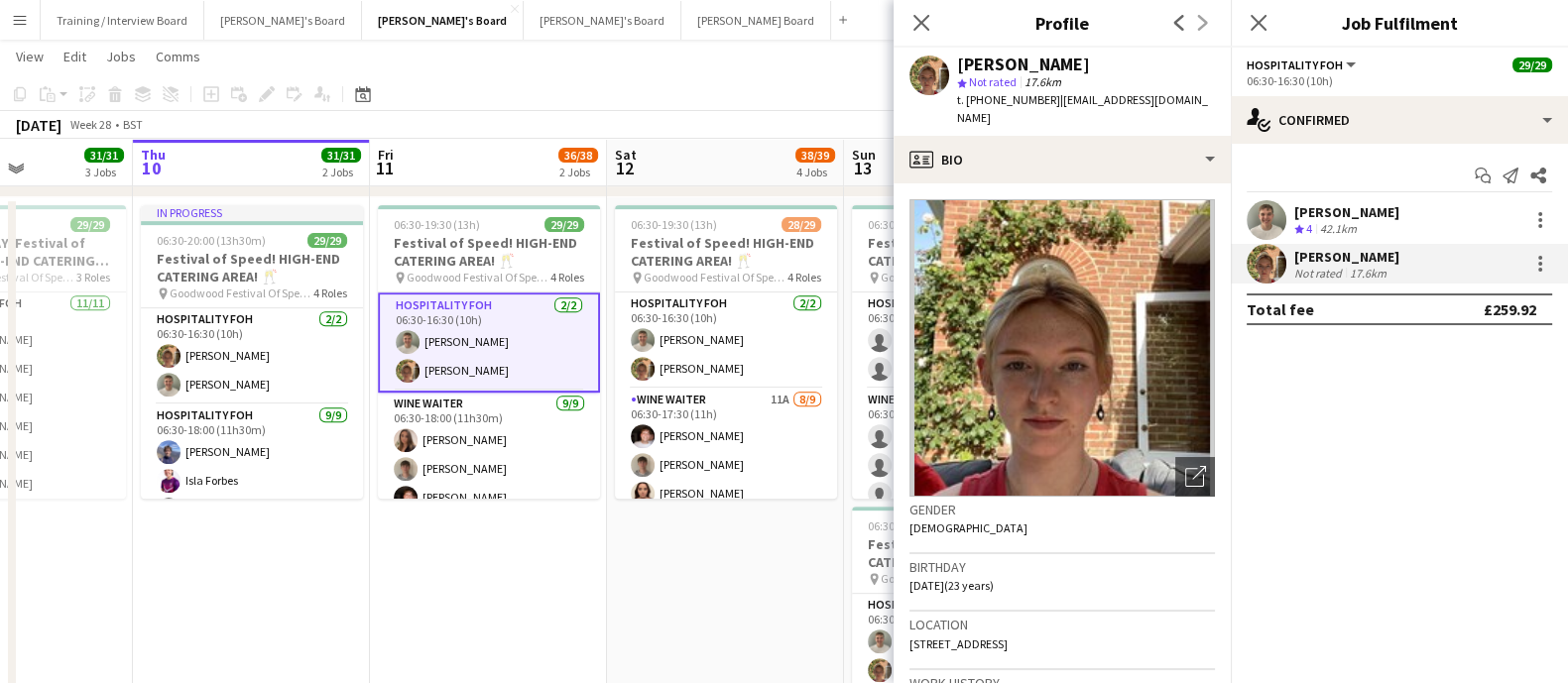 click on "42.1km" at bounding box center (1338, 229) 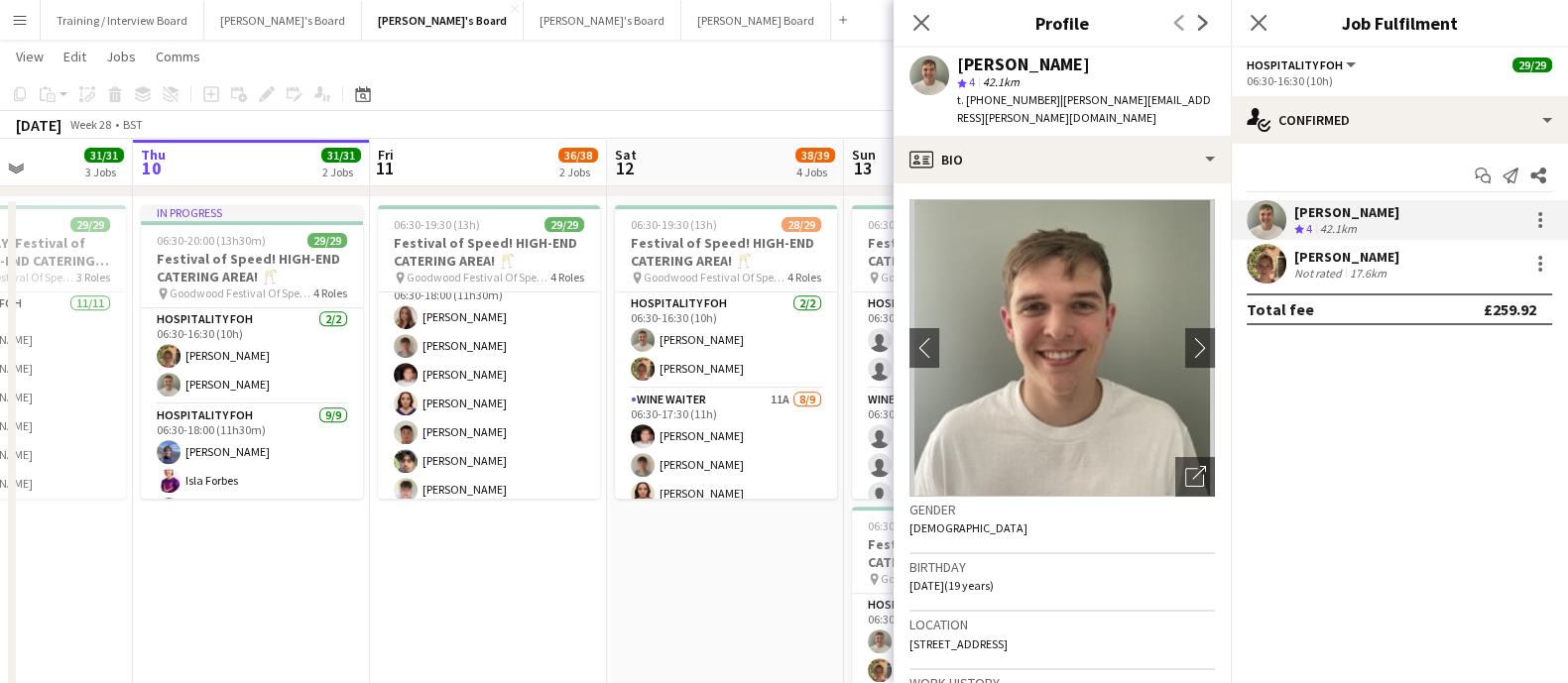 click on "WINE WAITER   [DATE]   06:30-18:00 (11h30m)
[PERSON_NAME] [PERSON_NAME] [PERSON_NAME] [PERSON_NAME] [PERSON_NAME] [PERSON_NAME] [PERSON_NAME] ! [PERSON_NAME] [PERSON_NAME]" at bounding box center [489, 418] 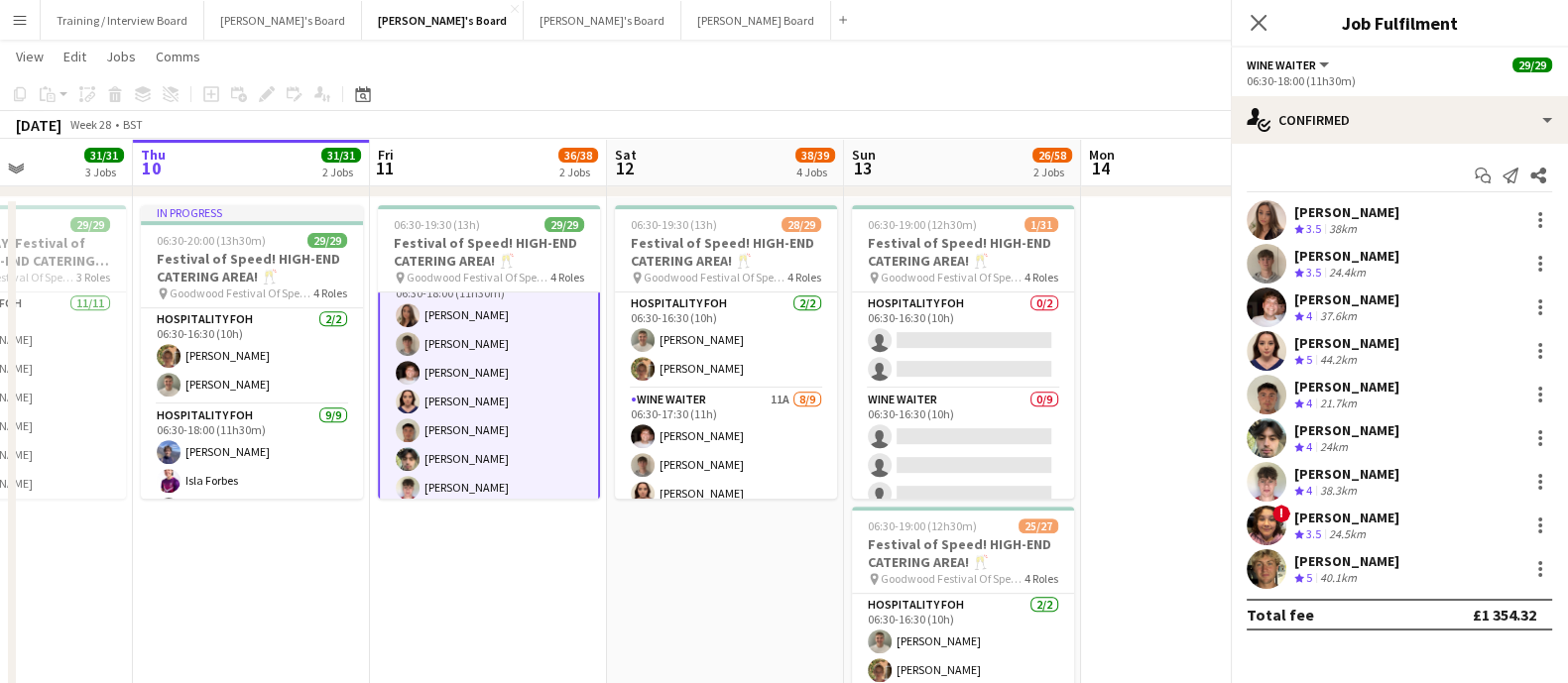 scroll, scrollTop: 122, scrollLeft: 0, axis: vertical 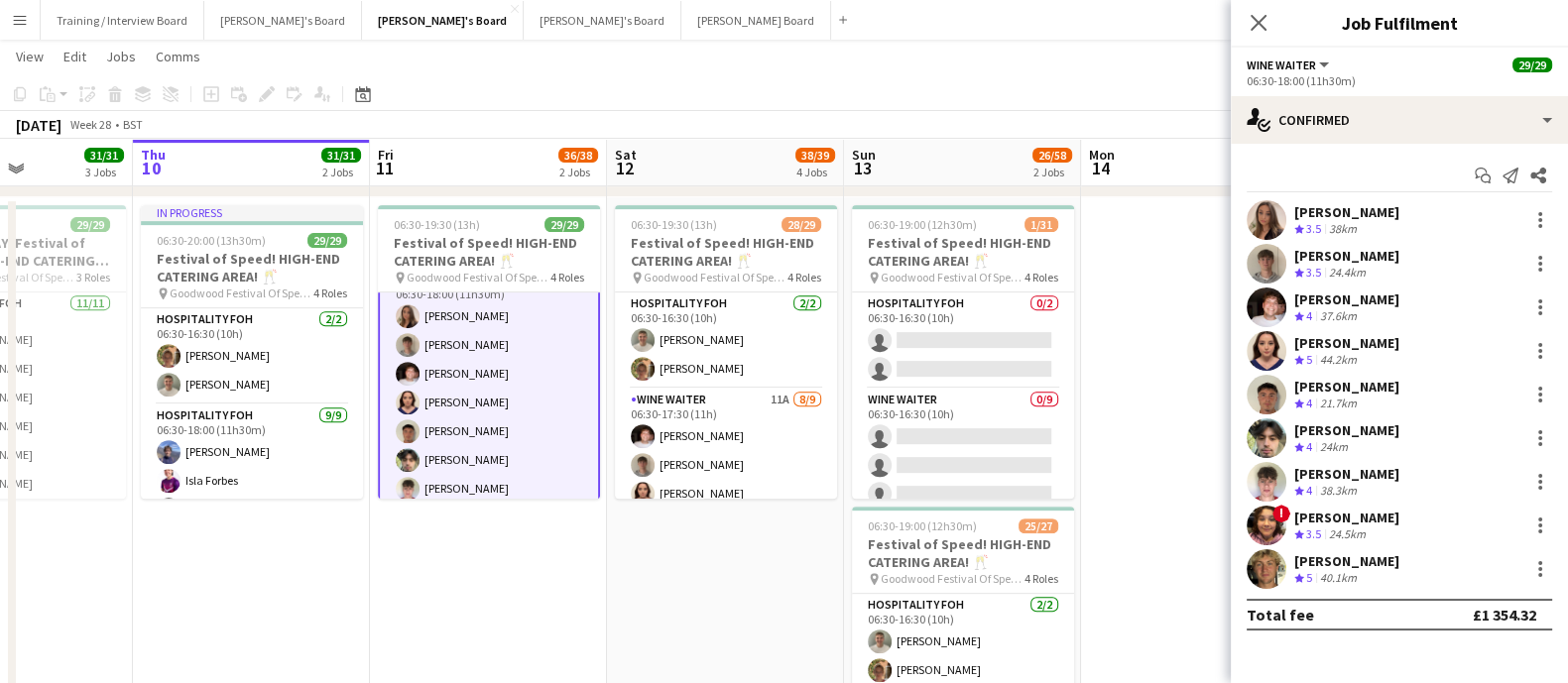 click on "06:30-19:30 (13h)    28/29   Festival of Speed! HIGH-END CATERING AREA! 🥂
pin
Goodwood Festival Of Speed [GEOGRAPHIC_DATA], PO18 0PH   4 Roles   Hospitality FOH   [DATE]   06:30-16:30 (10h)
[PERSON_NAME] [PERSON_NAME]  WINE WAITER   11A   [DATE]   06:30-17:30 (11h)
[PERSON_NAME] [PERSON_NAME] [PERSON_NAME] [PERSON_NAME] [PERSON_NAME] ! [PERSON_NAME] [PERSON_NAME] [PERSON_NAME]
single-neutral-actions
TEAM LEADER   [DATE]   07:00-19:30 (12h30m)
[PERSON_NAME] [PERSON_NAME] [PERSON_NAME] [PERSON_NAME] [PERSON_NAME] [PERSON_NAME] ! [PERSON_NAME] [PERSON_NAME] [PERSON_NAME]  Hospitality FOH   [DATE]   09:00-19:30 (10h30m)
[PERSON_NAME] [PERSON_NAME] [PERSON_NAME] [PERSON_NAME] [PERSON_NAME] Isla Forbes [PERSON_NAME] [PERSON_NAME] [PERSON_NAME]" at bounding box center (725, 518) 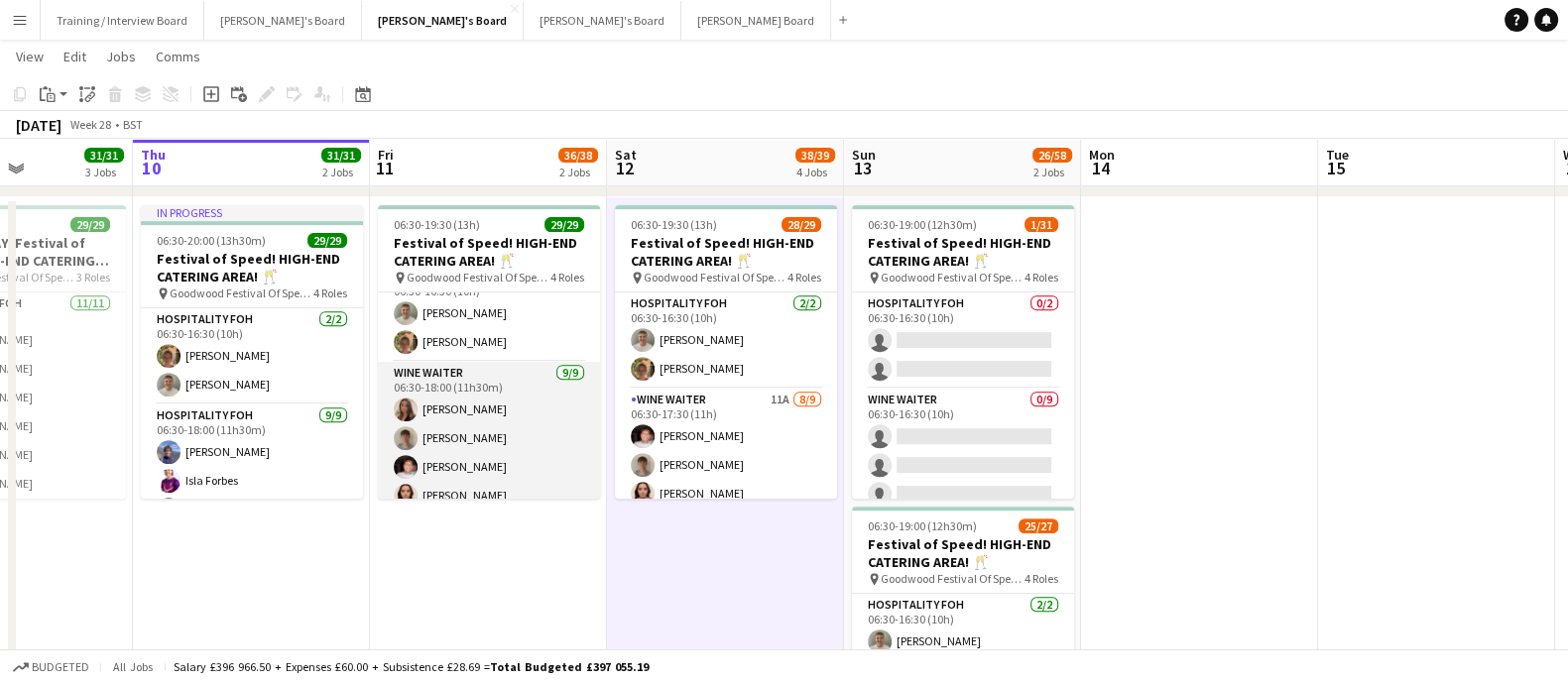 scroll, scrollTop: 0, scrollLeft: 0, axis: both 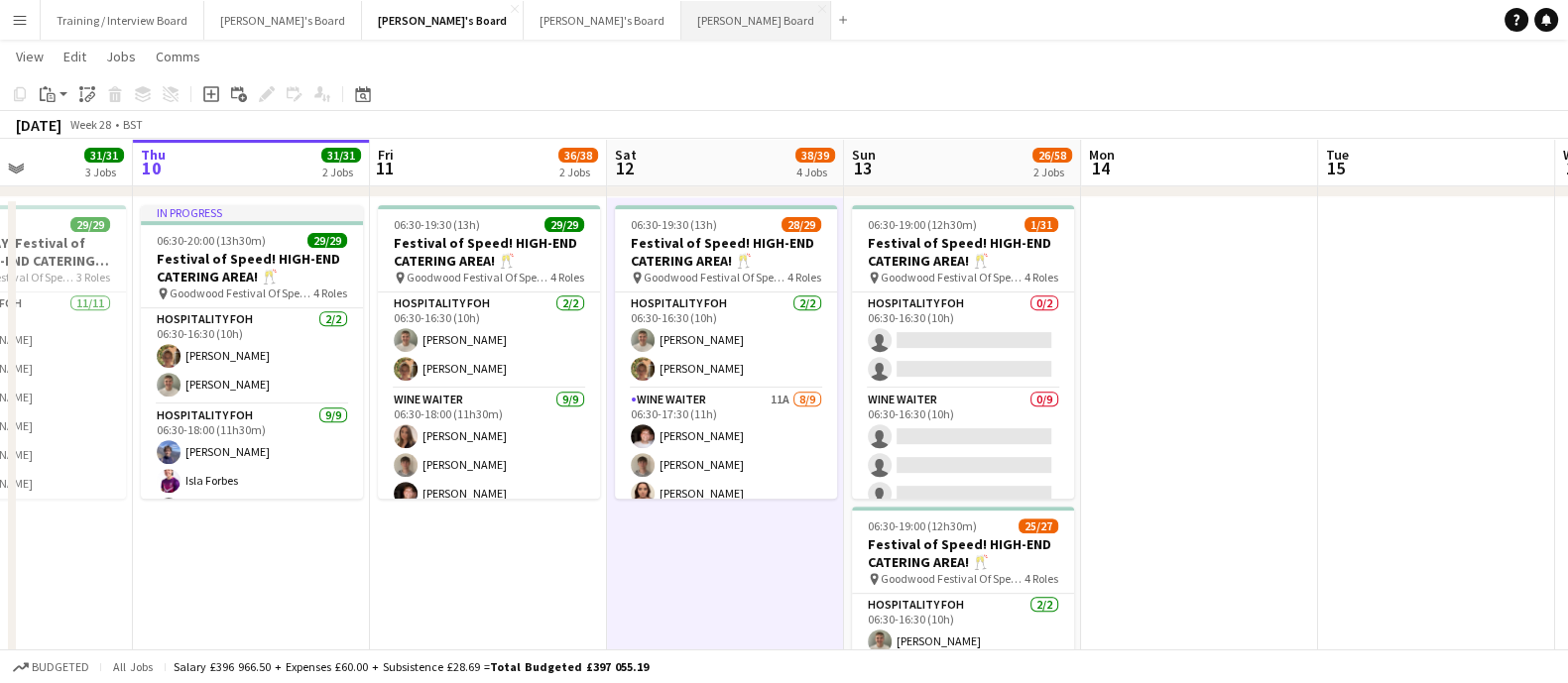 click on "[PERSON_NAME] Board
Close" at bounding box center (756, 20) 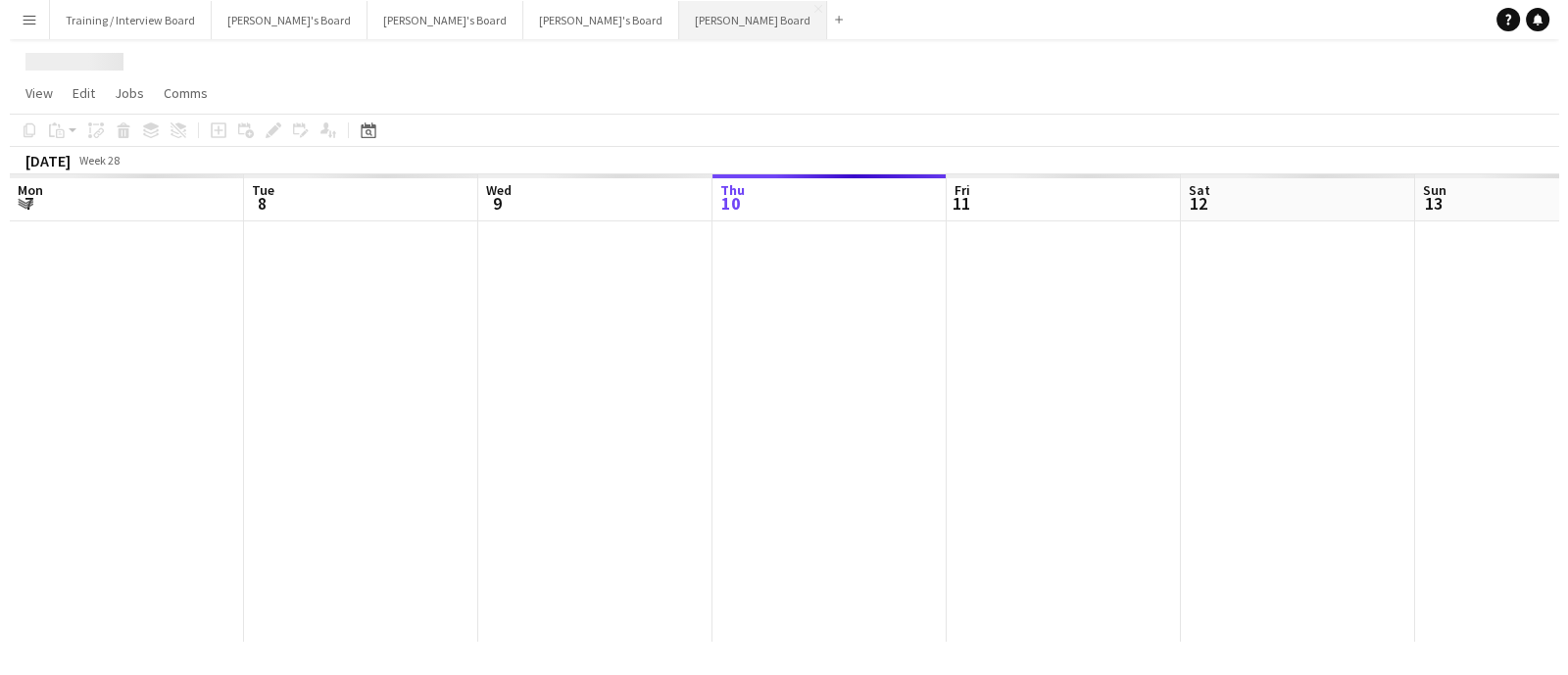 scroll, scrollTop: 0, scrollLeft: 0, axis: both 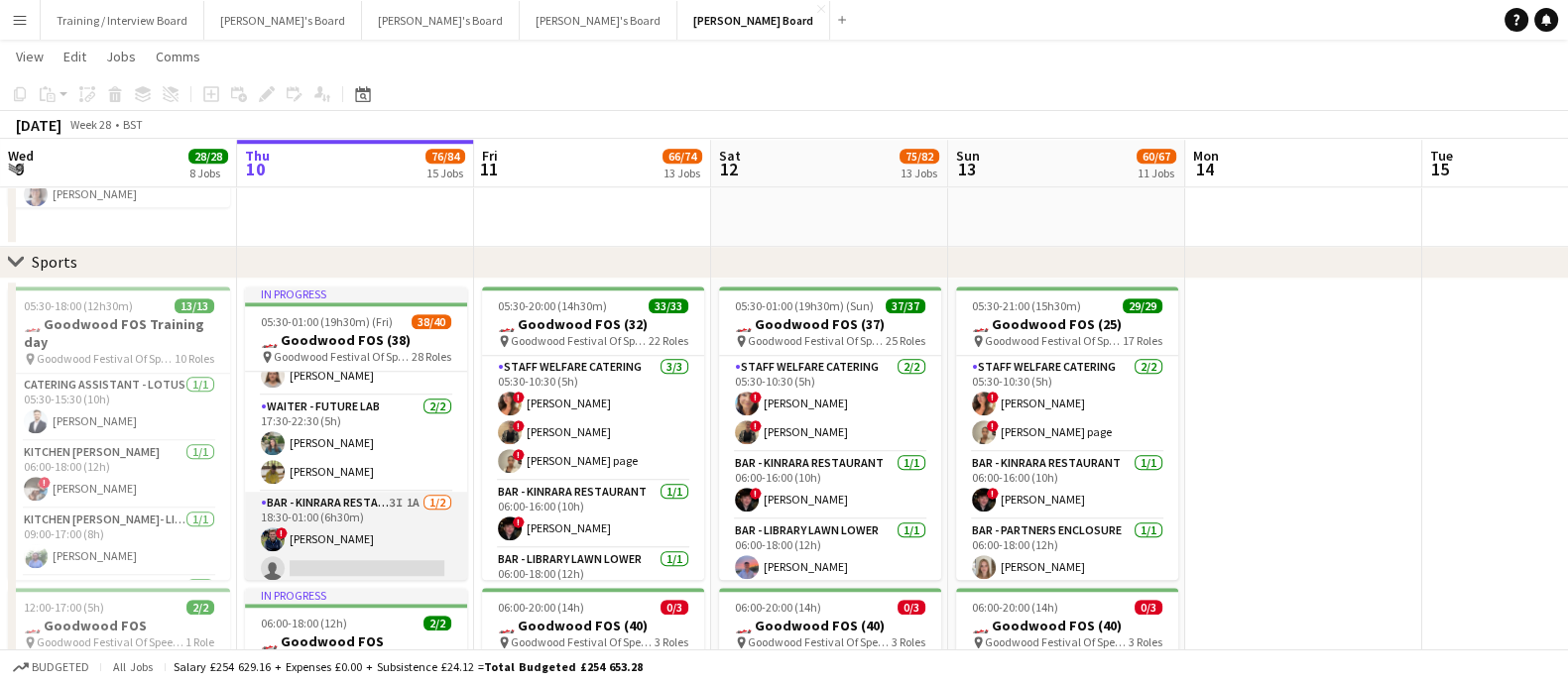 click on "Bar - Kinrara Restaurant   3I   1A   [DATE]   18:30-01:00 (6h30m)
! [PERSON_NAME]
single-neutral-actions" at bounding box center (356, 539) 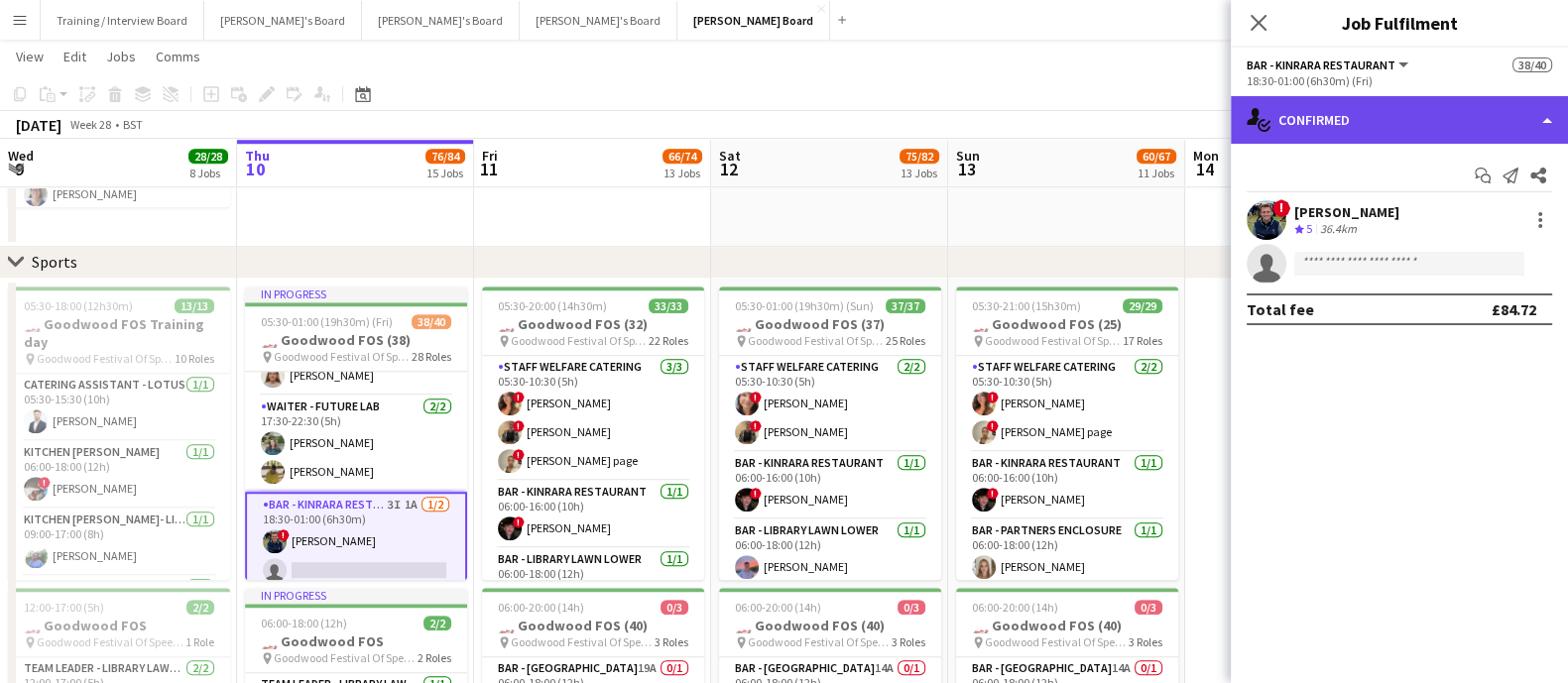 click on "single-neutral-actions-check-2
Confirmed" 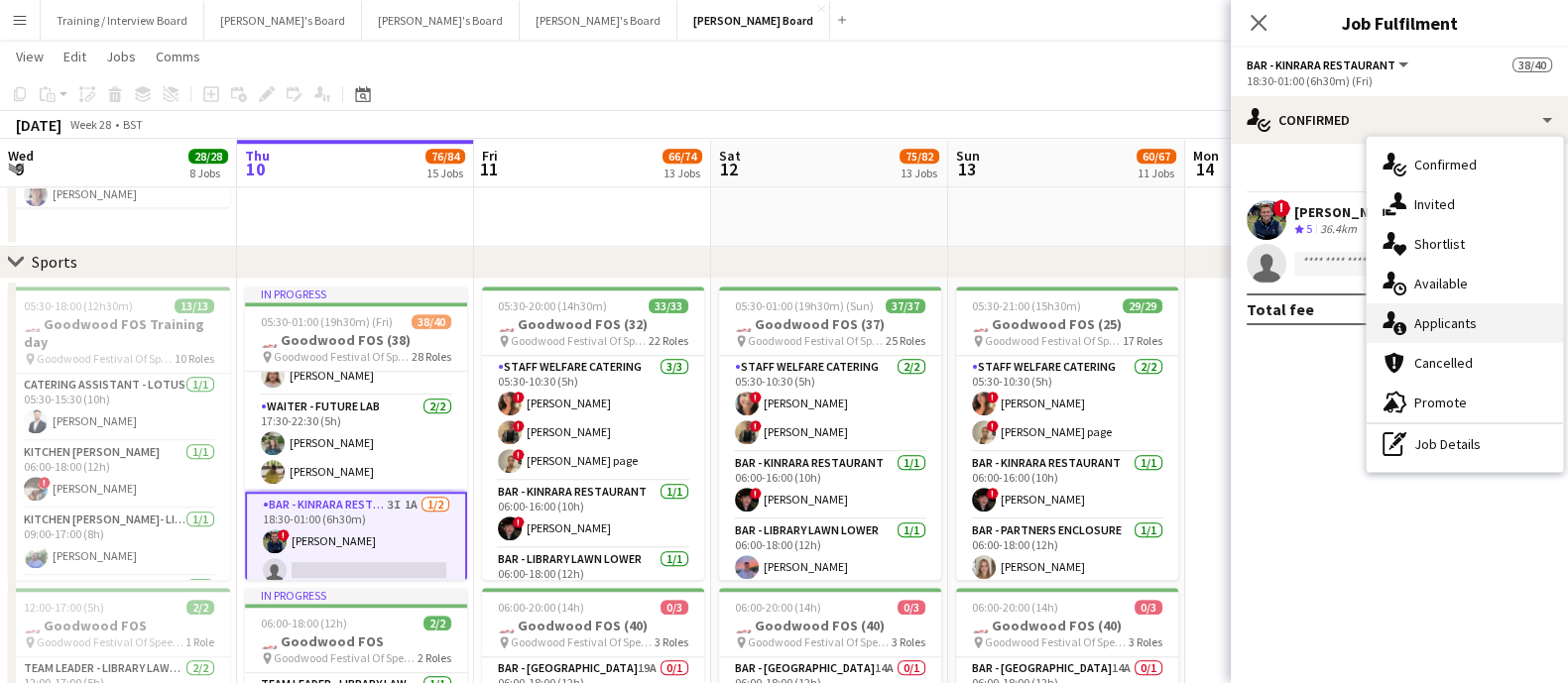 click on "single-neutral-actions-information
Applicants" at bounding box center (1465, 323) 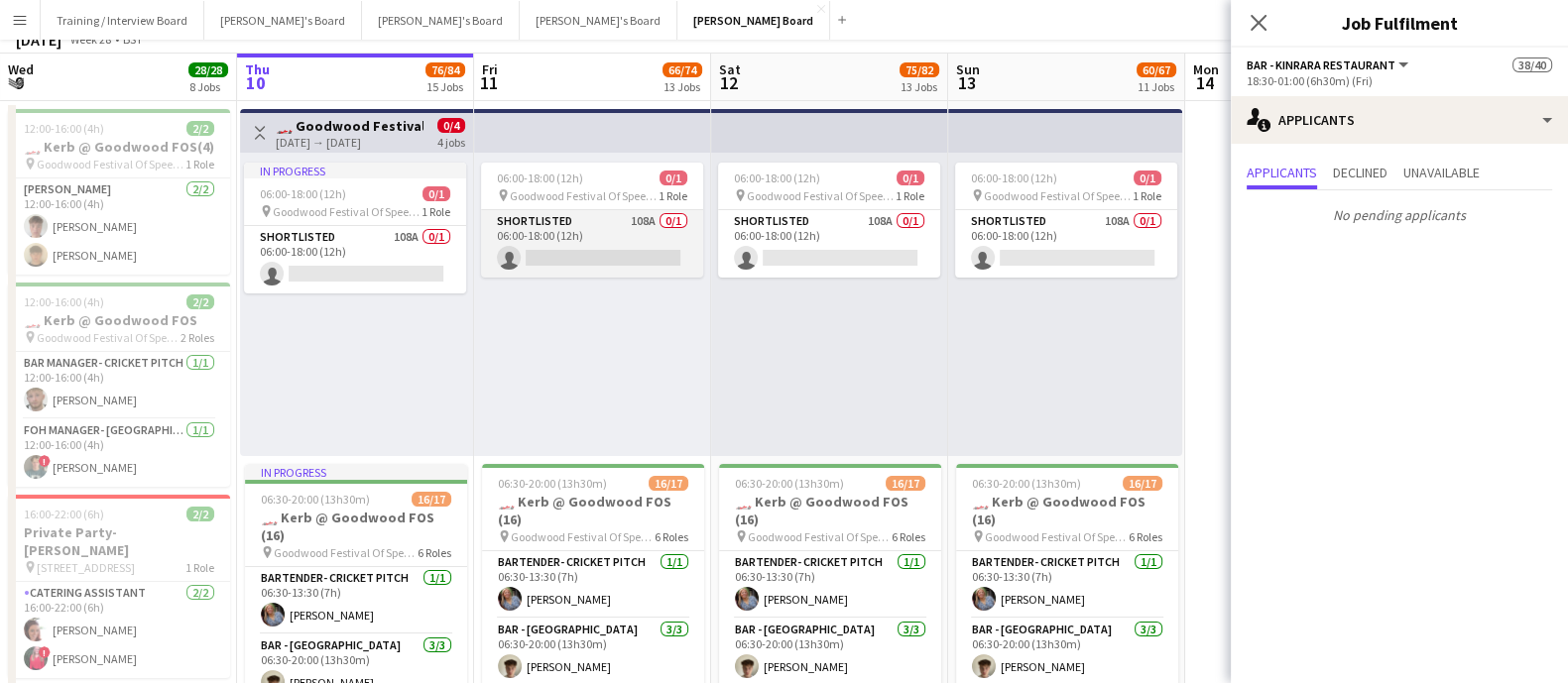 scroll, scrollTop: 0, scrollLeft: 0, axis: both 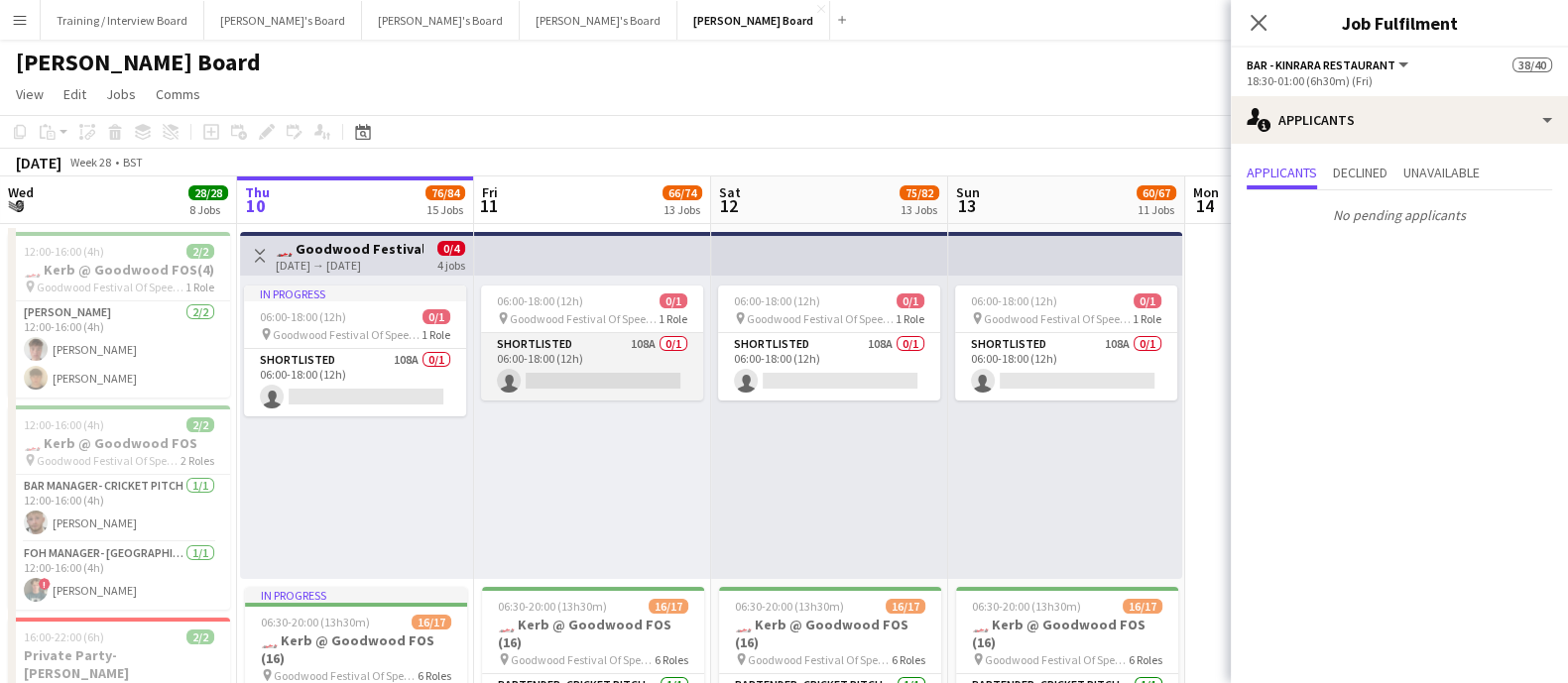 click on "Shortlisted   108A   0/1   06:00-18:00 (12h)
single-neutral-actions" at bounding box center [592, 367] 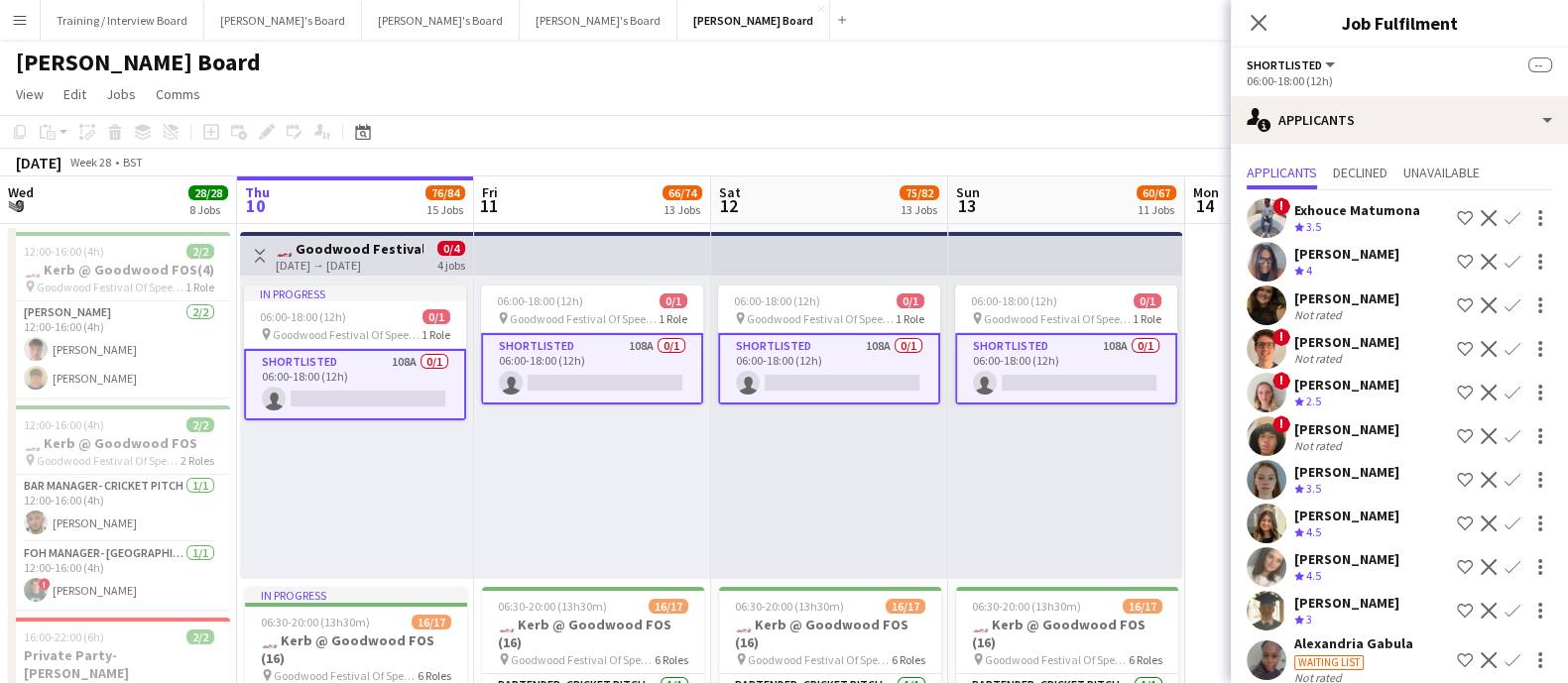 click on "06:00-18:00 (12h)    0/1
pin
Goodwood Festival Of Speed [GEOGRAPHIC_DATA], PO18 0PH   1 Role   Shortlisted   108A   0/1   06:00-18:00 (12h)
single-neutral-actions" at bounding box center (592, 427) 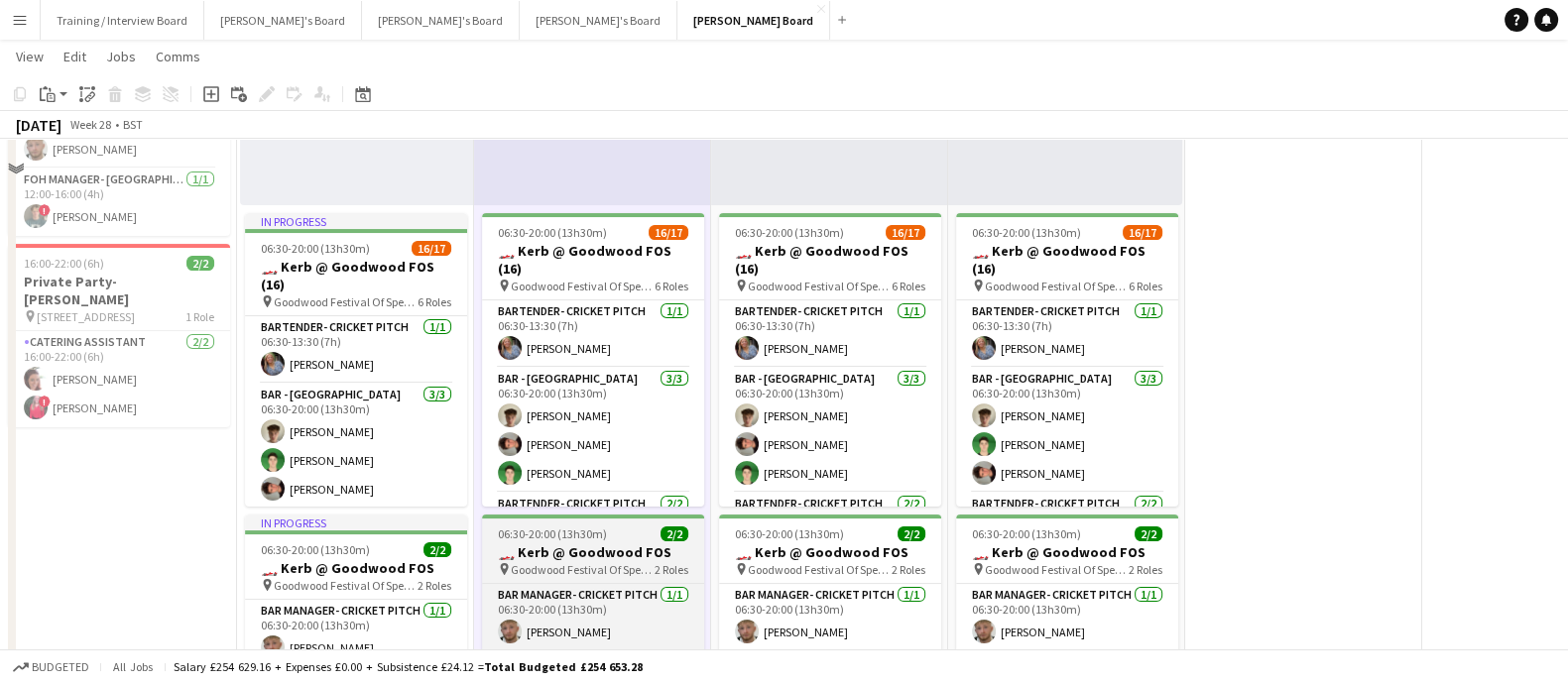scroll, scrollTop: 123, scrollLeft: 0, axis: vertical 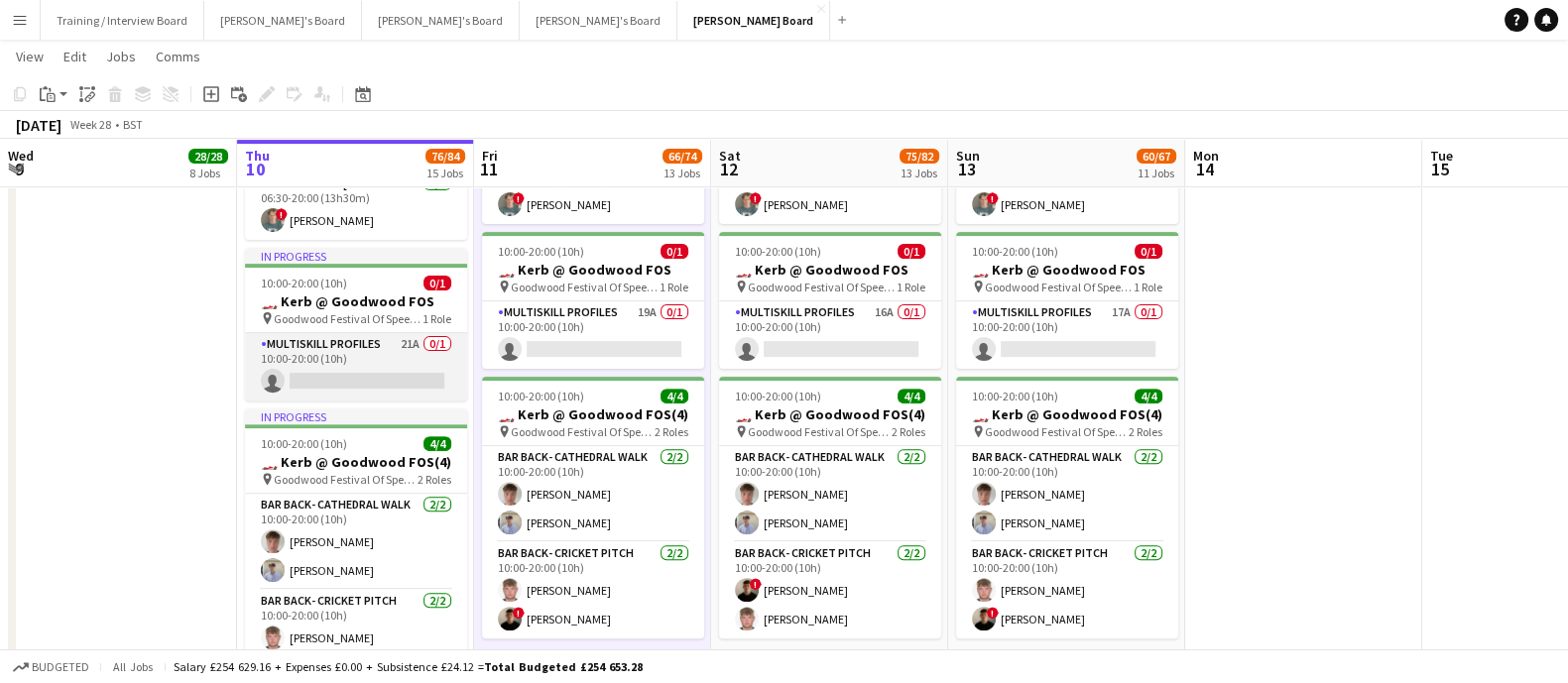 click on "MULTISKILL PROFILES   21A   0/1   10:00-20:00 (10h)
single-neutral-actions" at bounding box center [356, 367] 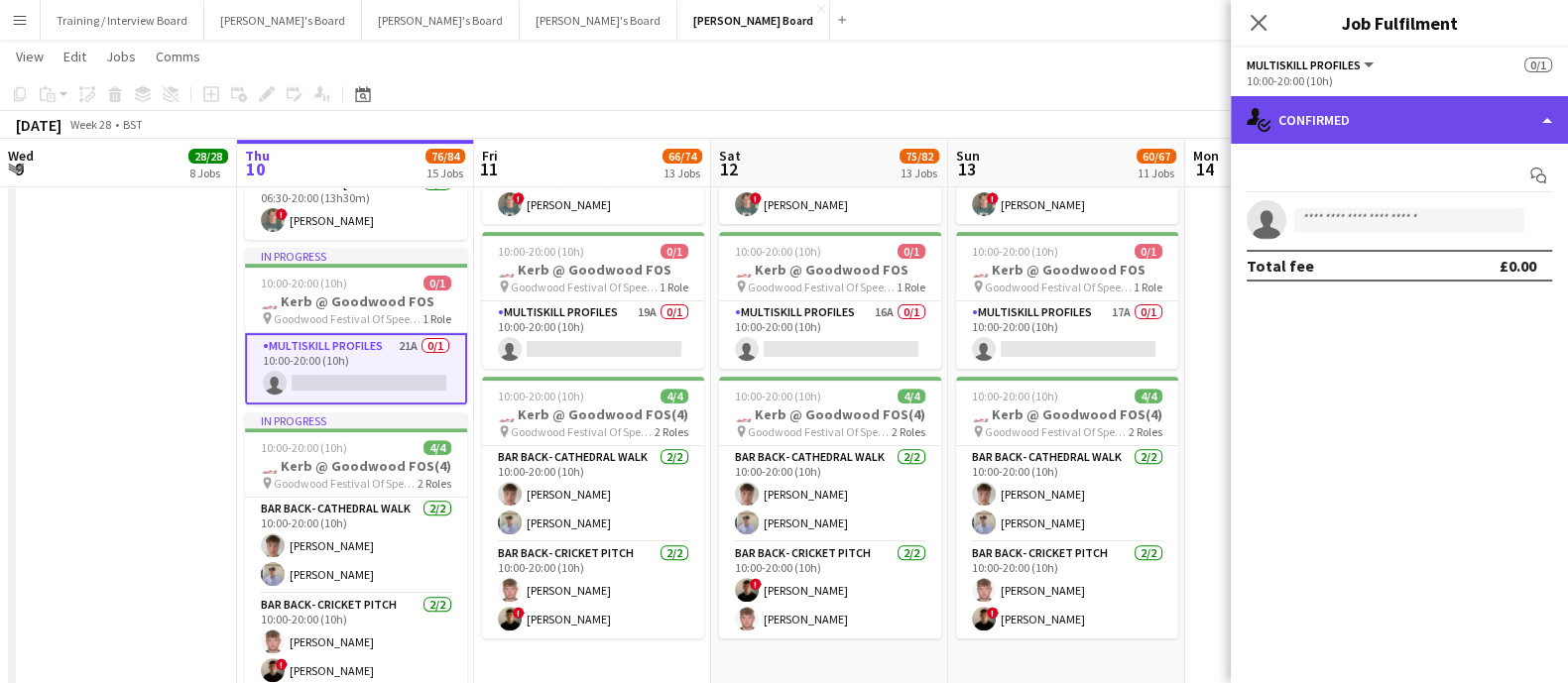 click on "single-neutral-actions-check-2
Confirmed" 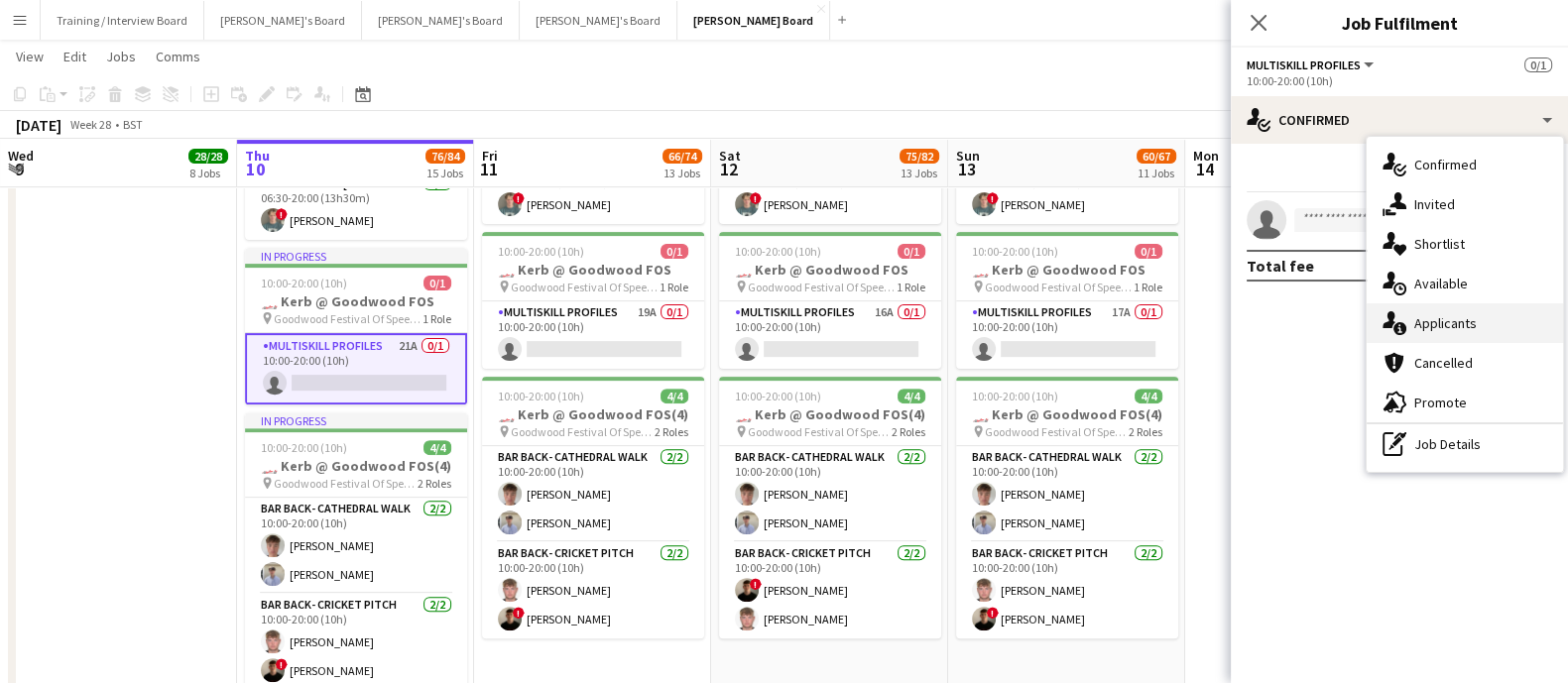 click on "single-neutral-actions-information
Applicants" at bounding box center [1465, 323] 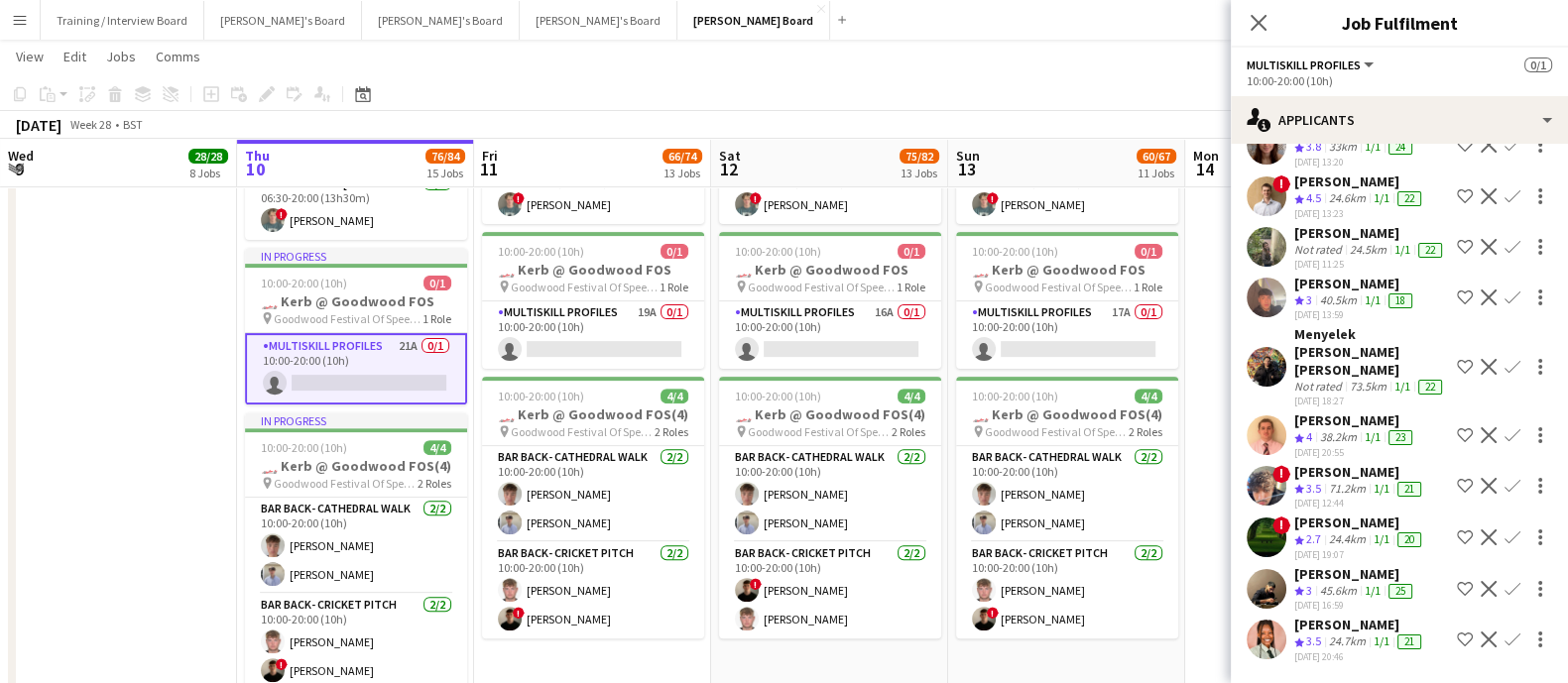 scroll, scrollTop: 463, scrollLeft: 0, axis: vertical 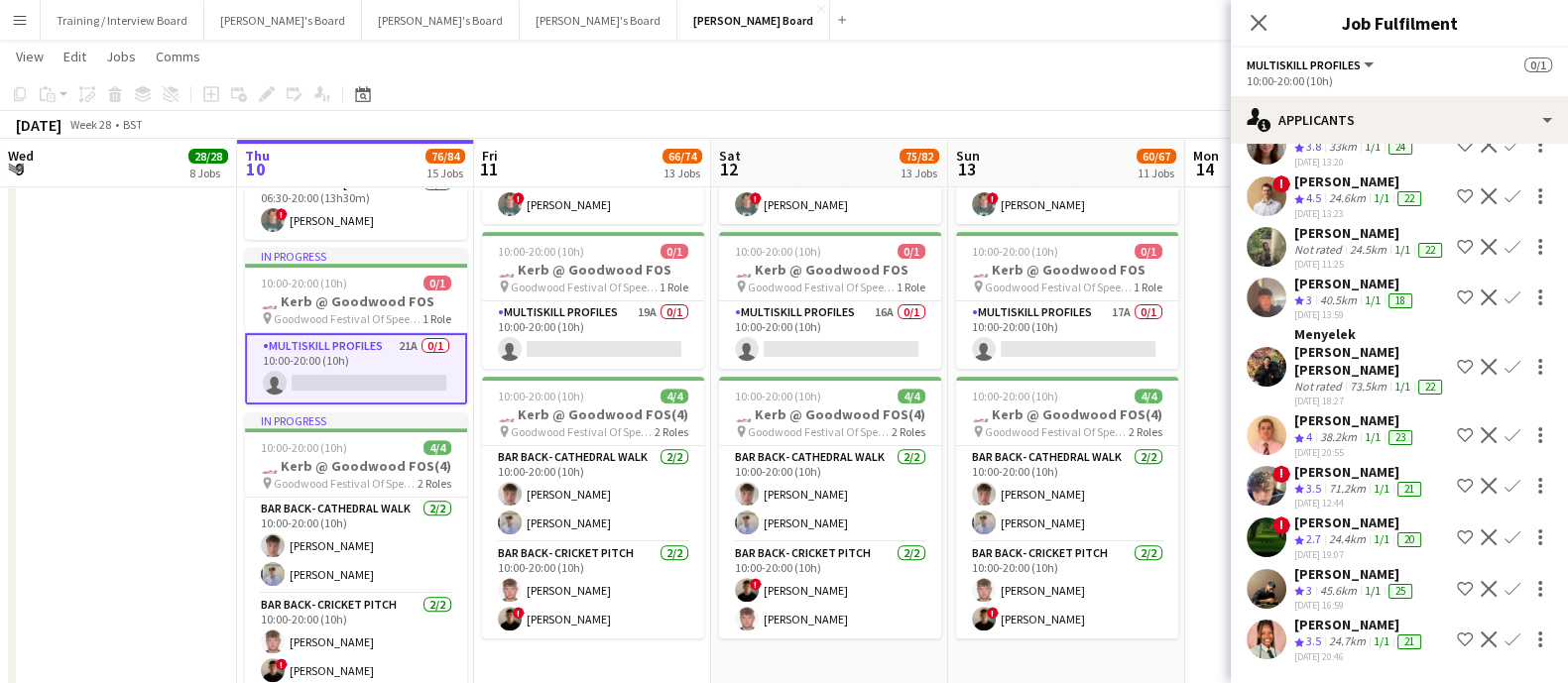 click on "12:00-16:00 (4h)    2/2   🏎️ Kerb @ Goodwood FOS(4)
pin
Goodwood Festival Of Speed [GEOGRAPHIC_DATA], PO18 0PH   1 Role   [PERSON_NAME]   [DATE]   12:00-16:00 (4h)
[PERSON_NAME] [PERSON_NAME]     12:00-16:00 (4h)    2/2   🏎️ Kerb @ Goodwood FOS
pin
Goodwood Festival Of Speed [GEOGRAPHIC_DATA], PO18 0PH   2 Roles   Bar Manager- Cricket Pitch   [DATE]   12:00-16:00 (4h)
[PERSON_NAME]  FOH Manager- Cathedral Walk    [DATE]   12:00-16:00 (4h)
! [PERSON_NAME]     16:00-22:00 (6h)    2/2   Private Party- [PERSON_NAME]
pin
[GEOGRAPHIC_DATA]   1 Role   Catering Assistant   [DATE]   16:00-22:00 (6h)
[PERSON_NAME] ! [PERSON_NAME]" at bounding box center (118, 172) 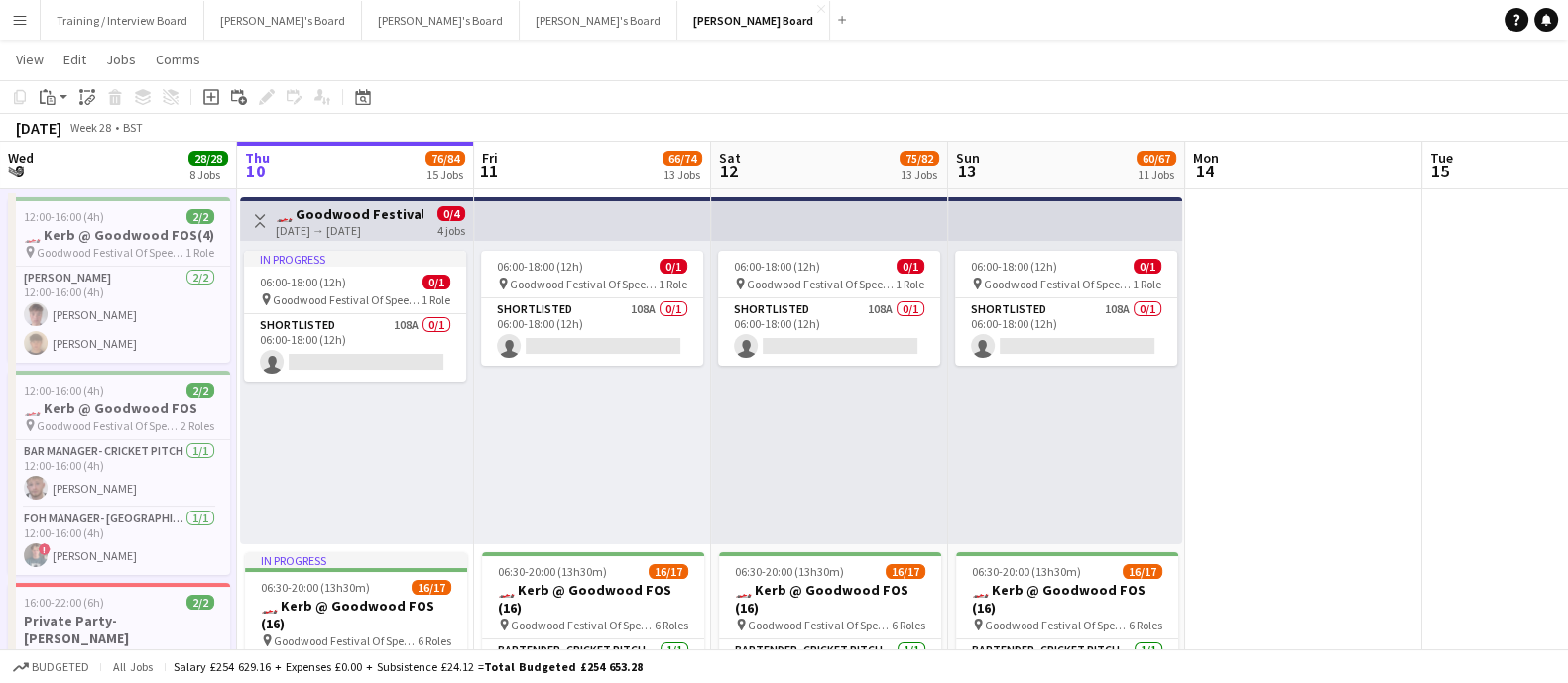scroll, scrollTop: 0, scrollLeft: 0, axis: both 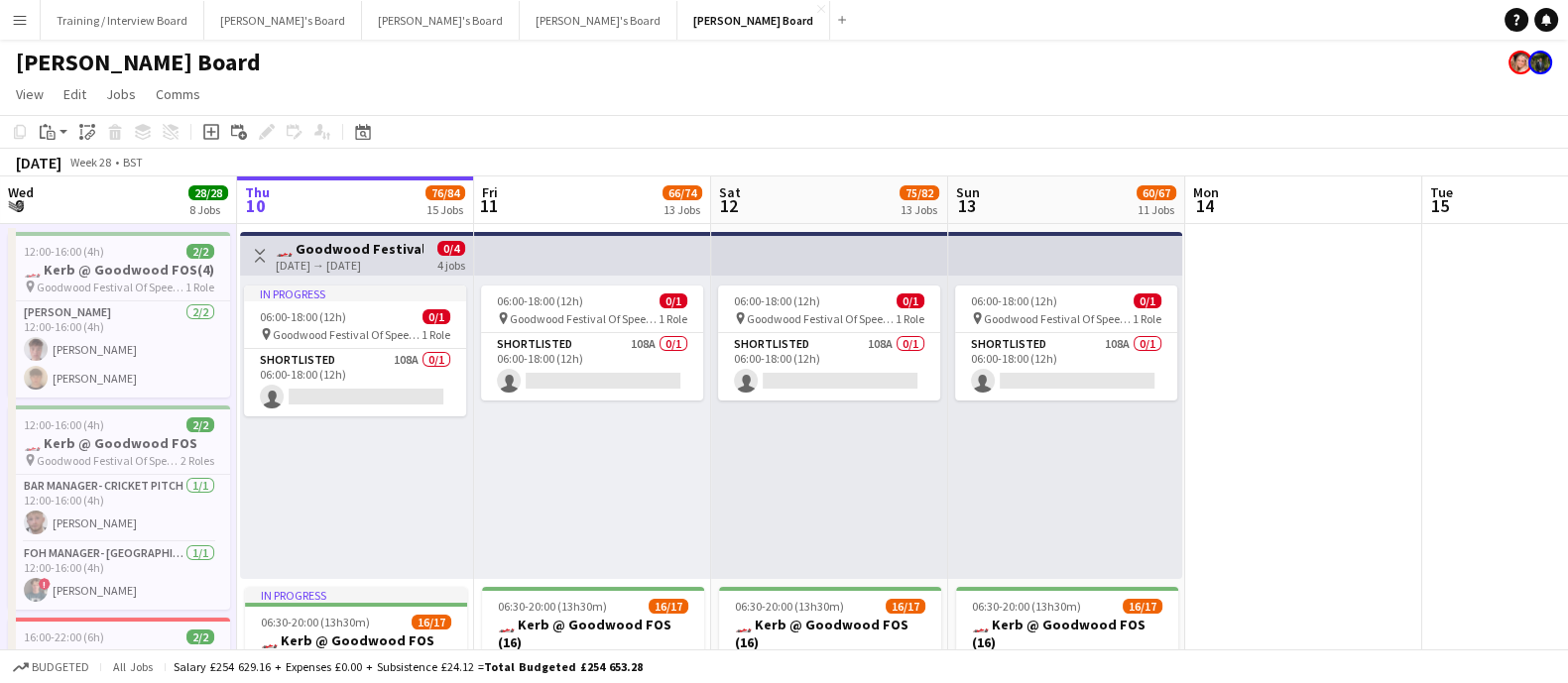 click on "06:00-18:00 (12h)    0/1
pin
Goodwood Festival Of Speed [GEOGRAPHIC_DATA], PO18 0PH   1 Role   Shortlisted   108A   0/1   06:00-18:00 (12h)
single-neutral-actions" at bounding box center (829, 427) 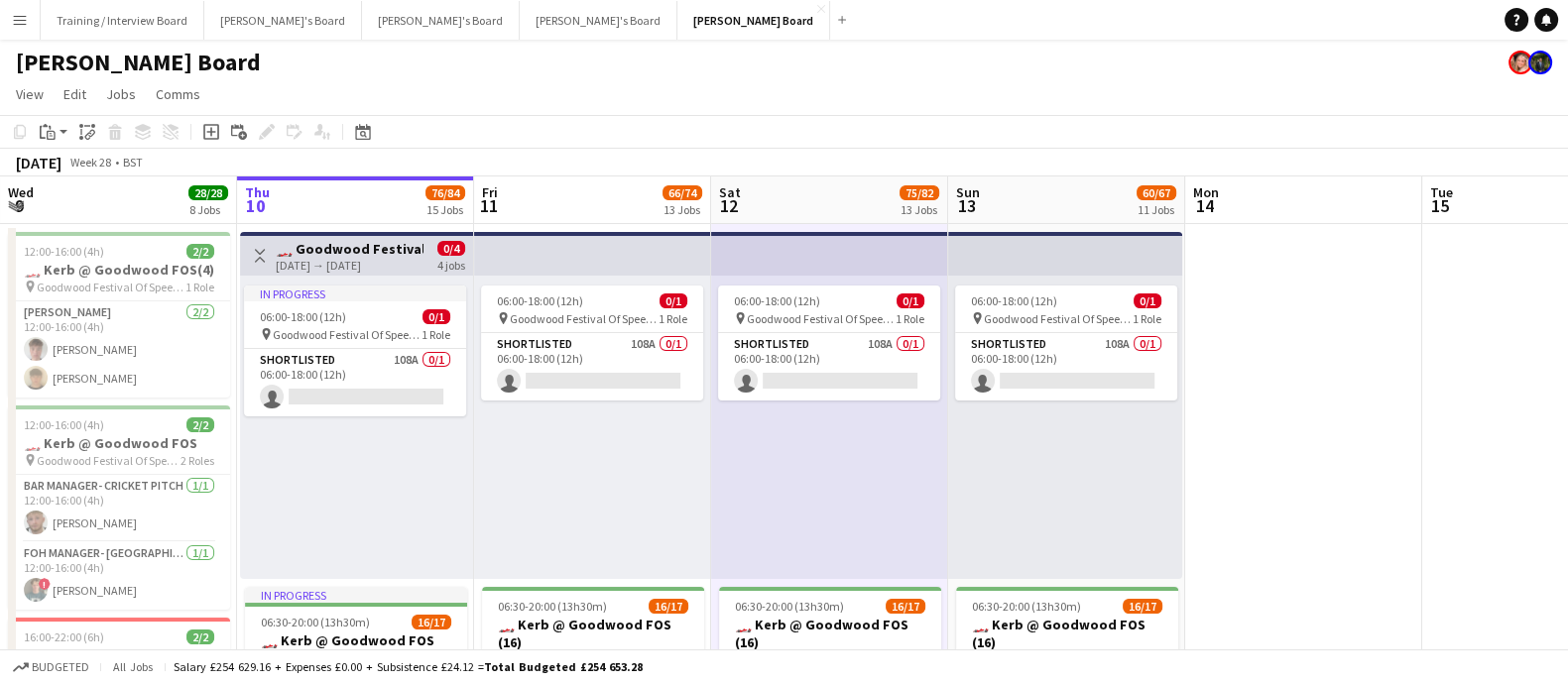 scroll, scrollTop: 0, scrollLeft: 477, axis: horizontal 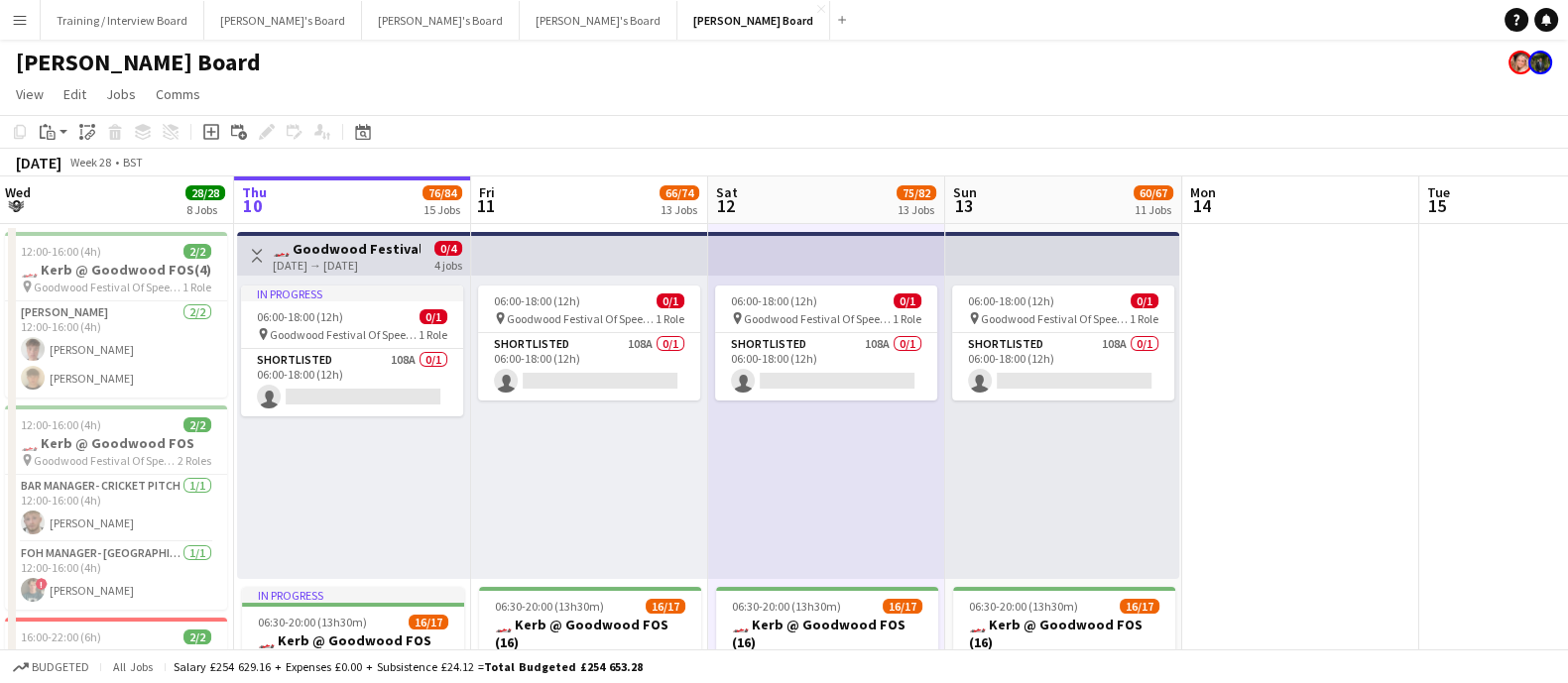 click on "06:00-18:00 (12h)    0/1
pin
Goodwood Festival Of Speed [GEOGRAPHIC_DATA], PO18 0PH   1 Role   Shortlisted   108A   0/1   06:00-18:00 (12h)
single-neutral-actions" at bounding box center [589, 427] 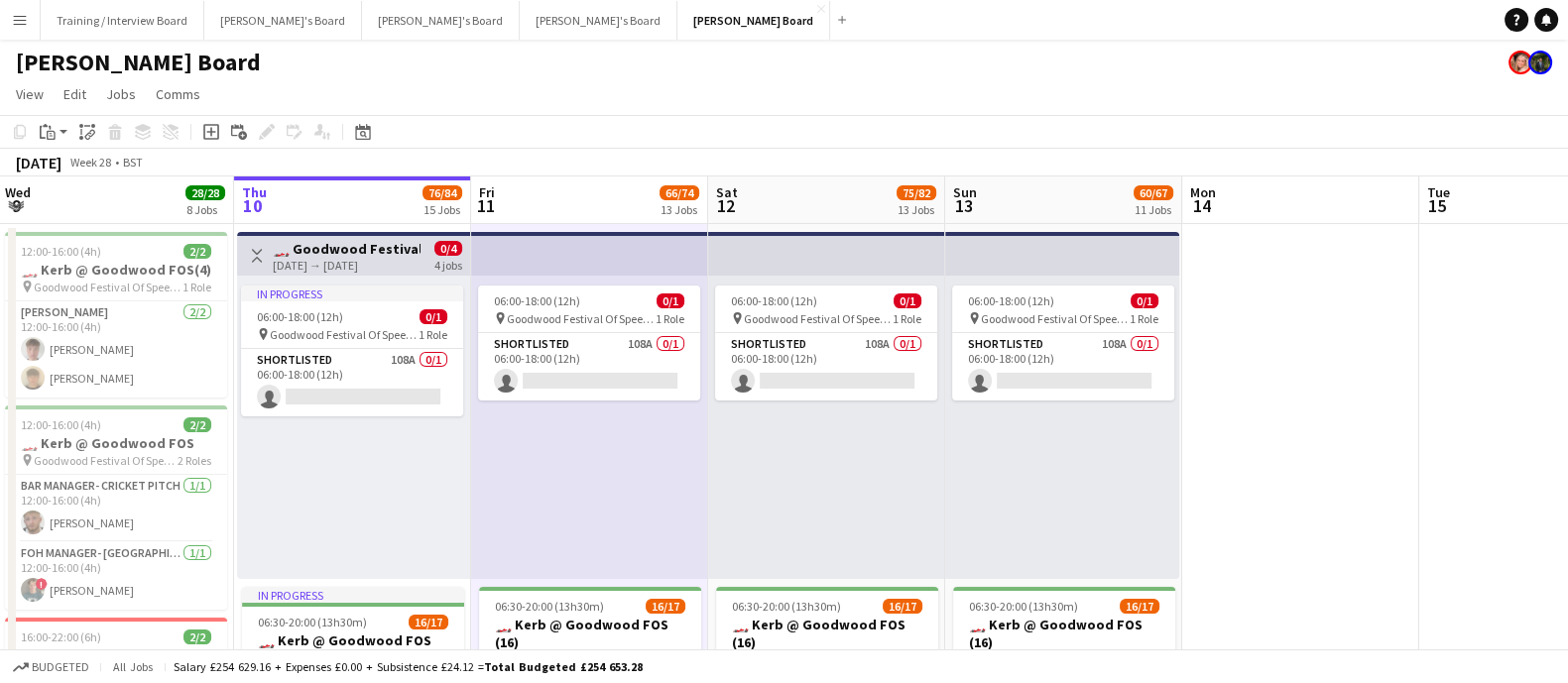click on "In progress   06:00-18:00 (12h)    0/1
pin
Goodwood Festival Of Speed [GEOGRAPHIC_DATA], PO18 0PH   1 Role   Shortlisted   108A   0/1   06:00-18:00 (12h)
single-neutral-actions" at bounding box center (353, 427) 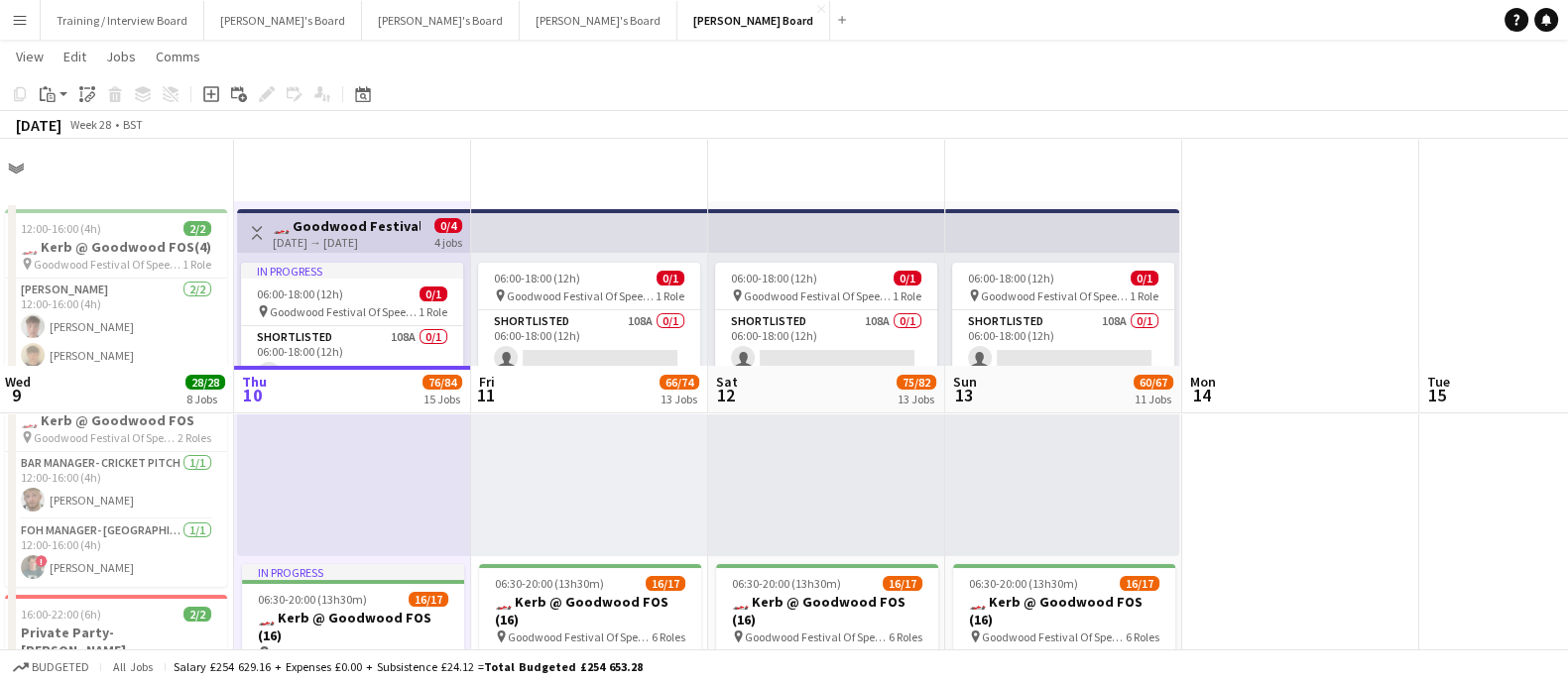 scroll, scrollTop: 247, scrollLeft: 0, axis: vertical 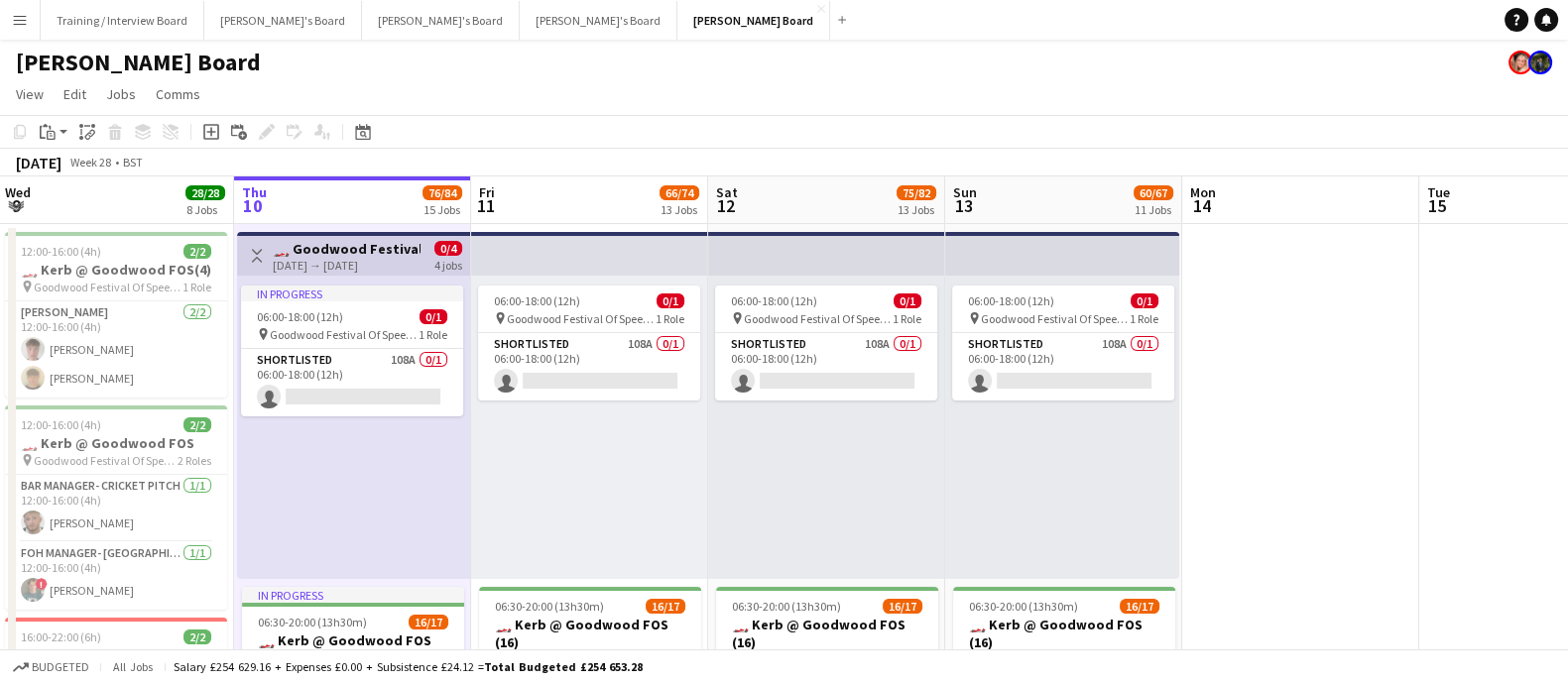 click on "Mon   7   Tue   8   Wed   9   28/28   8 Jobs   Thu   10   76/84   15 Jobs   Fri   11   66/74   13 Jobs   Sat   12   75/82   13 Jobs   Sun   13   60/67   11 Jobs   Mon   14   Tue   15   Wed   16   Thu   17   Fri   18   1/1   1 Job      12:00-16:00 (4h)    2/2   🏎️ Kerb @ Goodwood FOS(4)
pin
Goodwood Festival Of Speed [GEOGRAPHIC_DATA], PO18 0PH   1 Role   [PERSON_NAME]   [DATE]   12:00-16:00 (4h)
[PERSON_NAME] [PERSON_NAME]     12:00-16:00 (4h)    2/2   🏎️ Kerb @ Goodwood FOS
pin
Goodwood Festival Of Speed [GEOGRAPHIC_DATA], PO18 0PH   2 Roles   Bar Manager- Cricket Pitch   [DATE]   12:00-16:00 (4h)
[PERSON_NAME]  FOH Manager- Cathedral Walk    [DATE]   12:00-16:00 (4h)
! [PERSON_NAME]     16:00-22:00 (6h)    2/2   Private Party- [PERSON_NAME]
pin
[GEOGRAPHIC_DATA]   1 Role   Catering Assistant   [DATE]   16:00-22:00 (6h)
[PERSON_NAME] ! [PERSON_NAME]
Toggle View
🏎️ Goodwood Festival of Speed Shortlist" at bounding box center [784, 2223] 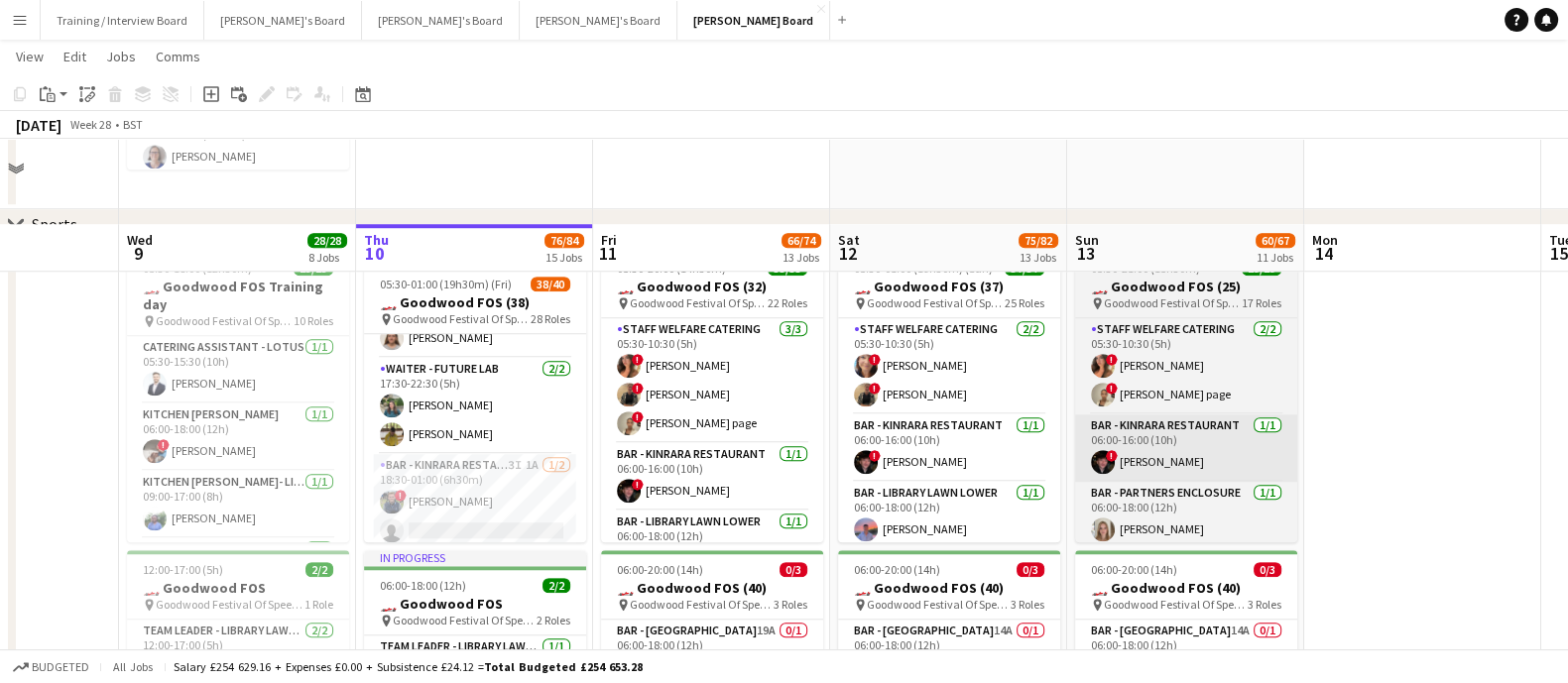 scroll, scrollTop: 1982, scrollLeft: 0, axis: vertical 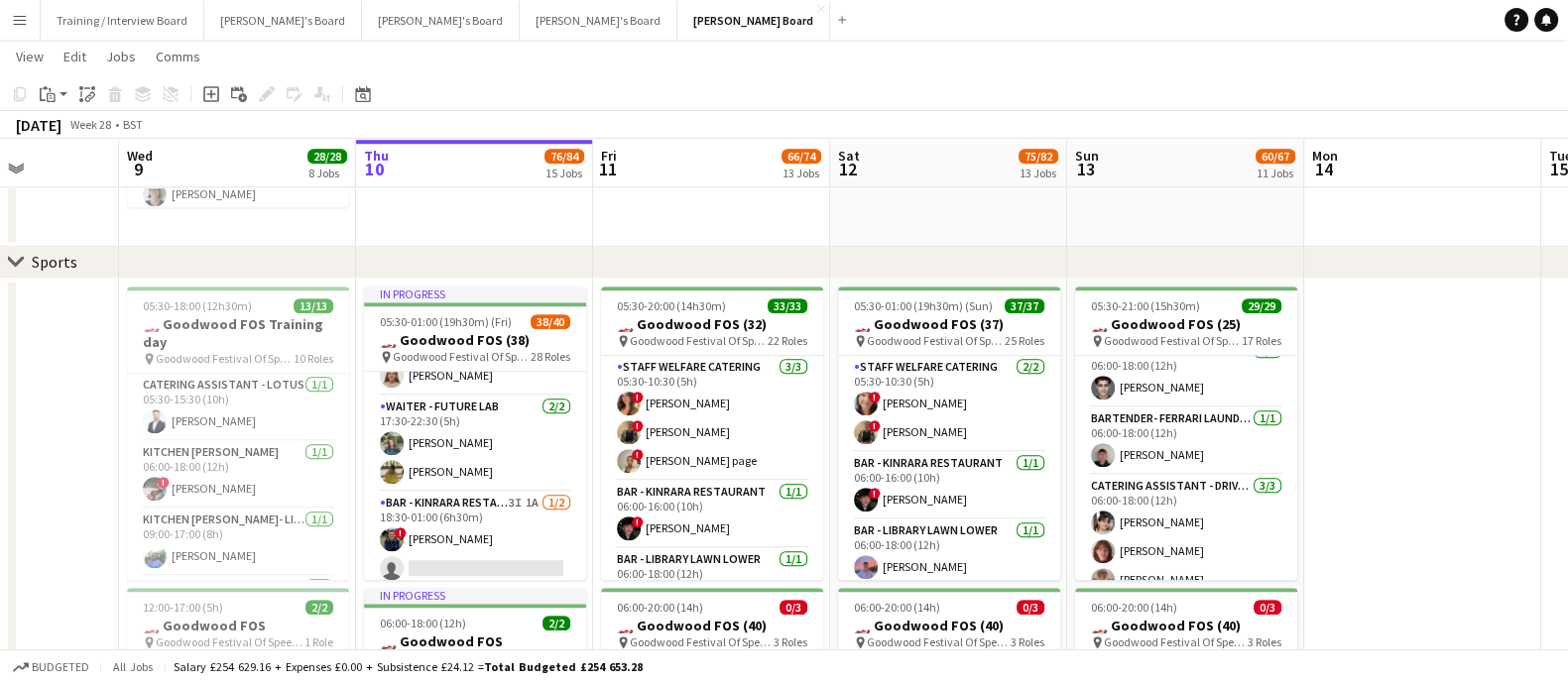 click on "Bar - Kinrara Restaurant   3I   1A   [DATE]   18:30-01:00 (6h30m)
! [PERSON_NAME]
single-neutral-actions" at bounding box center (475, 539) 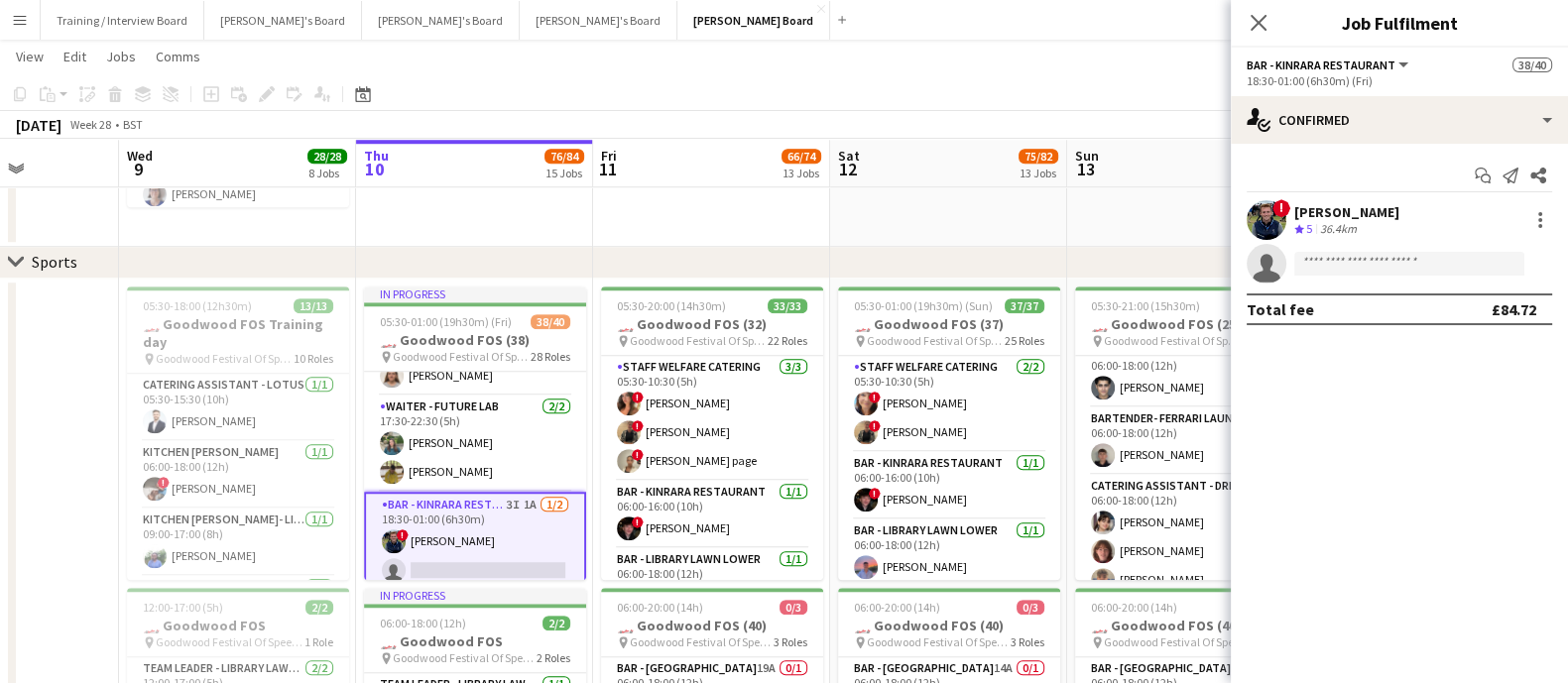 scroll, scrollTop: 3178, scrollLeft: 0, axis: vertical 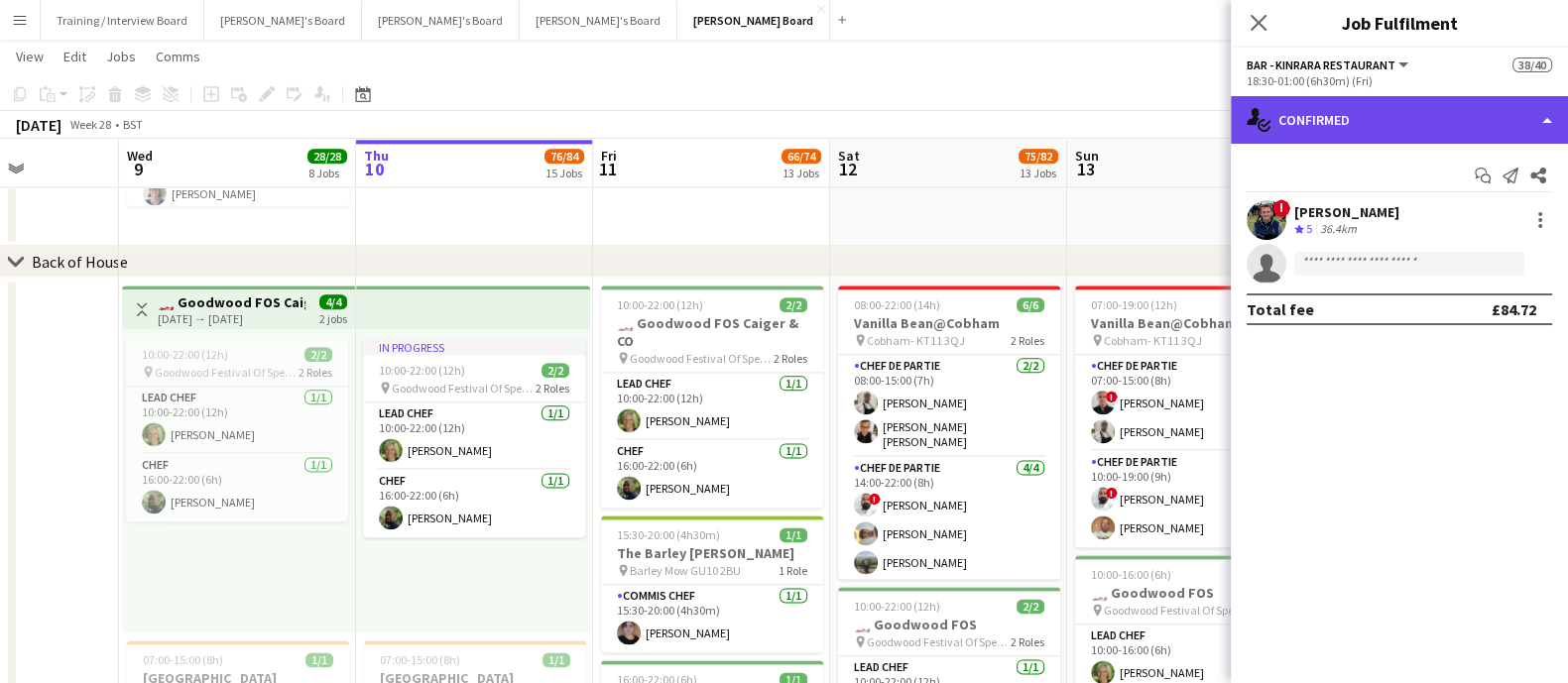 click on "single-neutral-actions-check-2
Confirmed" 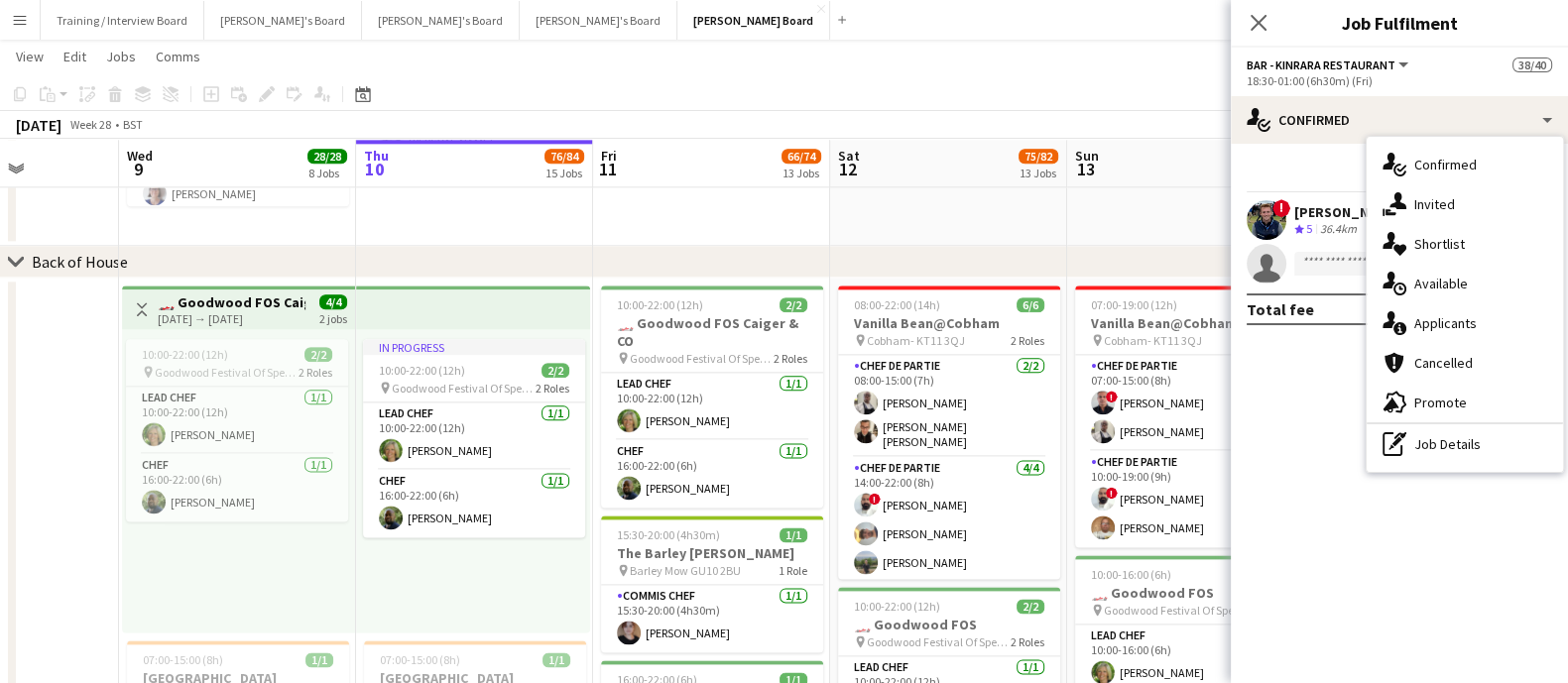 click on "In progress   10:00-22:00 (12h)    2/2
pin
Goodwood Festival Of Speed [GEOGRAPHIC_DATA], PO18 0PH   2 Roles   Lead Chef    [DATE]   10:00-22:00 (12h)
[PERSON_NAME]  Chef   [DATE]   16:00-22:00 (6h)
[PERSON_NAME]" at bounding box center (473, 481) 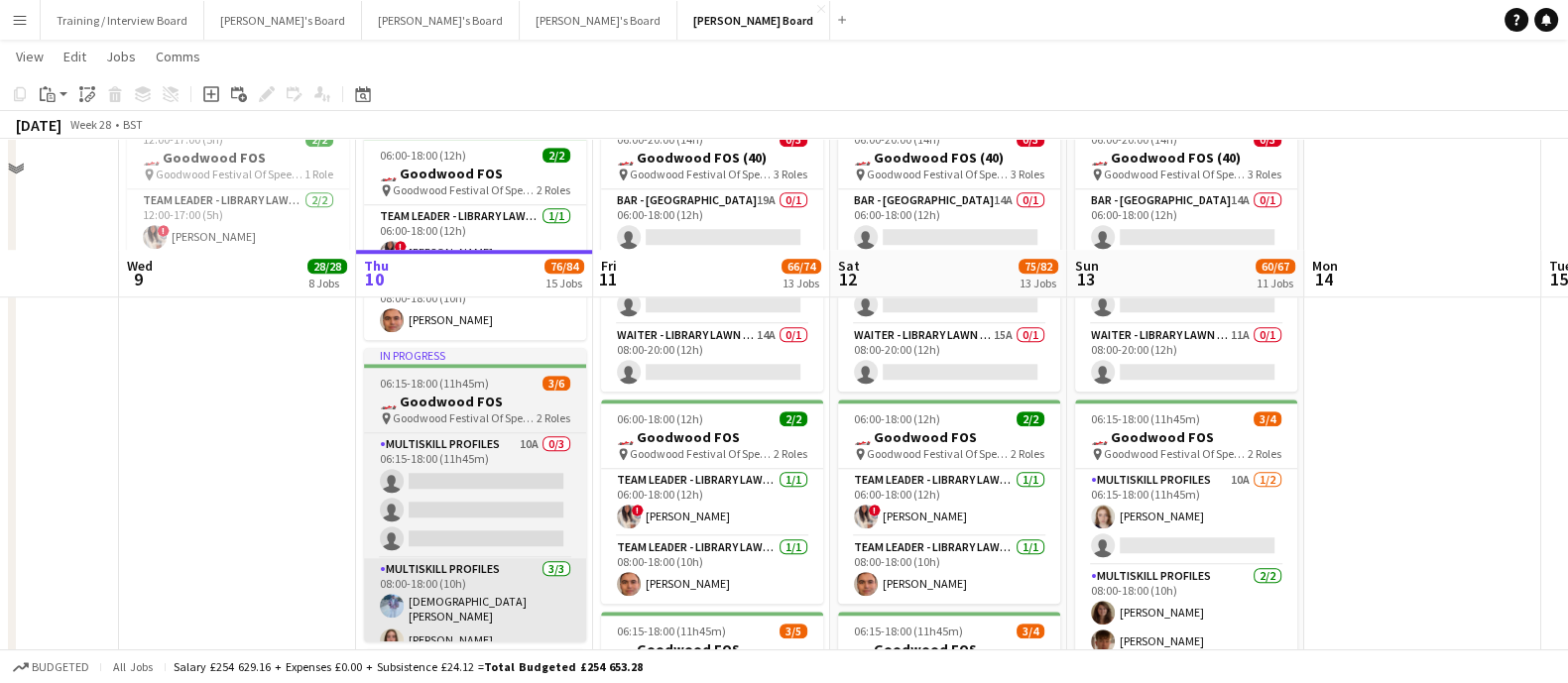 scroll, scrollTop: 2187, scrollLeft: 0, axis: vertical 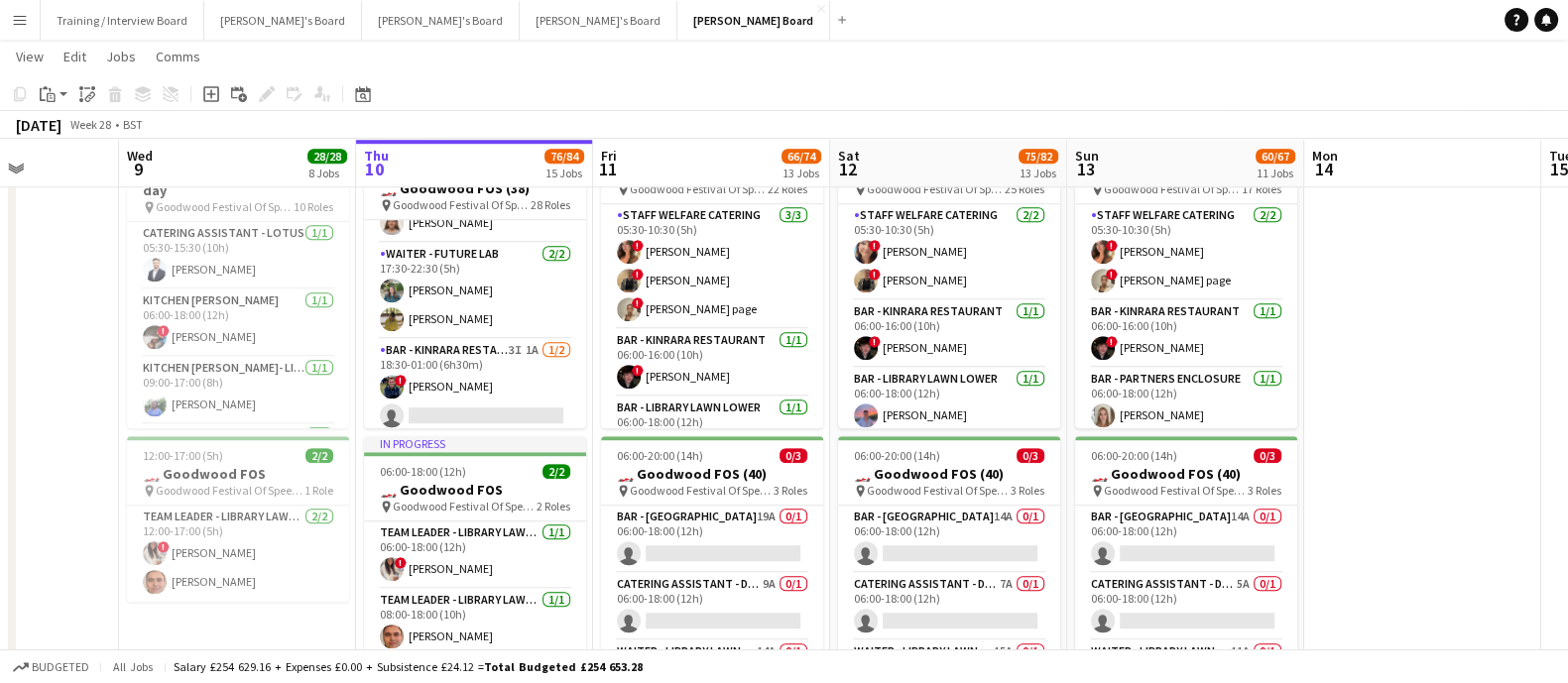click on "Bar - Kinrara Restaurant   3I   1A   [DATE]   18:30-01:00 (6h30m)
! [PERSON_NAME]
single-neutral-actions" at bounding box center [475, 387] 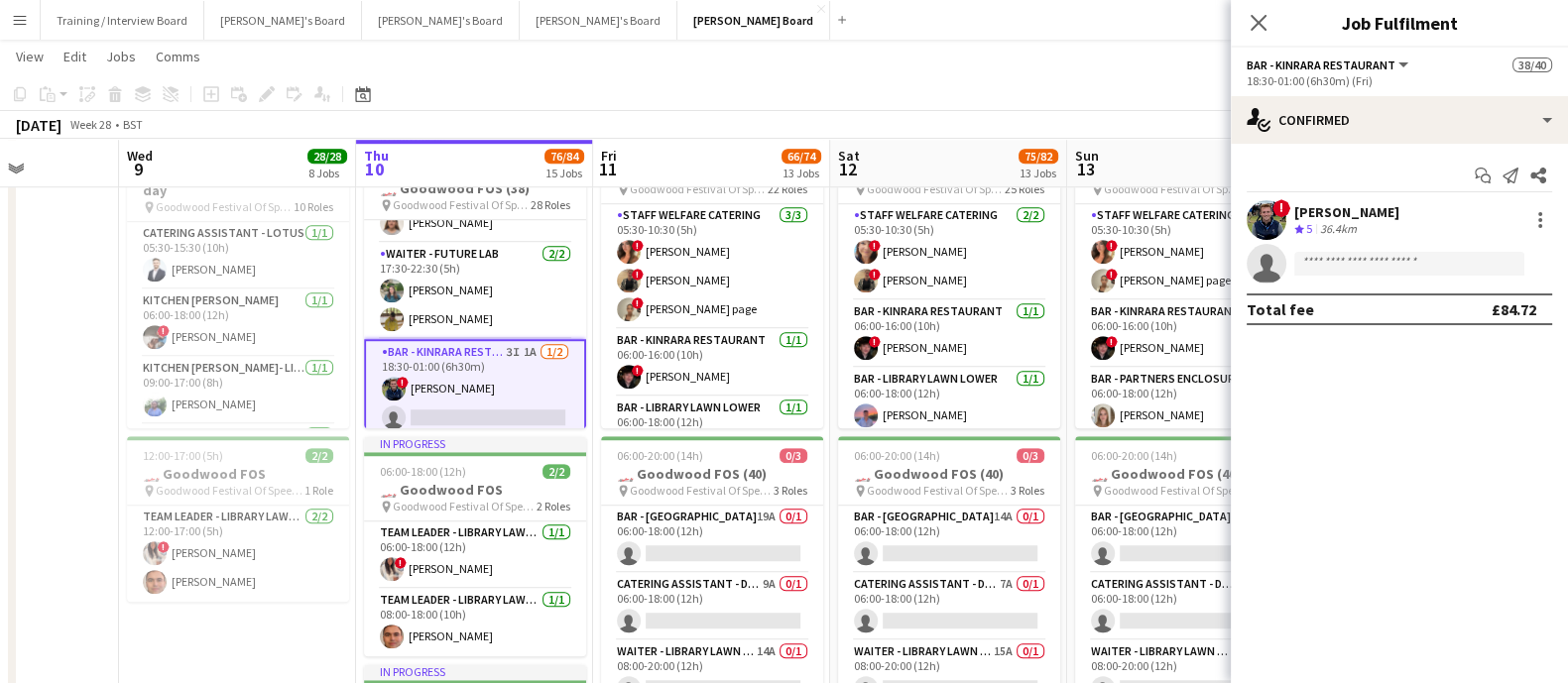 click on "Start chat
Send notification
Share" at bounding box center [1399, 175] 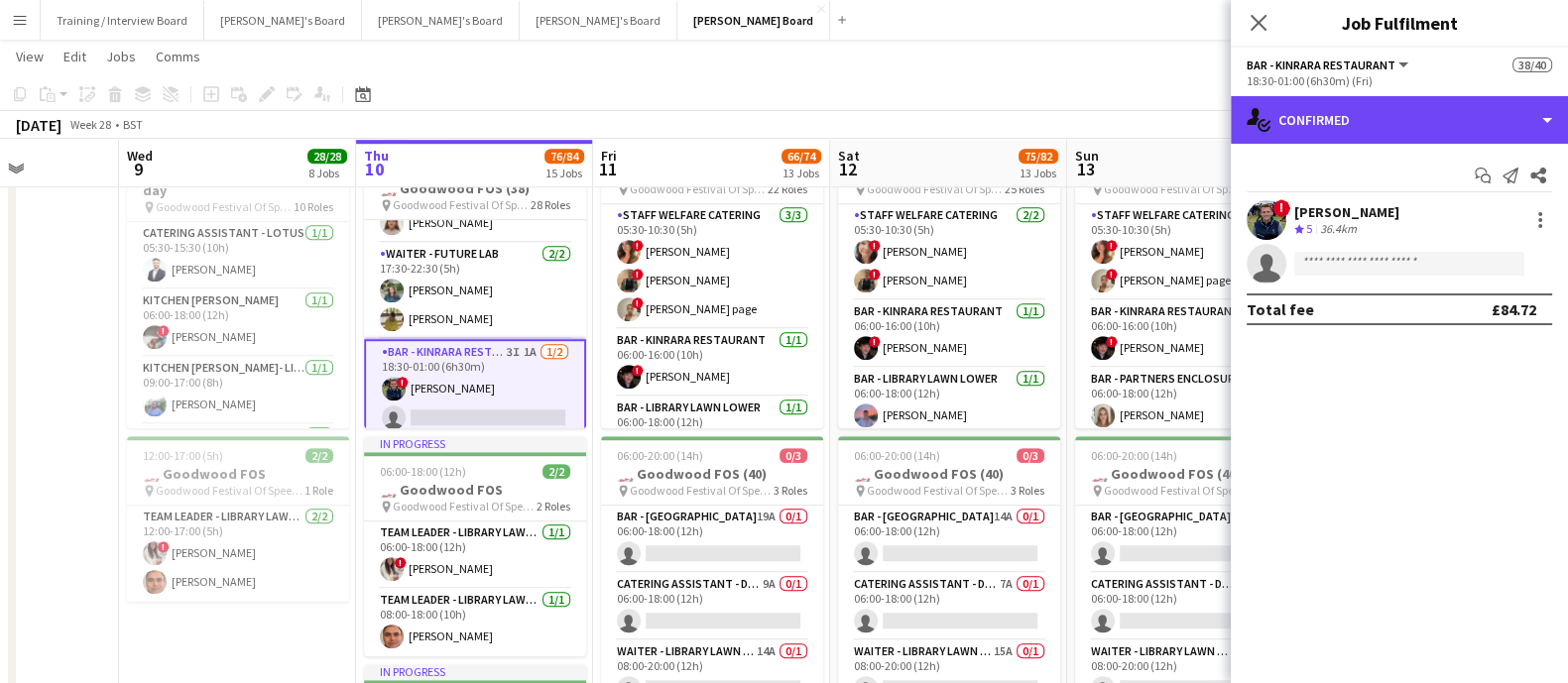 drag, startPoint x: 1454, startPoint y: 123, endPoint x: 1469, endPoint y: 73, distance: 52.201533 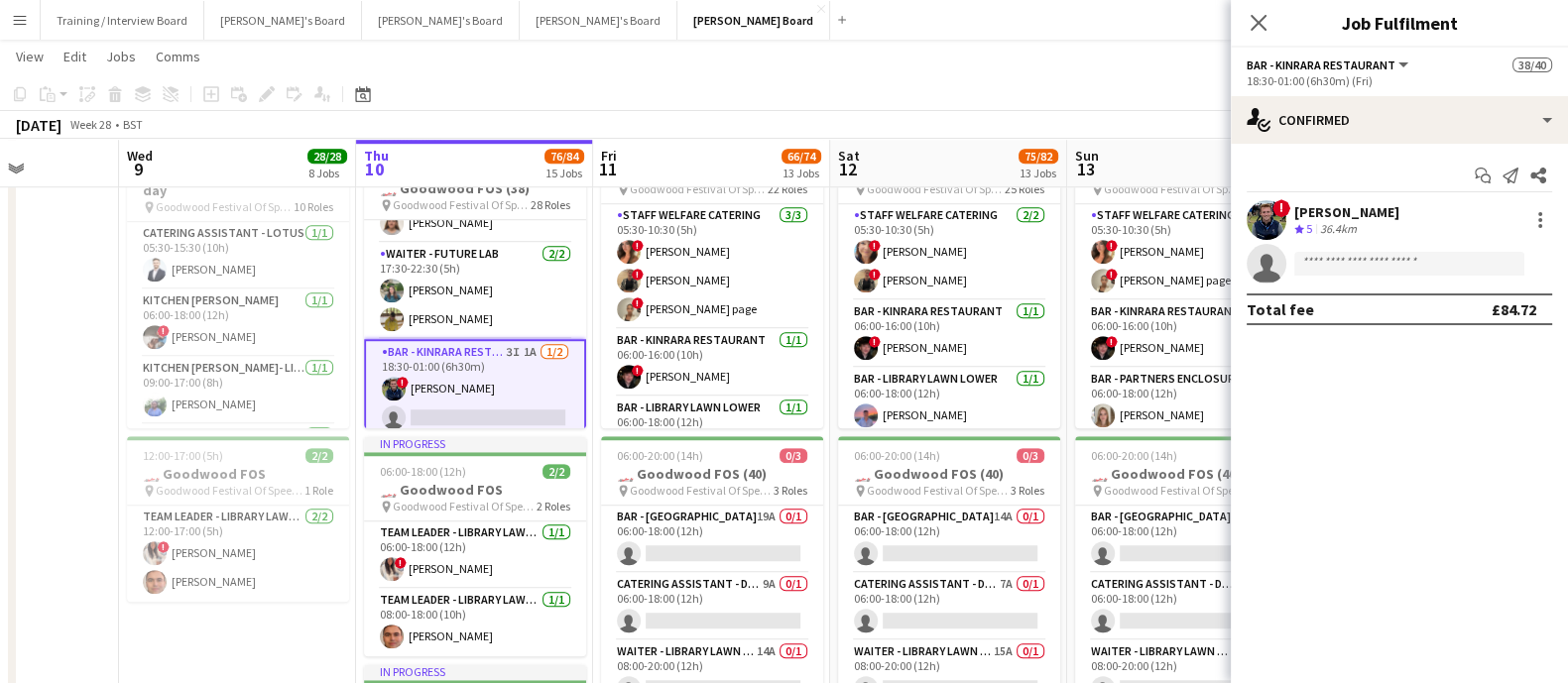 click on "Bar - Kinrara Restaurant   All roles   Bar - Kinrara Restaurant   38/40   18:30-01:00 (6h30m) (Fri)" 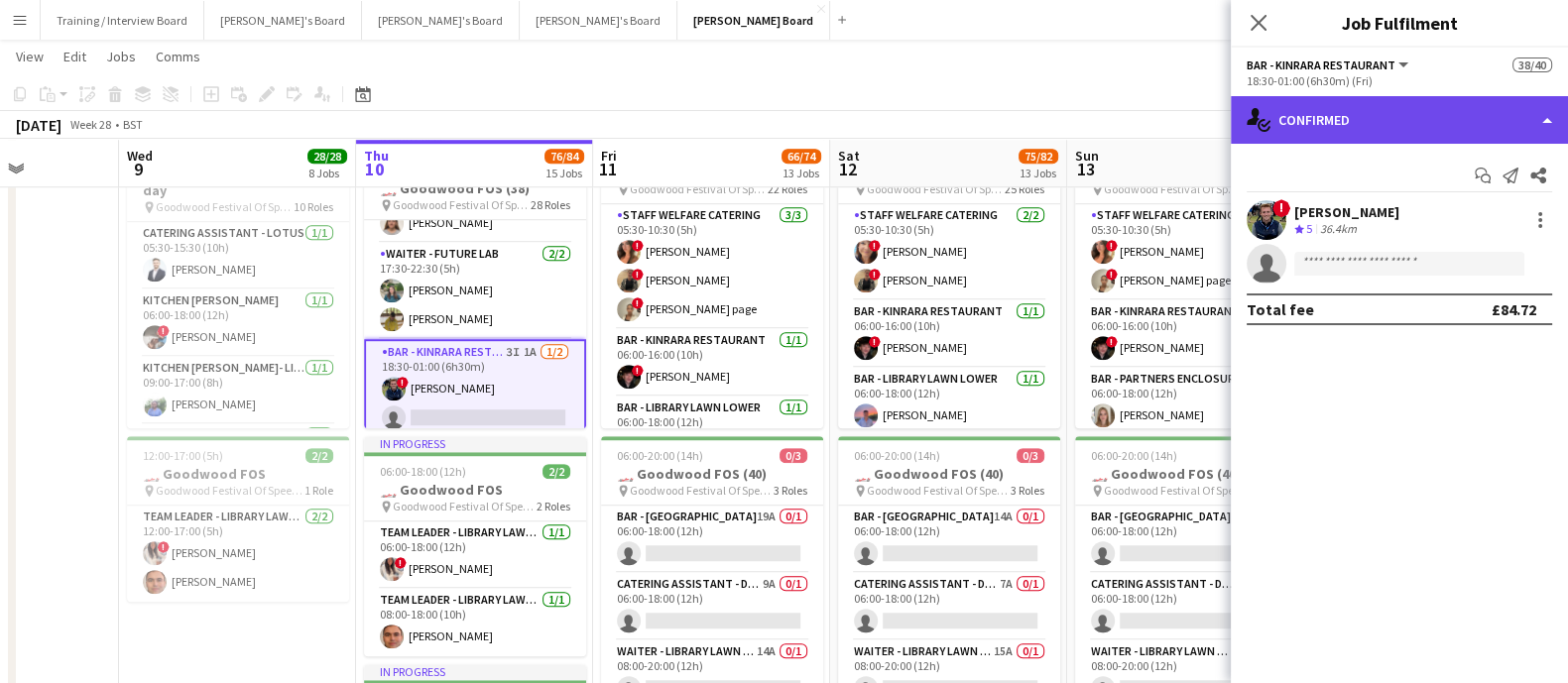 click on "single-neutral-actions-check-2
Confirmed" 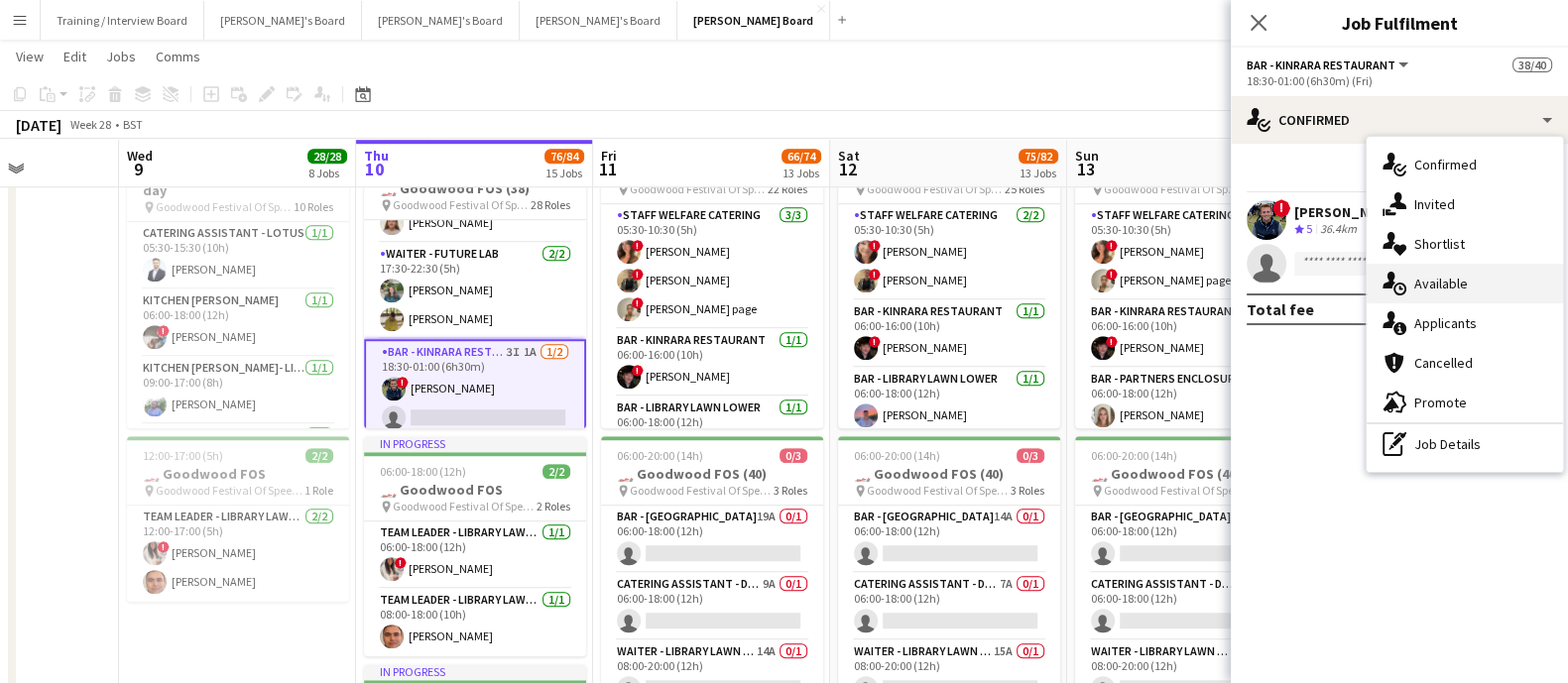 click on "single-neutral-actions-upload
Available" at bounding box center (1465, 284) 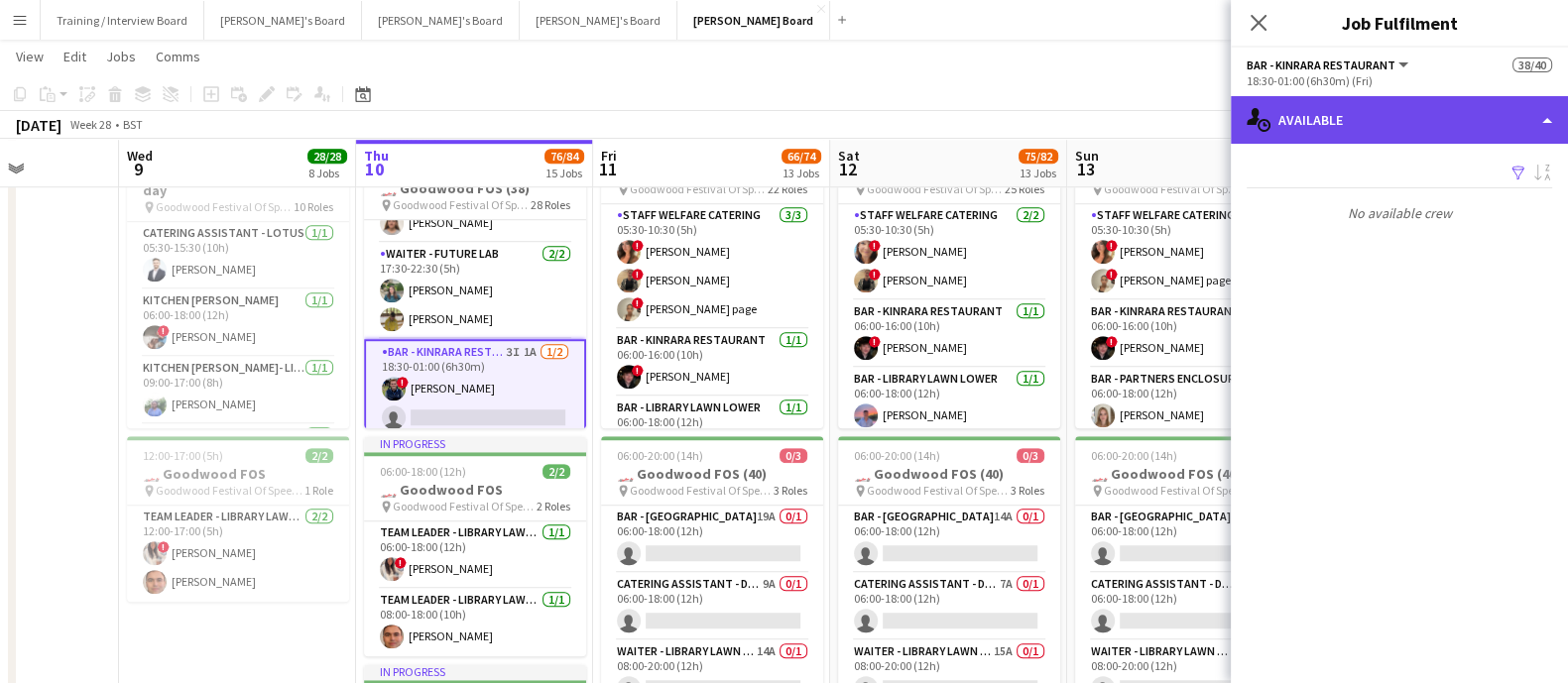 click on "single-neutral-actions-upload
Available" 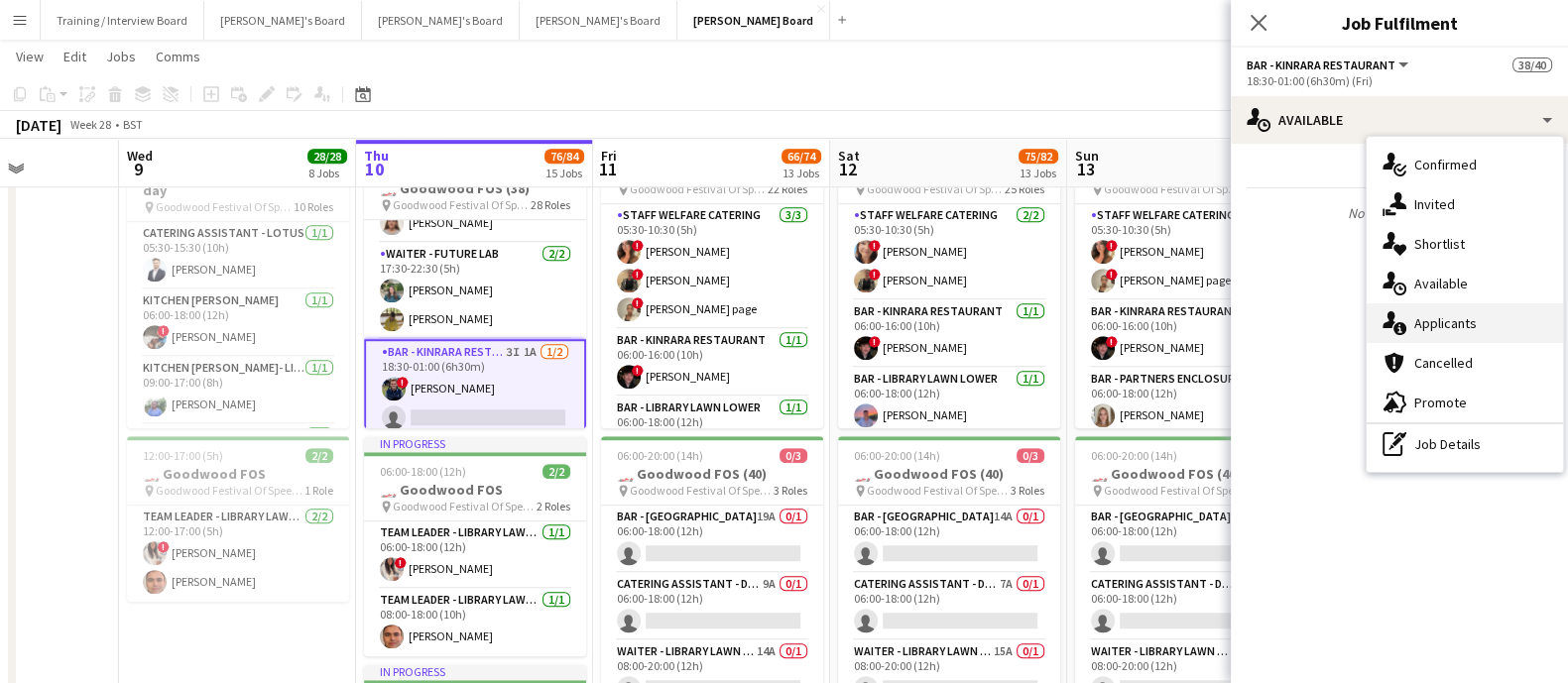 click on "single-neutral-actions-information
Applicants" at bounding box center (1465, 323) 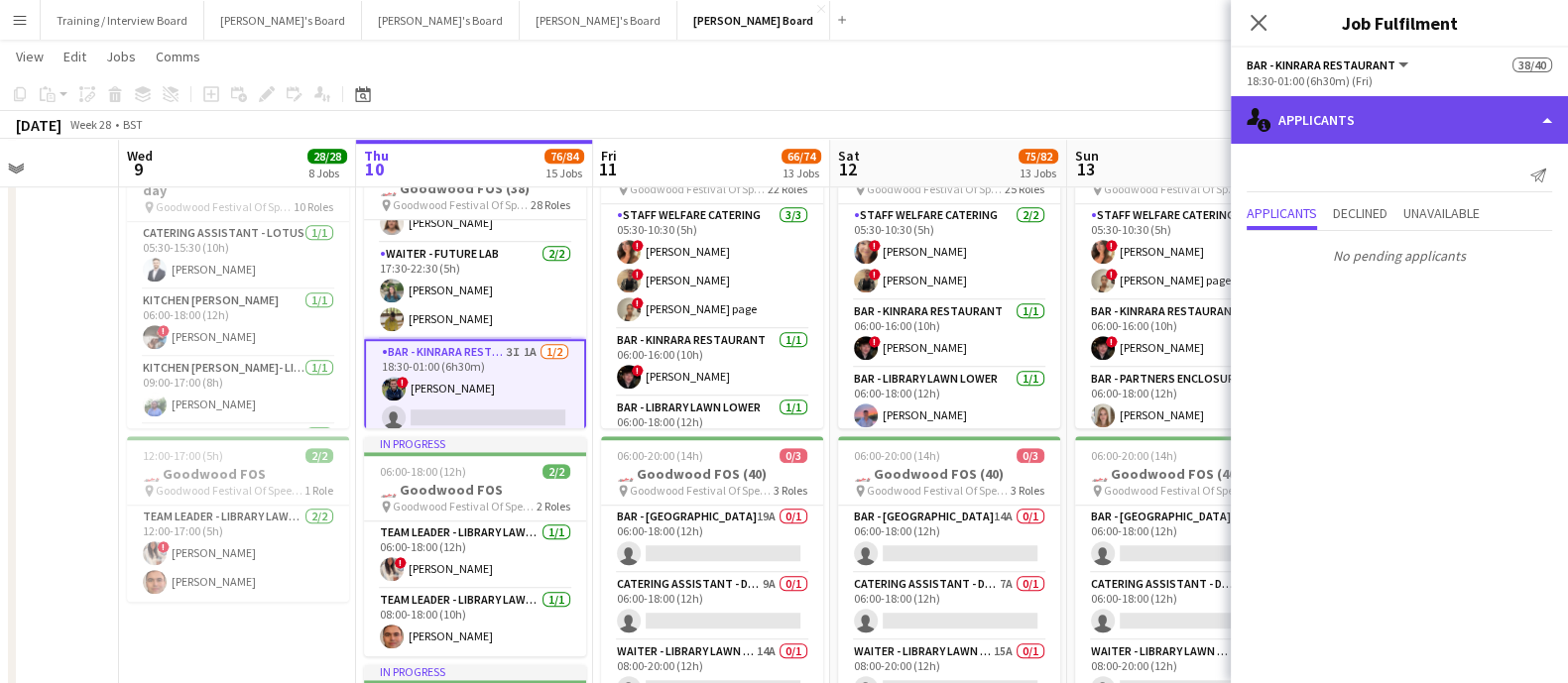 click on "single-neutral-actions-information
Applicants" 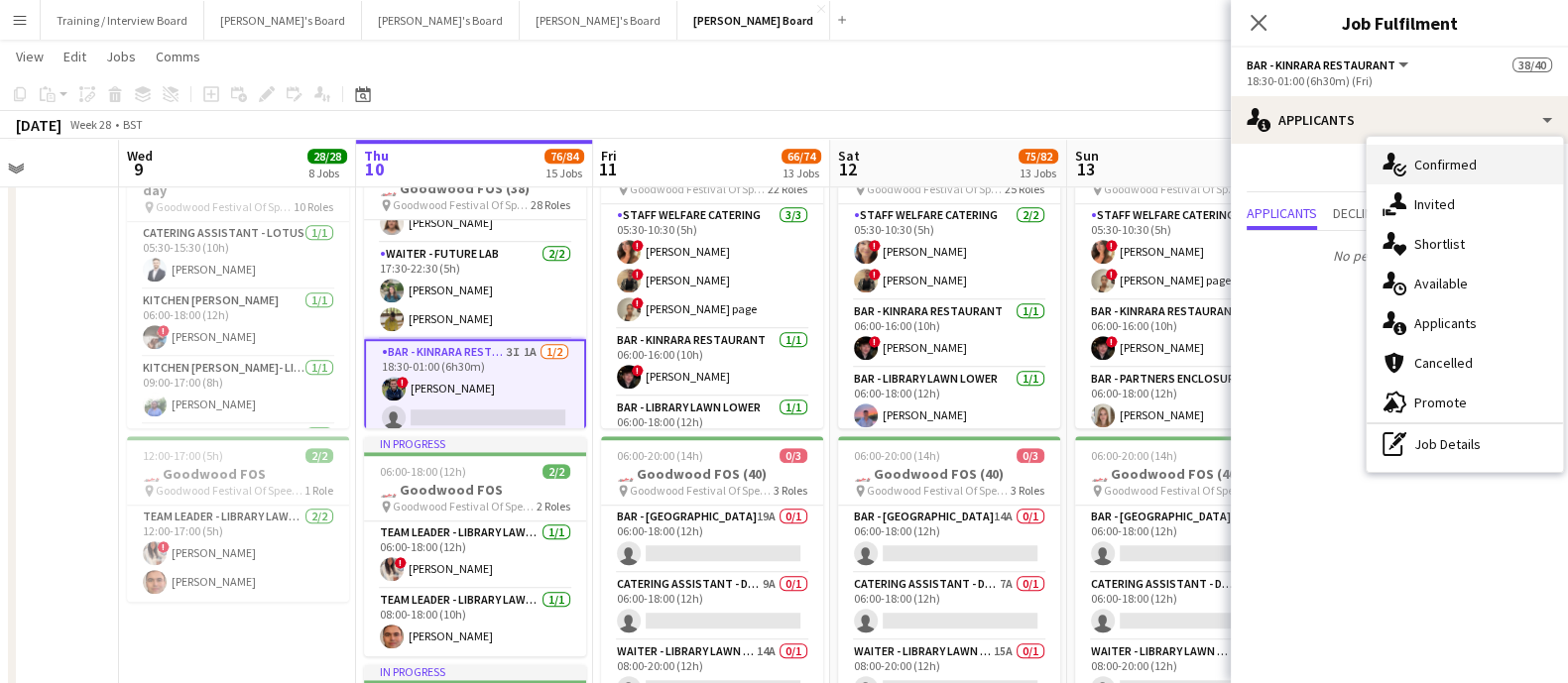 click on "single-neutral-actions-check-2
Confirmed" at bounding box center (1465, 165) 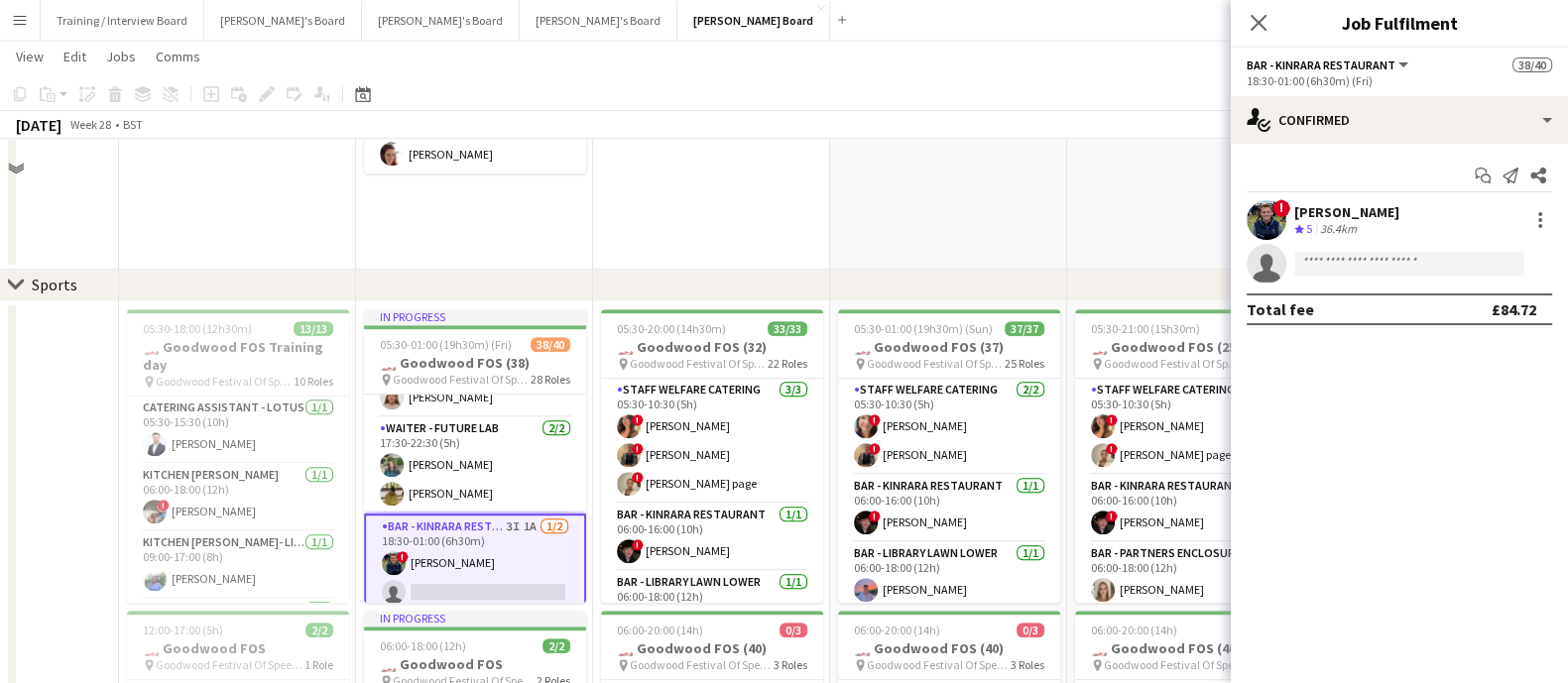 scroll, scrollTop: 1513, scrollLeft: 0, axis: vertical 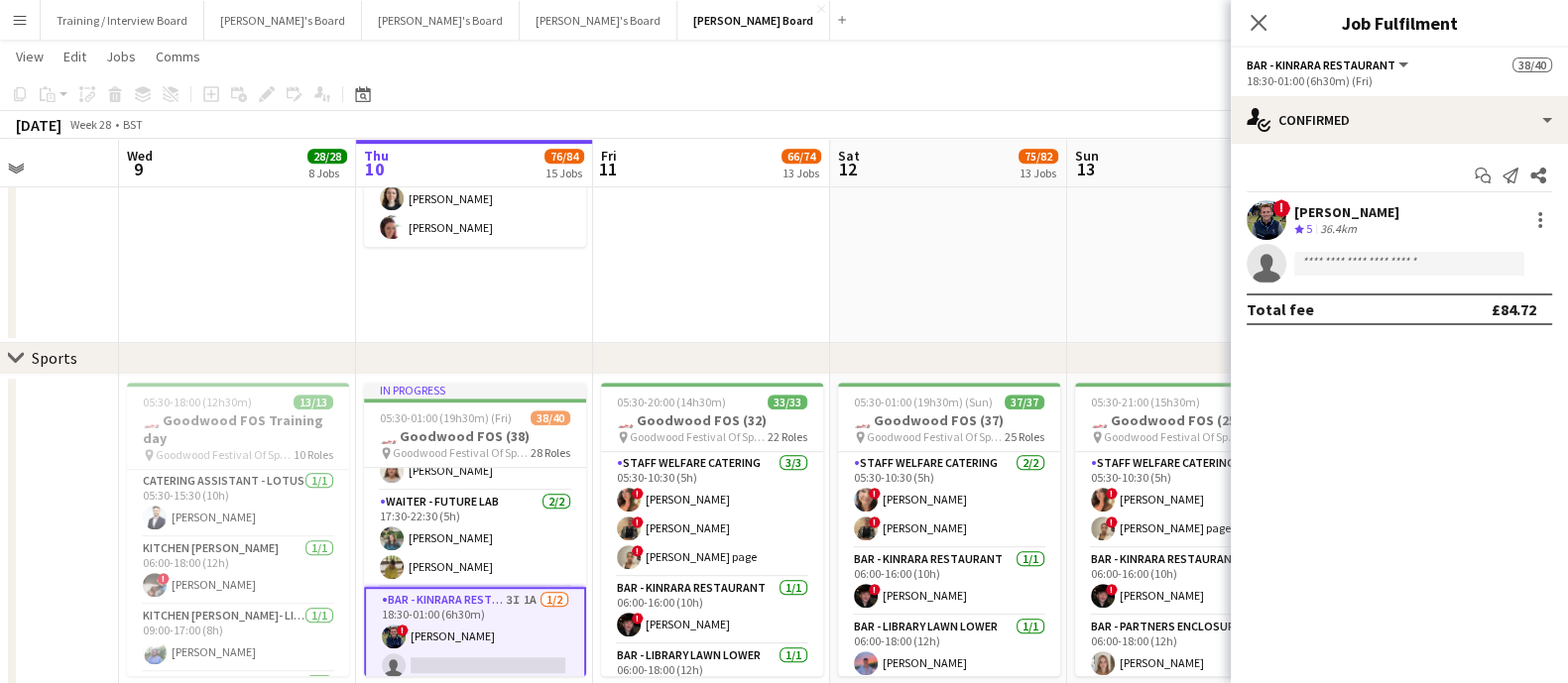 click on "single-neutral-actions" 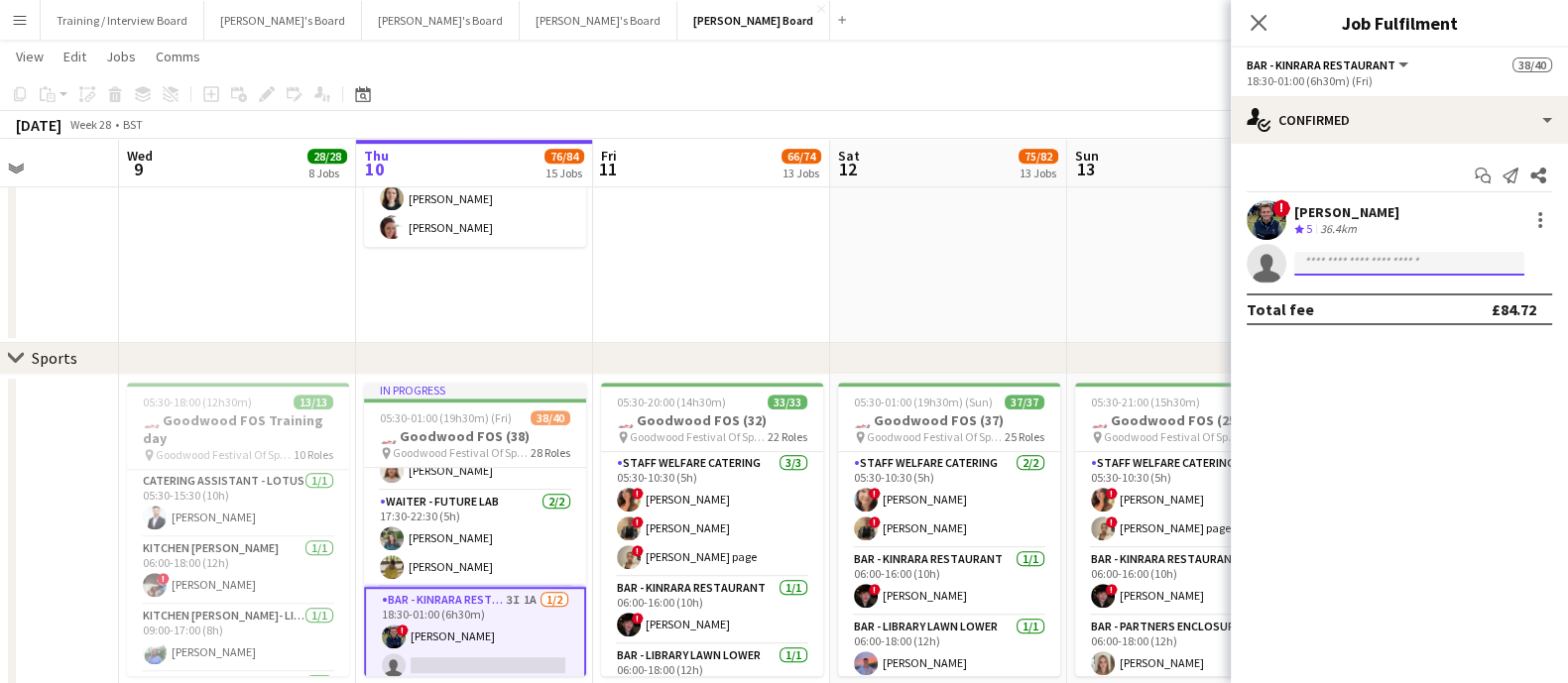 click 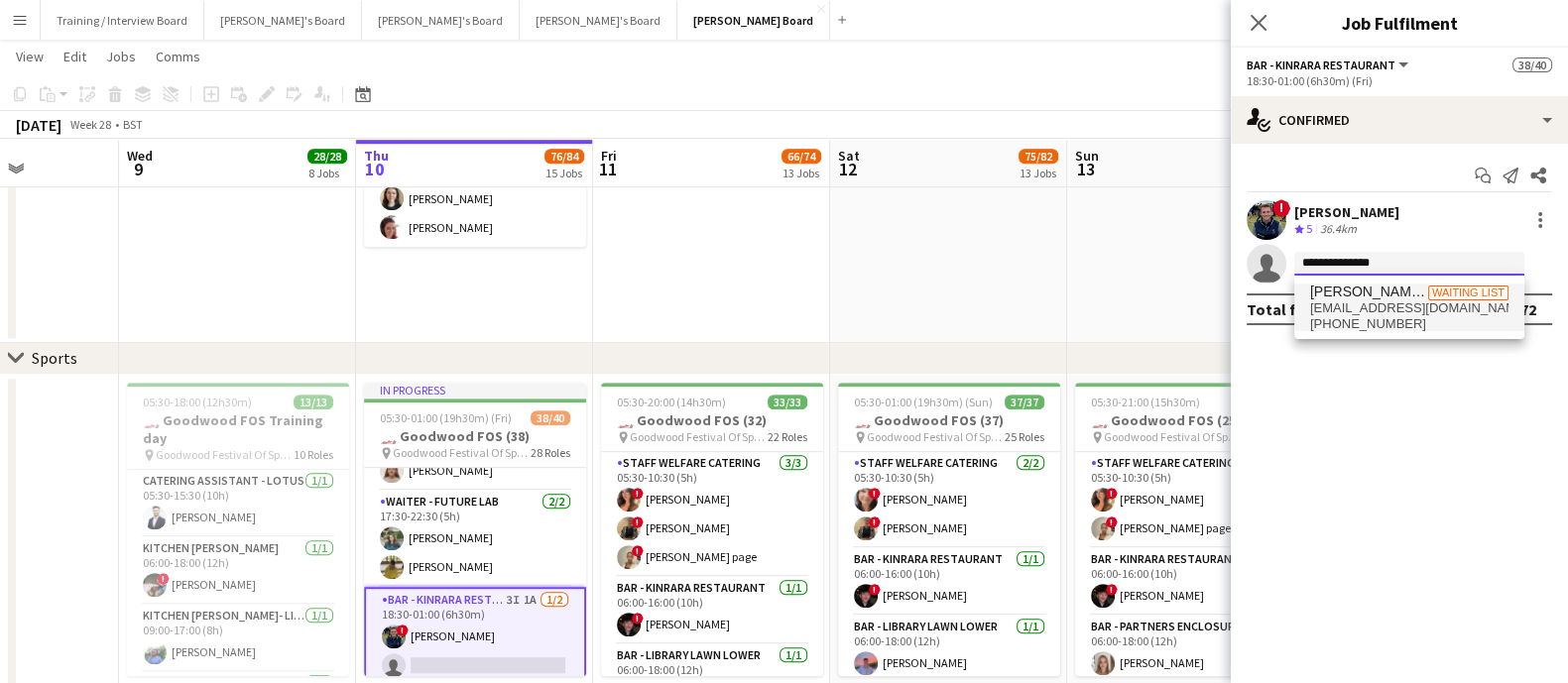 type on "**********" 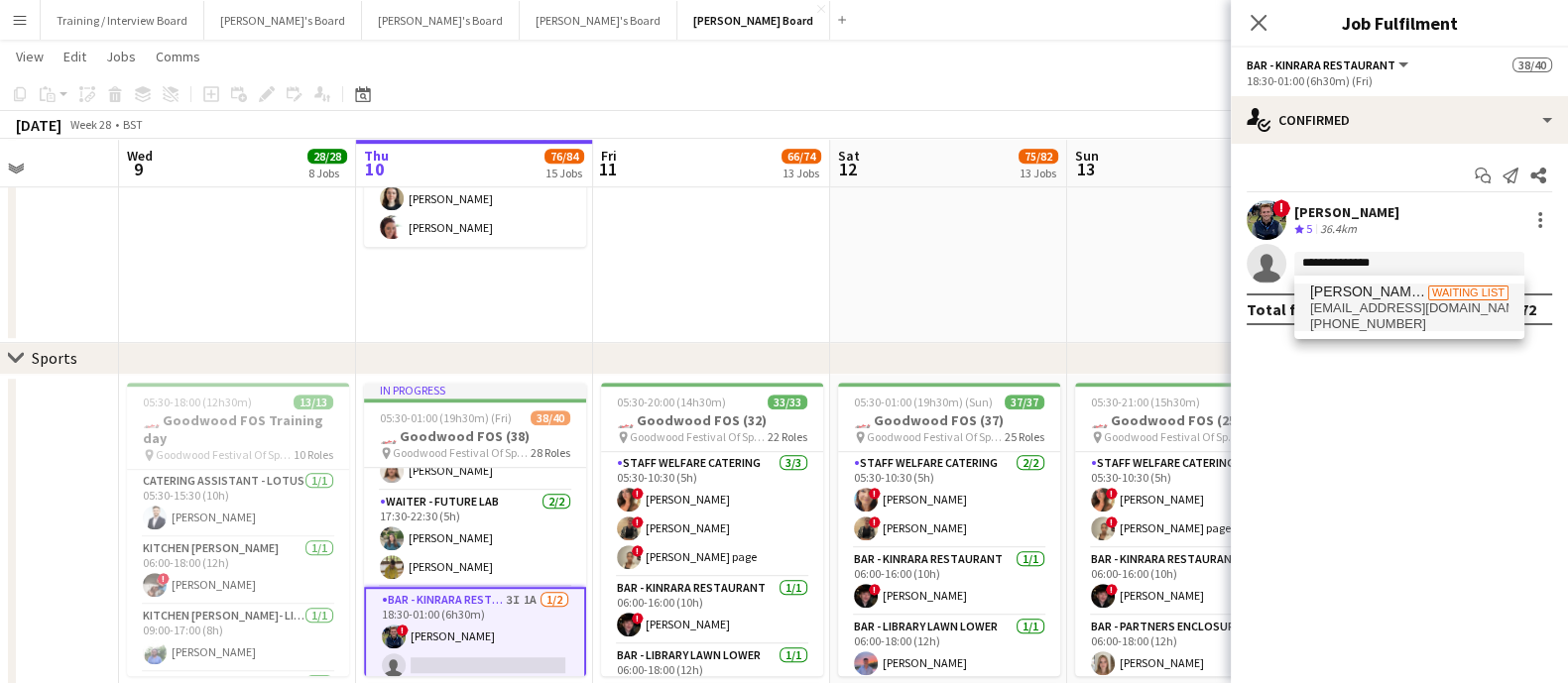click on "[PERSON_NAME] Ansa-[PERSON_NAME]" at bounding box center [1369, 291] 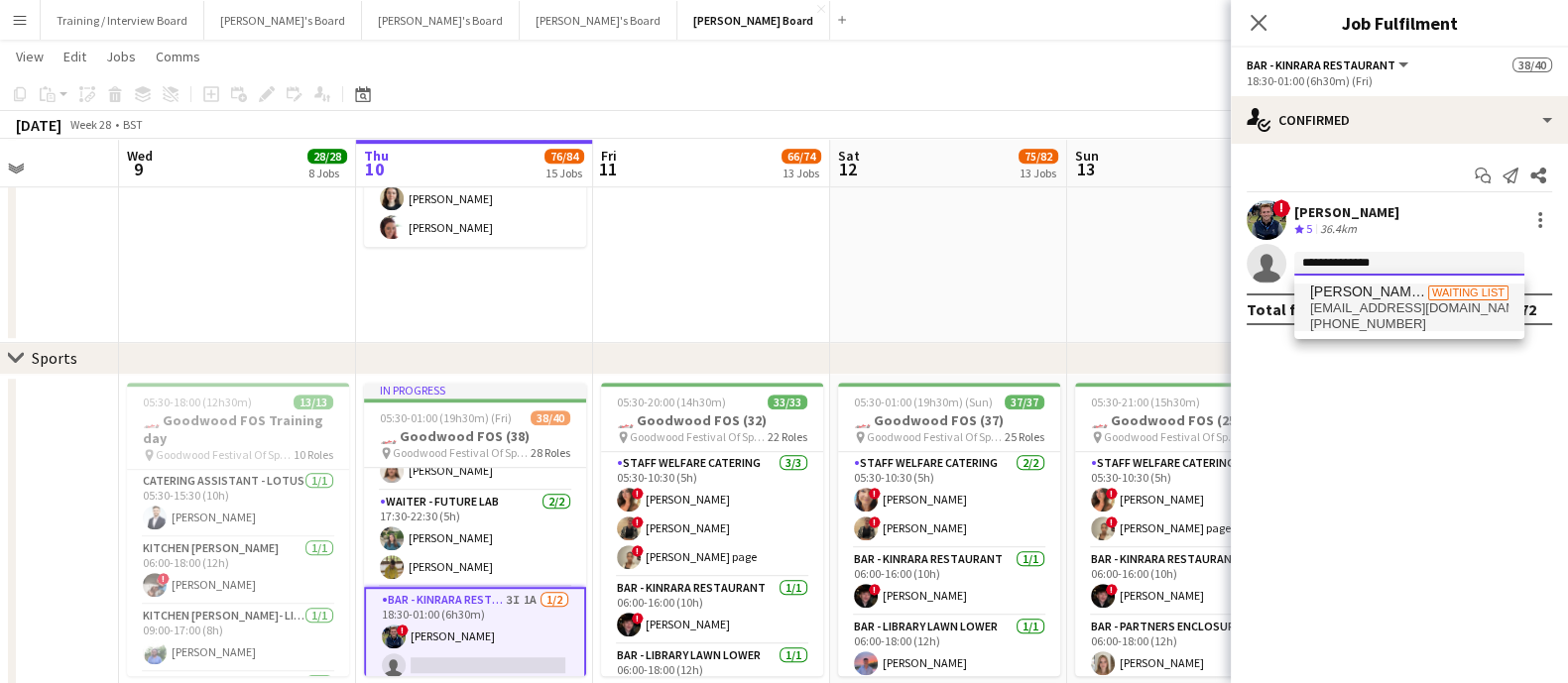 type 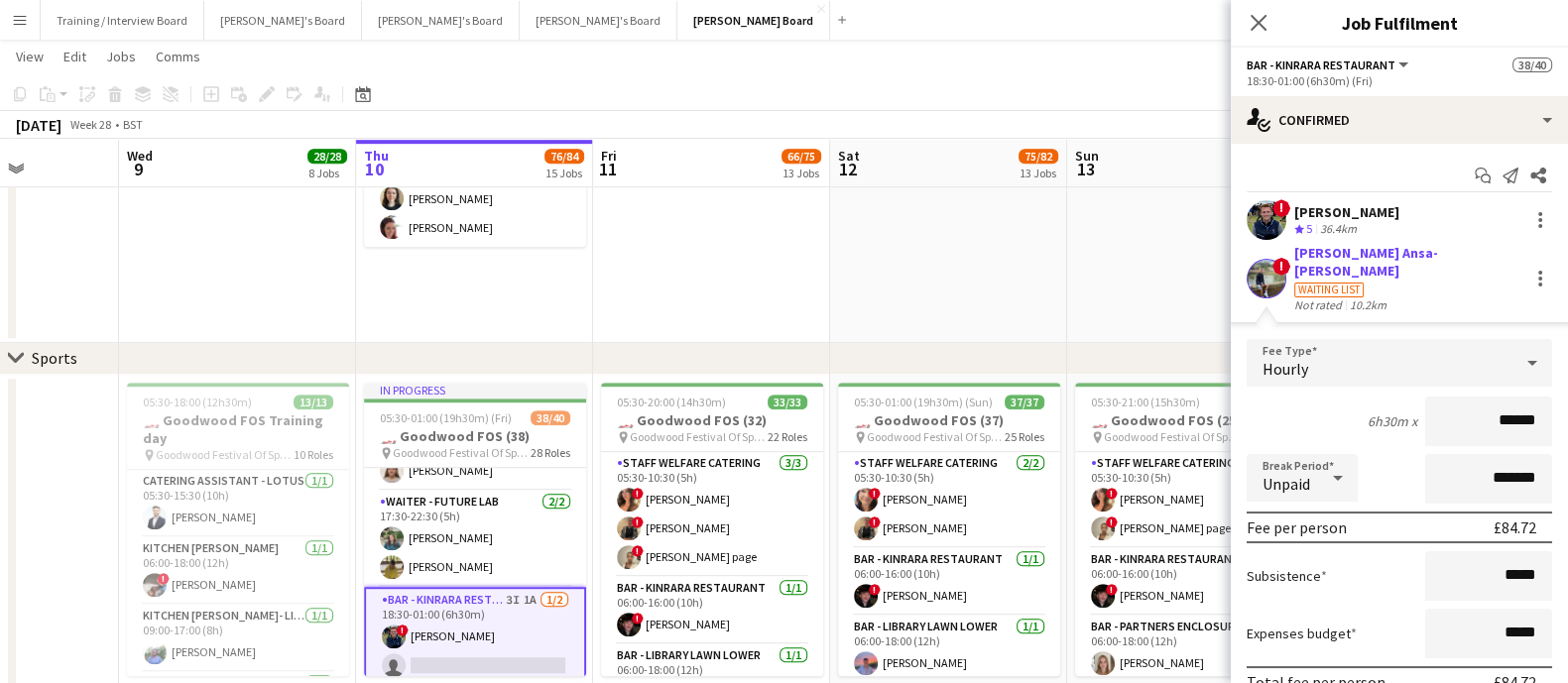 click on "Waiting list" at bounding box center [1329, 289] 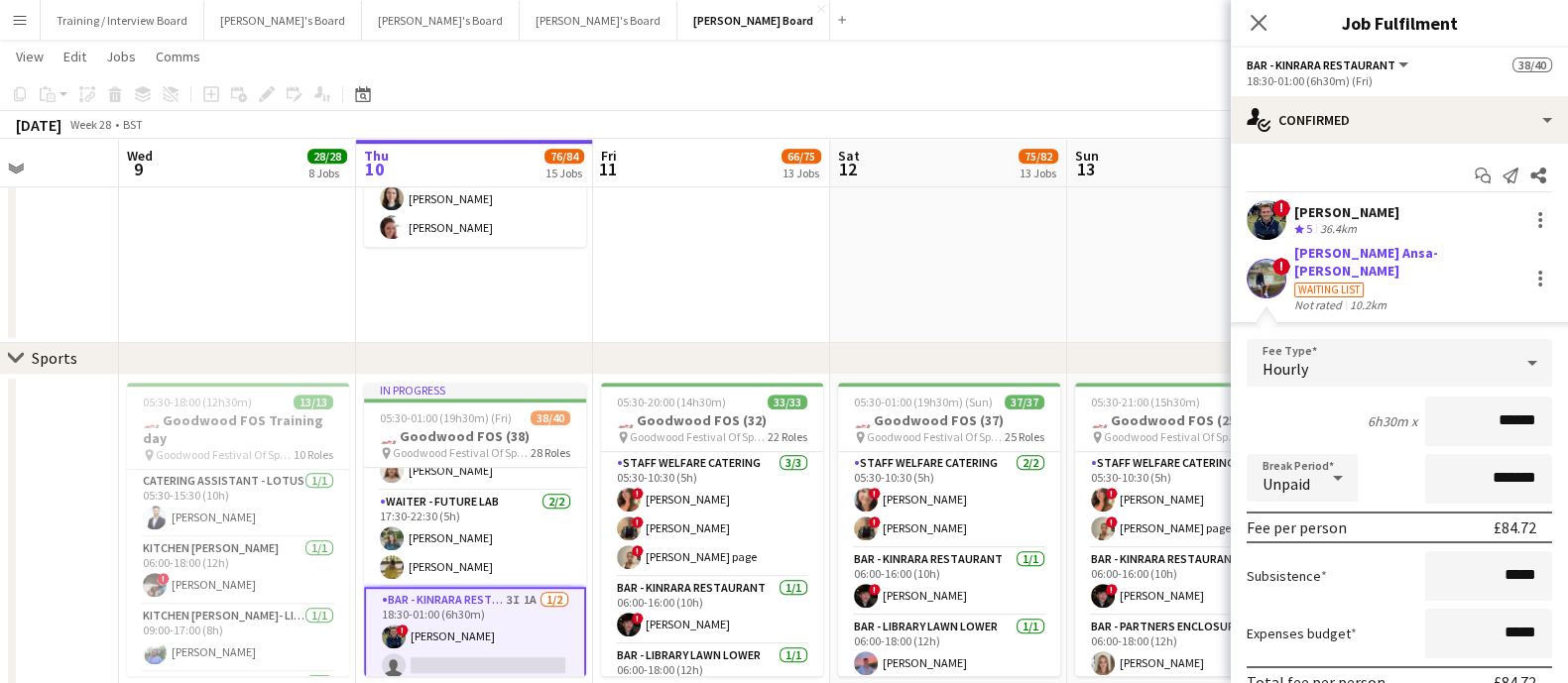 click on "Waiting list" at bounding box center (1329, 289) 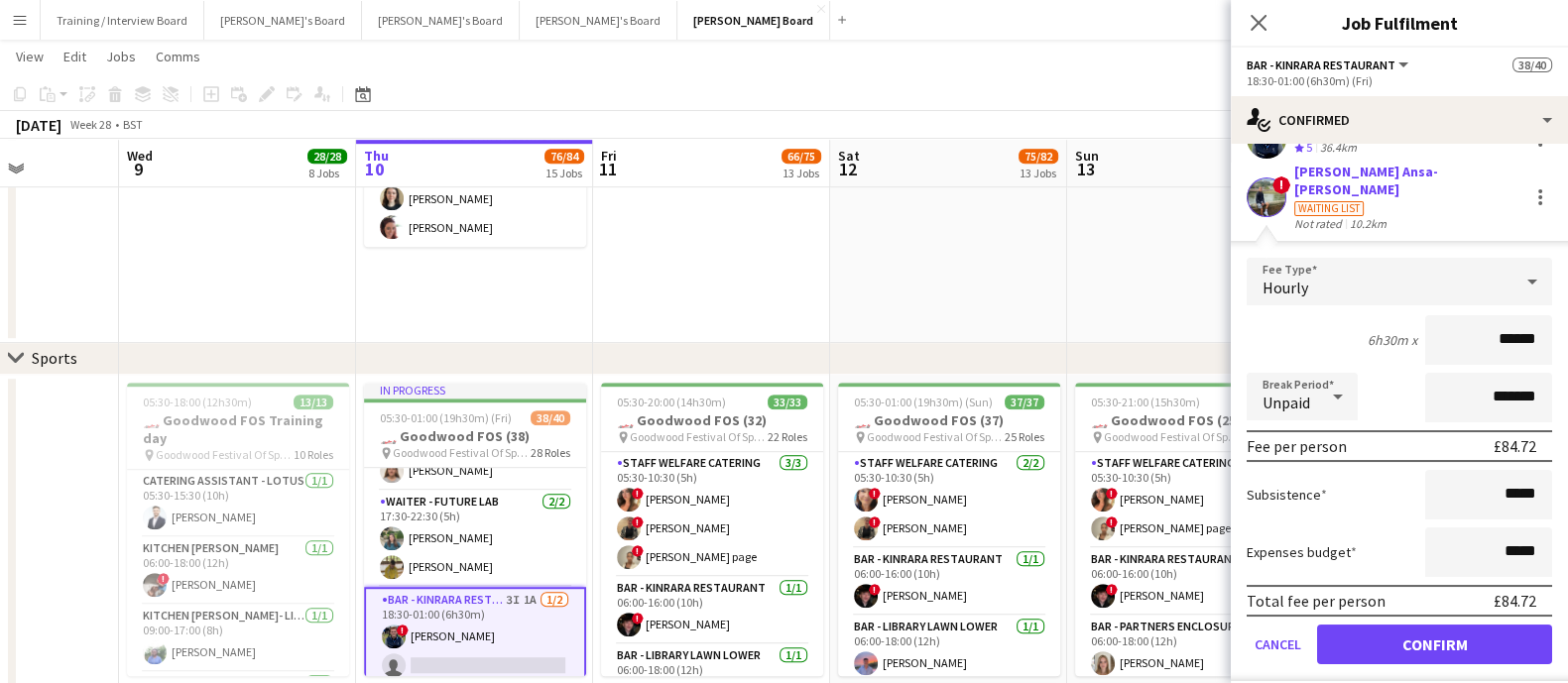 scroll, scrollTop: 115, scrollLeft: 0, axis: vertical 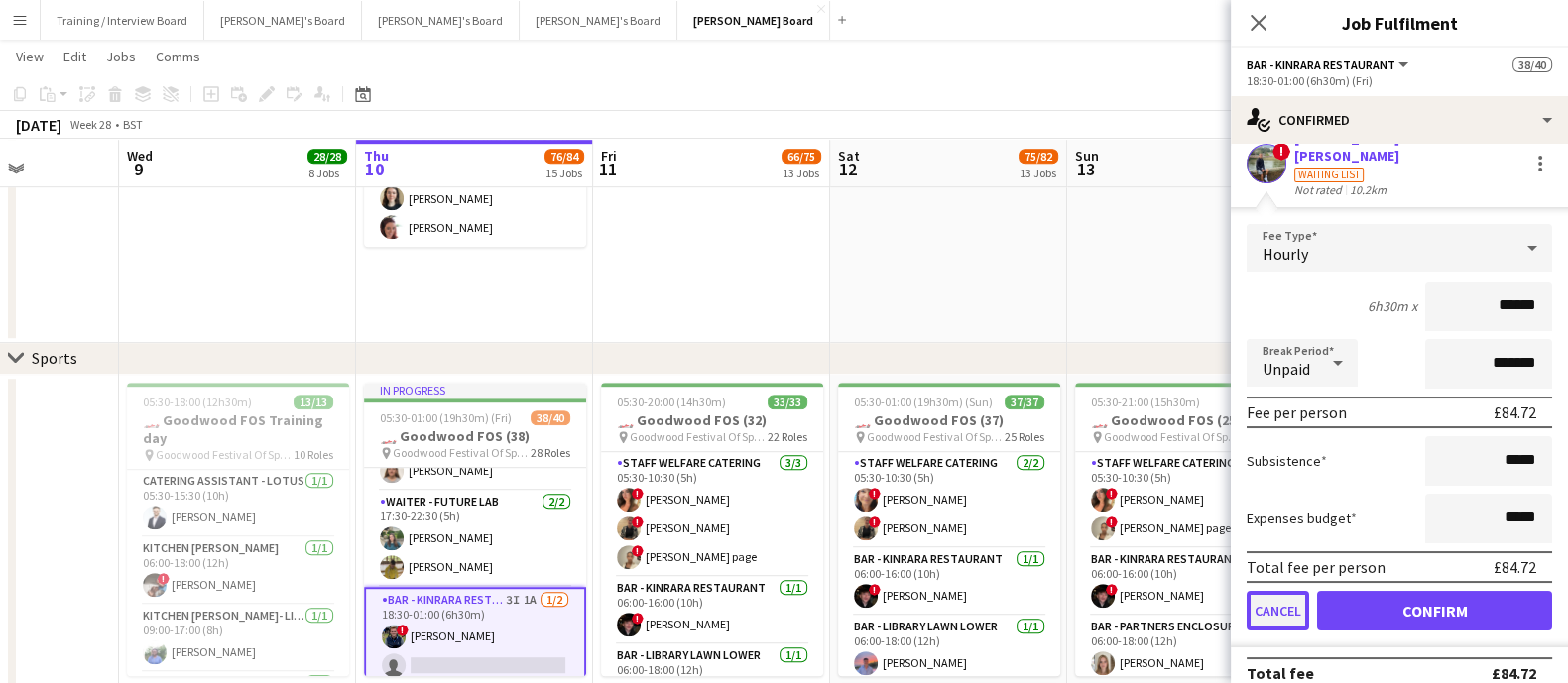 click on "Cancel" at bounding box center (1277, 611) 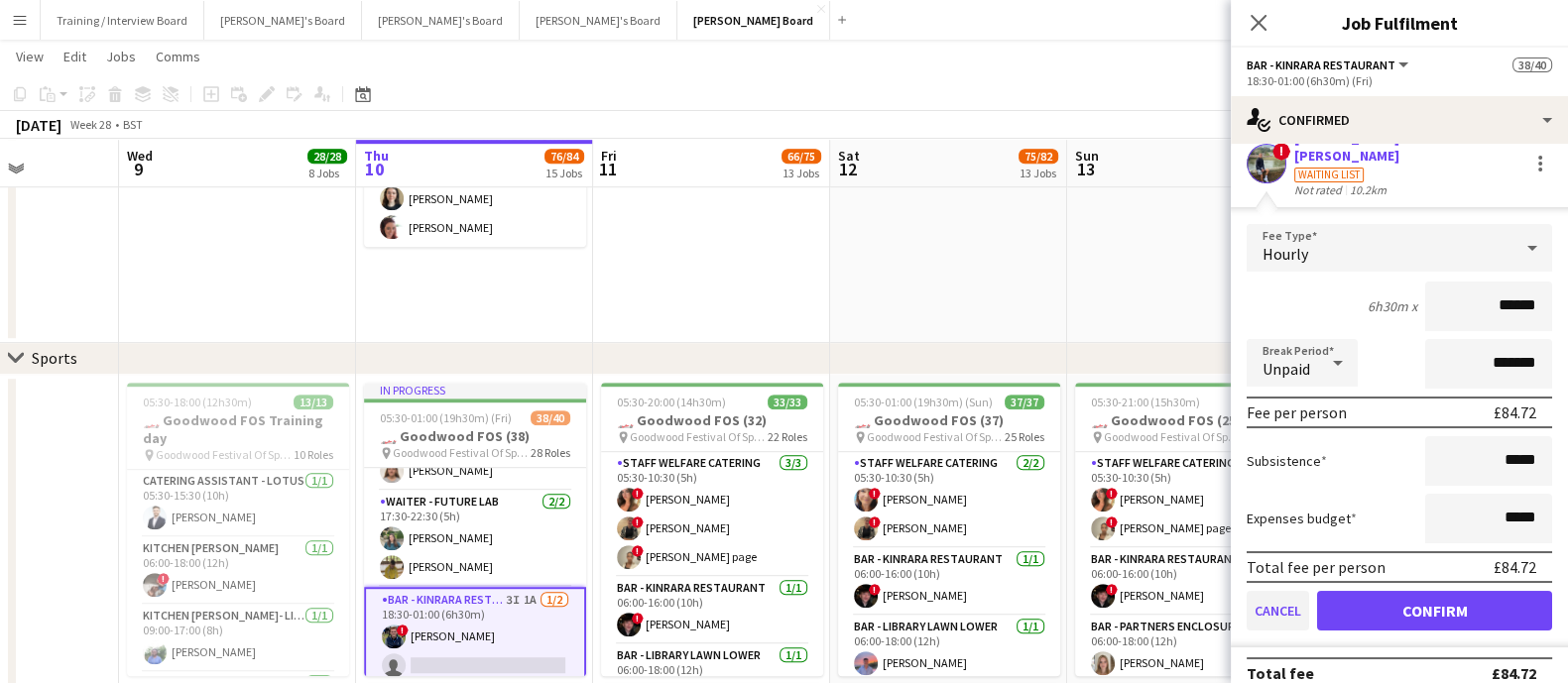 scroll, scrollTop: 0, scrollLeft: 0, axis: both 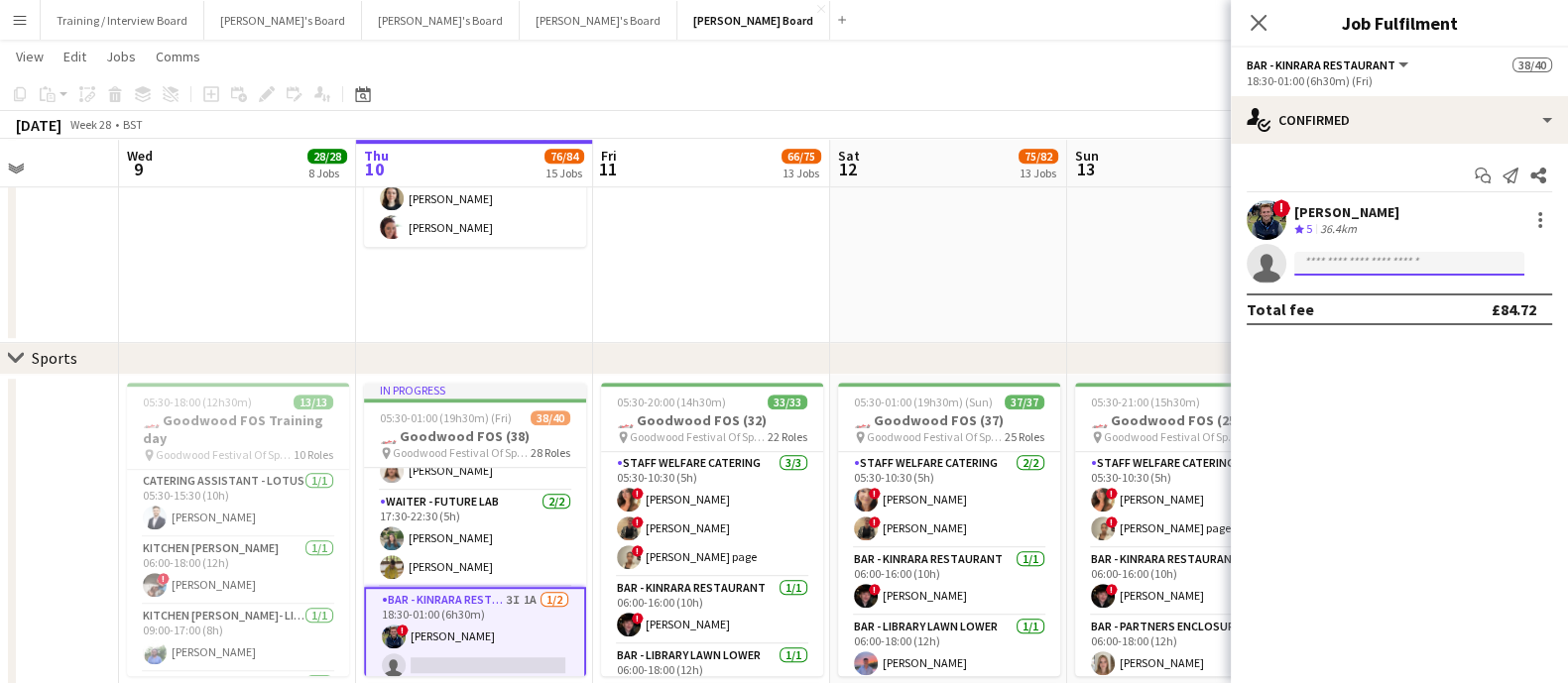 click 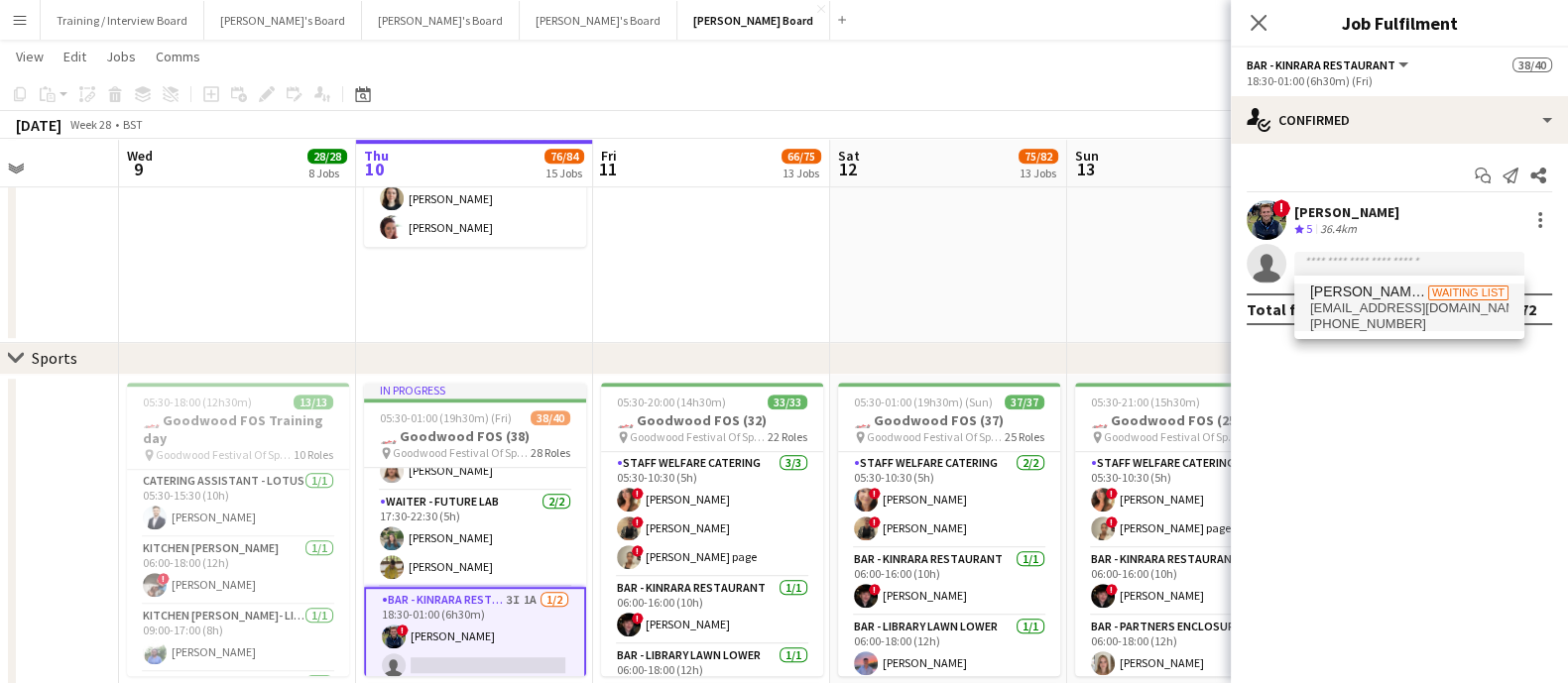 click on "[PERSON_NAME] Ansa-[PERSON_NAME]" at bounding box center [1369, 291] 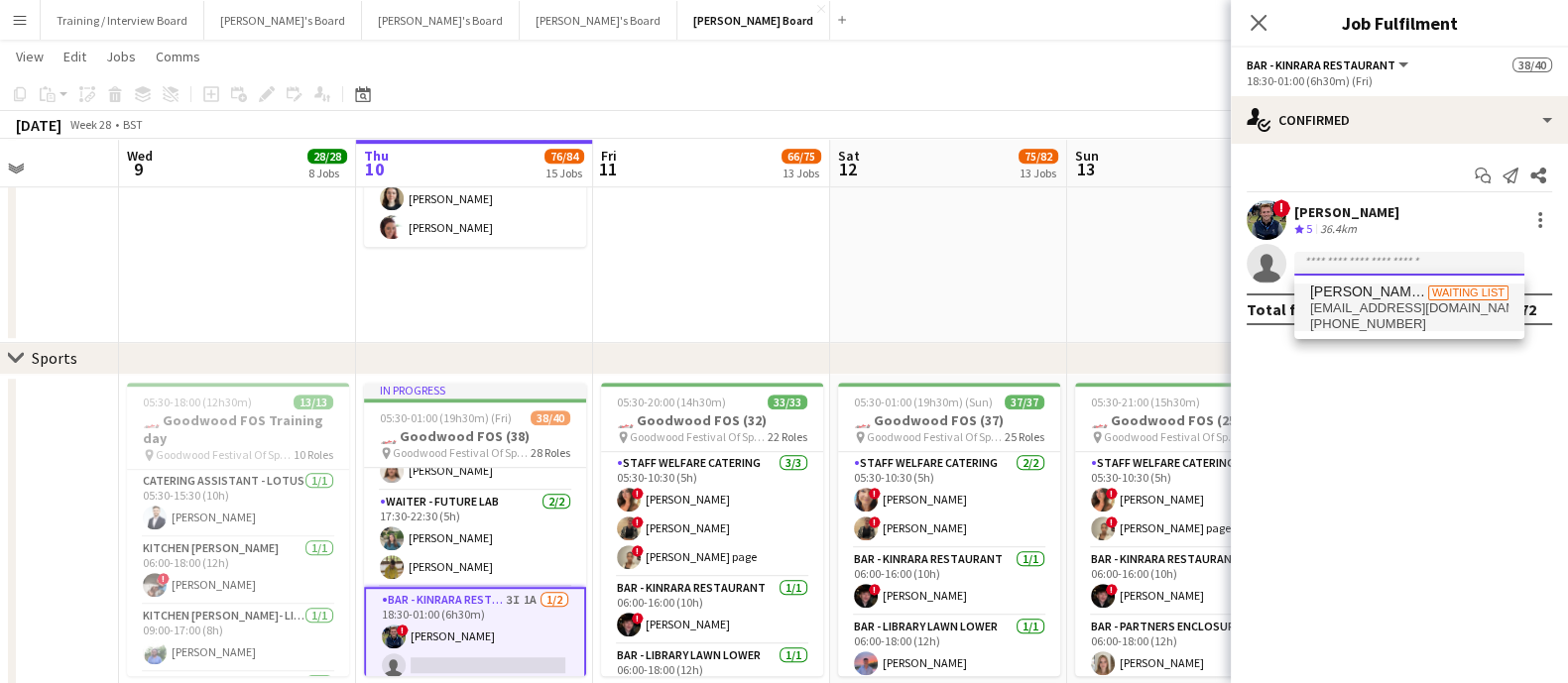 type 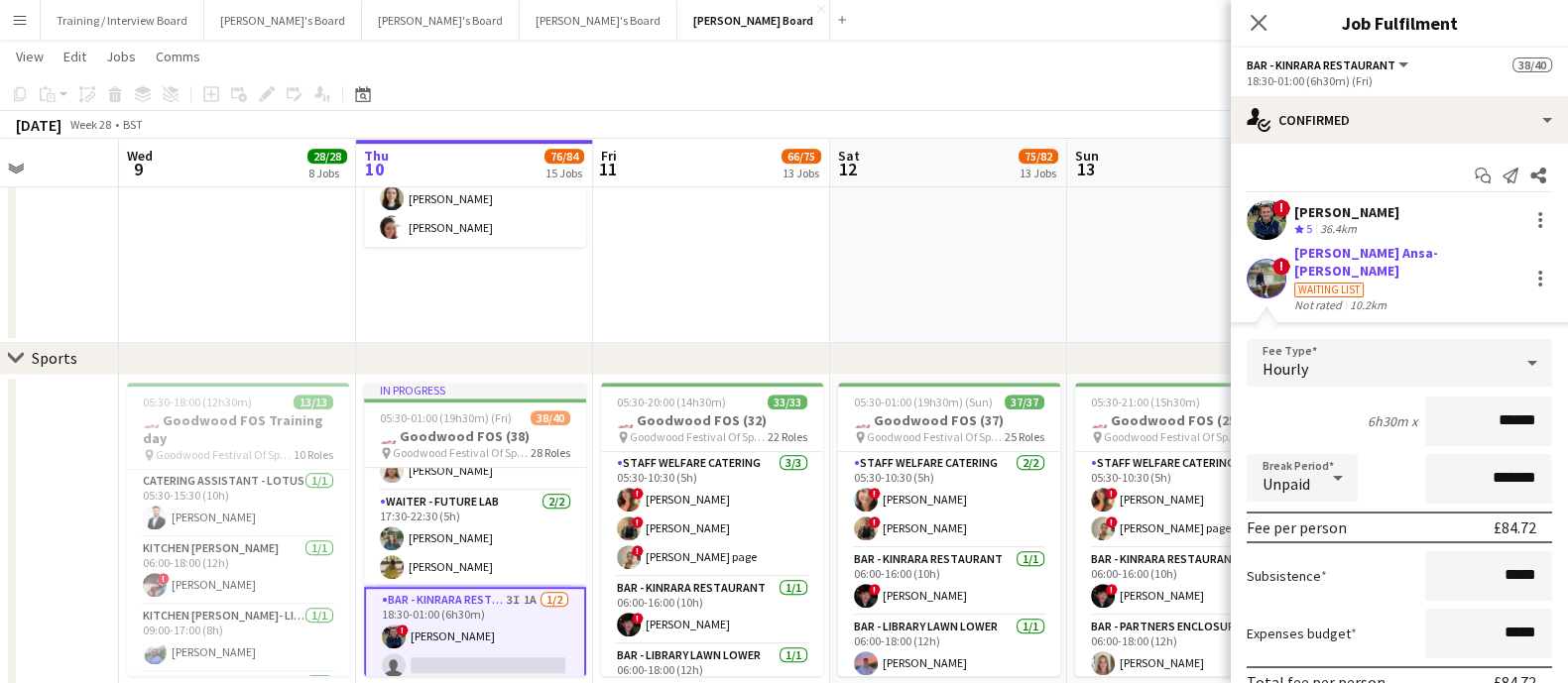 click on "Not rated" at bounding box center [1320, 304] 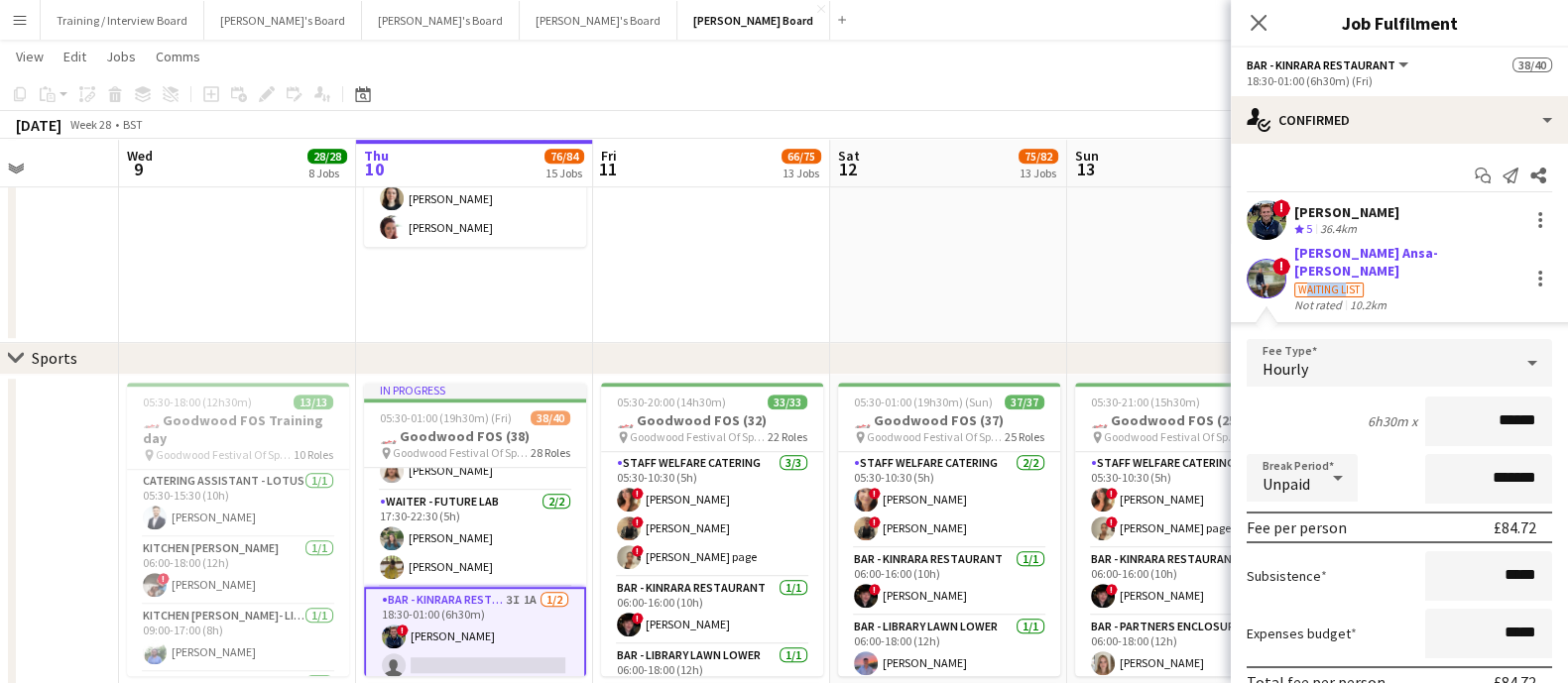 click on "Waiting list" at bounding box center (1407, 288) 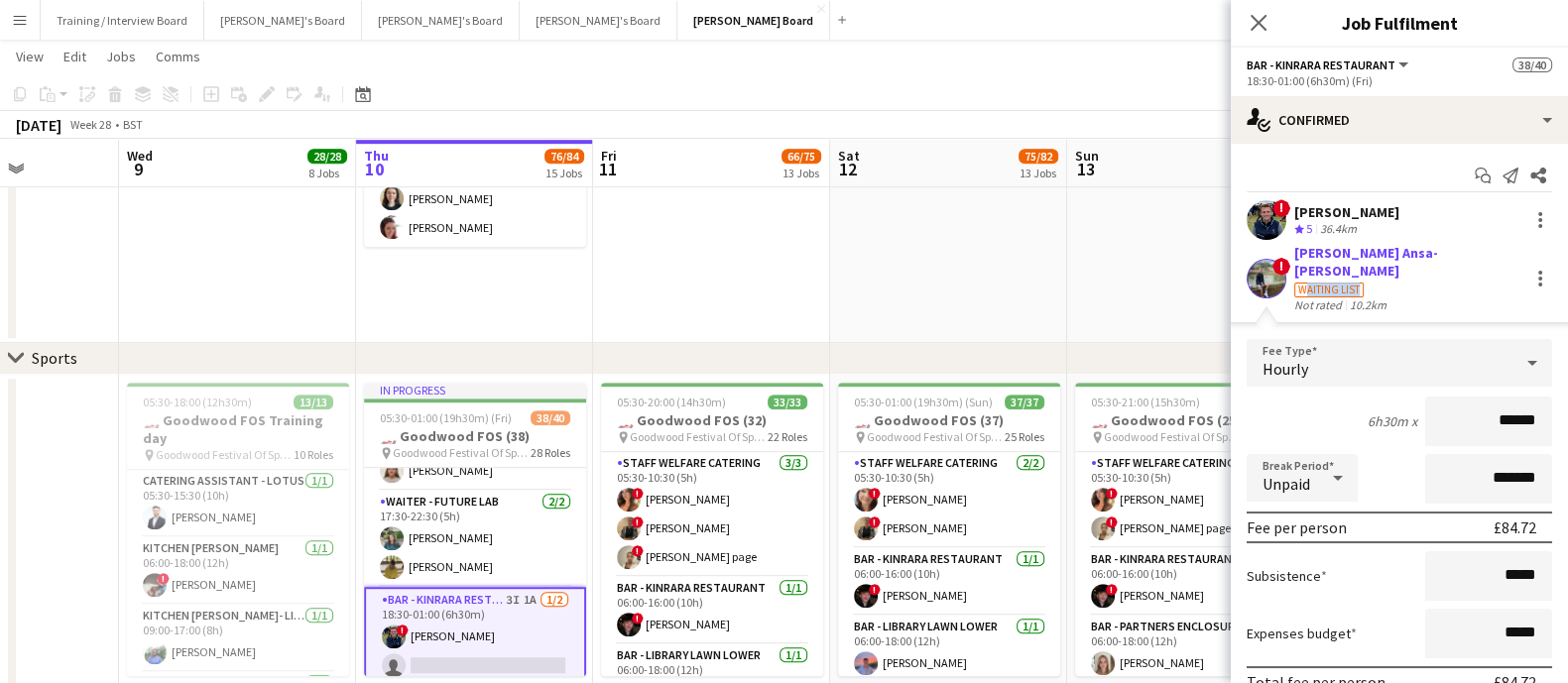 click on "Waiting list" at bounding box center [1407, 288] 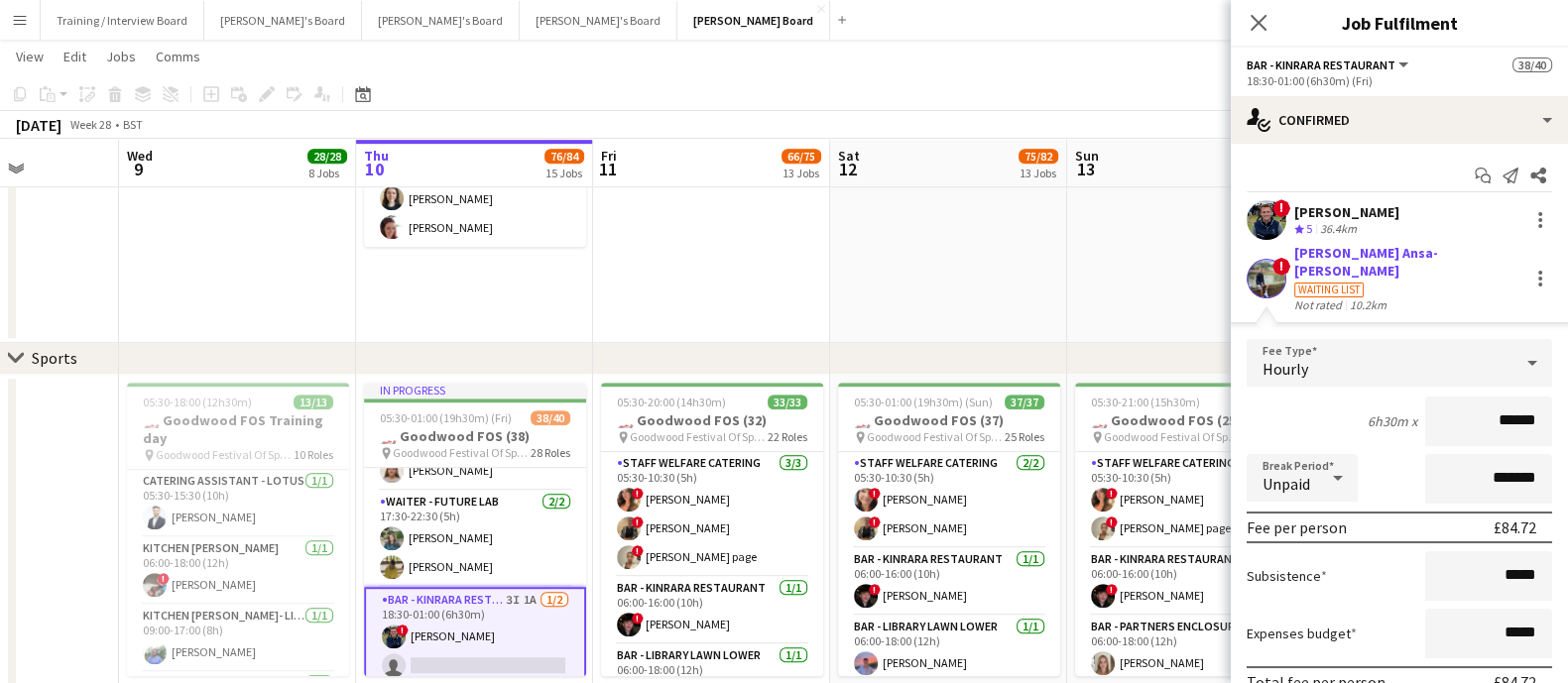 click on "[PERSON_NAME] Ansa-[PERSON_NAME]" at bounding box center [1407, 262] 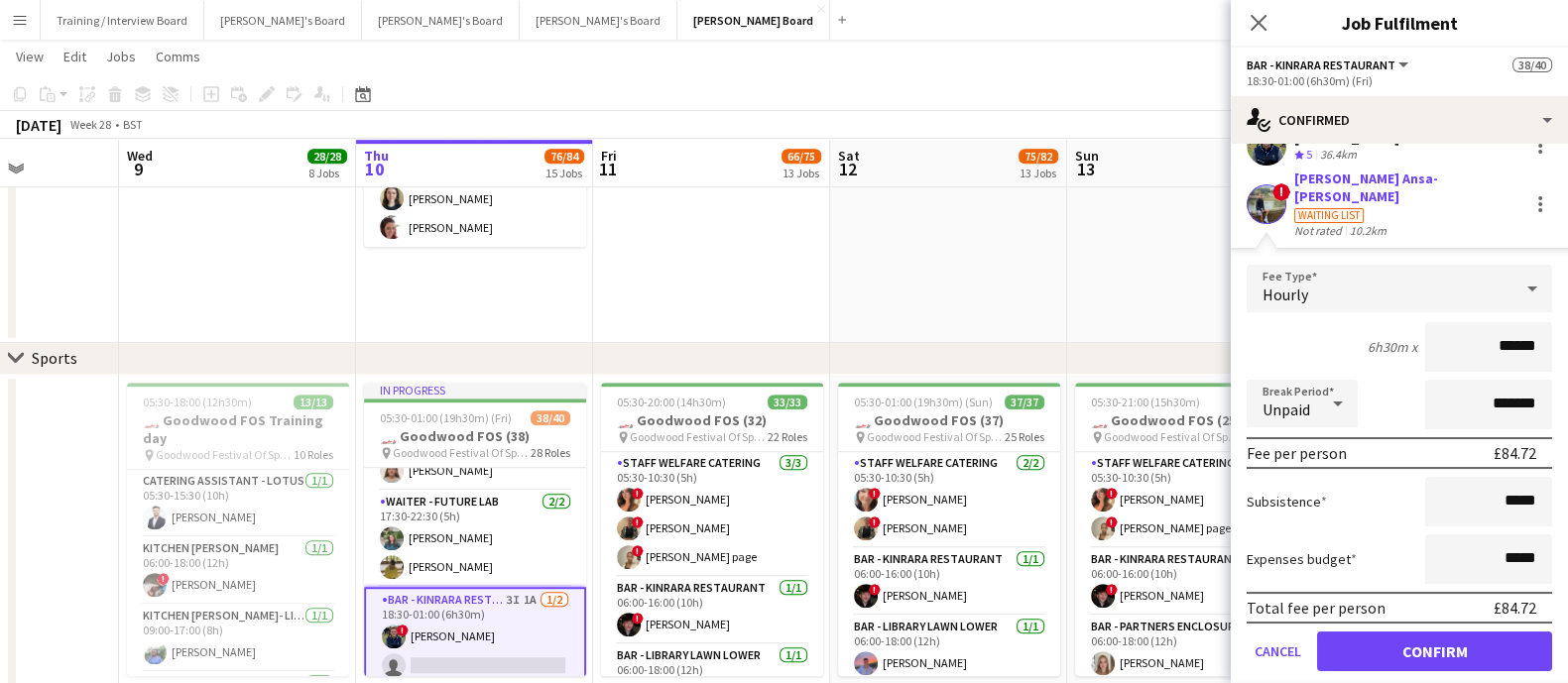 scroll, scrollTop: 115, scrollLeft: 0, axis: vertical 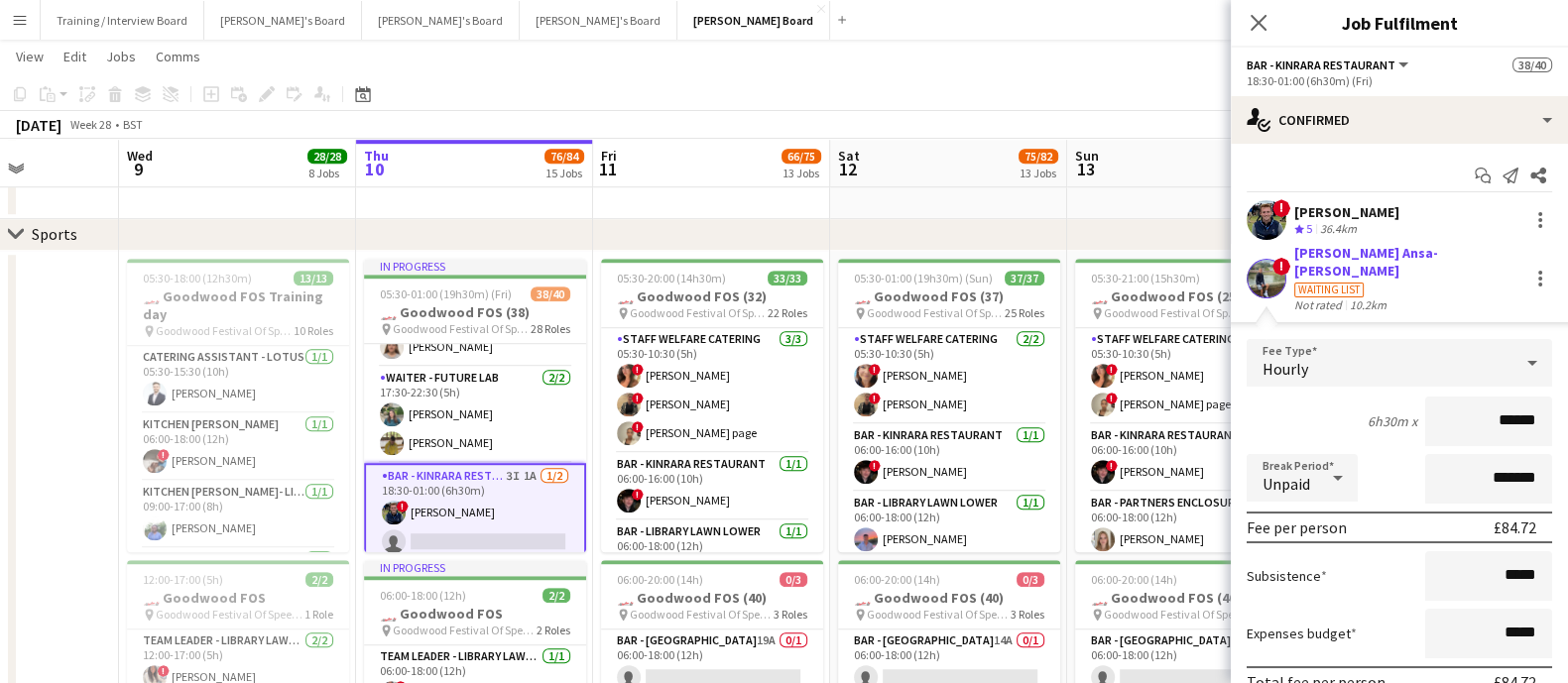 click on "!  [PERSON_NAME]-[PERSON_NAME]   Waiting list   Not rated   10.2km" at bounding box center [1399, 278] 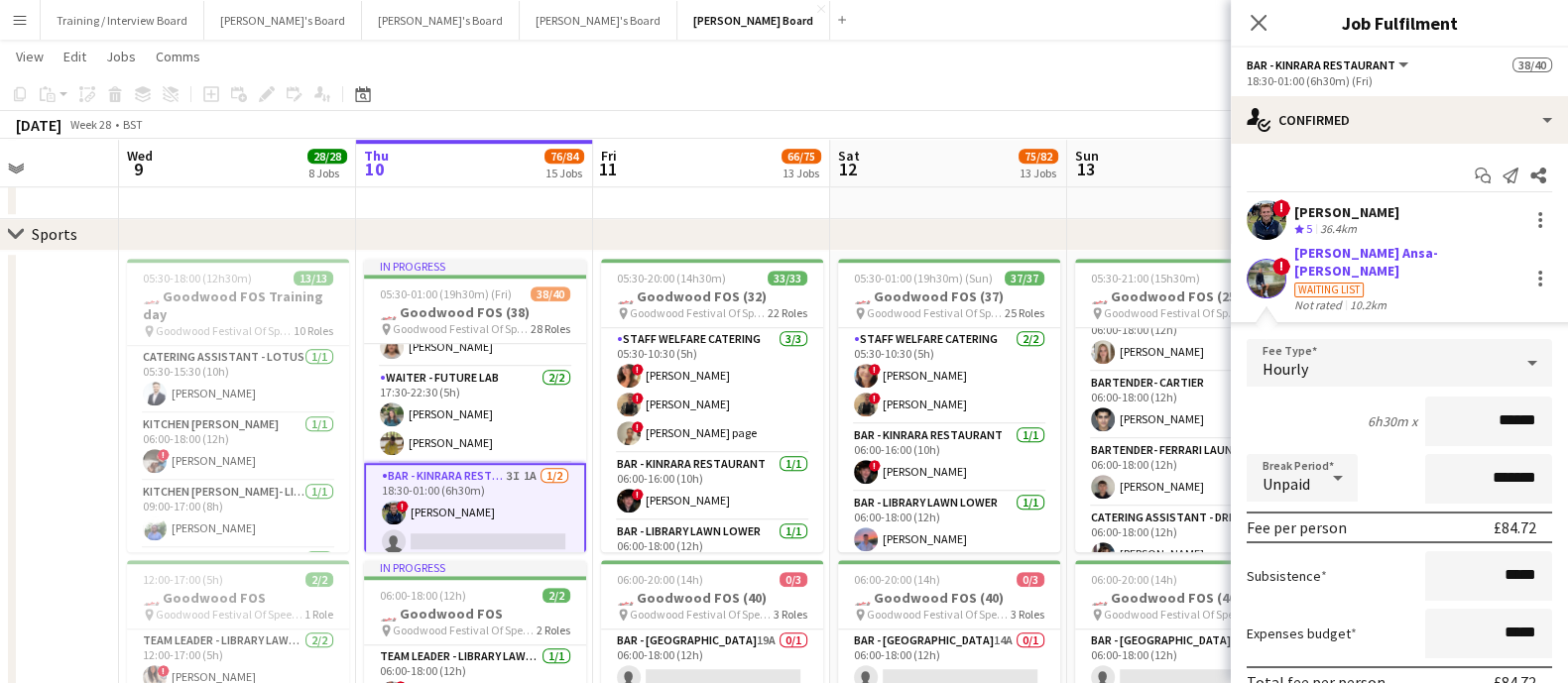 scroll, scrollTop: 247, scrollLeft: 0, axis: vertical 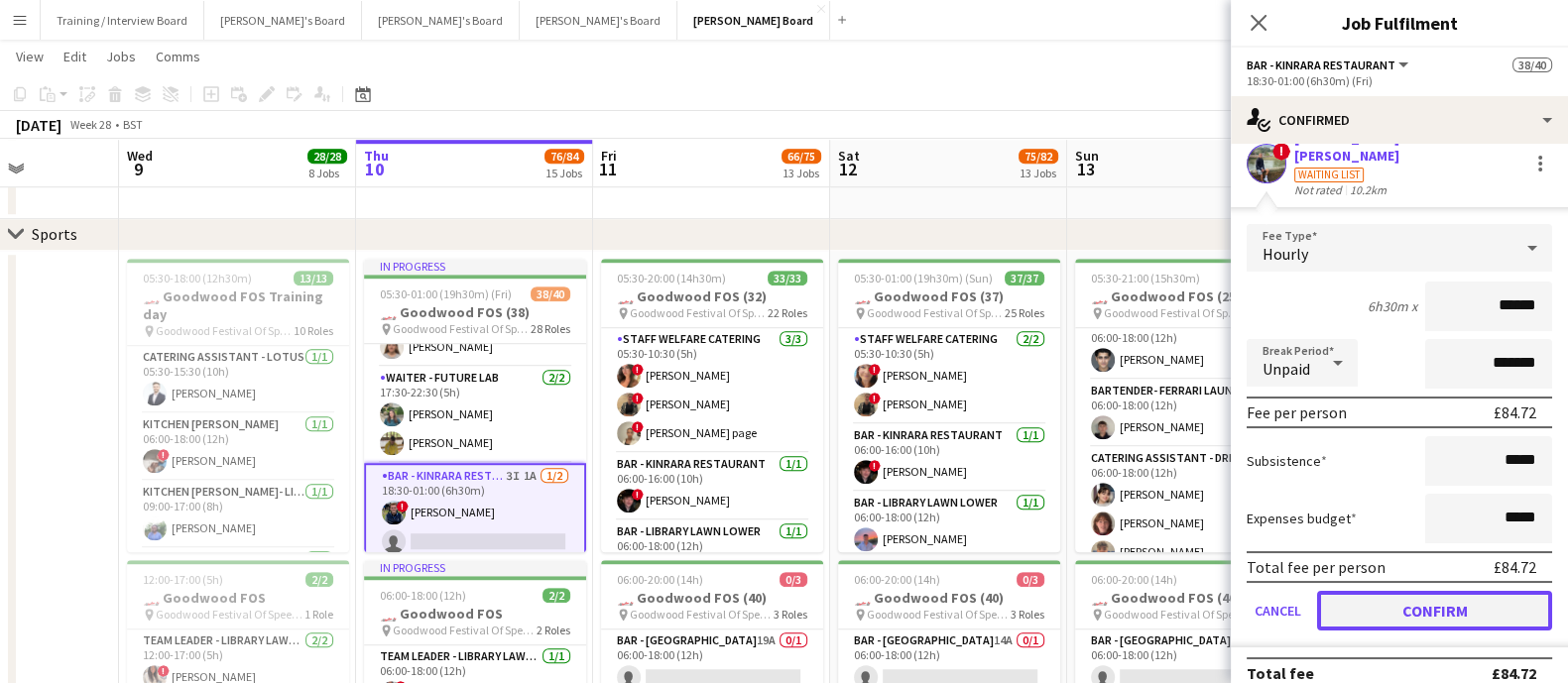 click on "Confirm" at bounding box center (1434, 611) 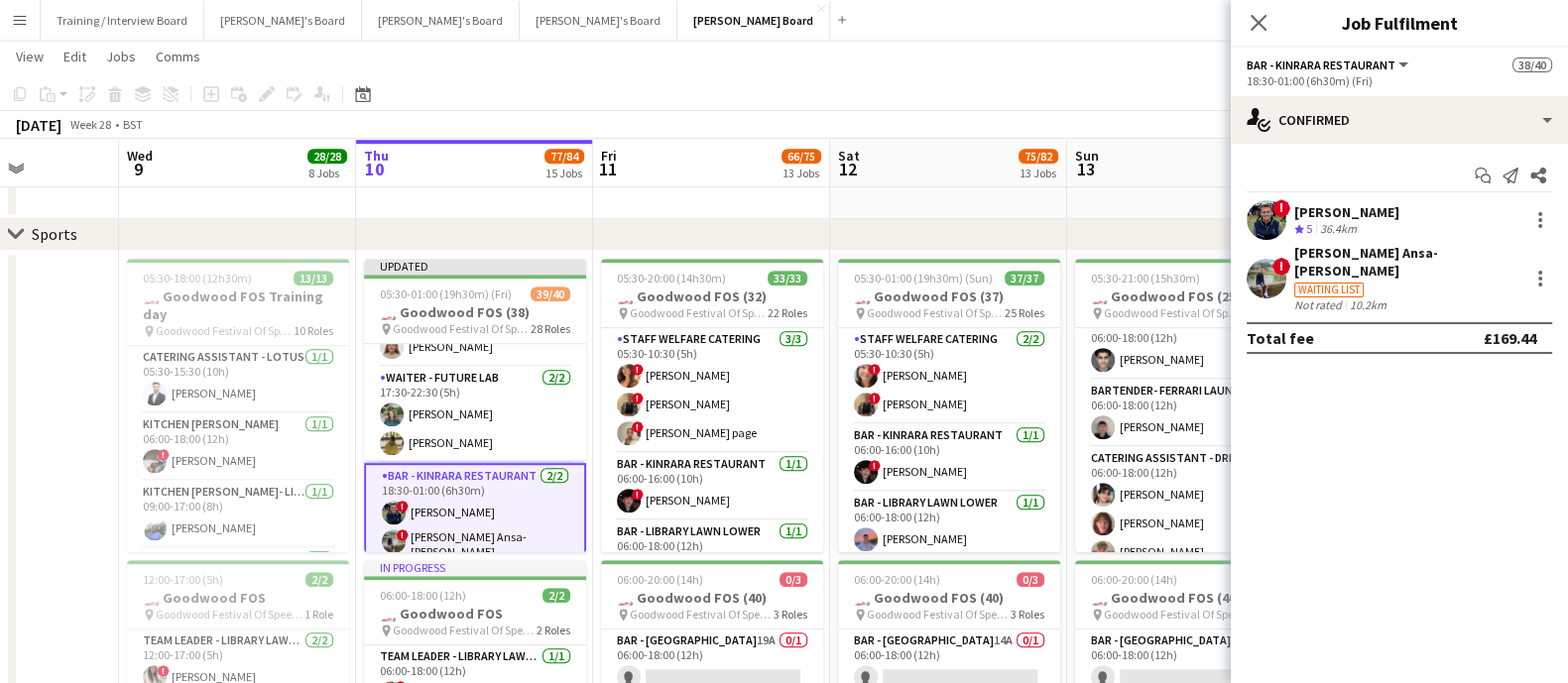 scroll, scrollTop: 0, scrollLeft: 0, axis: both 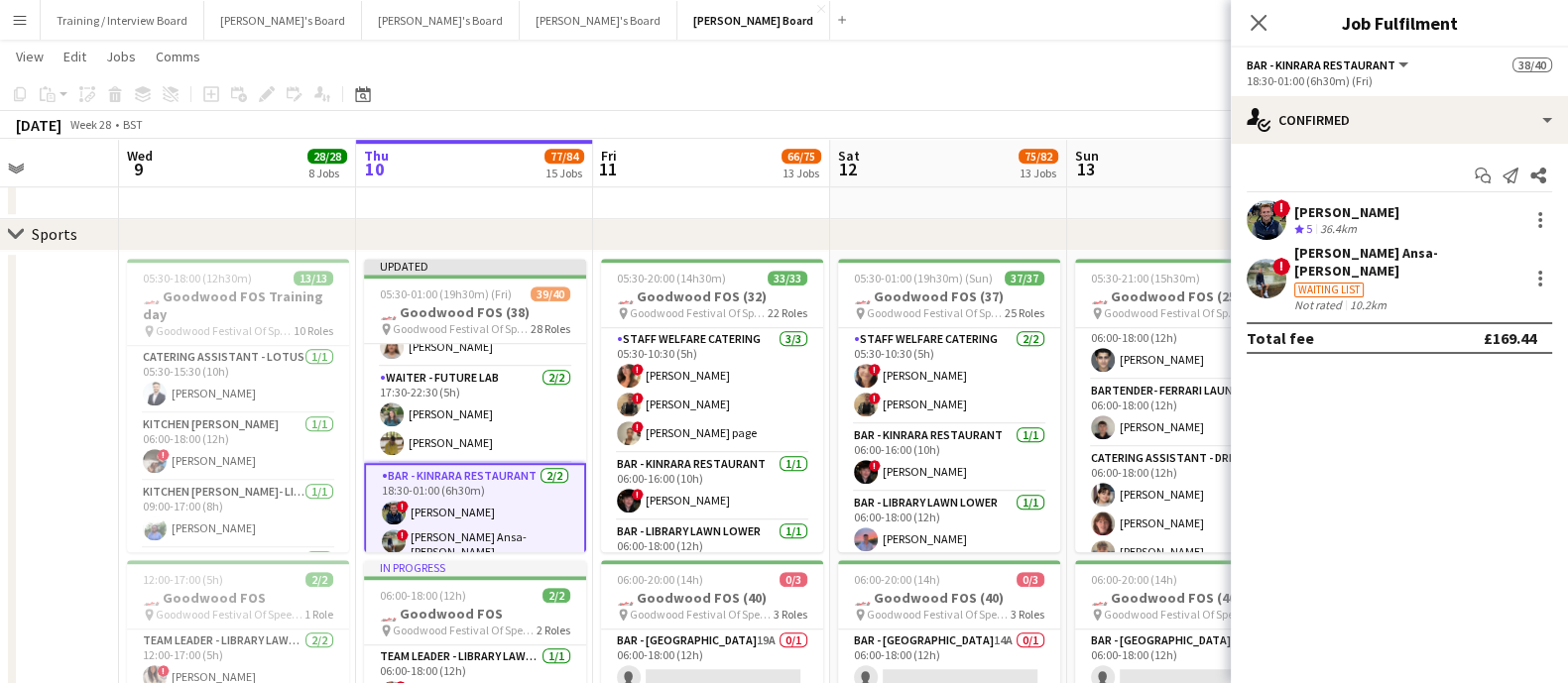 click on "!  [PERSON_NAME]-[PERSON_NAME]   Waiting list   Not rated   10.2km" at bounding box center [1399, 278] 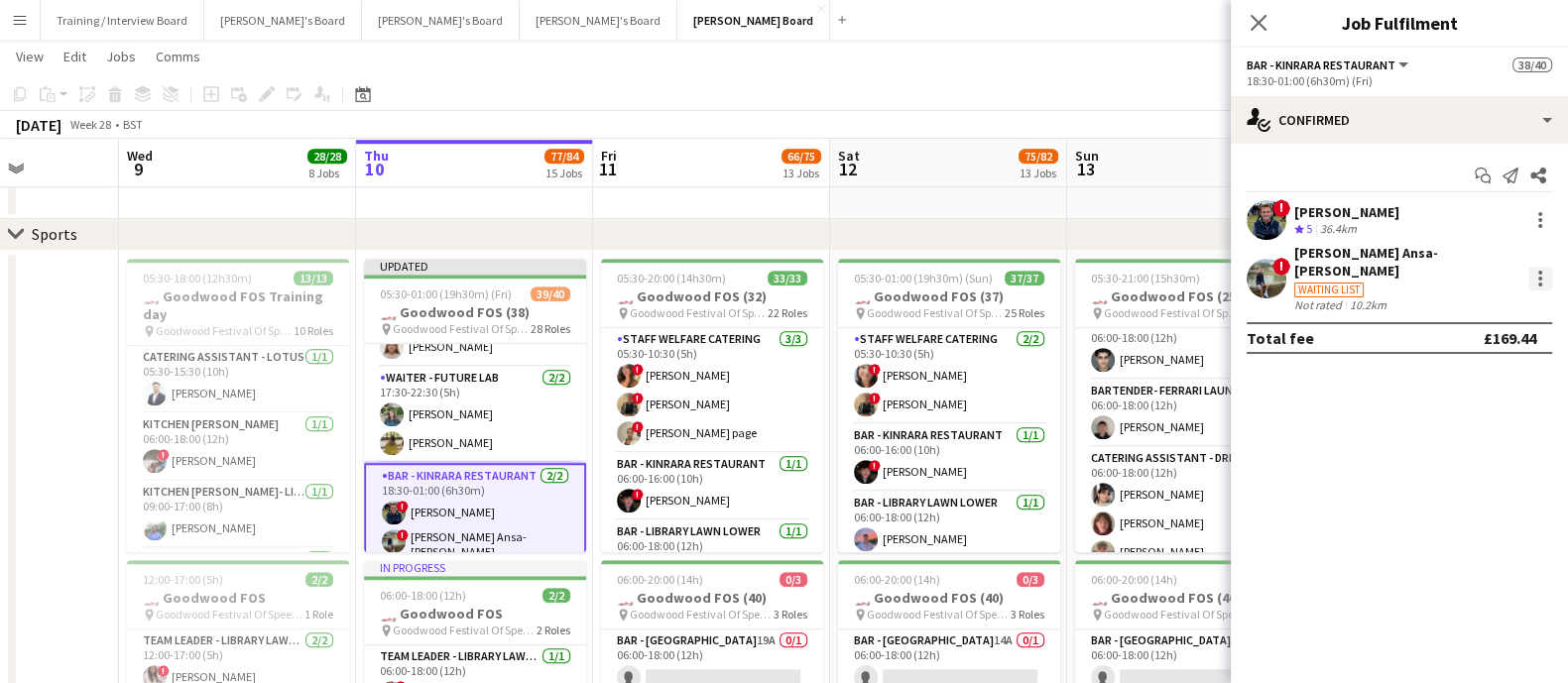 click at bounding box center [1540, 279] 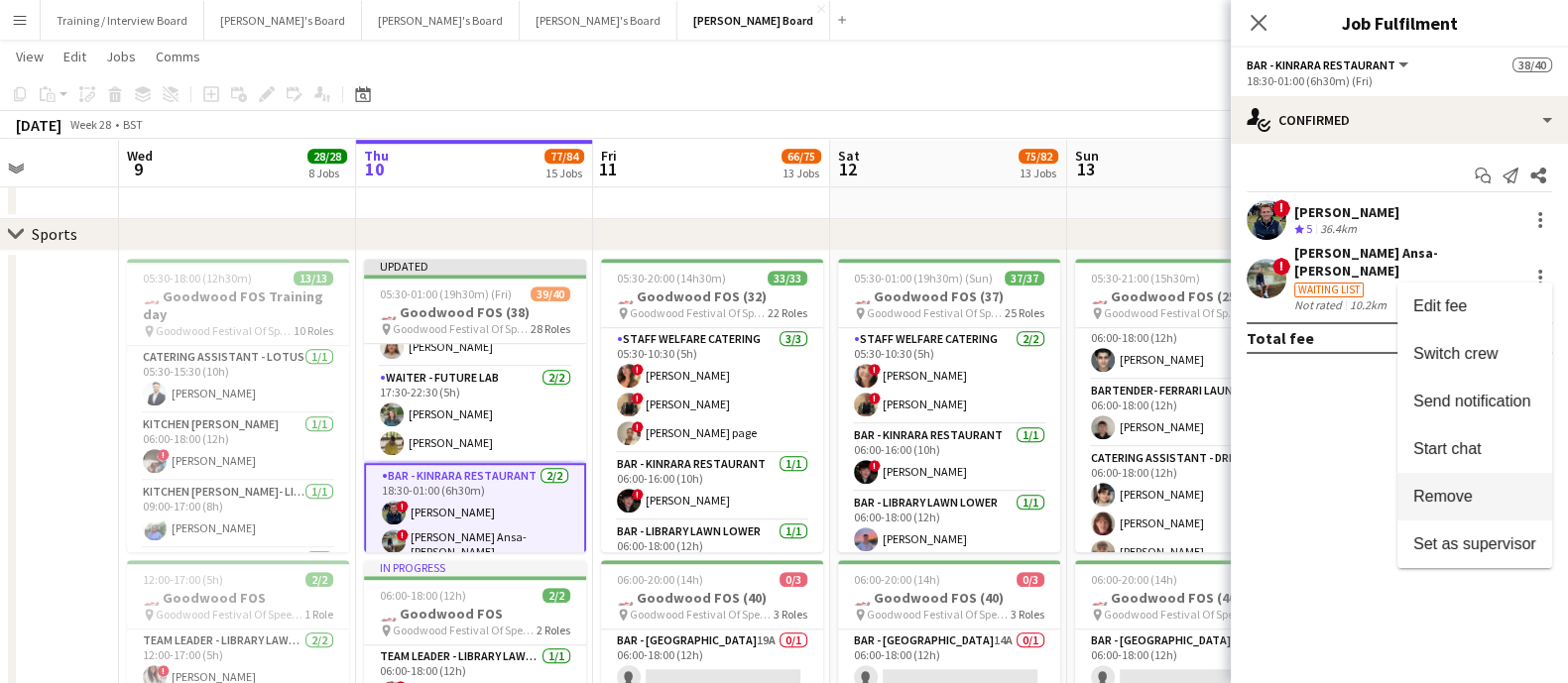 click on "Remove" at bounding box center [1475, 496] 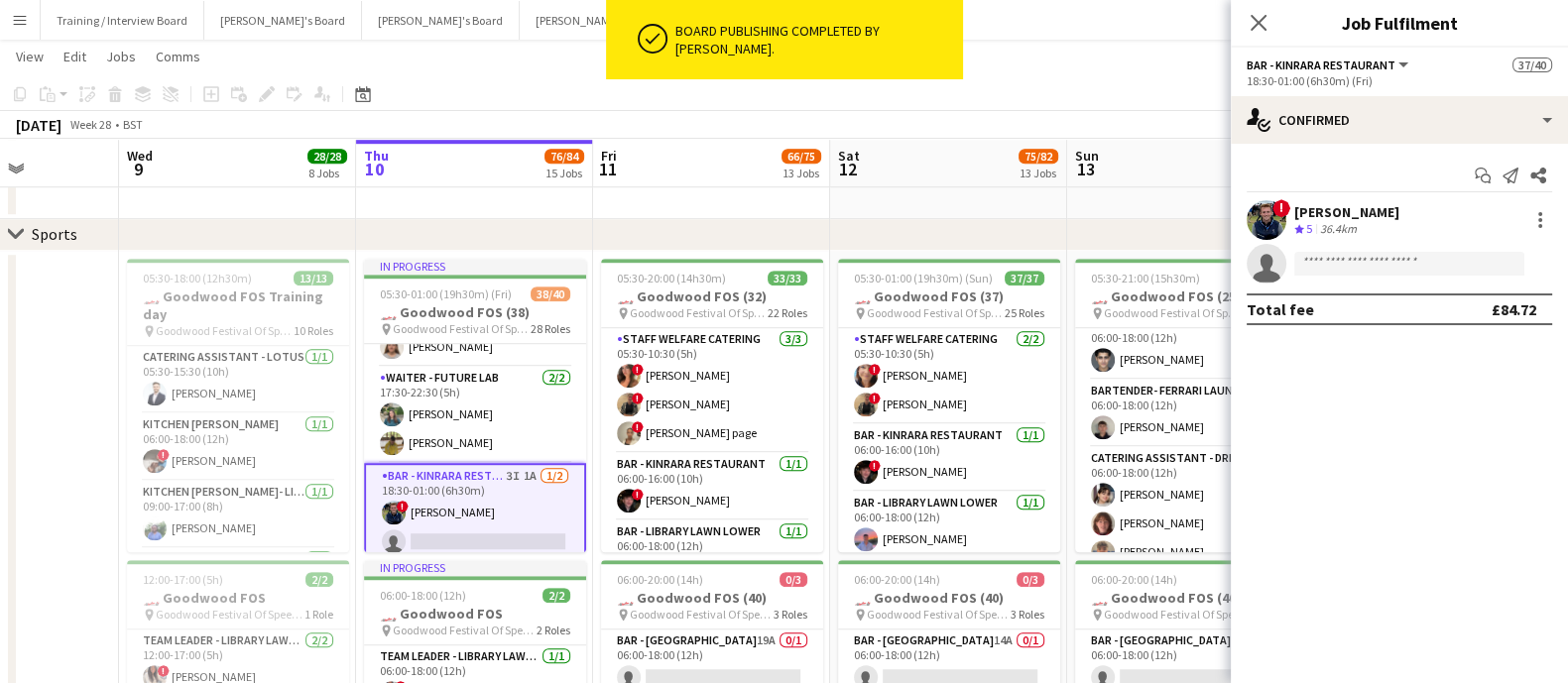 click on "[DATE]   Week 28
•   BST" 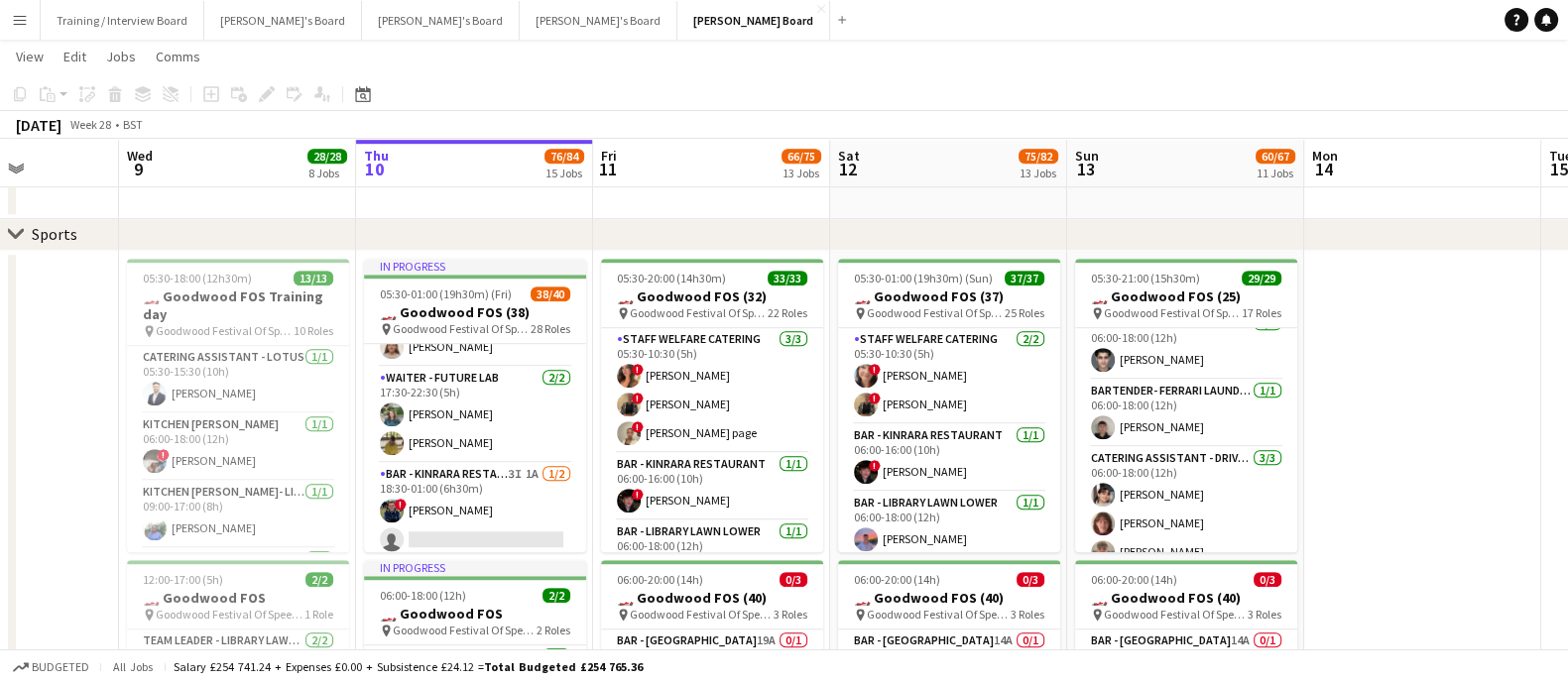 click on "Sun   6   4/4   2 Jobs   Mon   7   Tue   8   Wed   9   28/28   8 Jobs   Thu   10   76/84   15 Jobs   Fri   11   66/75   13 Jobs   Sat   12   75/82   13 Jobs   Sun   13   60/67   11 Jobs   Mon   14   Tue   15   Wed   16   Thu   17      12:00-16:00 (4h)    2/2   🏎️ Kerb @ [GEOGRAPHIC_DATA](4)
pin
Goodwood Festival Of Speed [GEOGRAPHIC_DATA], PO18 0PH   1 Role   [PERSON_NAME]   [DATE]   12:00-16:00 (4h)
[PERSON_NAME] [PERSON_NAME]     12:00-16:00 (4h)    2/2   🏎️ Kerb @ Goodwood FOS
pin
Goodwood Festival Of Speed [GEOGRAPHIC_DATA], PO18 0PH   2 Roles   Bar Manager- Cricket Pitch   [DATE]   12:00-16:00 (4h)
[PERSON_NAME]  FOH Manager- Cathedral Walk    [DATE]   12:00-16:00 (4h)
! [PERSON_NAME]     16:00-22:00 (6h)    2/2   Private Party- [PERSON_NAME]
pin
[GEOGRAPHIC_DATA]   1 Role   Catering Assistant   [DATE]   16:00-22:00 (6h)
[PERSON_NAME] ! [PERSON_NAME]
Toggle View
🏎️ Goodwood Festival of Speed Shortlist" at bounding box center [784, 491] 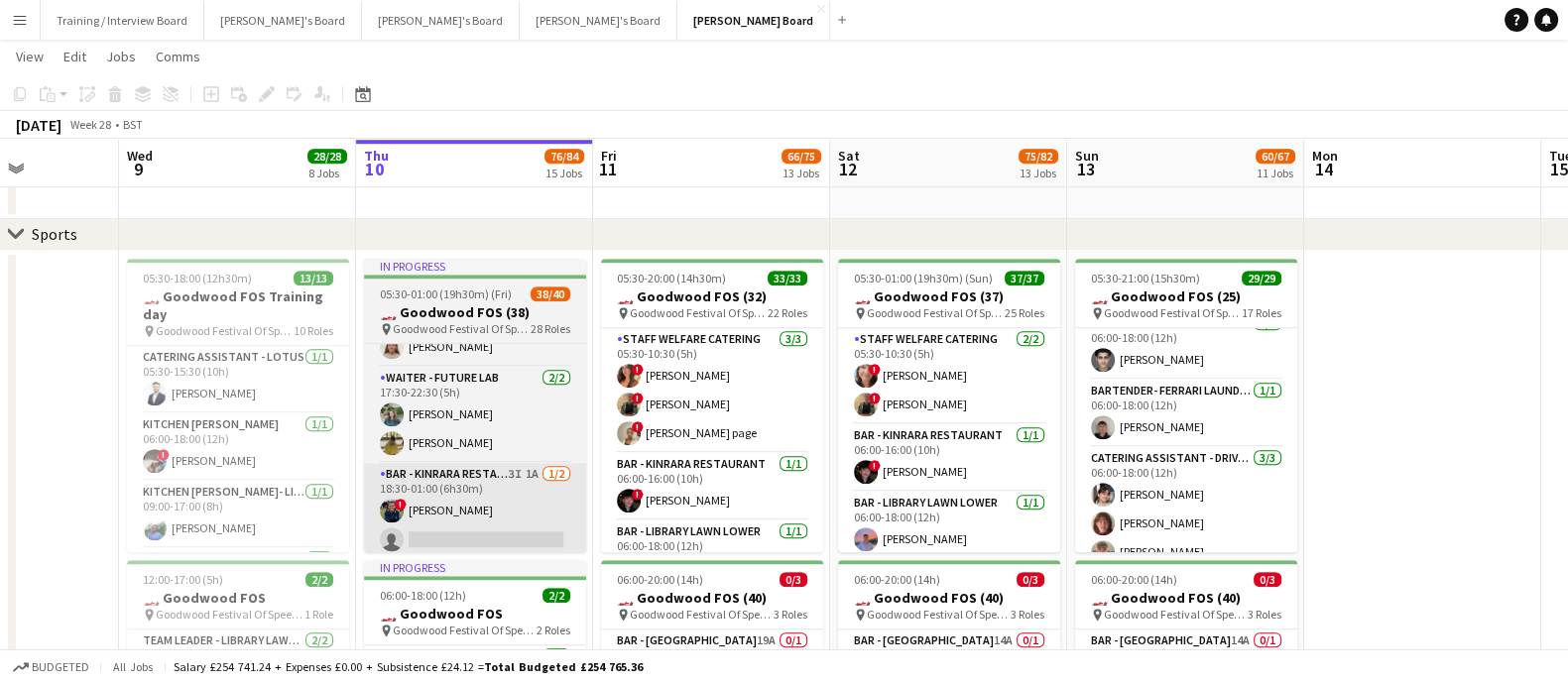 scroll, scrollTop: 0, scrollLeft: 487, axis: horizontal 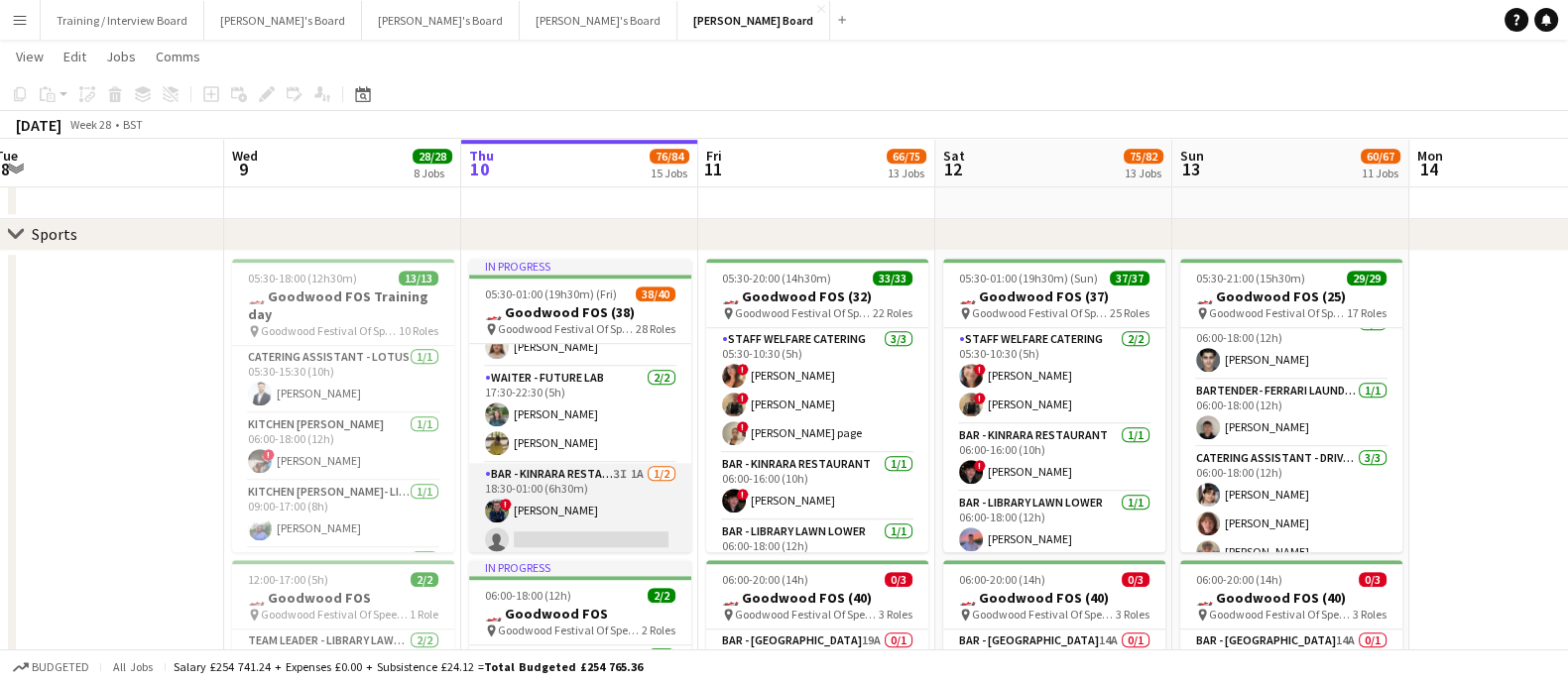 click on "Bar - Kinrara Restaurant   3I   1A   [DATE]   18:30-01:00 (6h30m)
! [PERSON_NAME]
single-neutral-actions" at bounding box center [580, 511] 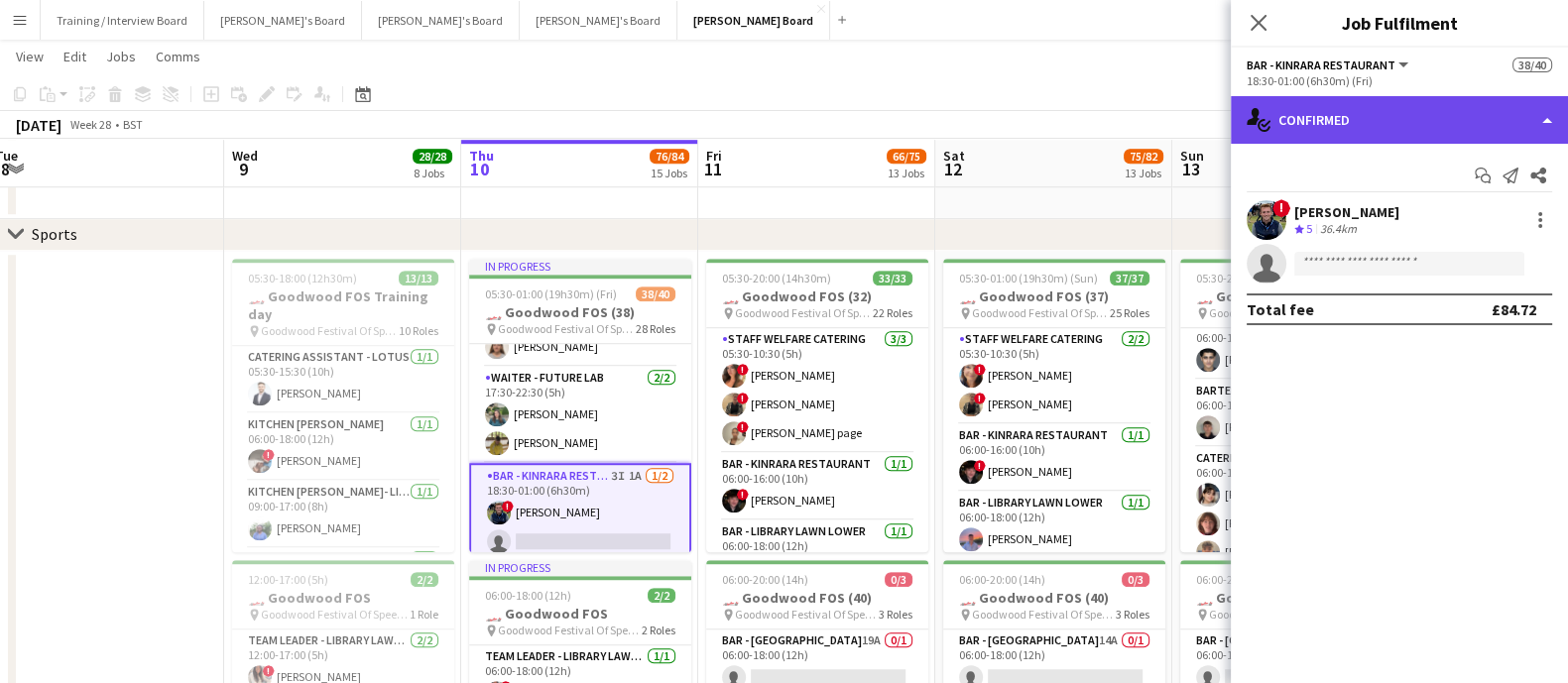 click on "single-neutral-actions-check-2
Confirmed" 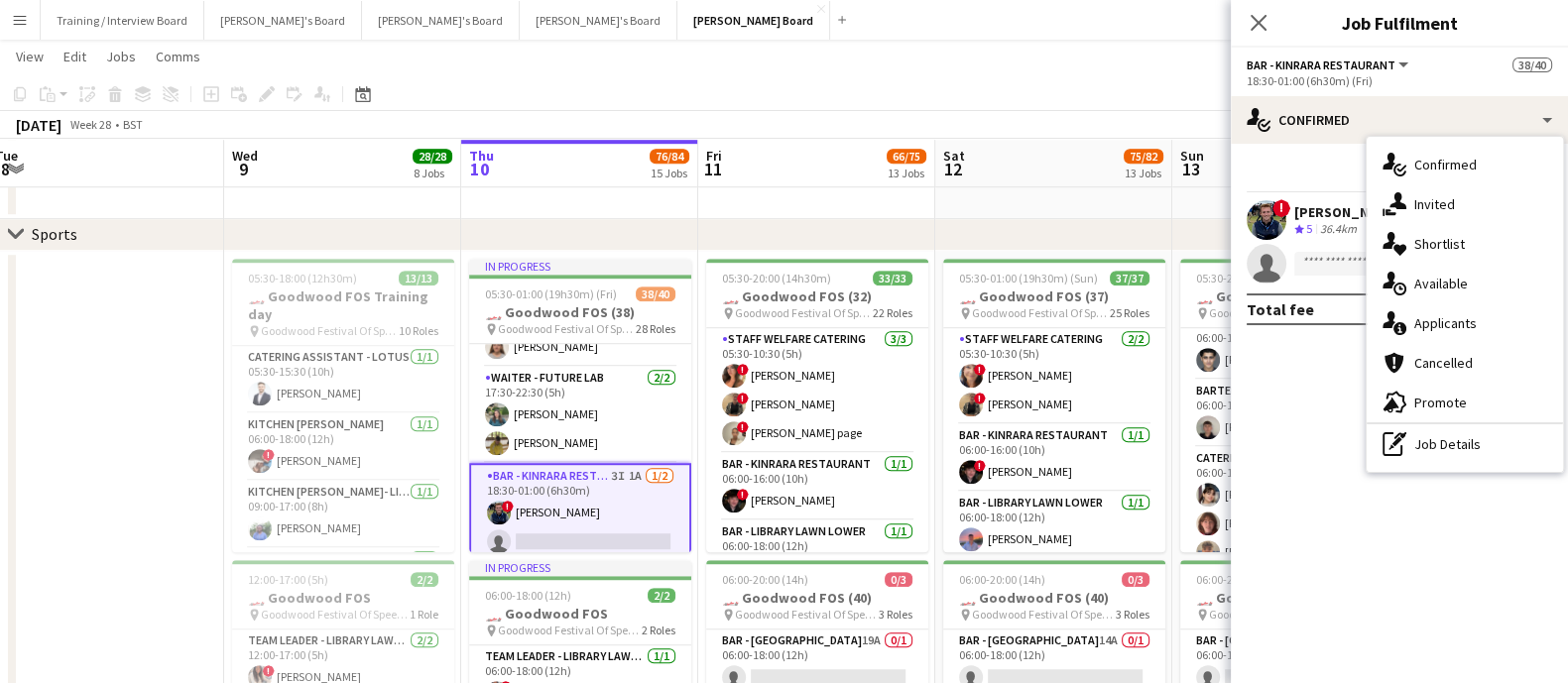 click on "single-neutral-actions" 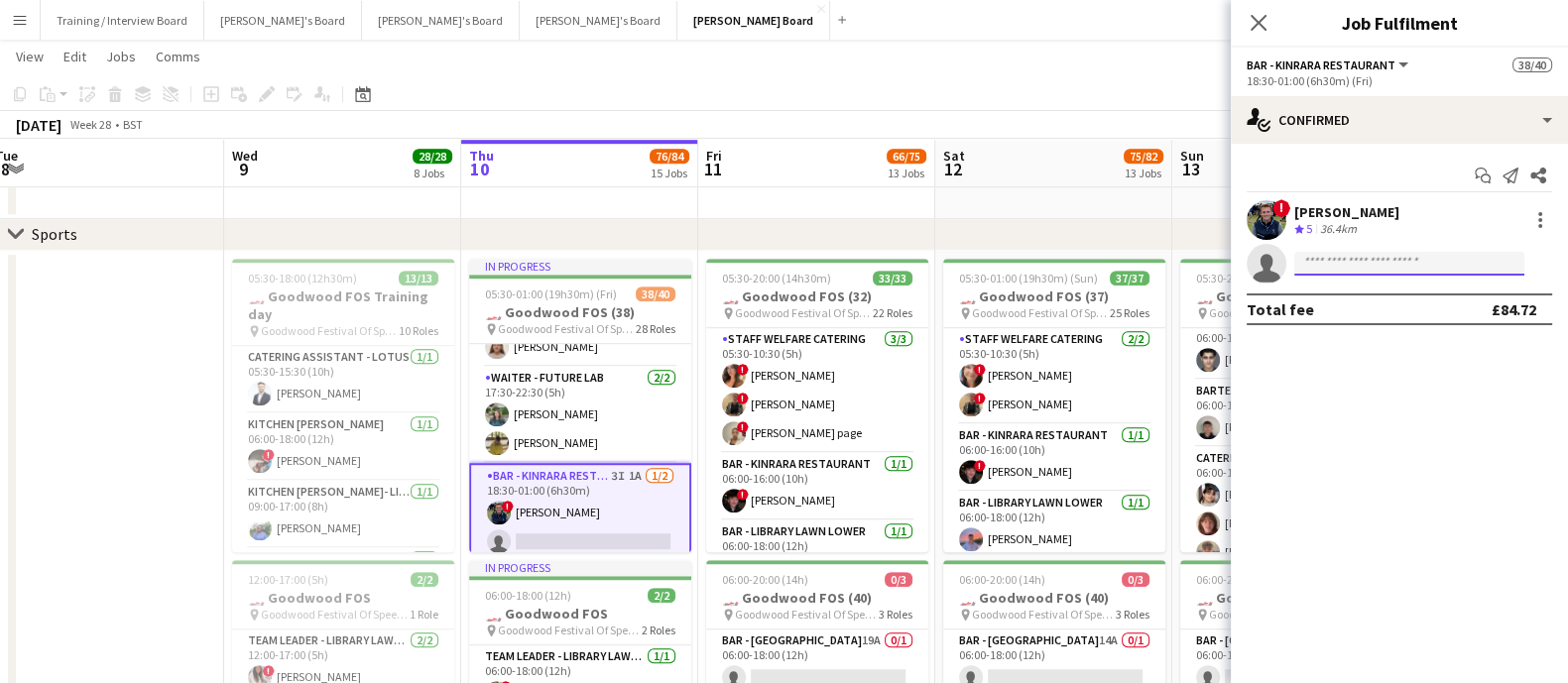 click 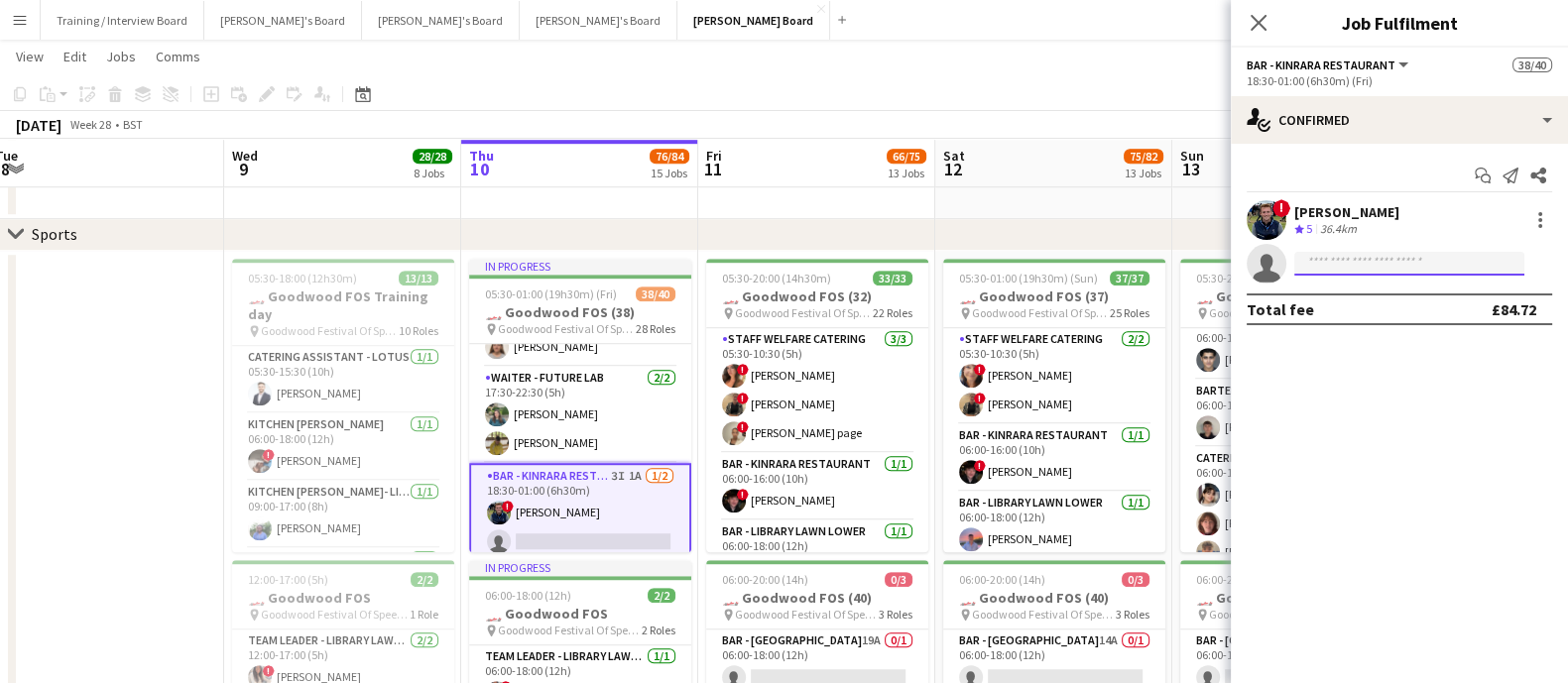 click 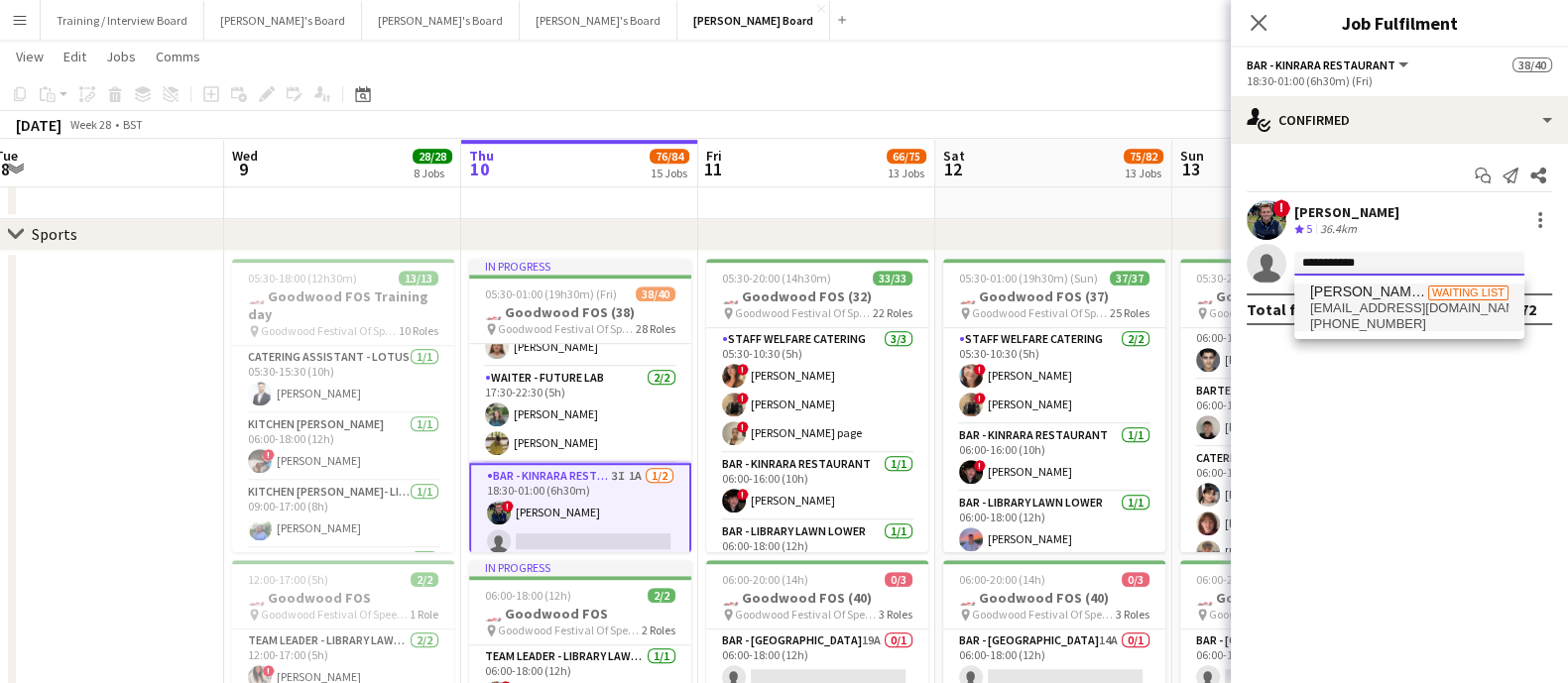type on "**********" 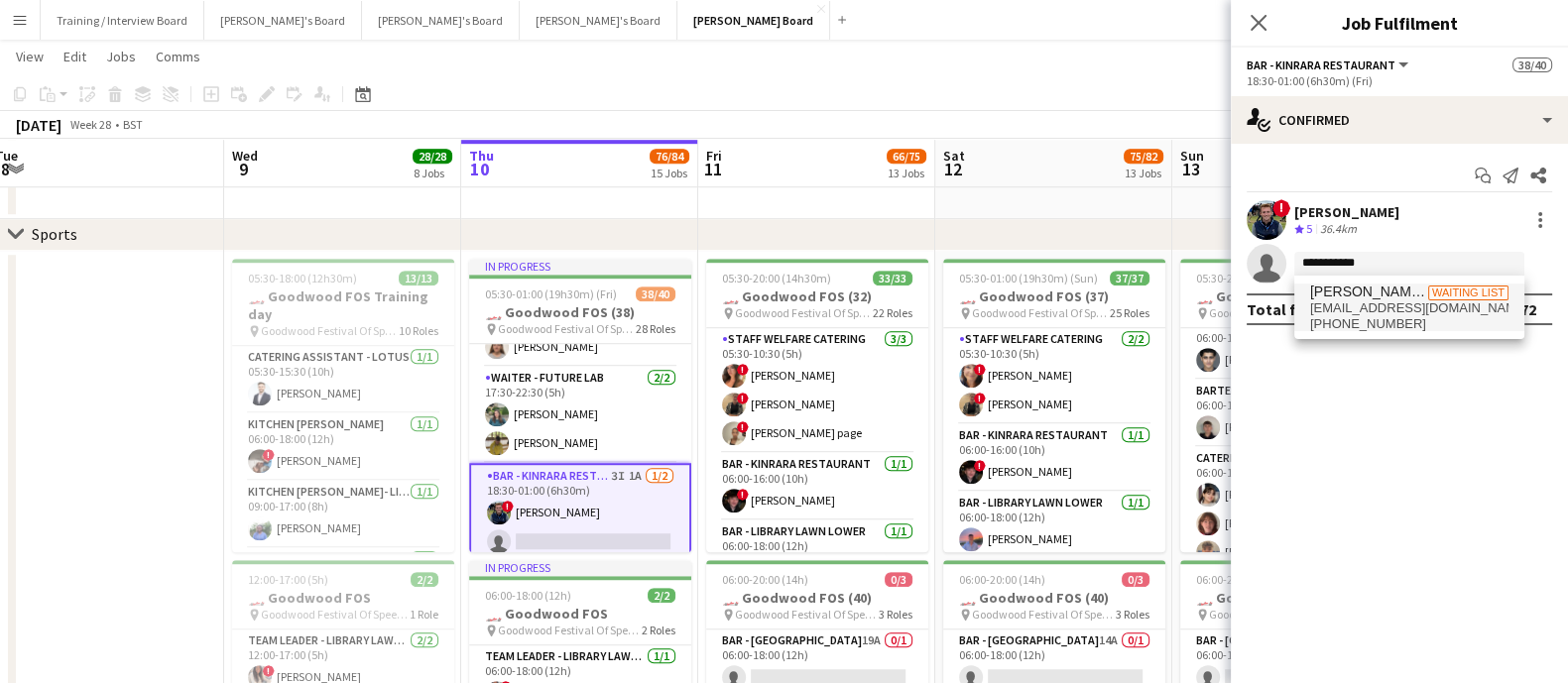 click on "[EMAIL_ADDRESS][DOMAIN_NAME]" at bounding box center [1409, 308] 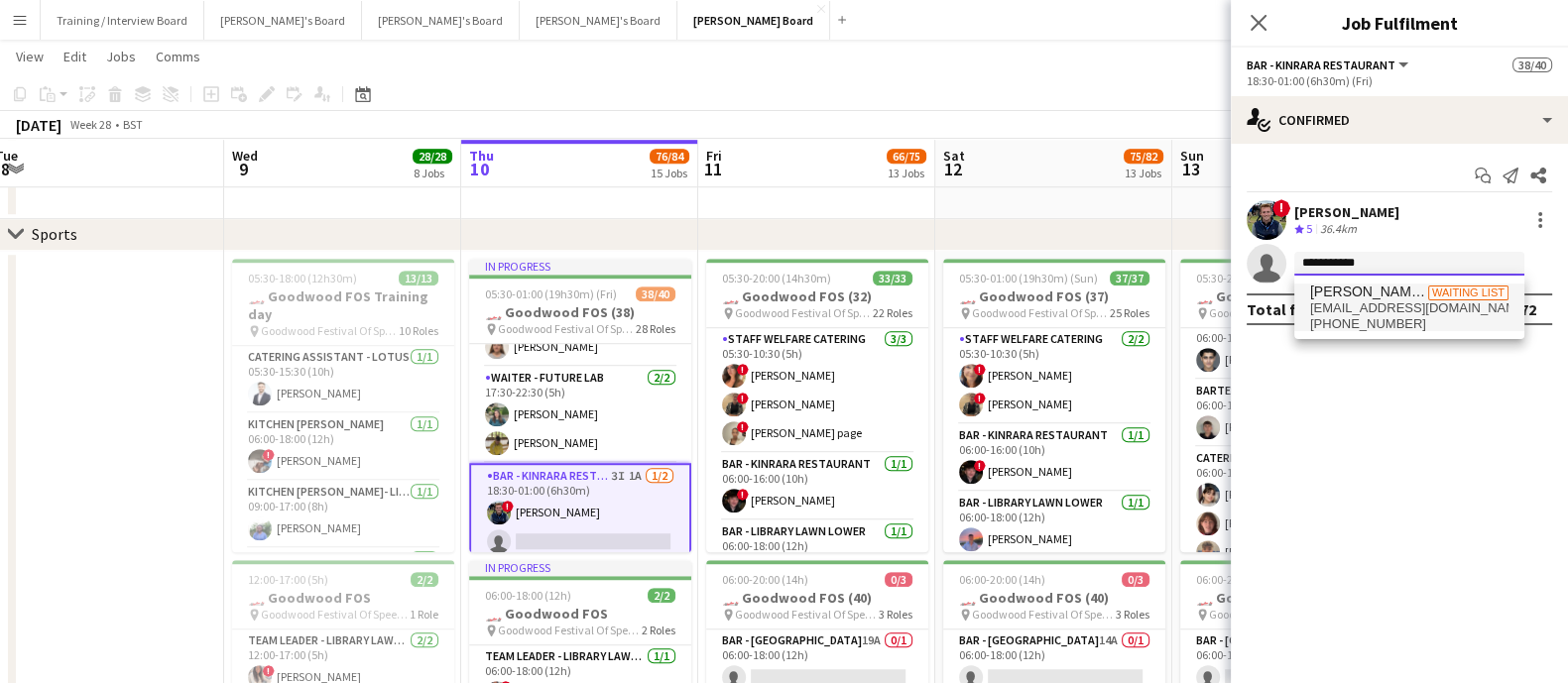 type 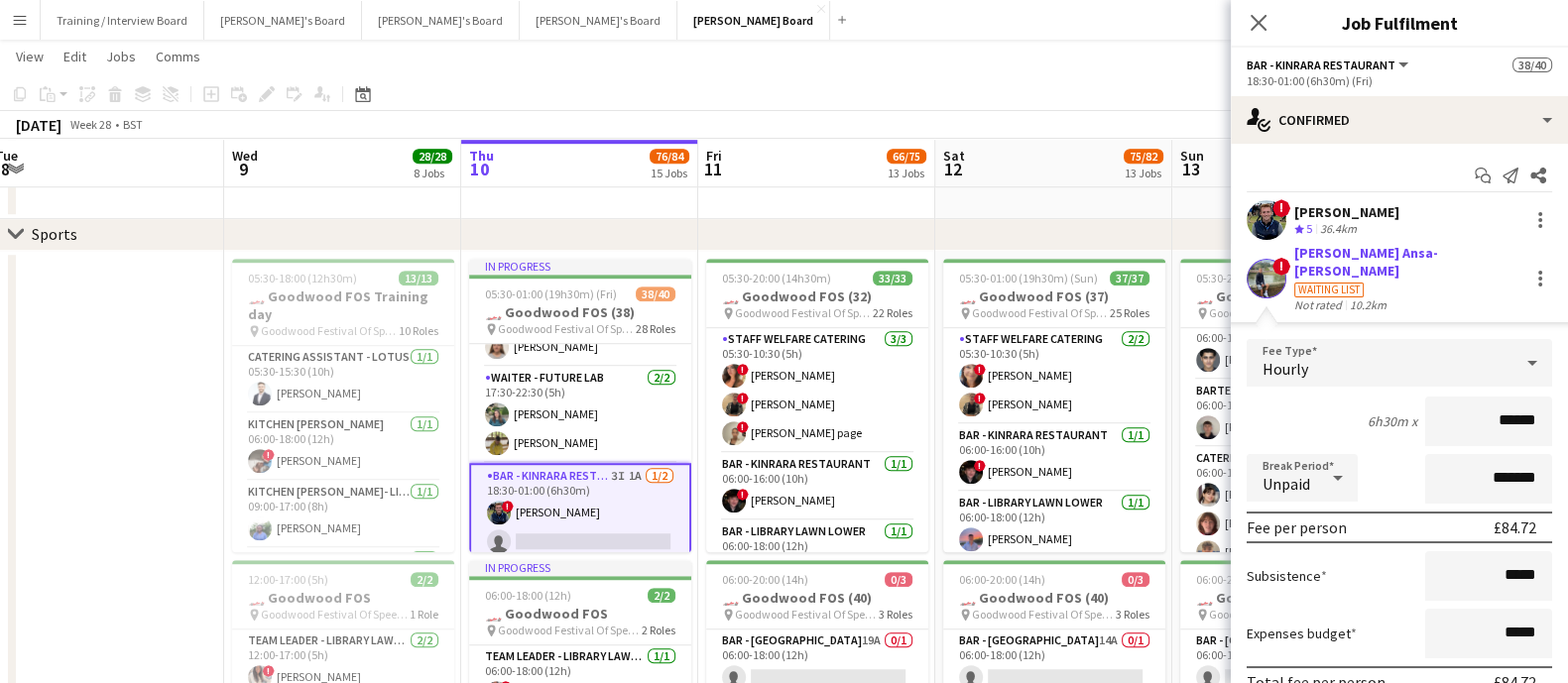 click on "!  [PERSON_NAME]-[PERSON_NAME]   Waiting list   Not rated   10.2km" at bounding box center [1399, 278] 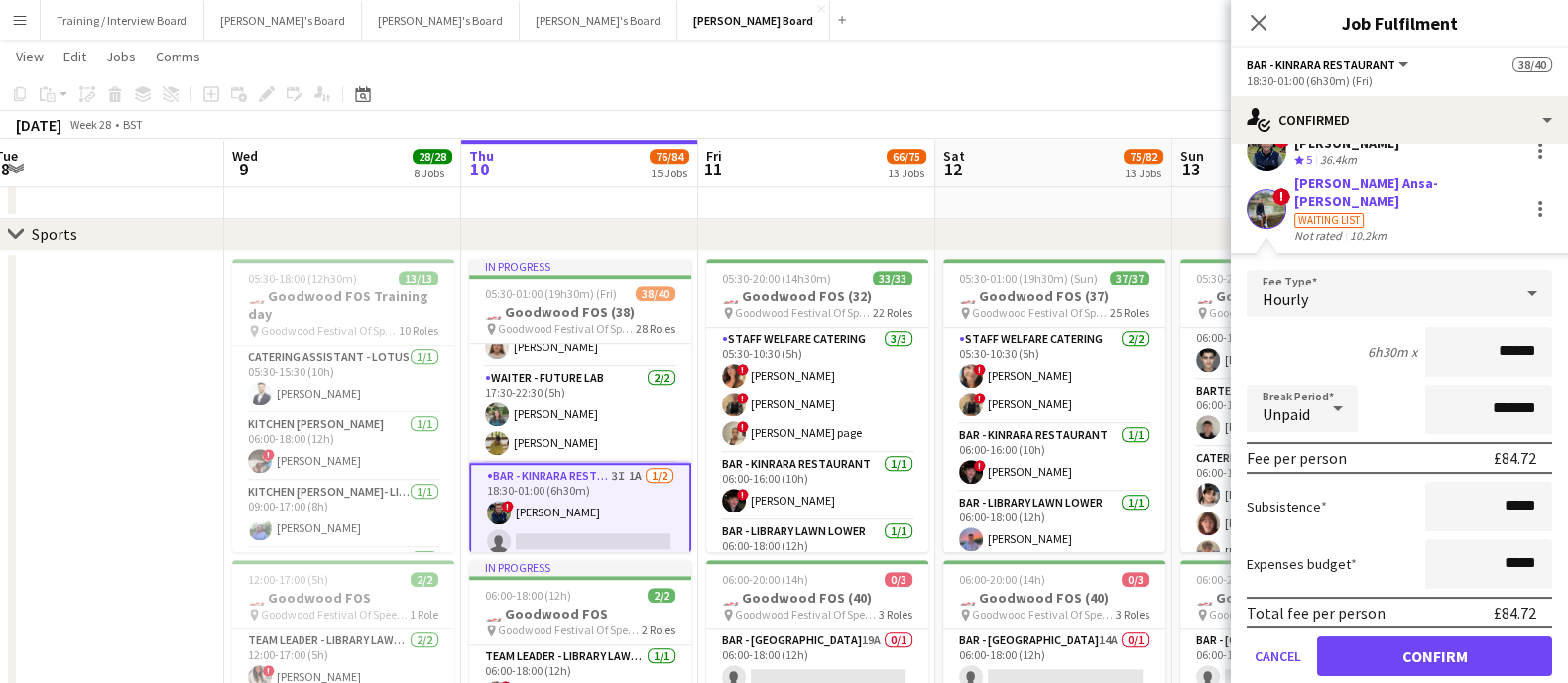 scroll, scrollTop: 115, scrollLeft: 0, axis: vertical 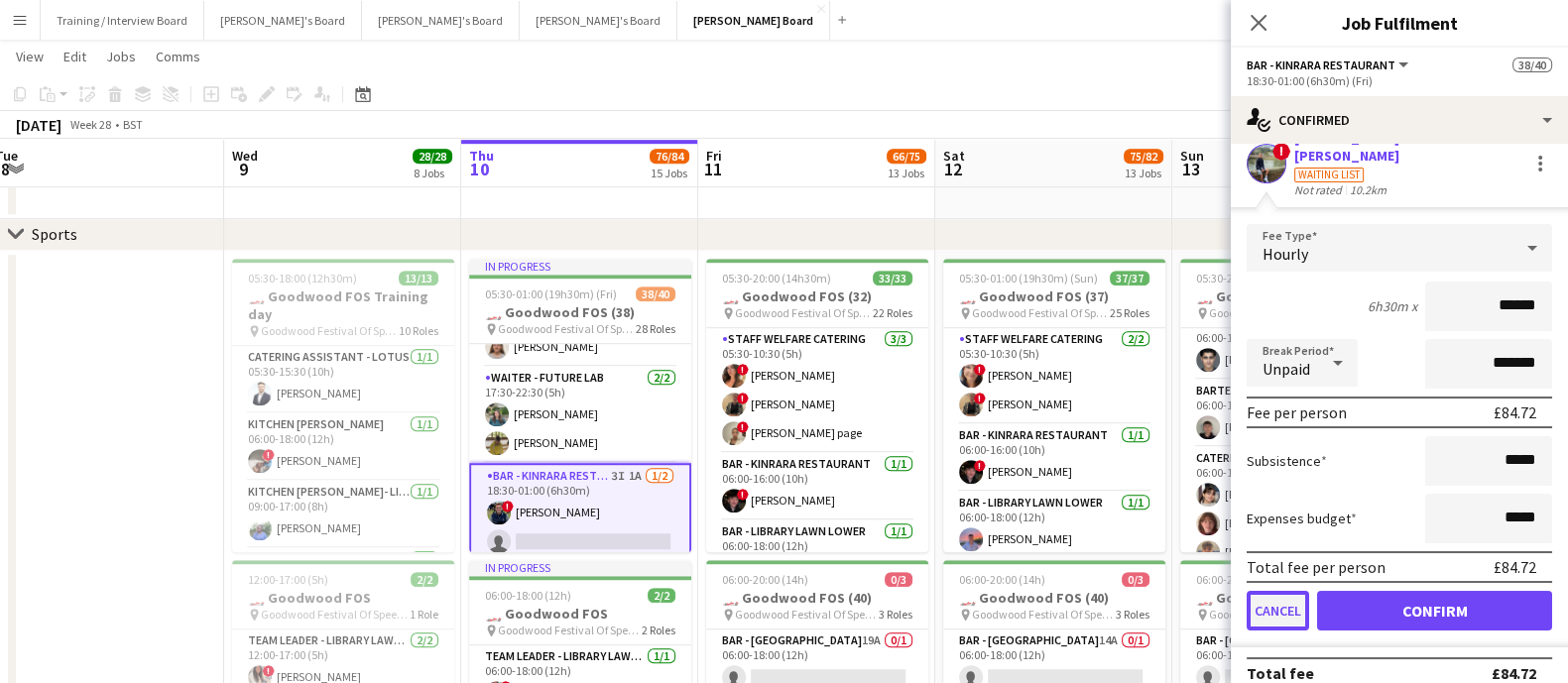 click on "Cancel" at bounding box center [1277, 611] 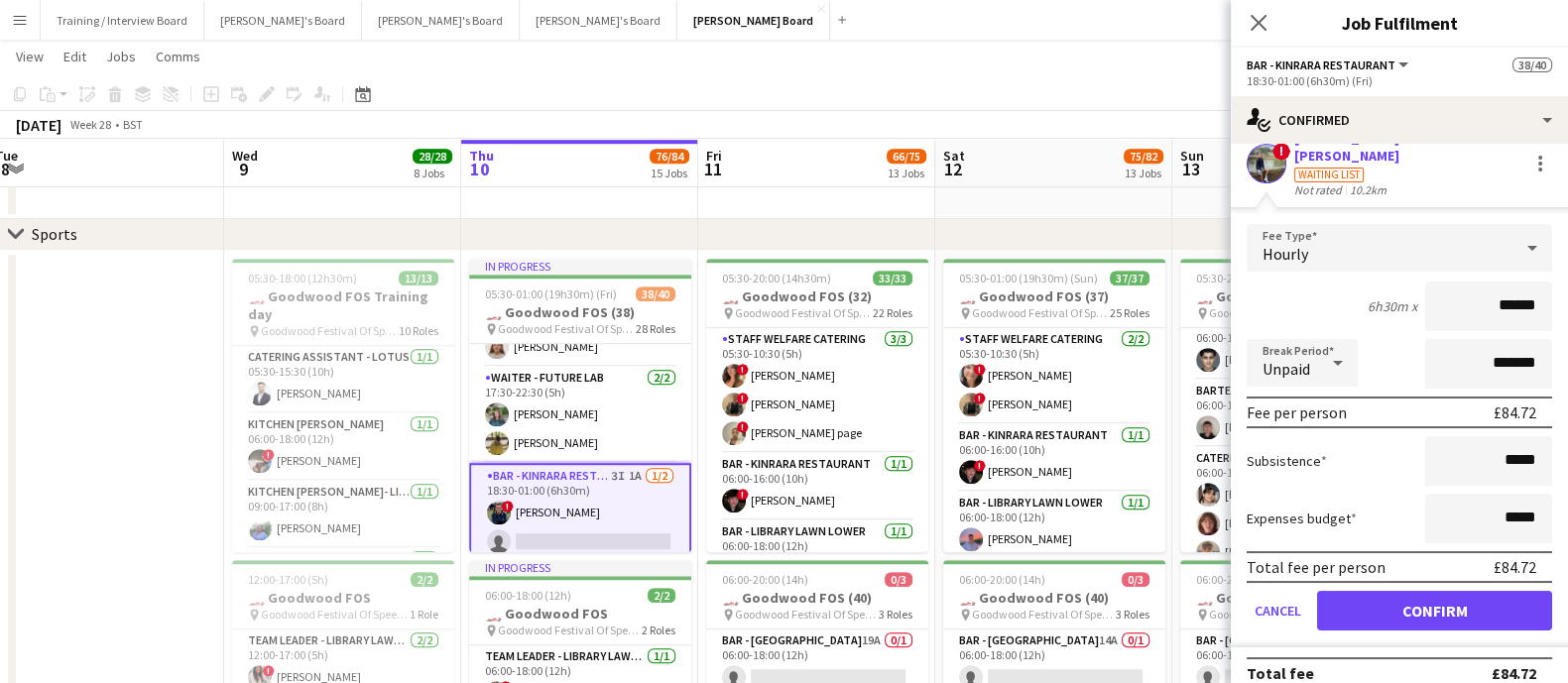 scroll, scrollTop: 0, scrollLeft: 0, axis: both 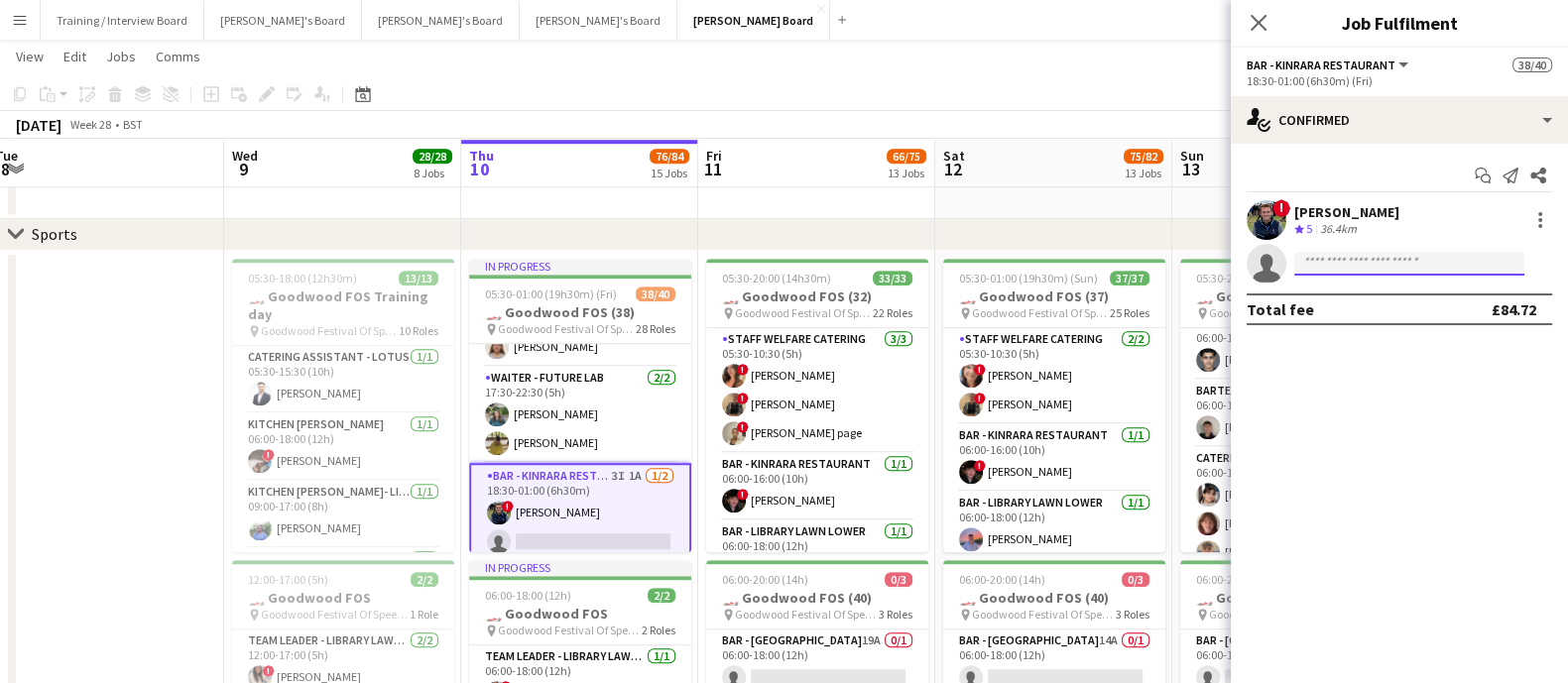 click 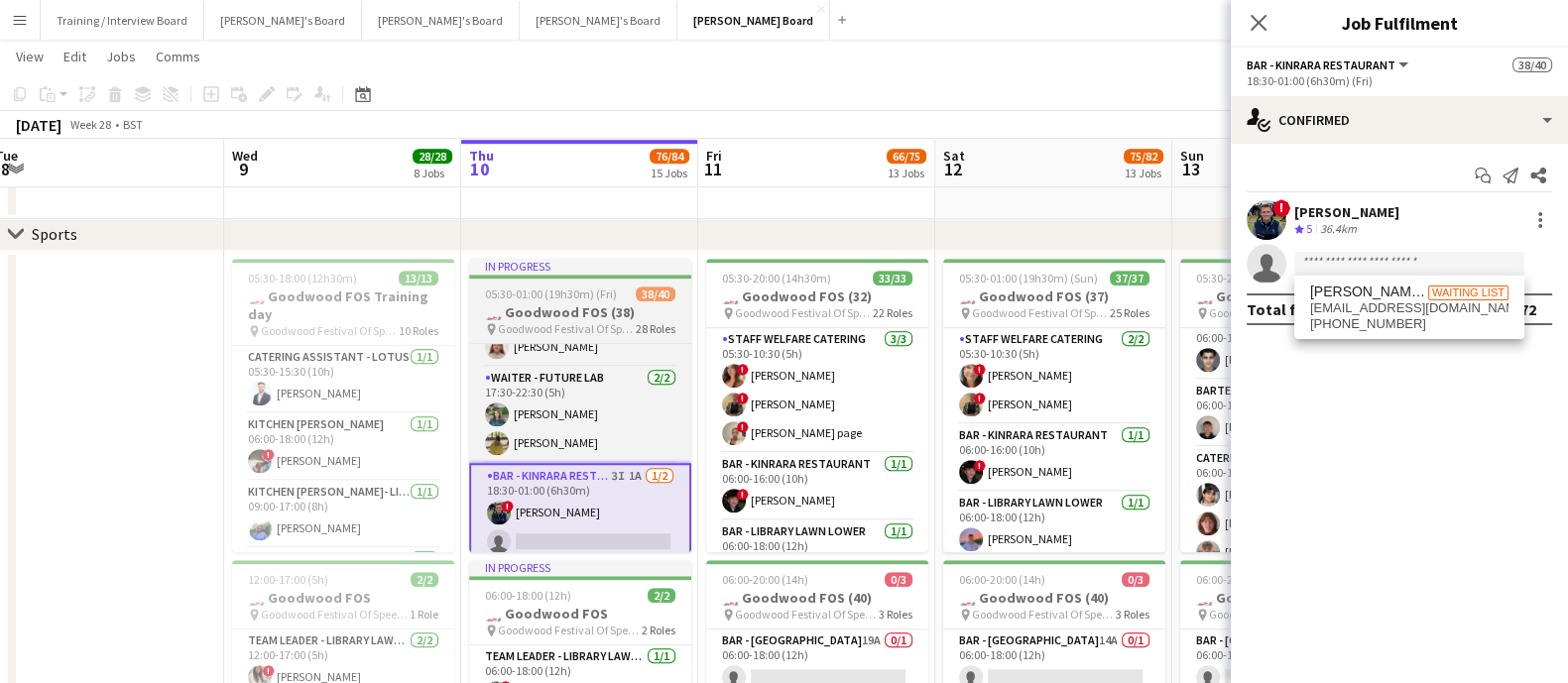 click on "Bar - Kinrara Restaurant   3I   1A   [DATE]   18:30-01:00 (6h30m)
! [PERSON_NAME]
single-neutral-actions" at bounding box center (580, 512) 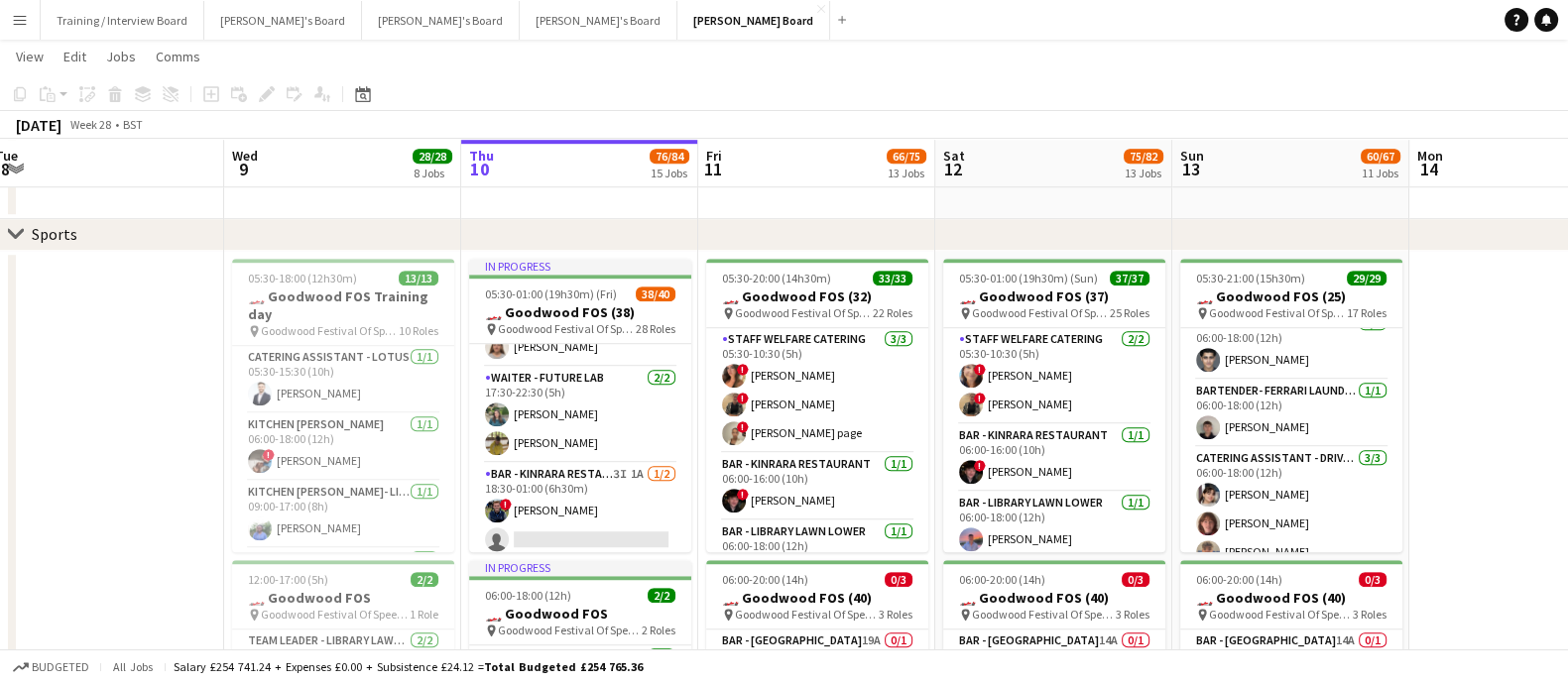 click on "Bar - Kinrara Restaurant   3I   1A   [DATE]   18:30-01:00 (6h30m)
! [PERSON_NAME]
single-neutral-actions" at bounding box center [580, 511] 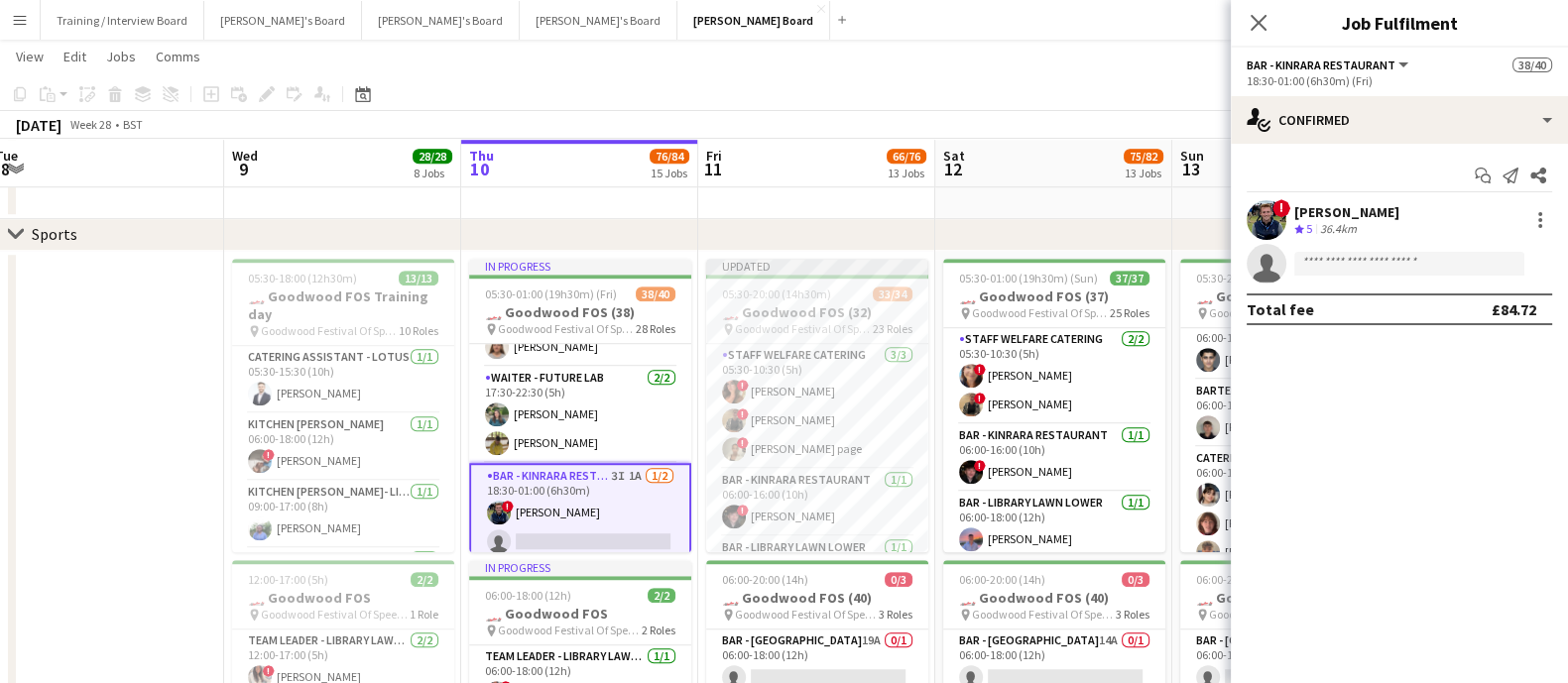 click on "Bar - Kinrara Restaurant   3I   1A   [DATE]   18:30-01:00 (6h30m)
! [PERSON_NAME]
single-neutral-actions" at bounding box center [580, 512] 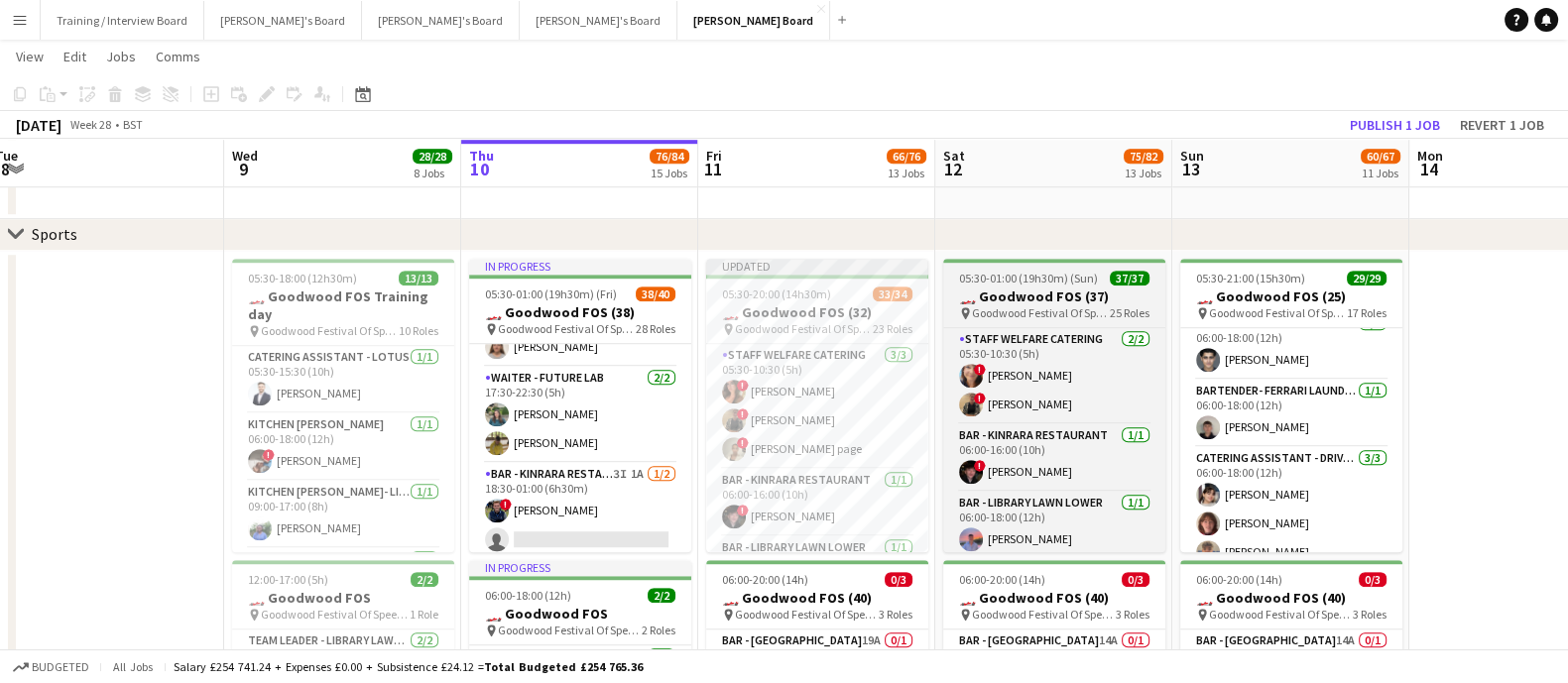 click on "Bar - Kinrara Restaurant   3I   1A   [DATE]   18:30-01:00 (6h30m)
! [PERSON_NAME]
single-neutral-actions" at bounding box center [580, 511] 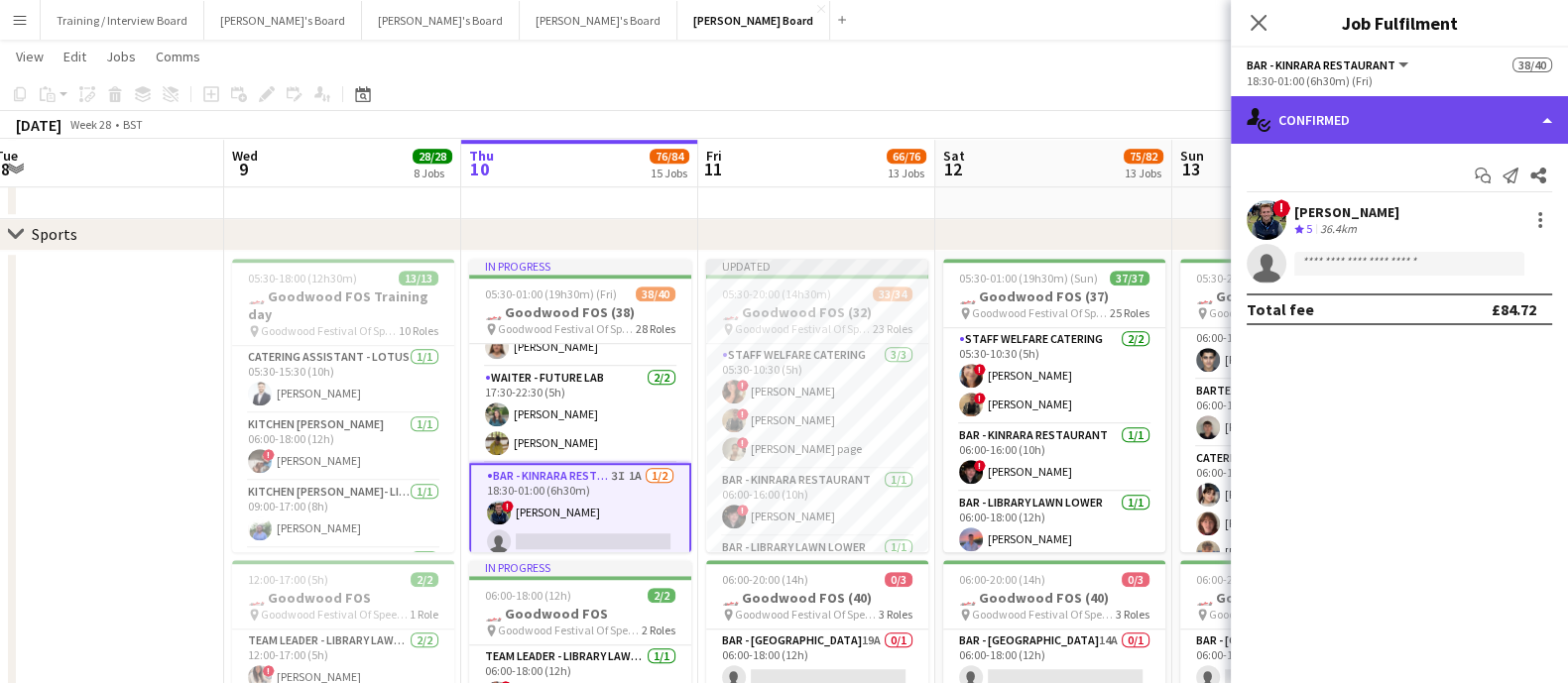 click on "single-neutral-actions-check-2
Confirmed" 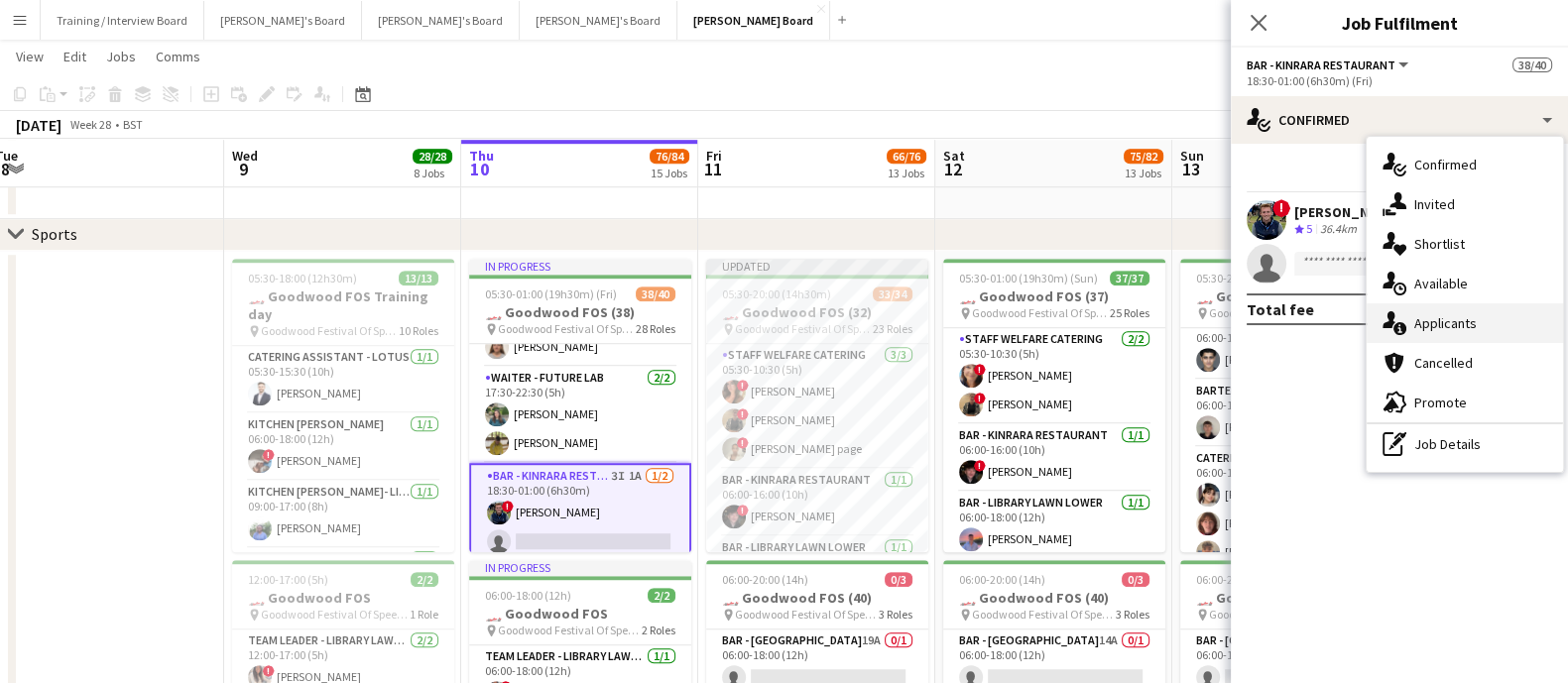 drag, startPoint x: 1468, startPoint y: 354, endPoint x: 1450, endPoint y: 313, distance: 44.777226 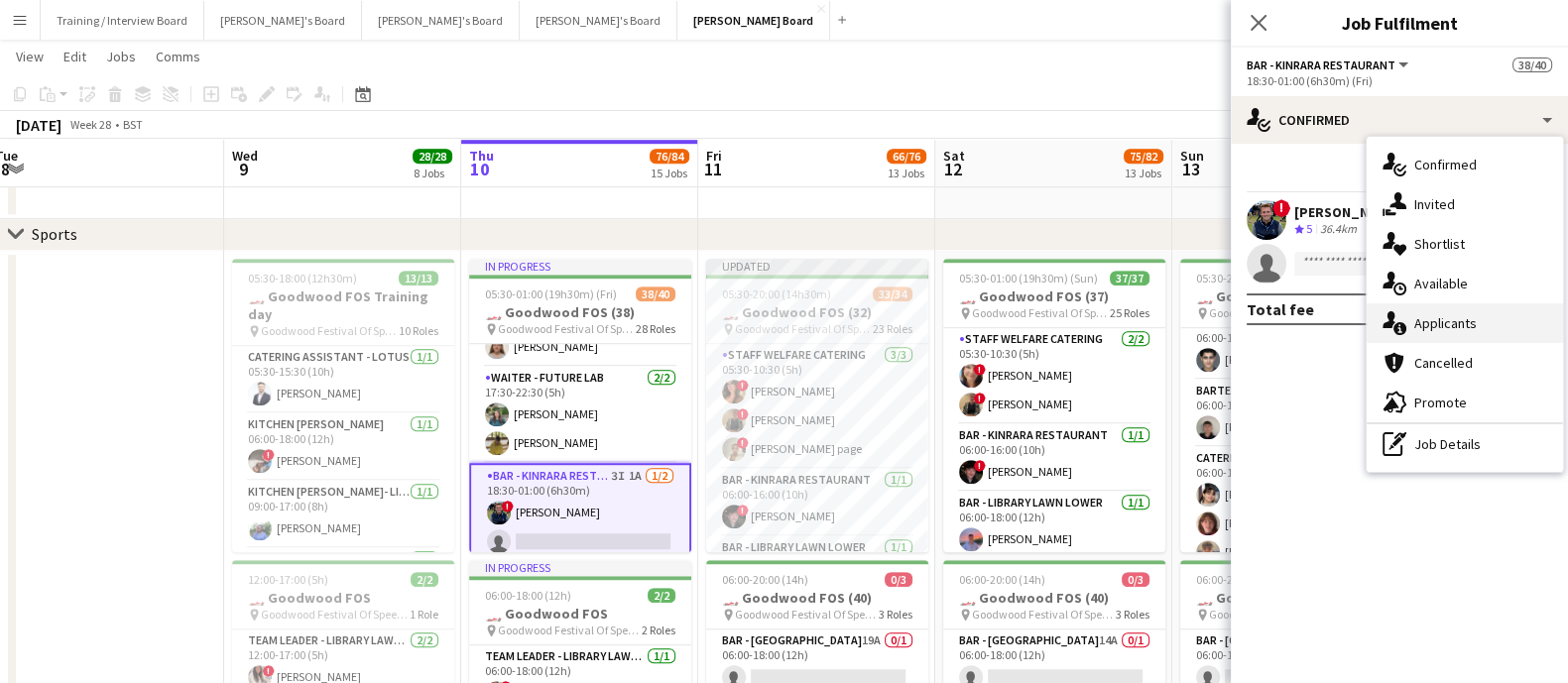 click on "single-neutral-actions-check-2
Confirmed
single-neutral-actions-share-1
Invited
single-neutral-actions-heart
Shortlist
single-neutral-actions-upload
Available
single-neutral-actions-information
Applicants
cancellation
Cancelled
advertising-megaphone
Promote
pen-write
Job Details" at bounding box center (1465, 304) 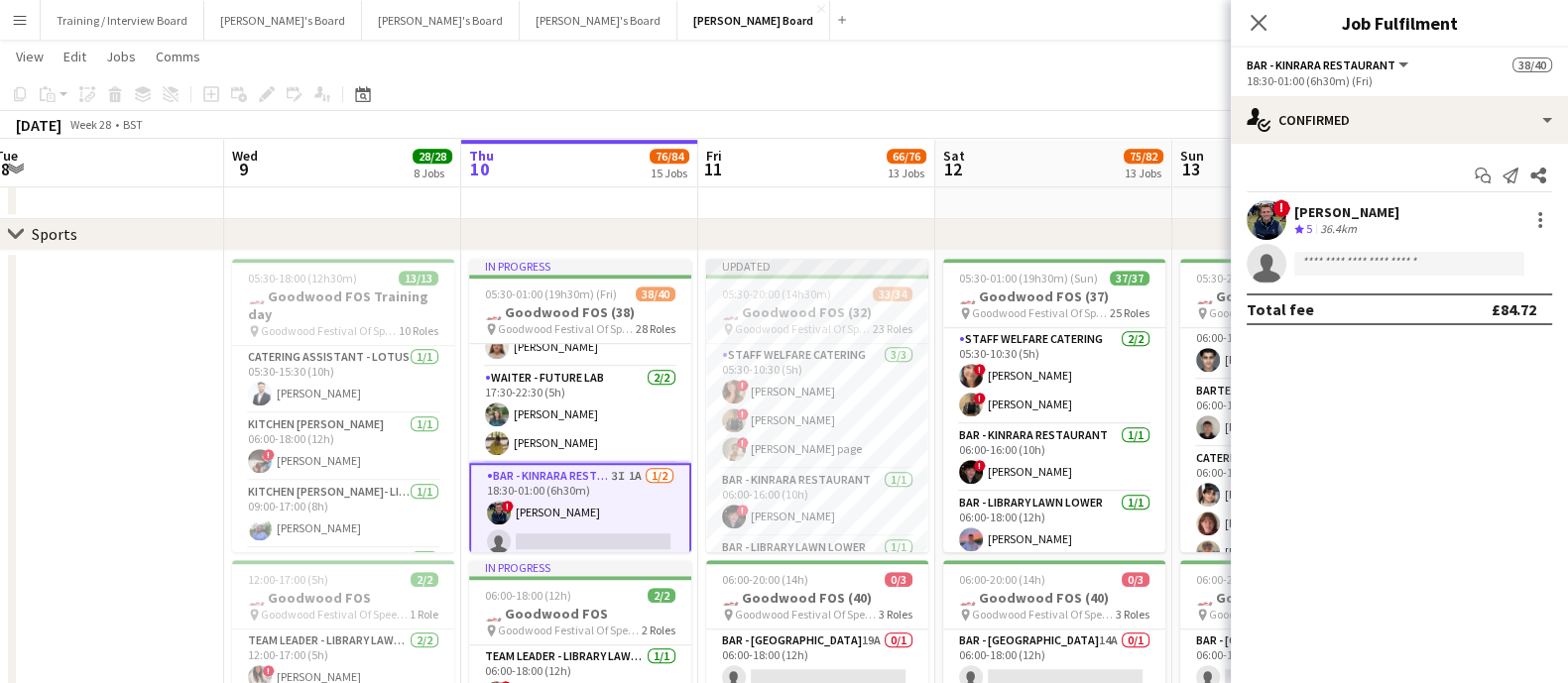 click on "Total fee   £84.72" at bounding box center [1399, 309] 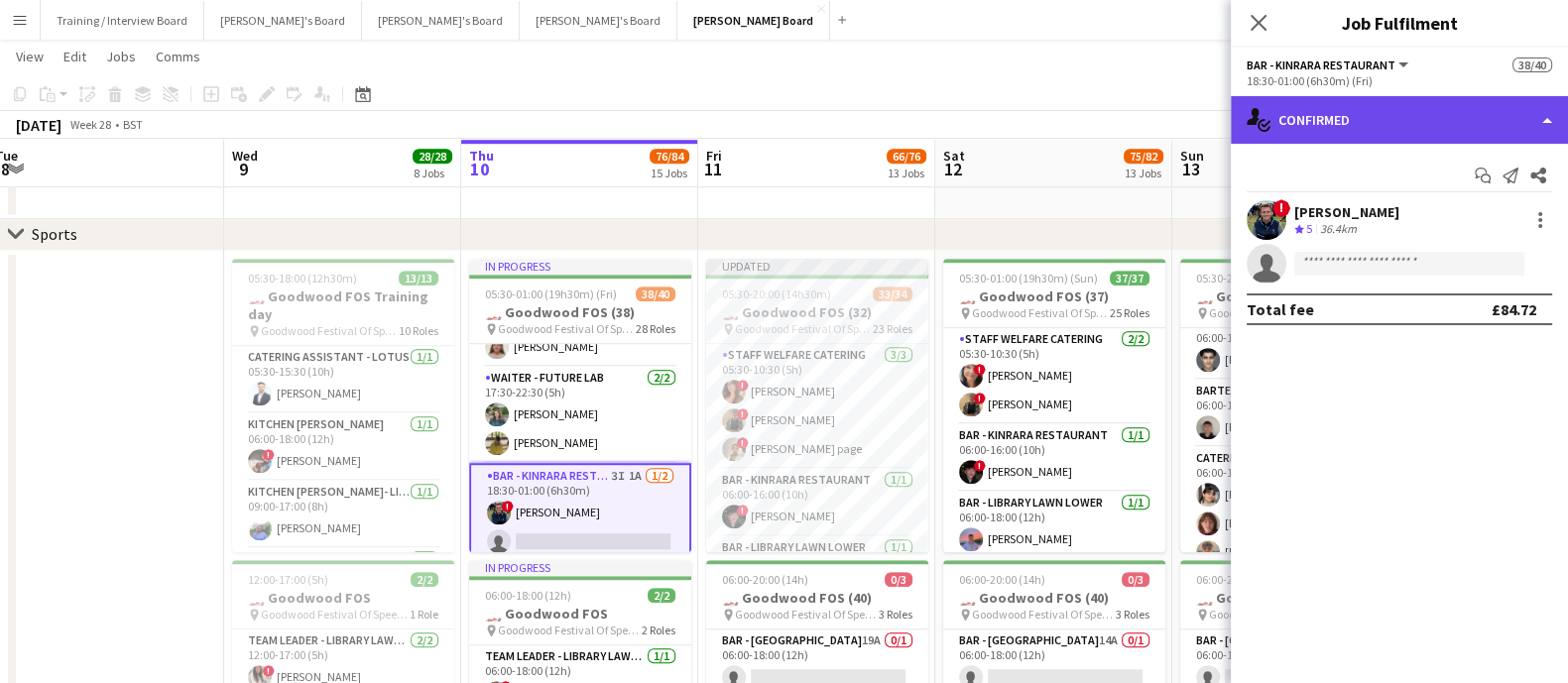click on "single-neutral-actions-check-2
Confirmed" 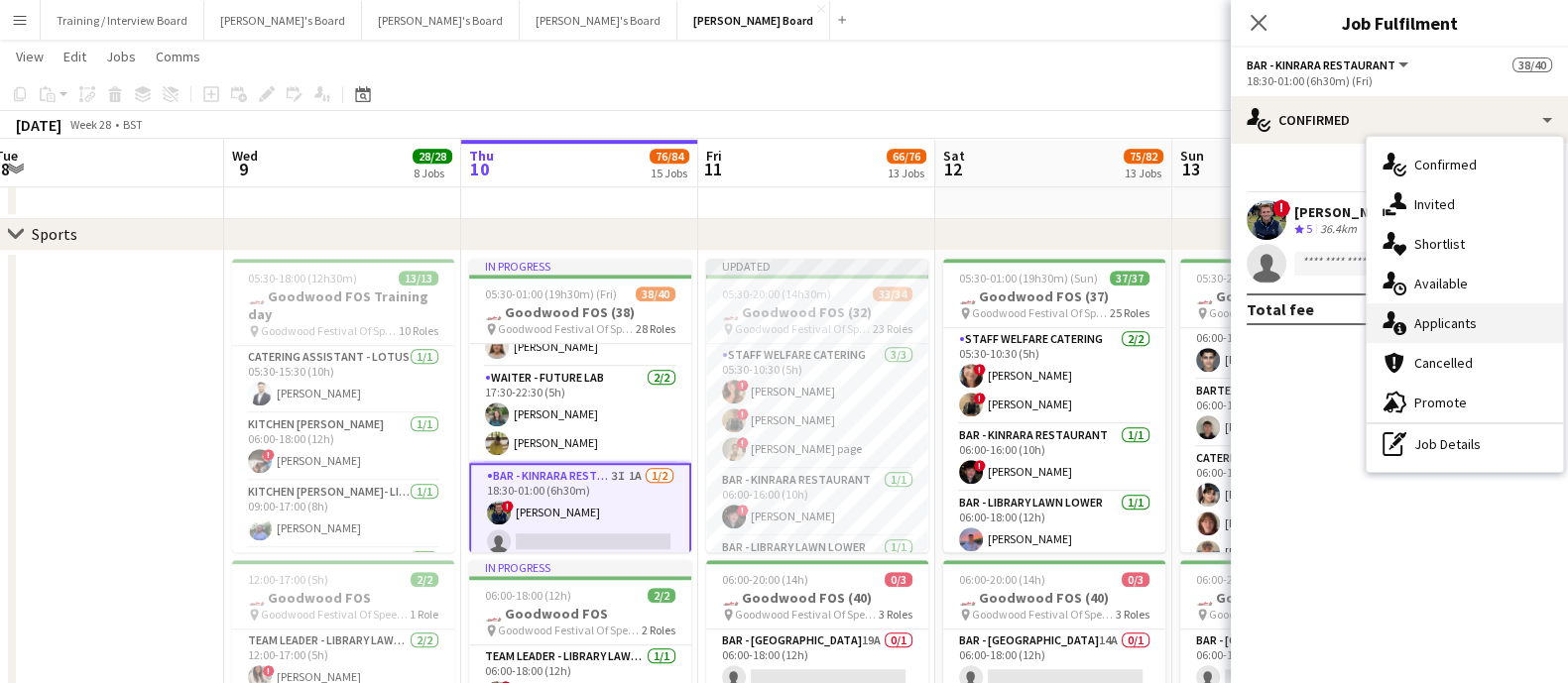 click on "single-neutral-actions-information
Applicants" at bounding box center (1465, 323) 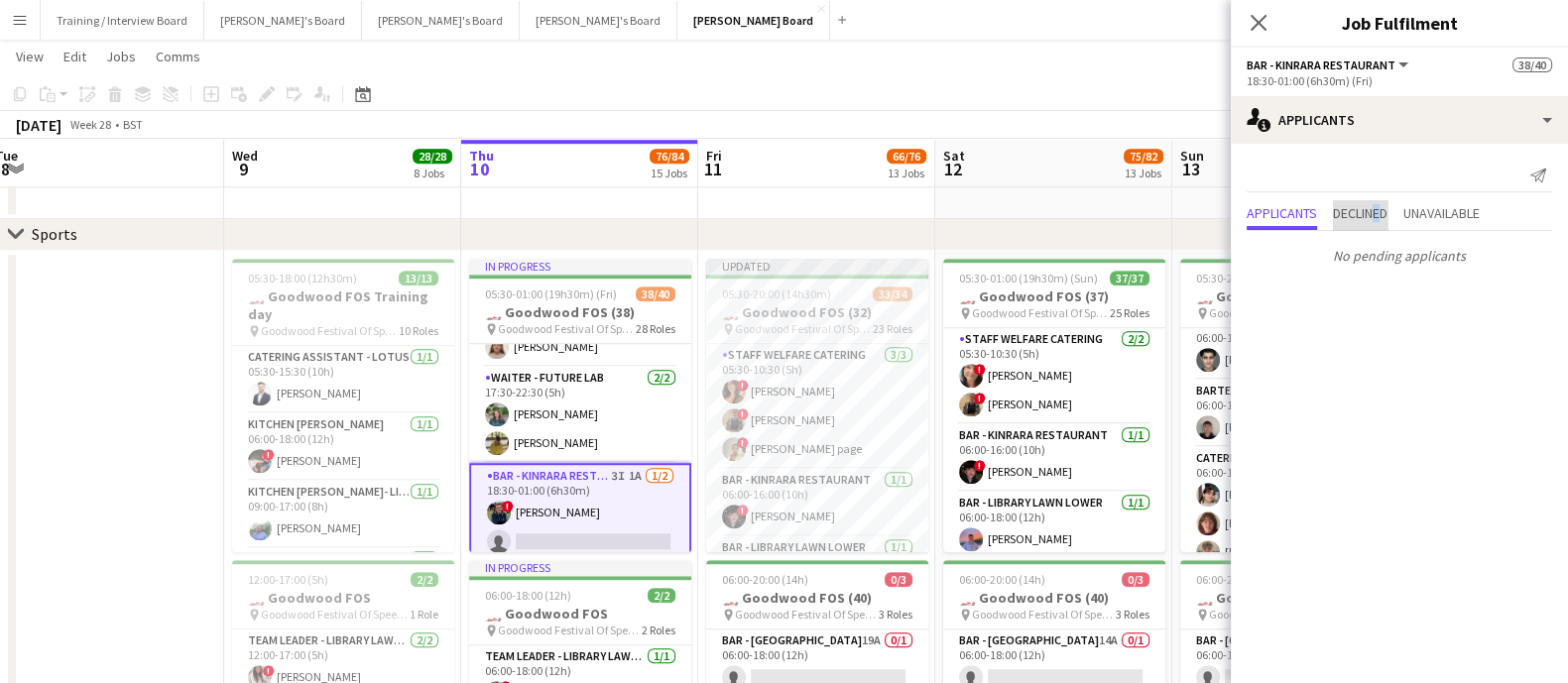 click on "Declined" at bounding box center (1360, 215) 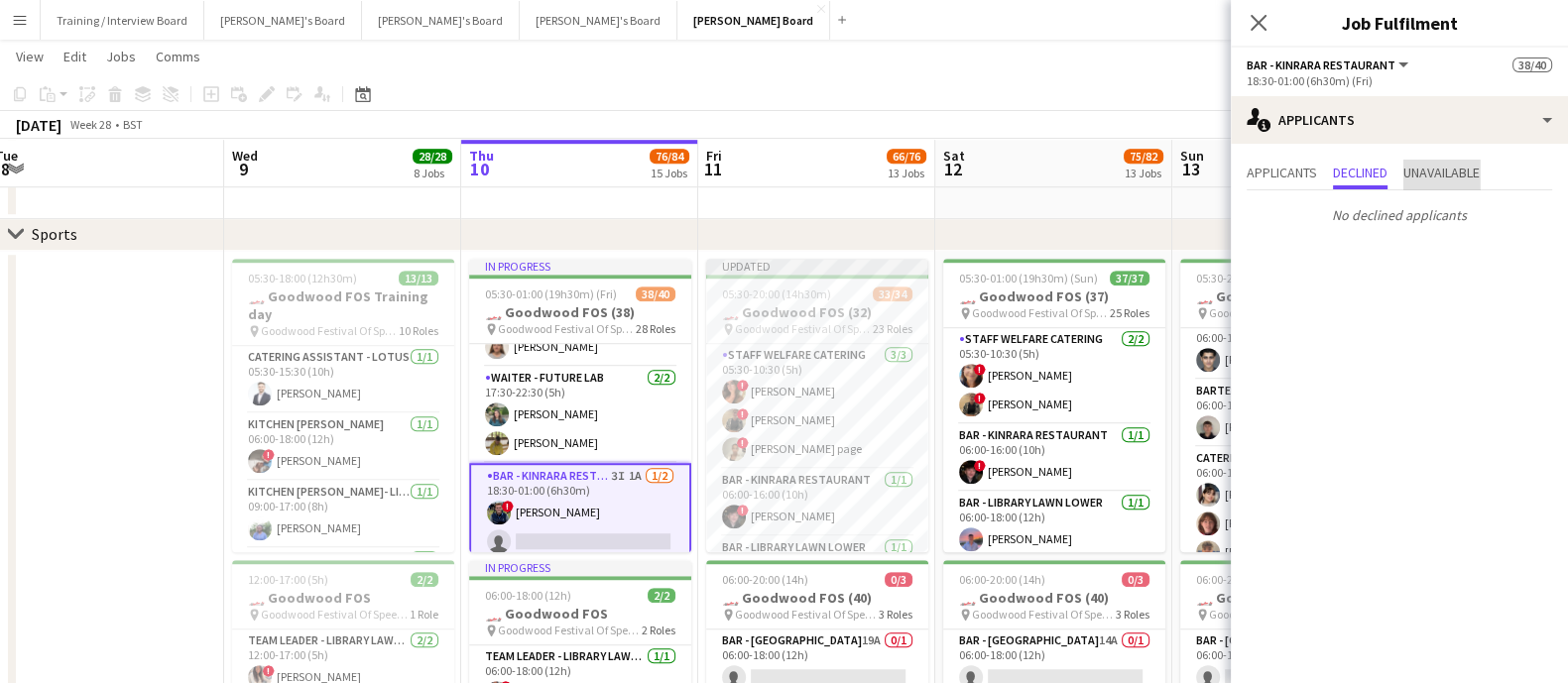 click on "Unavailable" at bounding box center [1441, 172] 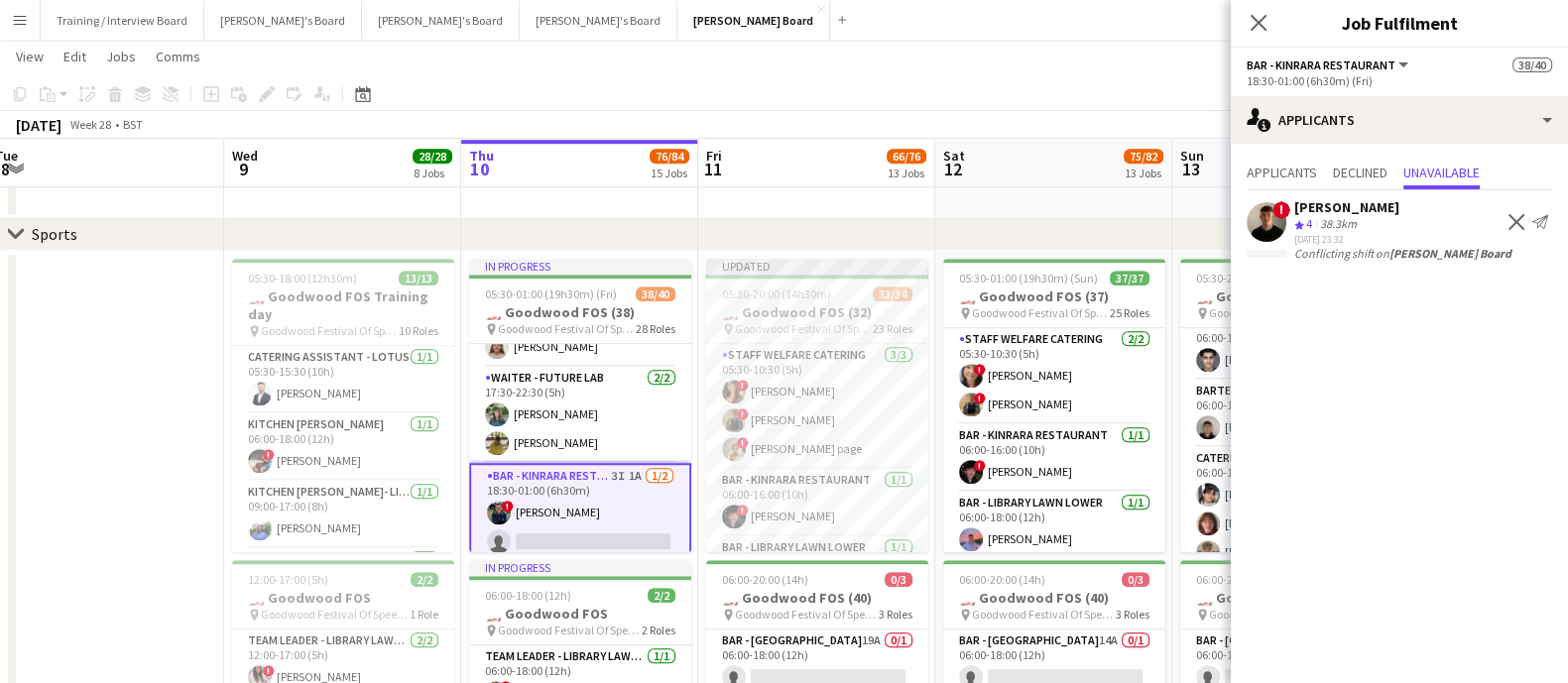 click on "Applicants Declined Unavailable !  [PERSON_NAME]
Crew rating
4   38.3km   [DATE] 23:32
Decline
Send notification
Conflicting shift on  [PERSON_NAME] Board" at bounding box center [1399, 212] 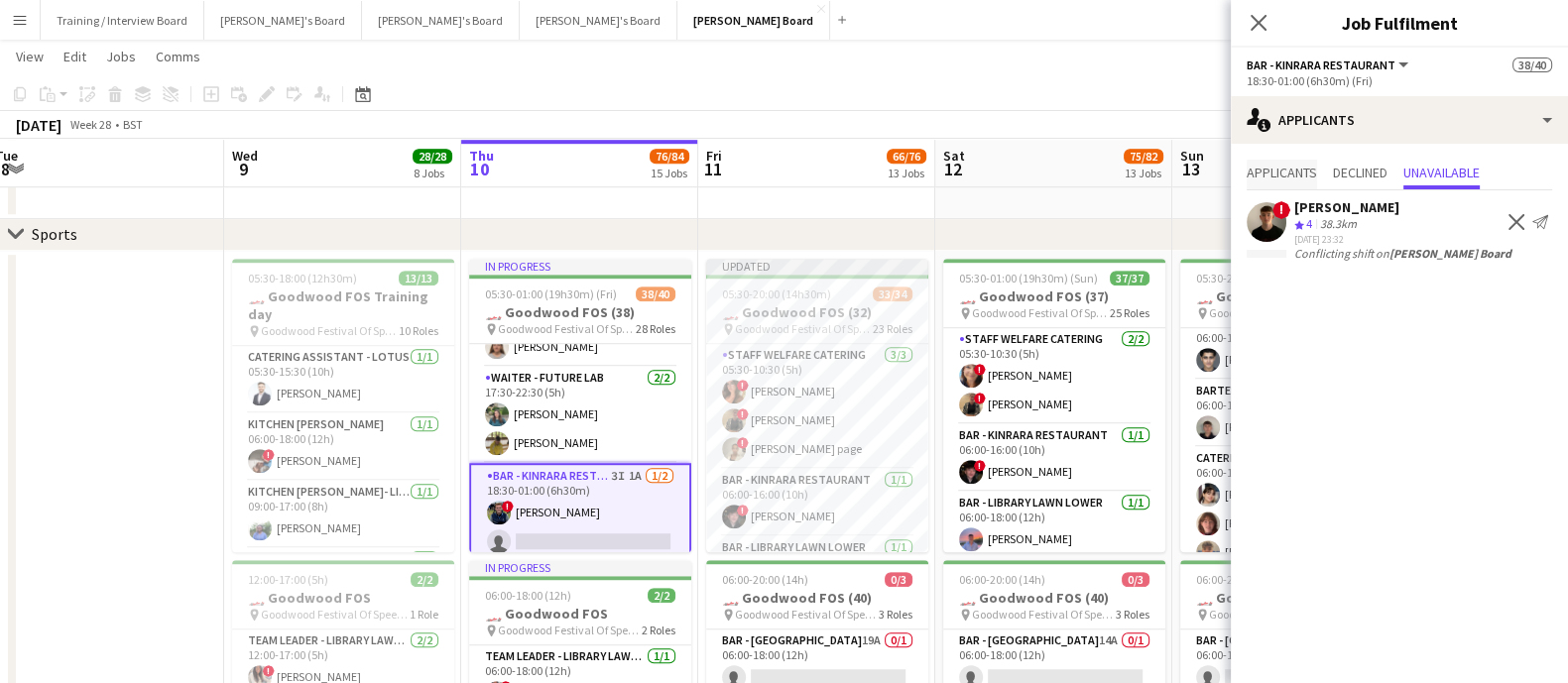 click on "Applicants" at bounding box center [1281, 174] 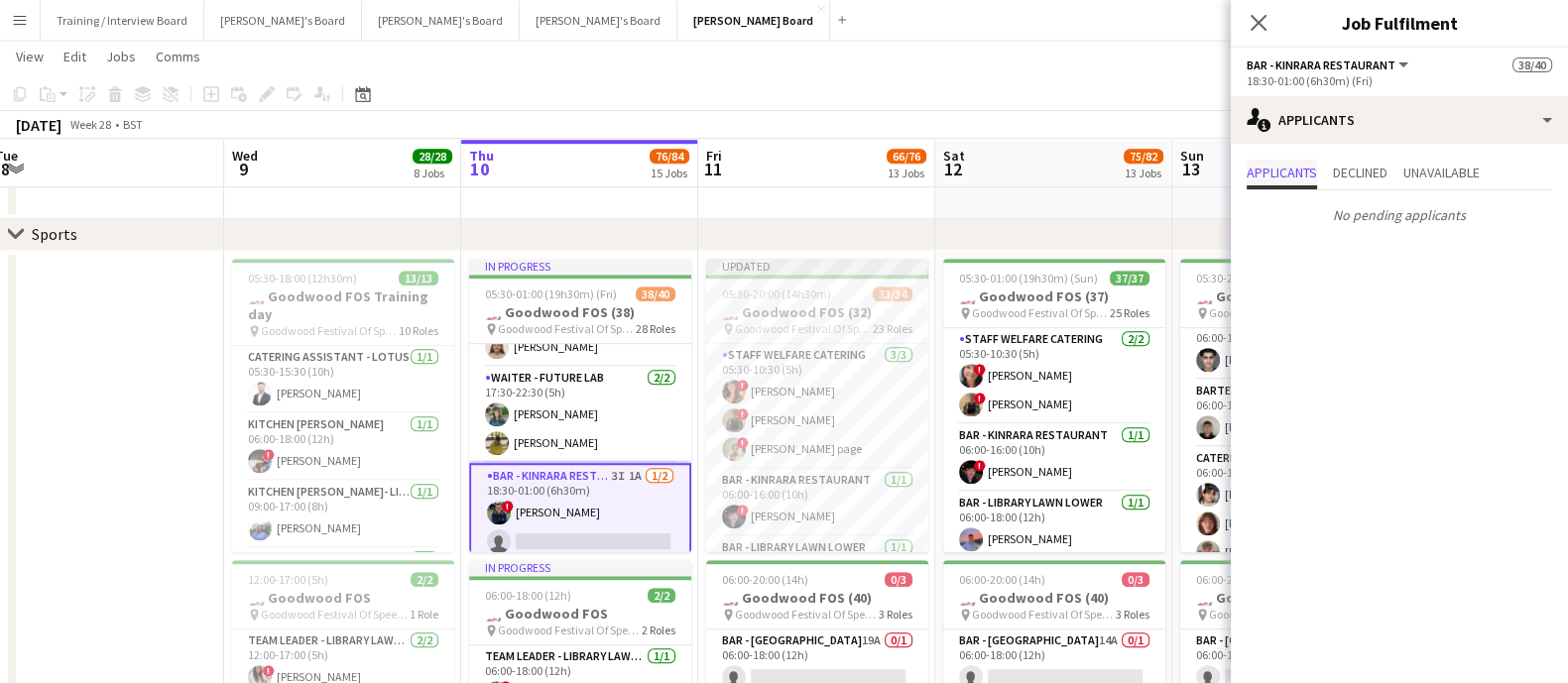 click on "Applicants" at bounding box center (1281, 172) 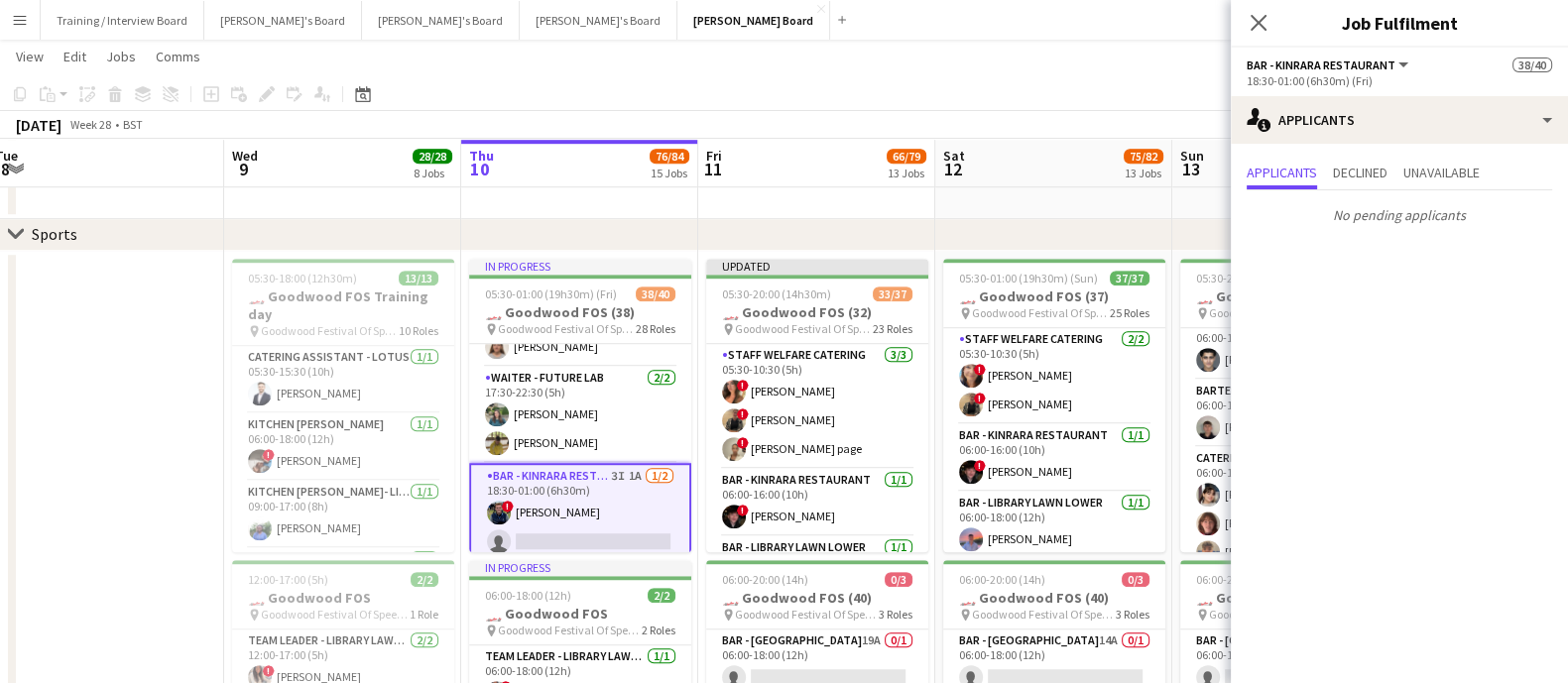 click on "Bar - Kinrara Restaurant   3I   1A   [DATE]   18:30-01:00 (6h30m)
! [PERSON_NAME]
single-neutral-actions" at bounding box center (580, 512) 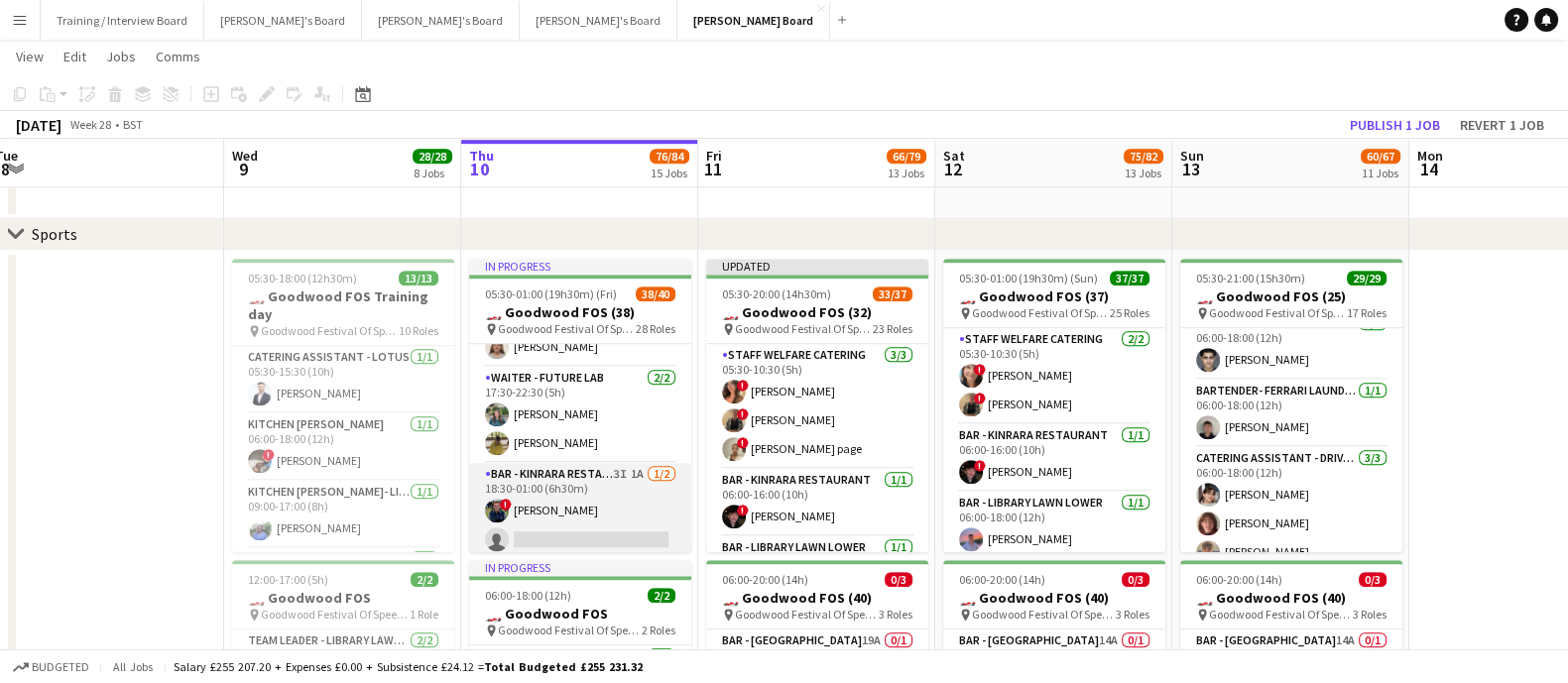 click on "Bar - Kinrara Restaurant   3I   1A   [DATE]   18:30-01:00 (6h30m)
! [PERSON_NAME]
single-neutral-actions" at bounding box center [580, 511] 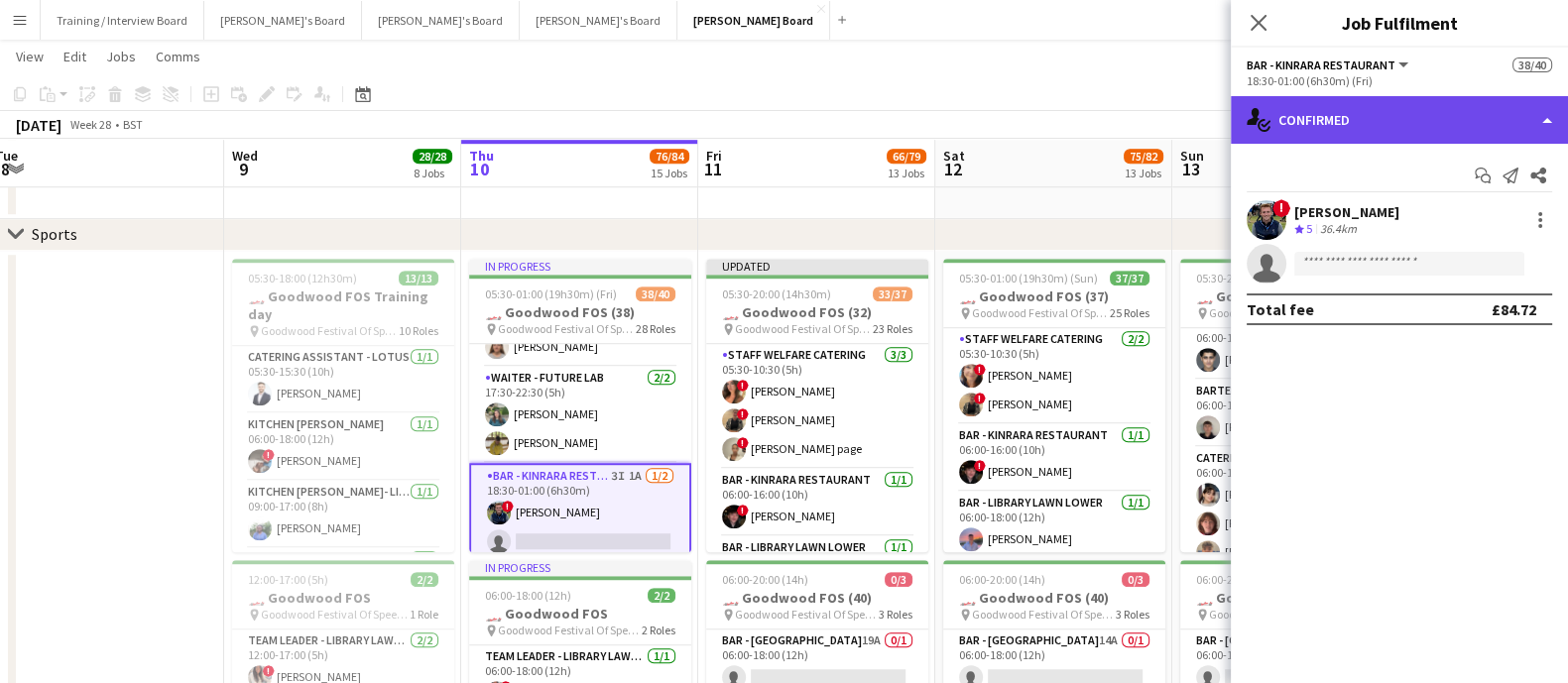 click on "single-neutral-actions-check-2
Confirmed" 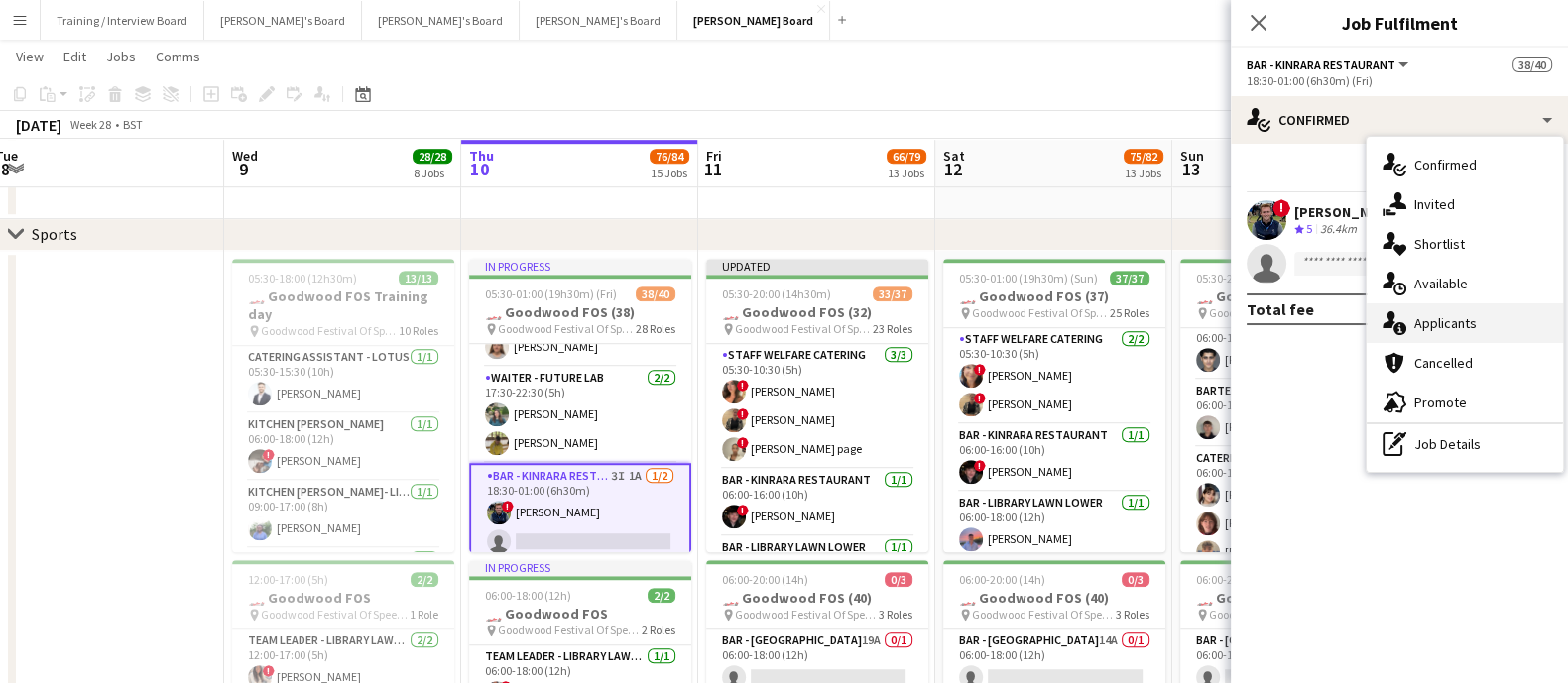 click on "single-neutral-actions-information
Applicants" at bounding box center (1465, 323) 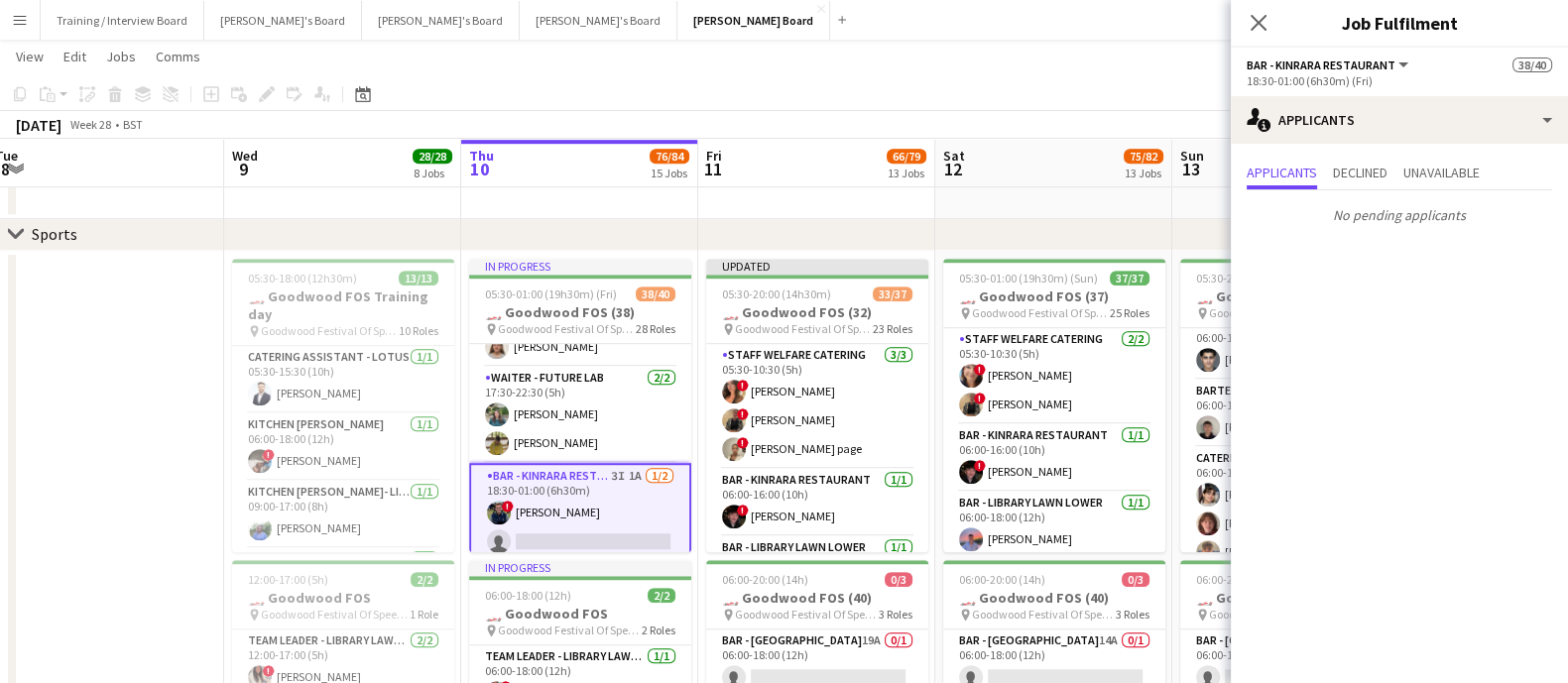 scroll, scrollTop: 2026, scrollLeft: 0, axis: vertical 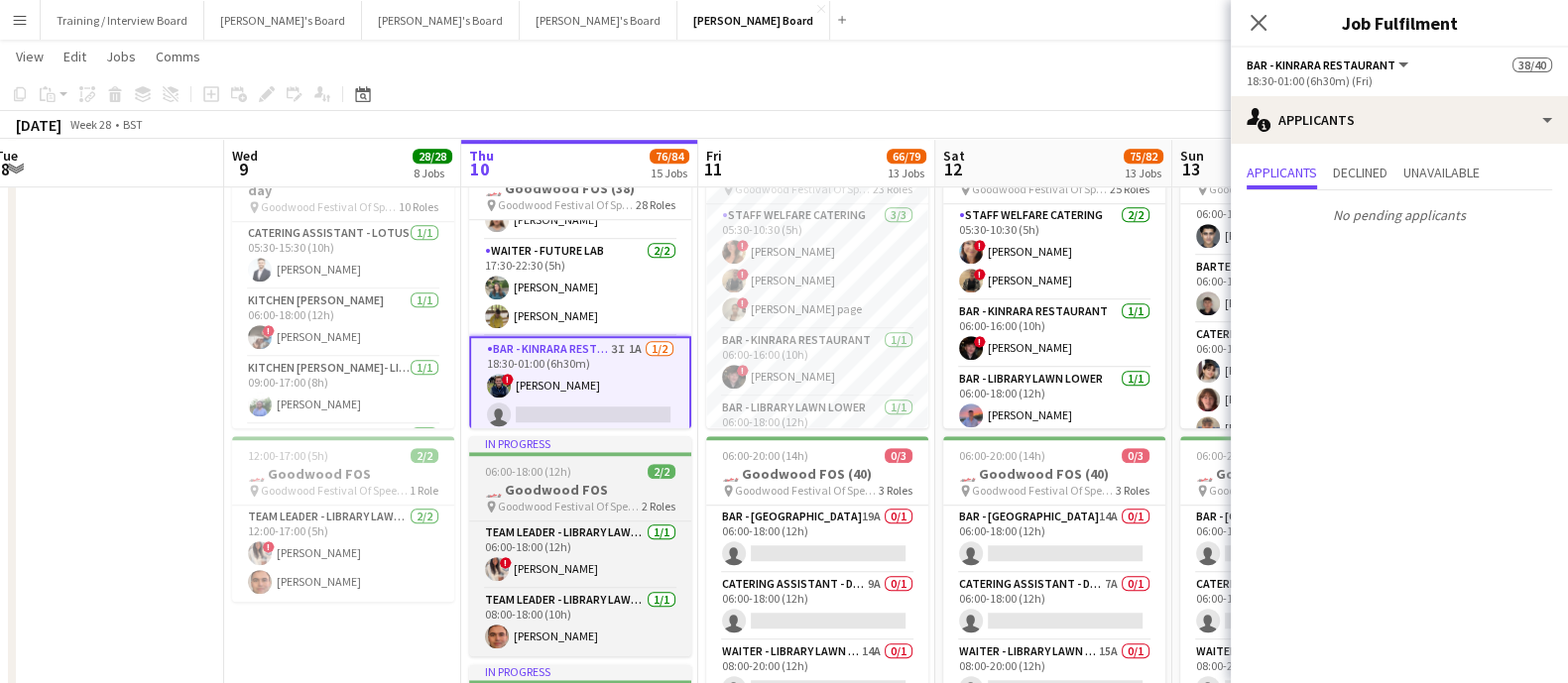 click on "Bar - Kinrara Restaurant   3I   1A   [DATE]   18:30-01:00 (6h30m)
! [PERSON_NAME]
single-neutral-actions" at bounding box center [580, 386] 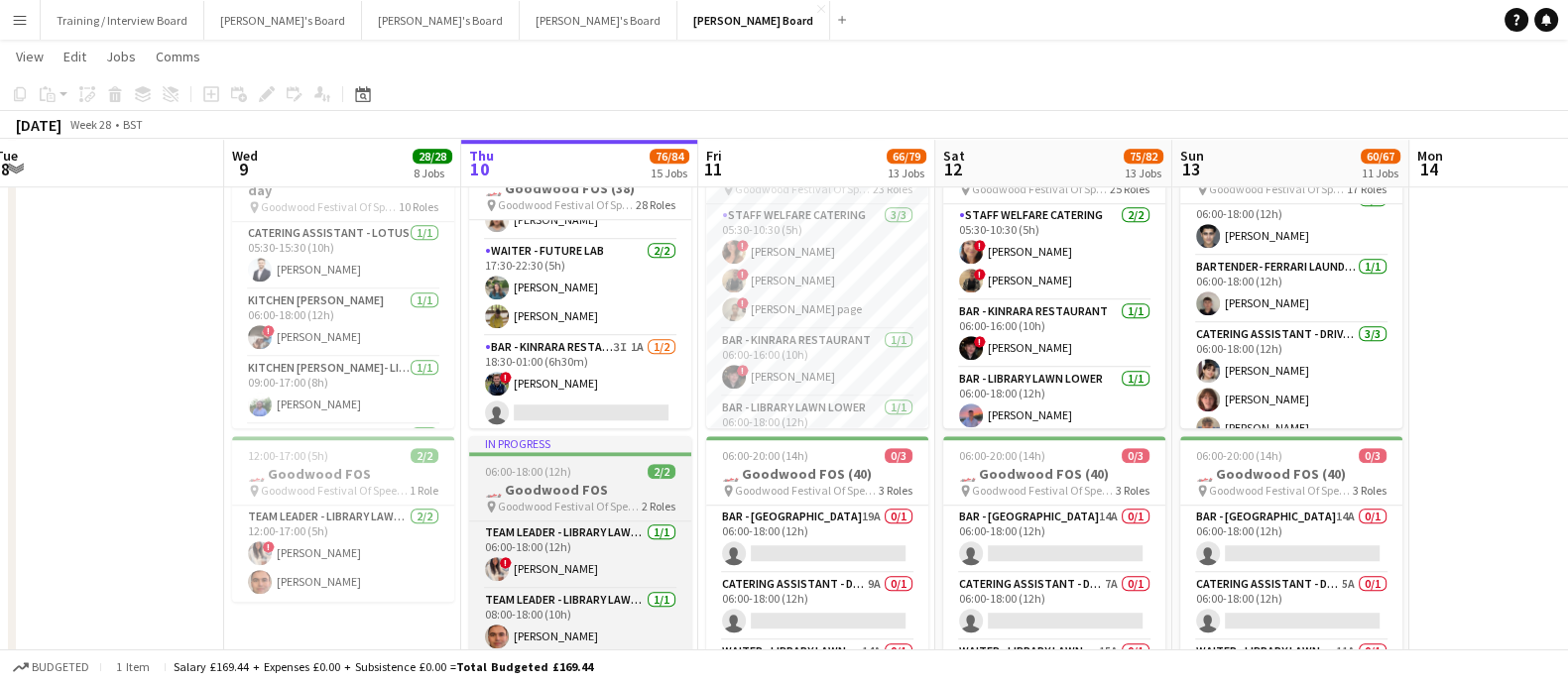 scroll, scrollTop: 0, scrollLeft: 488, axis: horizontal 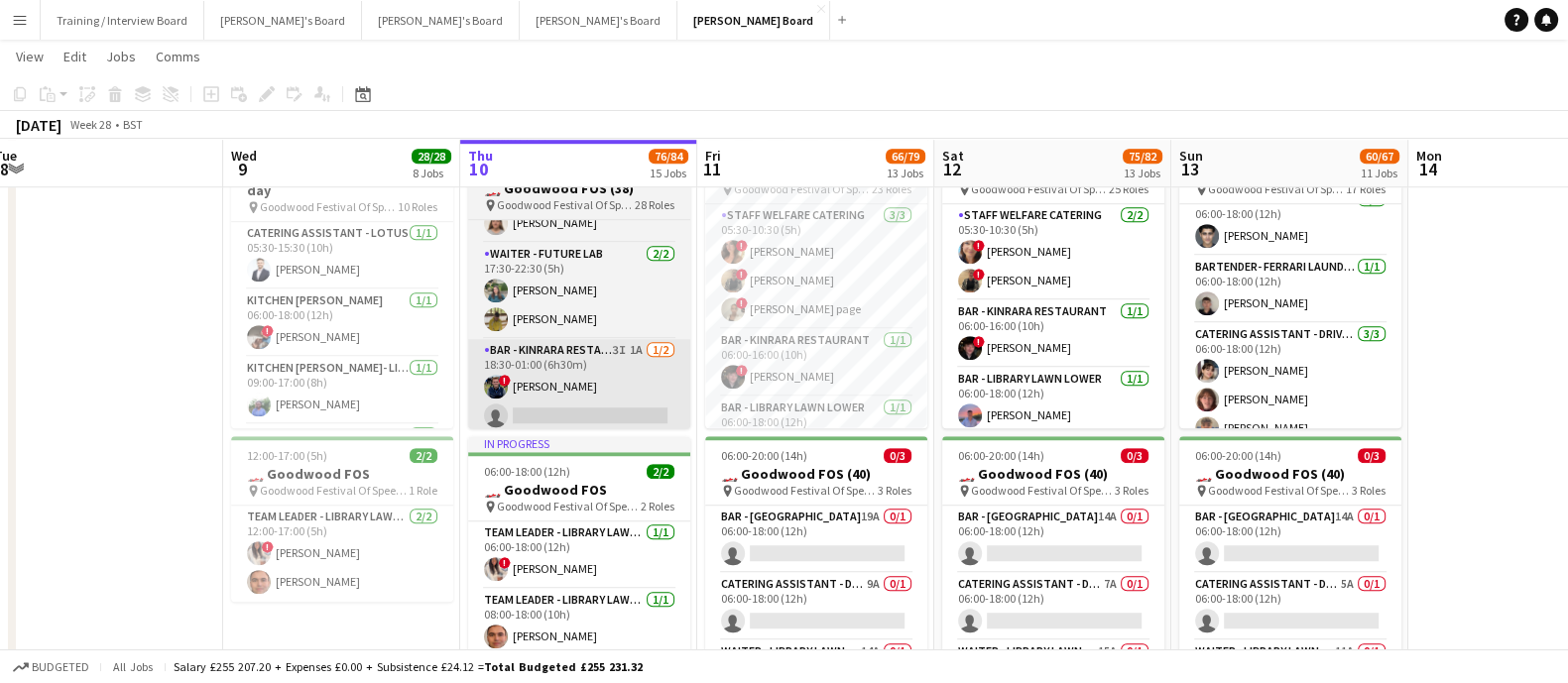 click on "Bar - Kinrara Restaurant   3I   1A   [DATE]   18:30-01:00 (6h30m)
! [PERSON_NAME]
single-neutral-actions" at bounding box center [579, 387] 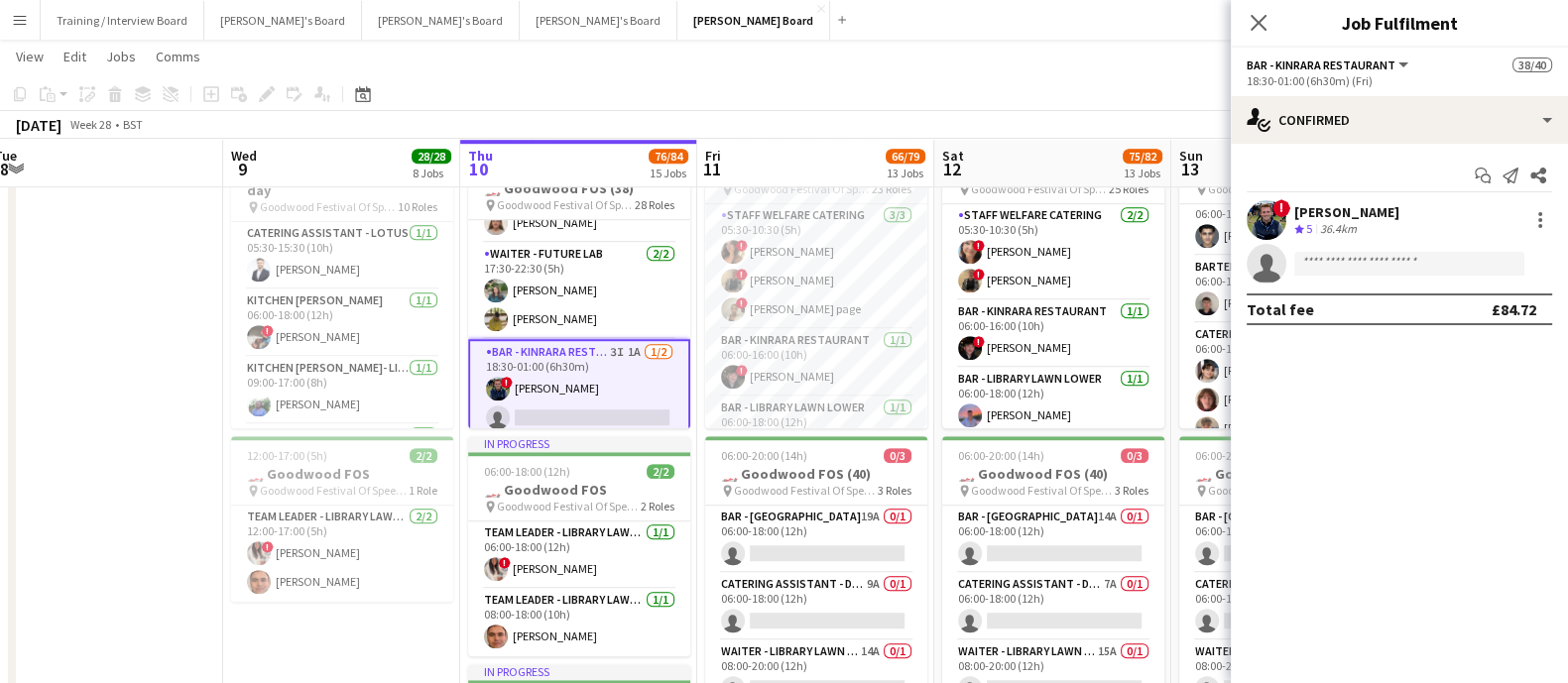 scroll, scrollTop: 2026, scrollLeft: 0, axis: vertical 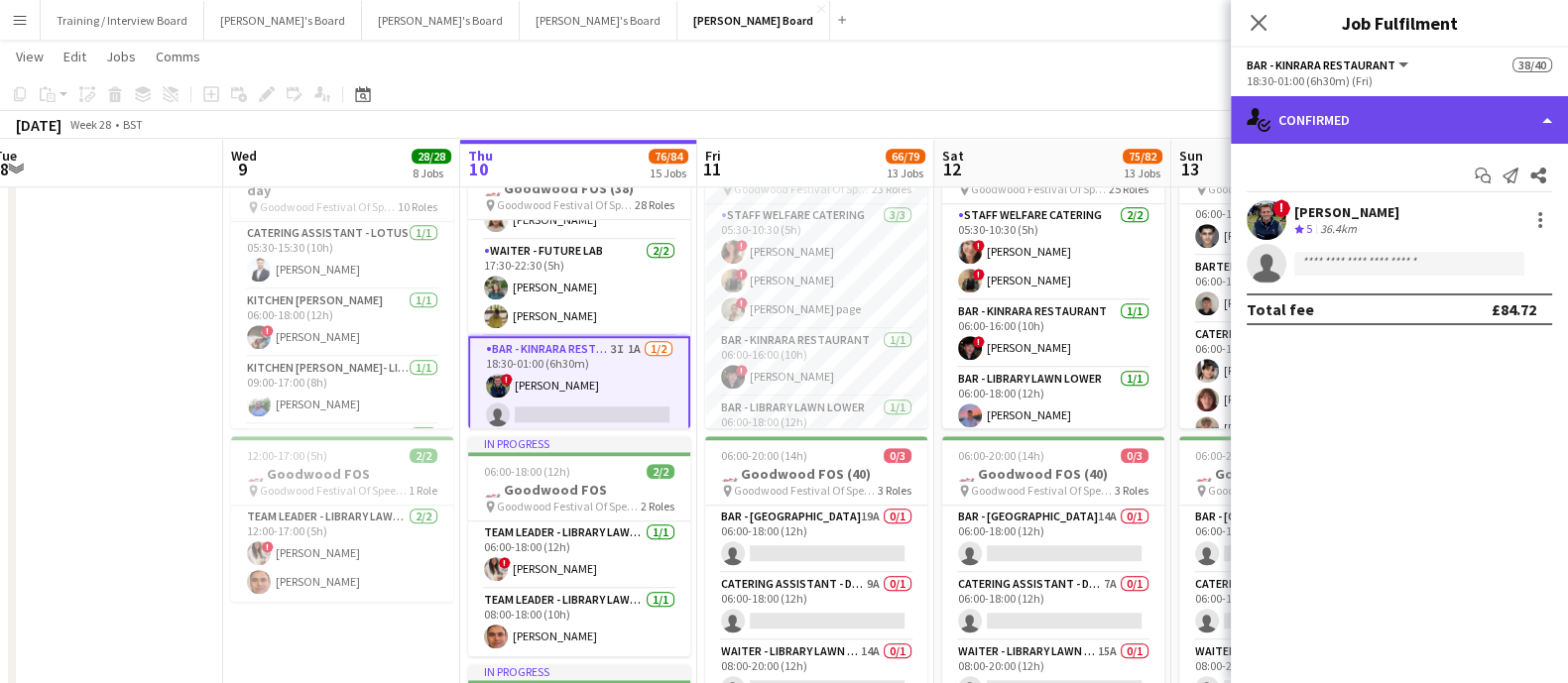 click on "single-neutral-actions-check-2
Confirmed" 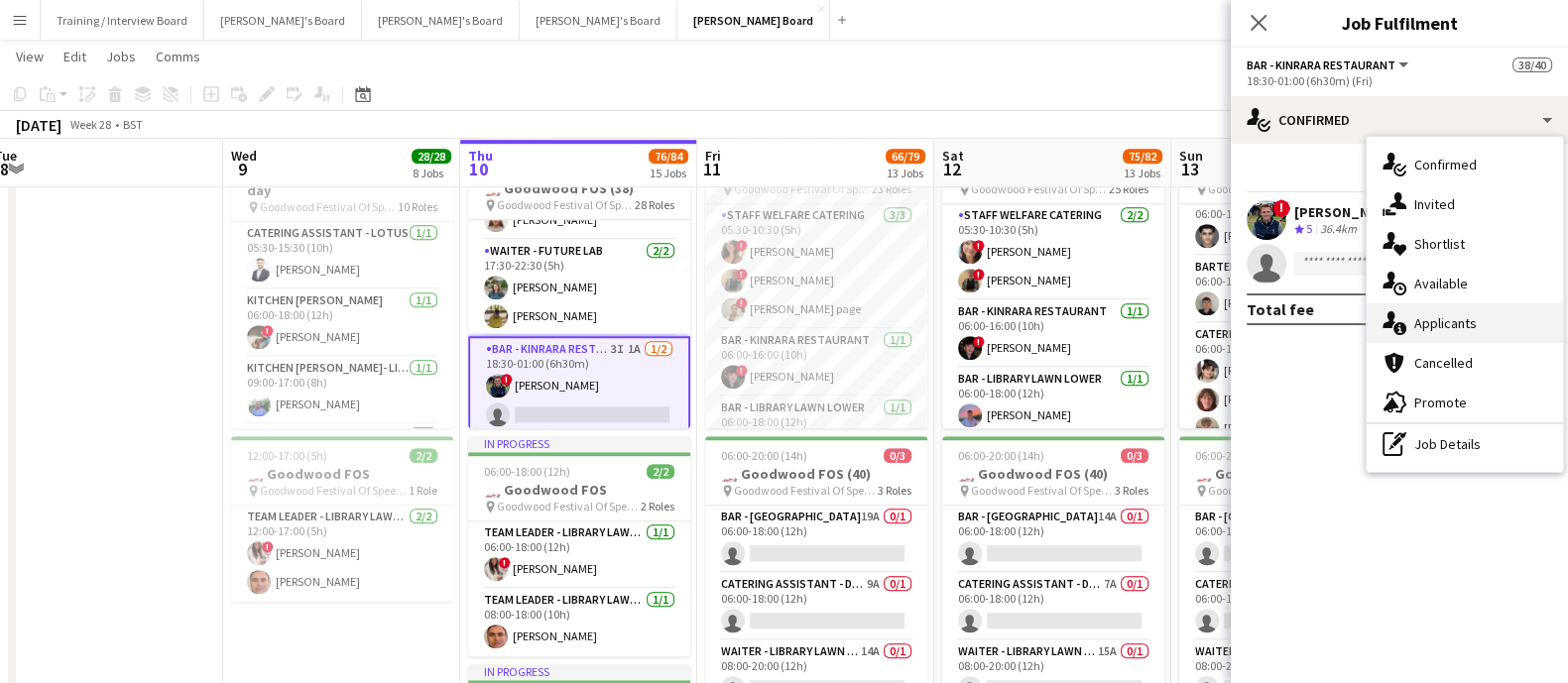 click on "single-neutral-actions-information
Applicants" at bounding box center (1465, 323) 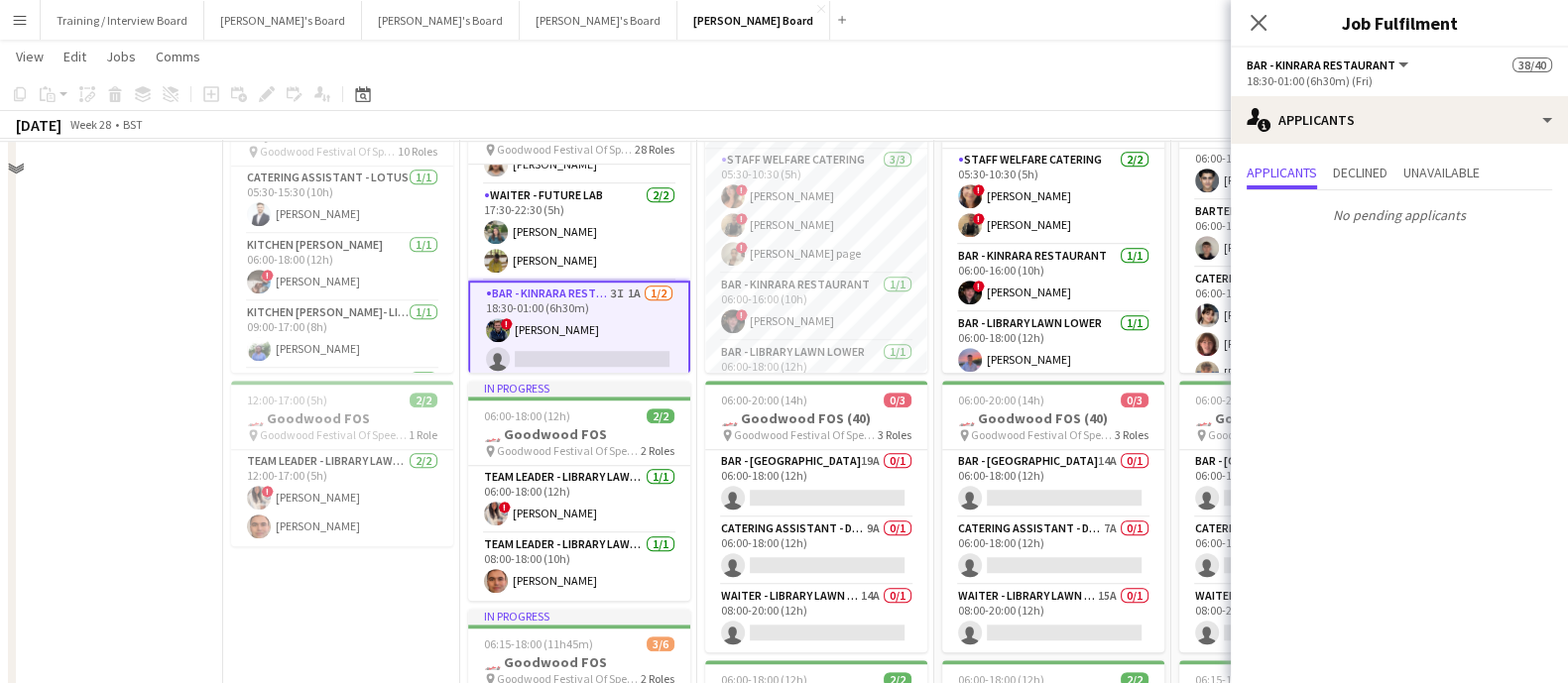 scroll, scrollTop: 1761, scrollLeft: 0, axis: vertical 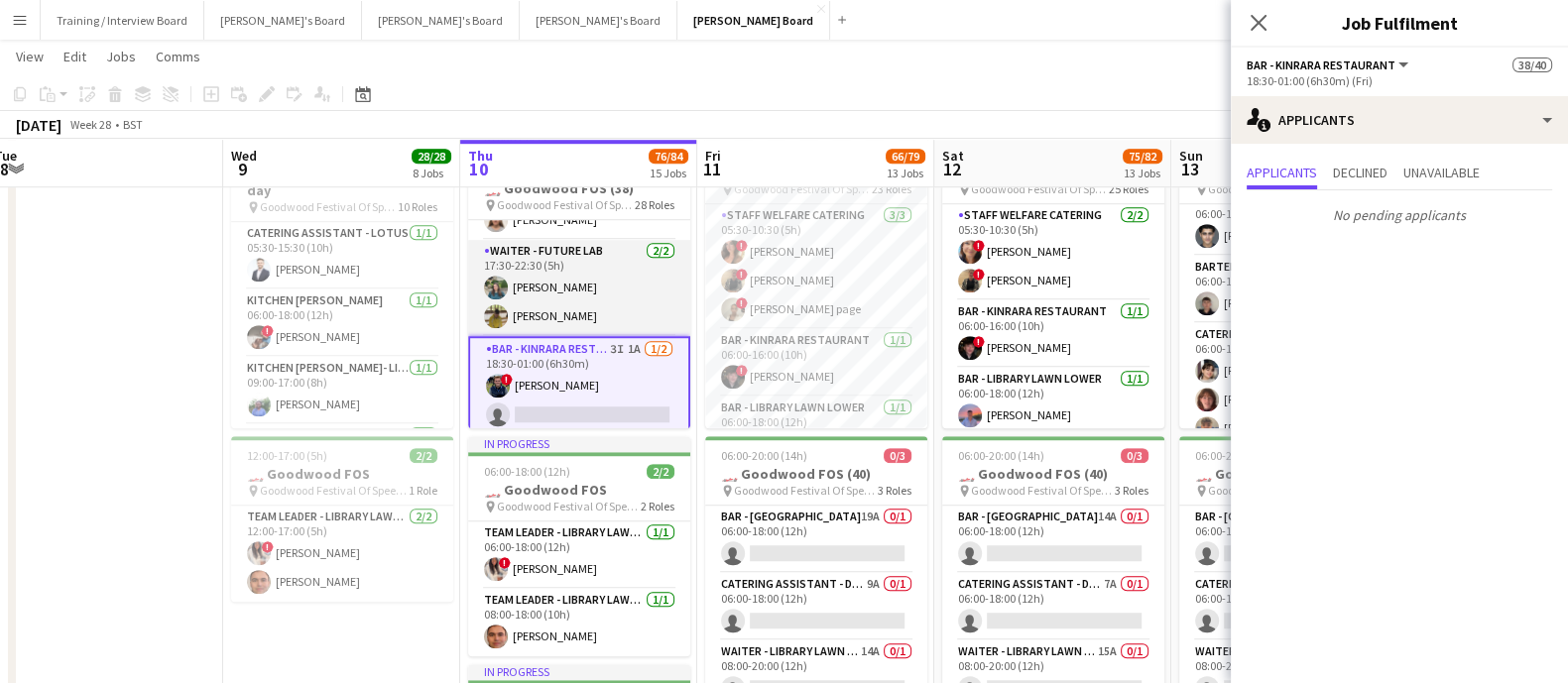 click on "Waiter - Future Lab   [DATE]   17:30-22:30 (5h)
[PERSON_NAME] [PERSON_NAME]" at bounding box center (579, 287) 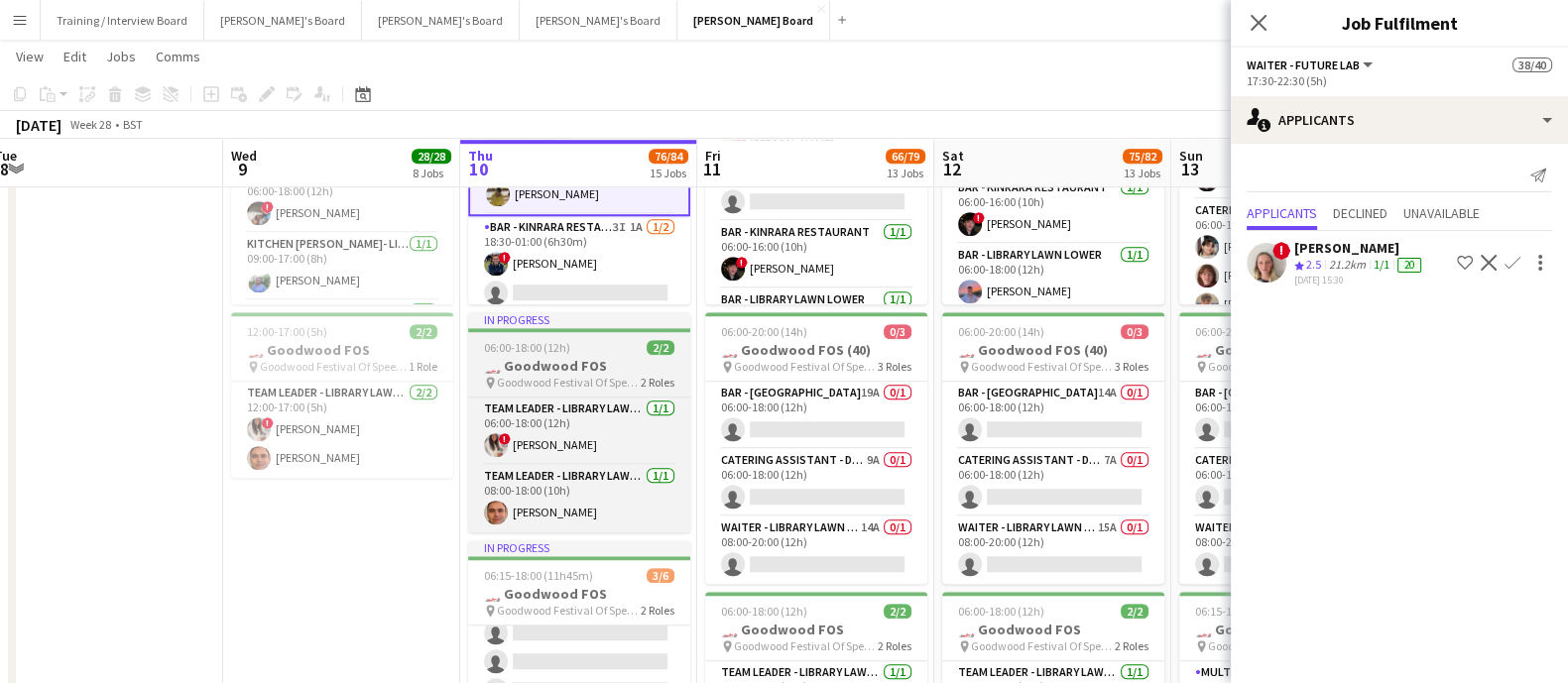 scroll, scrollTop: 1761, scrollLeft: 0, axis: vertical 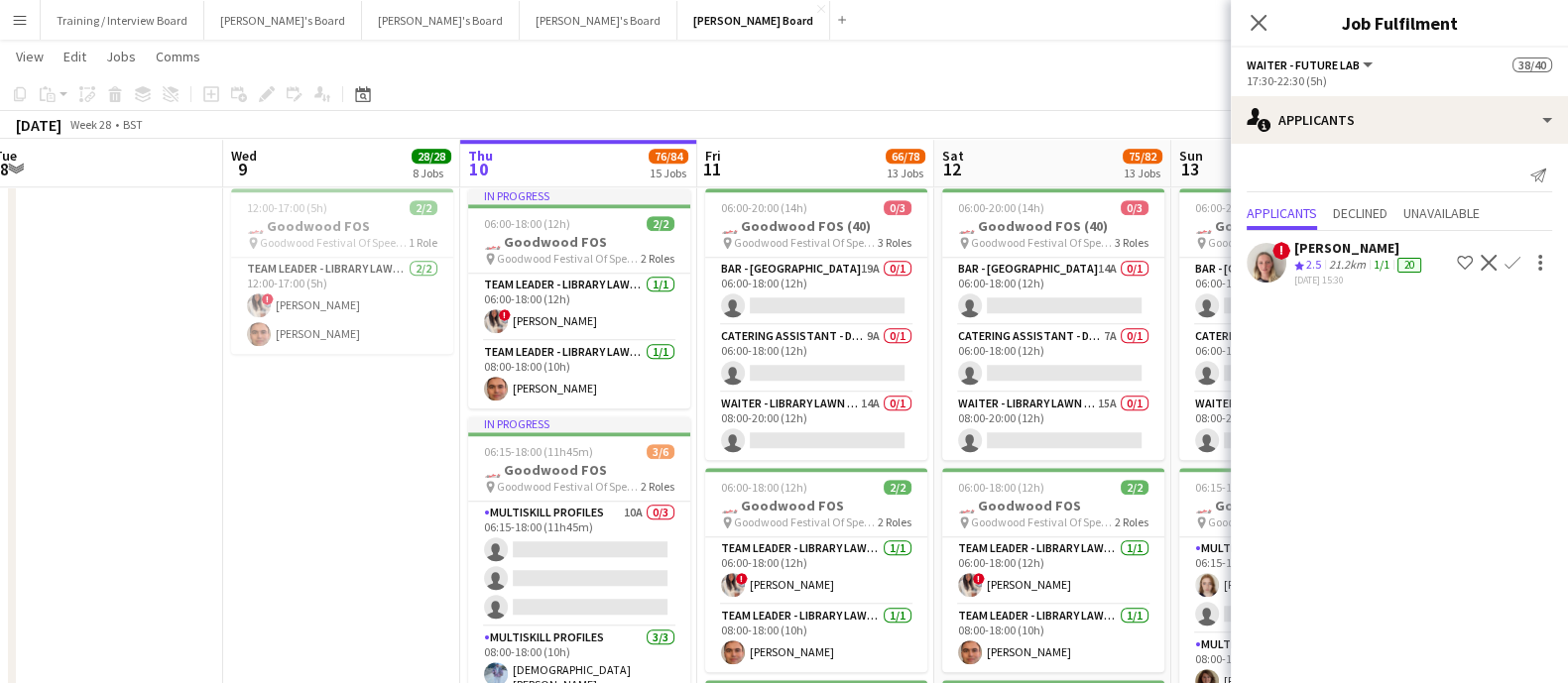 click on "MULTISKILL PROFILES   10A   0/3   06:15-18:00 (11h45m)
single-neutral-actions
single-neutral-actions
single-neutral-actions" at bounding box center (579, 564) 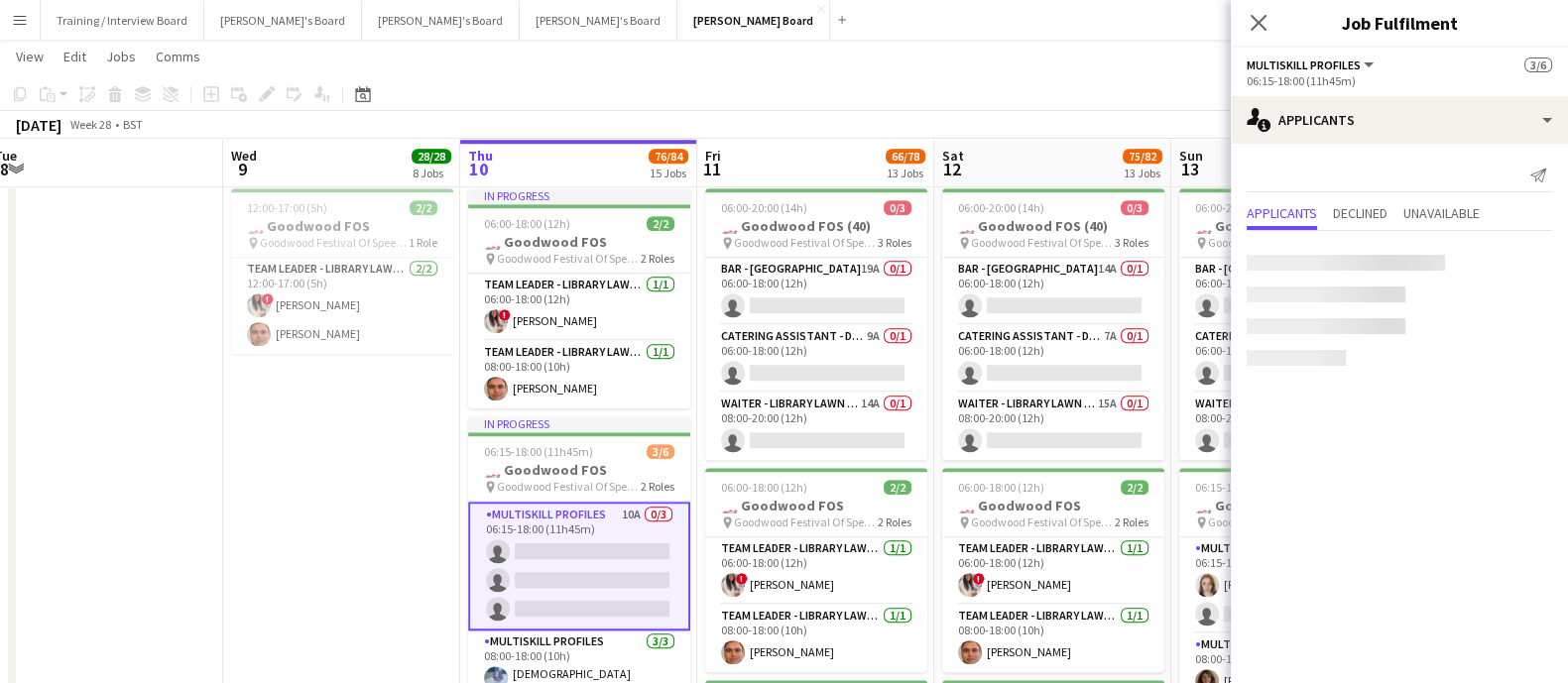 scroll, scrollTop: 2023, scrollLeft: 0, axis: vertical 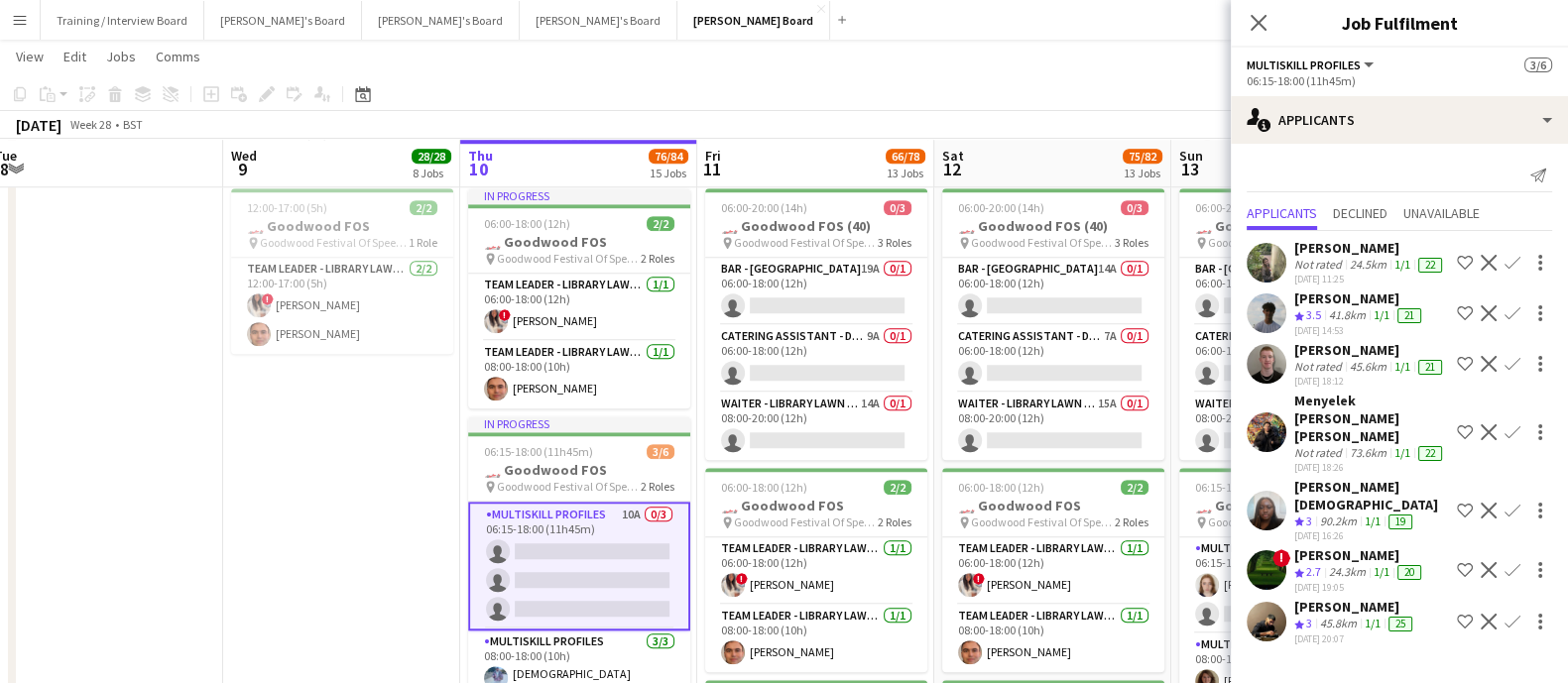click on "45.8km" 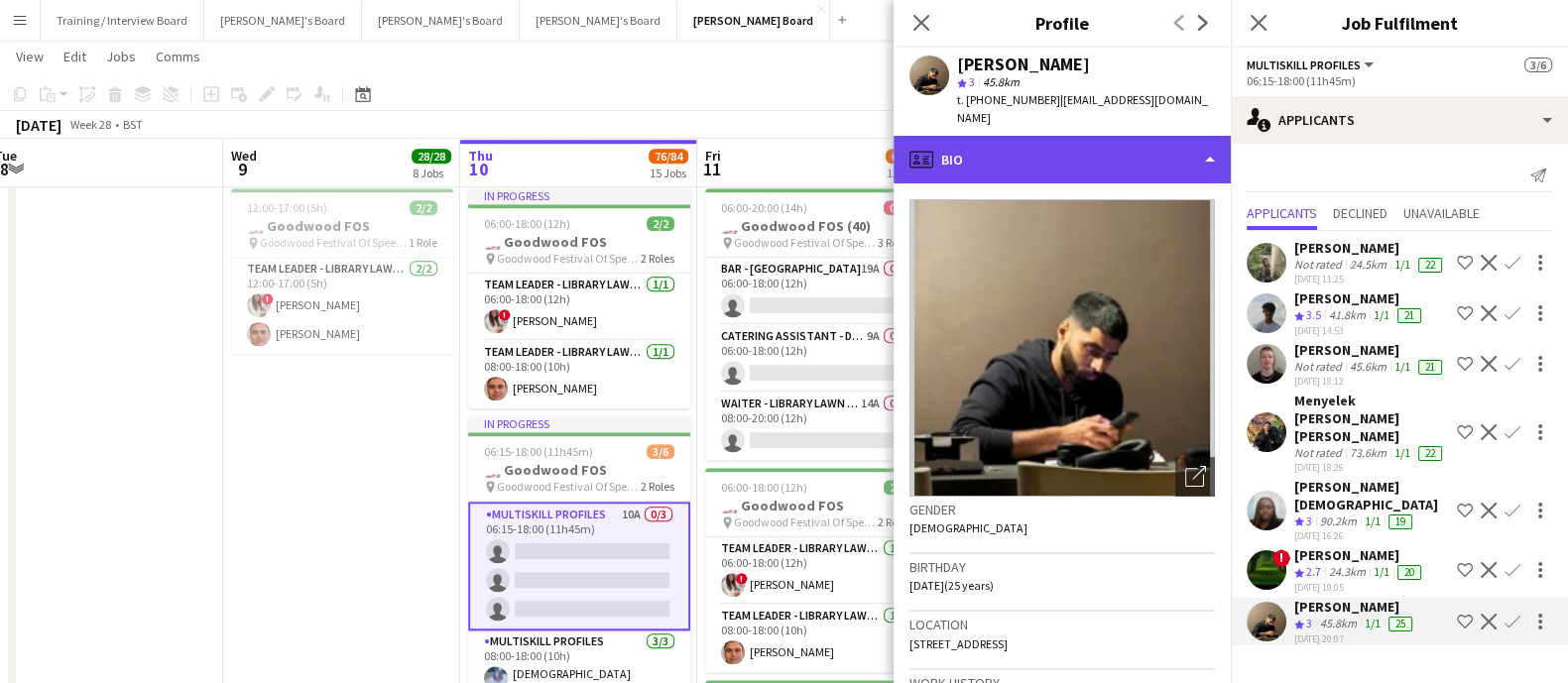 click on "profile
Bio" 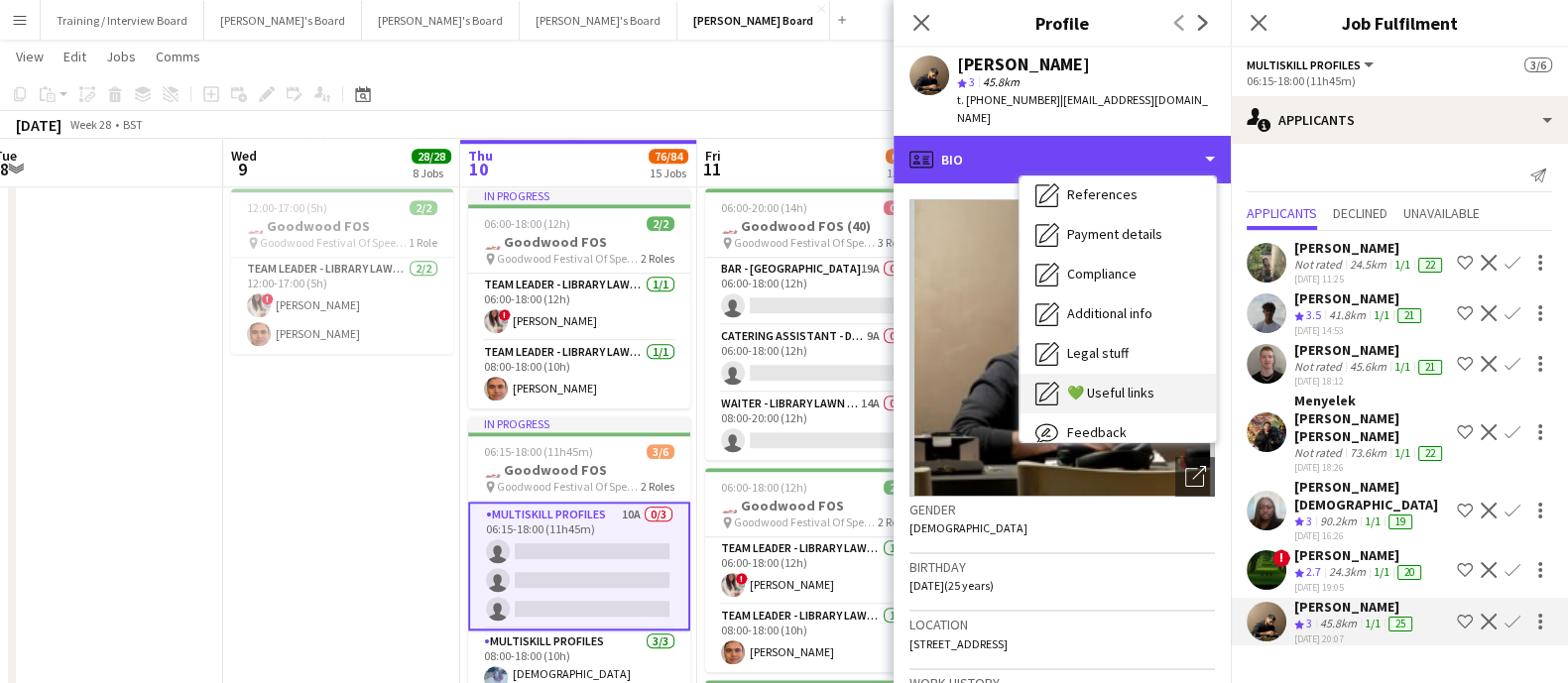 scroll, scrollTop: 304, scrollLeft: 0, axis: vertical 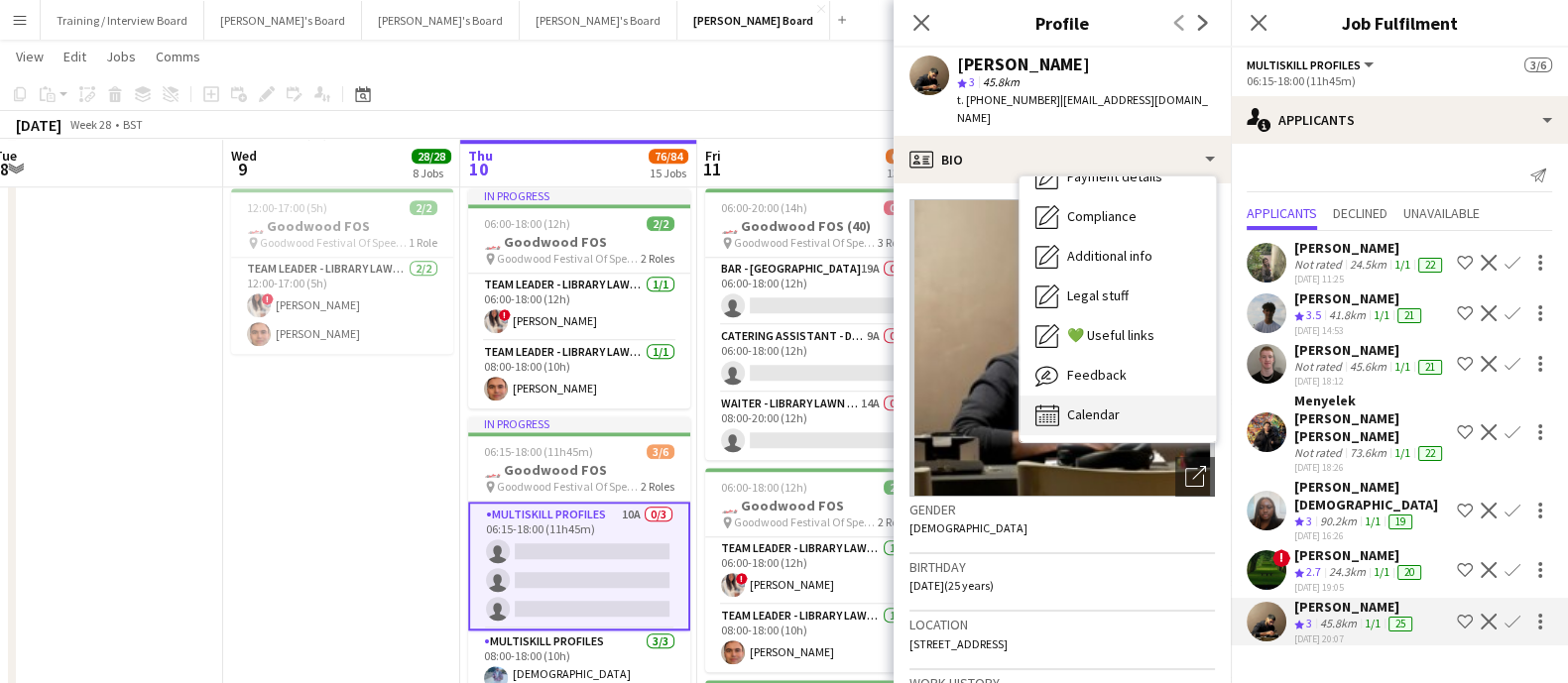 click on "Calendar" at bounding box center (1093, 414) 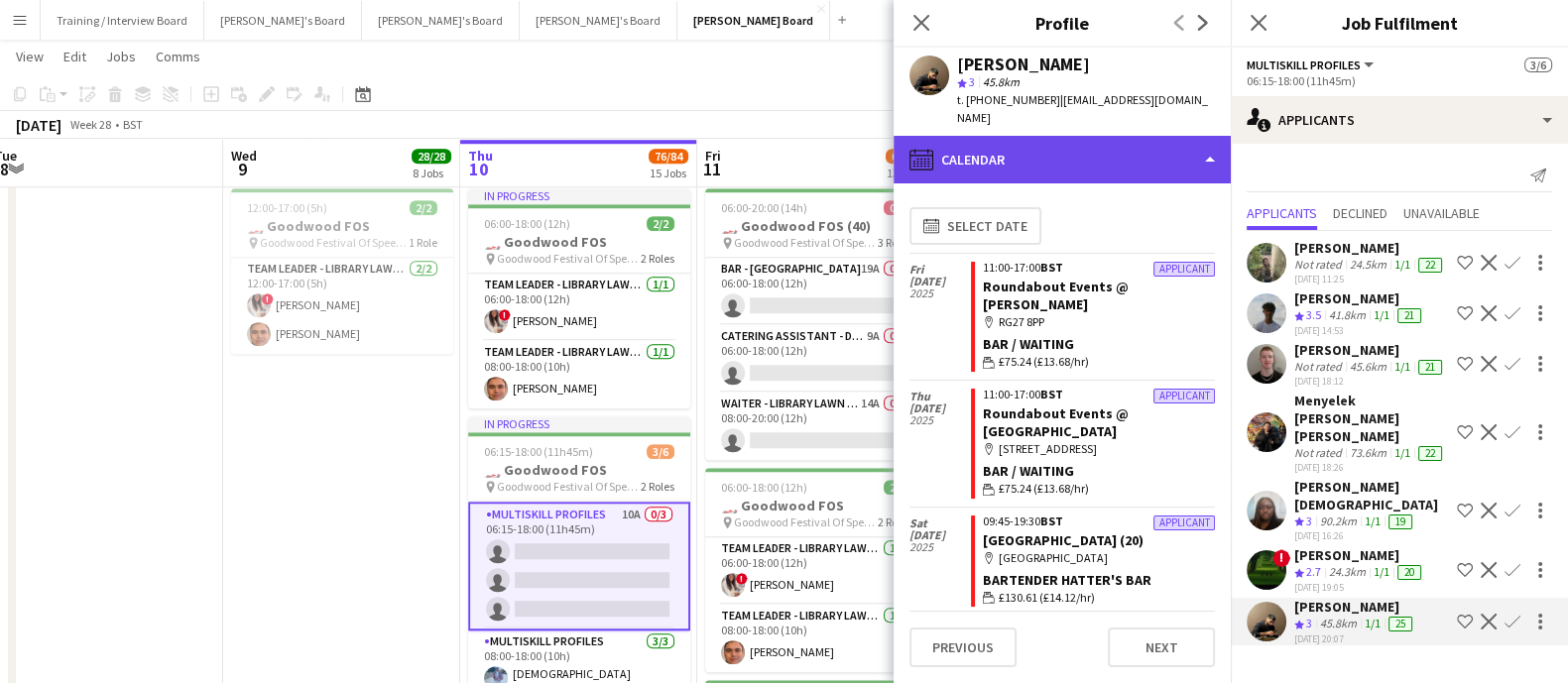 click on "calendar-full
Calendar" 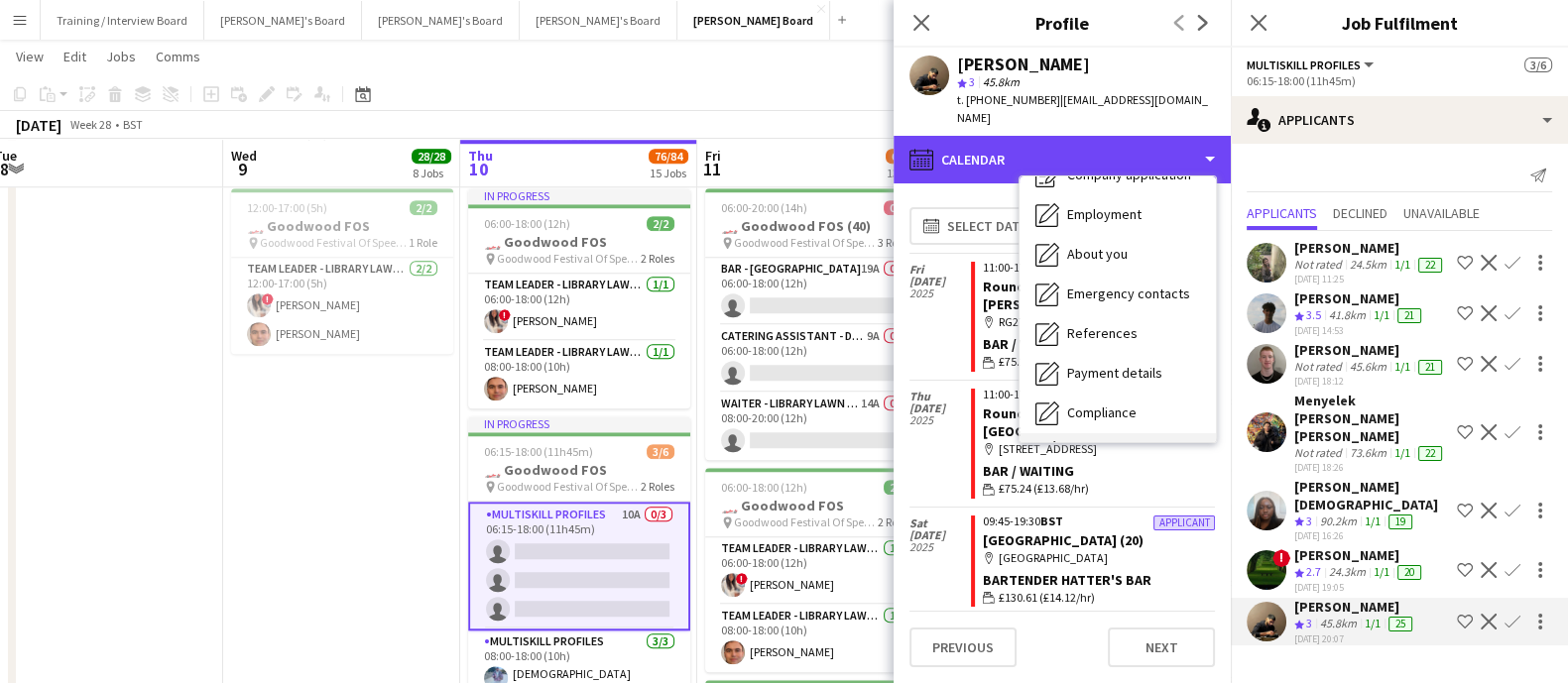 scroll, scrollTop: 0, scrollLeft: 0, axis: both 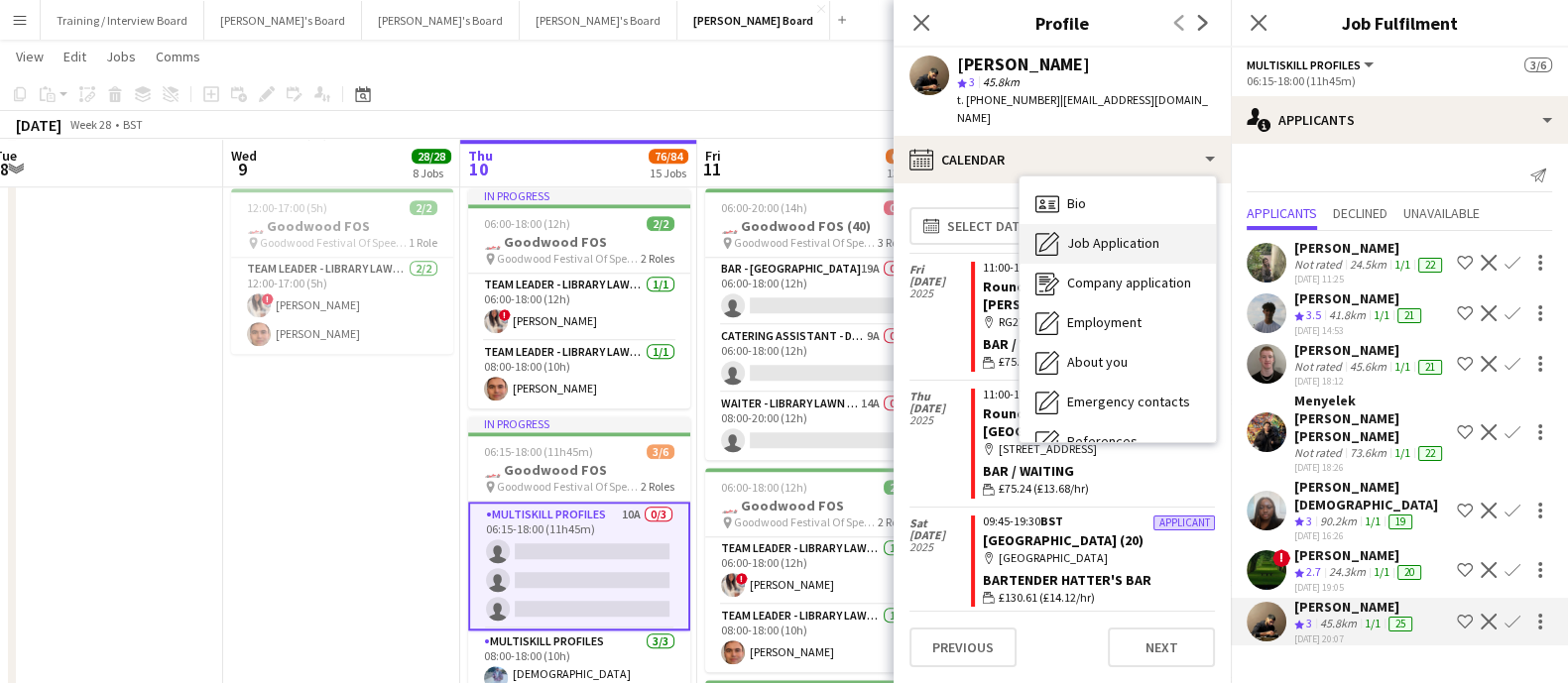 click on "Job Application
Job Application" at bounding box center [1118, 244] 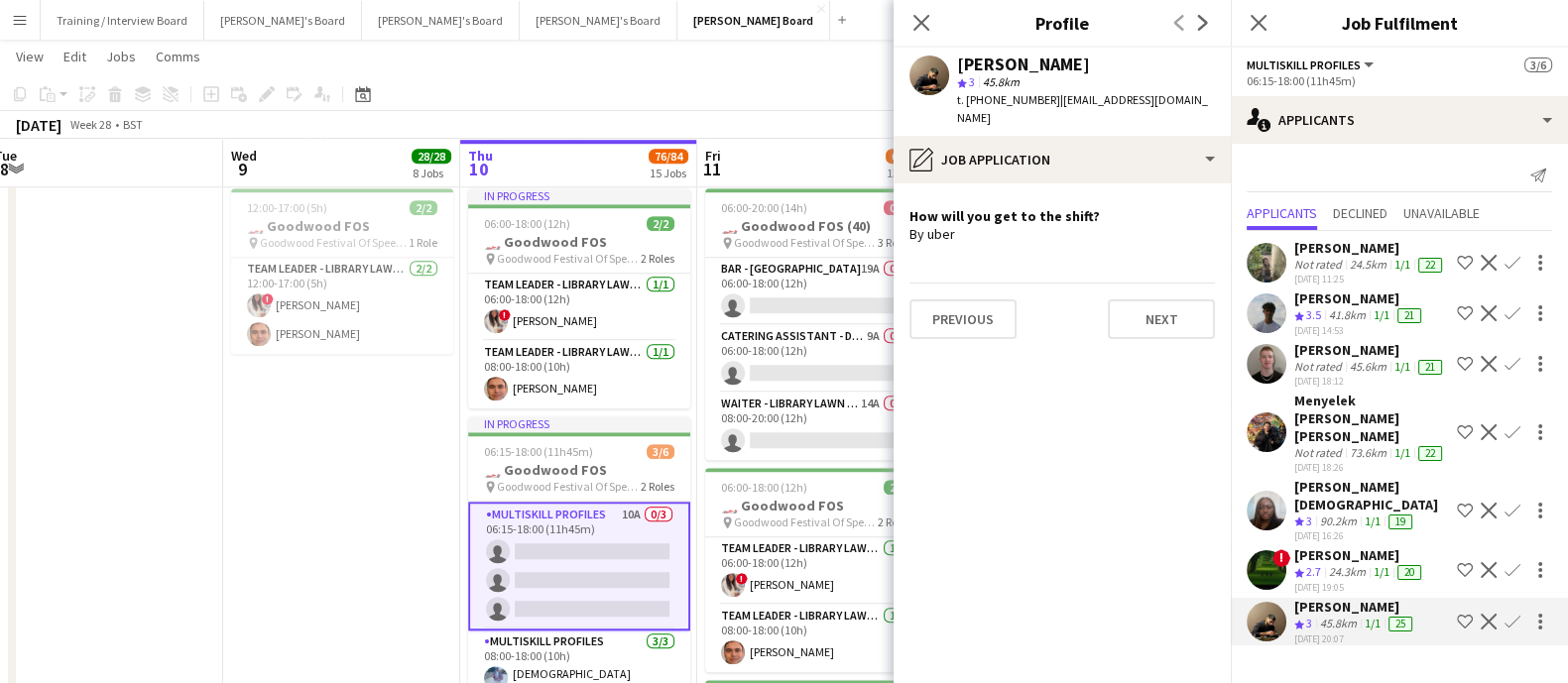 click on "1/1" at bounding box center (1402, 367) 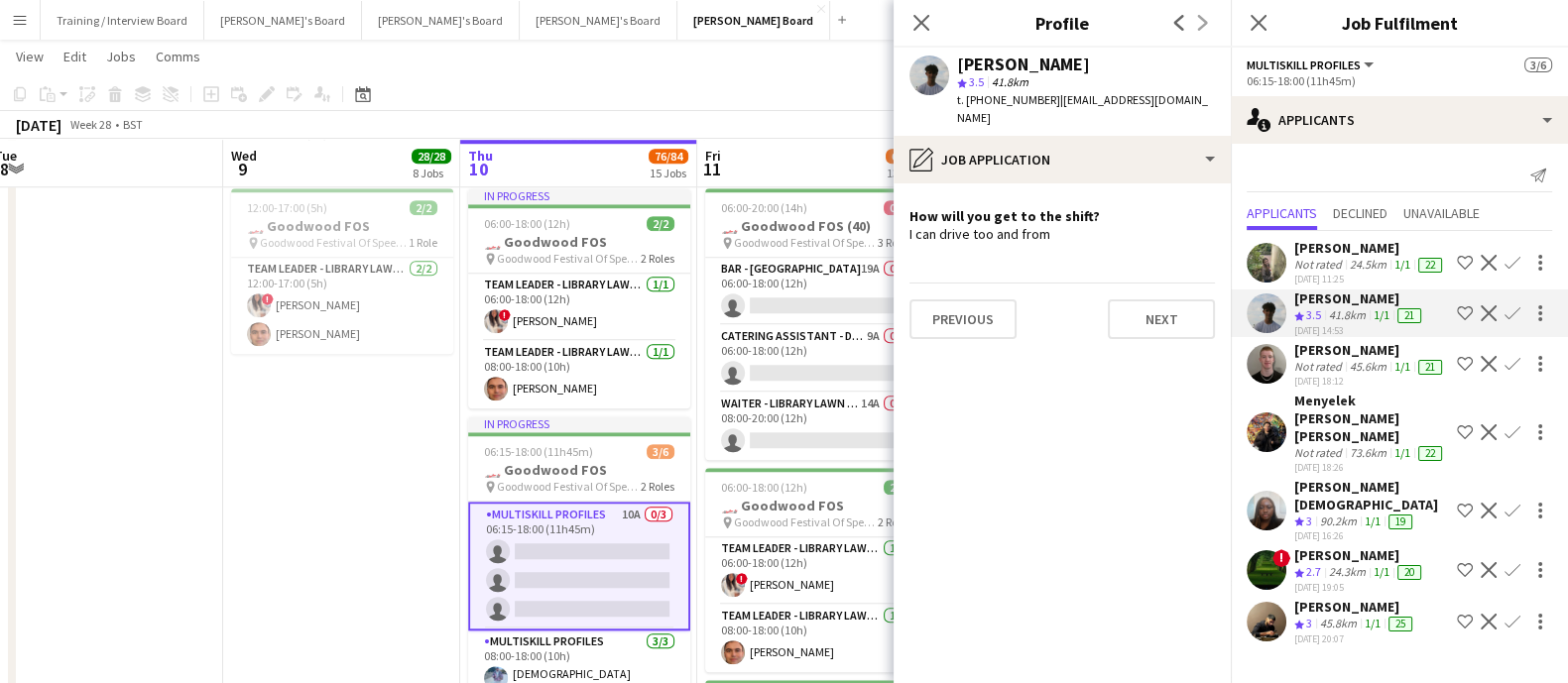 drag, startPoint x: 1010, startPoint y: 8, endPoint x: 1006, endPoint y: 38, distance: 30.265492 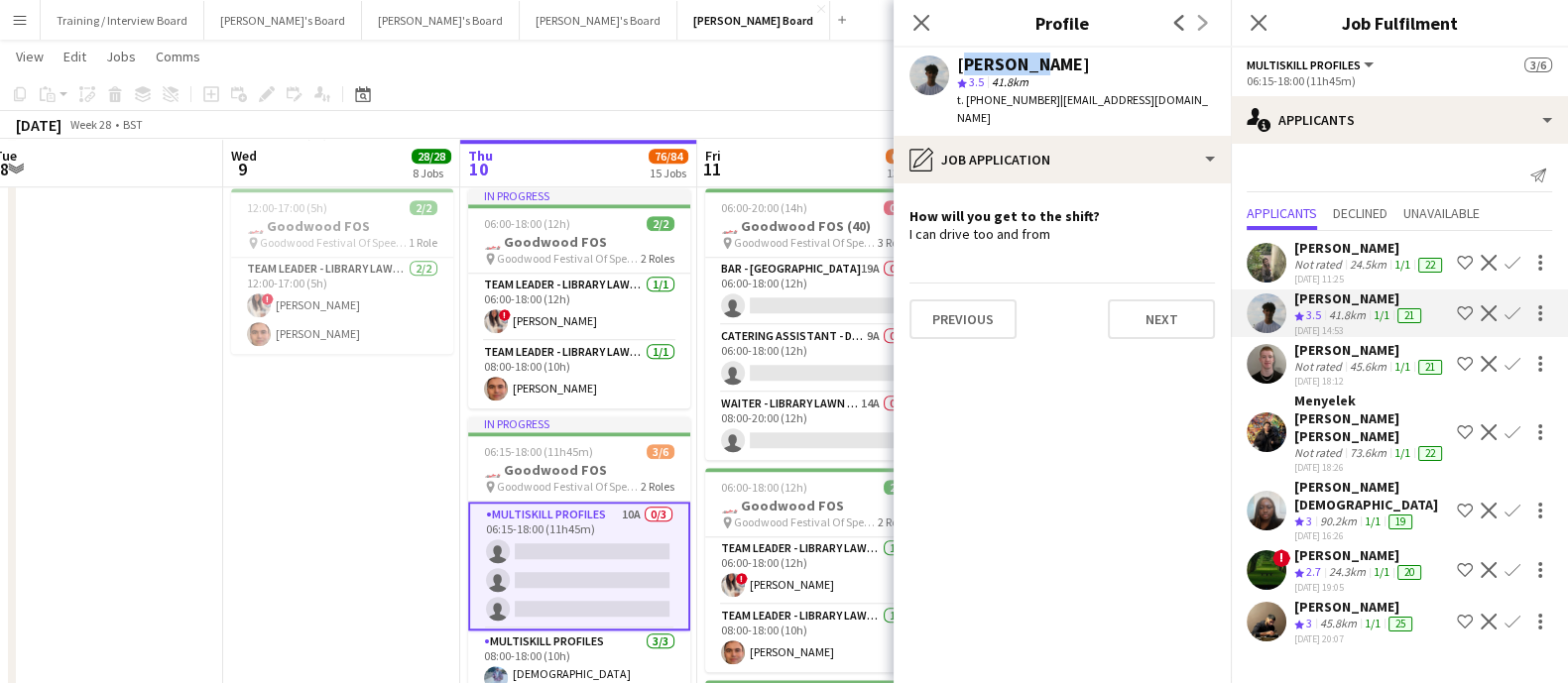 click on "[PERSON_NAME]" 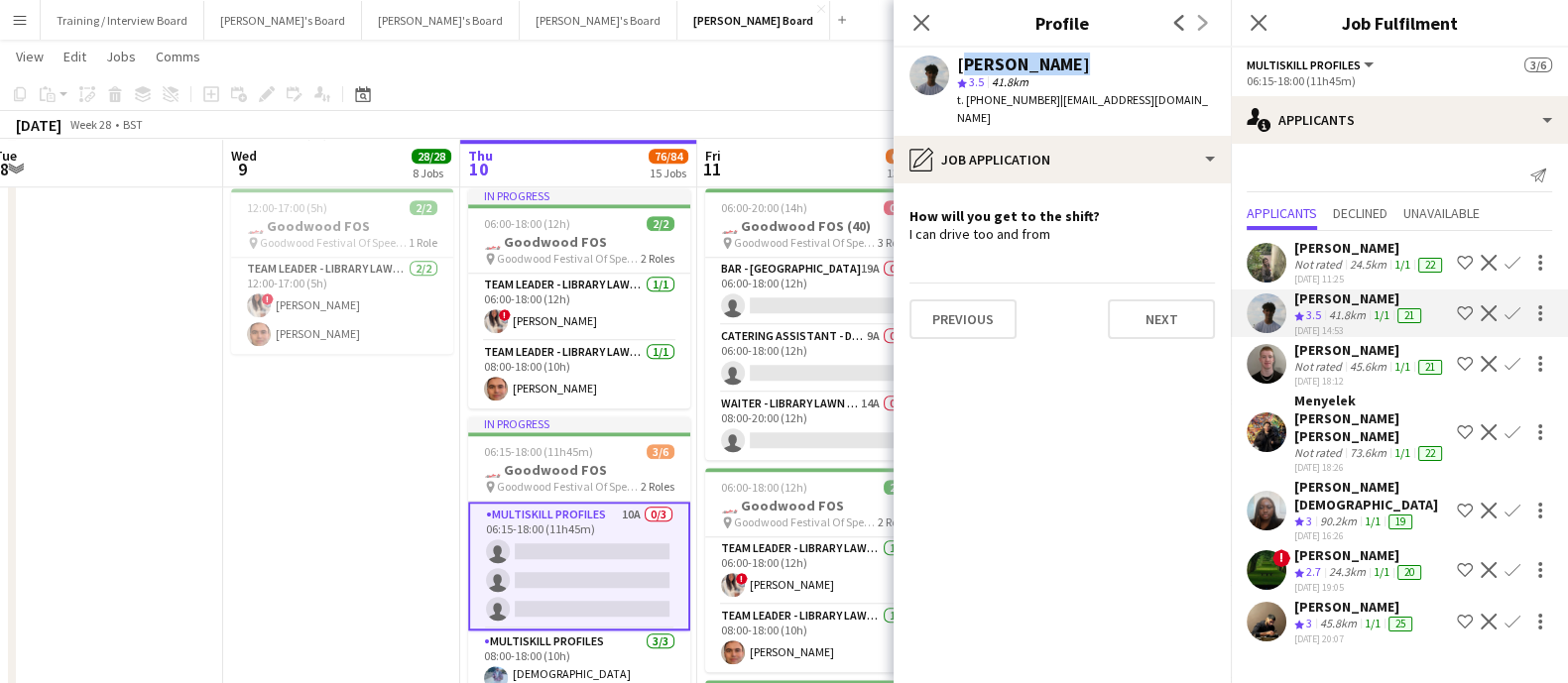 click on "[PERSON_NAME]" 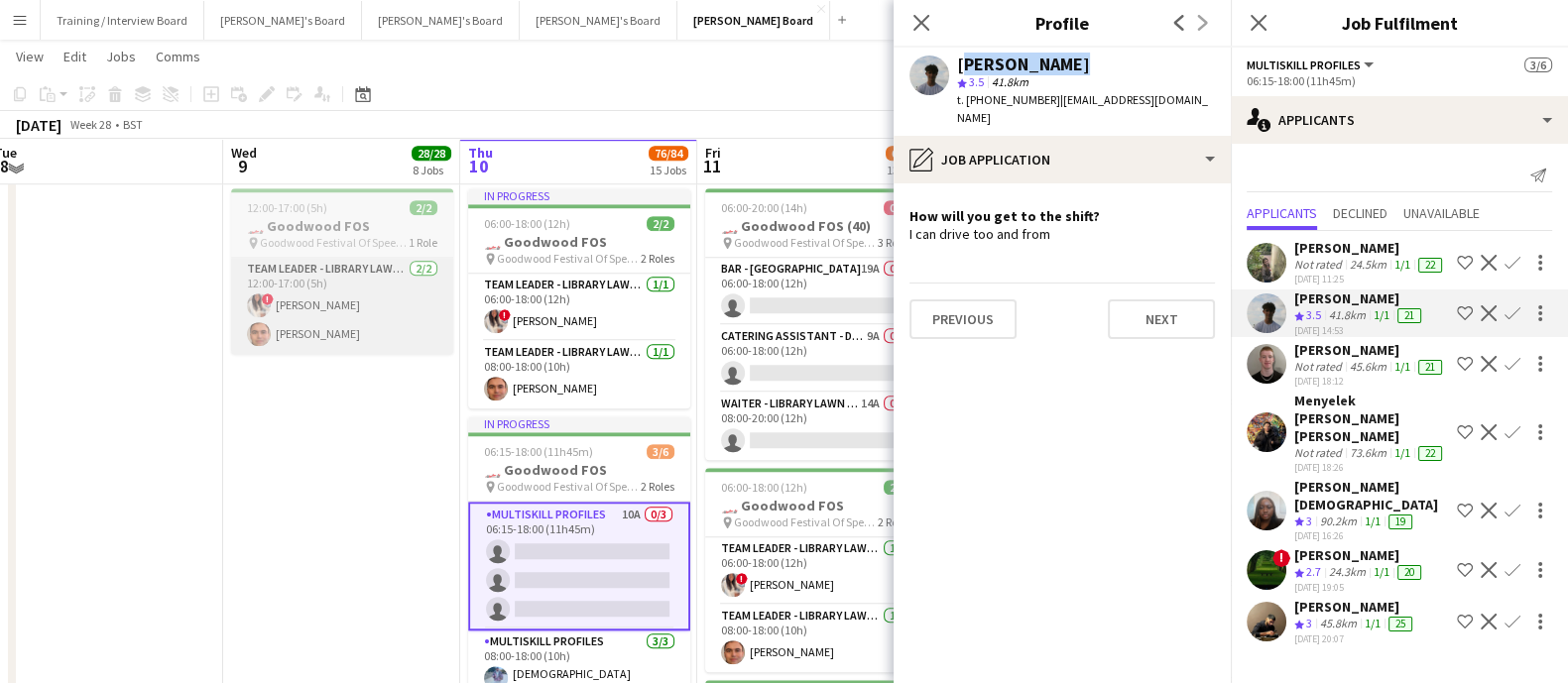scroll, scrollTop: 1761, scrollLeft: 0, axis: vertical 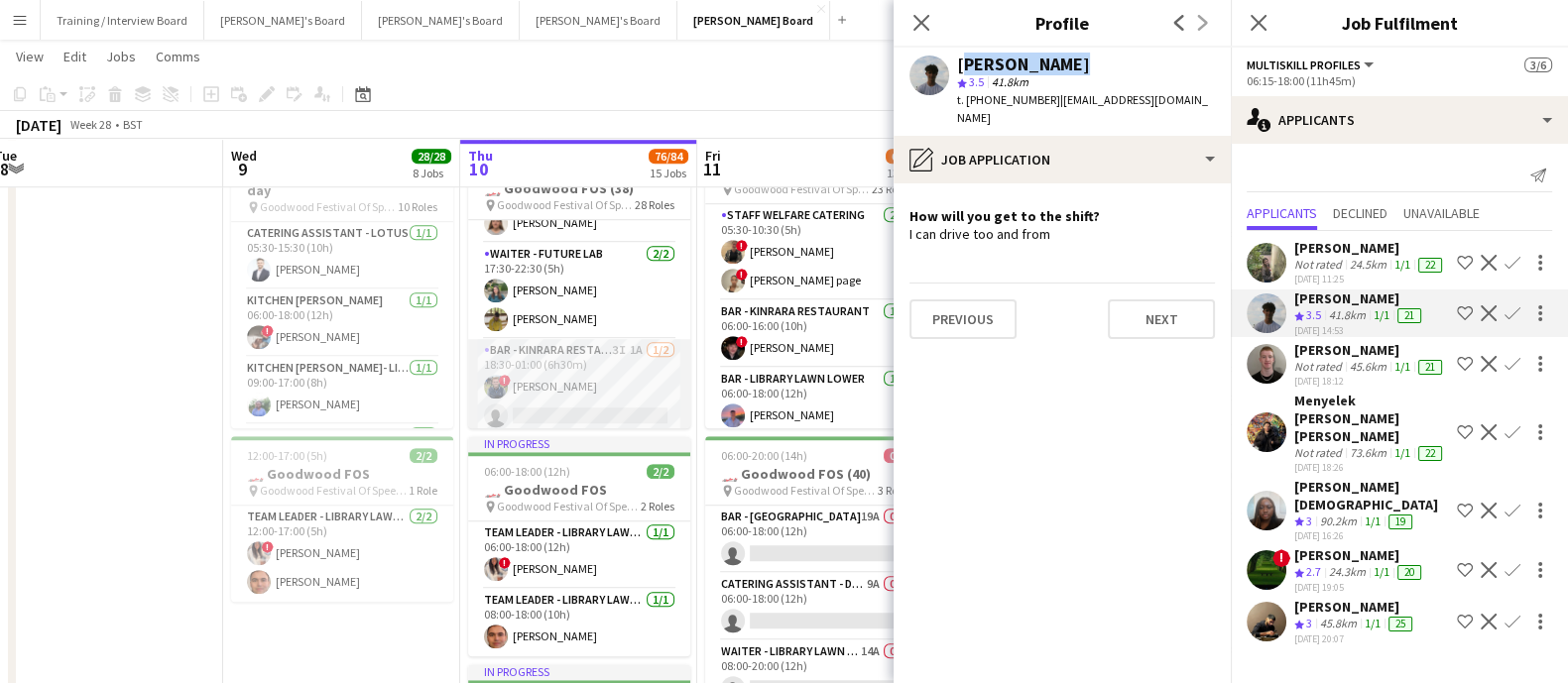 click on "Bar - Kinrara Restaurant   3I   1A   [DATE]   18:30-01:00 (6h30m)
! [PERSON_NAME]
single-neutral-actions" at bounding box center [579, 387] 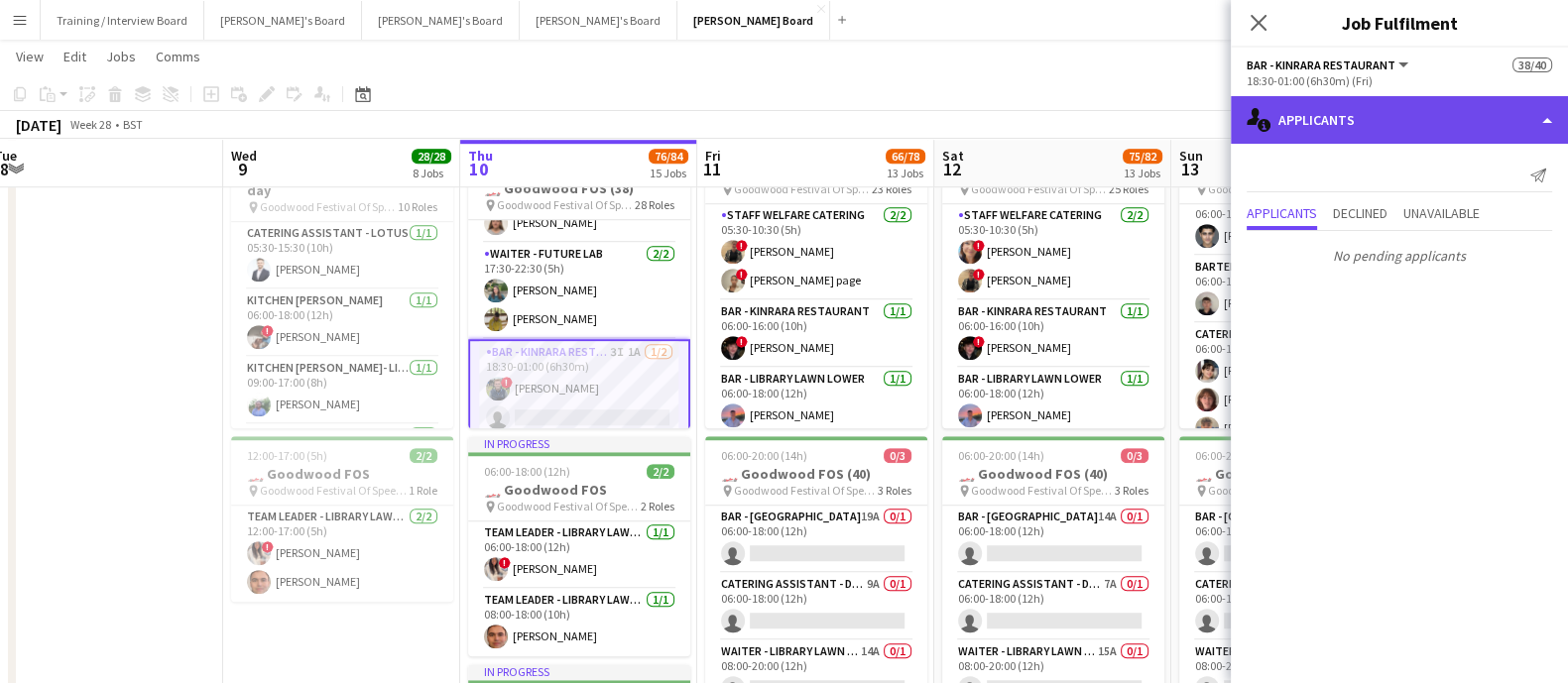 click on "single-neutral-actions-information
Applicants" 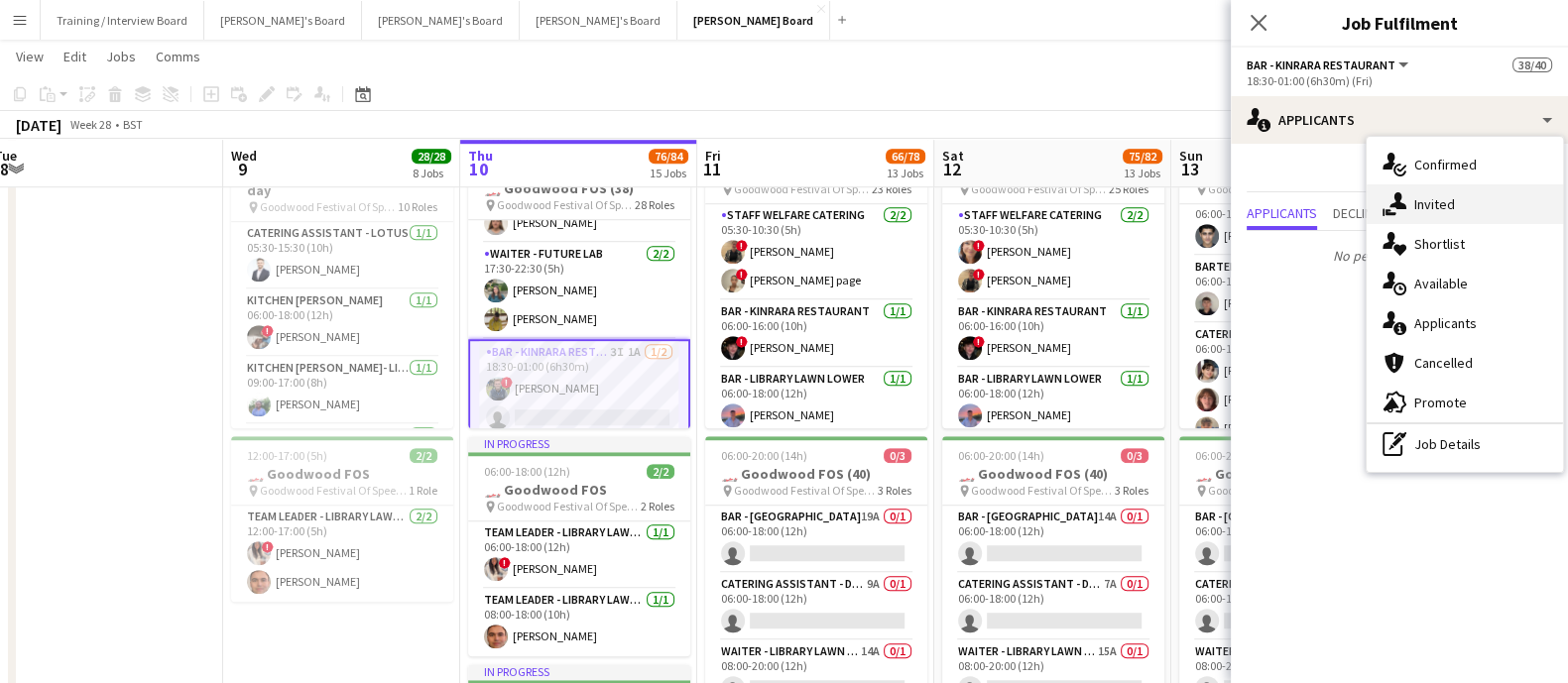 click on "single-neutral-actions-share-1
Invited" at bounding box center [1465, 204] 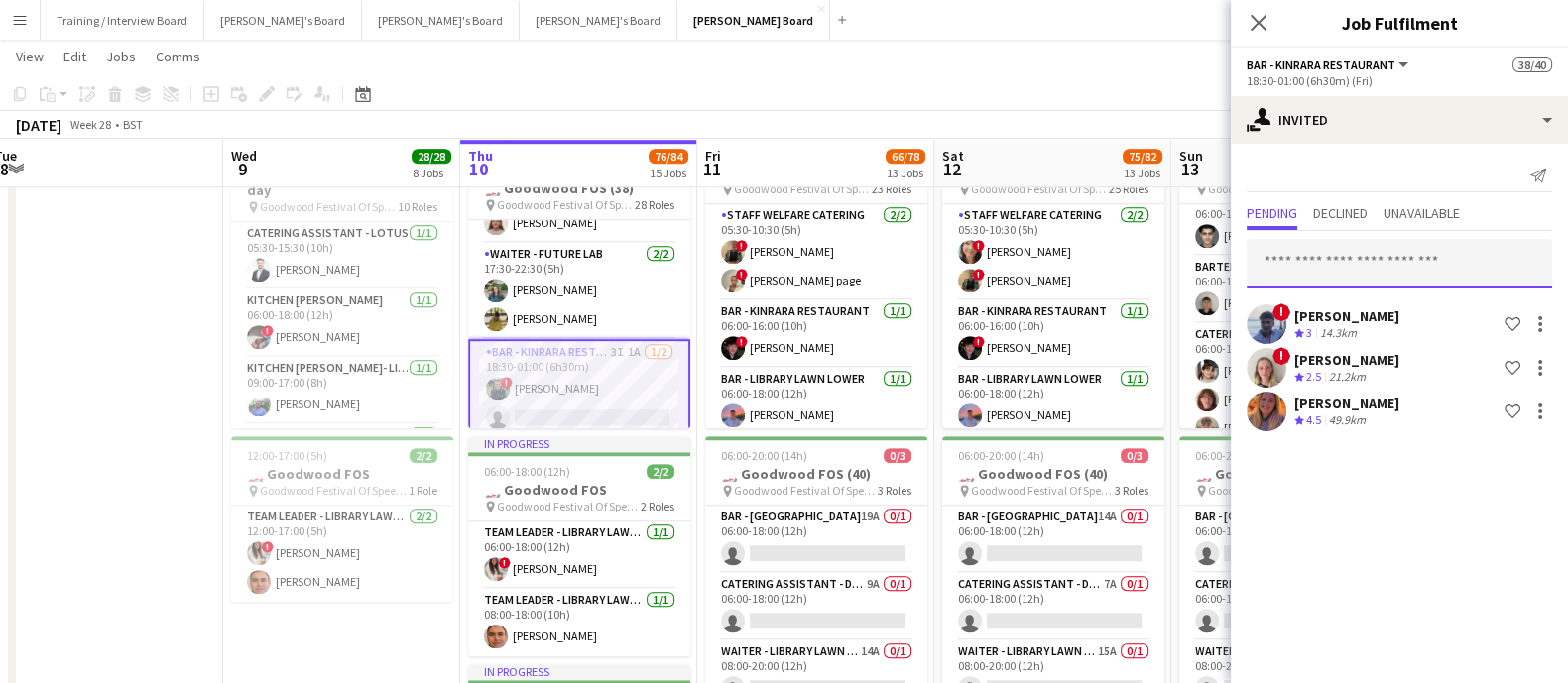 click at bounding box center [1399, 264] 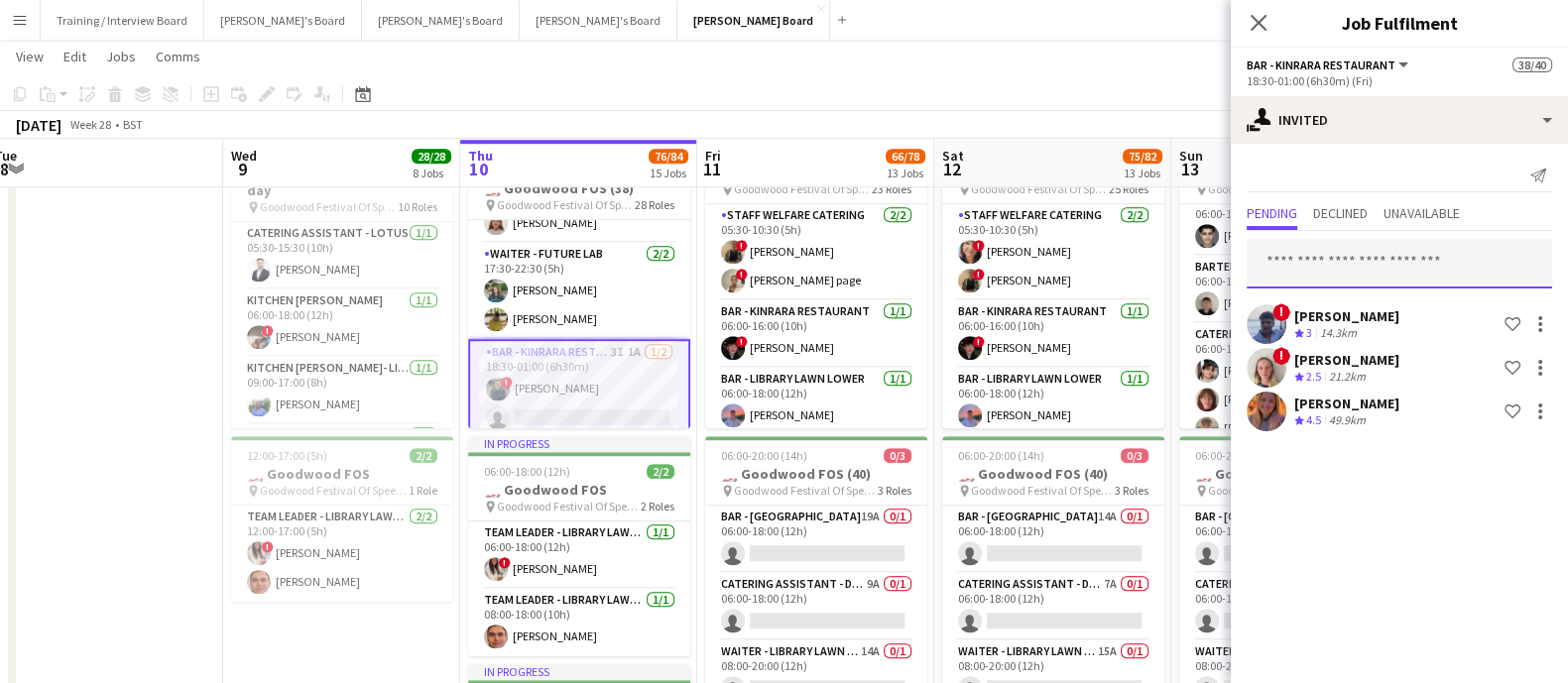 paste on "**********" 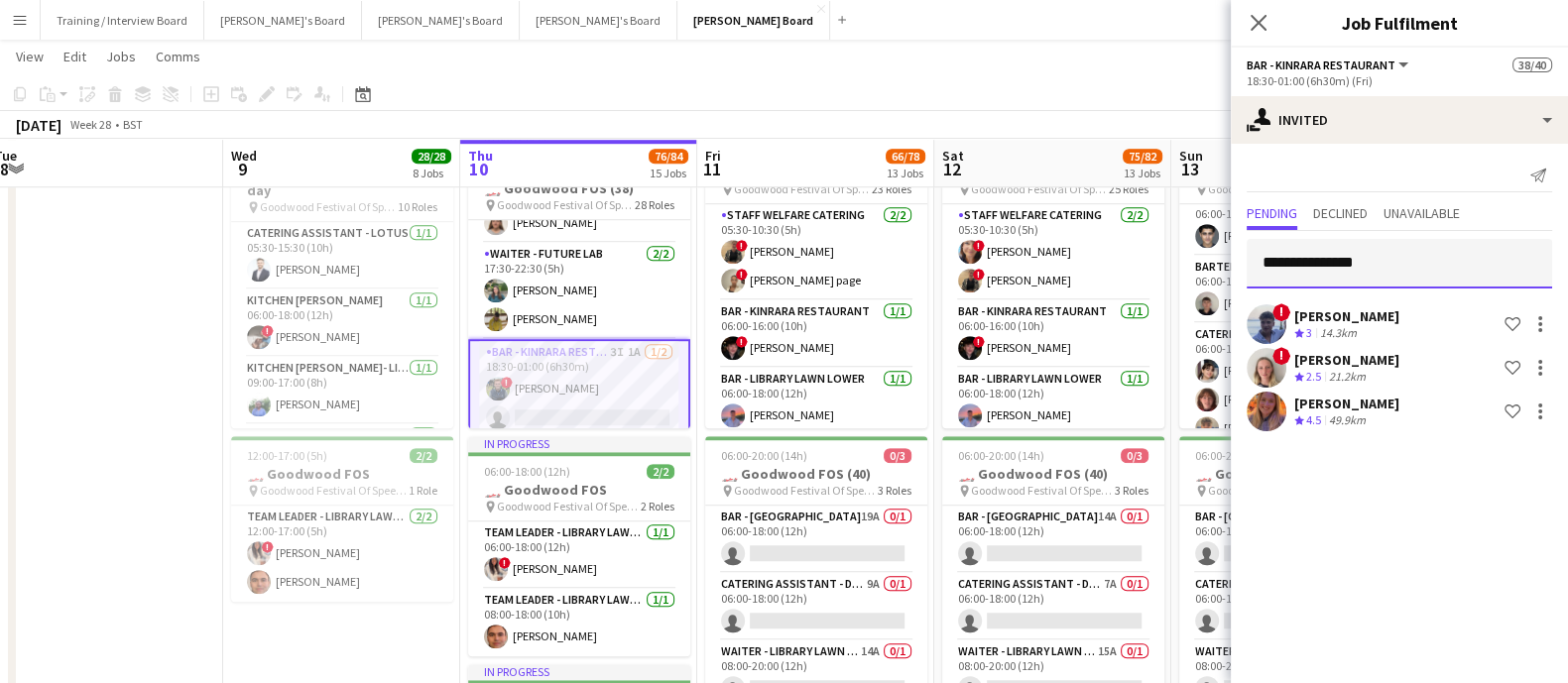 type on "**********" 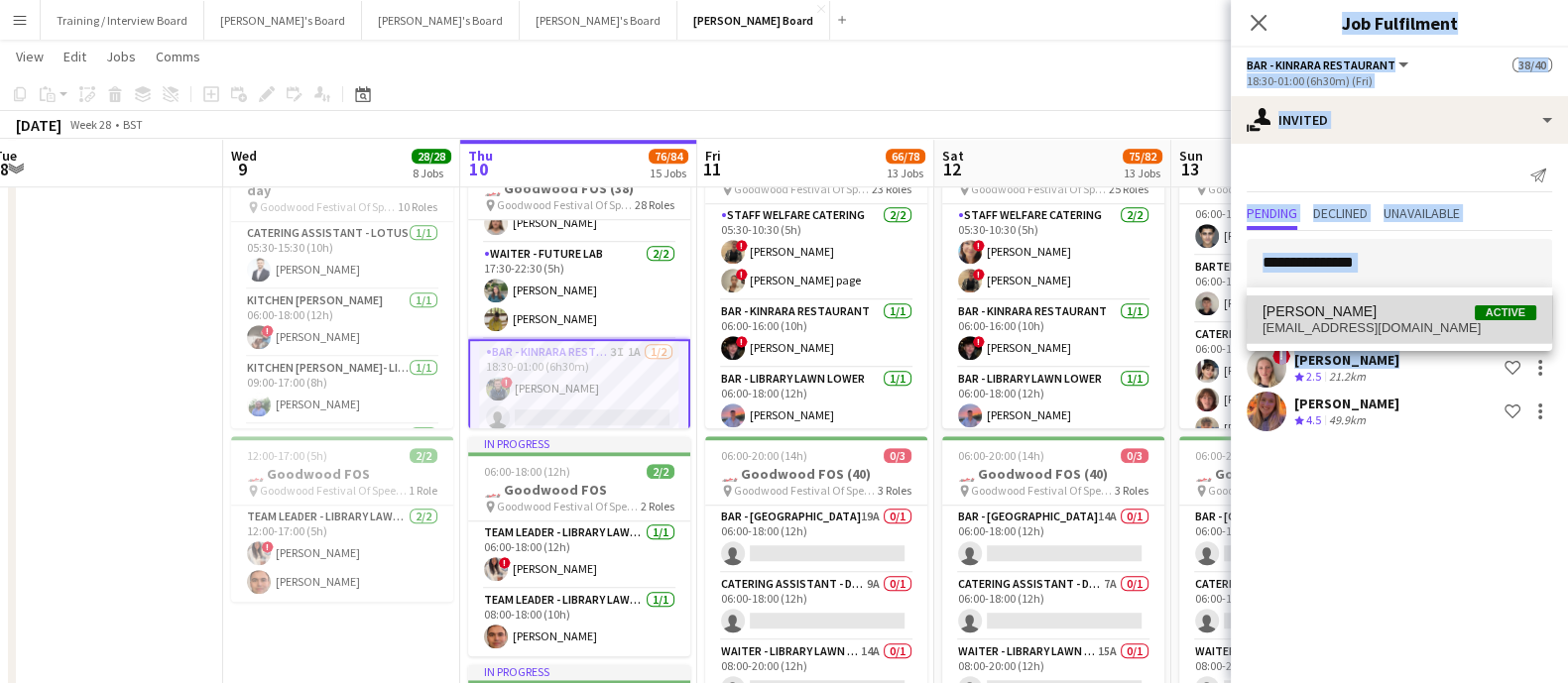 click on "[PERSON_NAME]" at bounding box center [1319, 311] 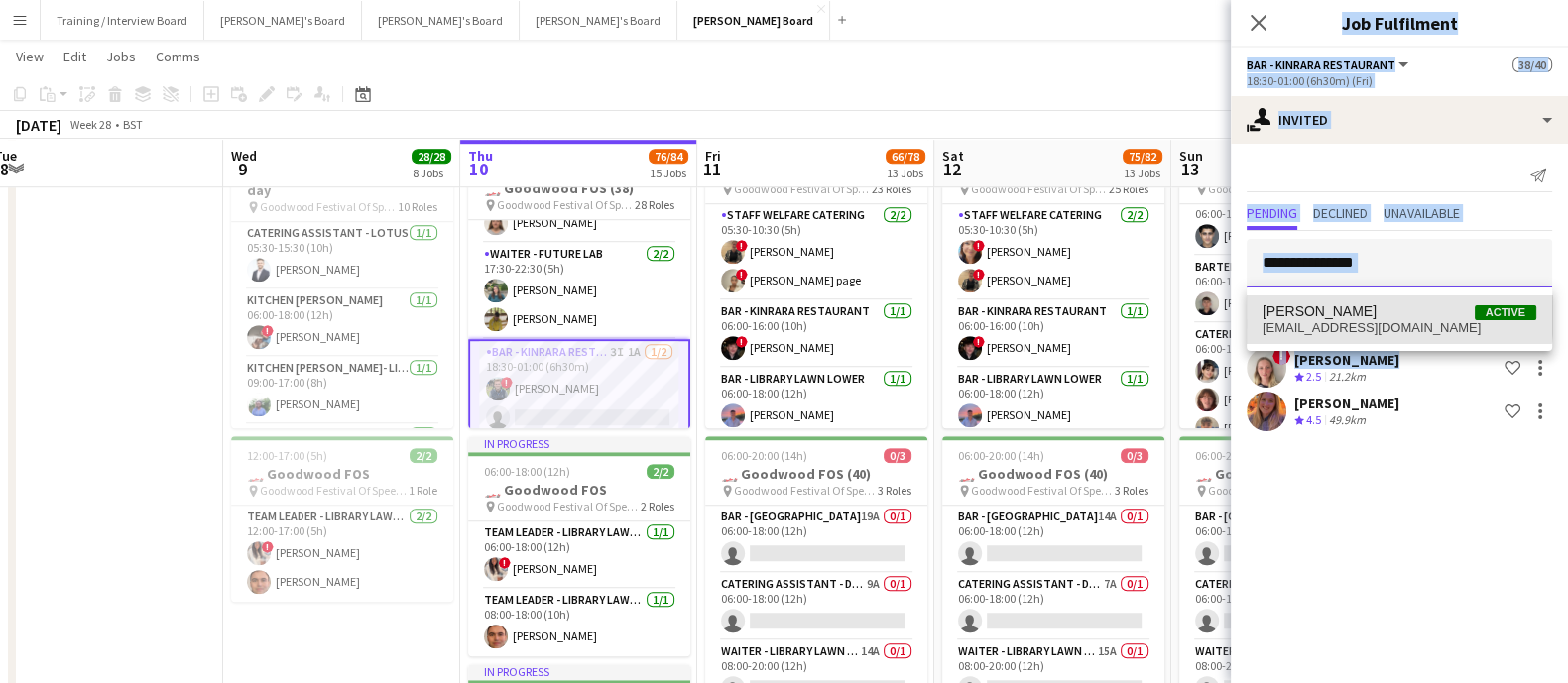 type 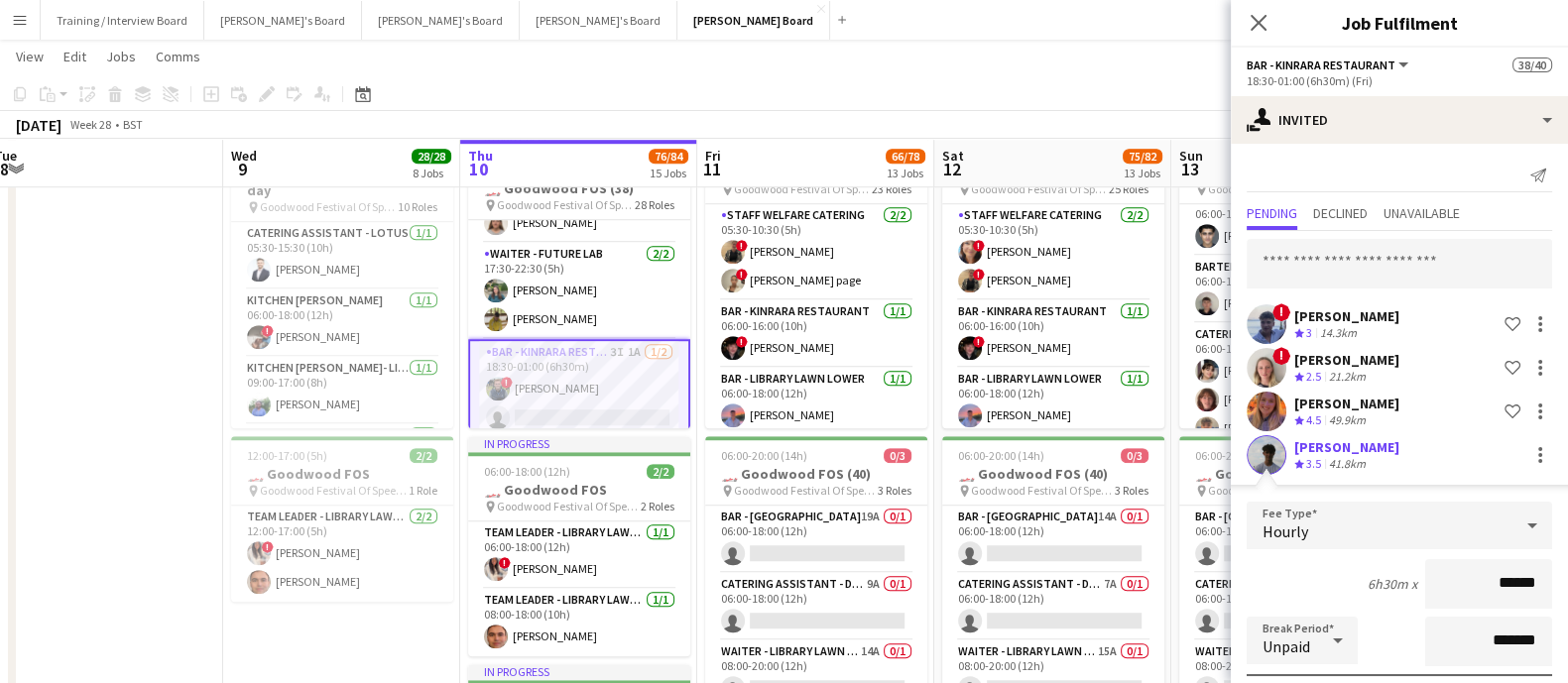 scroll, scrollTop: 247, scrollLeft: 0, axis: vertical 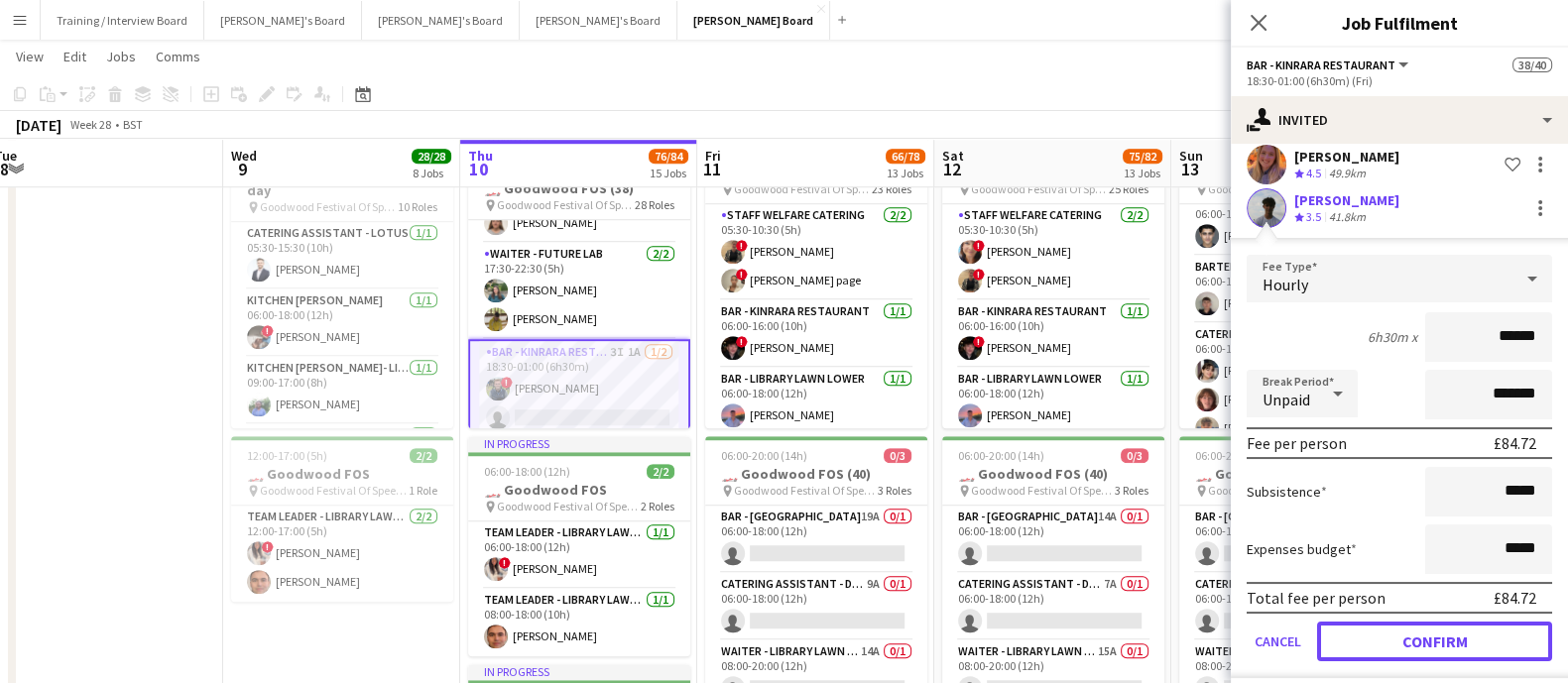 click on "Confirm" 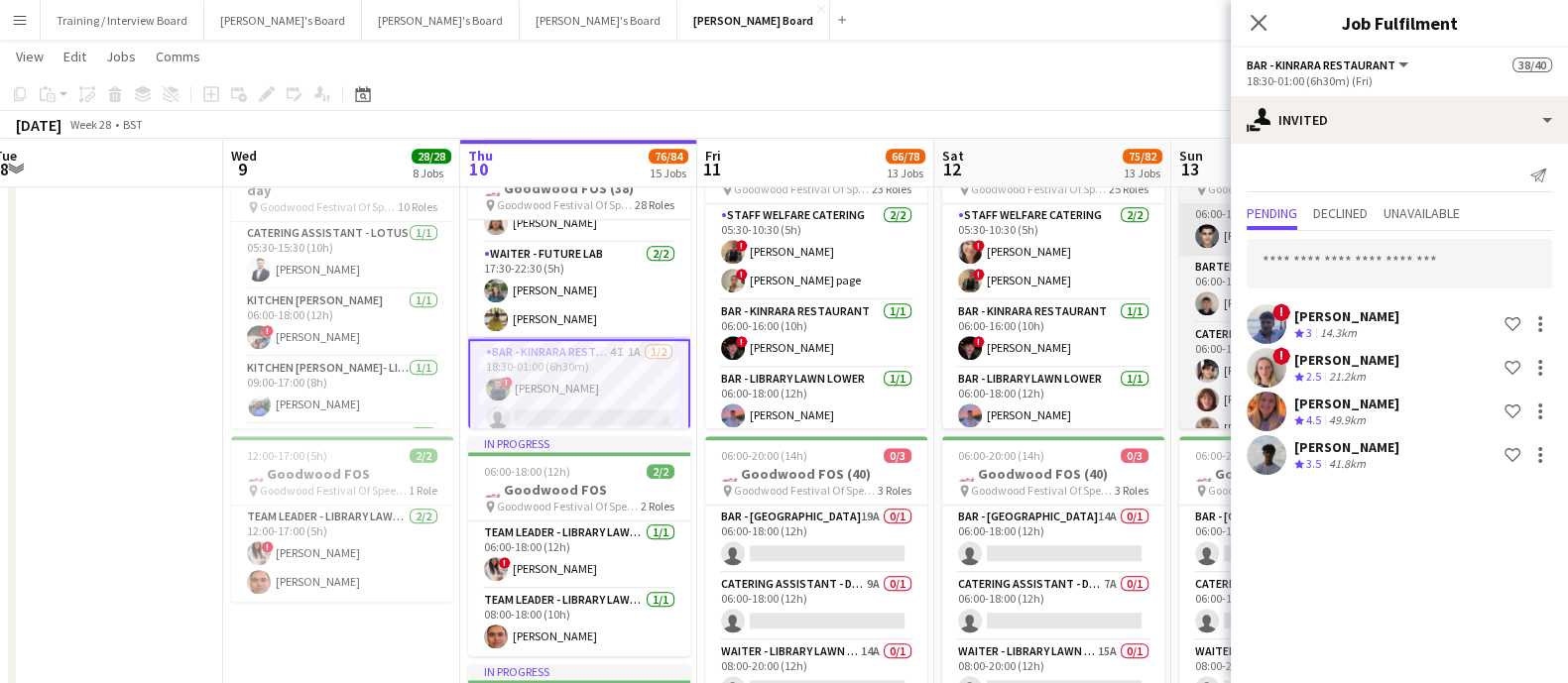 scroll, scrollTop: 0, scrollLeft: 0, axis: both 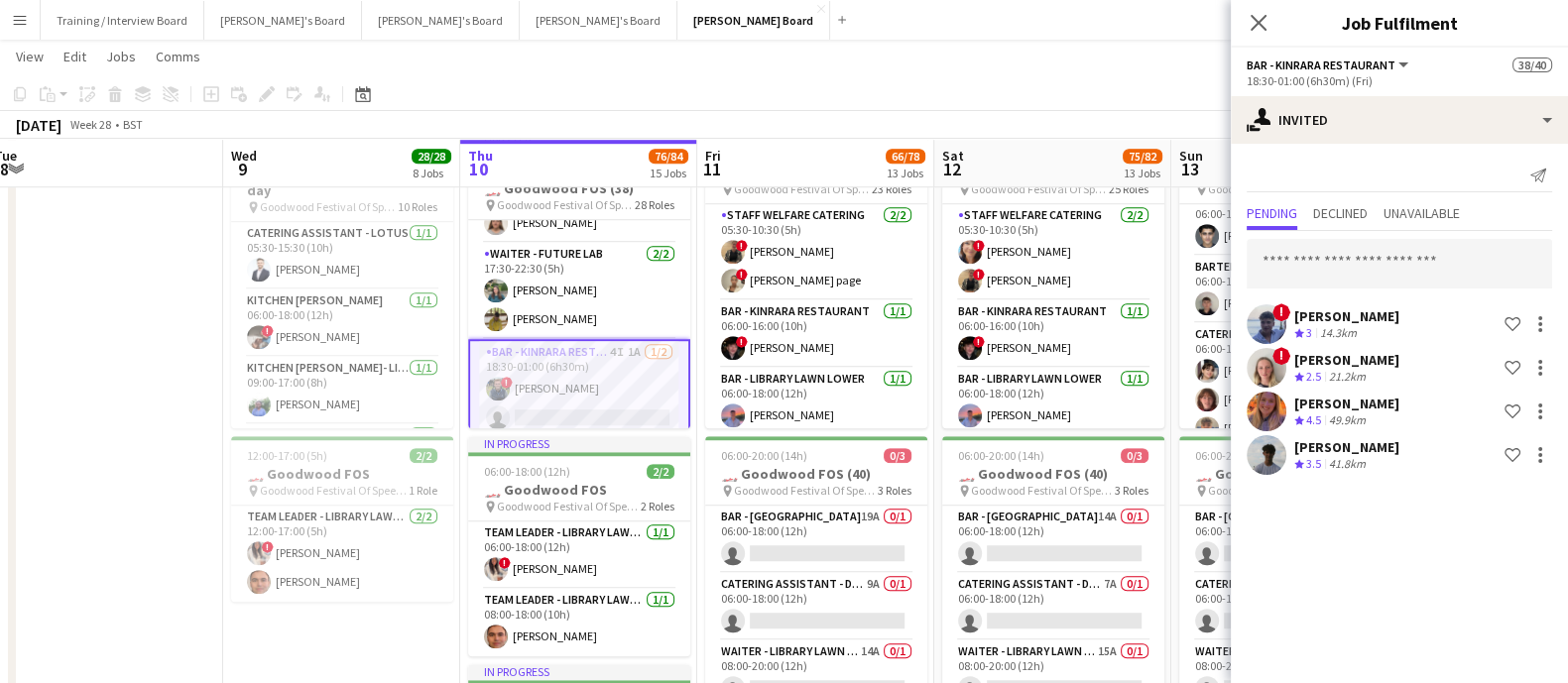 drag, startPoint x: 1097, startPoint y: 45, endPoint x: 1086, endPoint y: 27, distance: 21.095023 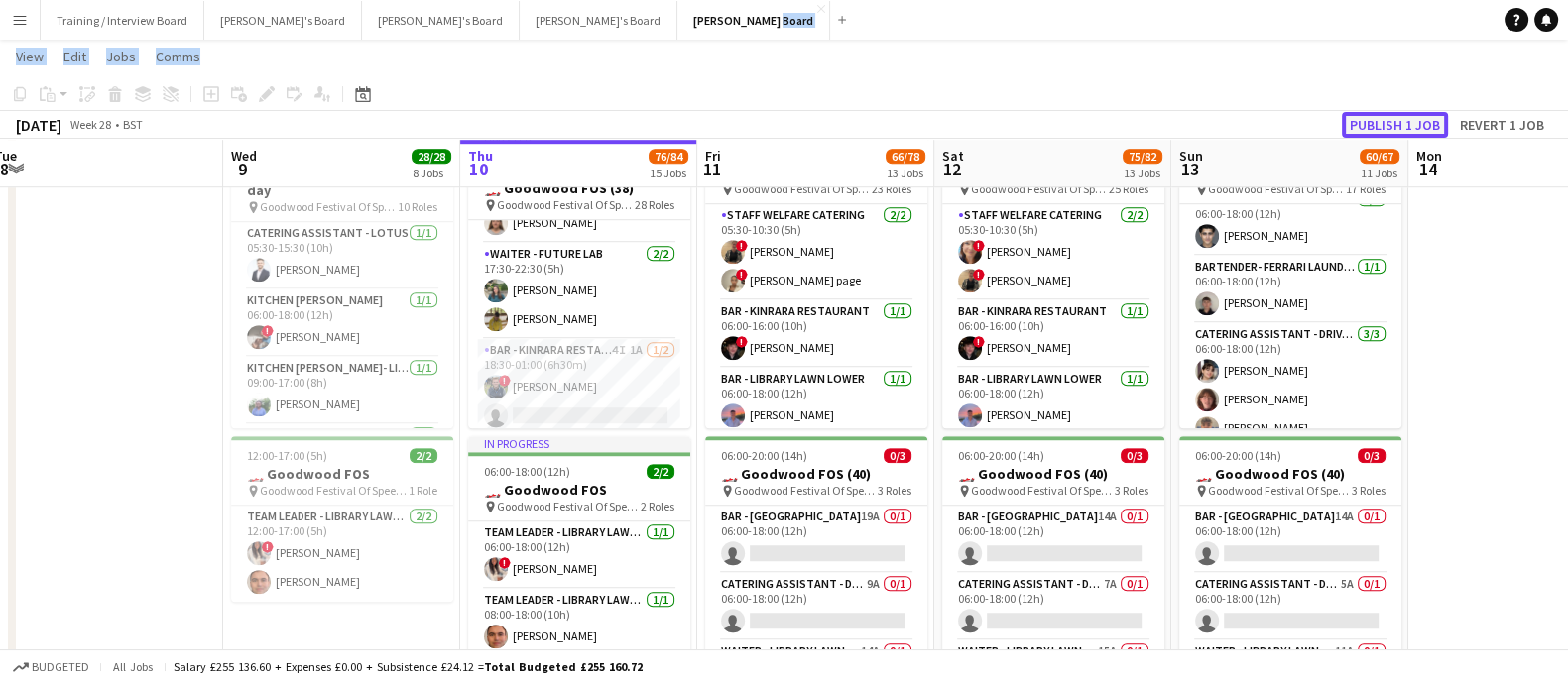 click on "Publish 1 job" 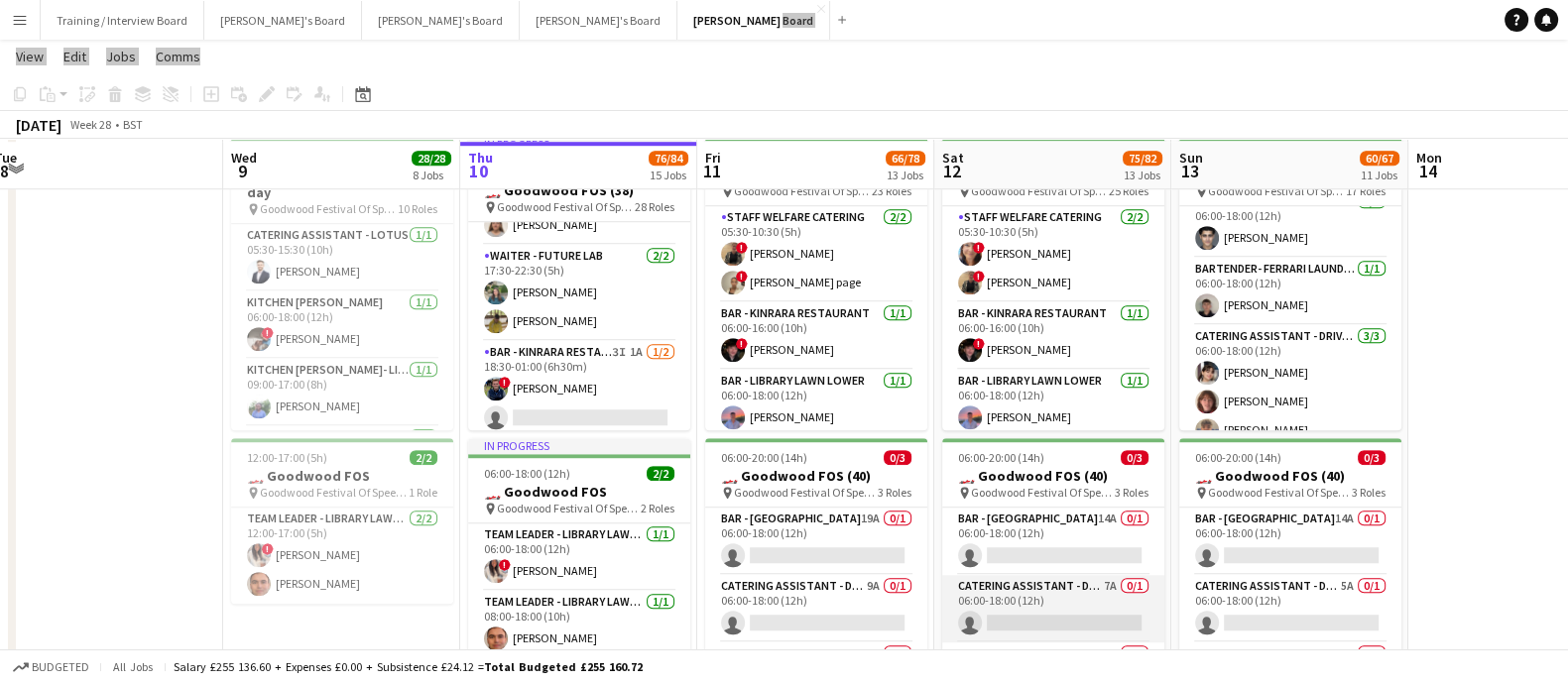 scroll, scrollTop: 1761, scrollLeft: 0, axis: vertical 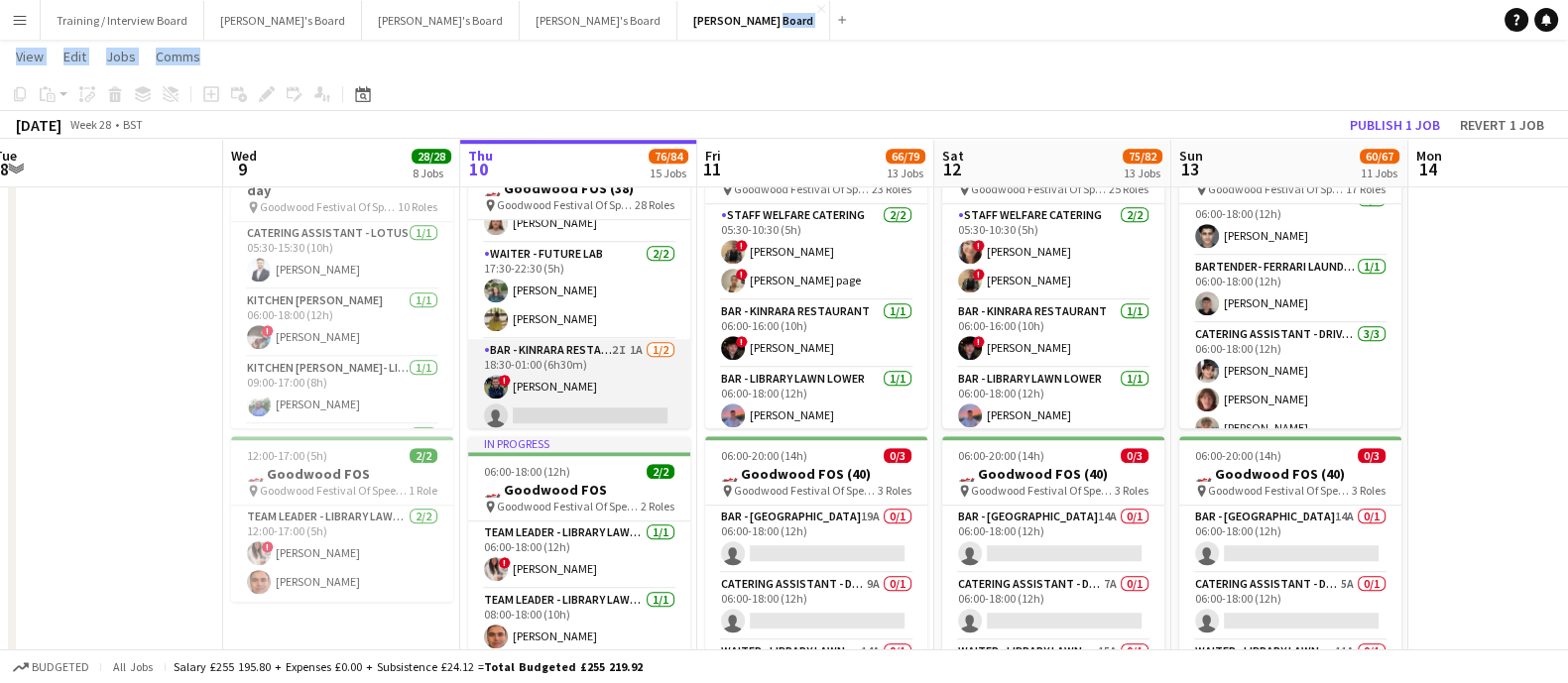 click on "Bar - Kinrara Restaurant   2I   1A   [DATE]   18:30-01:00 (6h30m)
! [PERSON_NAME]
single-neutral-actions" at bounding box center [579, 387] 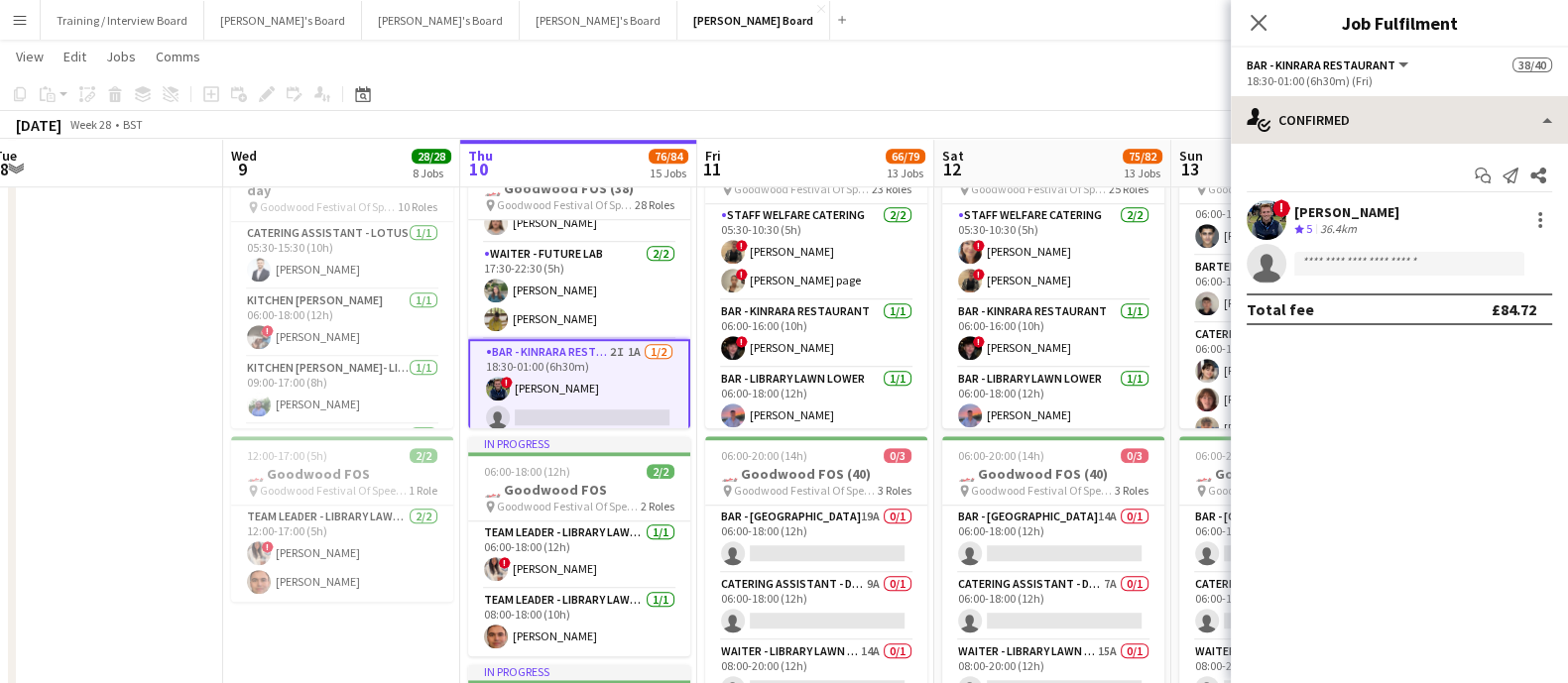 click on "Start chat
Send notification
Share
!  [PERSON_NAME]
Crew rating
5   36.4km
single-neutral-actions
Total fee   £84.72" at bounding box center [1399, 242] 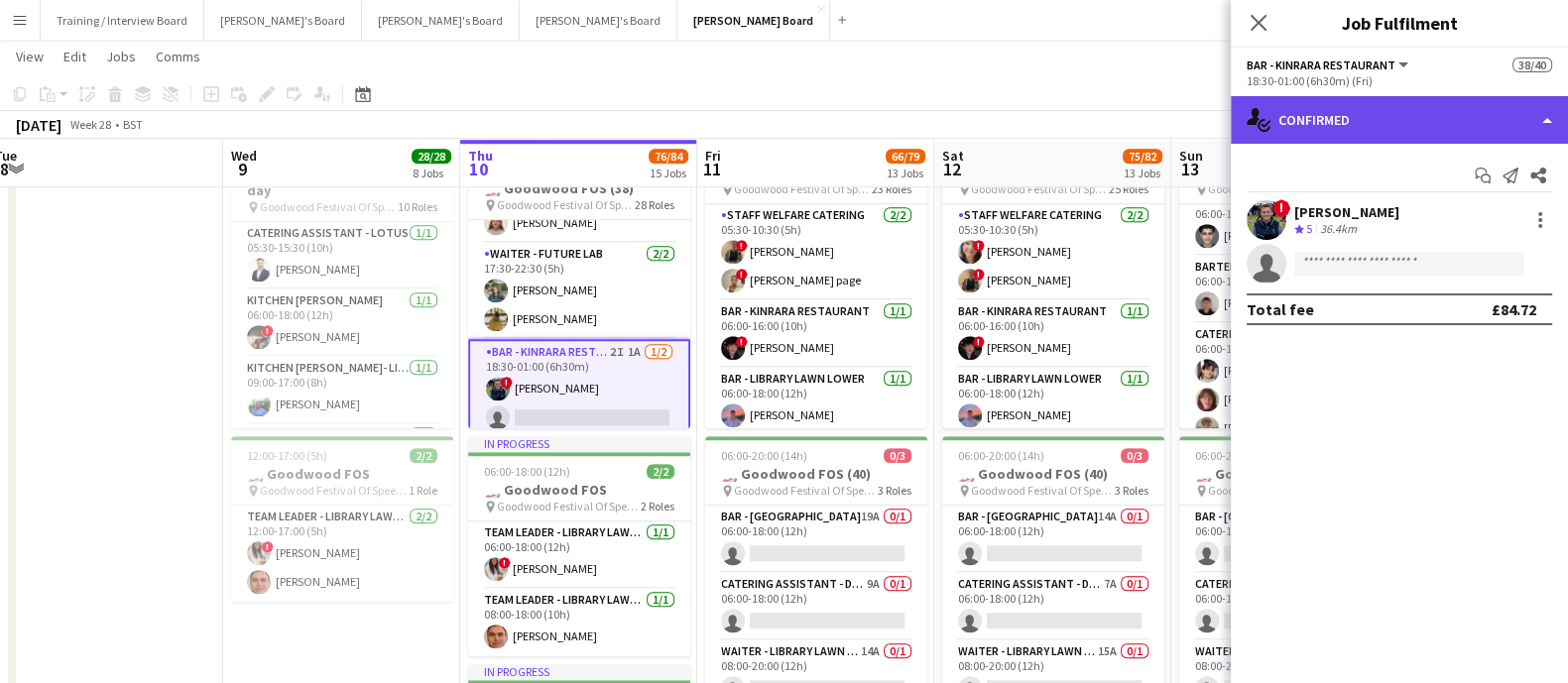 click on "single-neutral-actions-check-2
Confirmed" 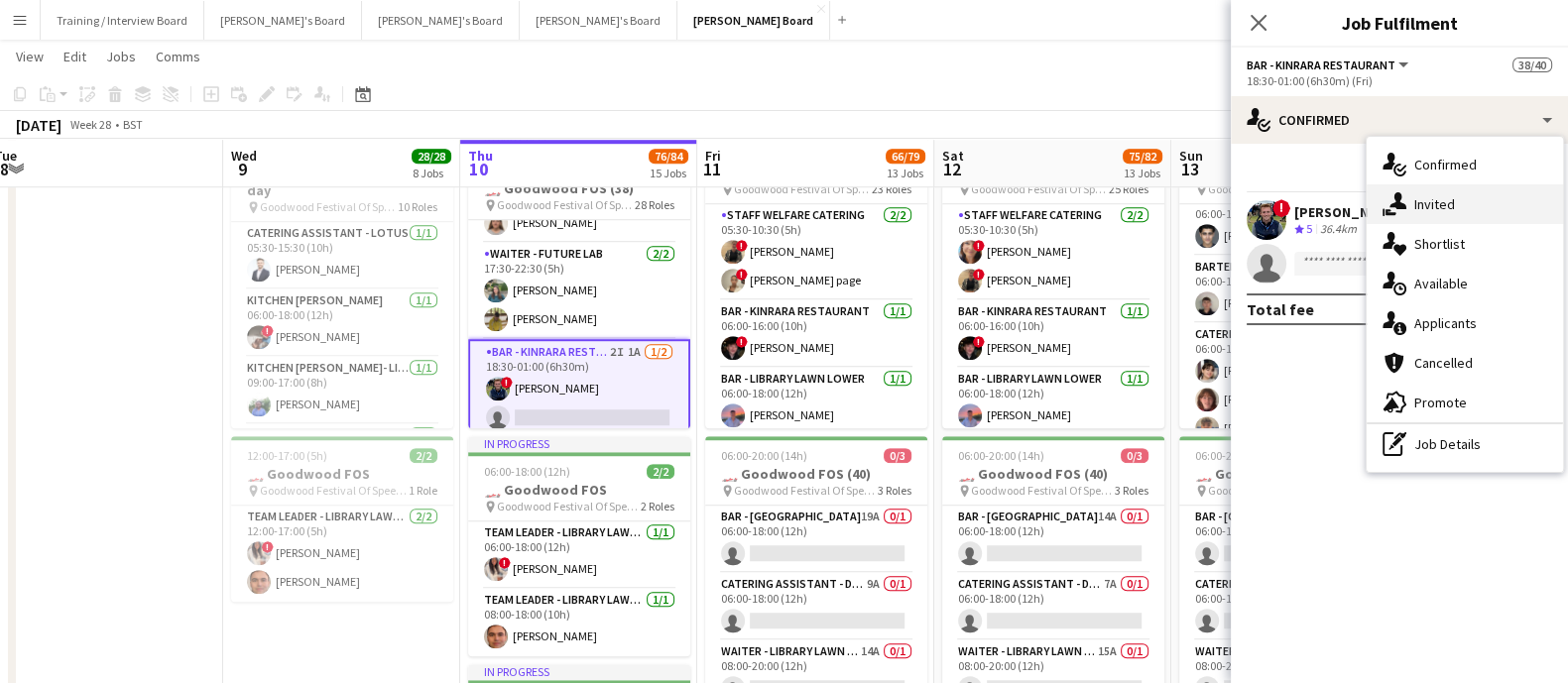 click on "single-neutral-actions-share-1
Invited" at bounding box center [1465, 204] 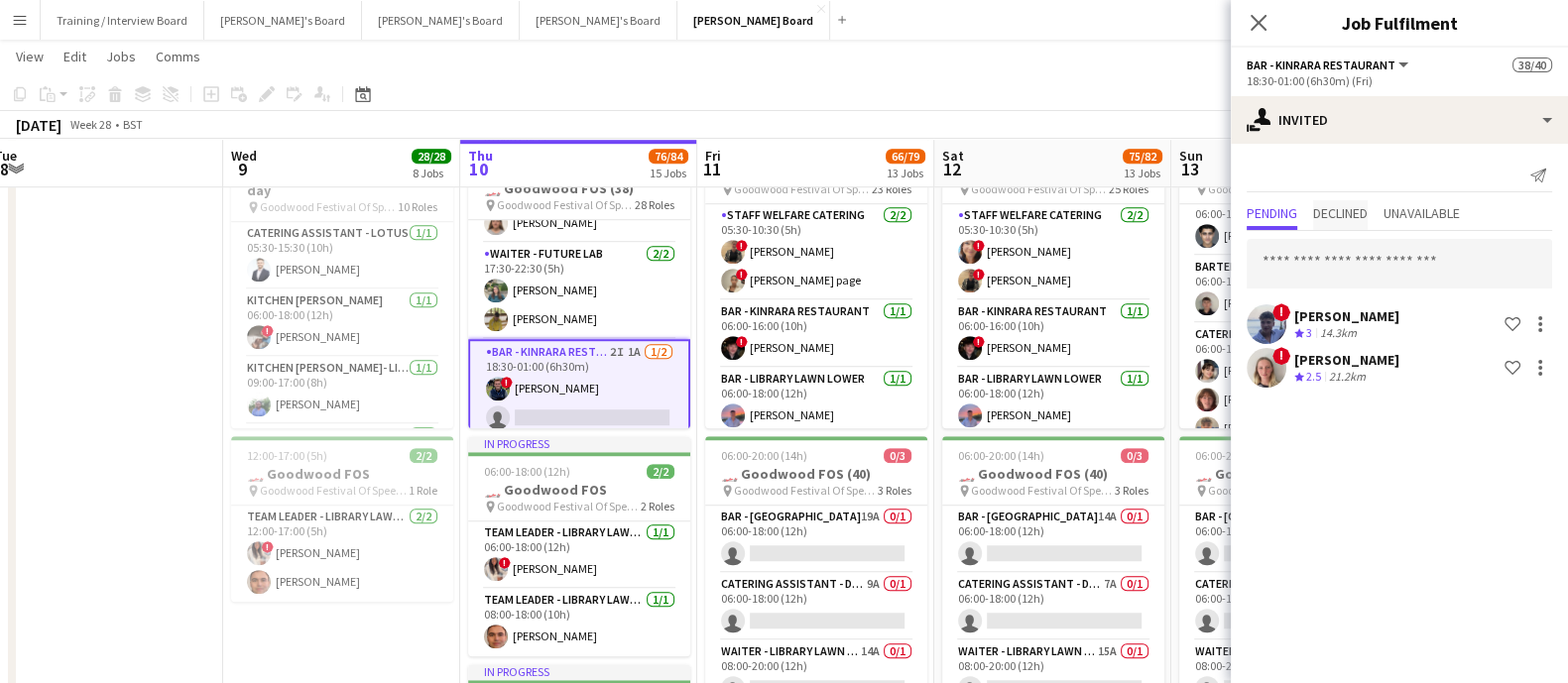 click on "Declined" at bounding box center (1340, 213) 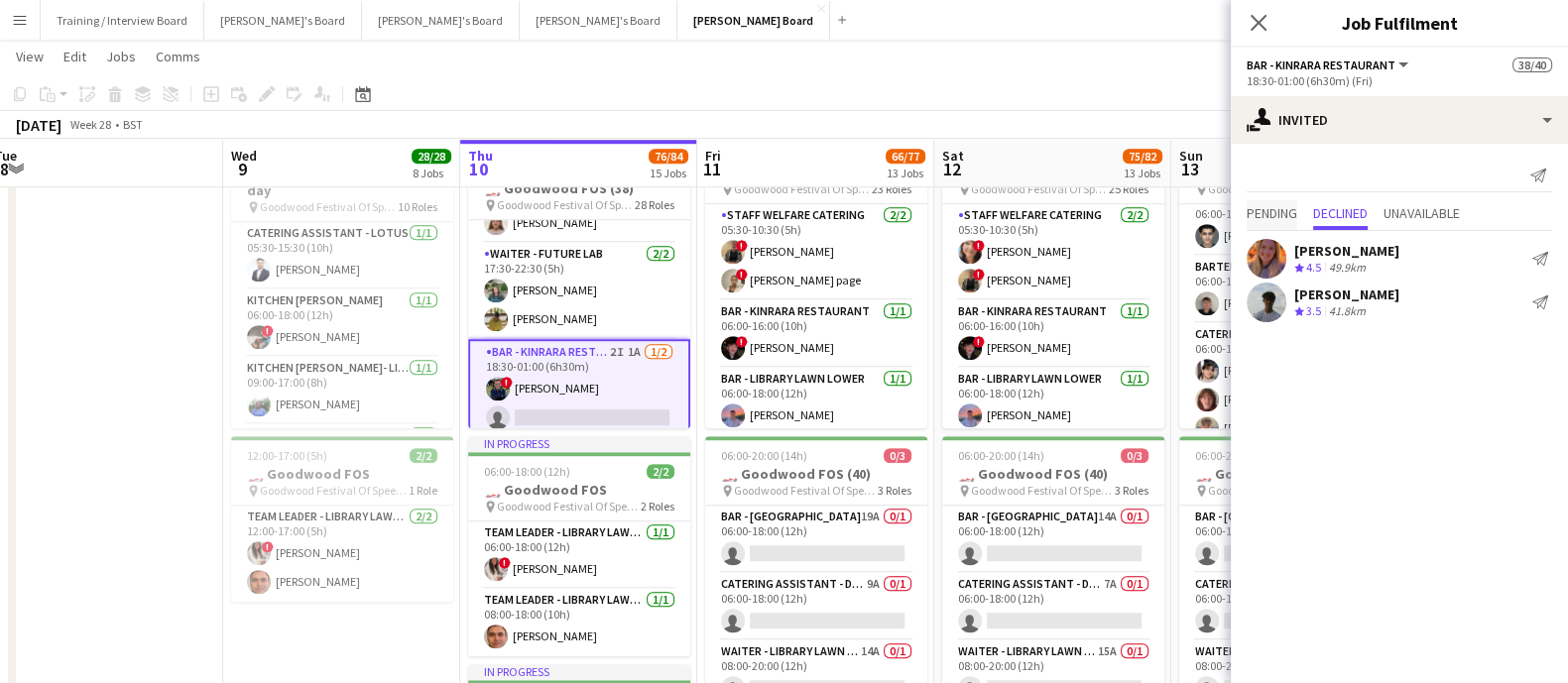 click on "Pending" at bounding box center [1271, 213] 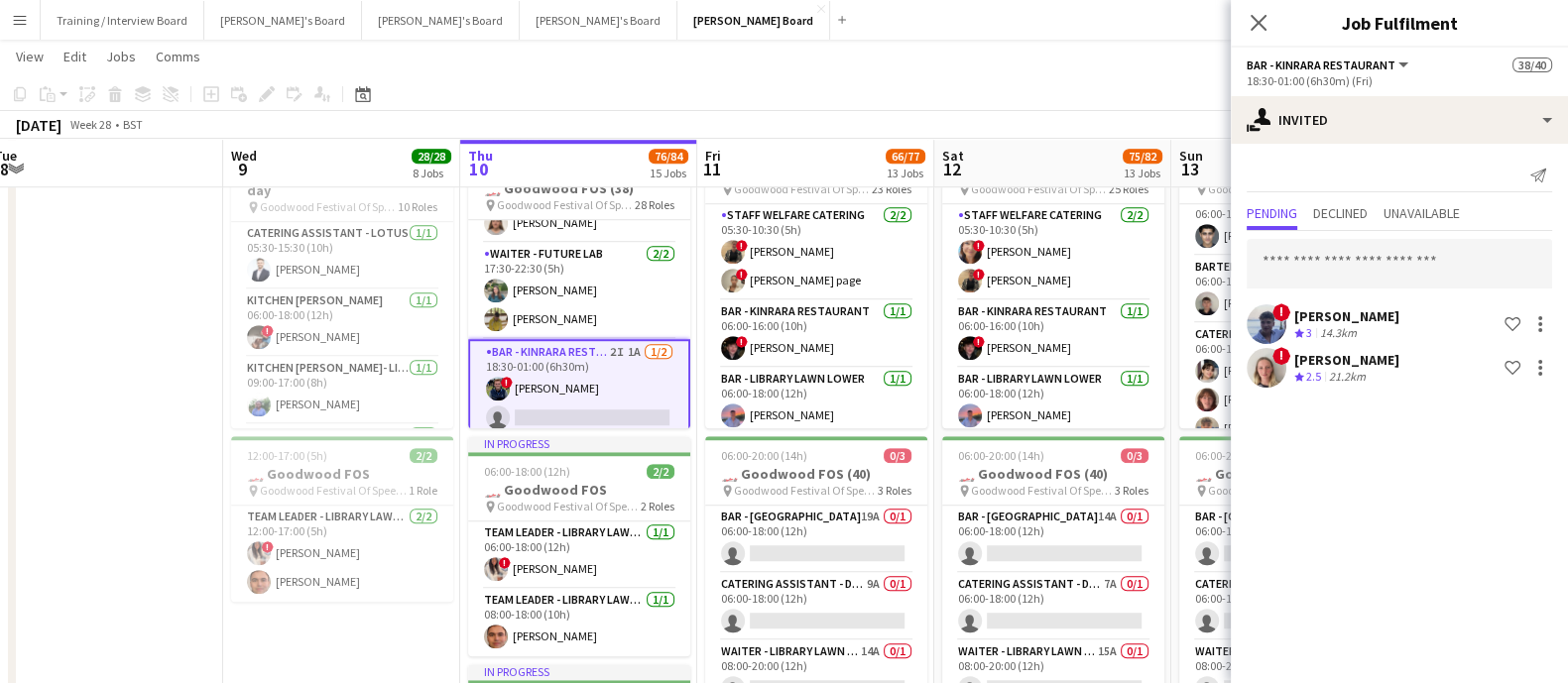 click on "Bar - Kinrara Restaurant   All roles   Bar - Kinrara Restaurant   38/40   18:30-01:00 (6h30m) (Fri)" 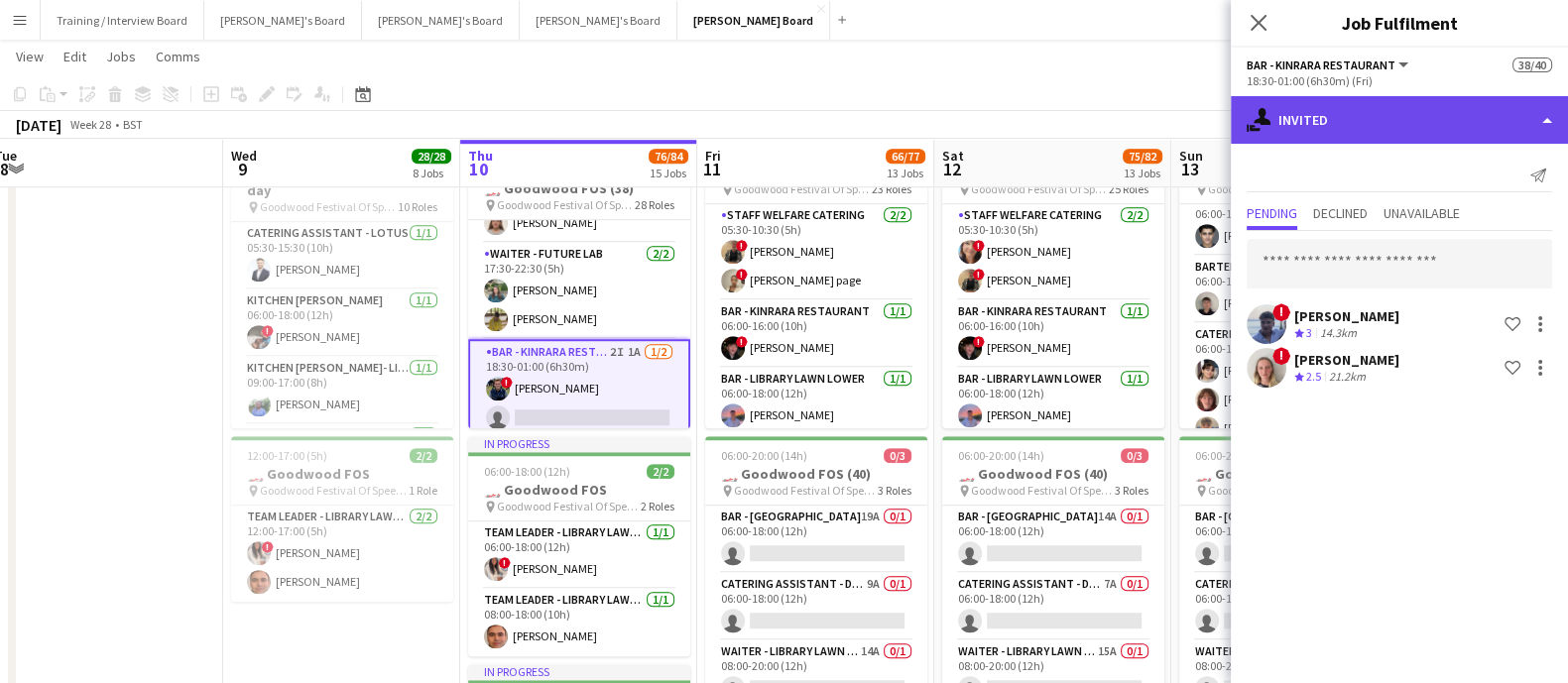 click on "single-neutral-actions-share-1
Invited" 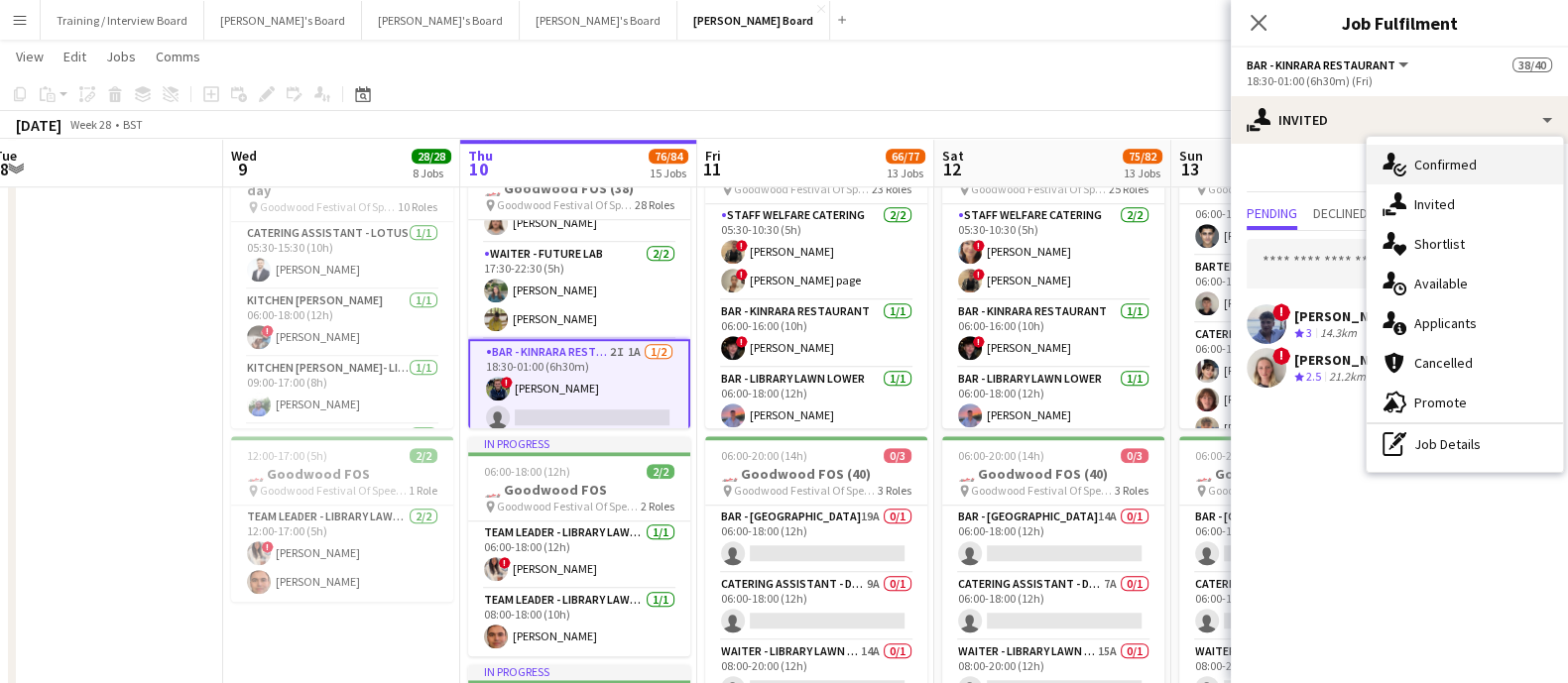 click on "single-neutral-actions-check-2" 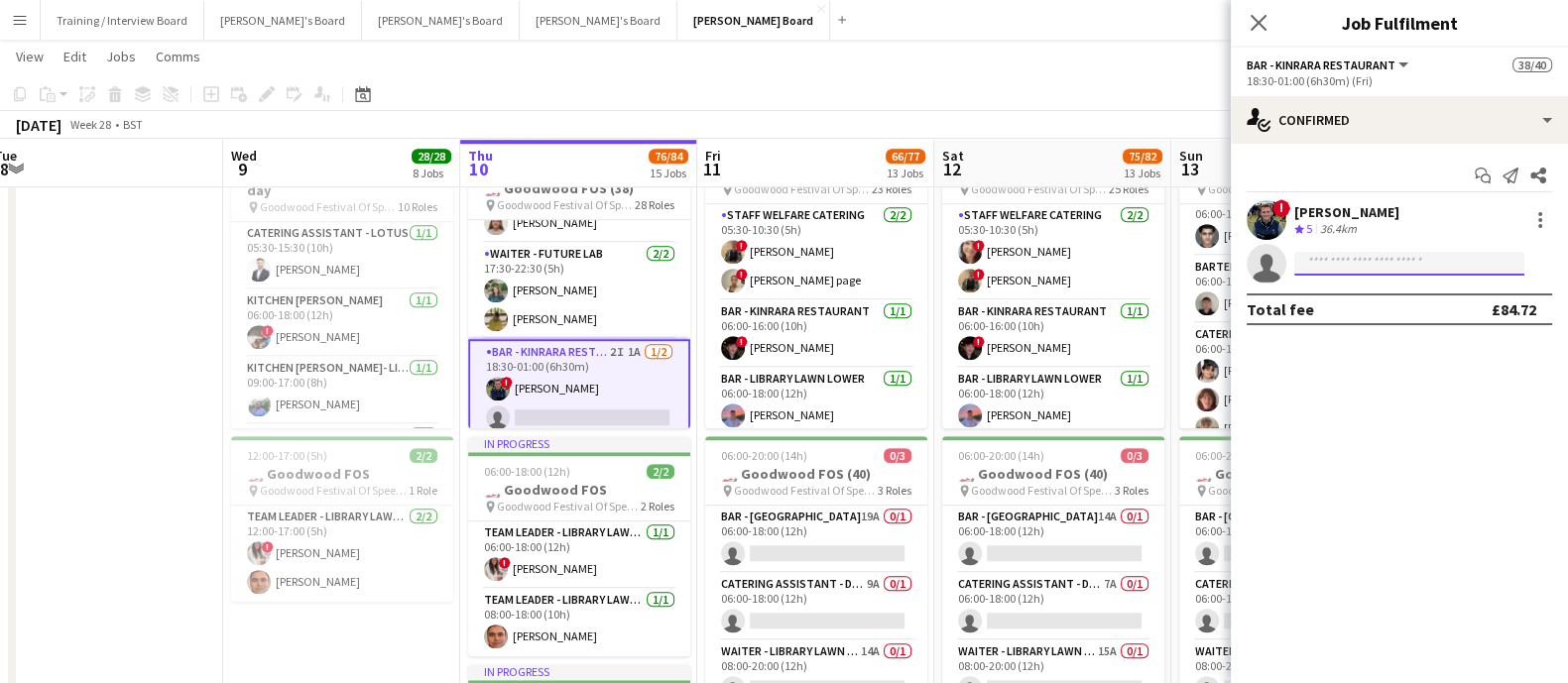 click 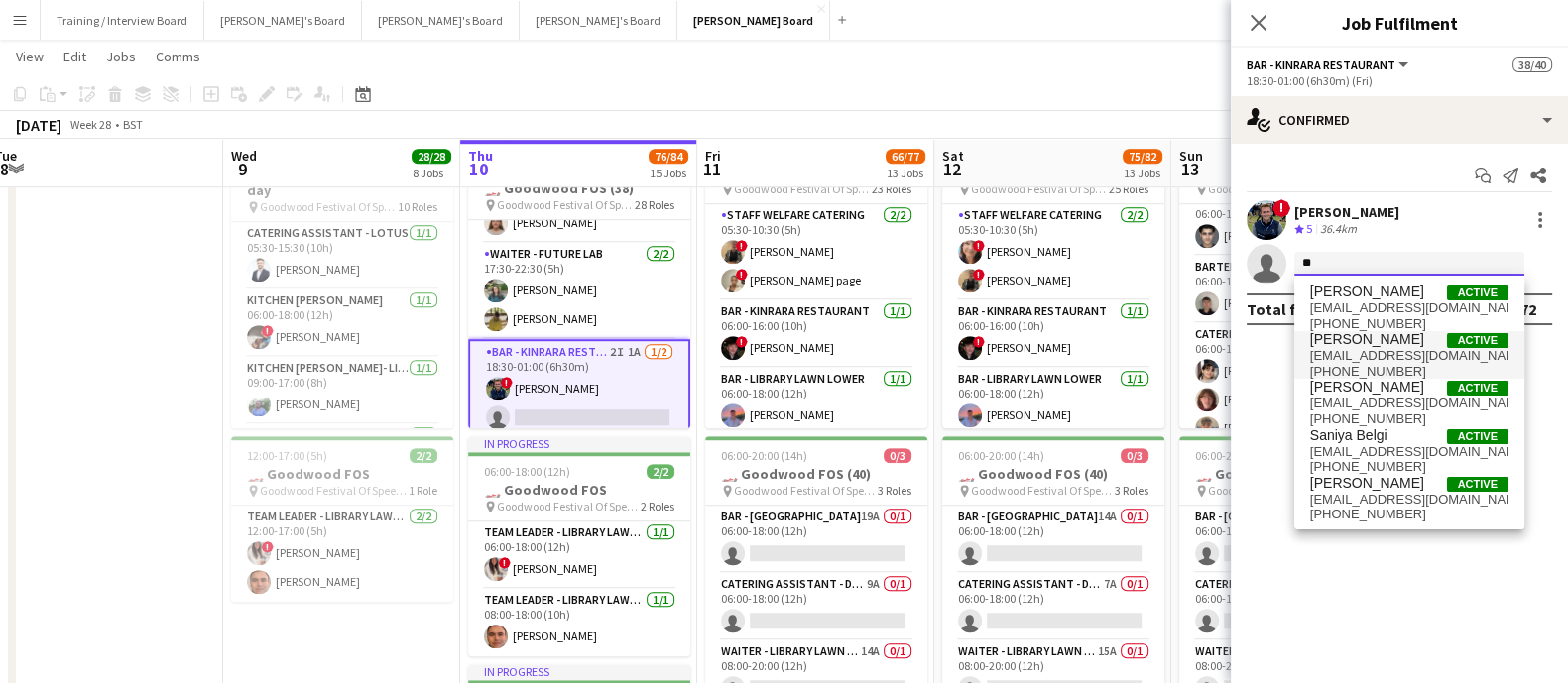 type on "*" 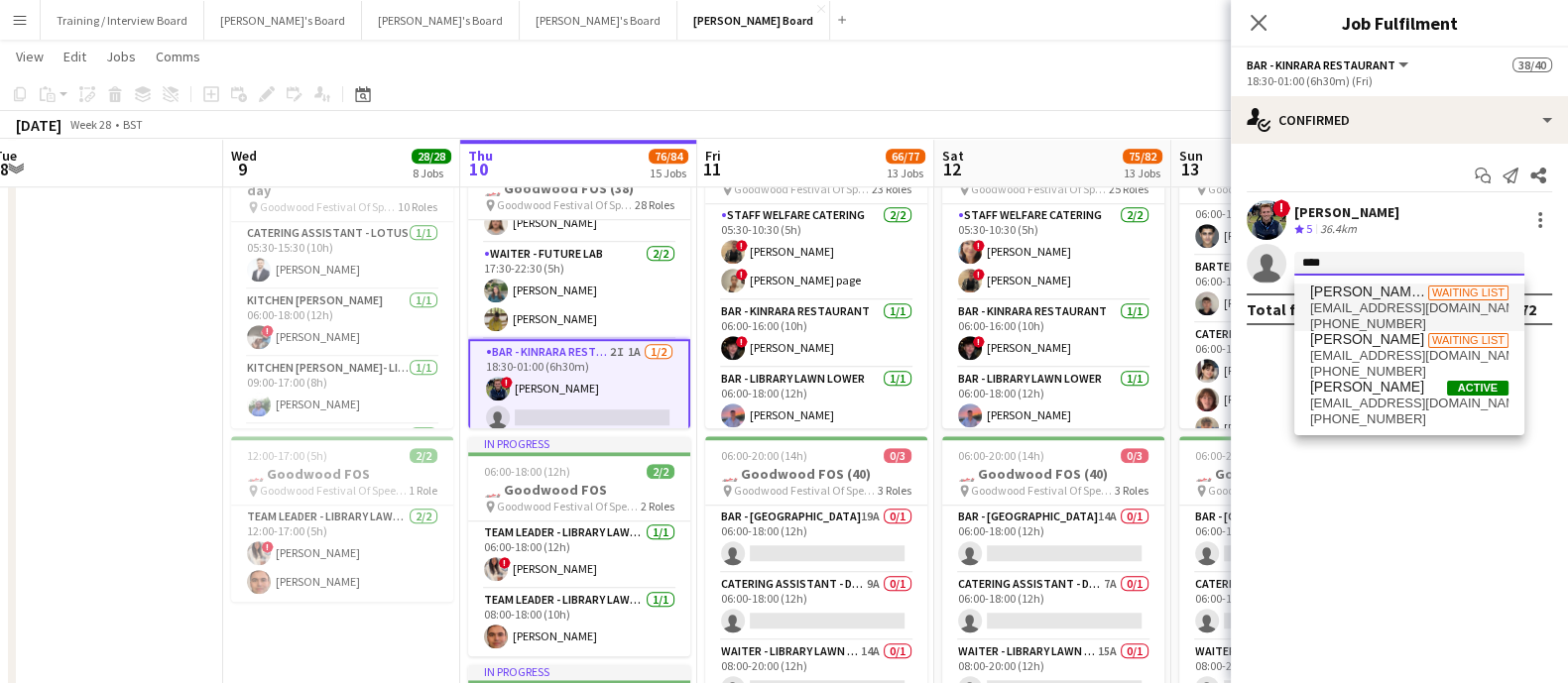 type on "****" 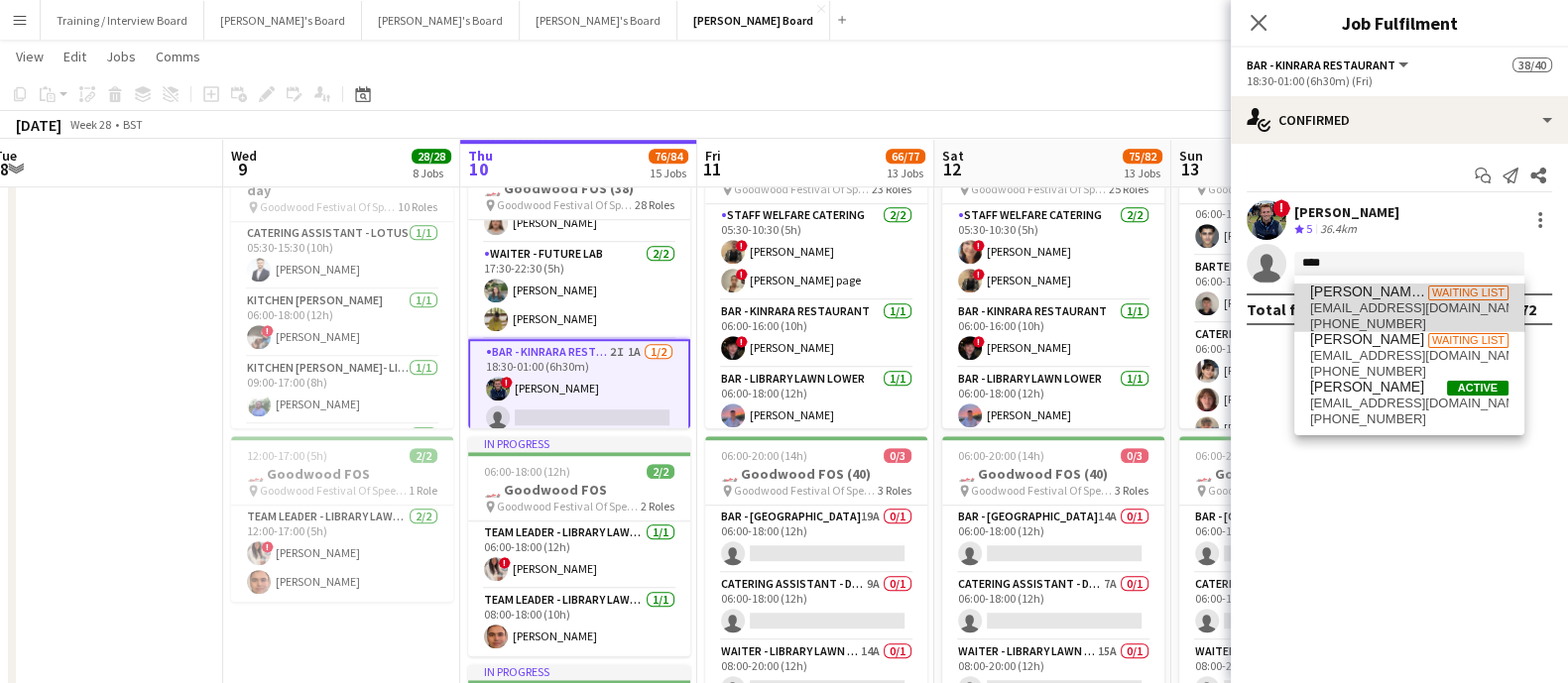 click on "[EMAIL_ADDRESS][DOMAIN_NAME]" at bounding box center [1409, 308] 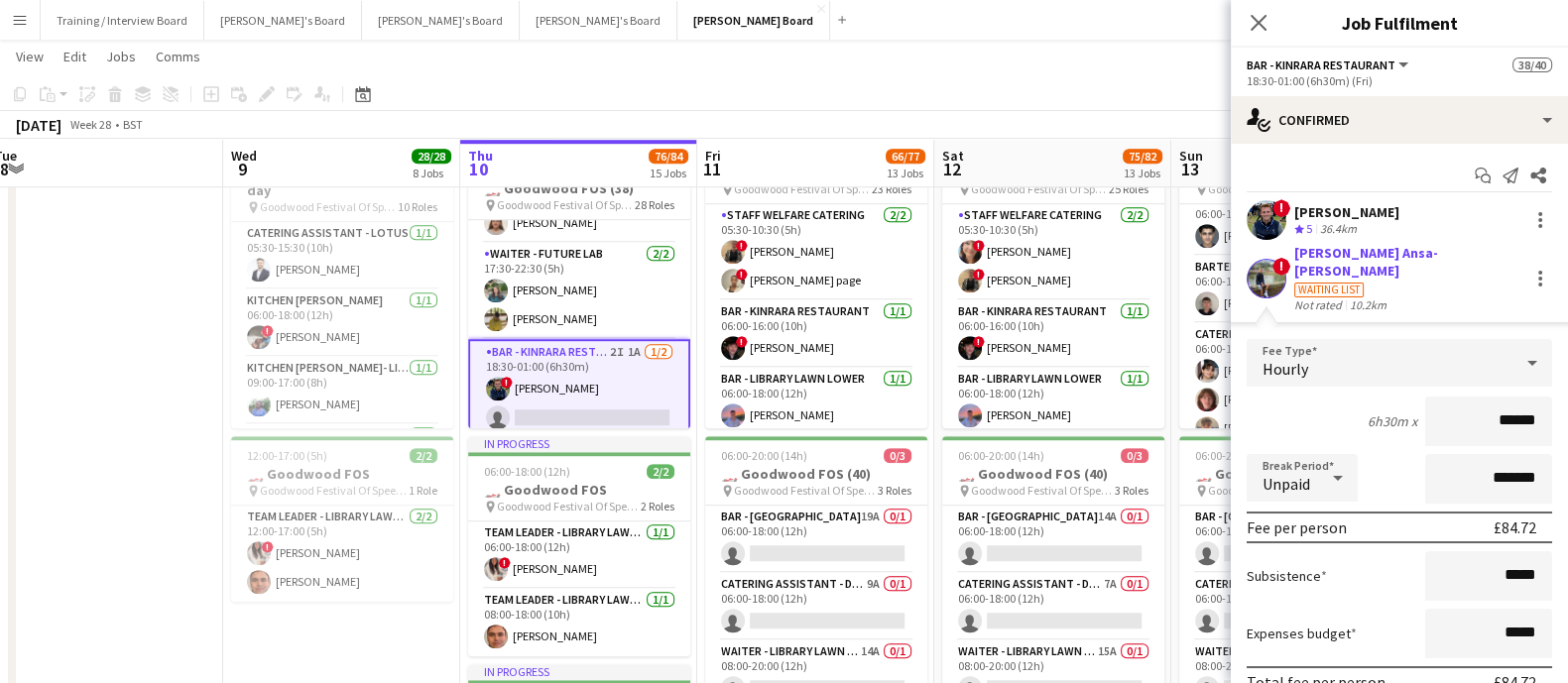 scroll, scrollTop: 115, scrollLeft: 0, axis: vertical 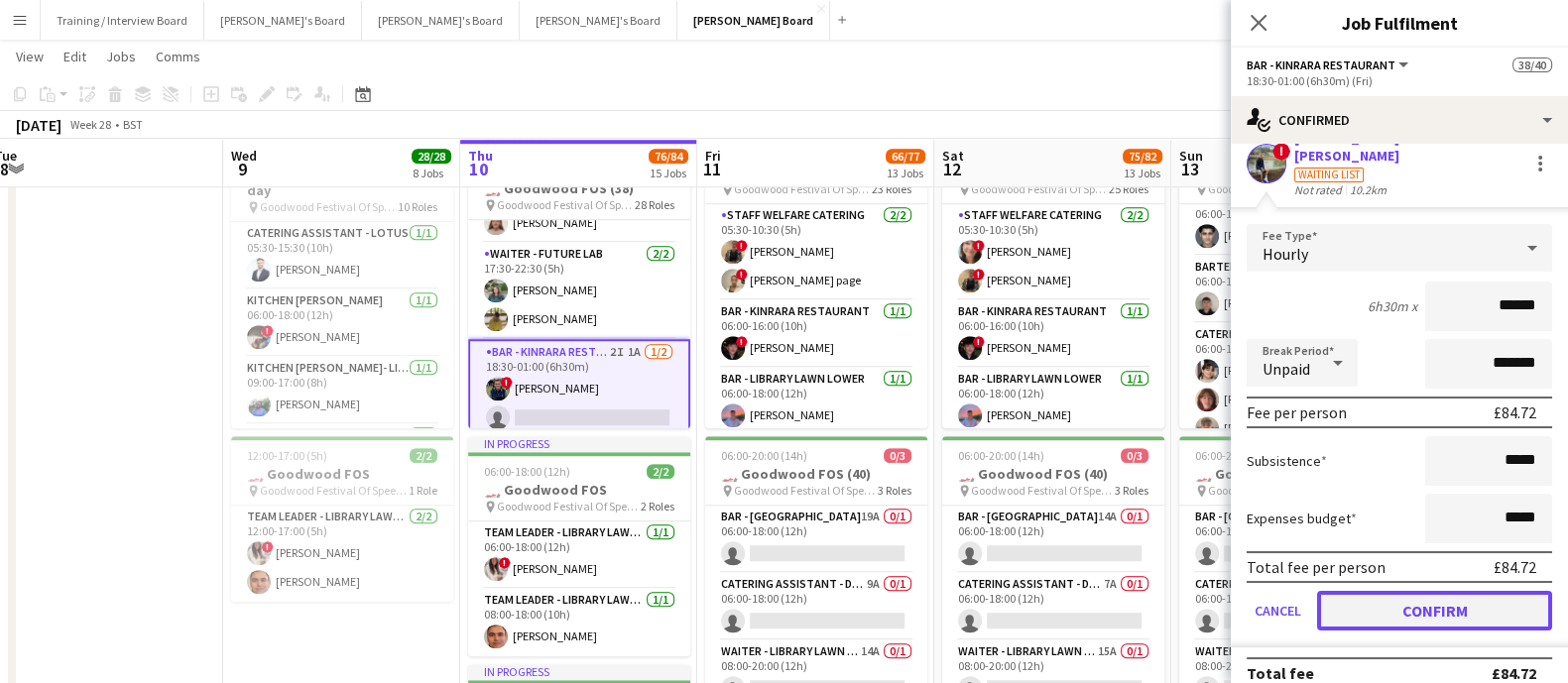 click on "Confirm" at bounding box center [1434, 611] 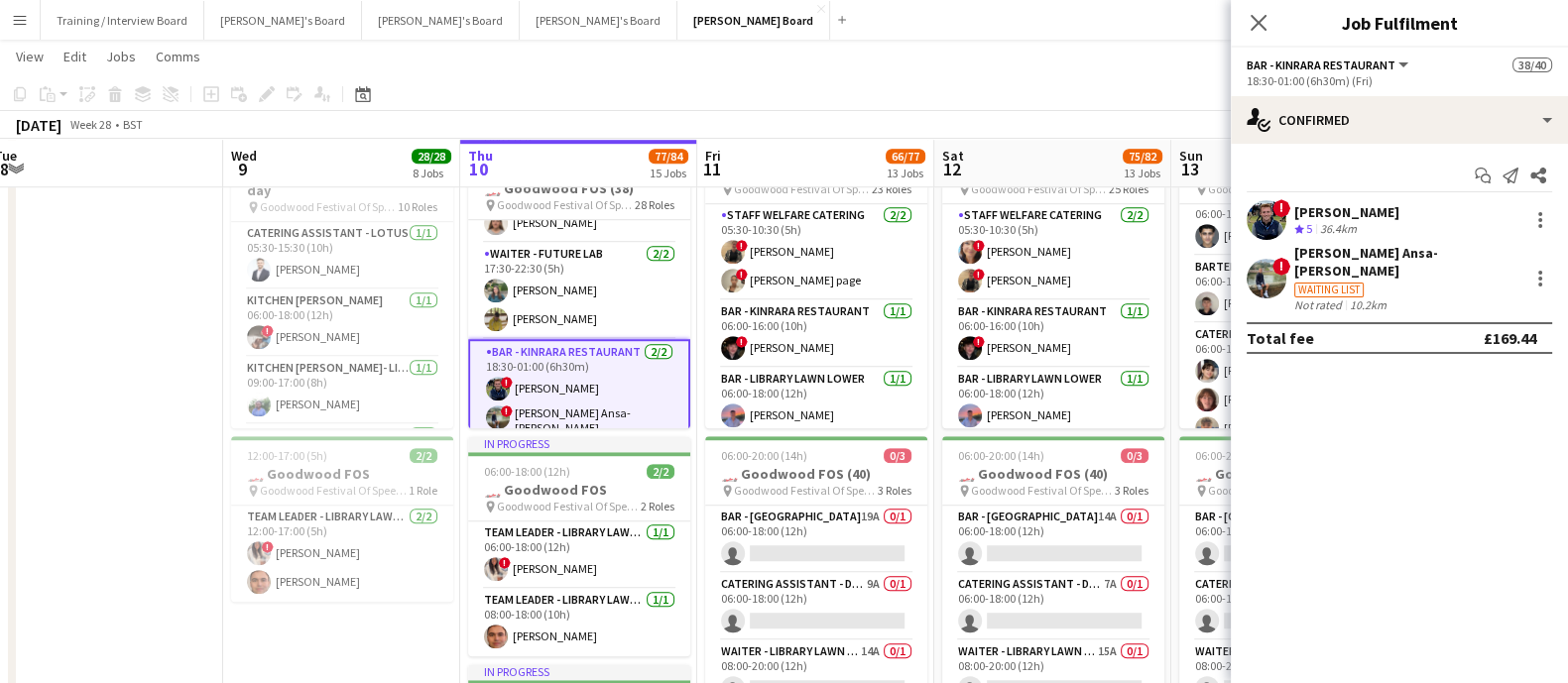 scroll, scrollTop: 0, scrollLeft: 0, axis: both 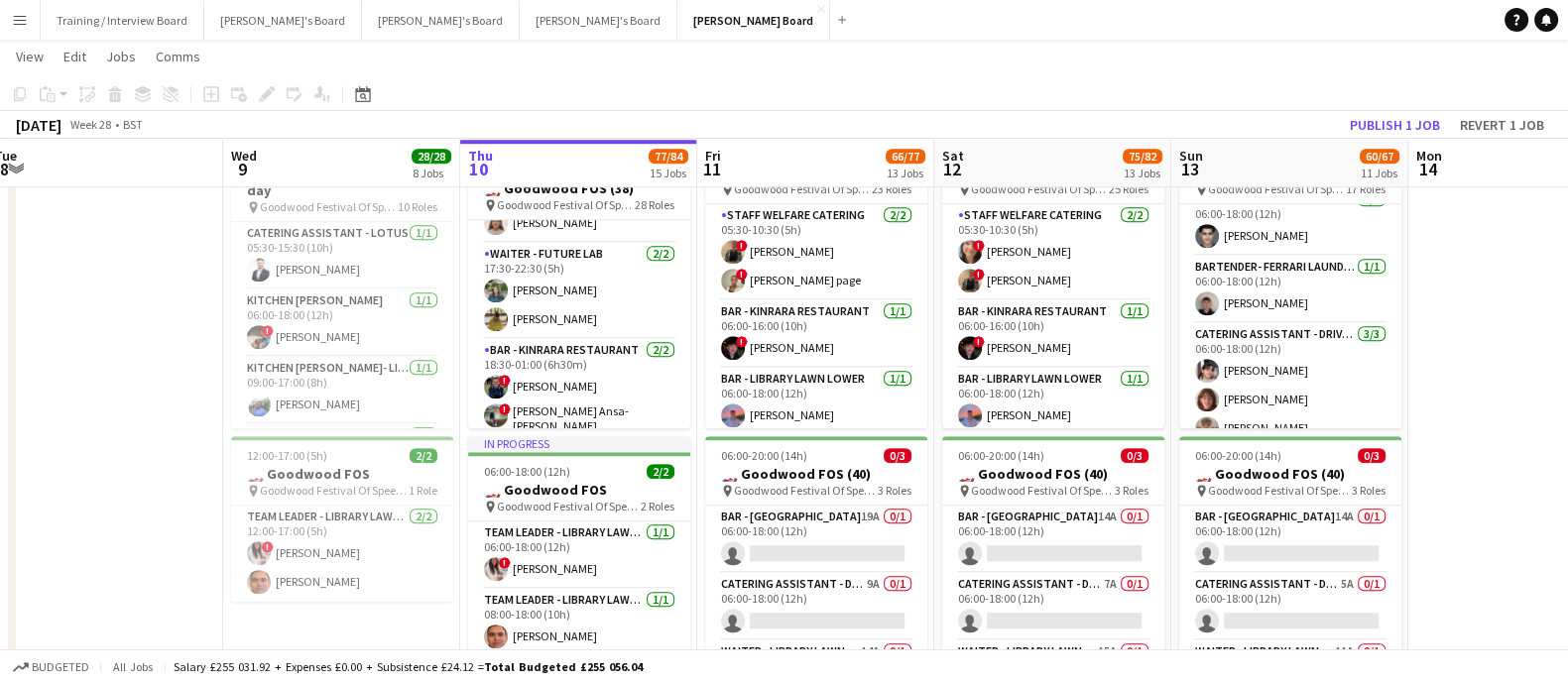 click on "Copy
Paste
Paste   Ctrl+V Paste with crew  Ctrl+Shift+V
Paste linked Job
[GEOGRAPHIC_DATA]
Group
Ungroup
Add job
Add linked Job
Edit
Edit linked Job
Applicants
Date picker
[DATE] [DATE] [DATE] M [DATE] T [DATE] W [DATE] T [DATE] F [DATE] S [DATE] S  [DATE]   2   3   4   5   6   7   8   9   10   11   12   13   14   15   16   17   18   19   20   21   22   23   24   25   26   27   28   29   30   31
Comparison range
Comparison range
[DATE]" 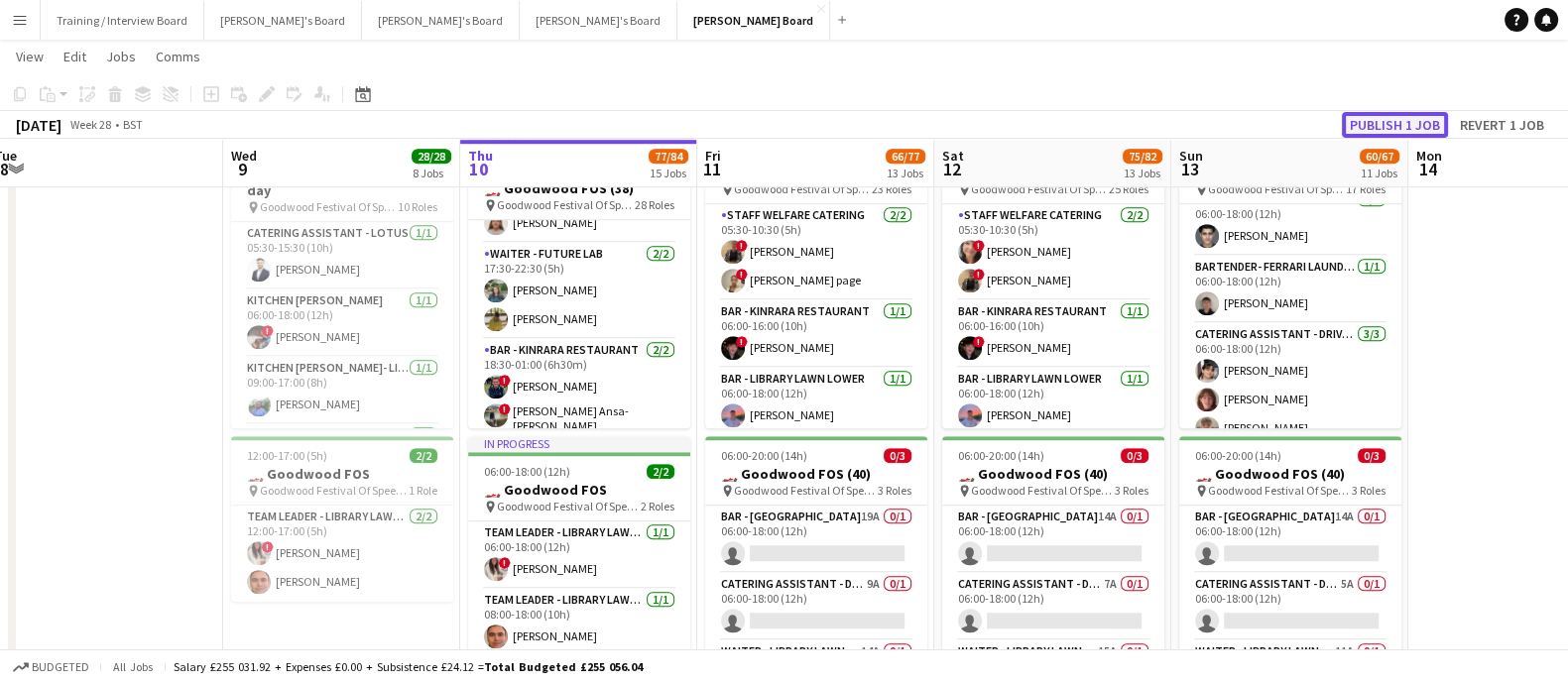 click on "Publish 1 job" 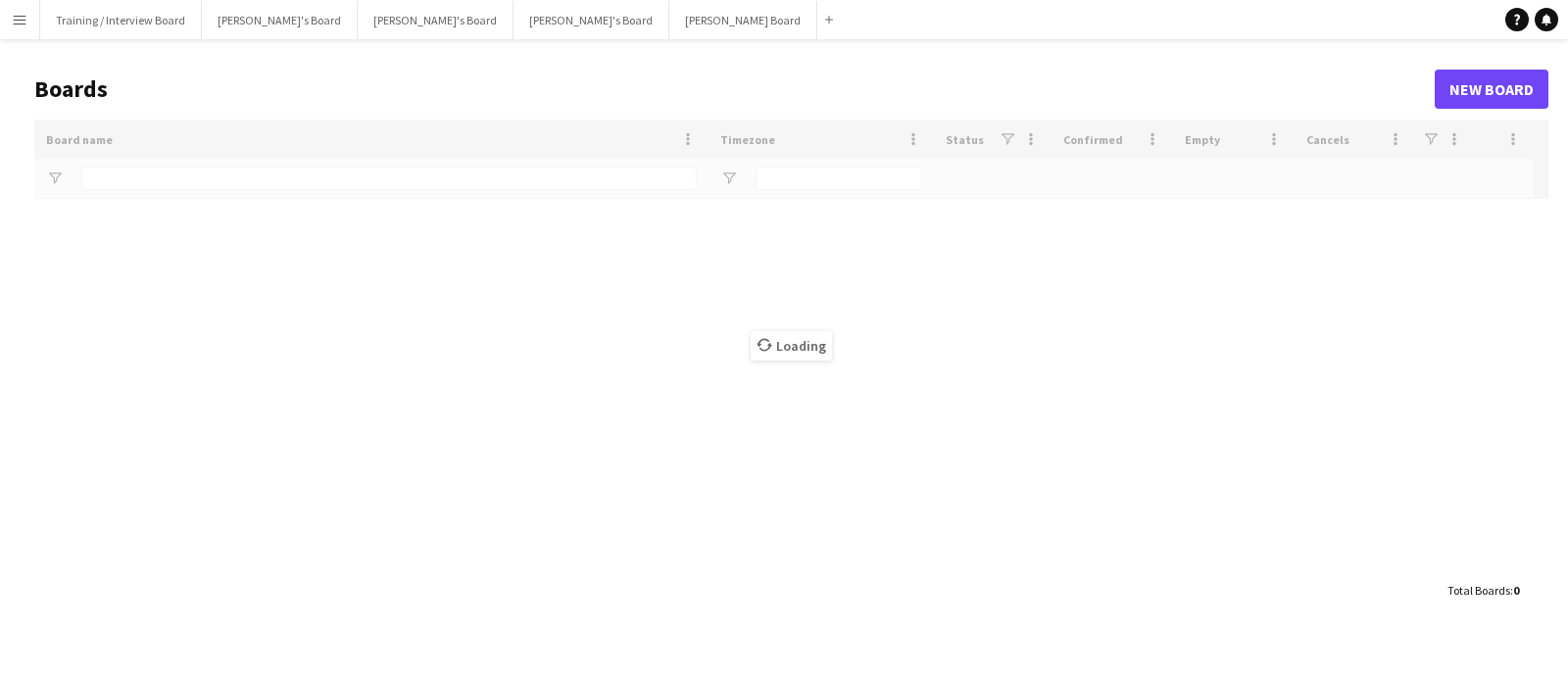 scroll, scrollTop: 0, scrollLeft: 0, axis: both 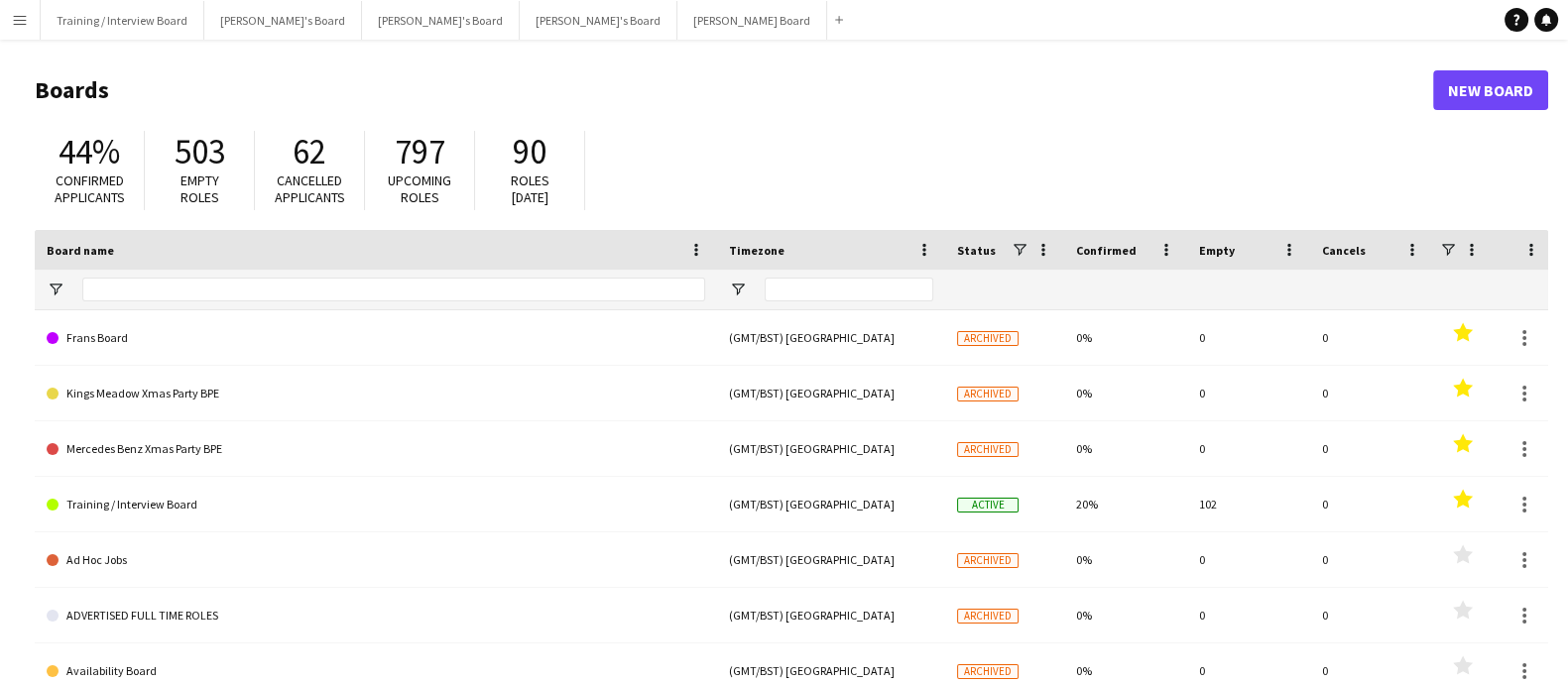 click on "Menu" at bounding box center [20, 20] 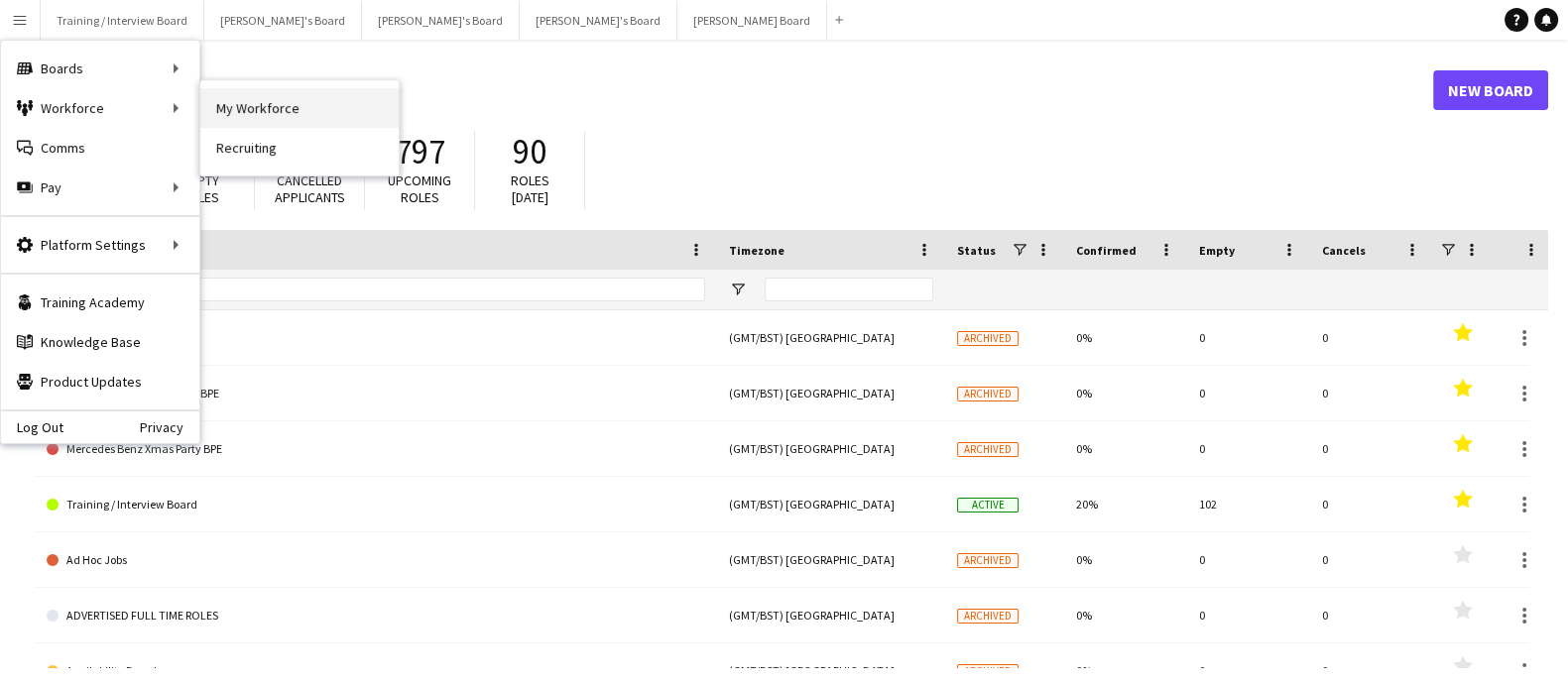 click on "My Workforce" at bounding box center (300, 108) 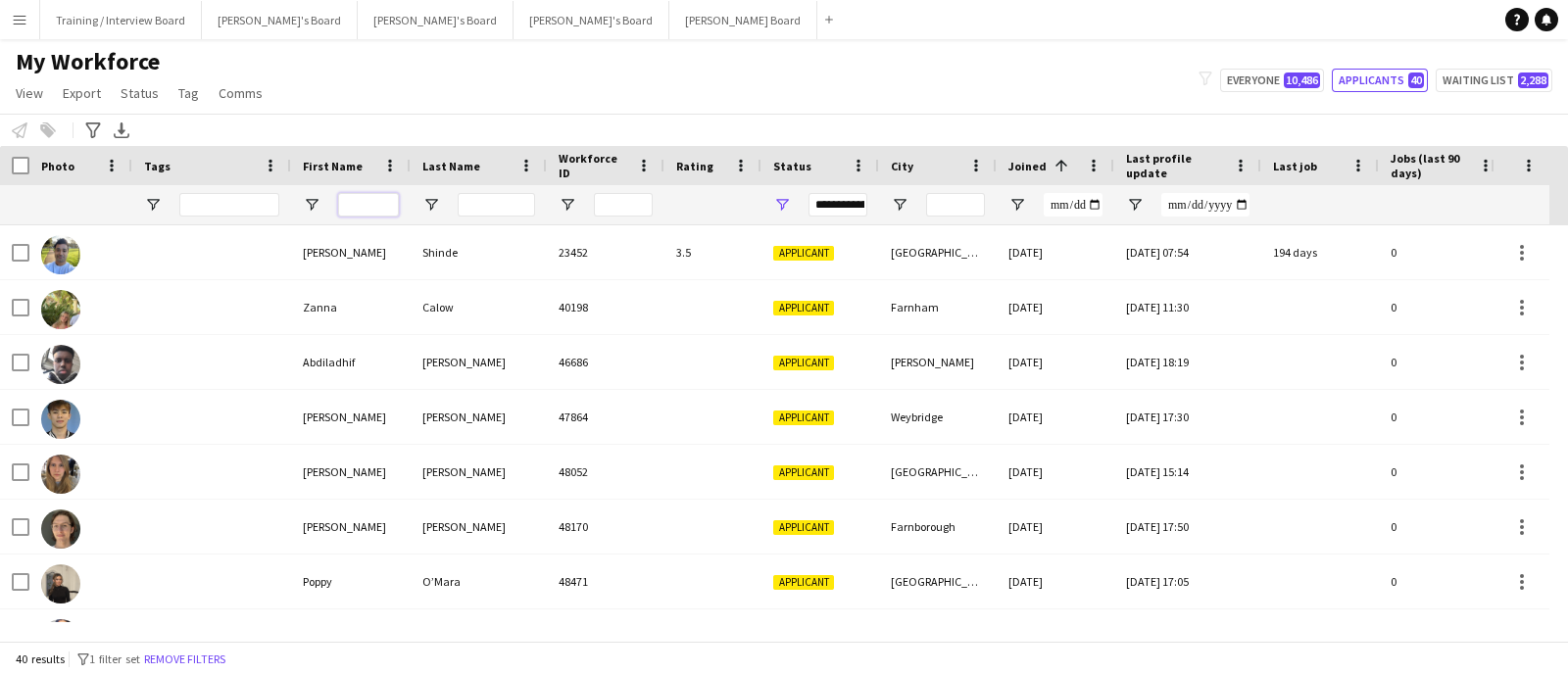 click at bounding box center [368, 205] 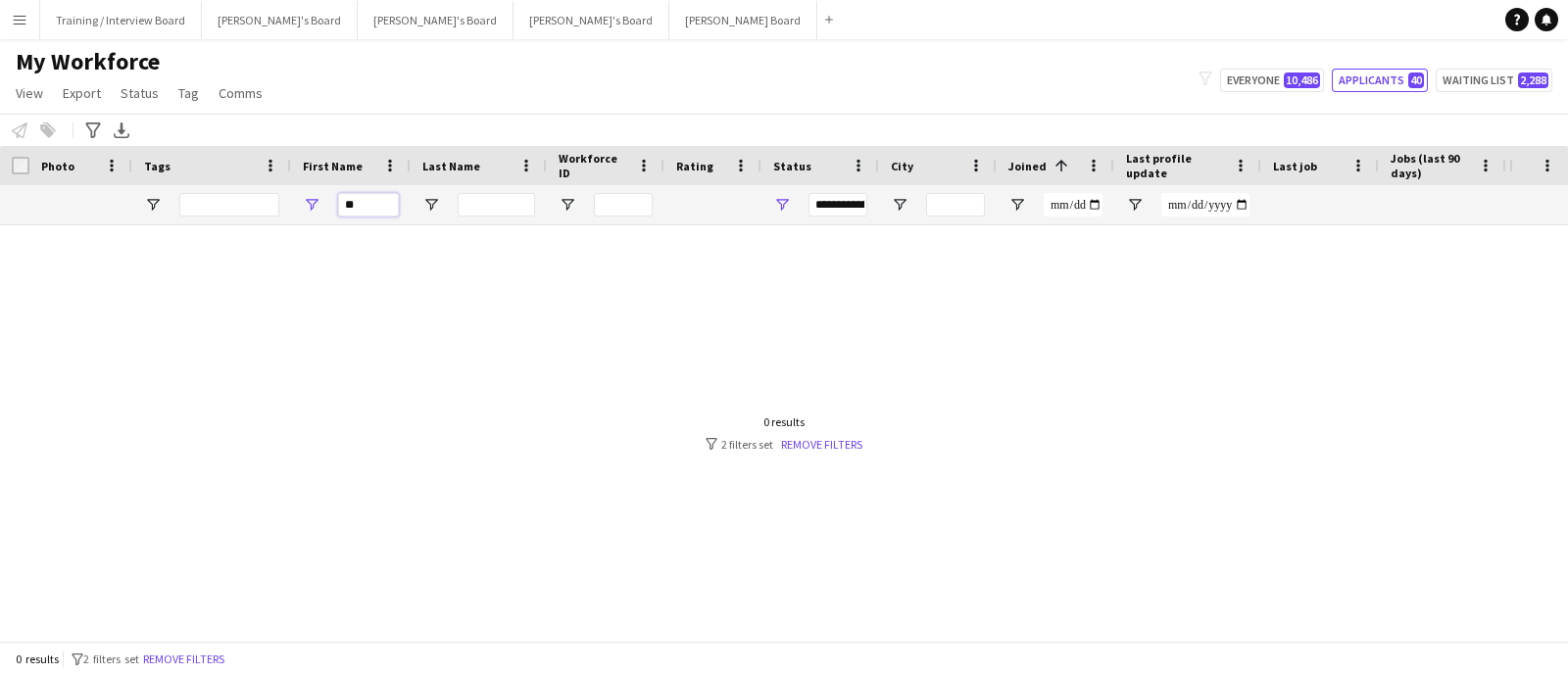 type on "*" 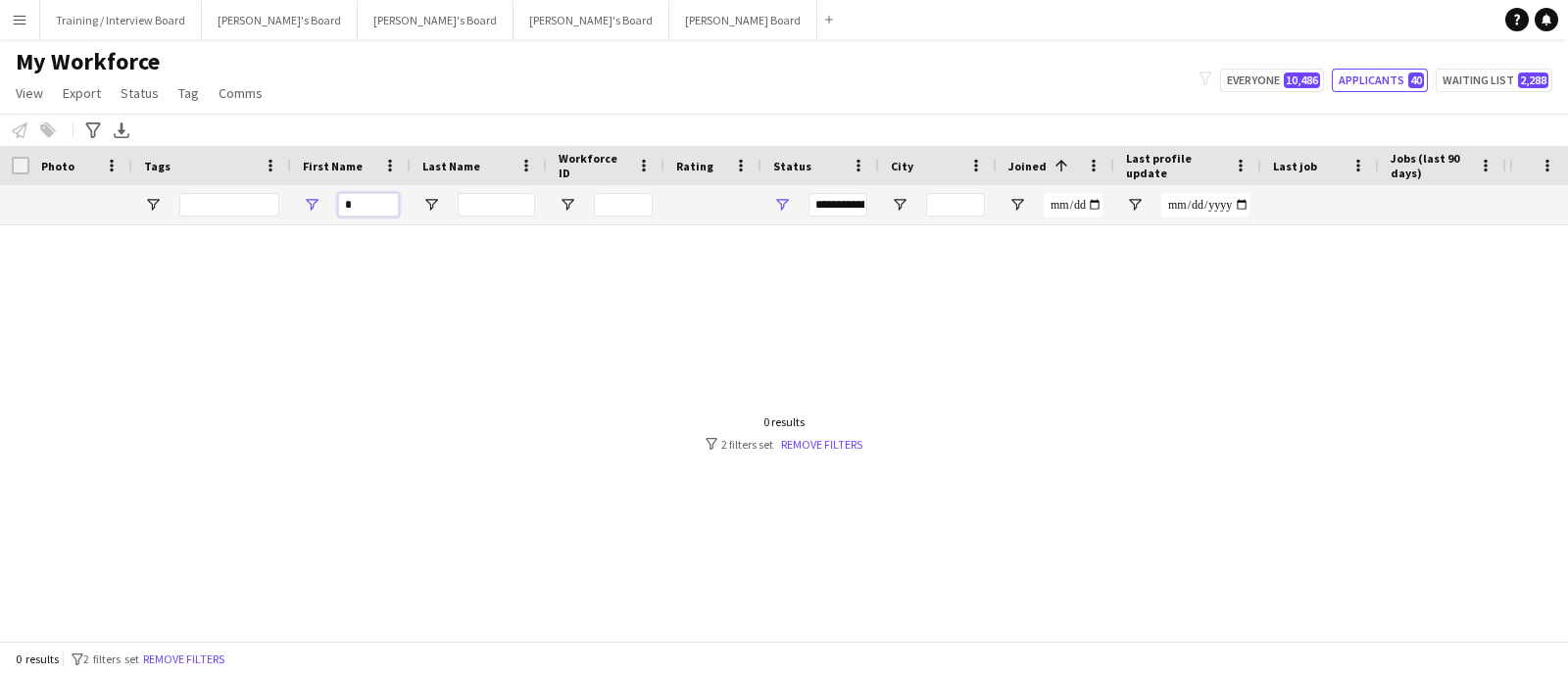 type 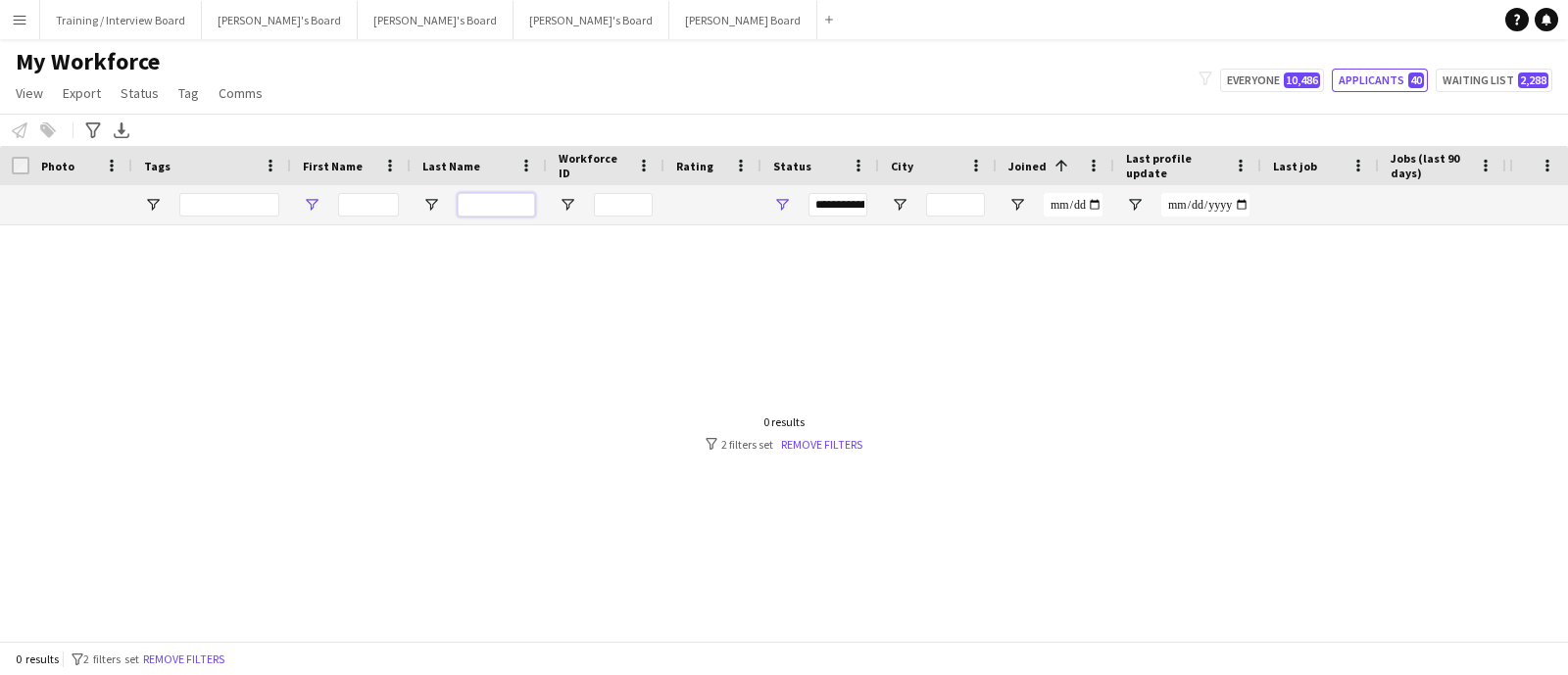 click at bounding box center [496, 205] 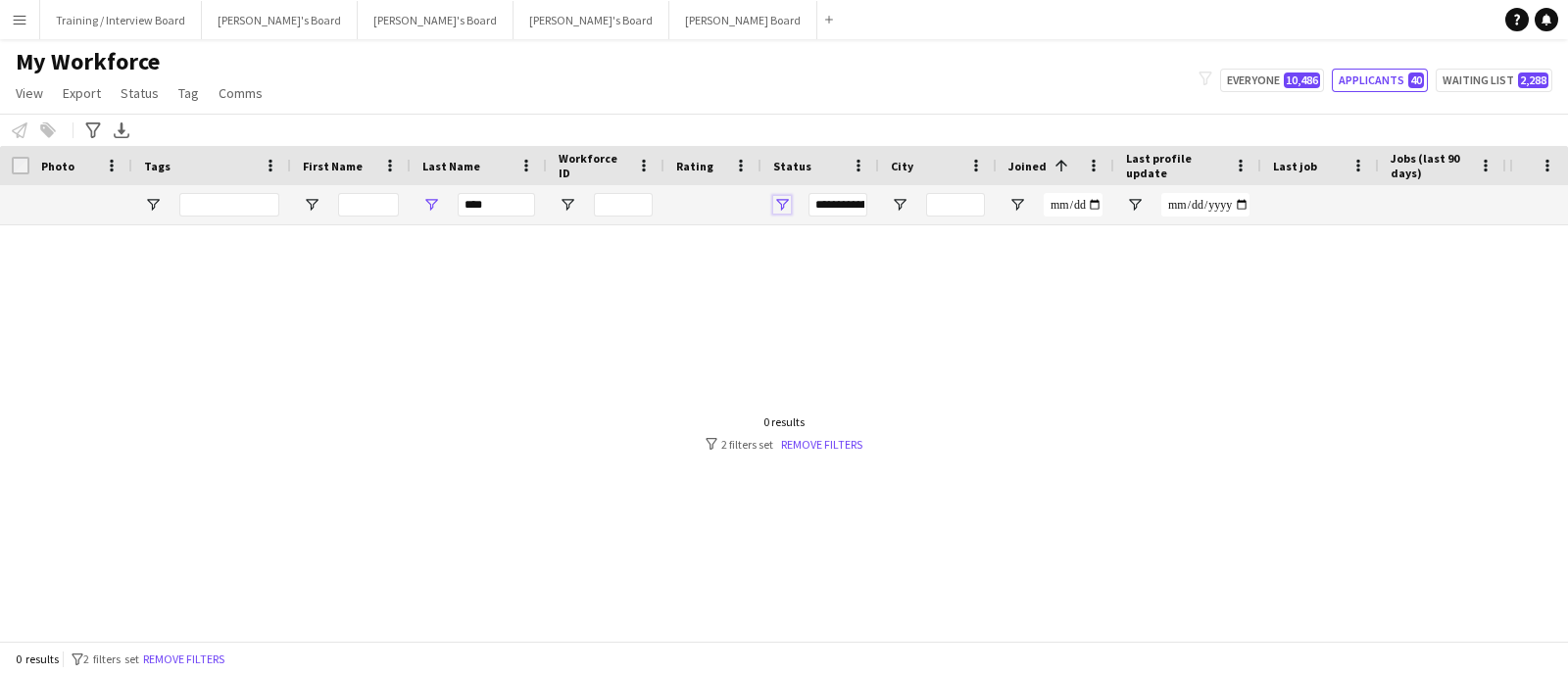 drag, startPoint x: 780, startPoint y: 209, endPoint x: 790, endPoint y: 208, distance: 10.049876 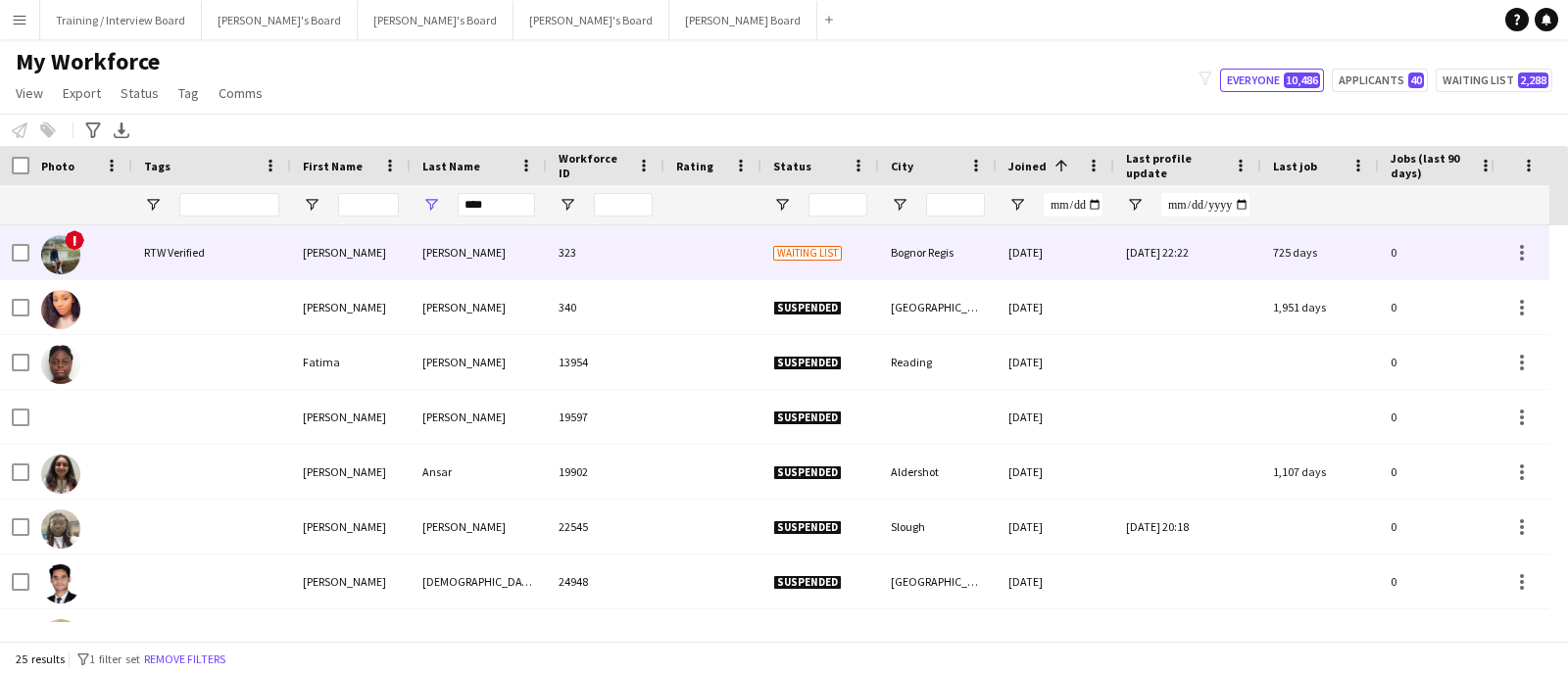 click on "Ansa-McIntyre" at bounding box center [478, 252] 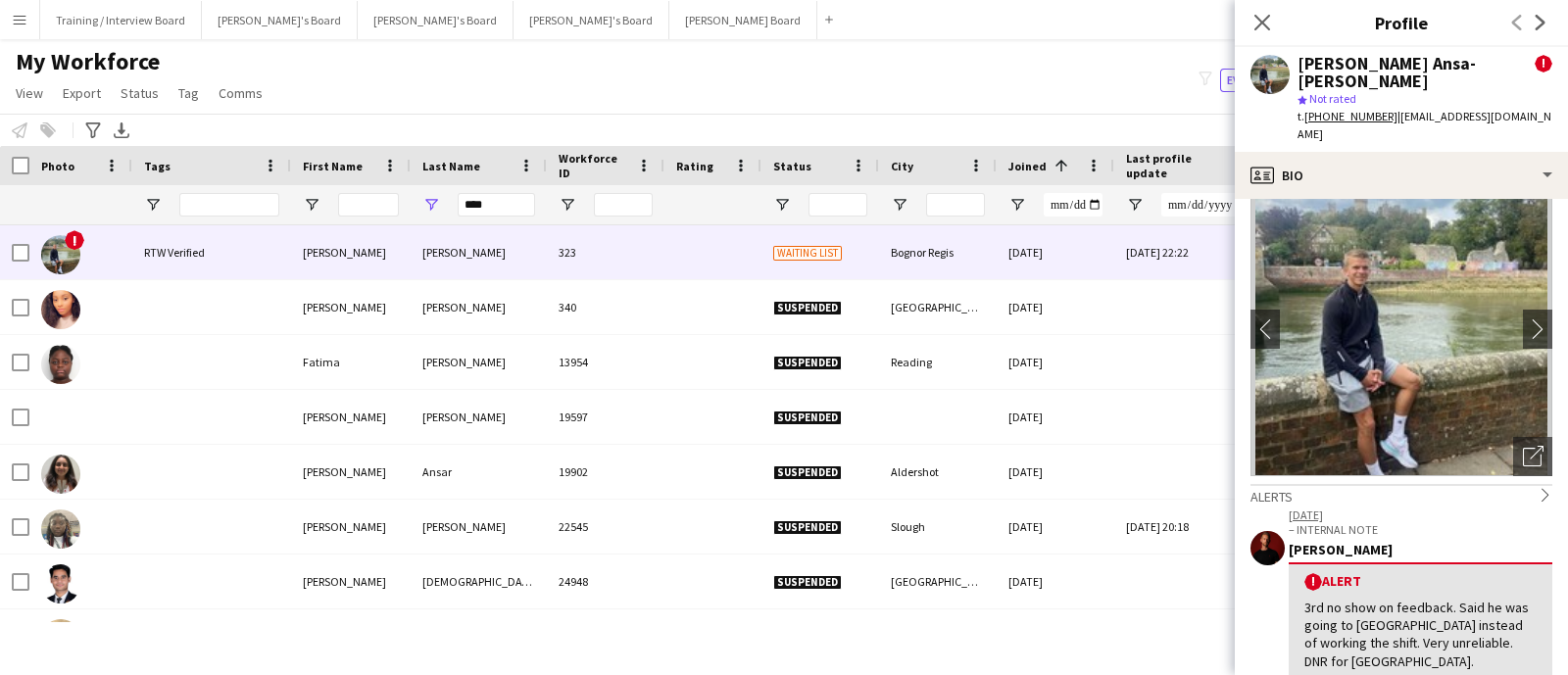scroll, scrollTop: 0, scrollLeft: 0, axis: both 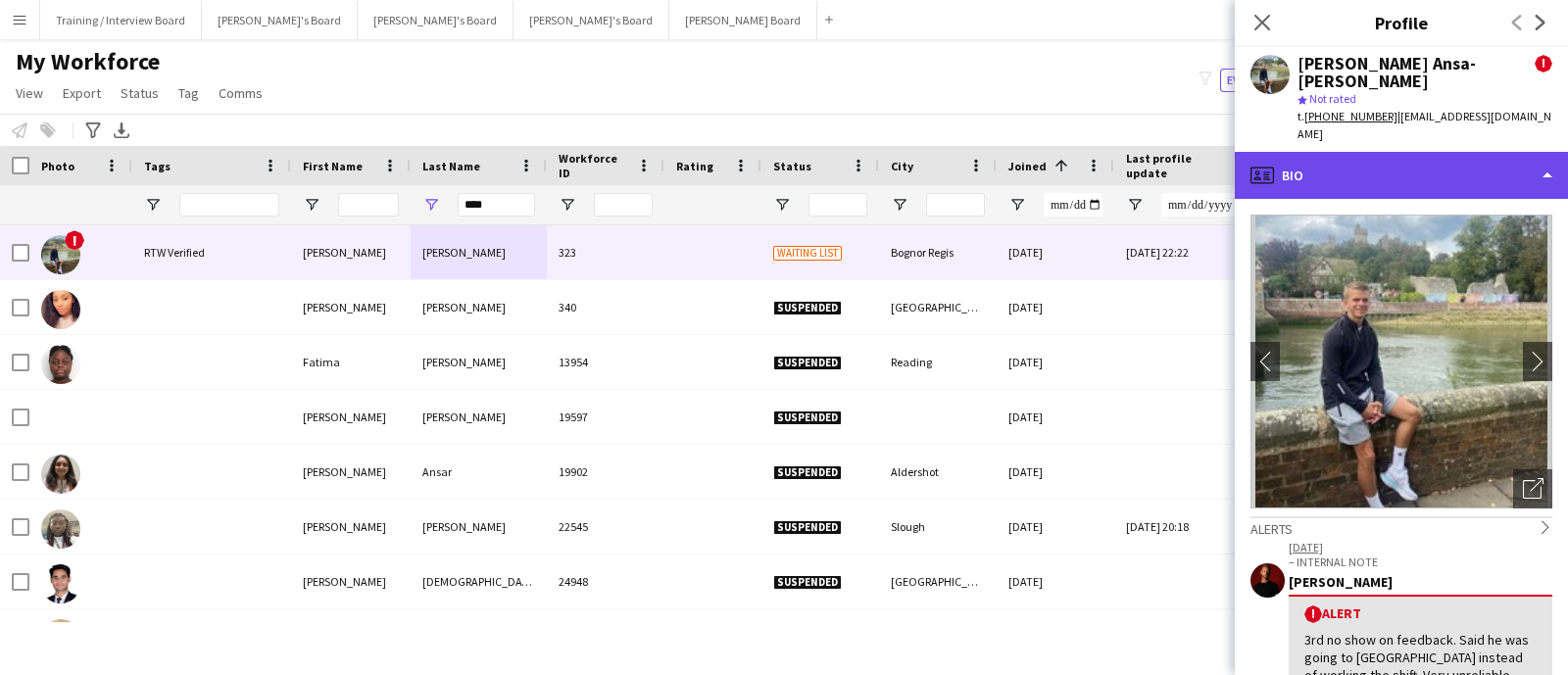 click on "profile
Bio" 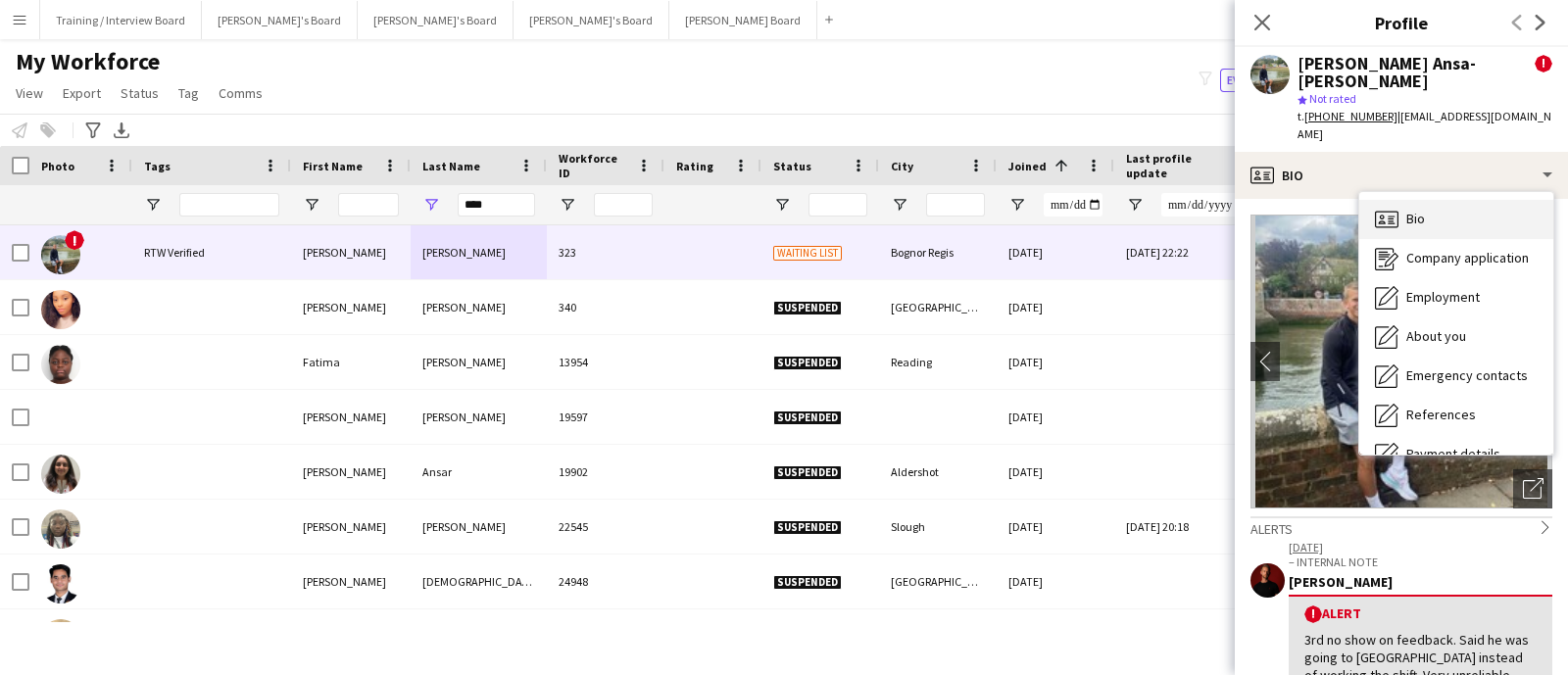 click on "Bio
Bio" at bounding box center (1456, 219) 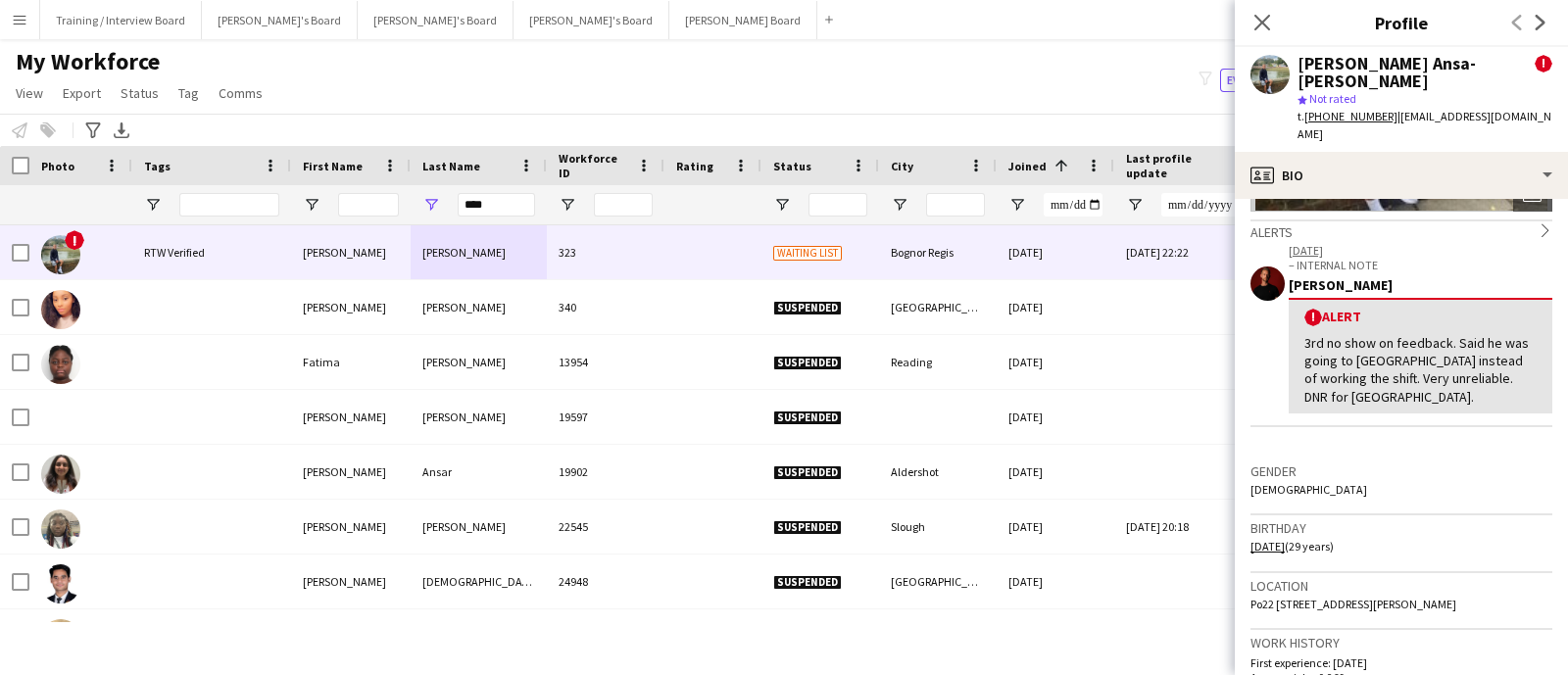 scroll, scrollTop: 367, scrollLeft: 0, axis: vertical 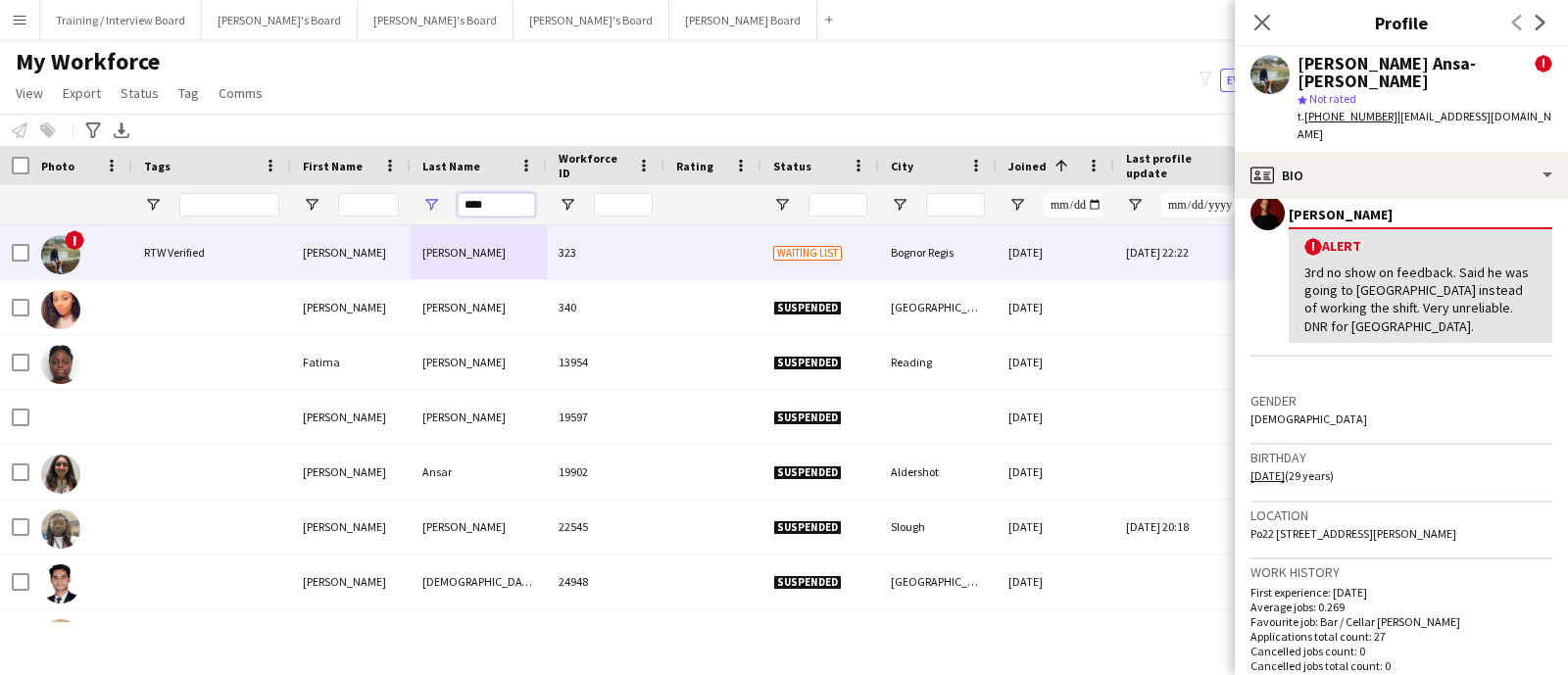 click on "****" at bounding box center (496, 205) 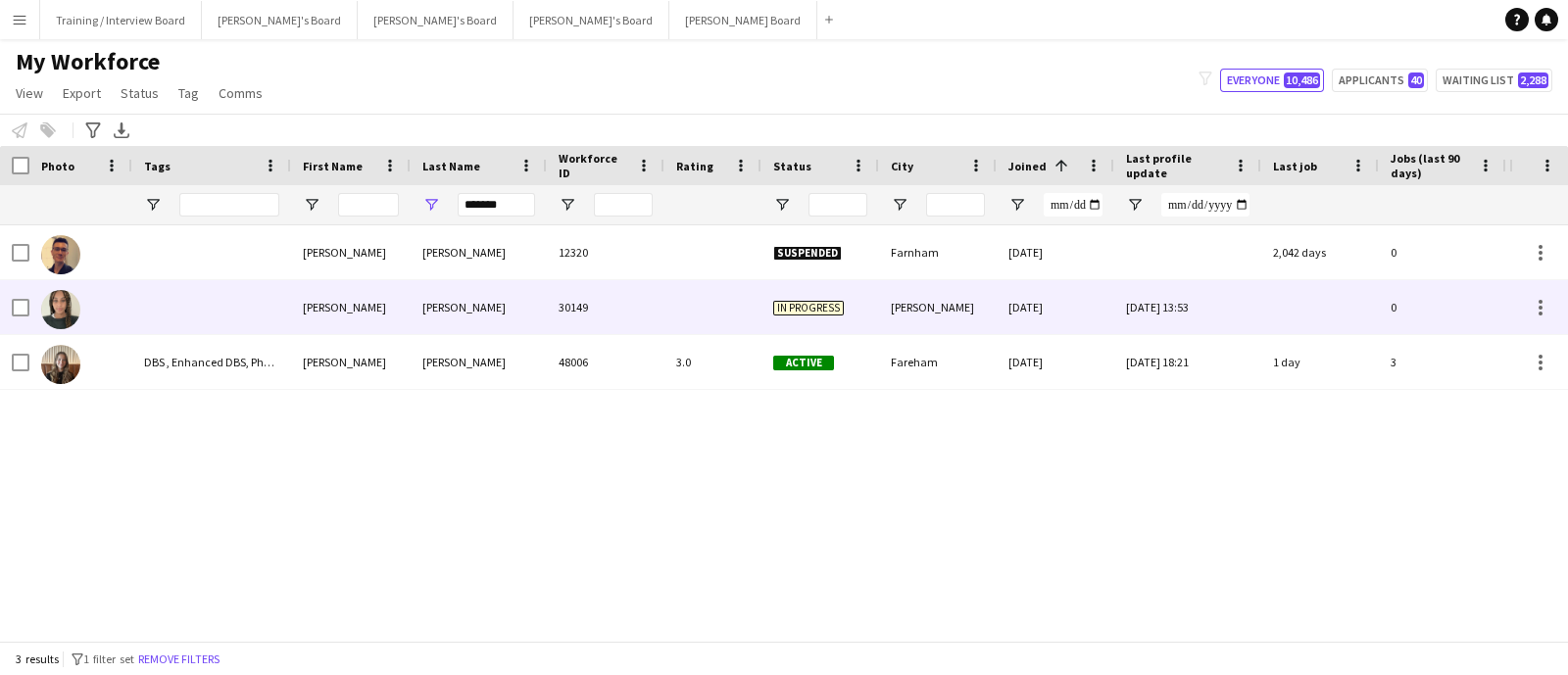 click on "Kirkham" at bounding box center [478, 307] 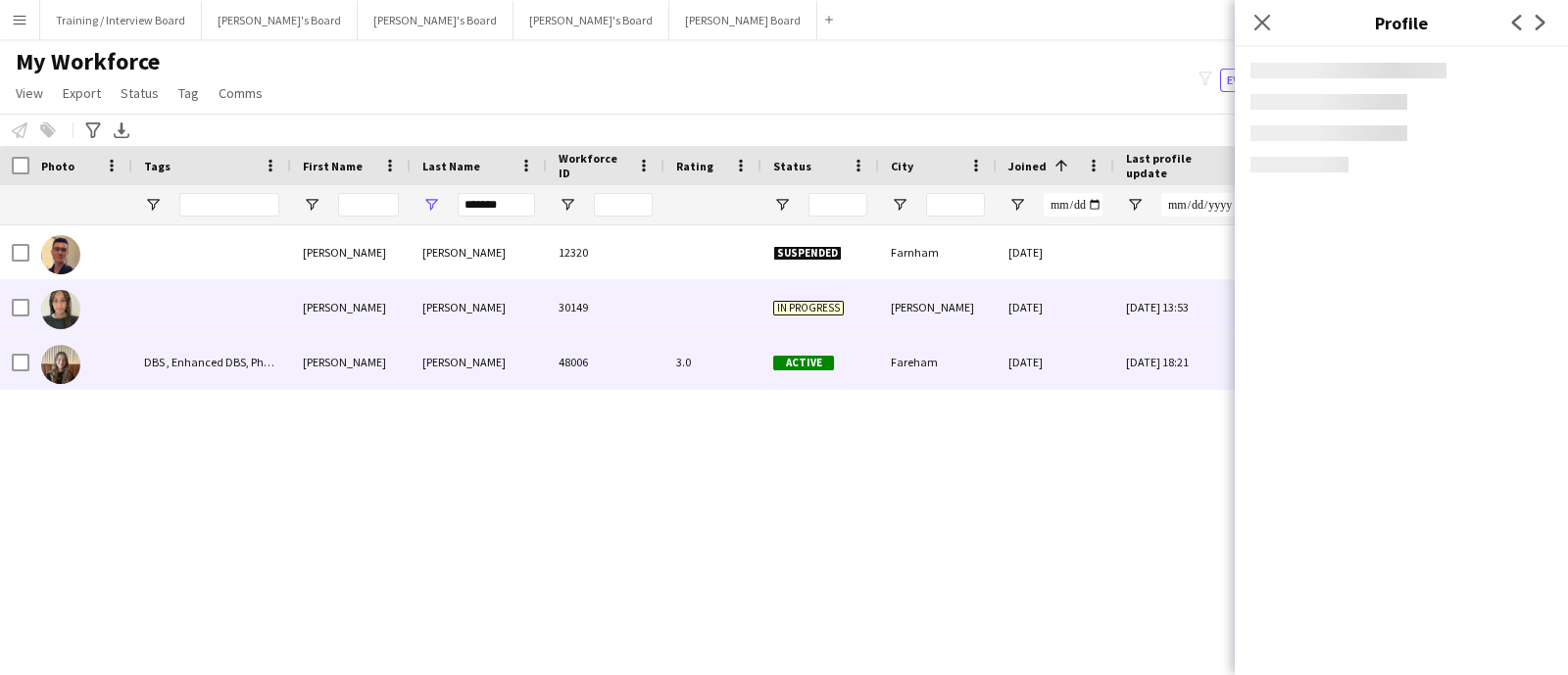 drag, startPoint x: 460, startPoint y: 381, endPoint x: 1260, endPoint y: 124, distance: 840.26722 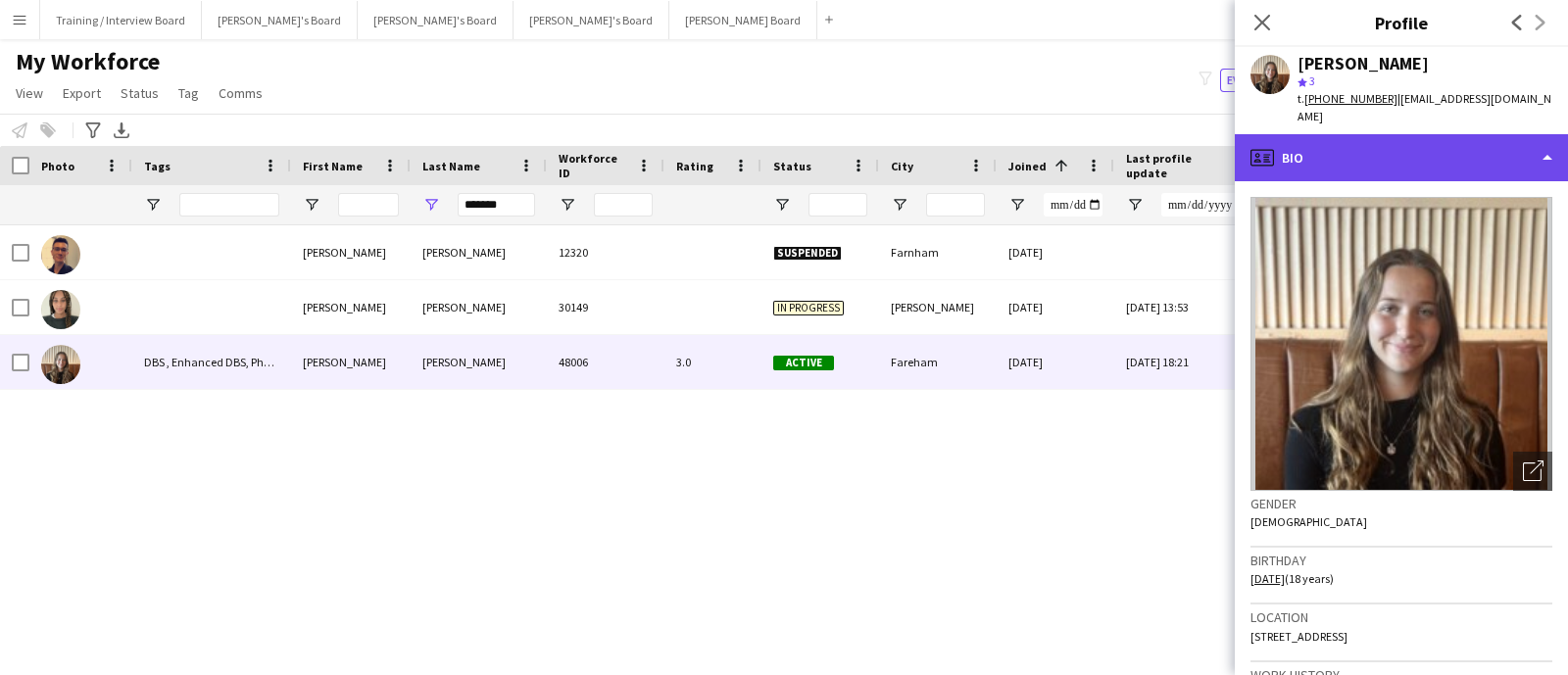 click on "profile
Bio" 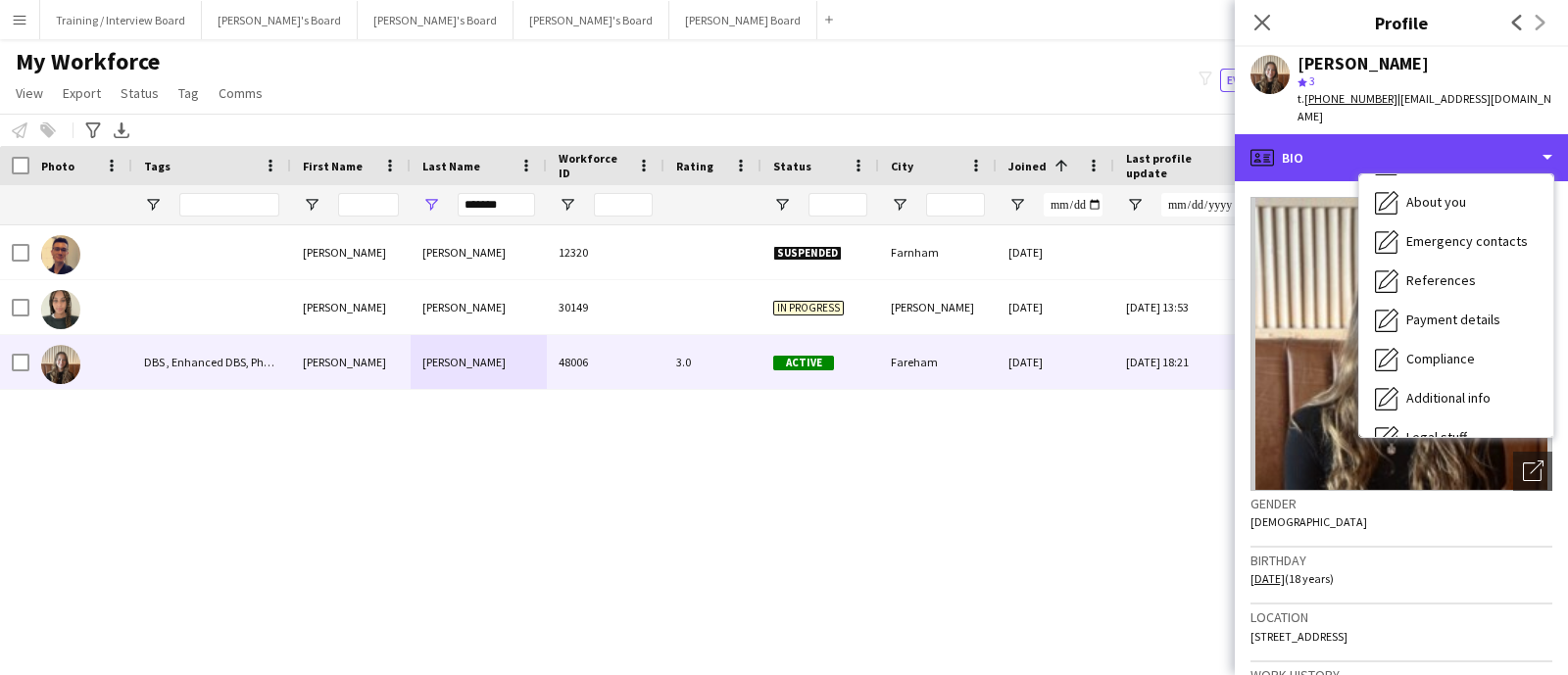 scroll, scrollTop: 262, scrollLeft: 0, axis: vertical 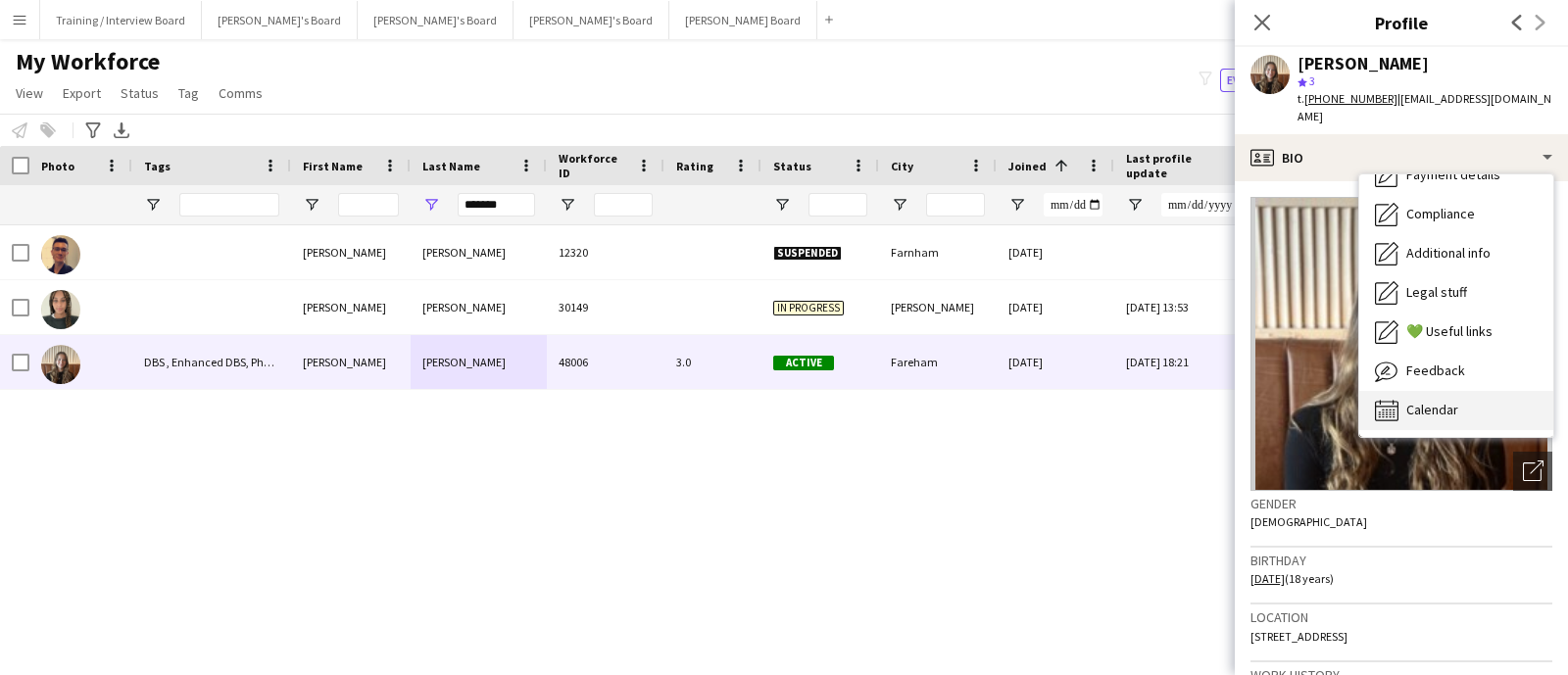 click on "Calendar
Calendar" at bounding box center [1456, 410] 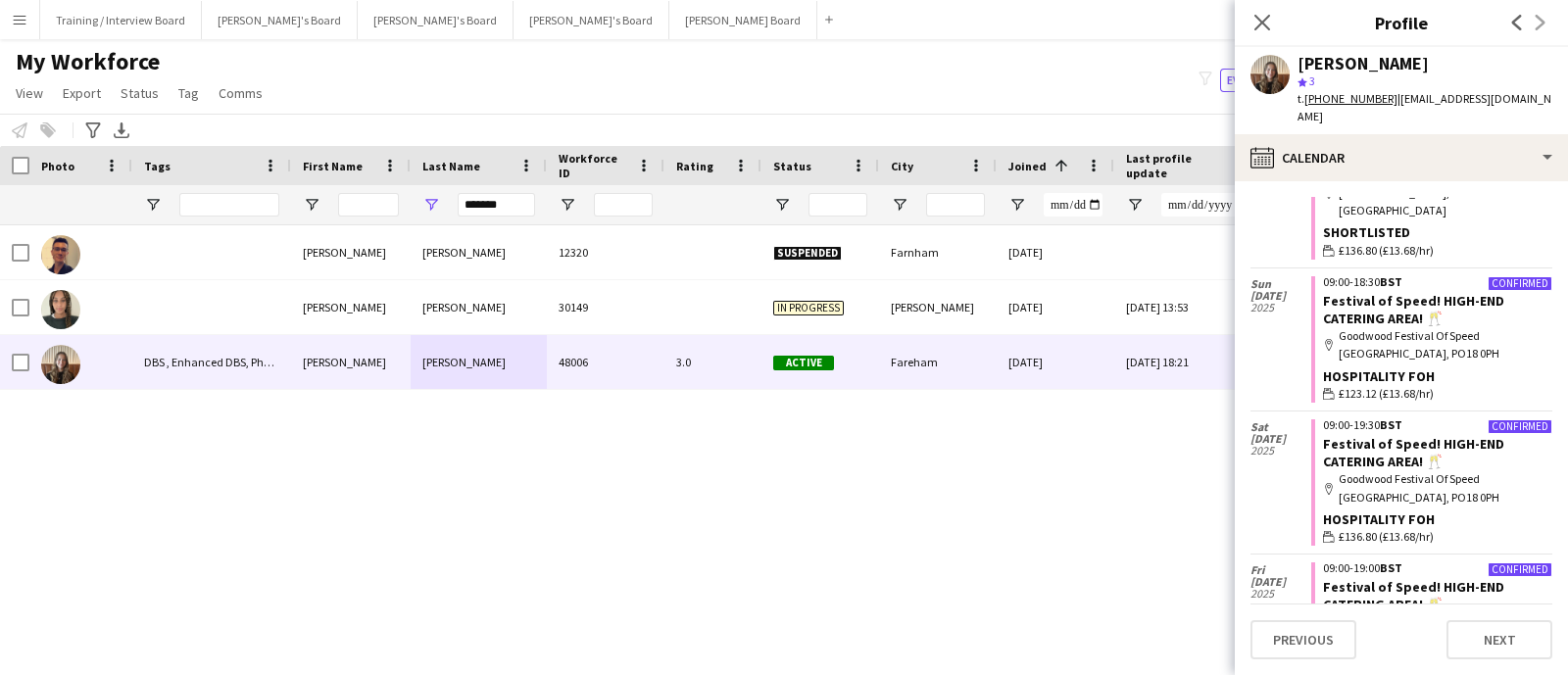 scroll, scrollTop: 1102, scrollLeft: 0, axis: vertical 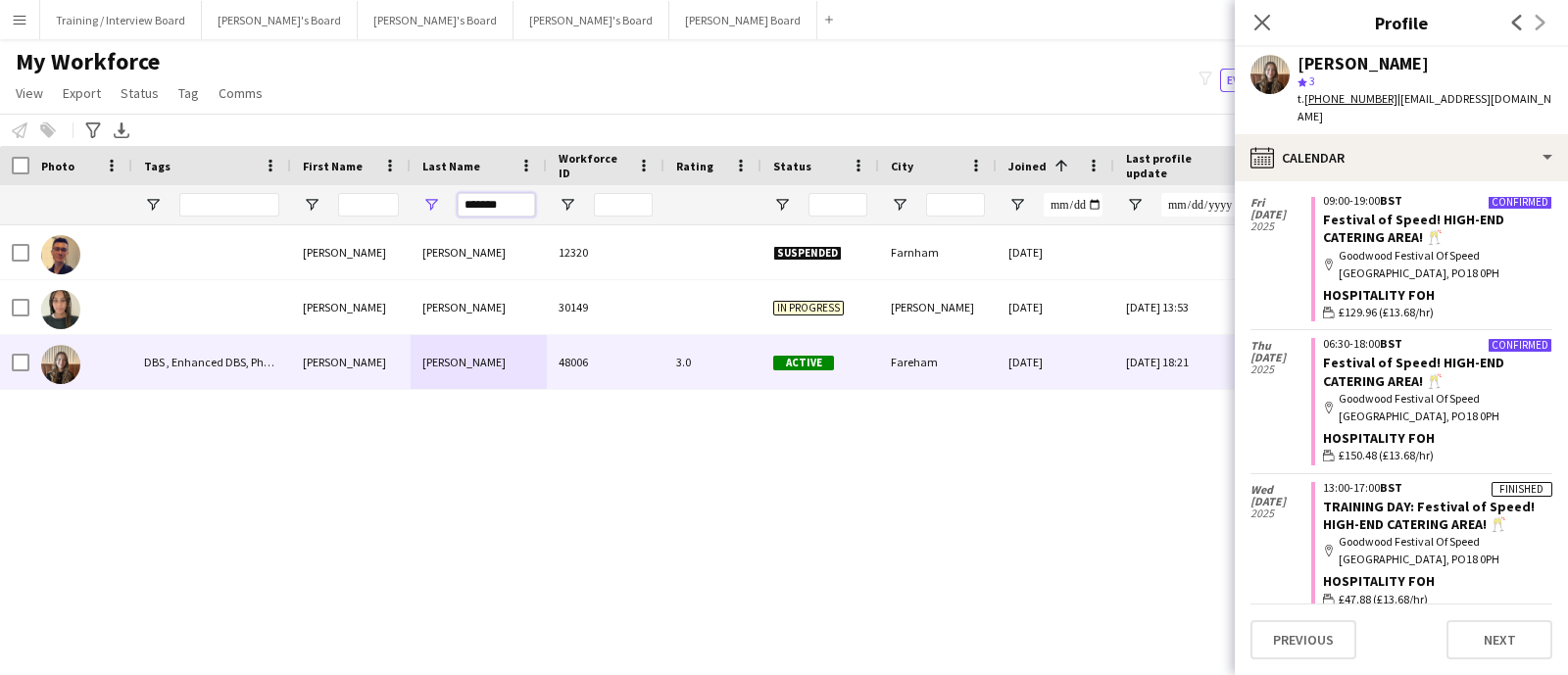 click on "*******" at bounding box center (496, 205) 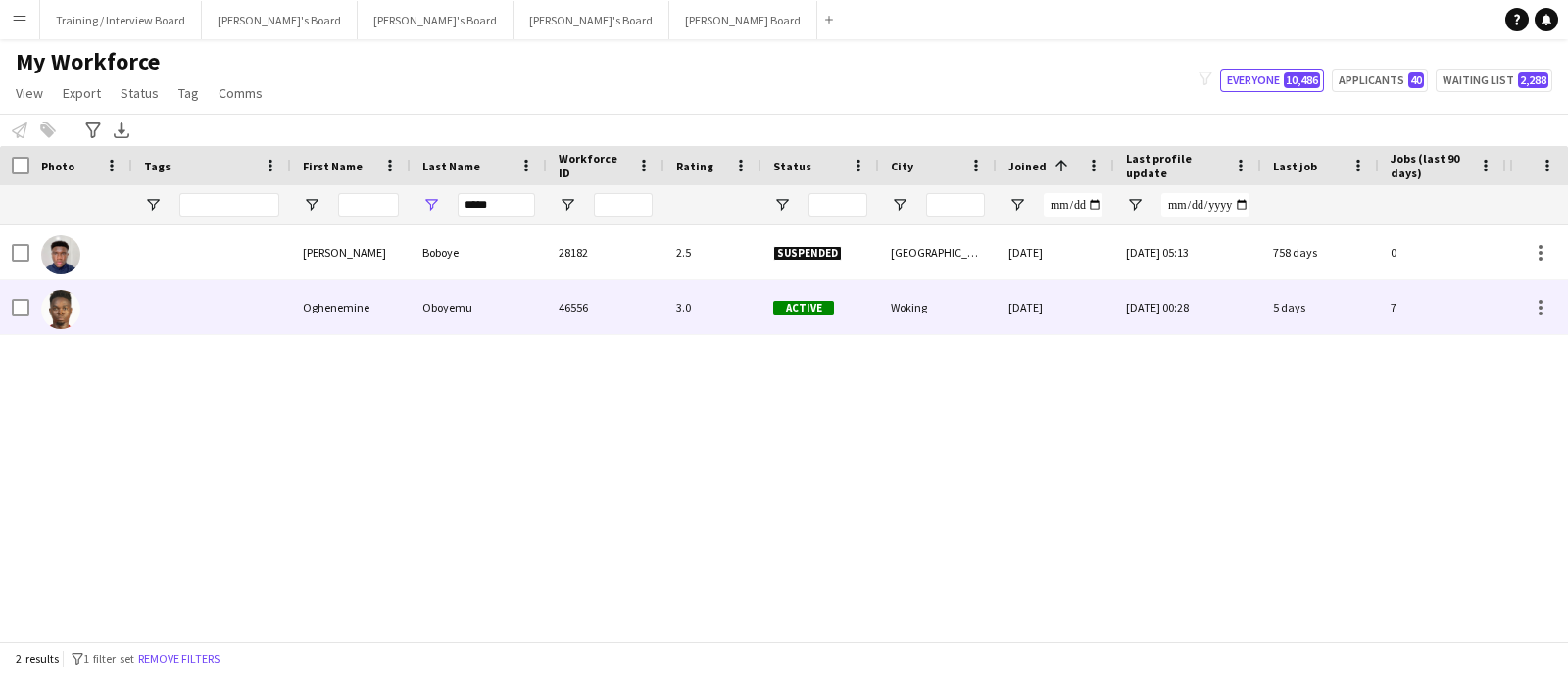 click on "Oboyemu" at bounding box center [478, 307] 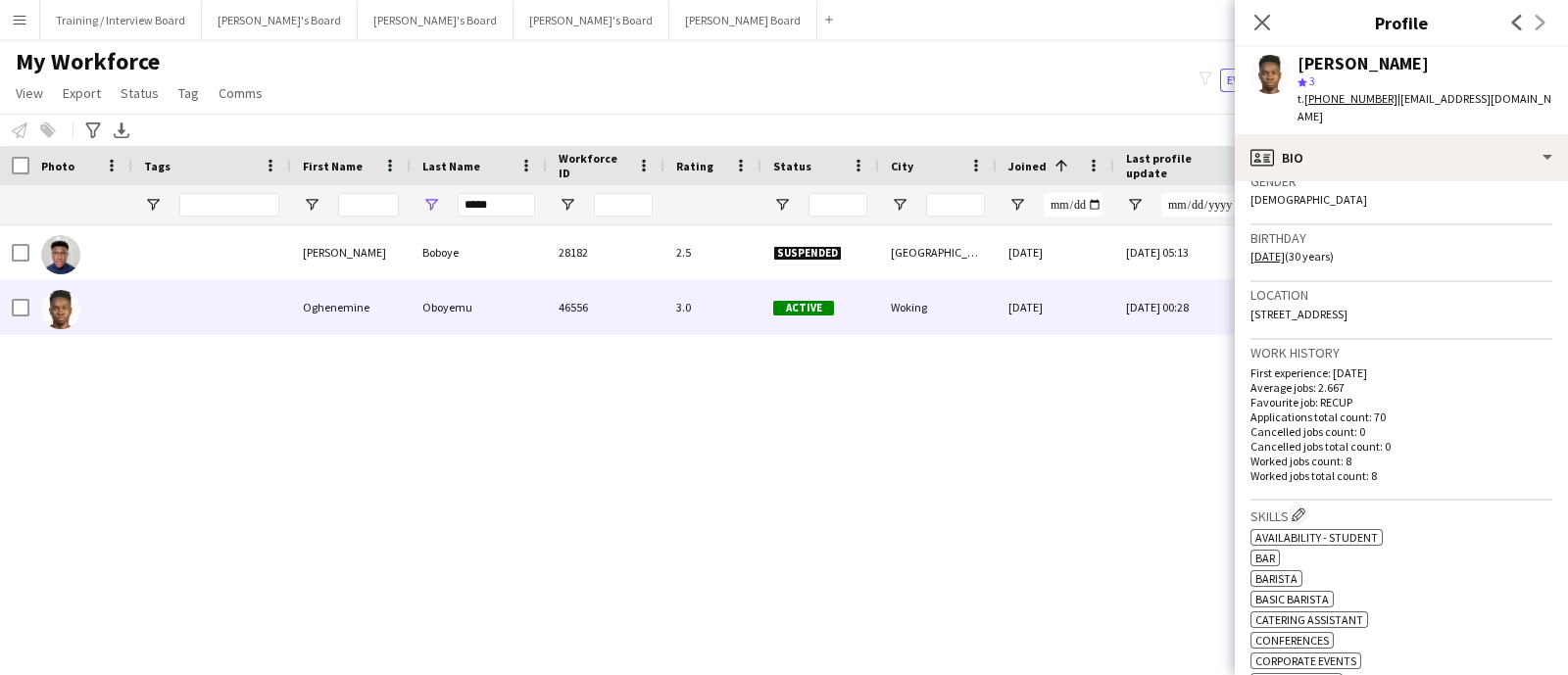 scroll, scrollTop: 367, scrollLeft: 0, axis: vertical 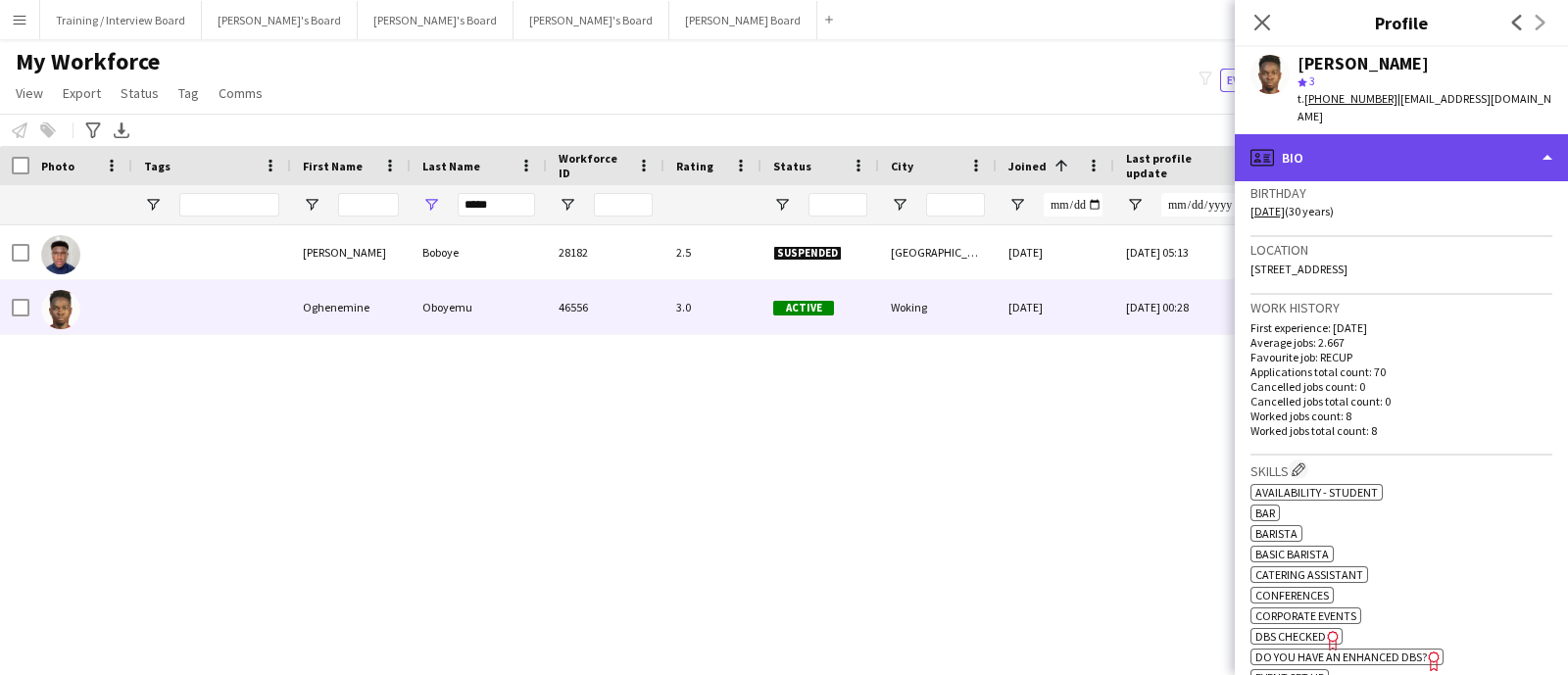click on "profile
Bio" 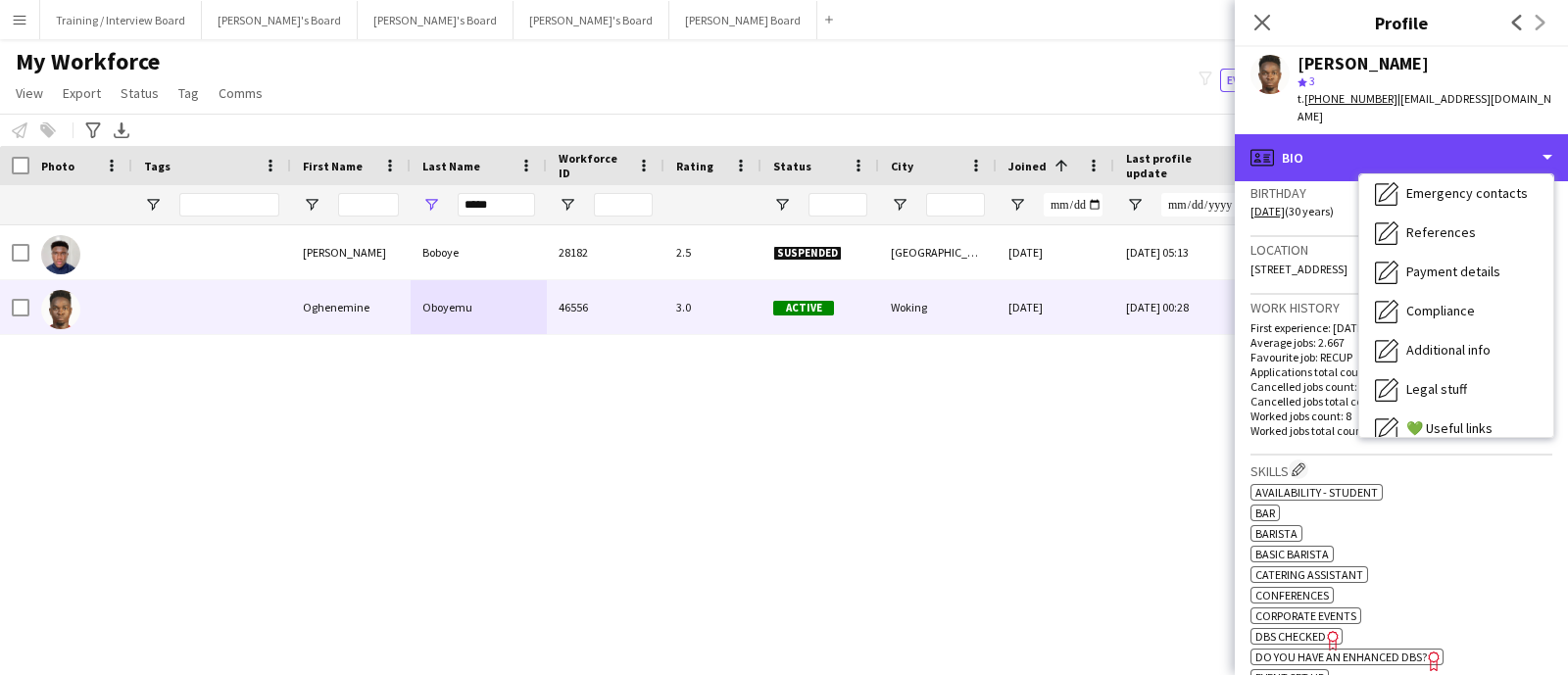 scroll, scrollTop: 262, scrollLeft: 0, axis: vertical 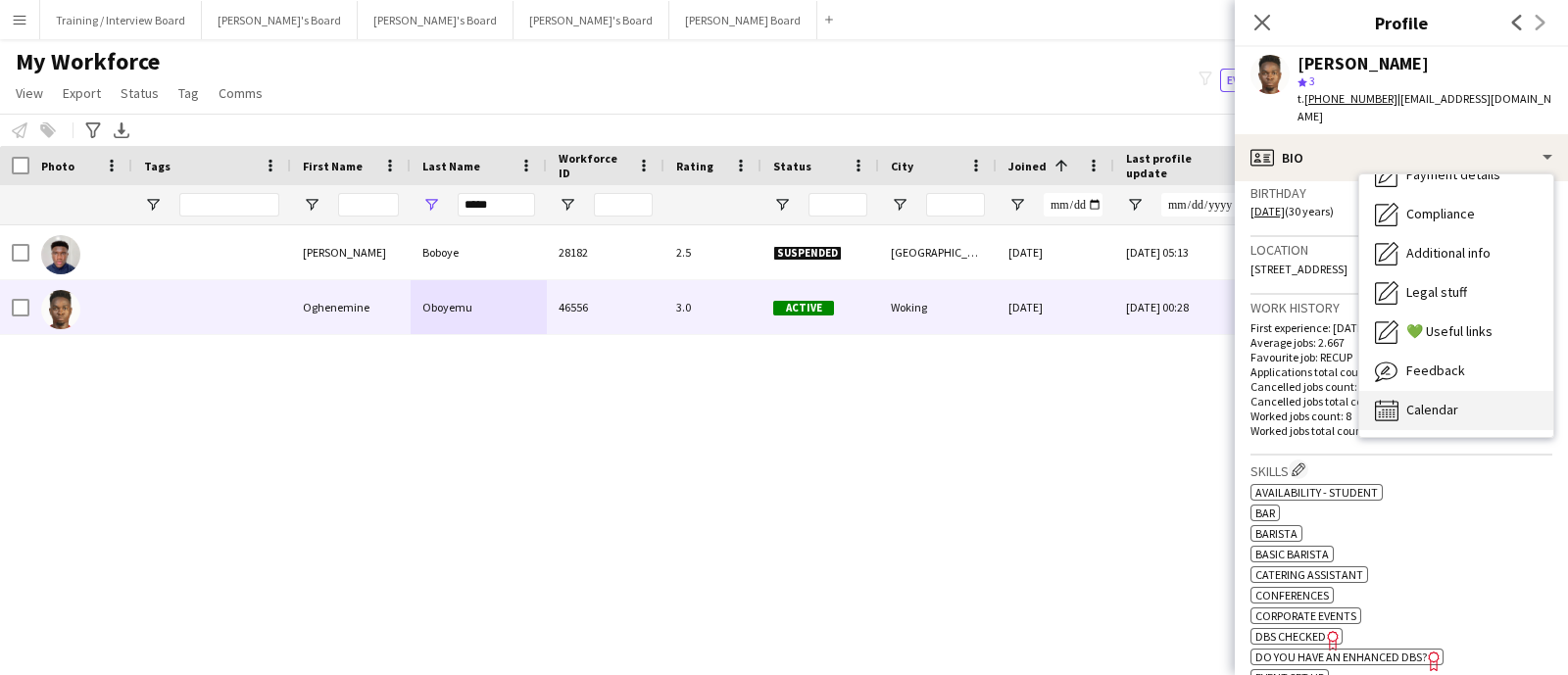 click on "Calendar
Calendar" at bounding box center [1456, 410] 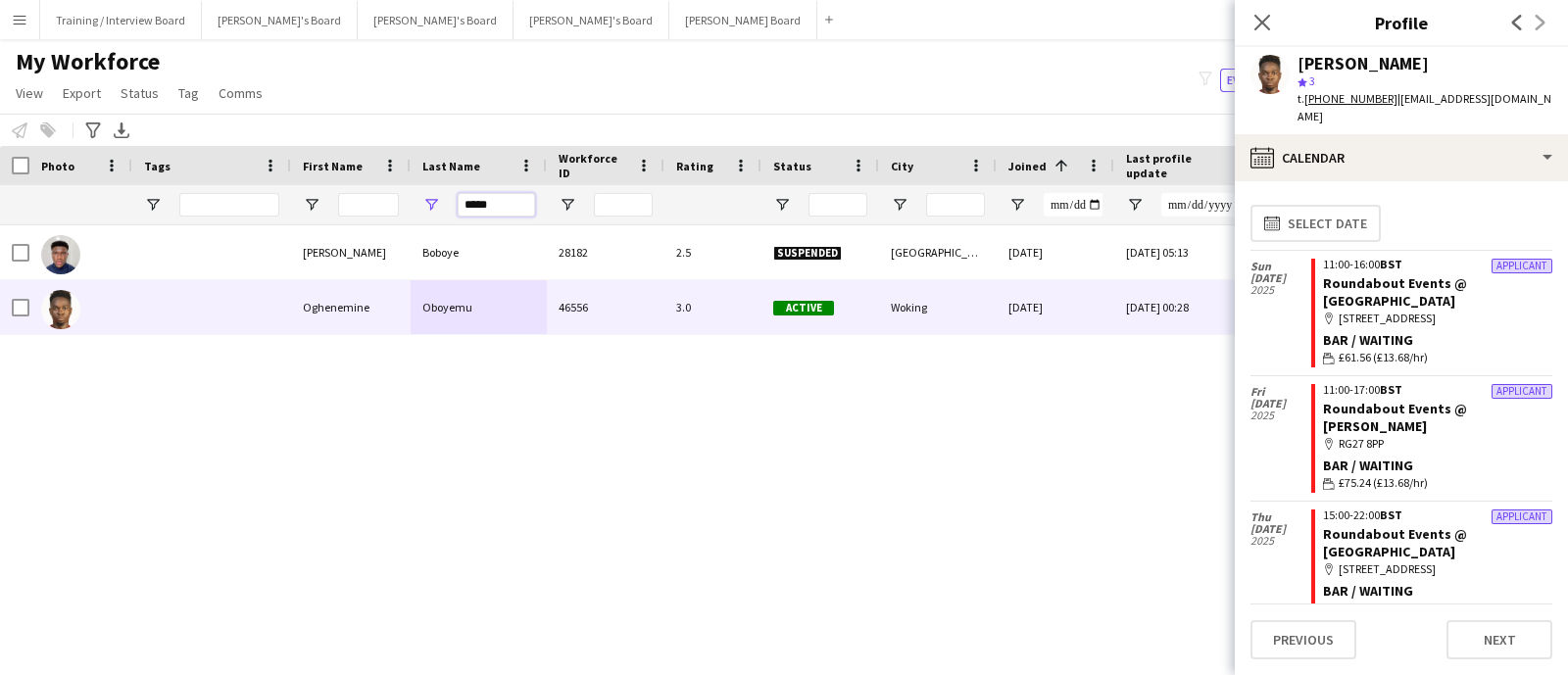 click on "*****" at bounding box center [496, 205] 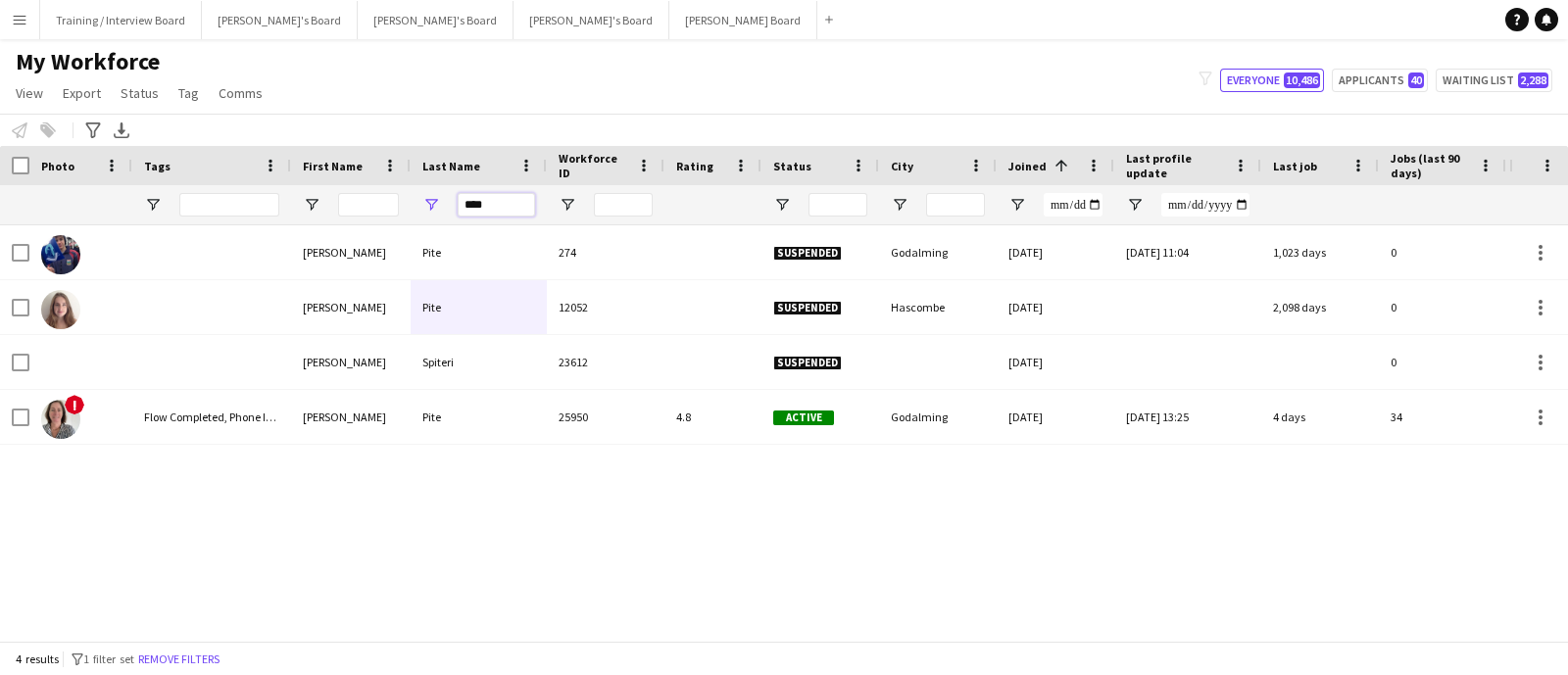 type on "****" 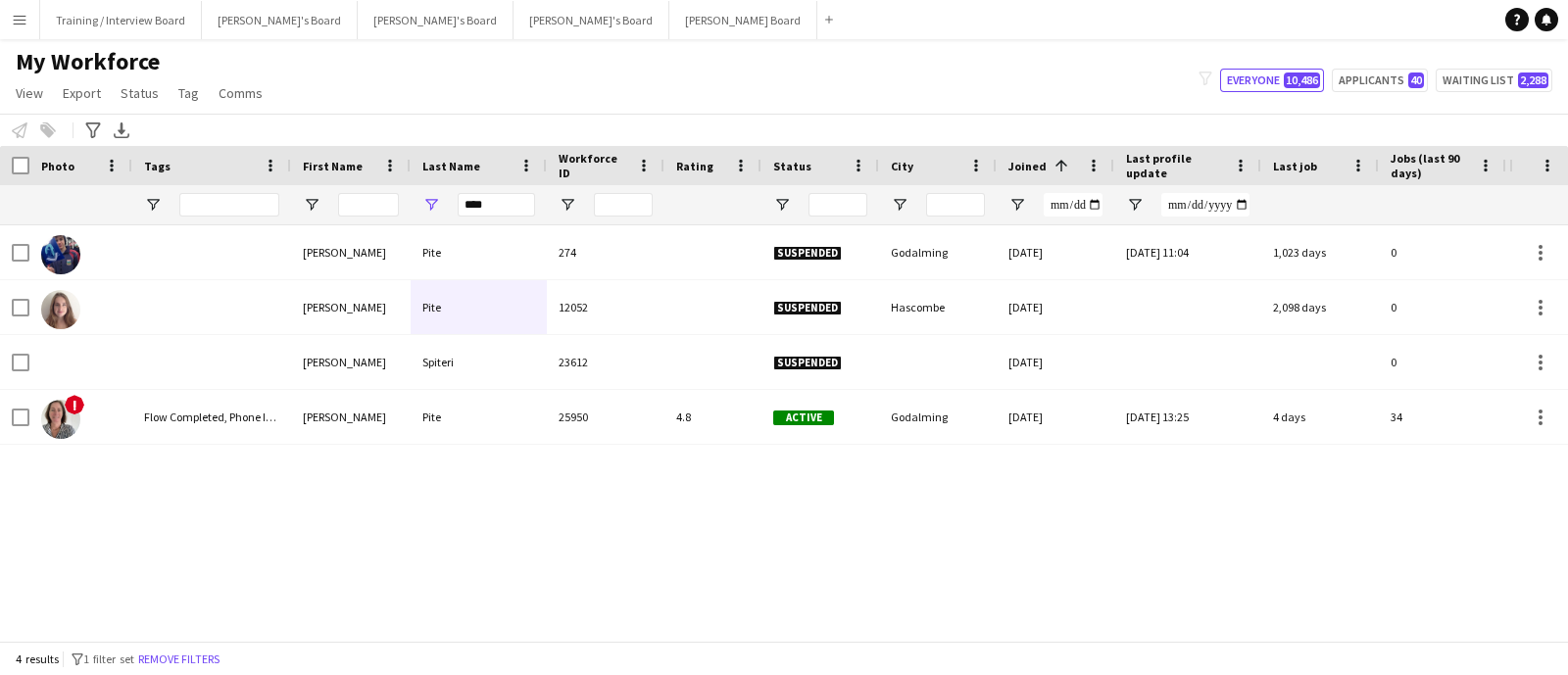 click on "Harry Pite  274 Suspended Godalming 28-03-2019 29-06-2023 11:04 1,023 days 0 harry.pite@gmail.com
Emily Pite 12052 Suspended Hascombe 04-10-2019 2,098 days 0 emilypite@yahoo.co.uk
Isabella Spiteri 23612 Suspended 15-02-2023 0 isabella07@virginmedia.com
!
Flow Completed, Phone Interview, RTW Verified Jennifer Pite 25950 4.8 Active Godalming 30-03-2023 03-05-2024 13:25 4 days 34 jenpite@yahoo.co.uk" at bounding box center (755, 423) 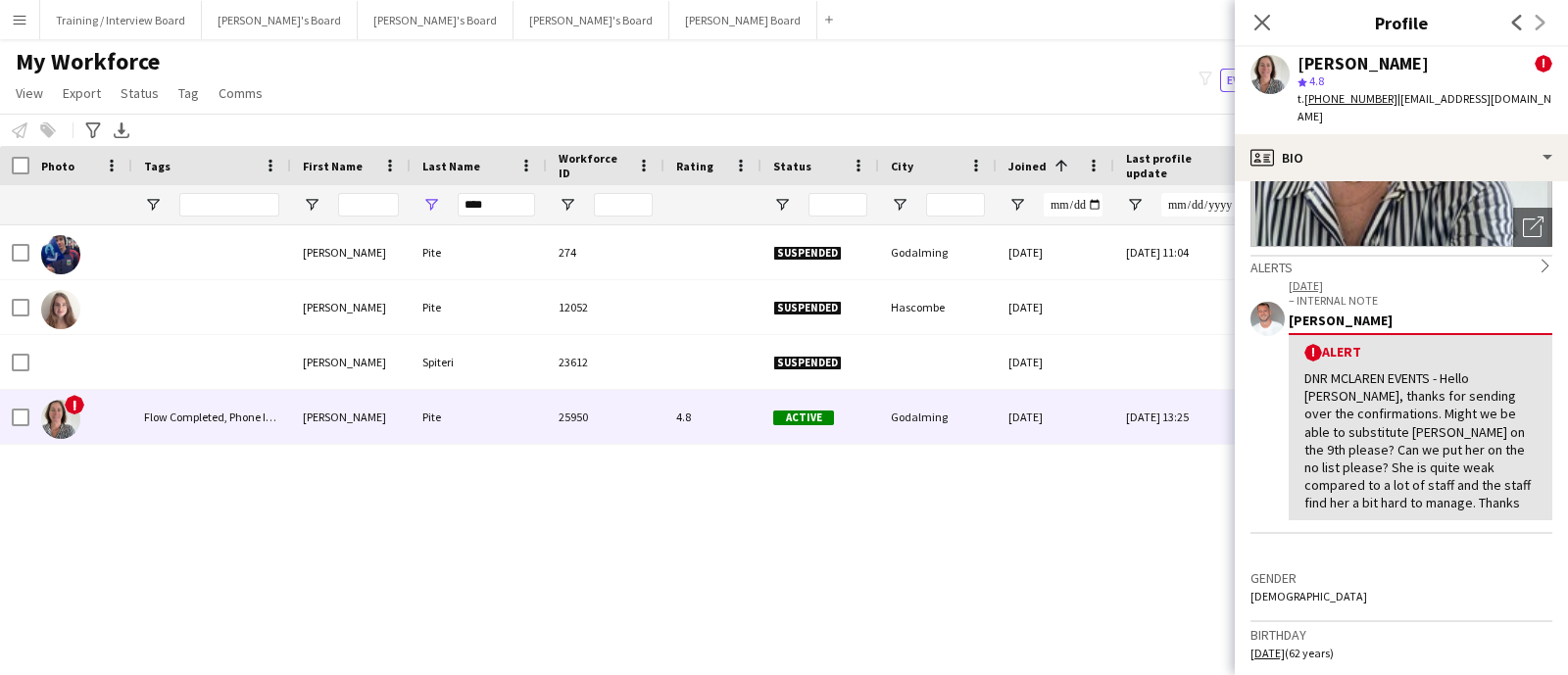 scroll, scrollTop: 489, scrollLeft: 0, axis: vertical 